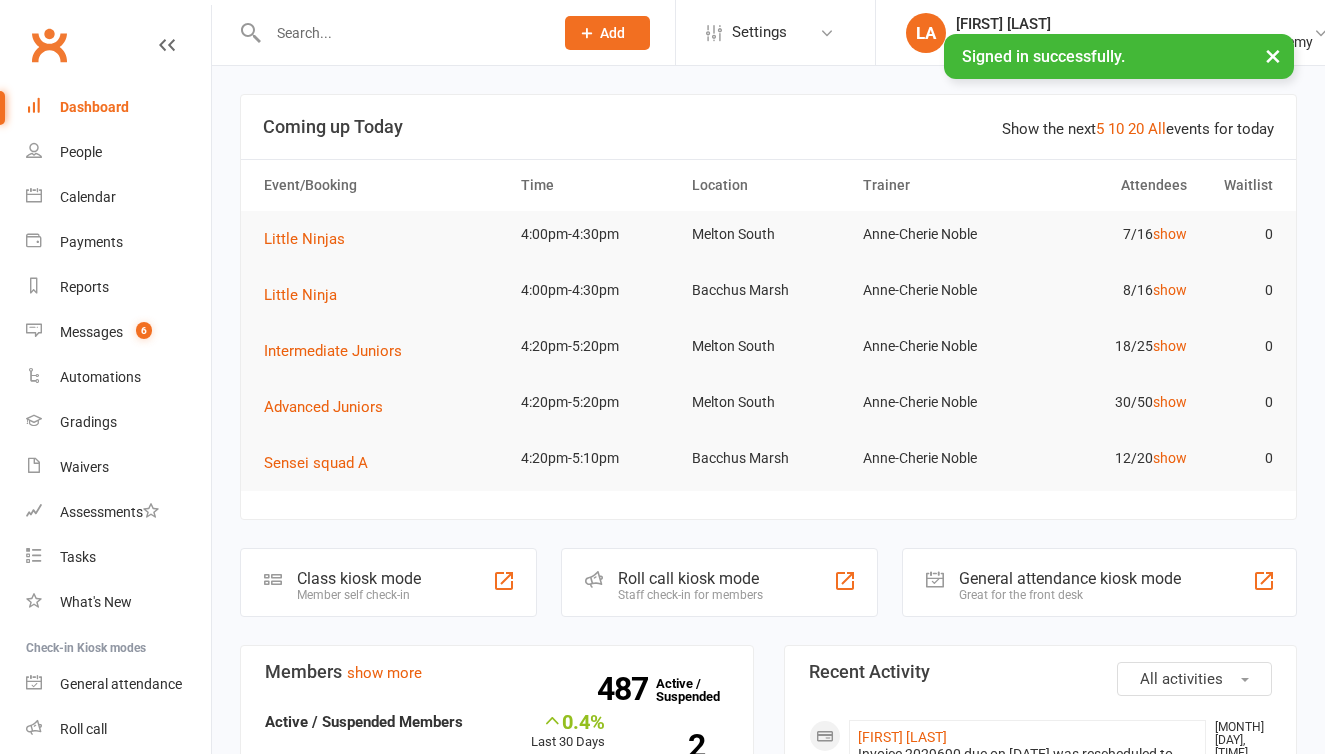 scroll, scrollTop: 0, scrollLeft: 0, axis: both 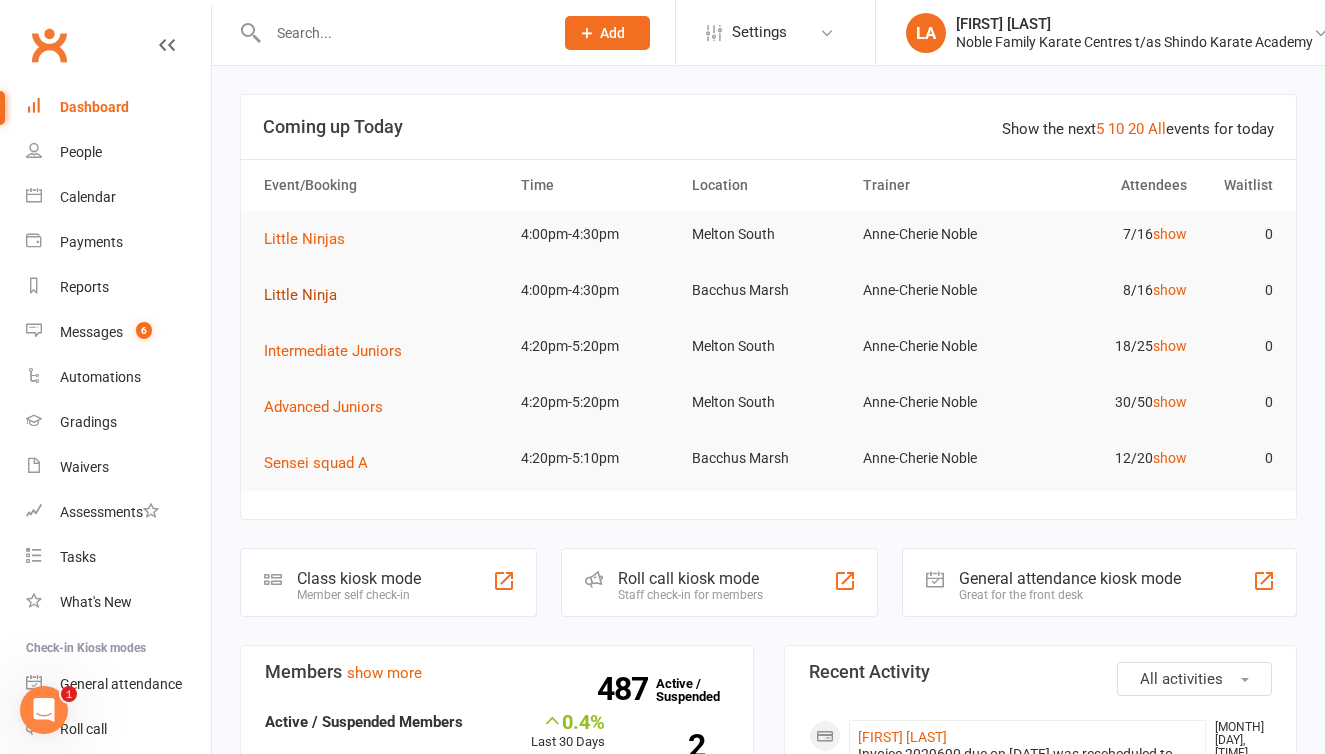 click on "Little Ninja" at bounding box center [300, 295] 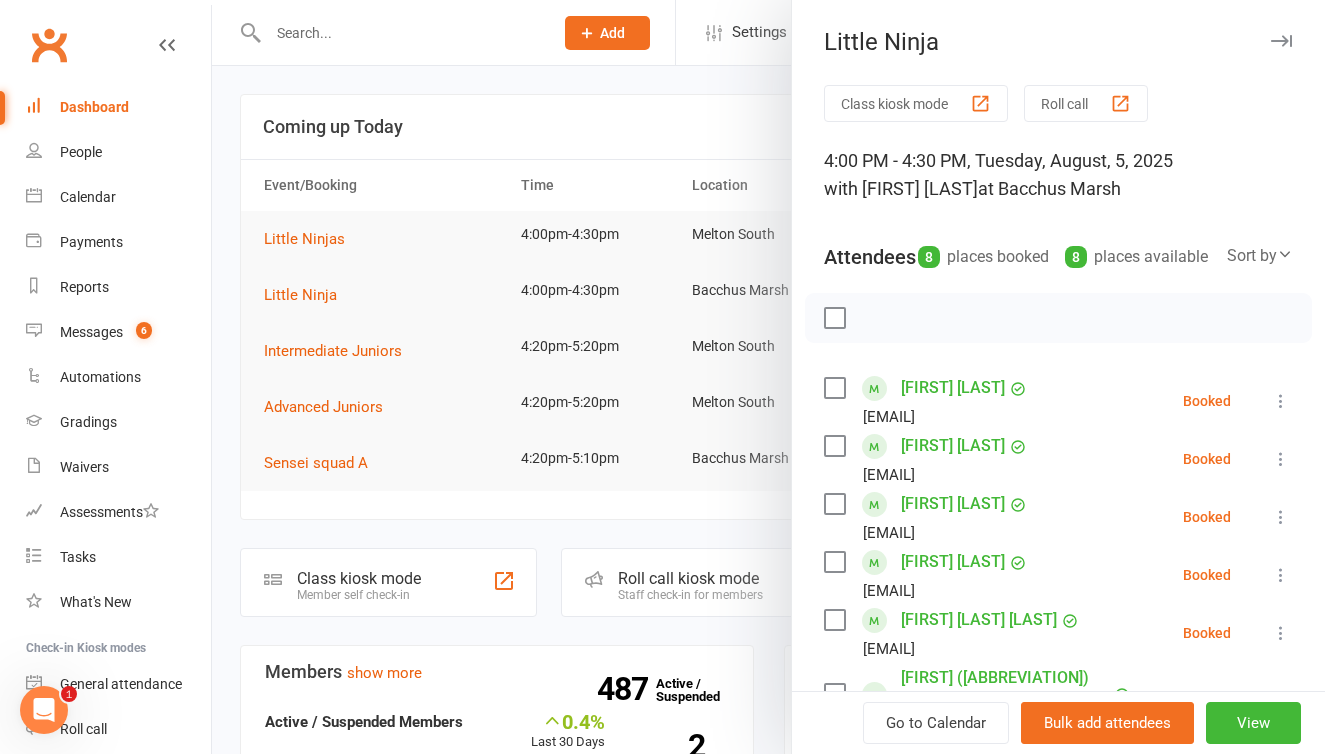 click on "Roll call" at bounding box center [1086, 103] 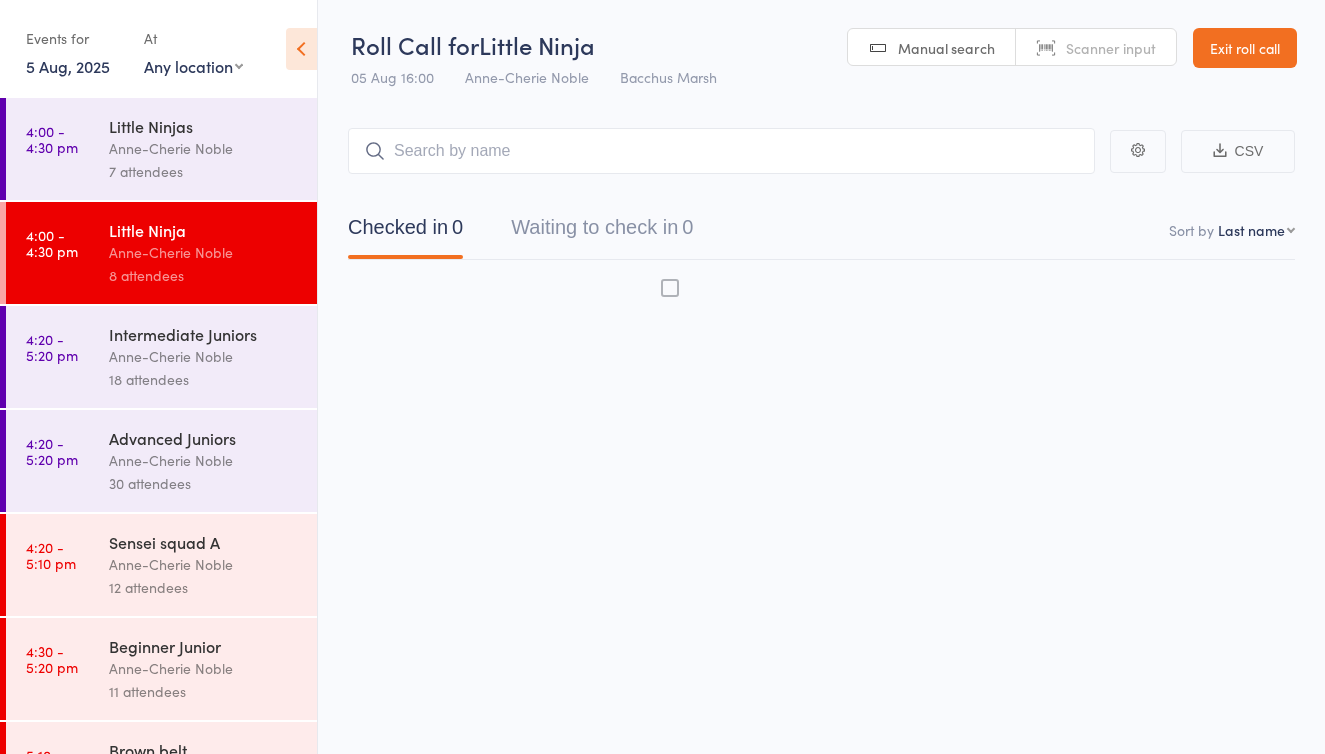 scroll, scrollTop: 0, scrollLeft: 0, axis: both 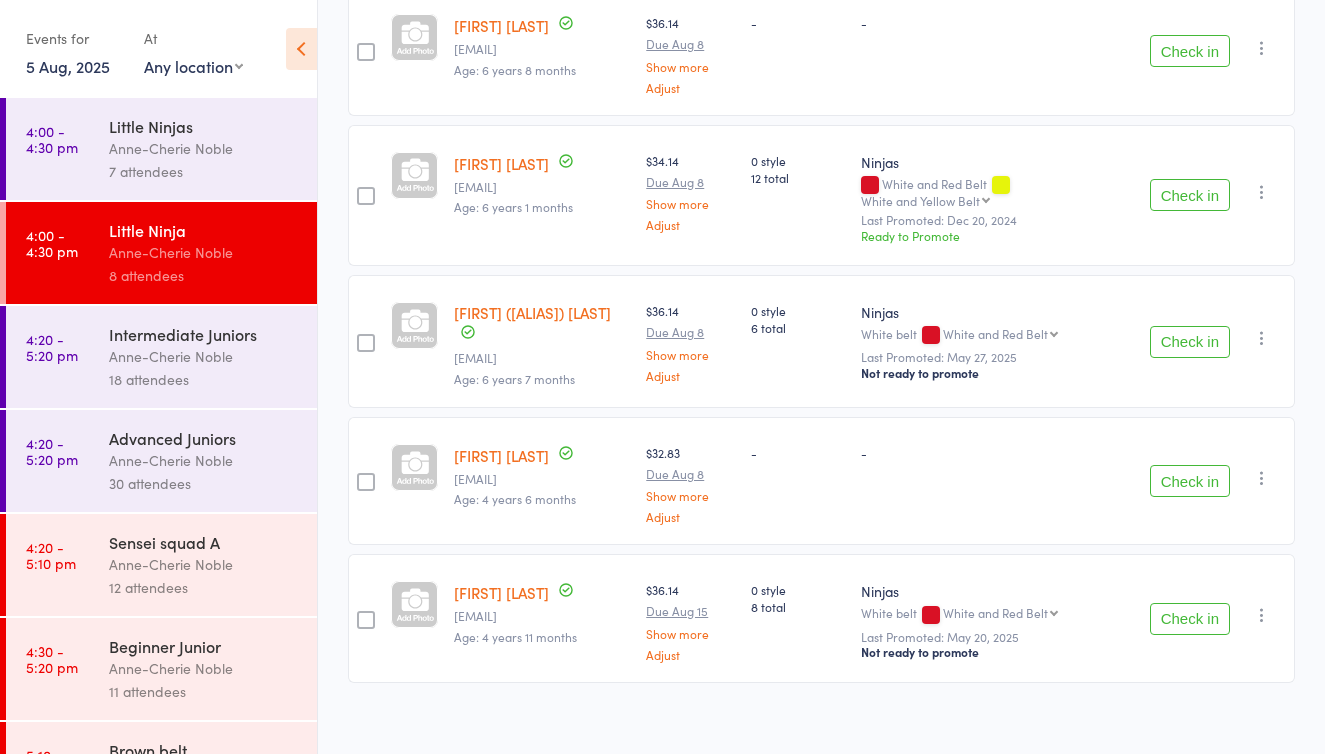 click on "Check in" at bounding box center (1190, 342) 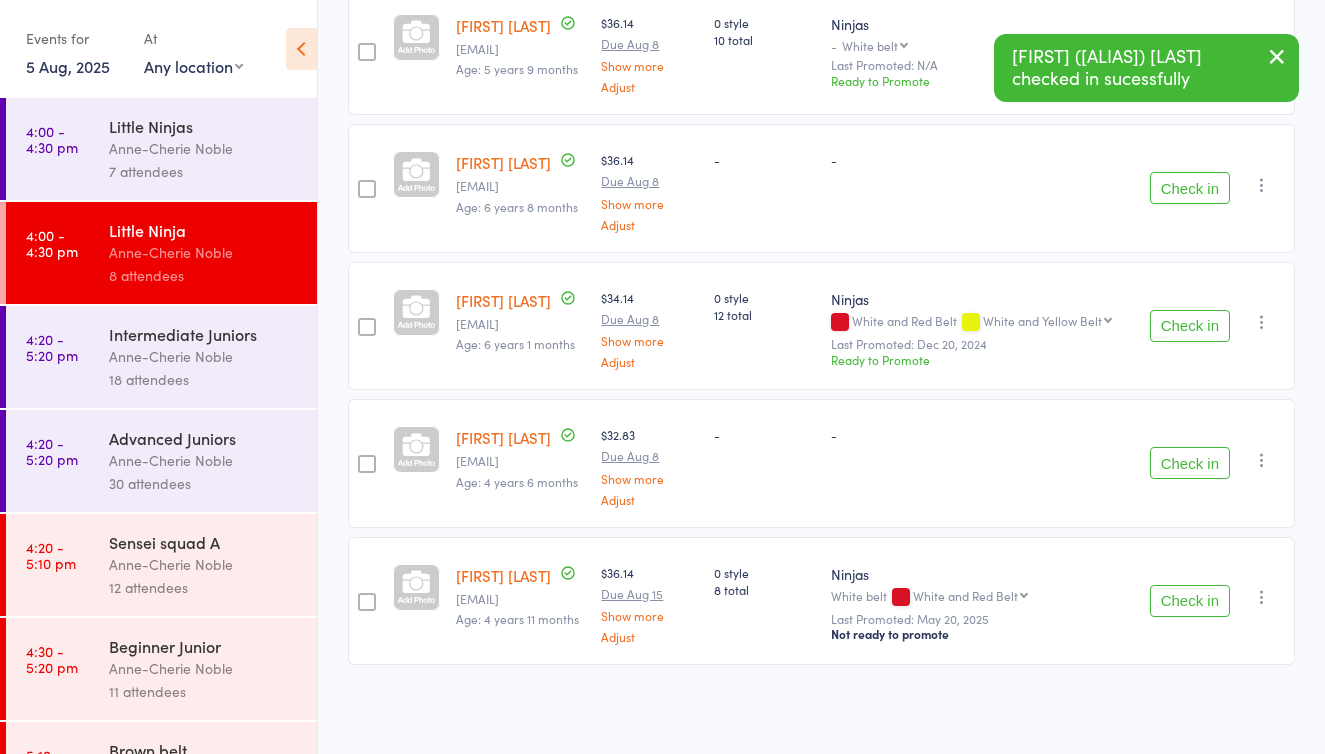 scroll, scrollTop: 633, scrollLeft: 0, axis: vertical 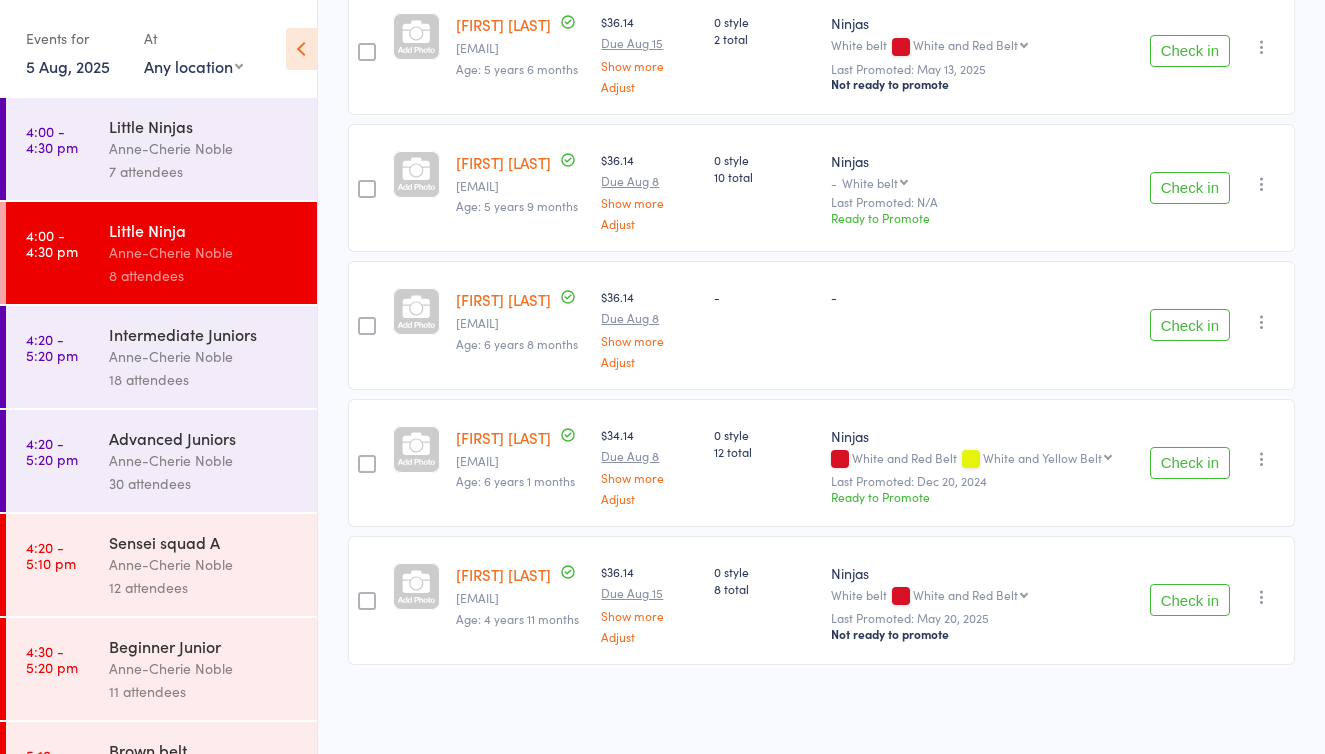 click on "Check in" at bounding box center (1190, 600) 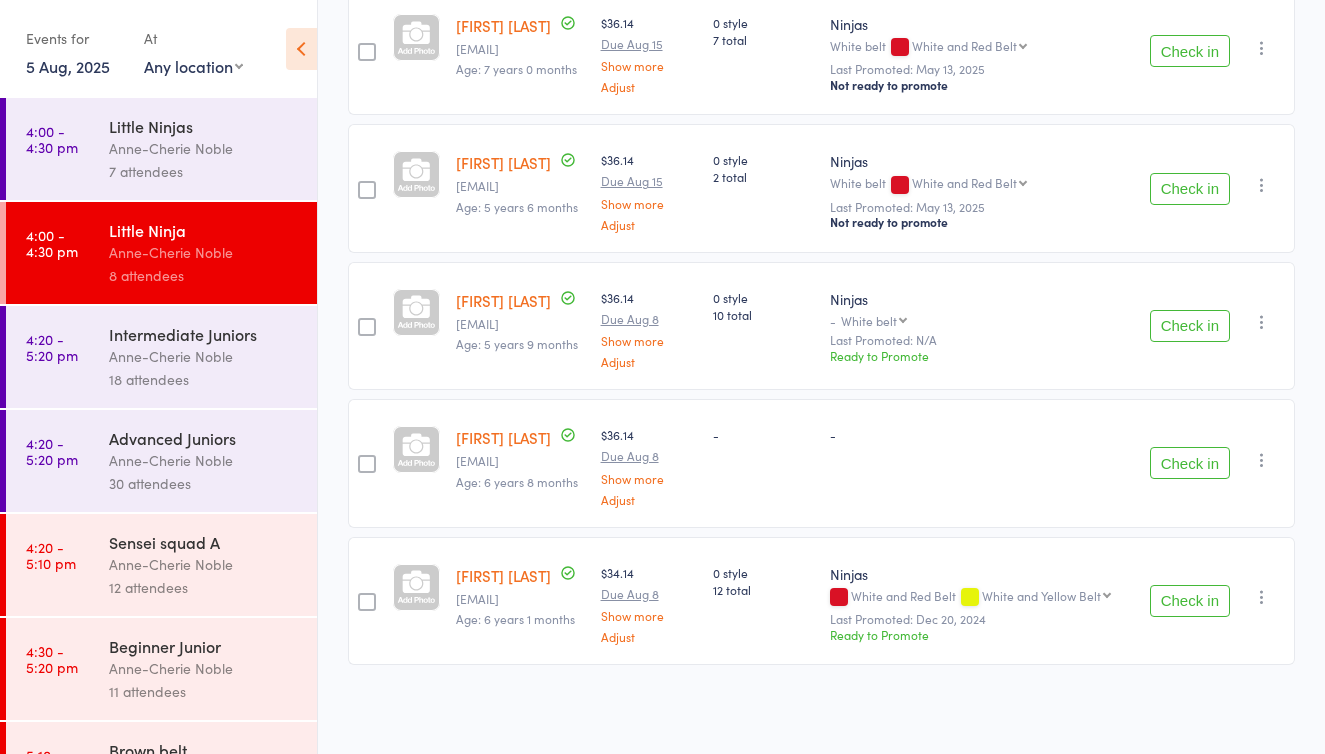 scroll, scrollTop: 361, scrollLeft: 0, axis: vertical 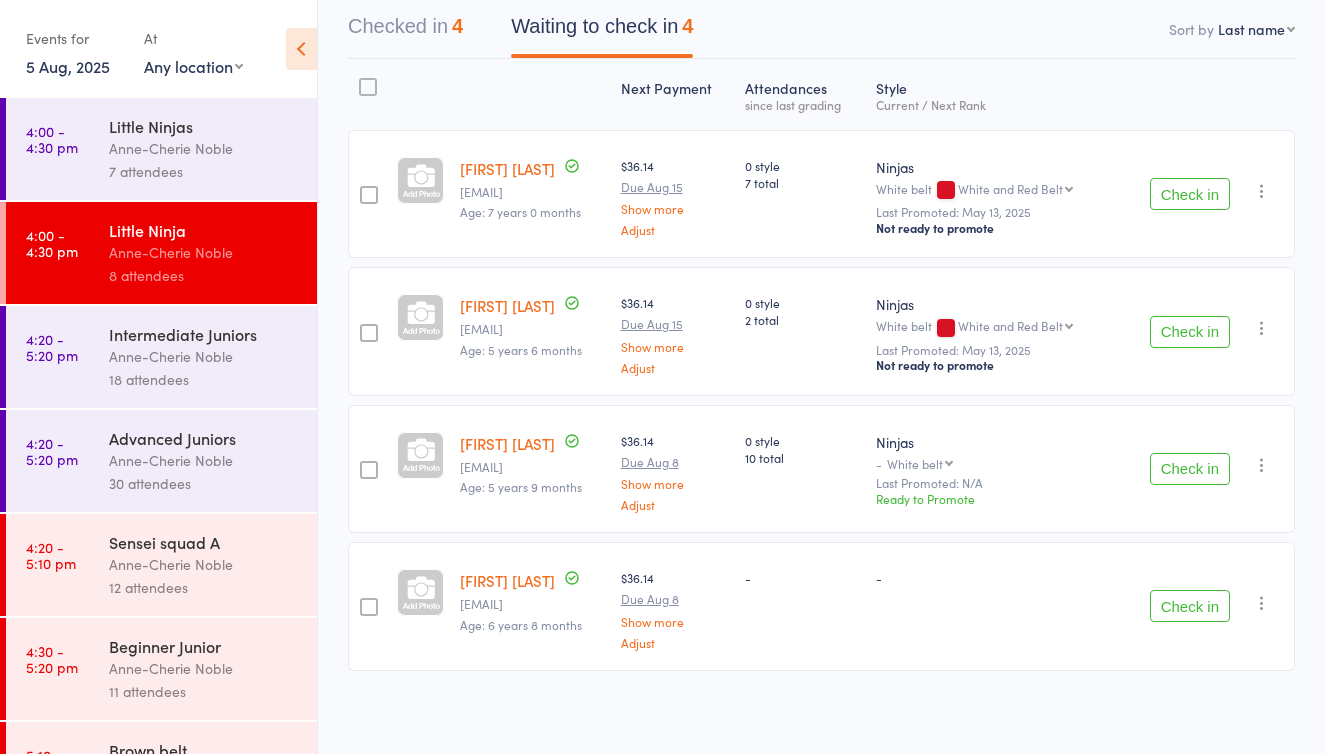 click on "Check in" at bounding box center [1190, 606] 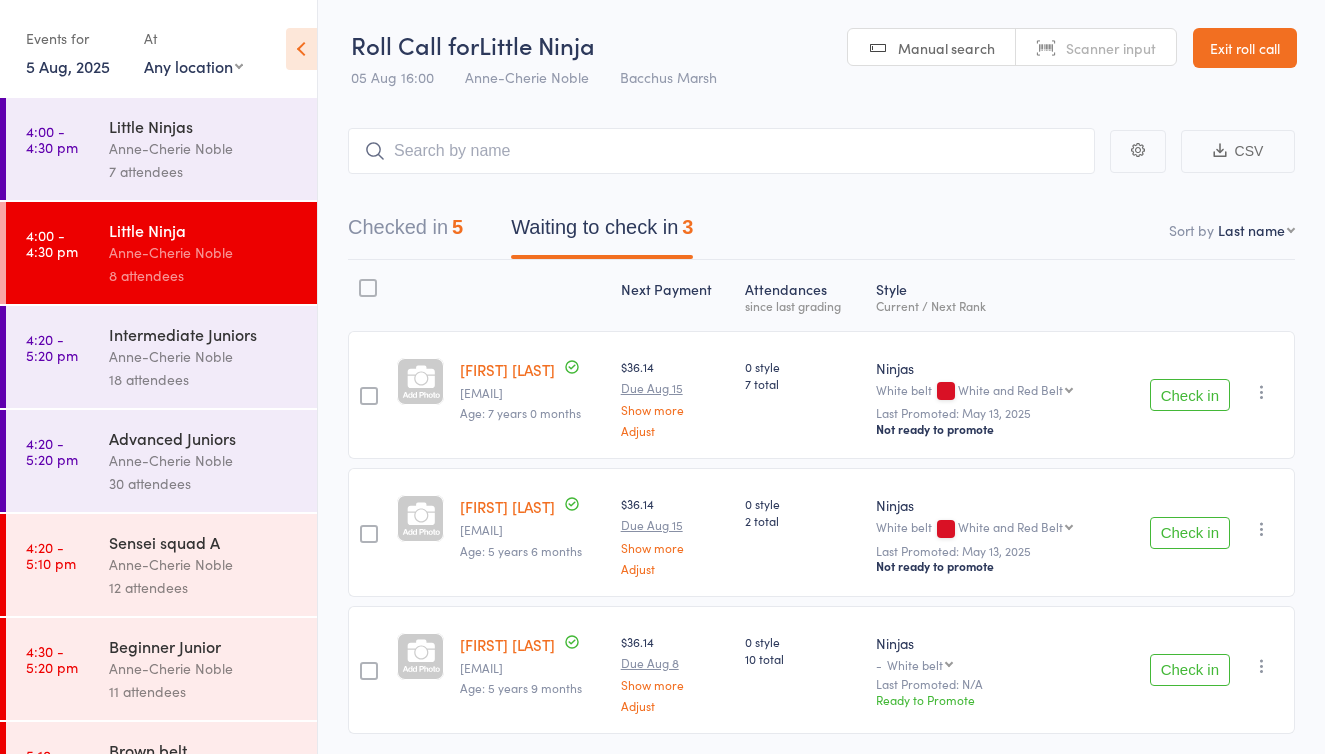 scroll, scrollTop: 0, scrollLeft: 0, axis: both 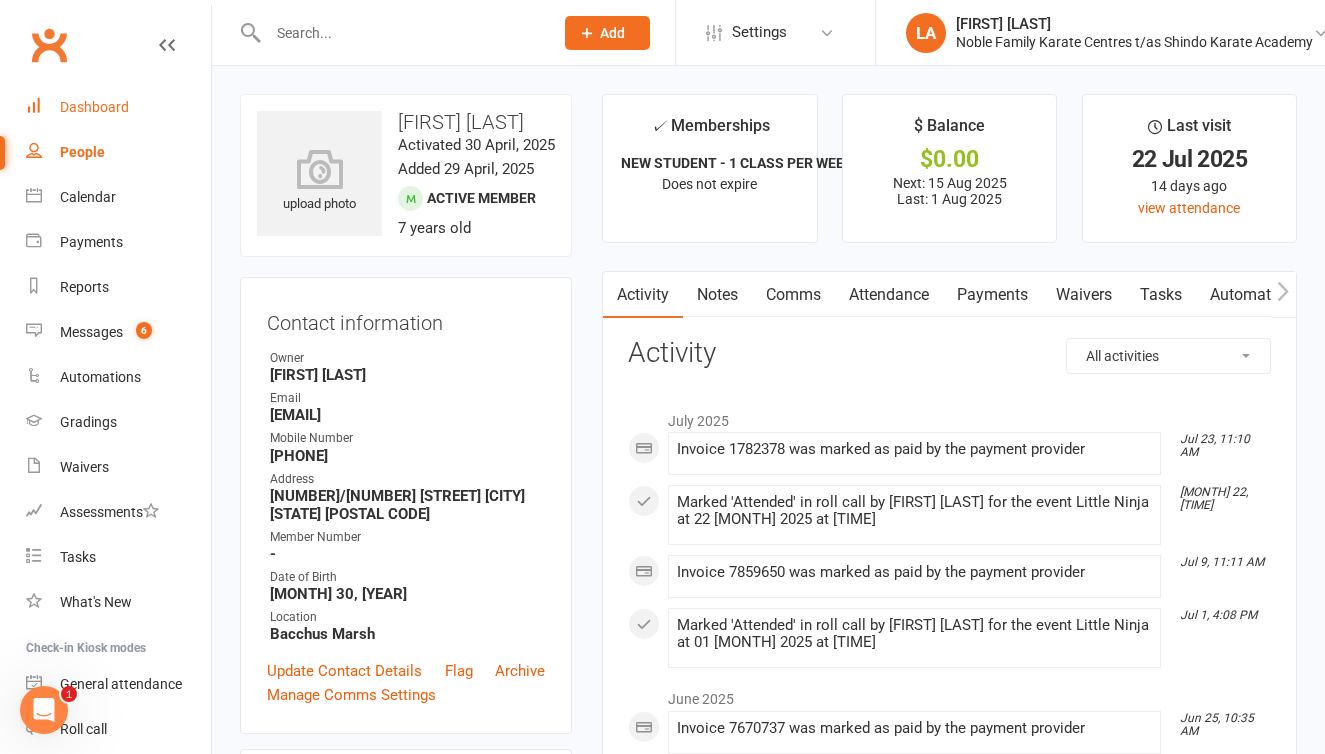 click on "Dashboard" at bounding box center [94, 107] 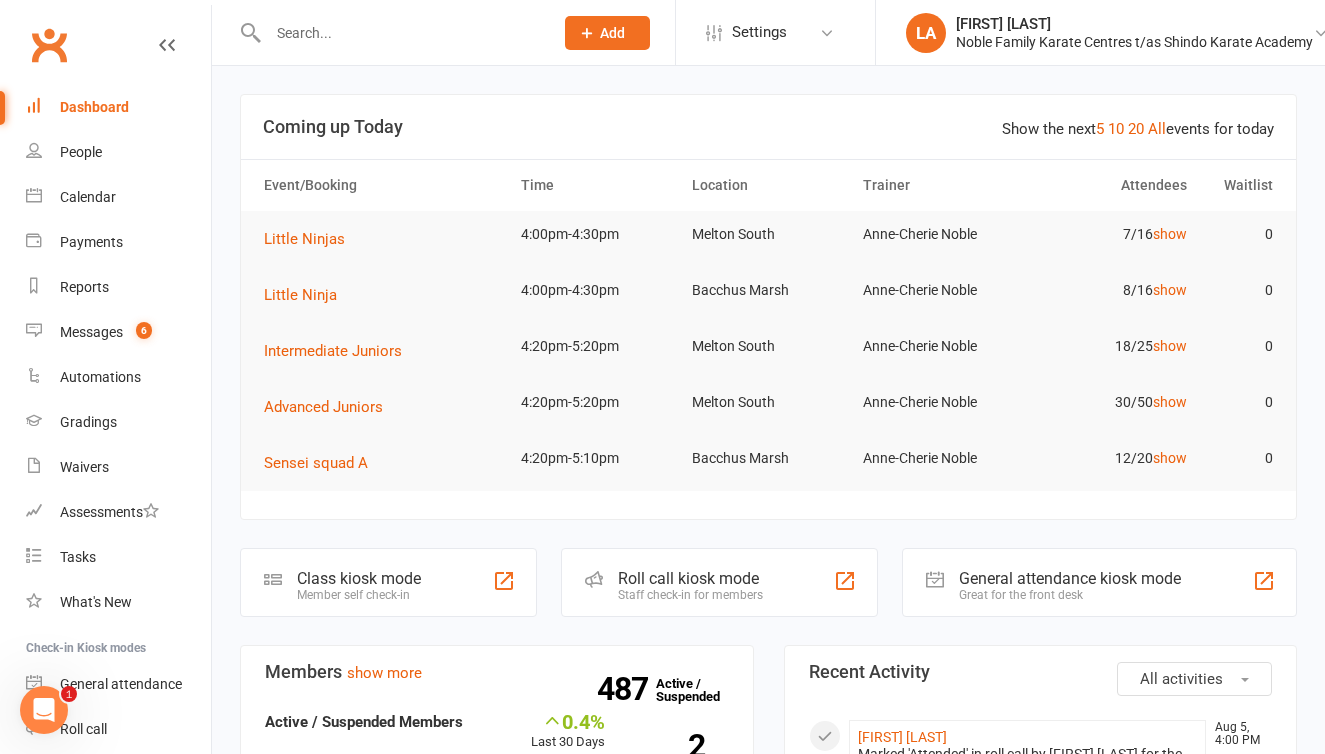 click at bounding box center [389, 32] 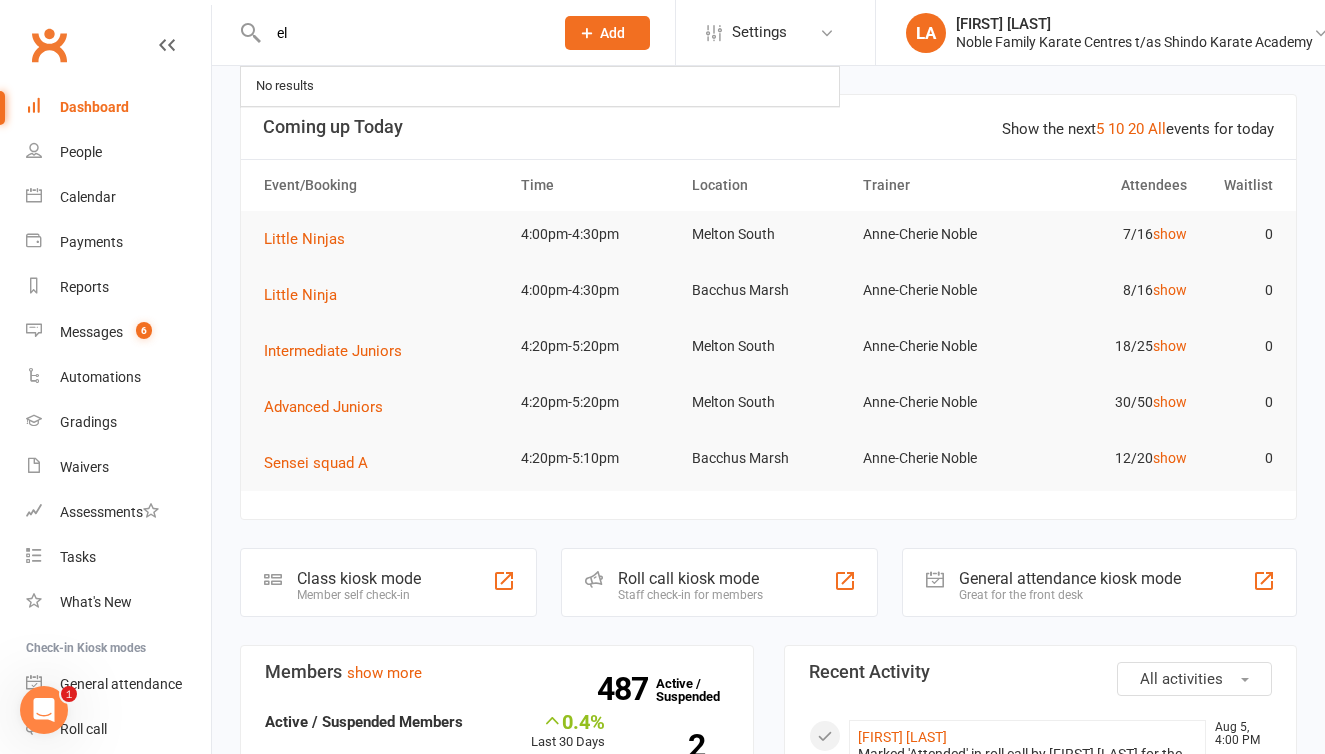 type on "e" 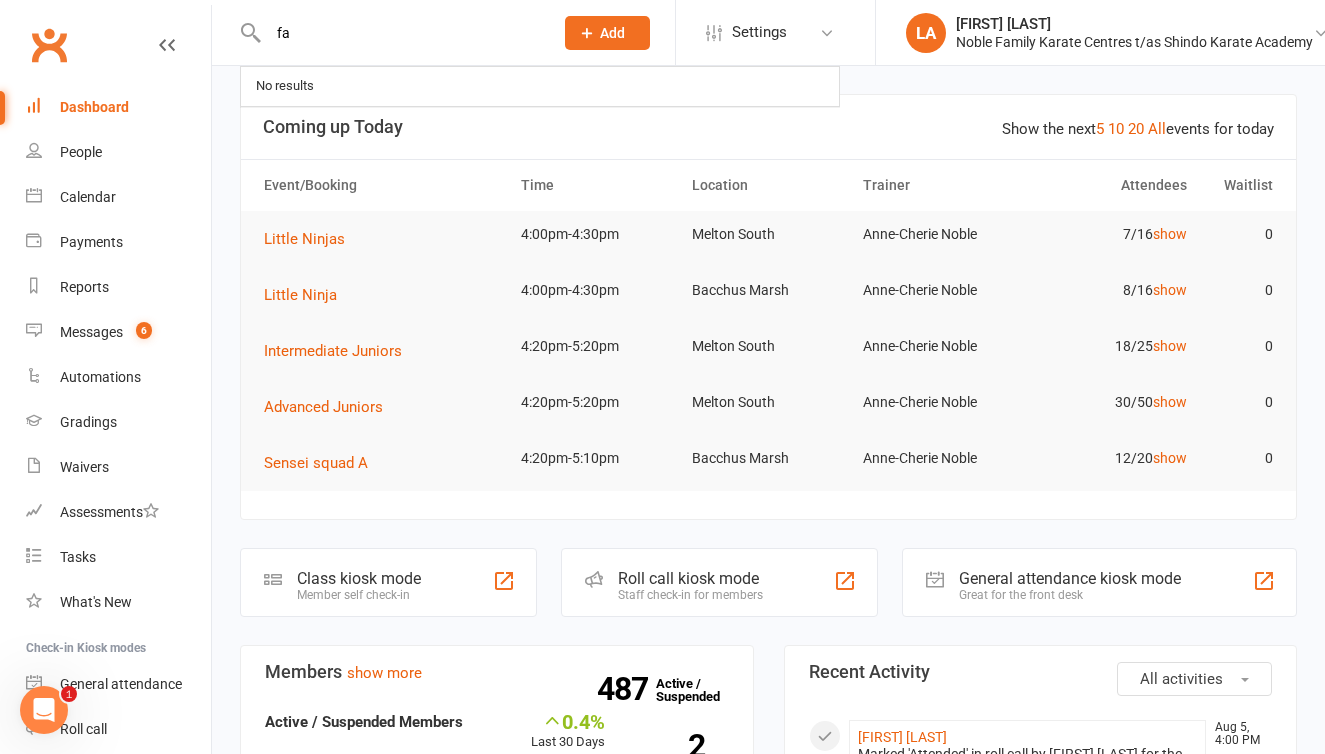 type on "f" 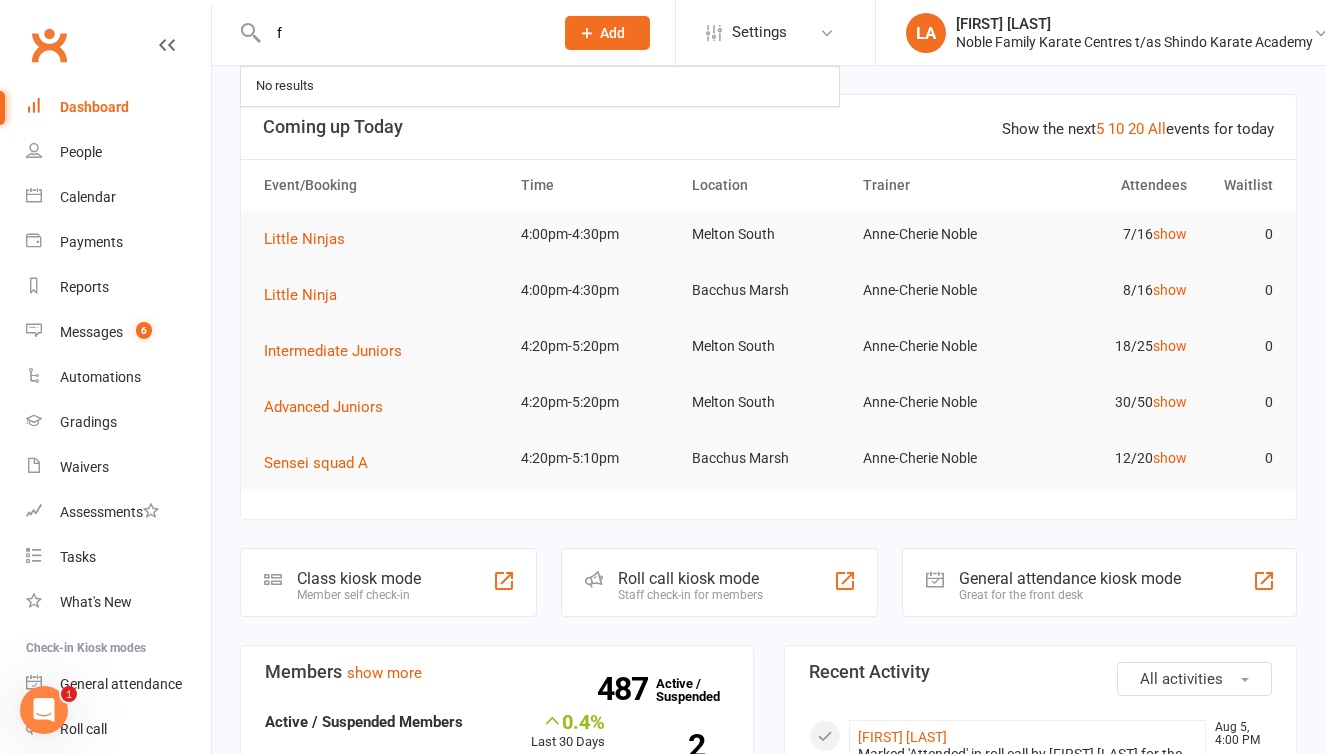 type 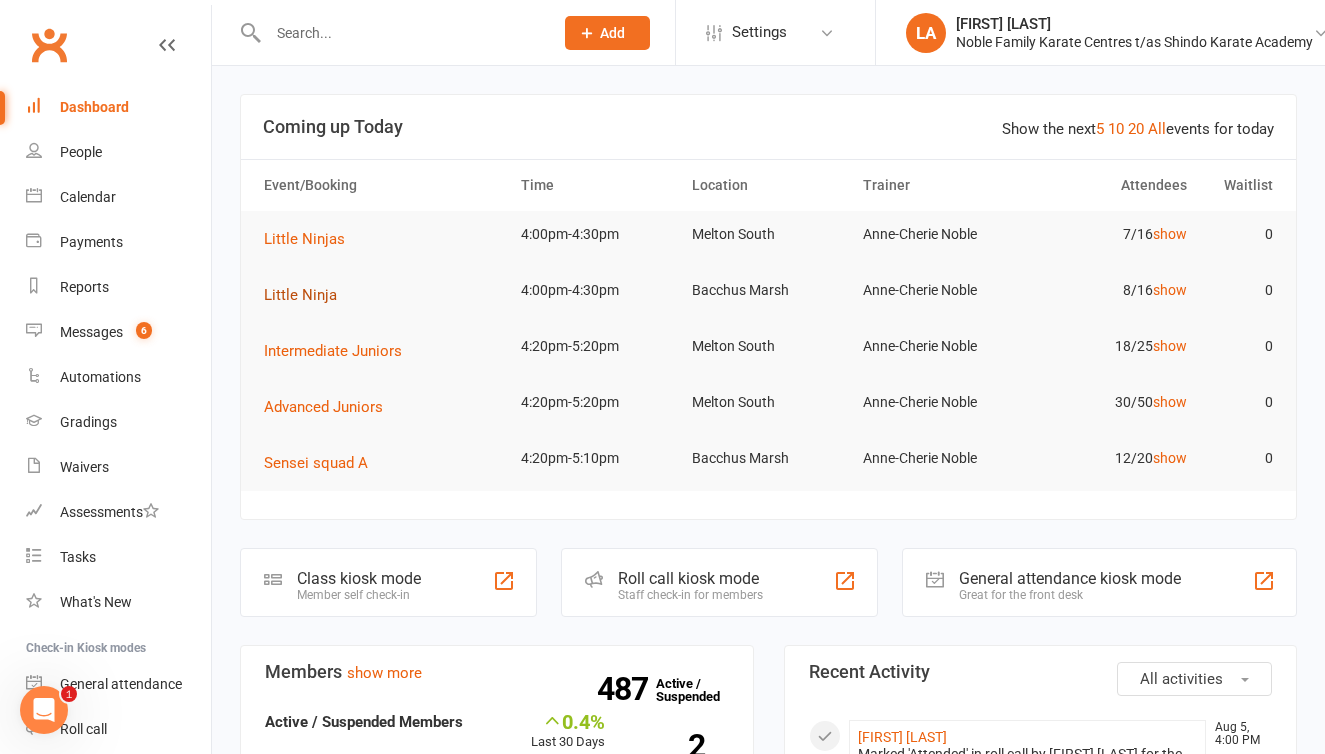 click on "Little Ninja" at bounding box center [300, 295] 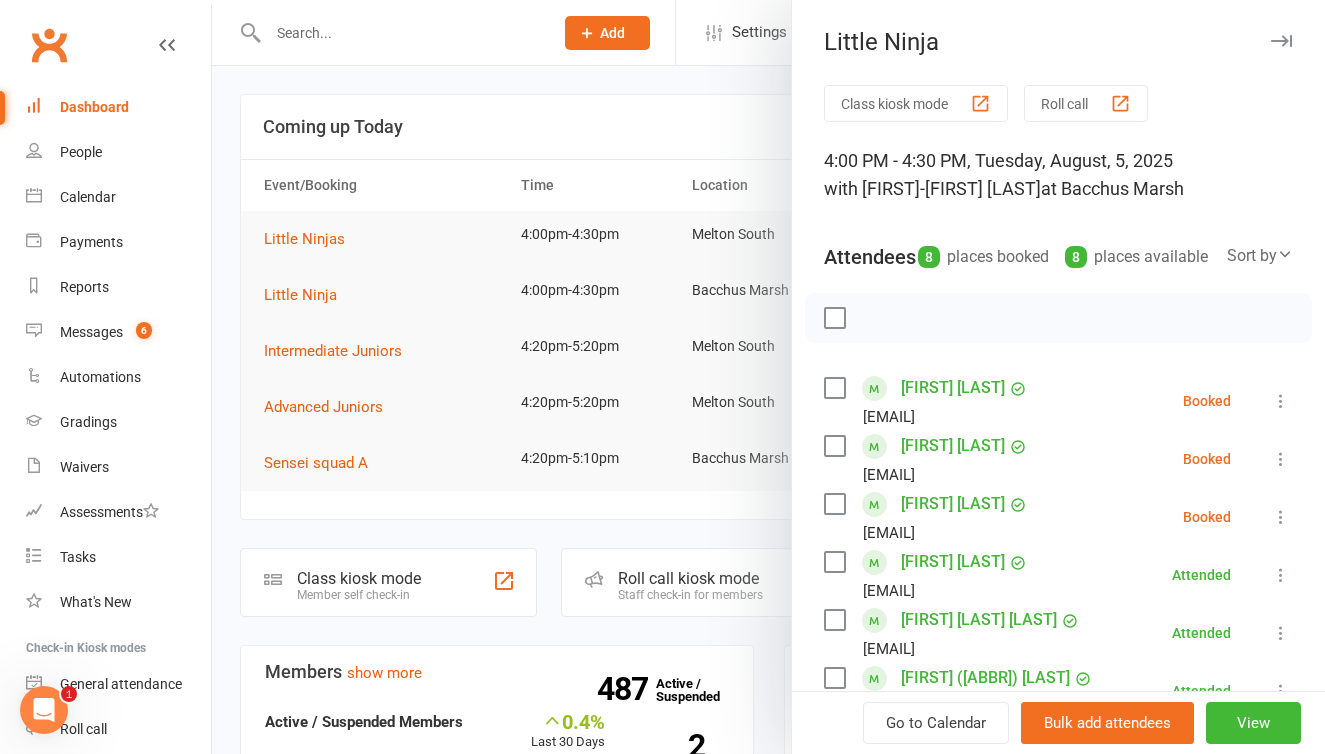 click on "Roll call" at bounding box center [1086, 103] 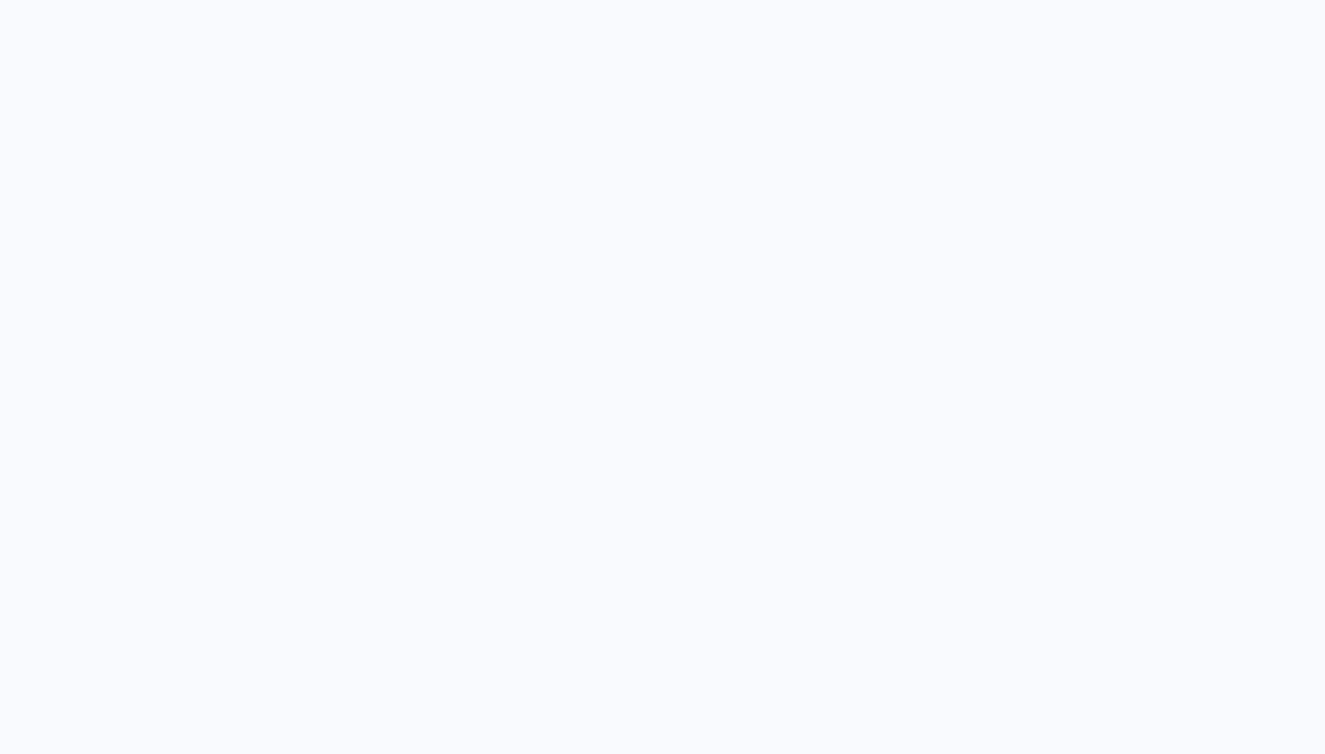 scroll, scrollTop: 0, scrollLeft: 0, axis: both 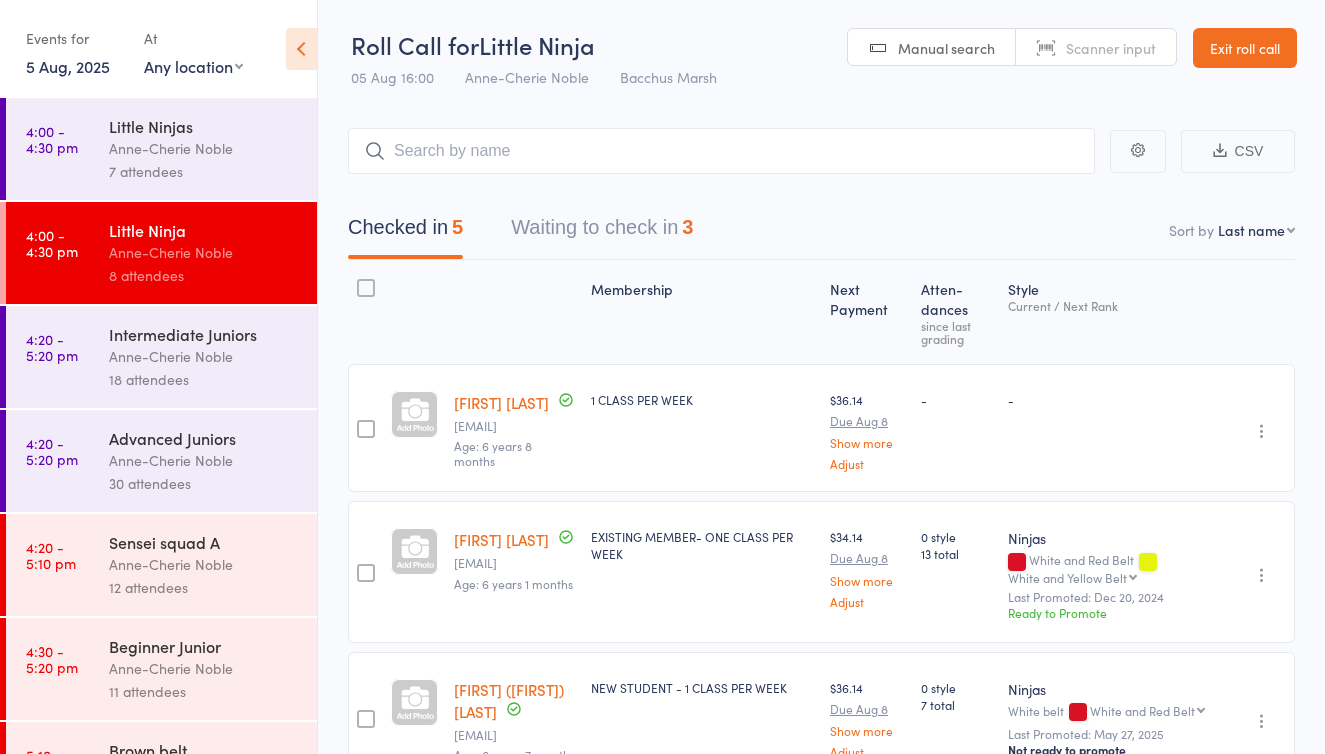 click on "Waiting to check in  3" at bounding box center [602, 232] 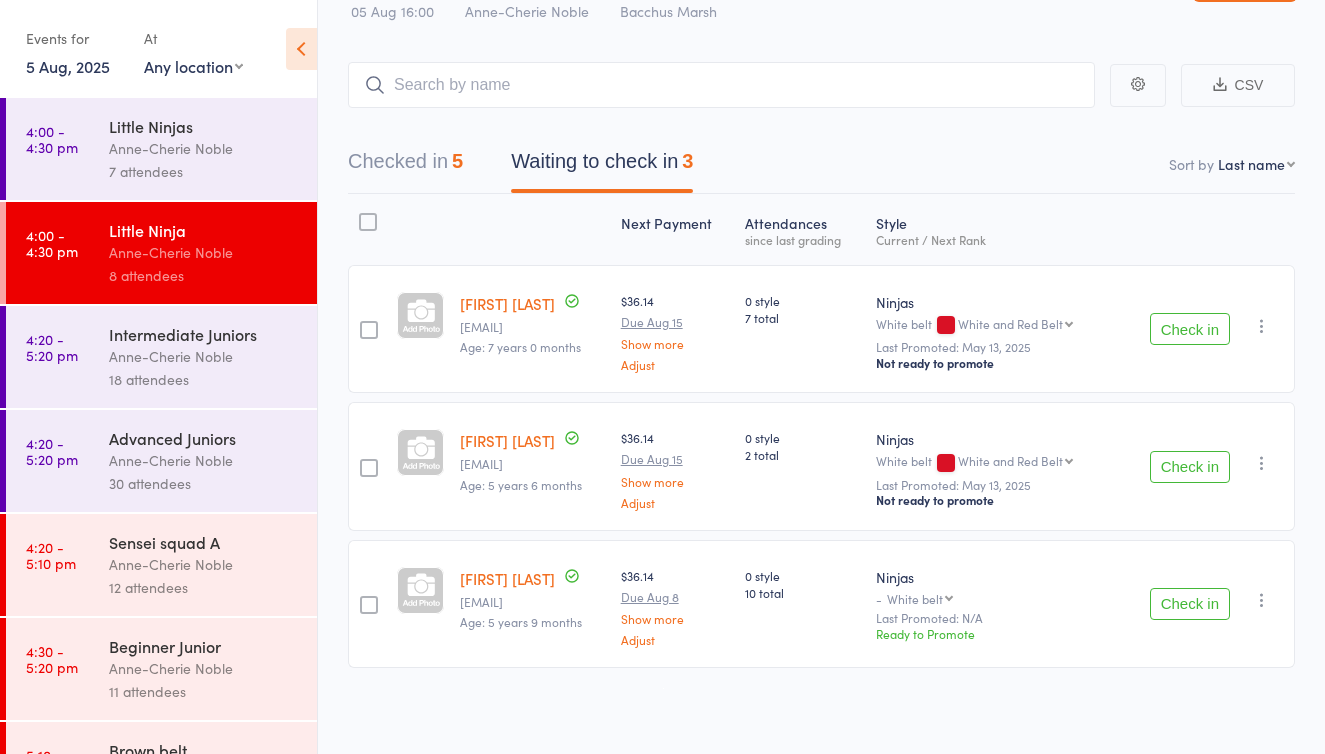 scroll, scrollTop: 65, scrollLeft: 0, axis: vertical 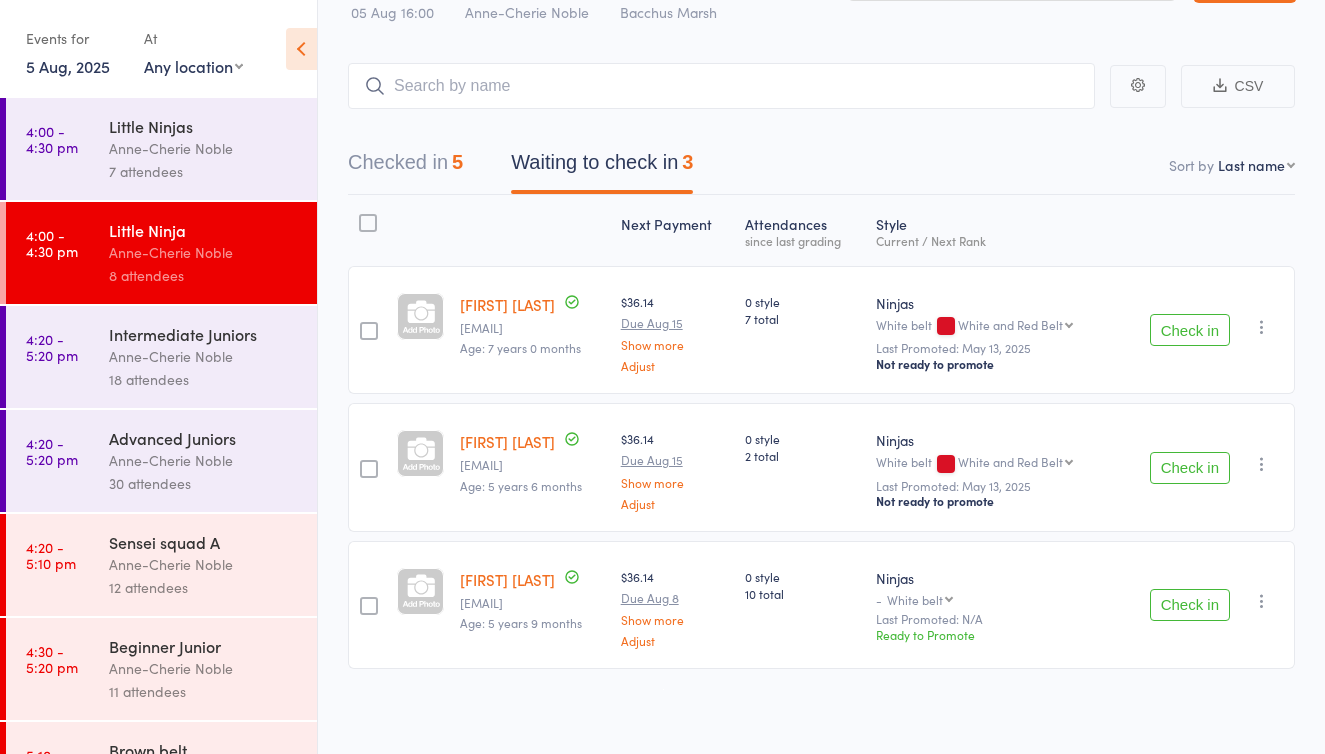 click on "Check in" at bounding box center [1190, 330] 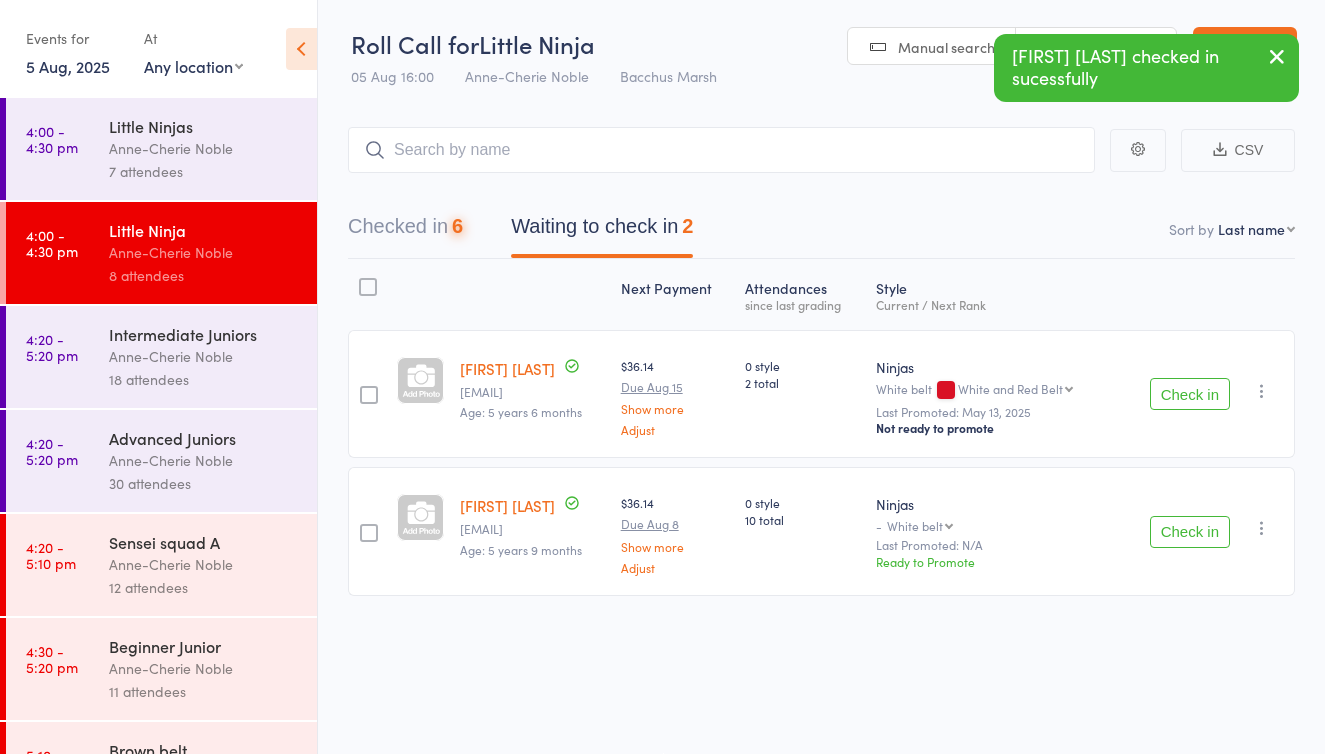 scroll, scrollTop: 13, scrollLeft: 0, axis: vertical 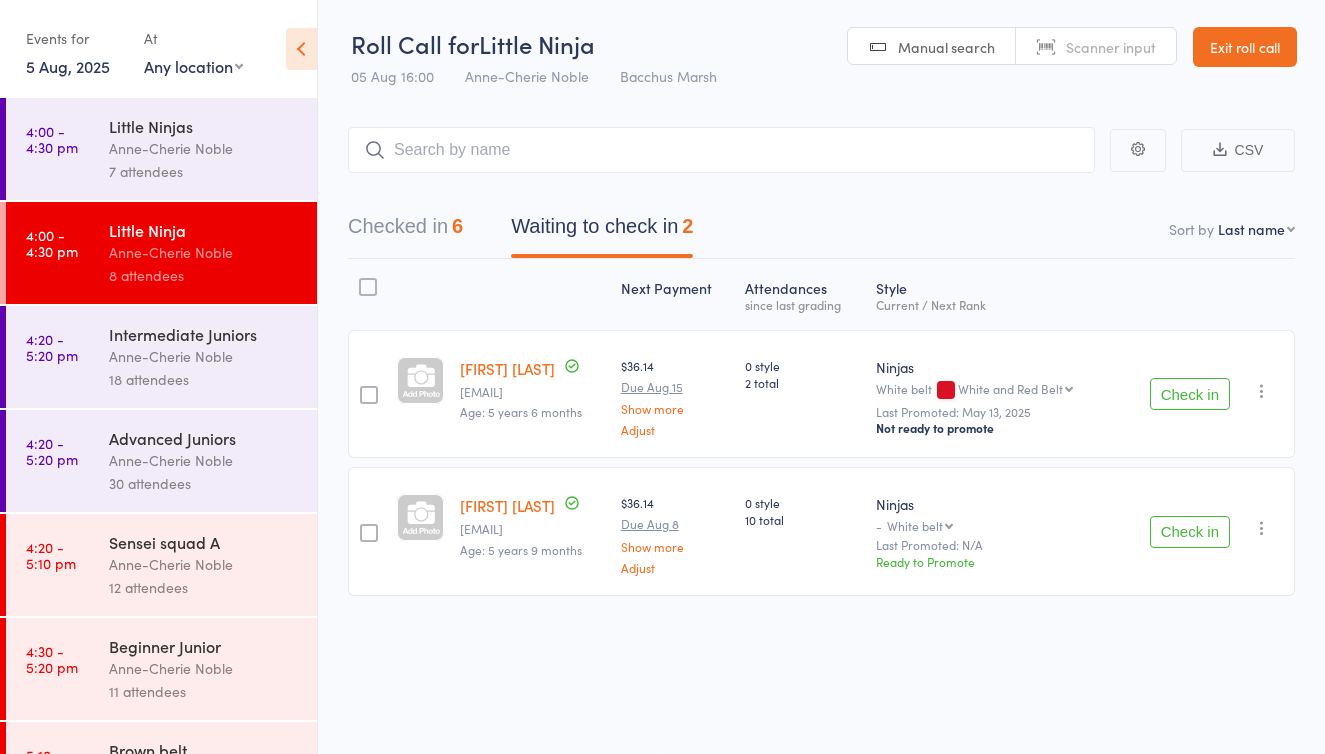 click on "Exit roll call" at bounding box center [1245, 47] 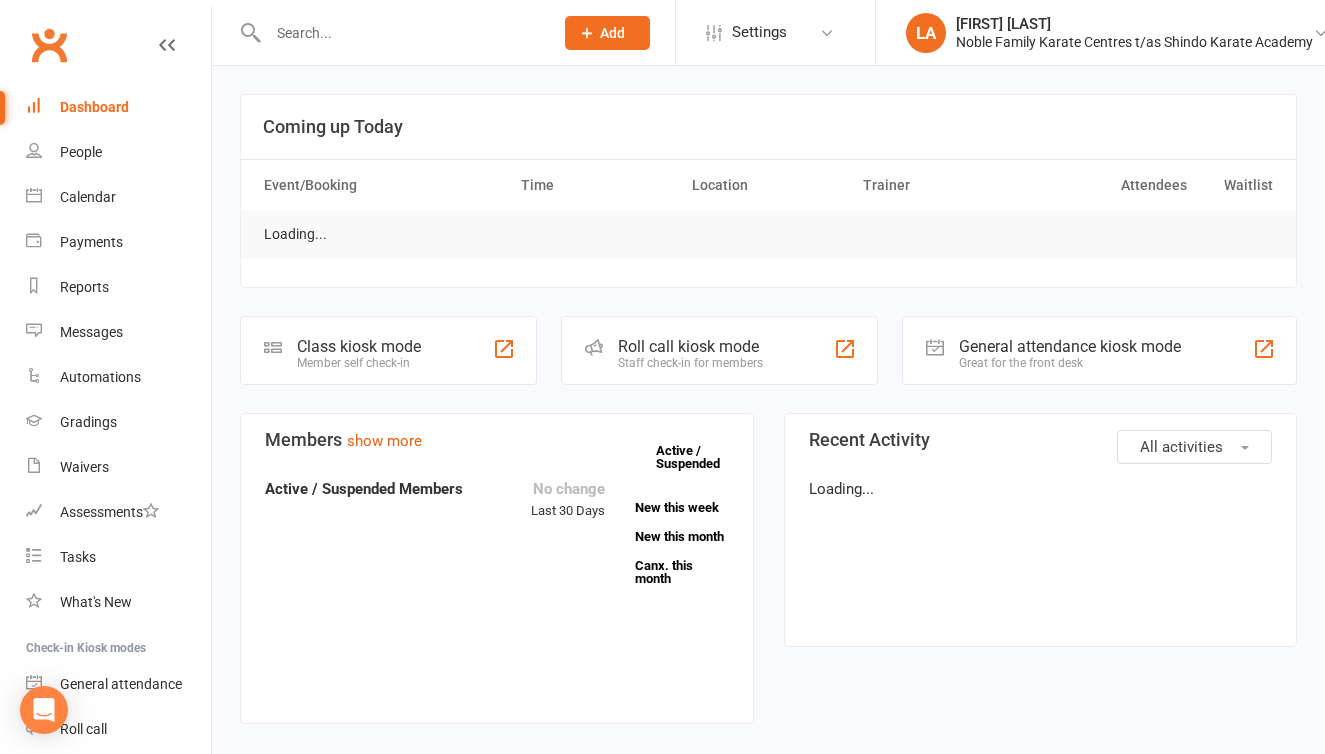 scroll, scrollTop: 0, scrollLeft: 0, axis: both 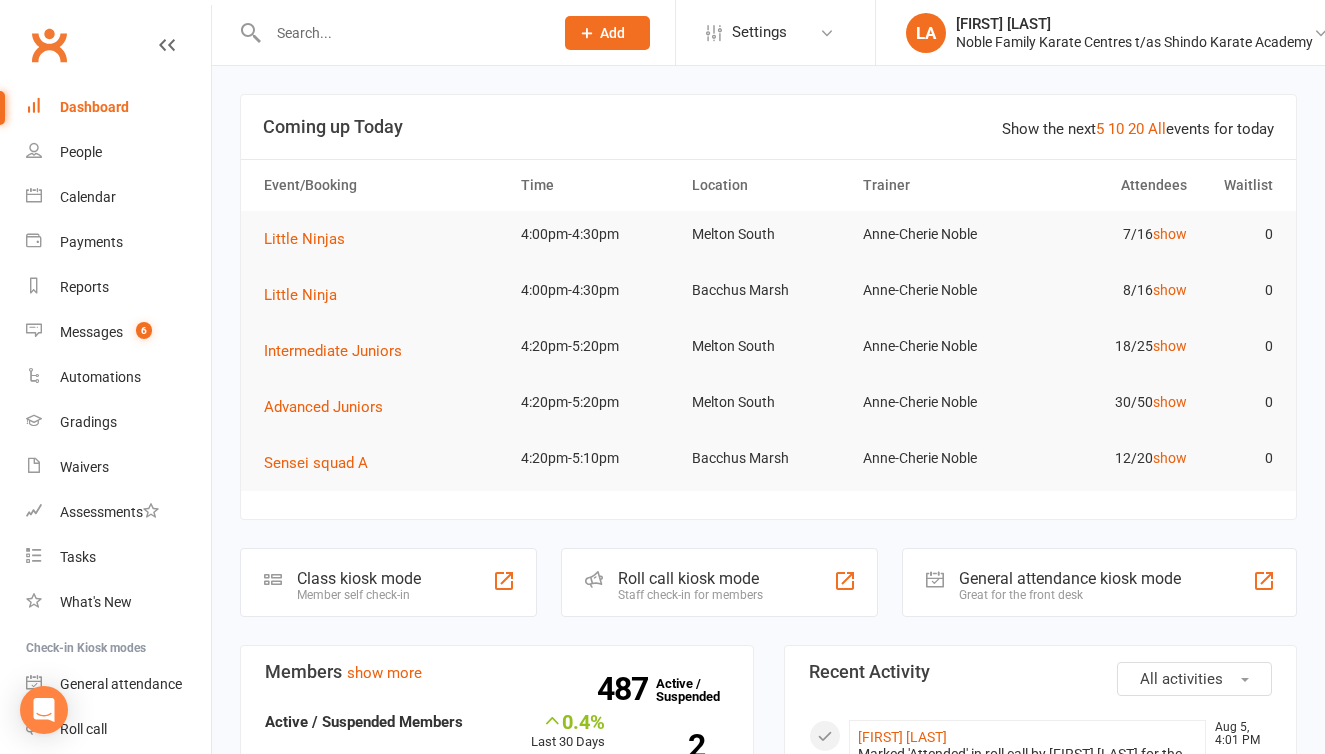 click at bounding box center (400, 33) 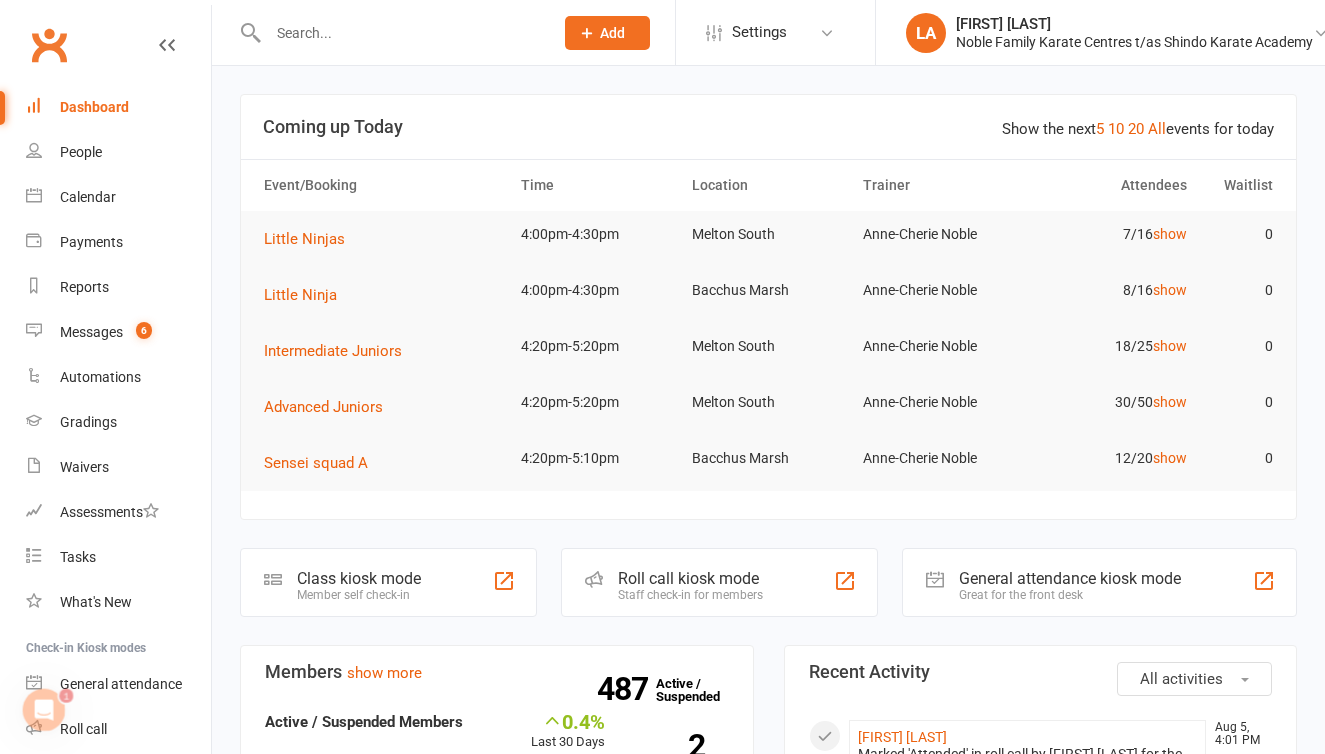scroll, scrollTop: 0, scrollLeft: 0, axis: both 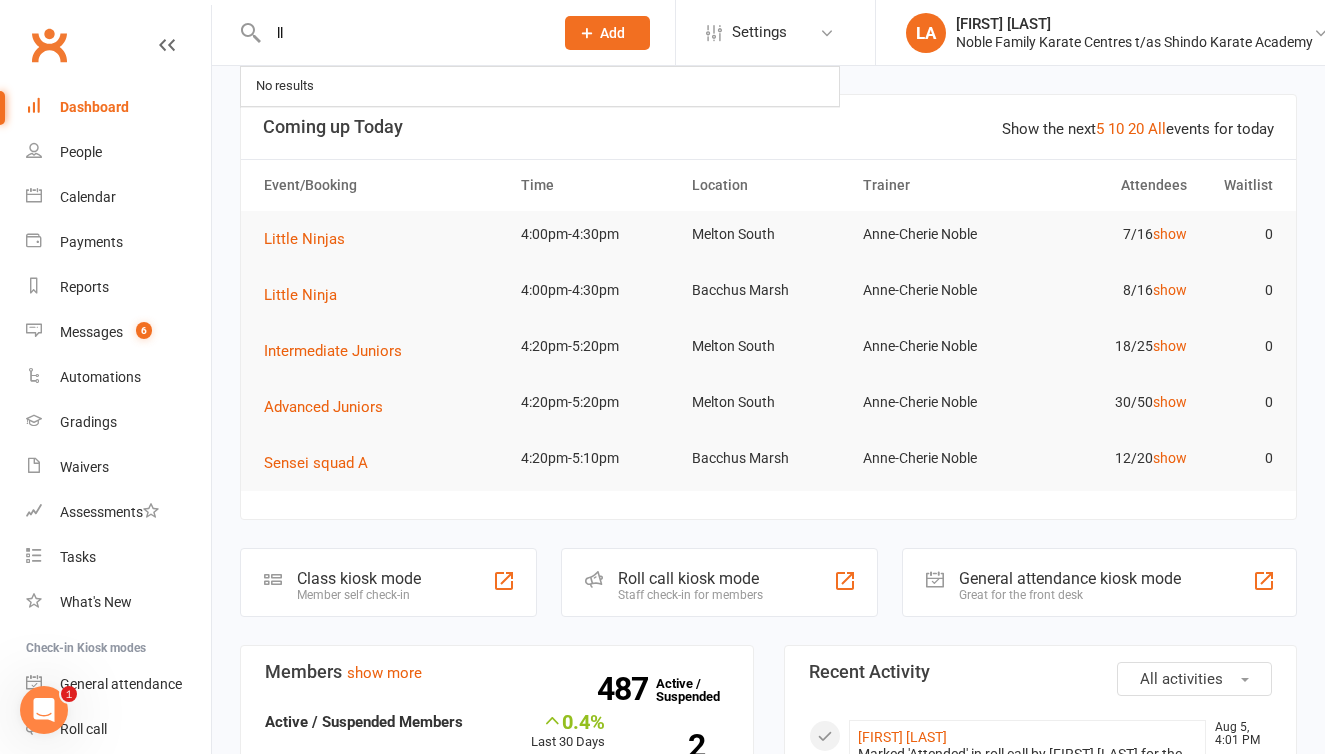 type on "l" 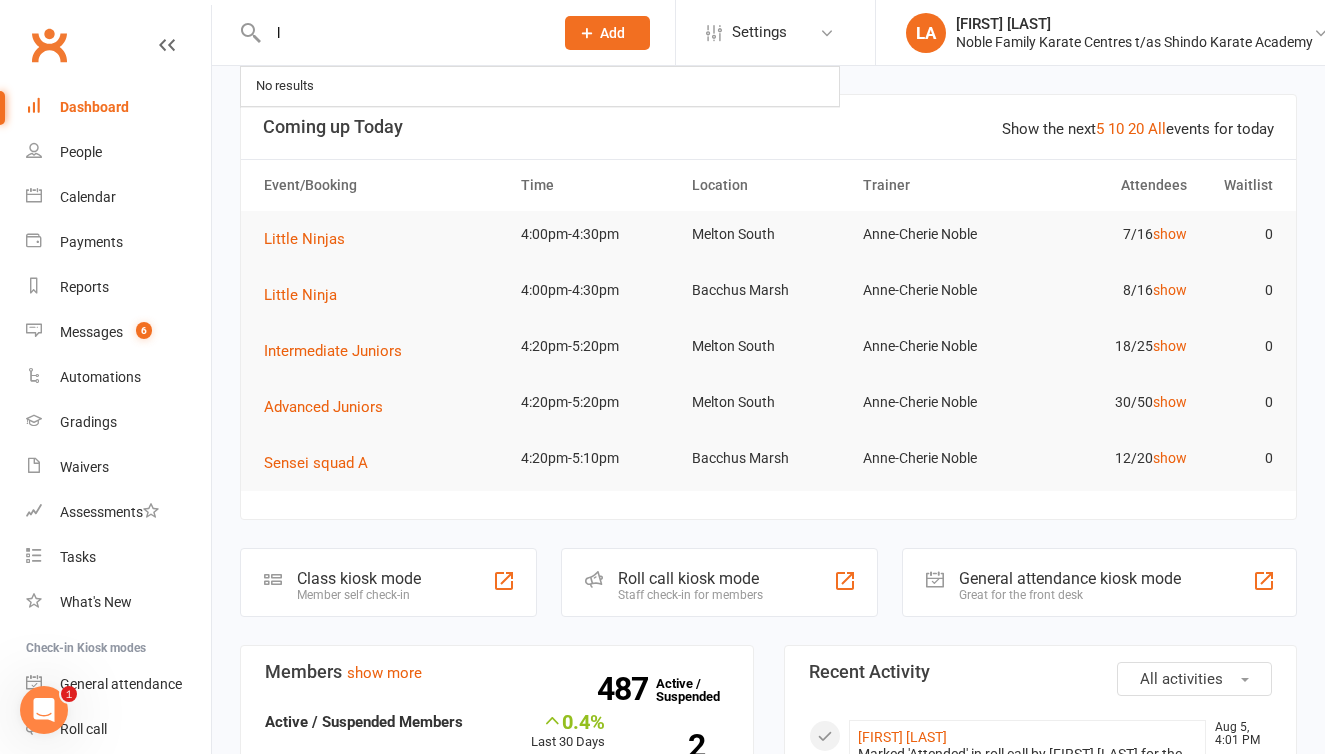 type 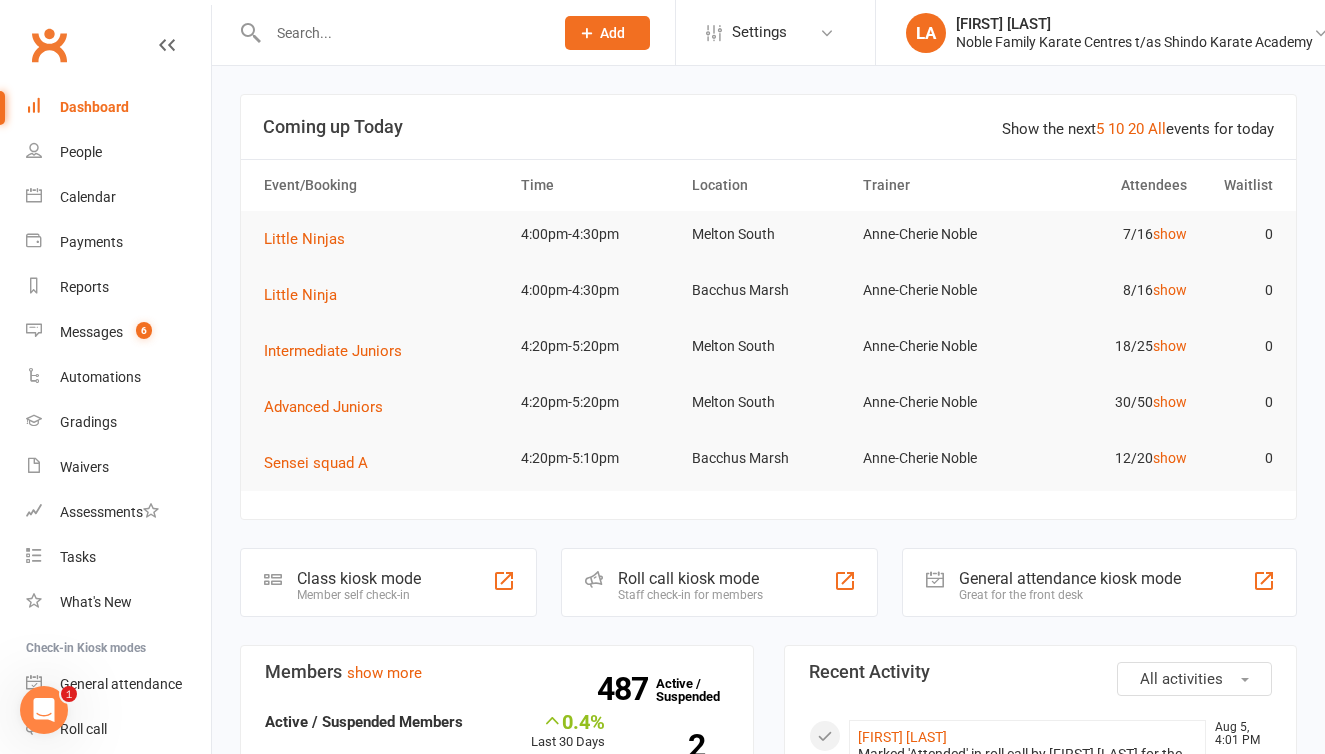 click on "Add" 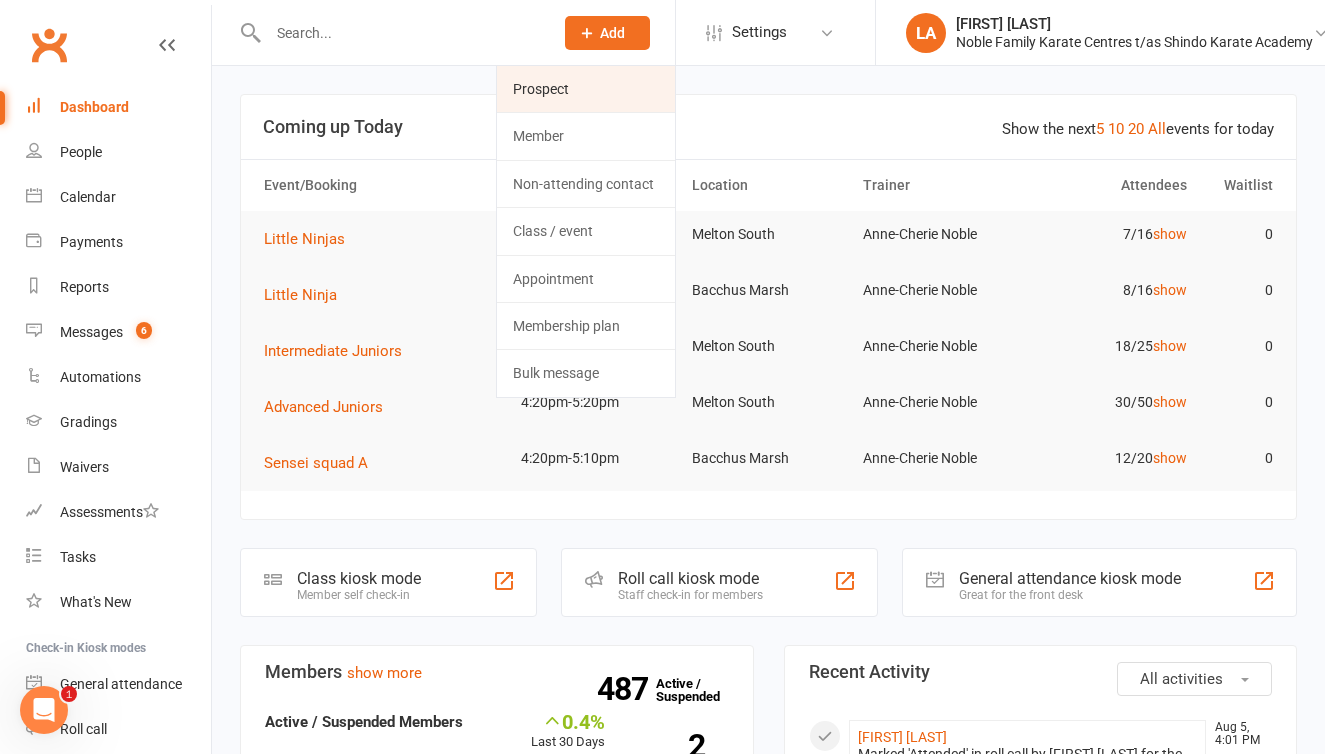 click on "Prospect" 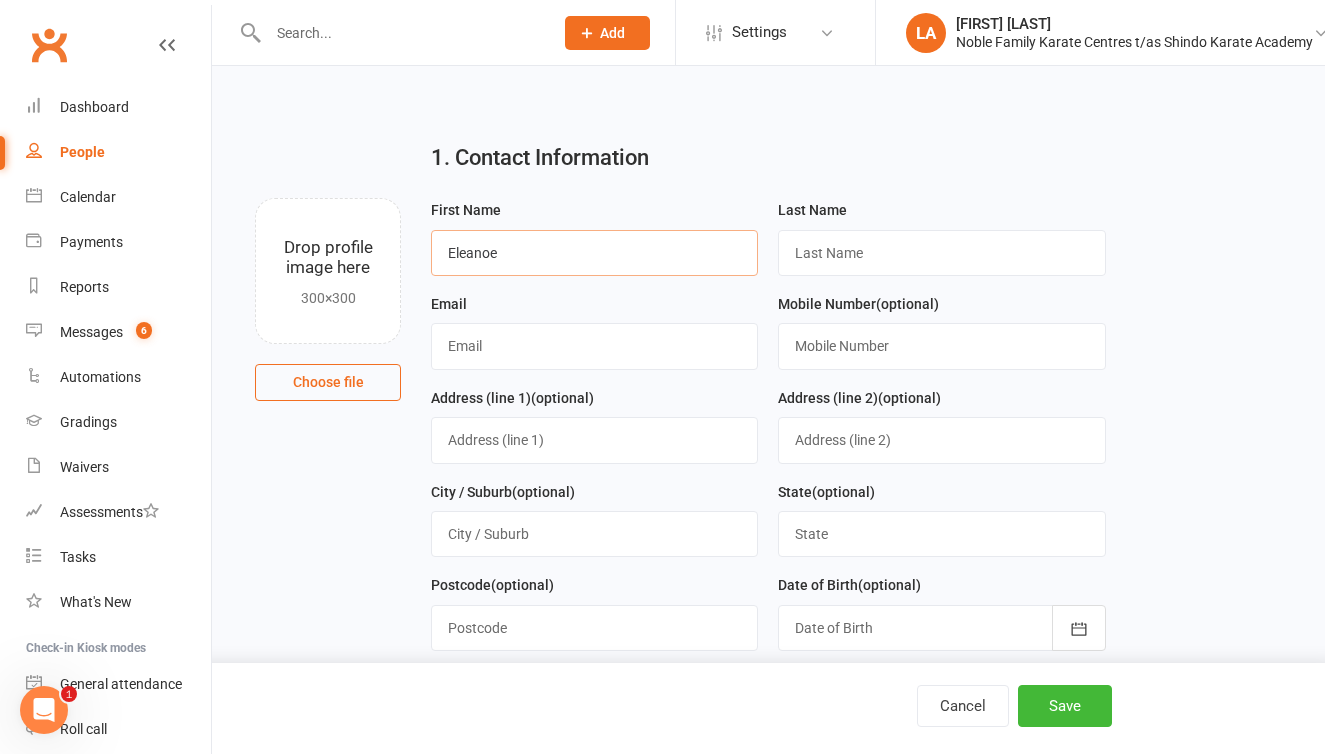 click on "Eleanoe" at bounding box center [594, 253] 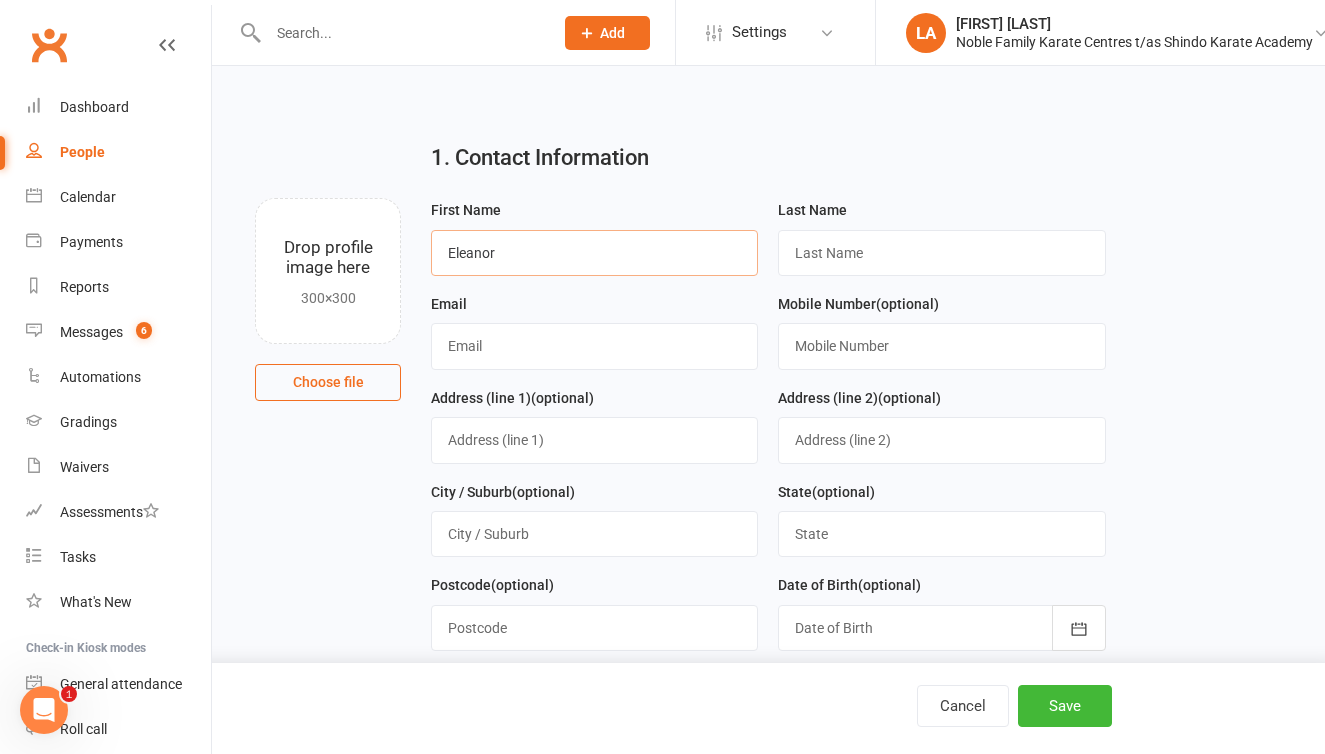 type on "Eleanor" 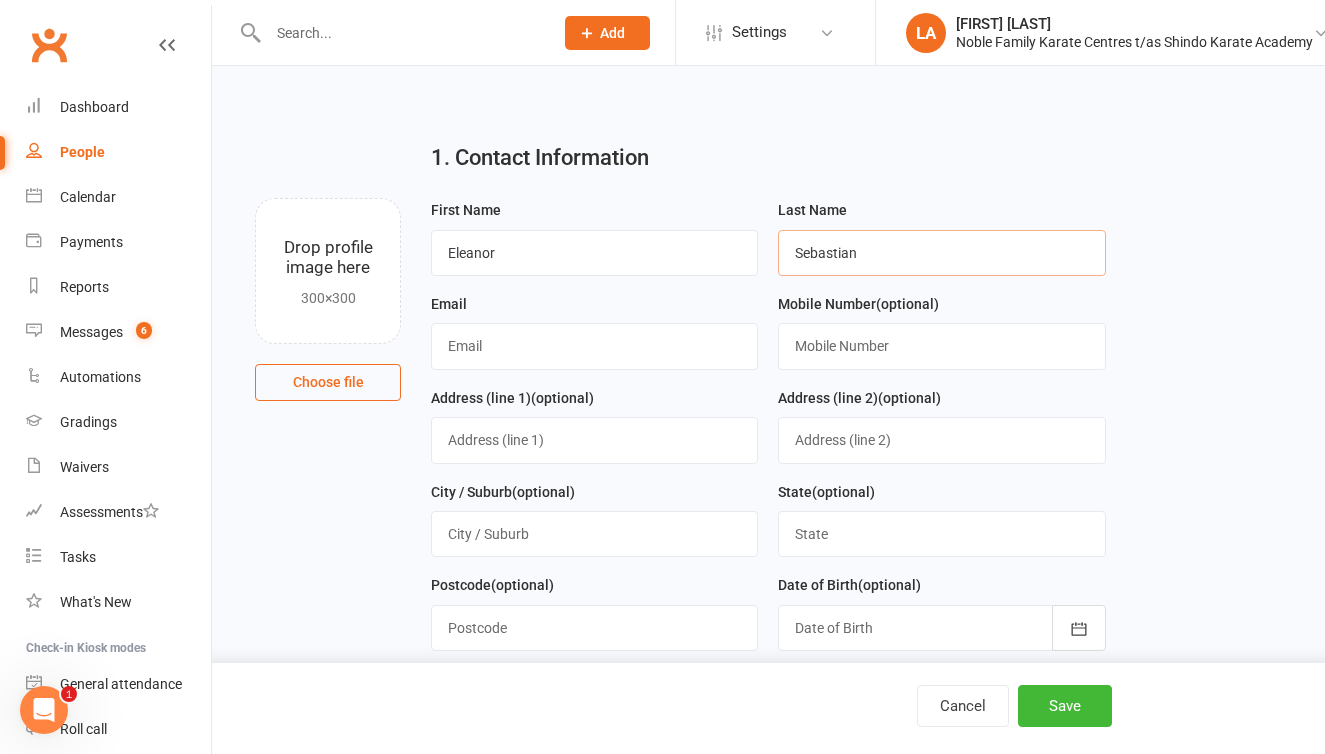 type on "Sebastian" 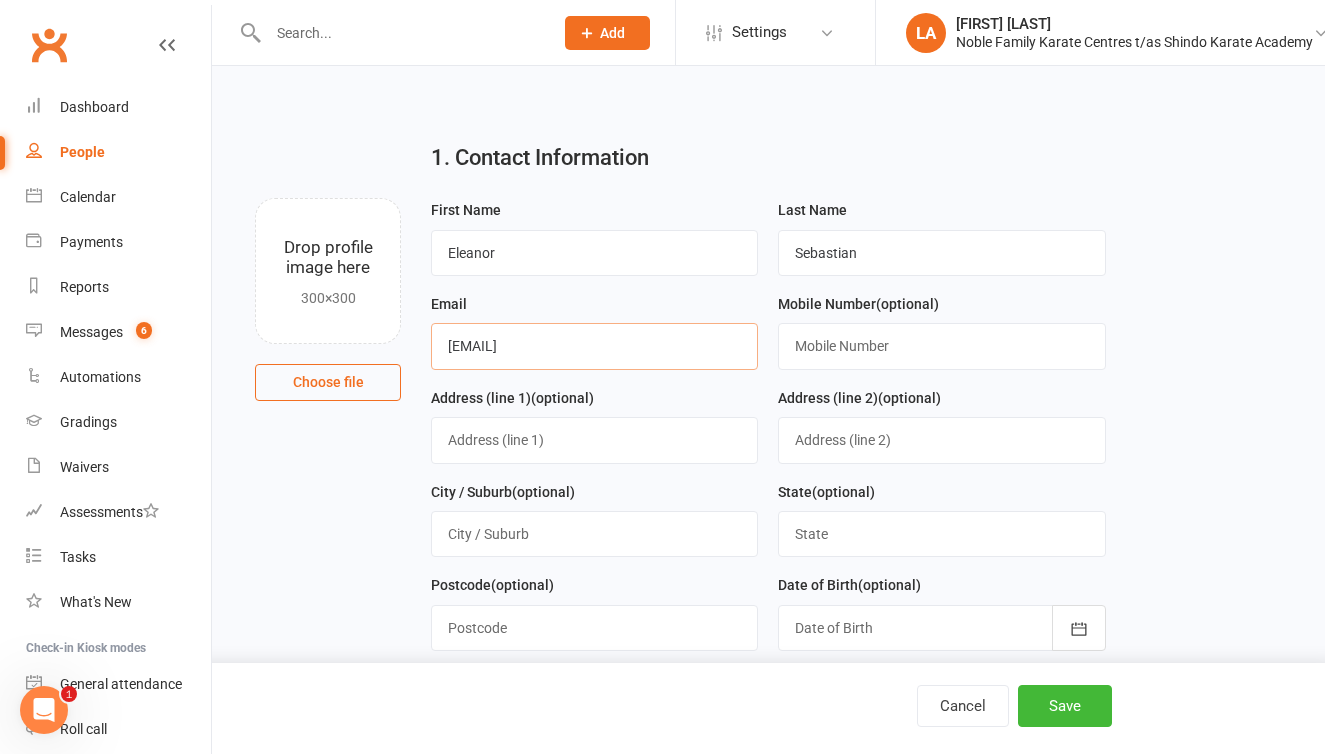 type on "[EMAIL]" 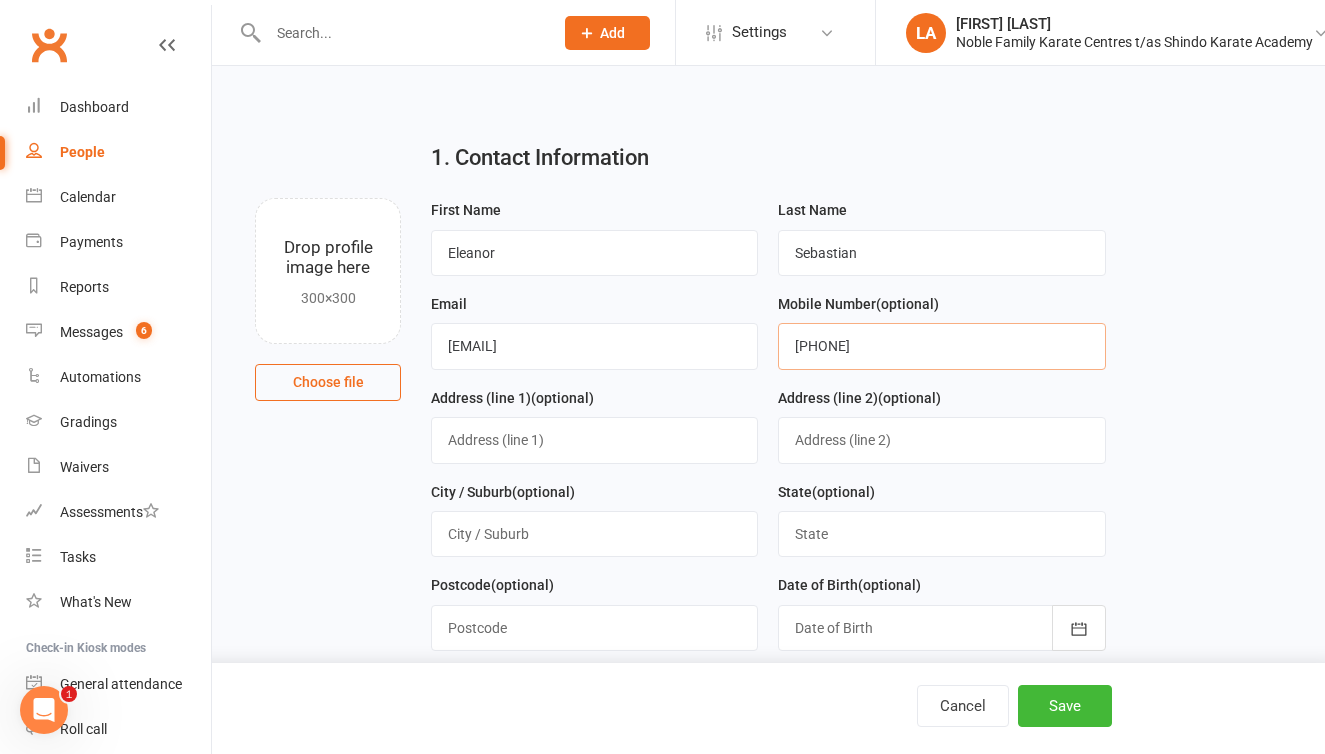 type on "[PHONE]" 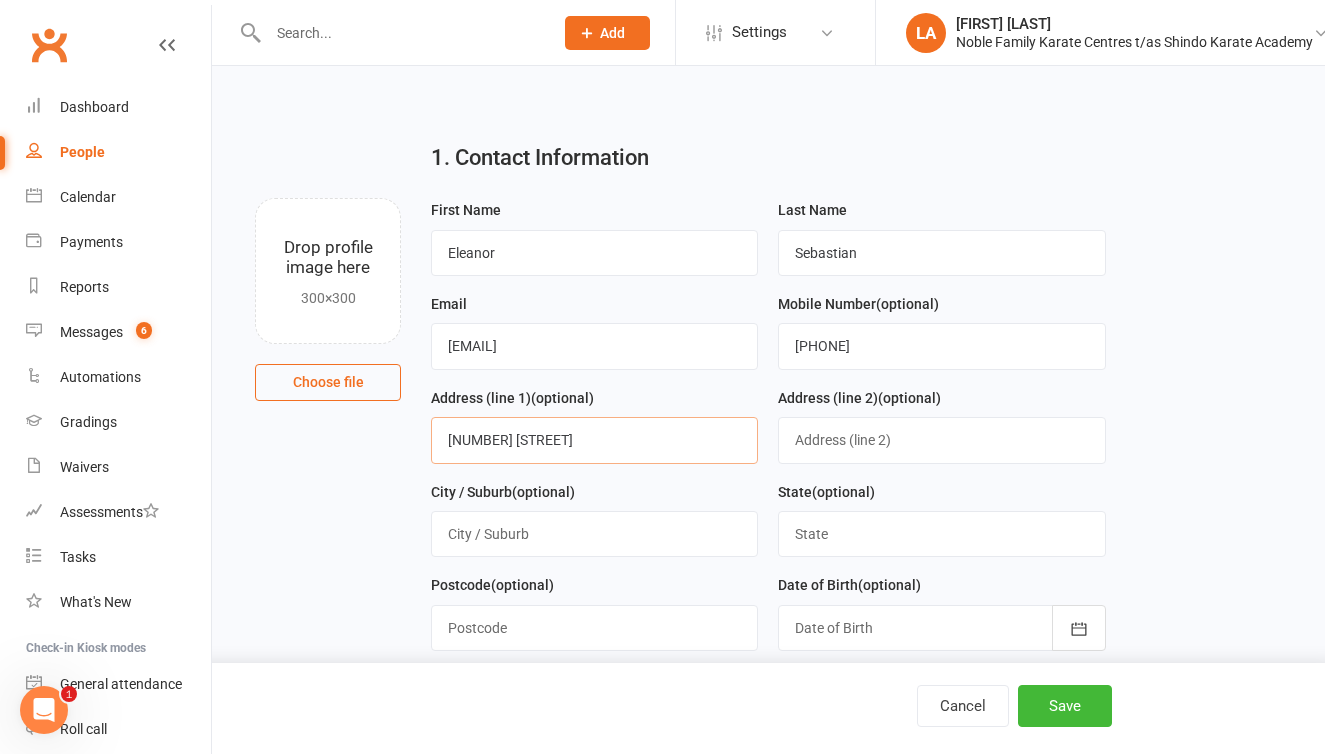 type on "[NUMBER] [STREET]" 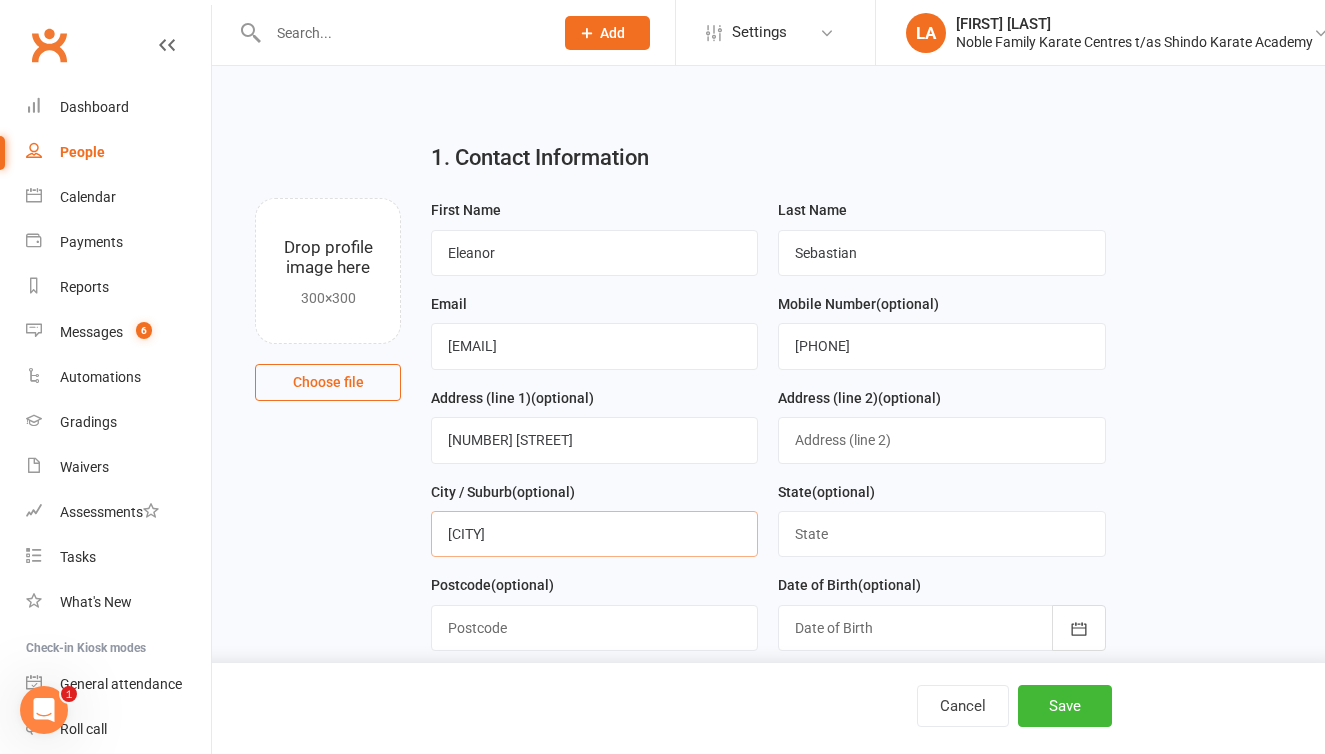 click on "[CITY]" at bounding box center (594, 534) 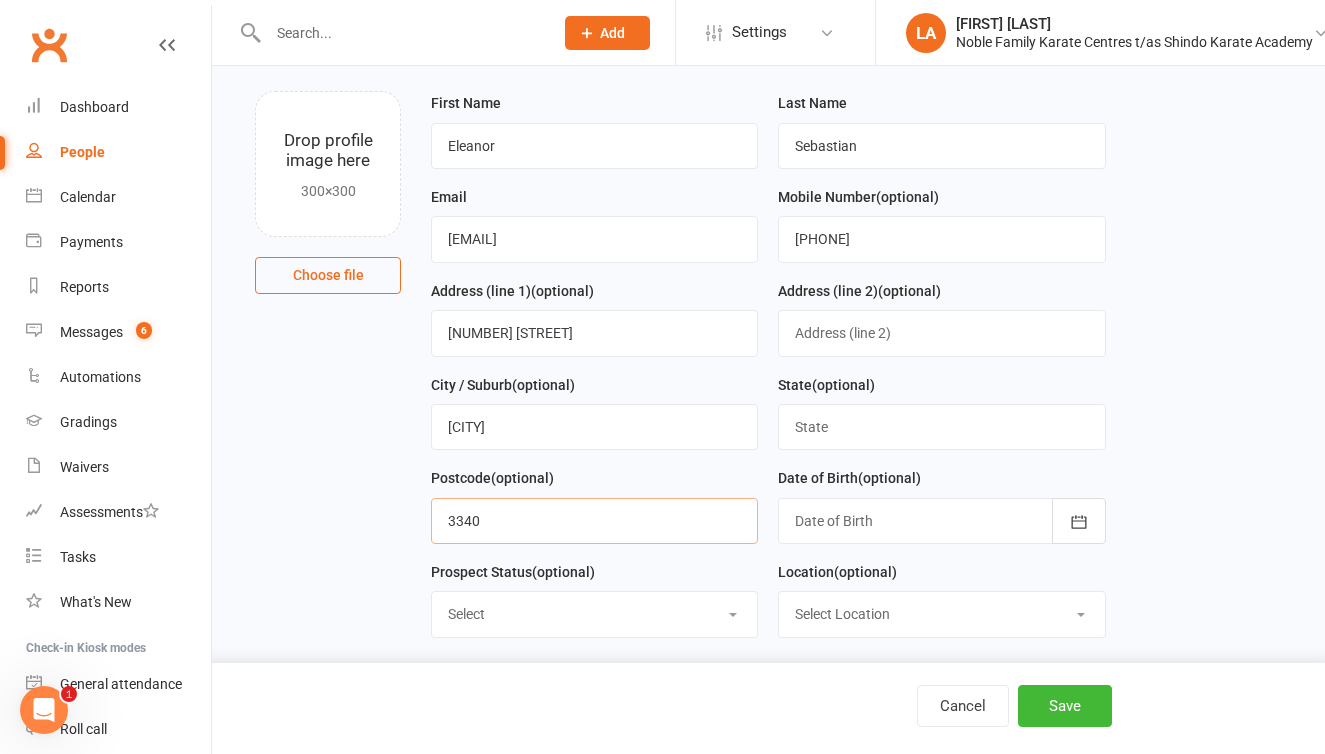 scroll, scrollTop: 176, scrollLeft: 0, axis: vertical 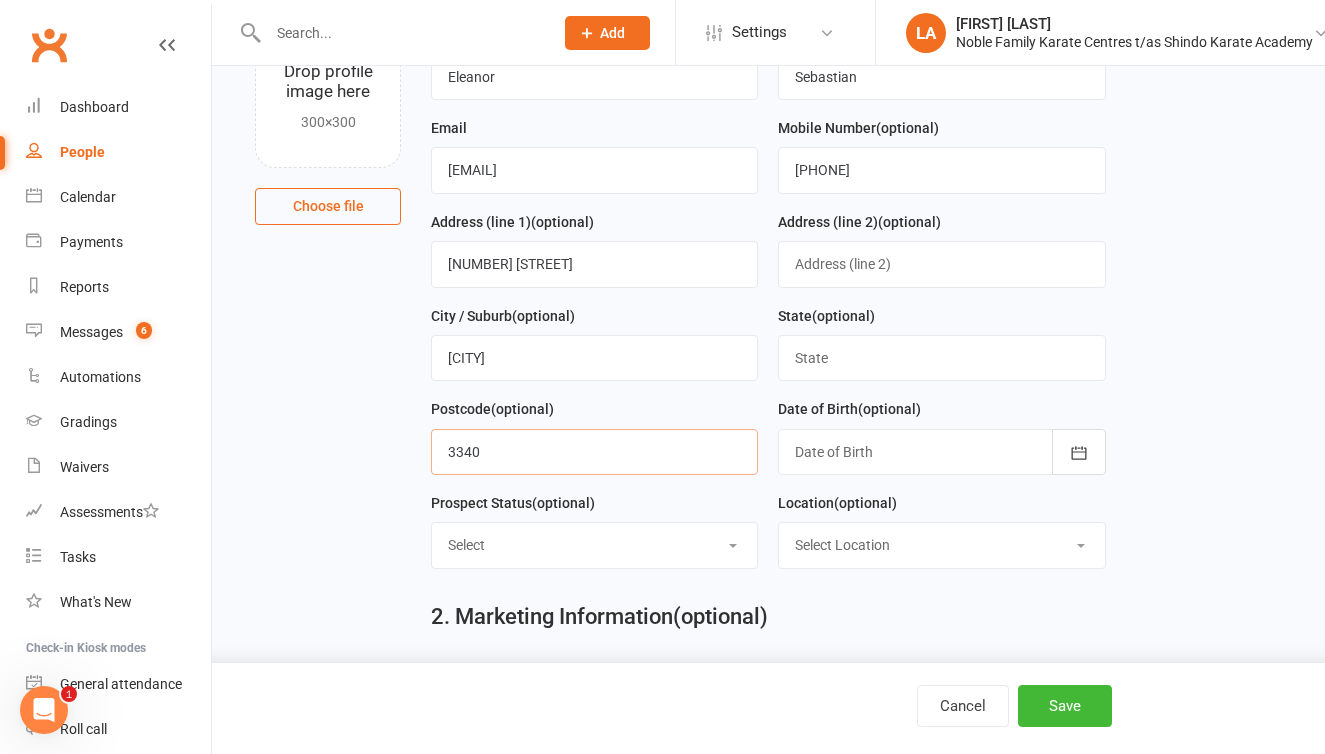 type on "3340" 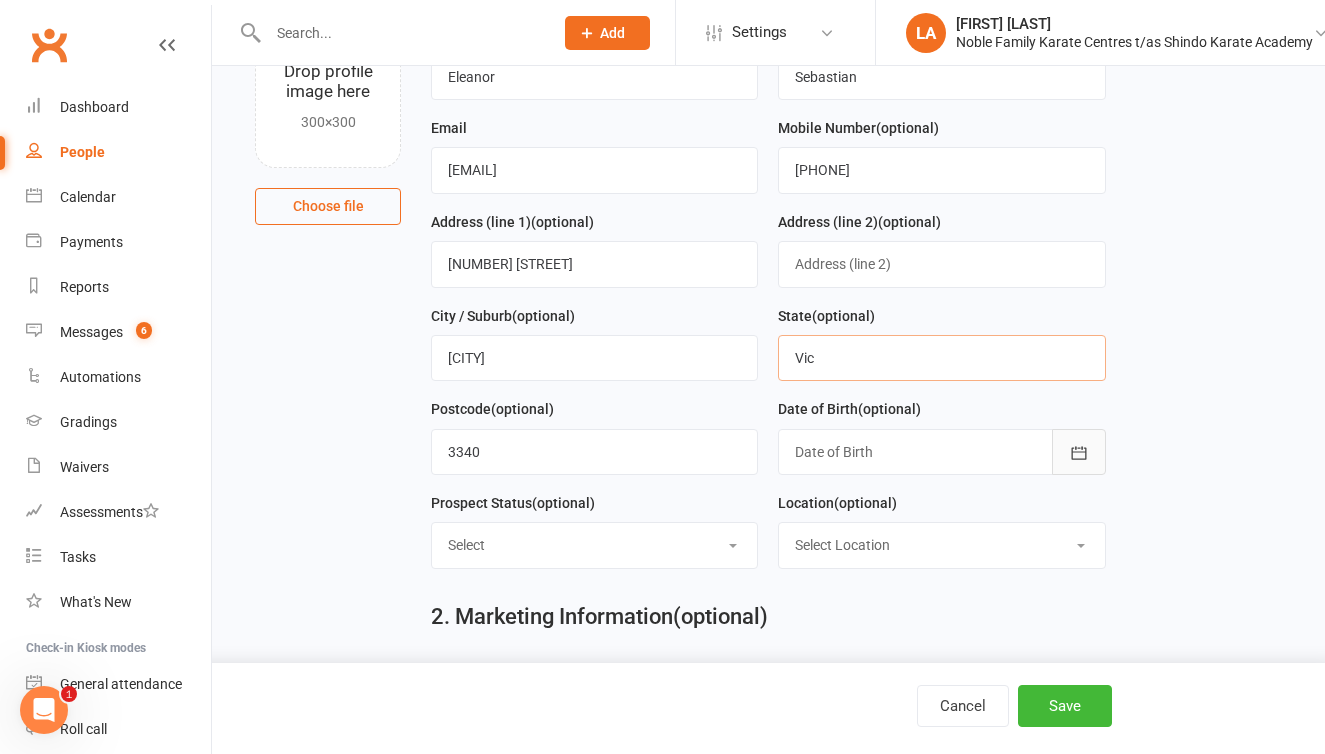 type on "Vic" 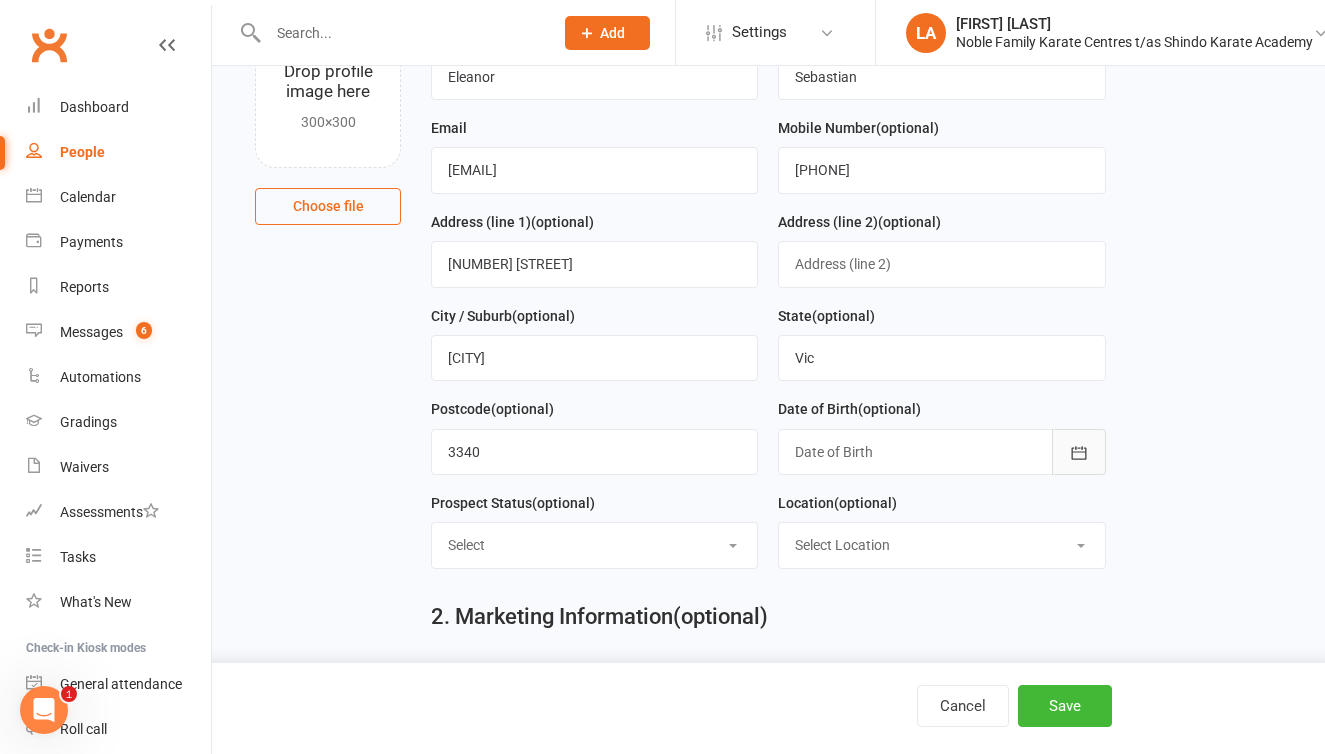 click 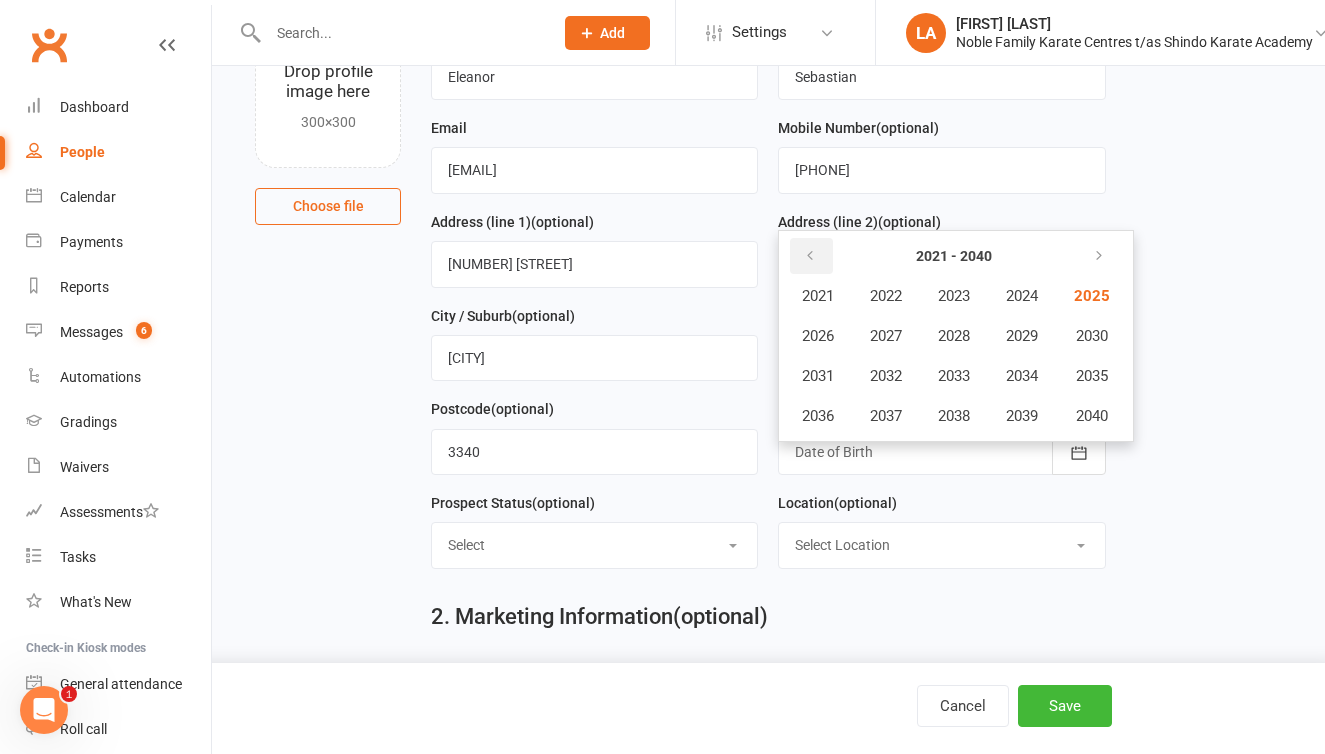 click at bounding box center [811, 256] 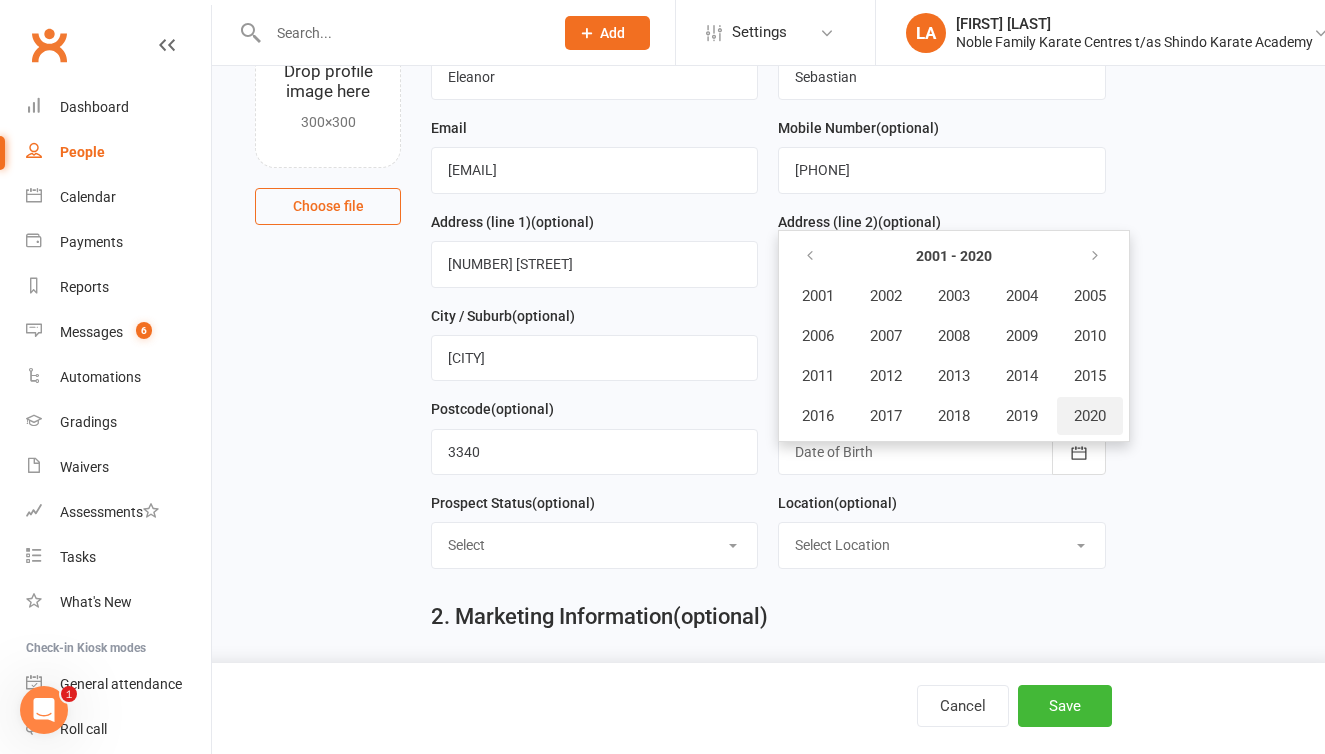 click on "2020" at bounding box center [1090, 416] 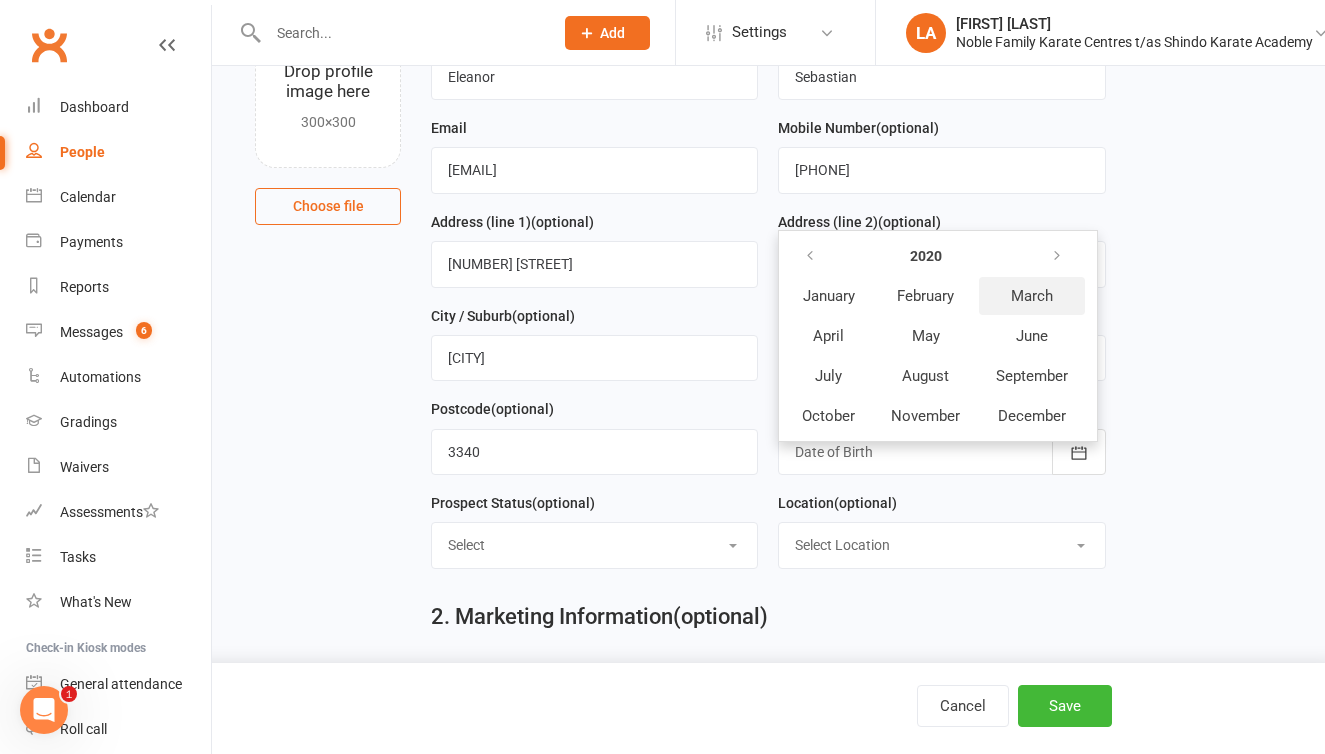 click on "March" at bounding box center [1032, 296] 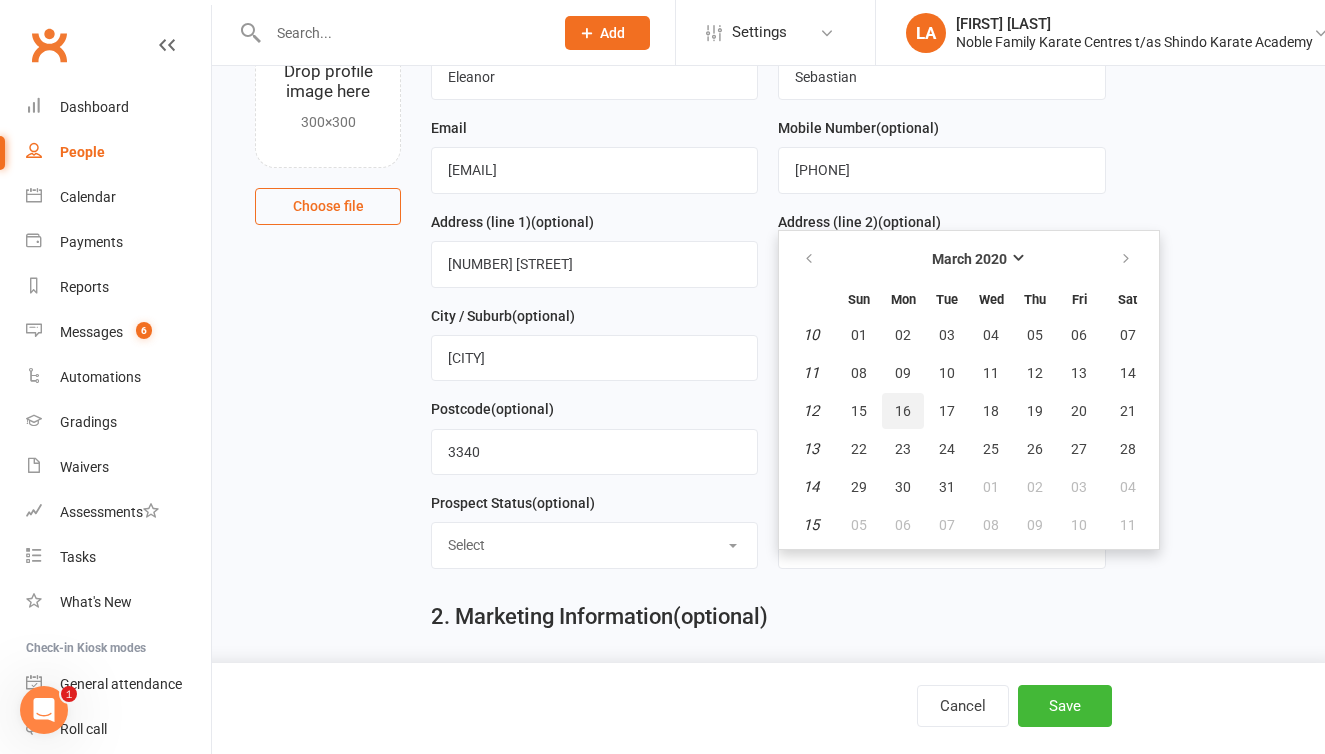 click on "16" at bounding box center (903, 411) 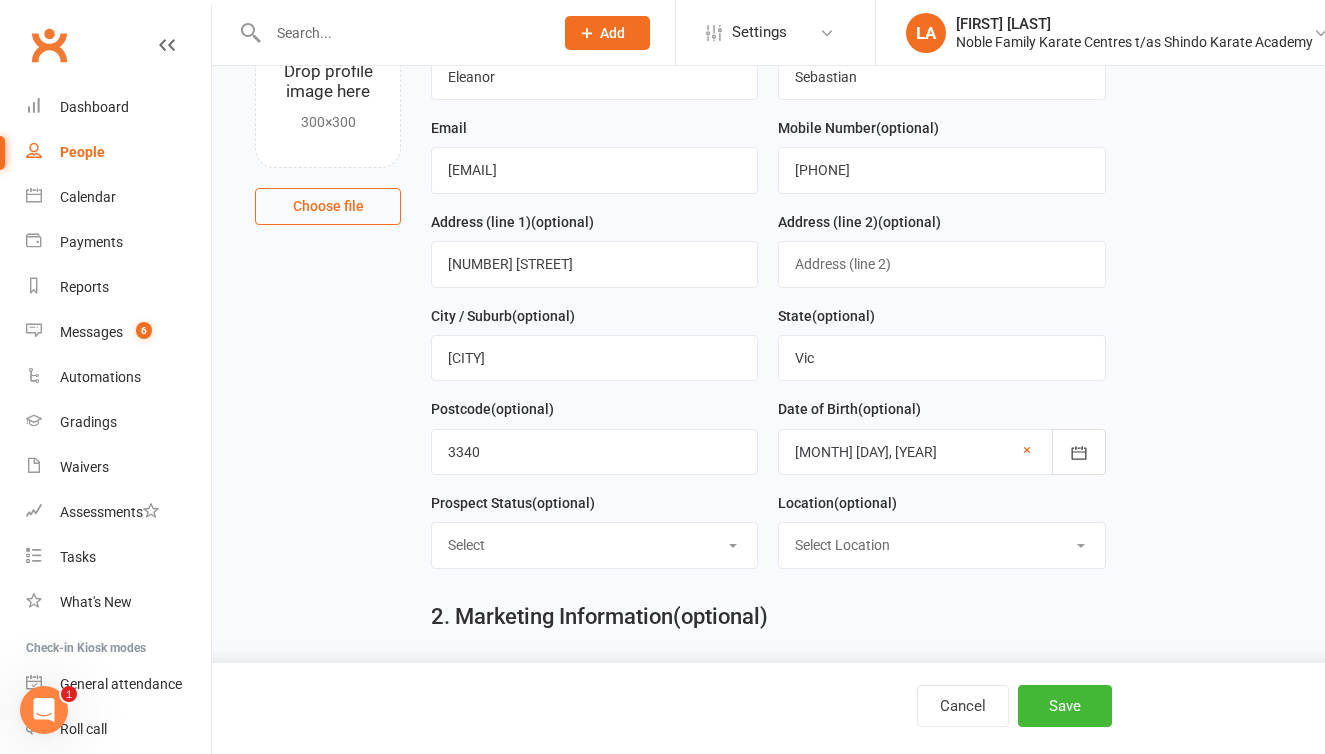 select on "0" 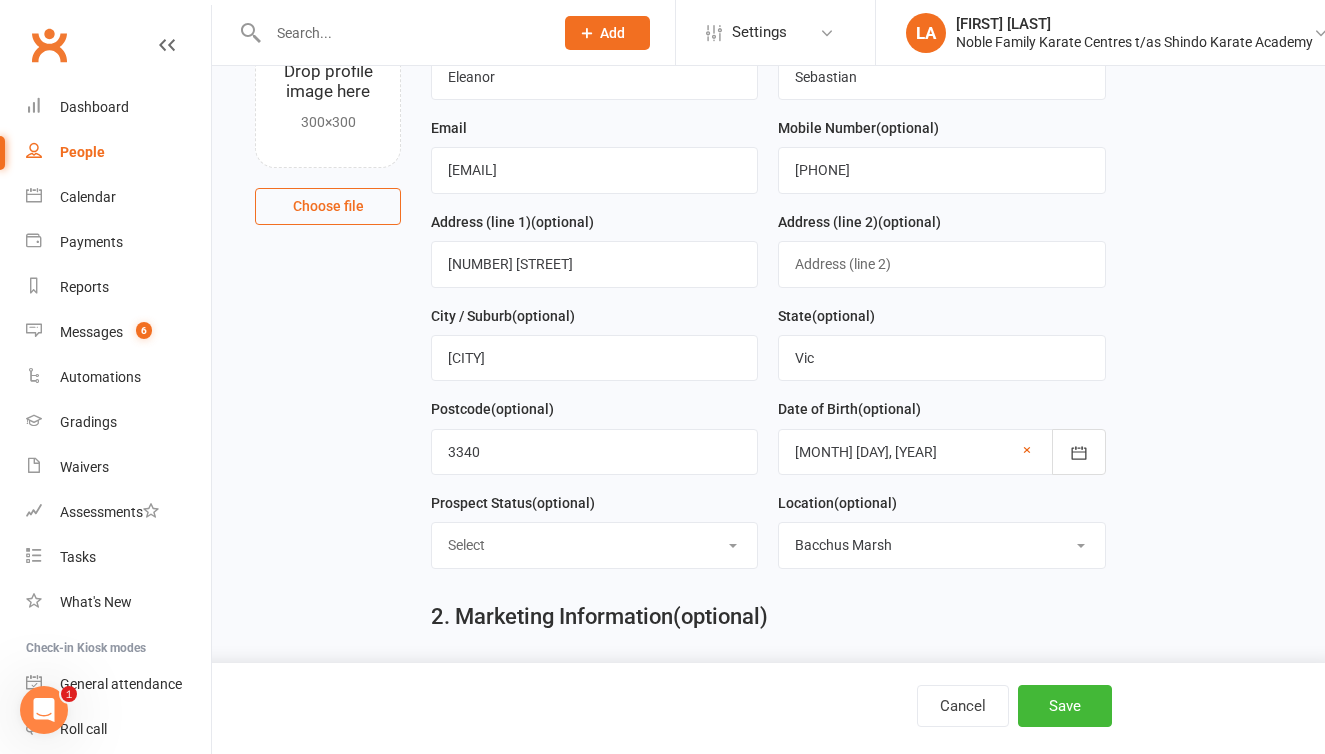 select on "Initial Contact" 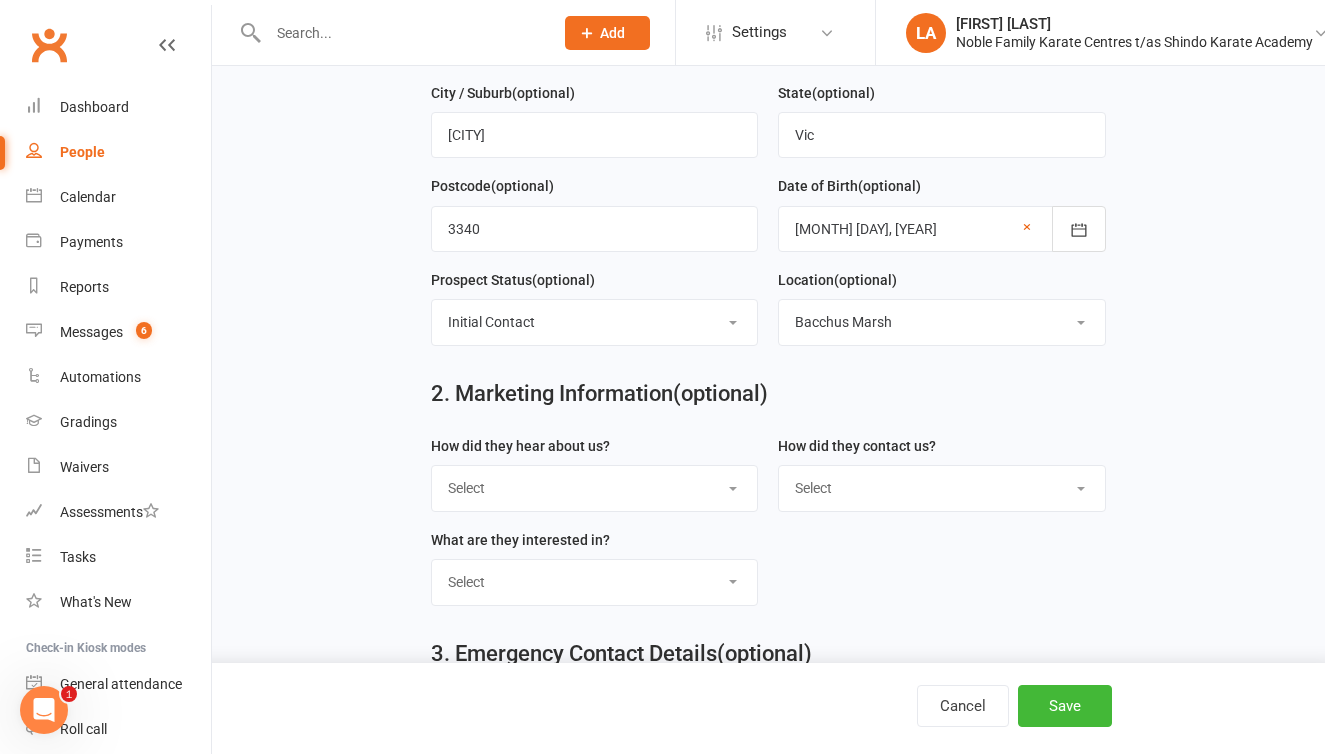 scroll, scrollTop: 409, scrollLeft: 0, axis: vertical 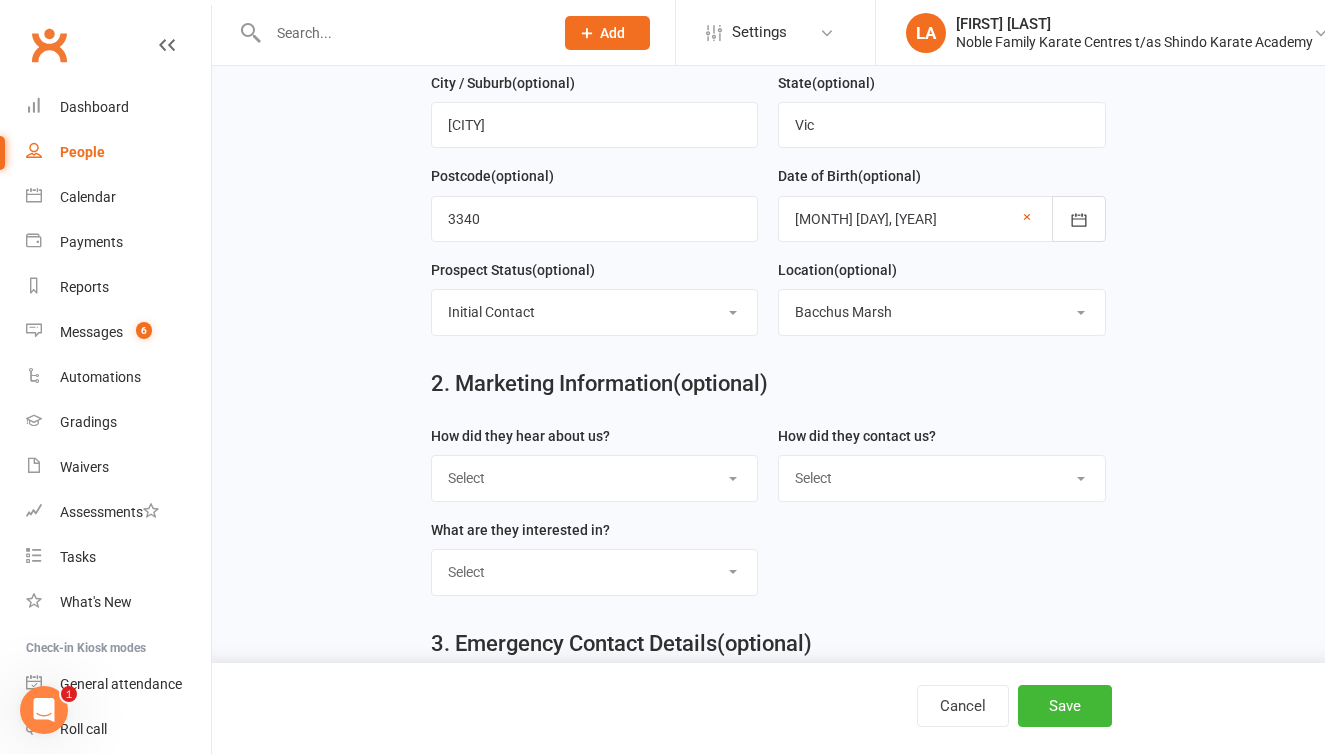 select on "Through A Friend" 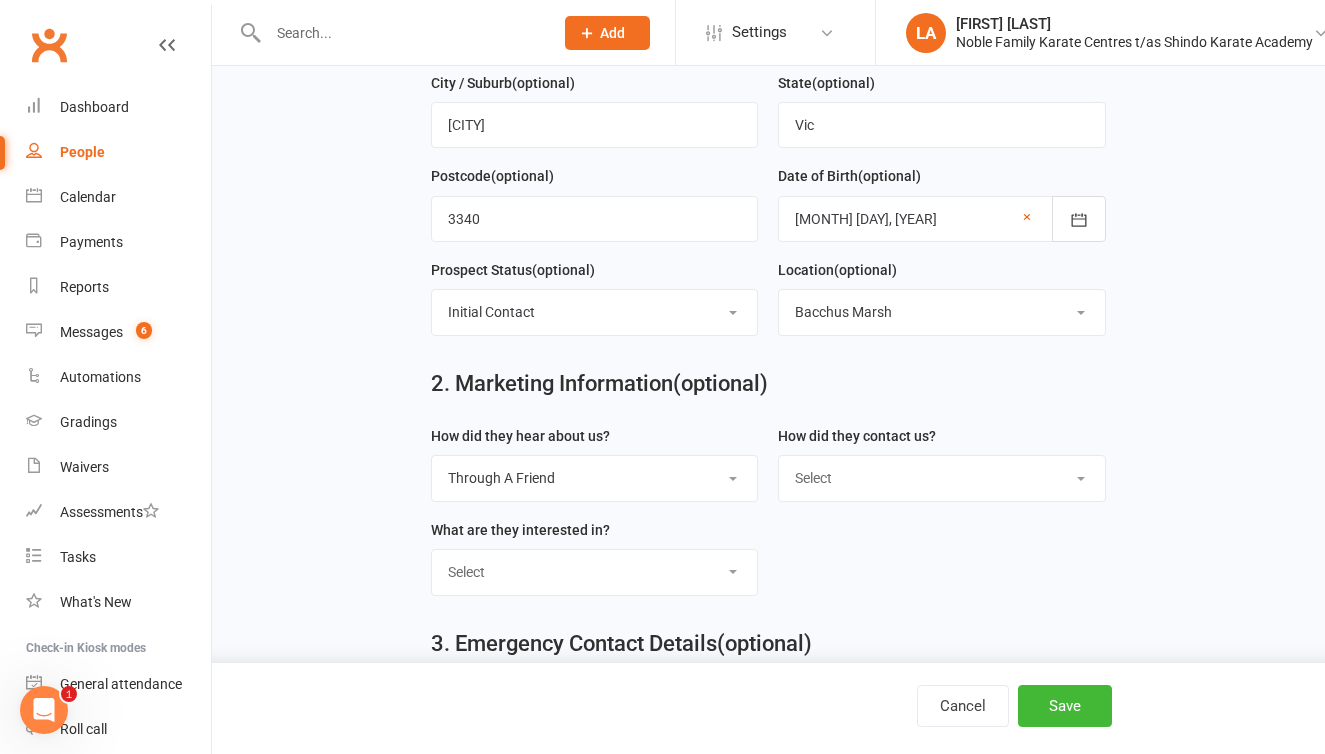 select on "In-Facility" 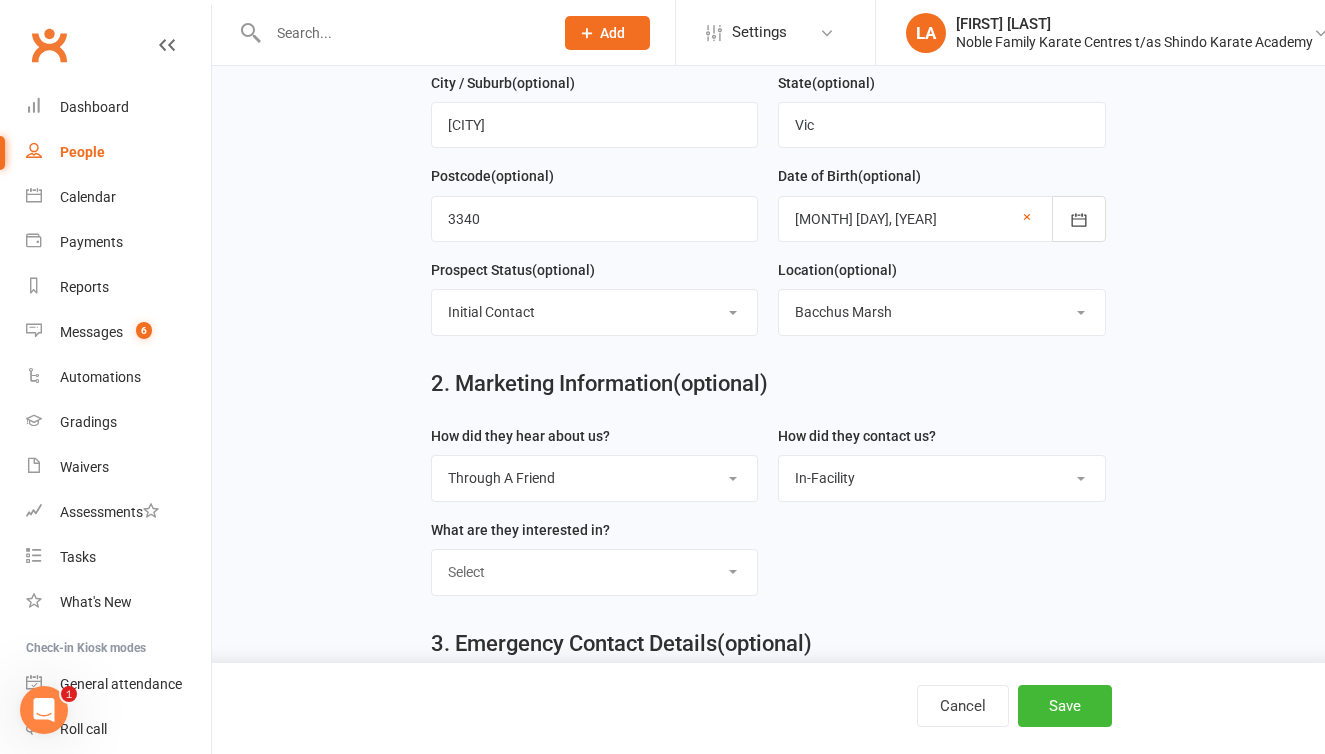 select on "Classes" 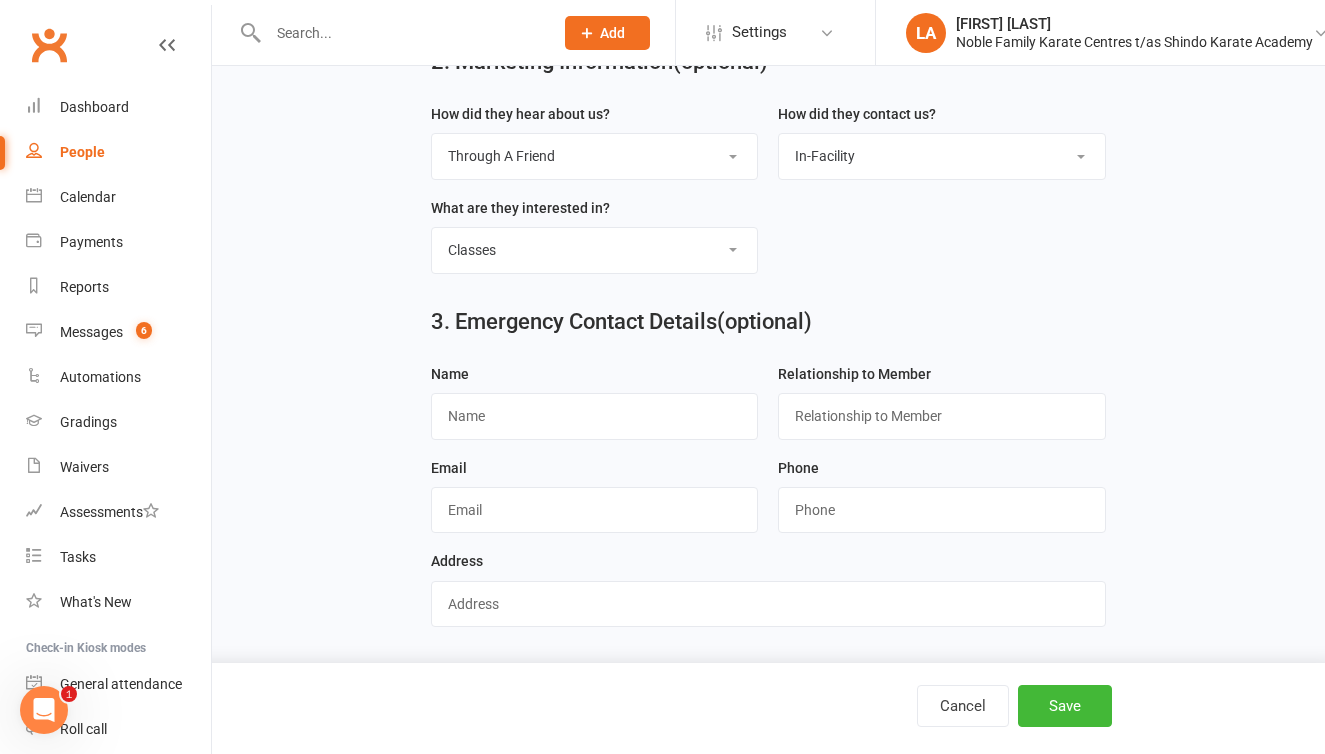 scroll, scrollTop: 743, scrollLeft: 0, axis: vertical 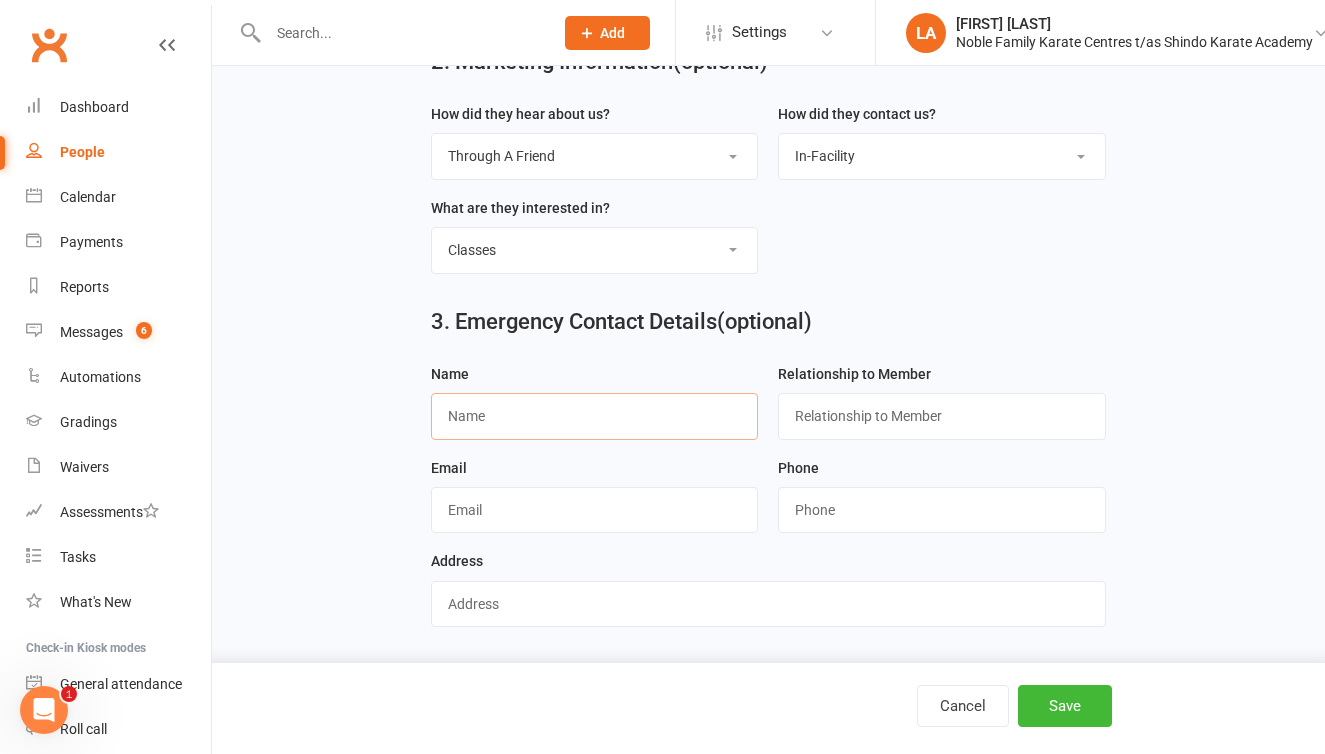 click at bounding box center [594, 416] 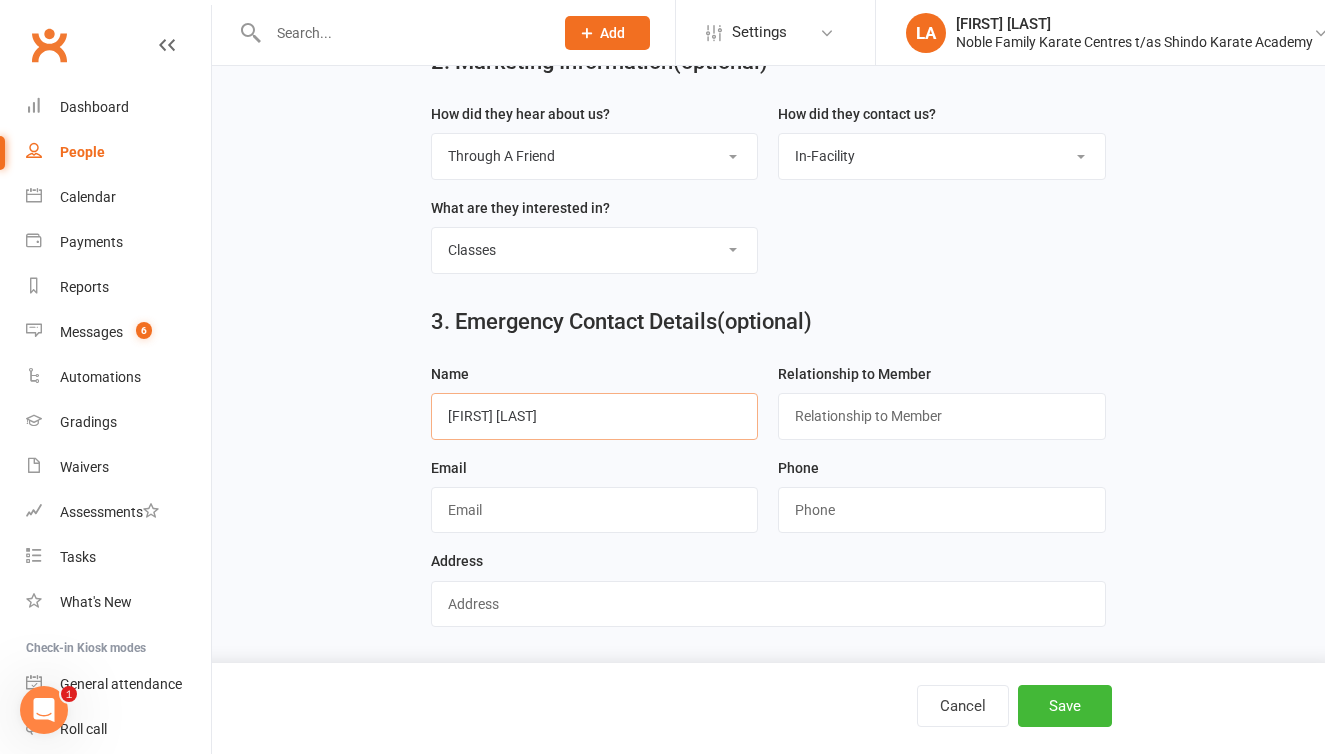 type on "Melissa Sebastian" 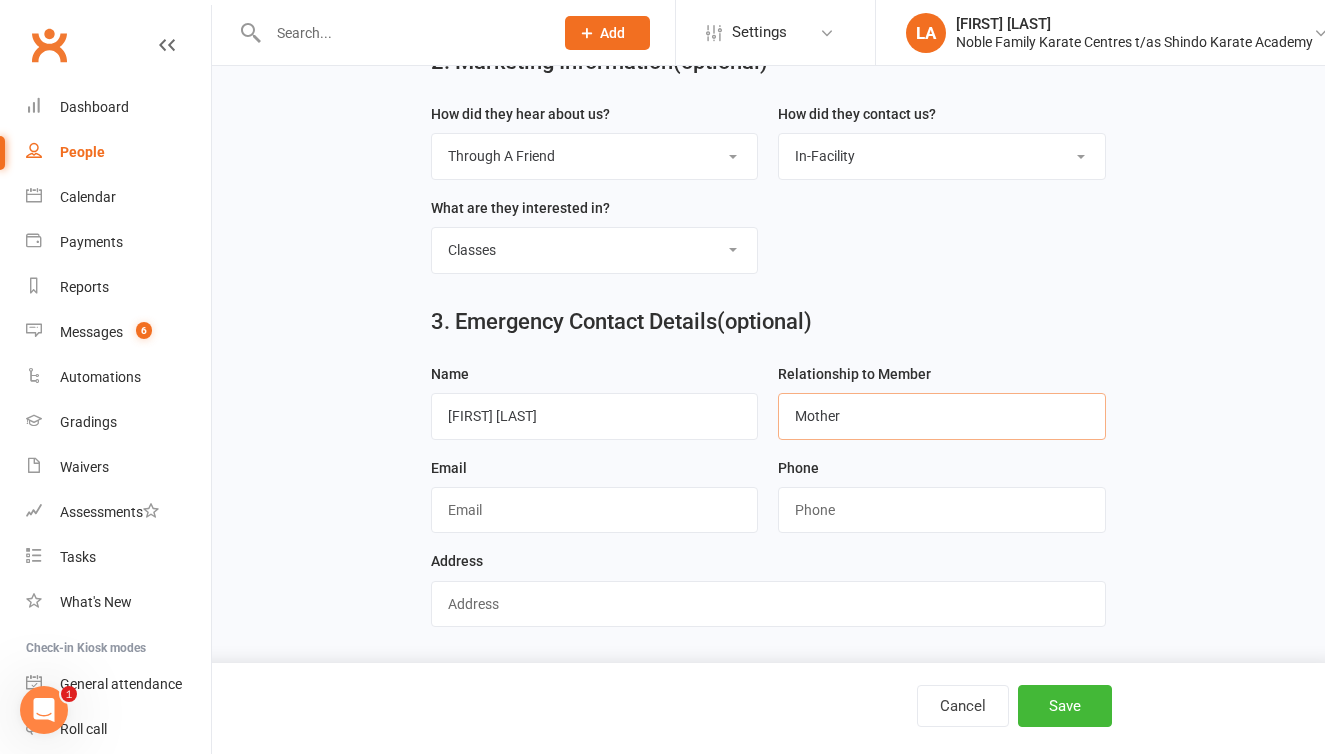 type on "Mother" 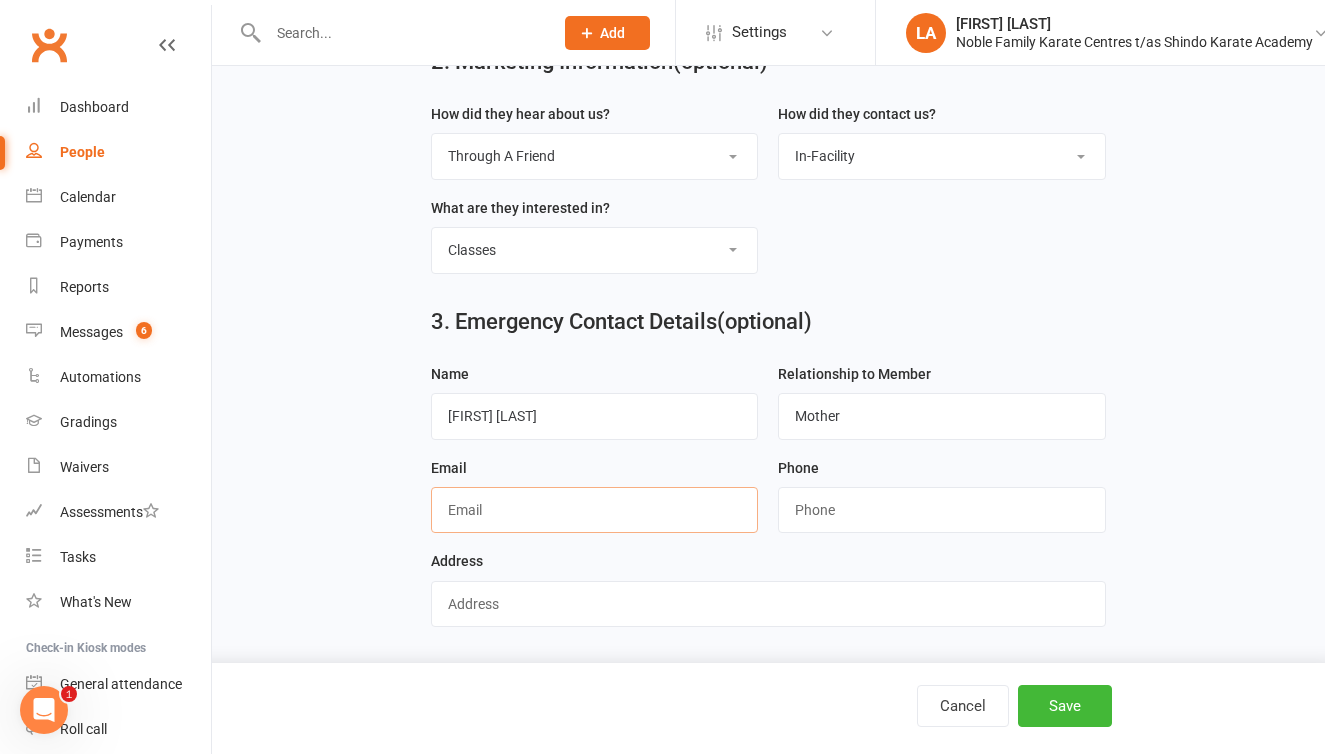 click at bounding box center [594, 510] 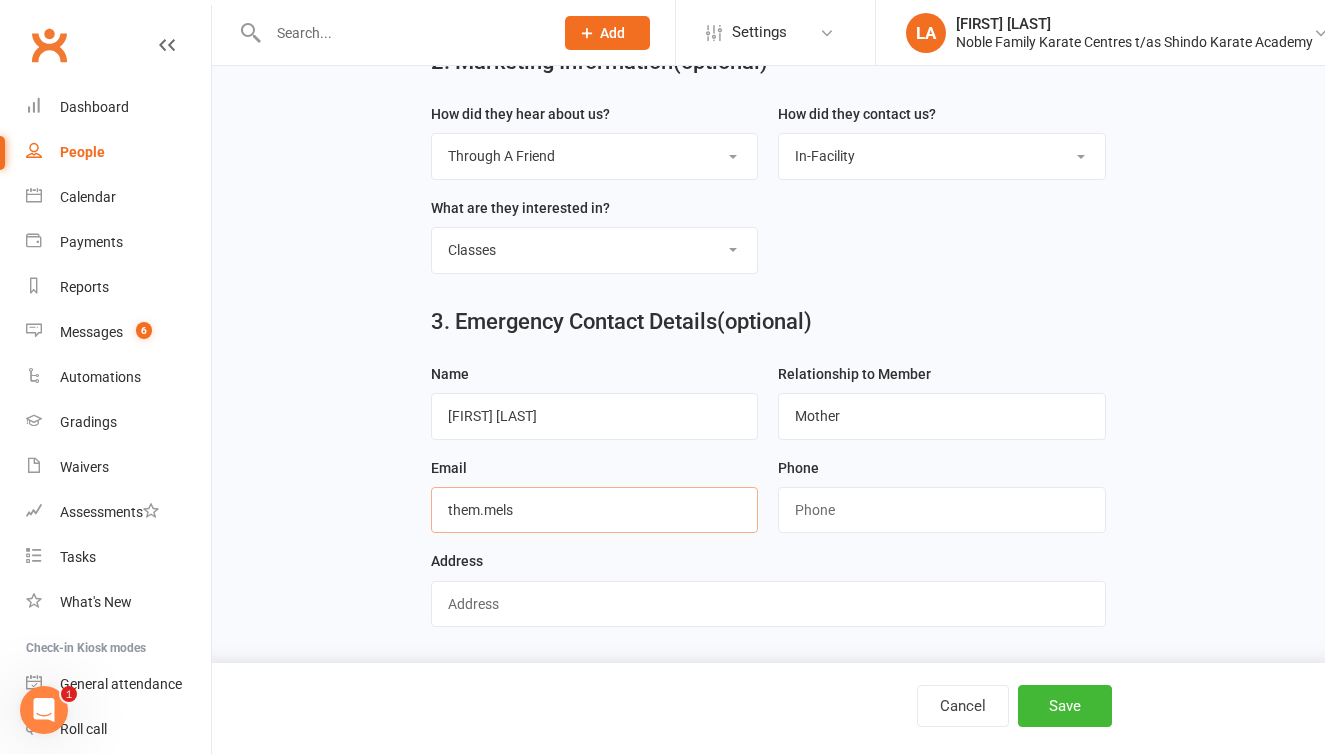 click on "them.mels" at bounding box center [594, 510] 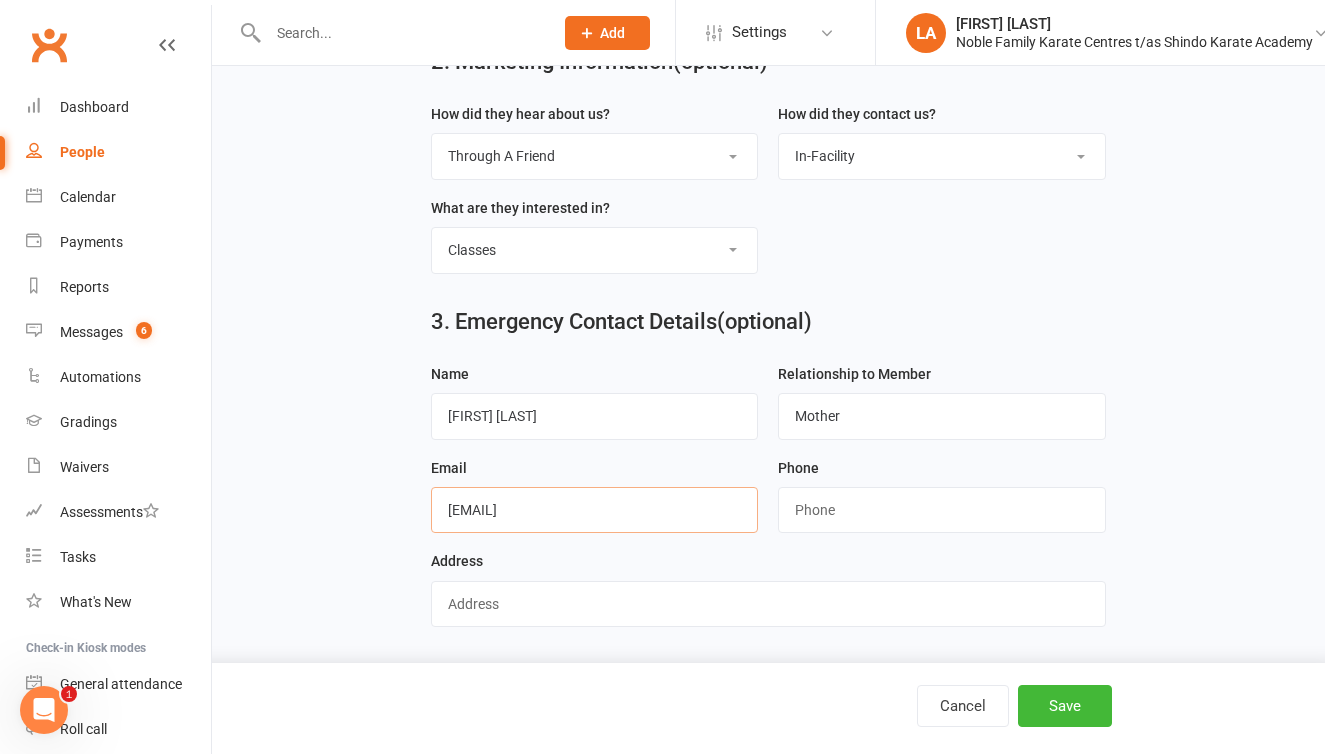 click on "thomo.mels" at bounding box center [594, 510] 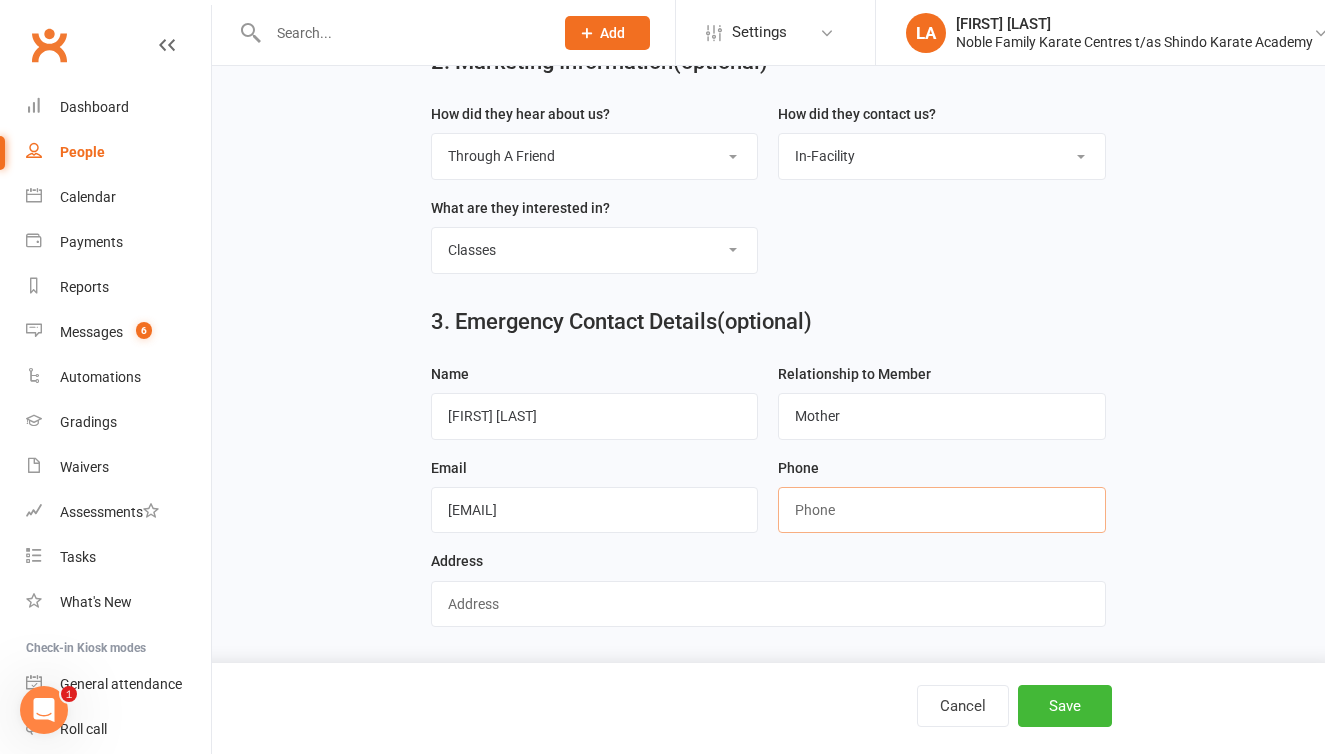 click at bounding box center (941, 510) 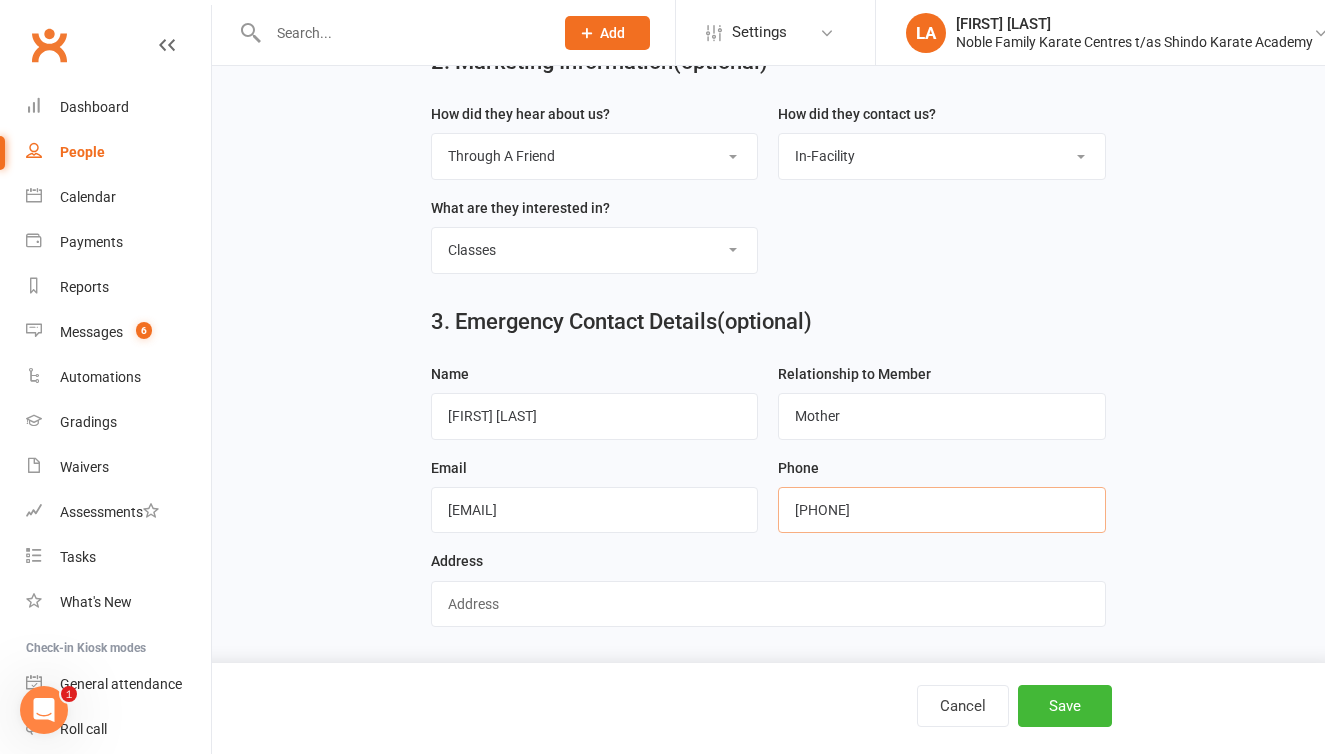 type on "0416012180" 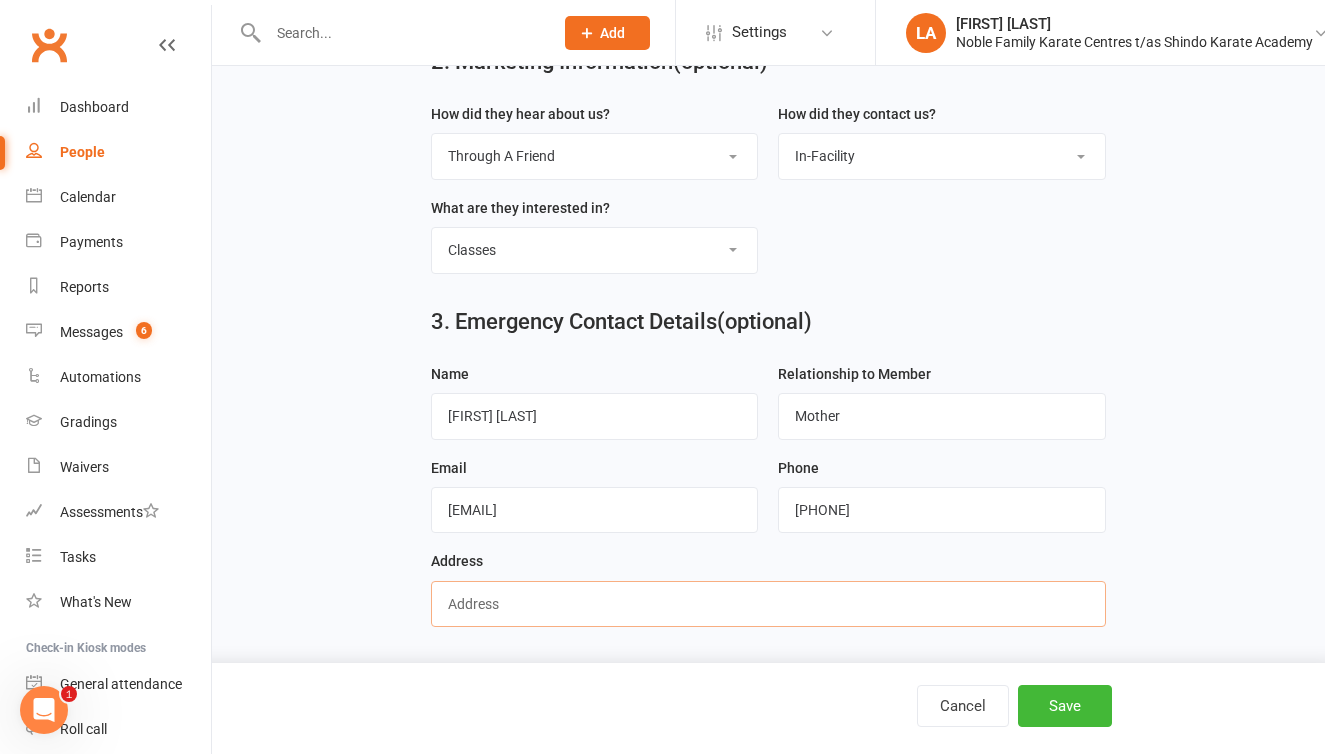 click at bounding box center [768, 604] 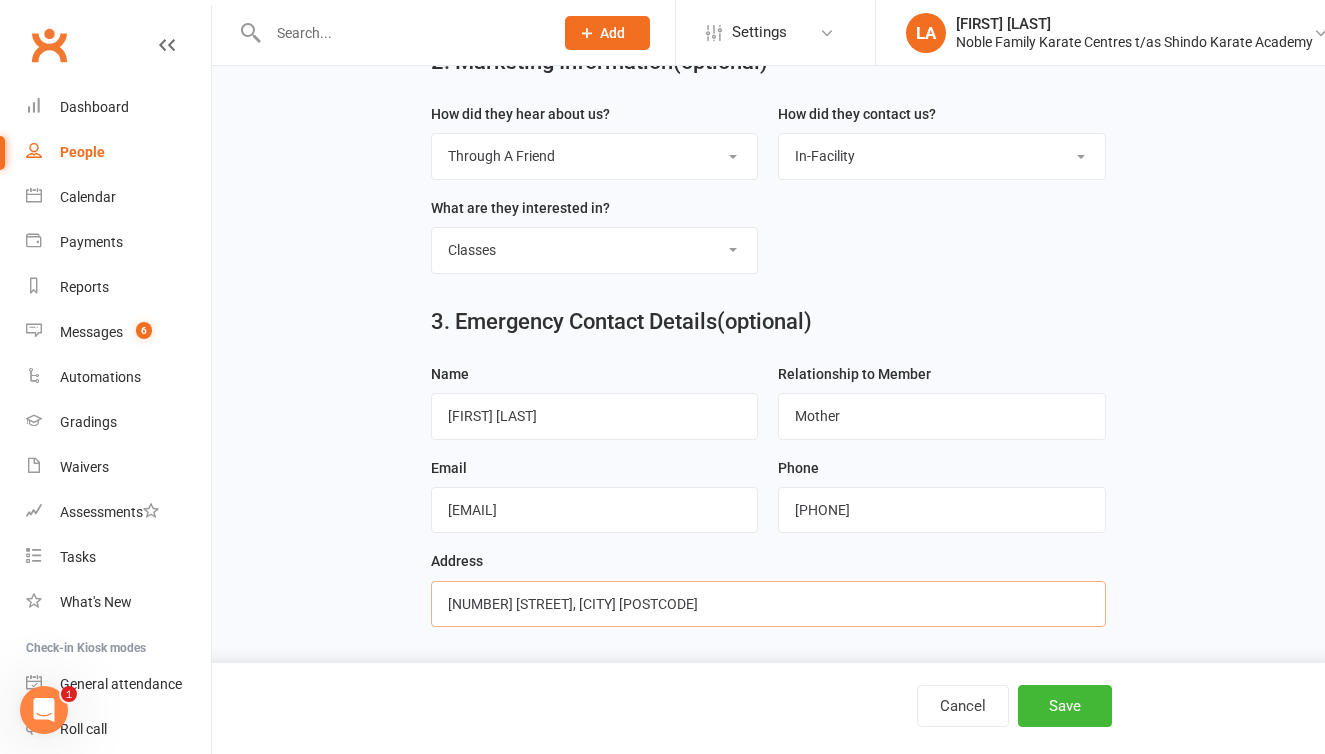 type on "64 Stonehill Drive, Maddingley 3340" 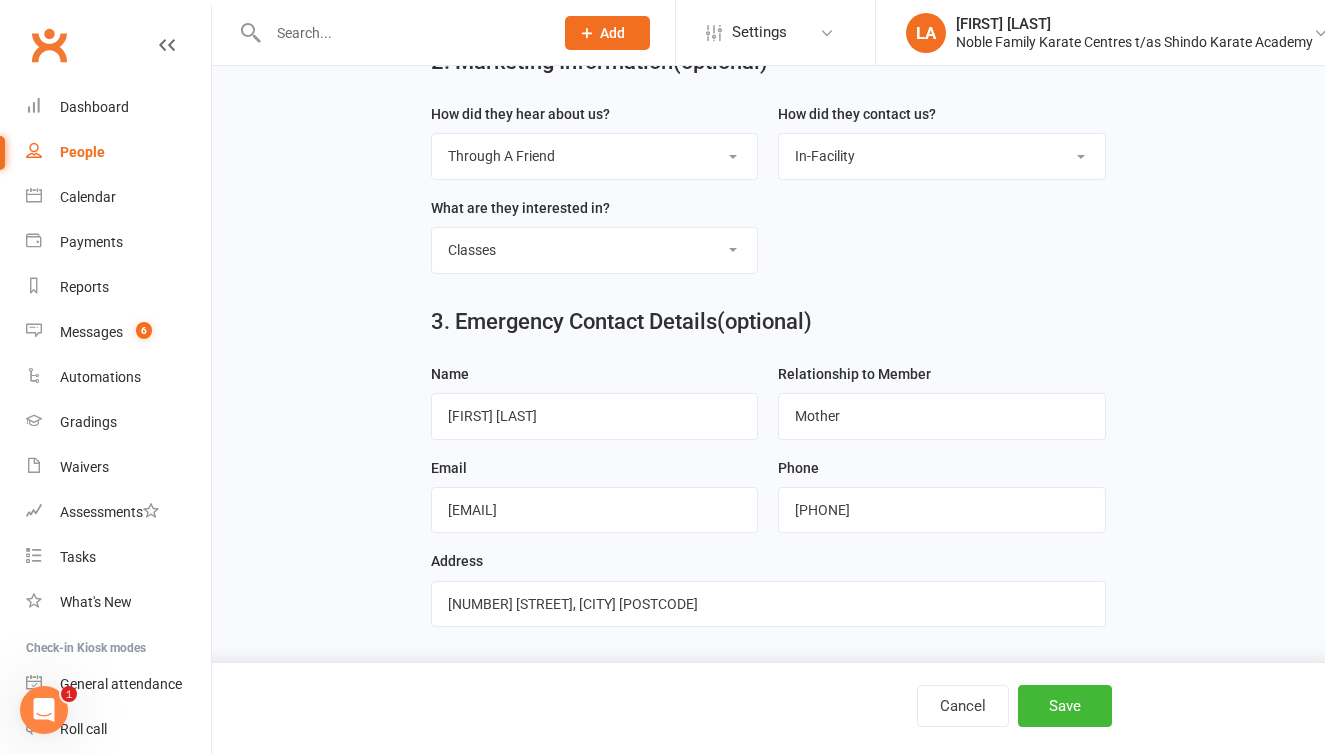 click on "1. Contact Information  Drop profile image here 300×300 Choose file
First Name  Eleanor
Last Name  Sebastian
Email  thomo.mels@gmail.com
Mobile Number  (optional) 0416012180
Address (line 1)  (optional) 64 Stonehill Drive
Address (line 2)  (optional)
City / Suburb  (optional) Maddingley
State  (optional) Vic
Postcode  (optional) 3340
Date of Birth  (optional) 16 Mar 2020
March 2020
Sun Mon Tue Wed Thu Fri Sat
10
01
02
03
04
05
06
07
11
08
09
10
11
12
13
14
12
15
16
17
18
19
20
21" at bounding box center [768, 30] 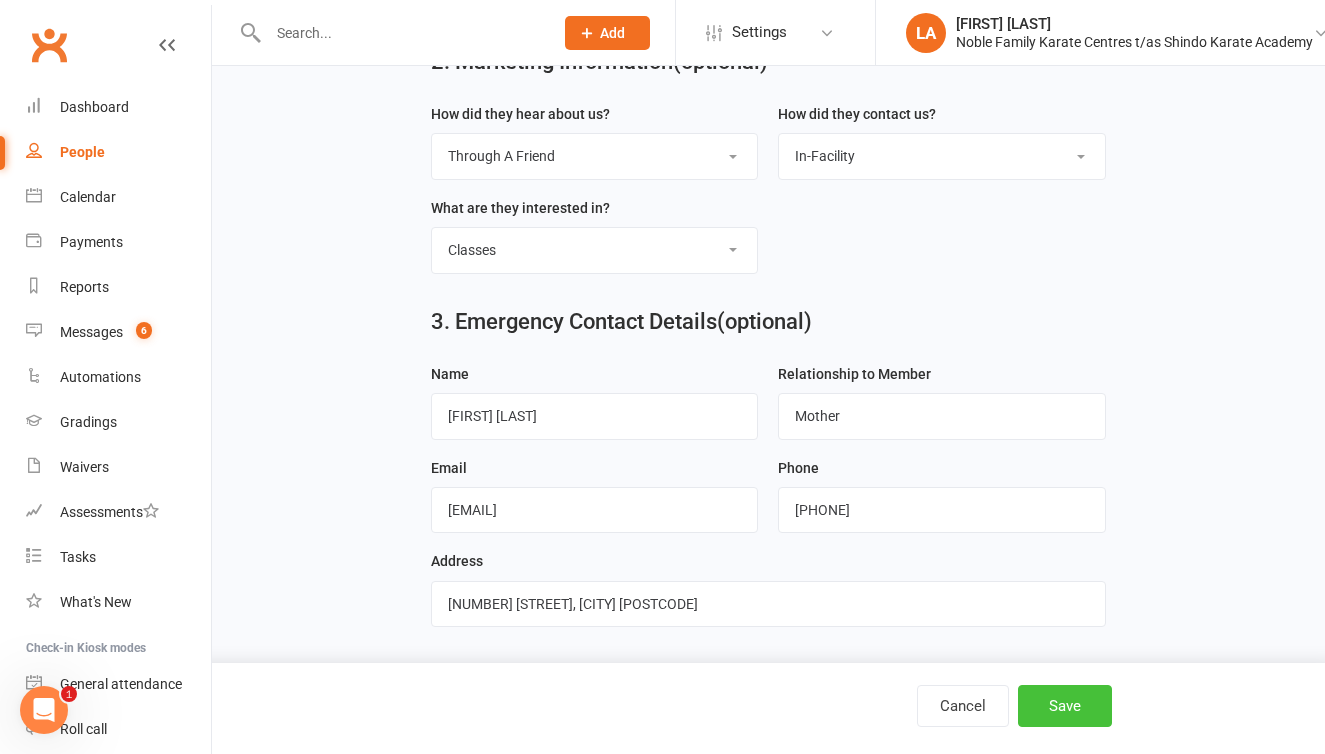 click on "Save" at bounding box center [1065, 706] 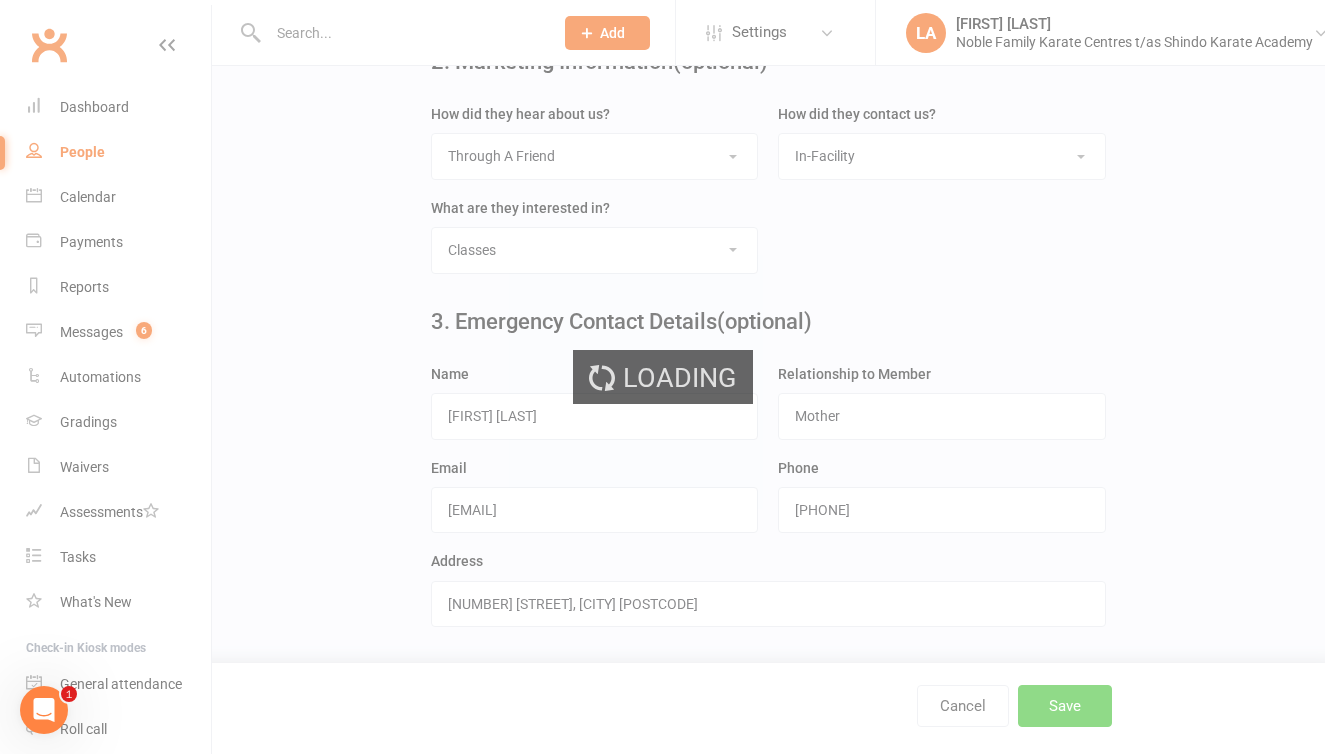 scroll, scrollTop: 0, scrollLeft: 0, axis: both 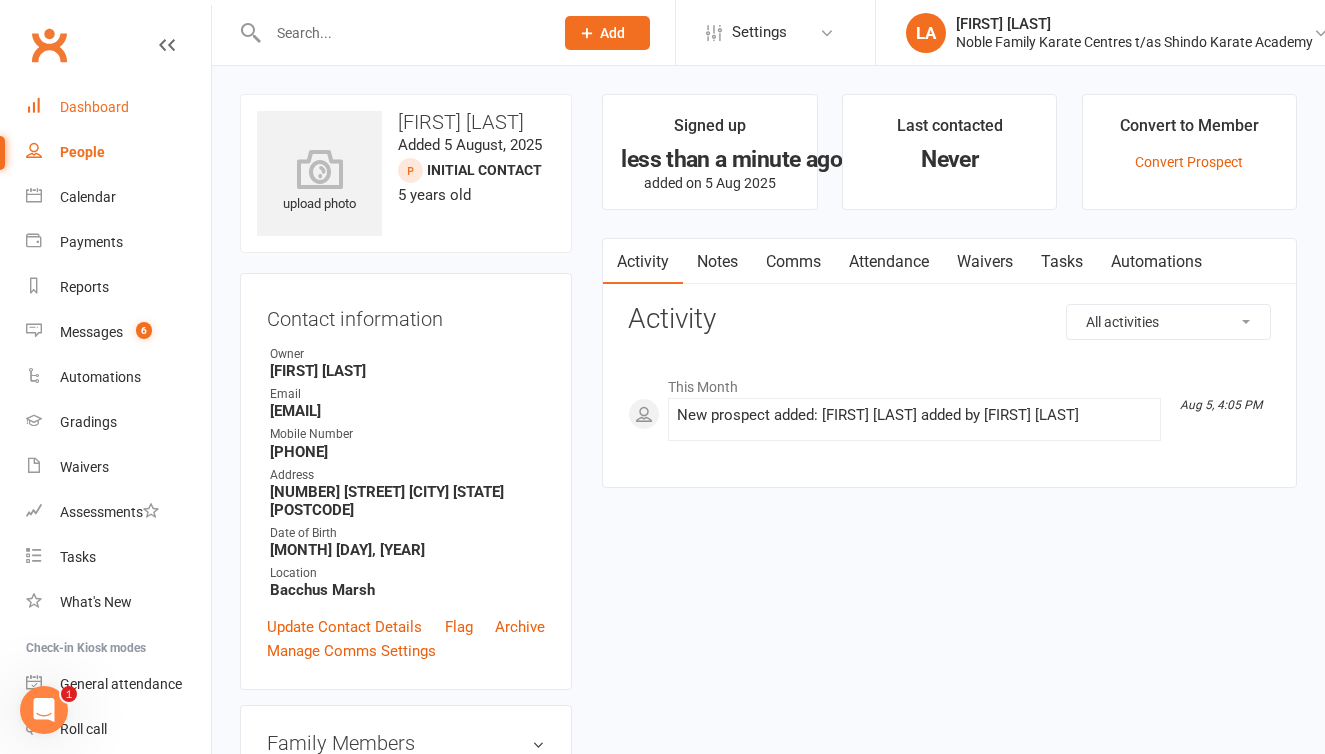 click on "Dashboard" at bounding box center (94, 107) 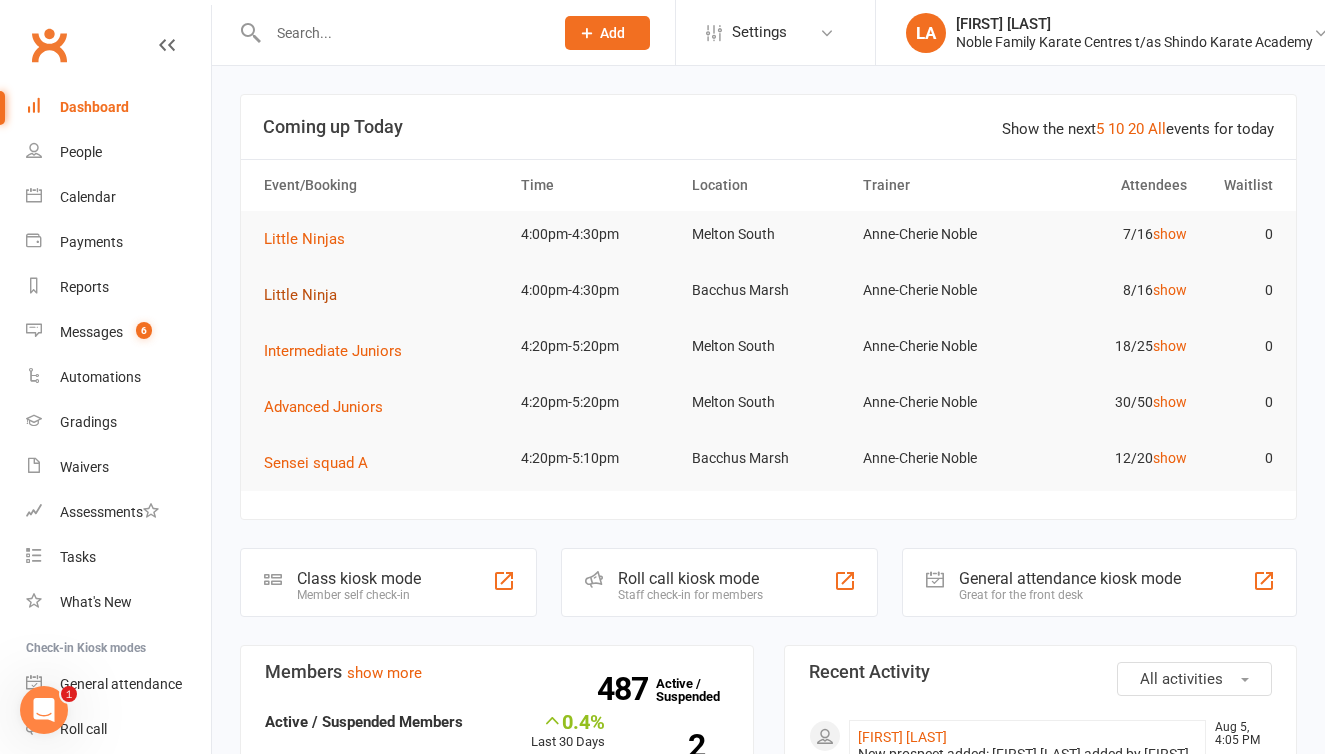 click on "Little Ninja" at bounding box center (300, 295) 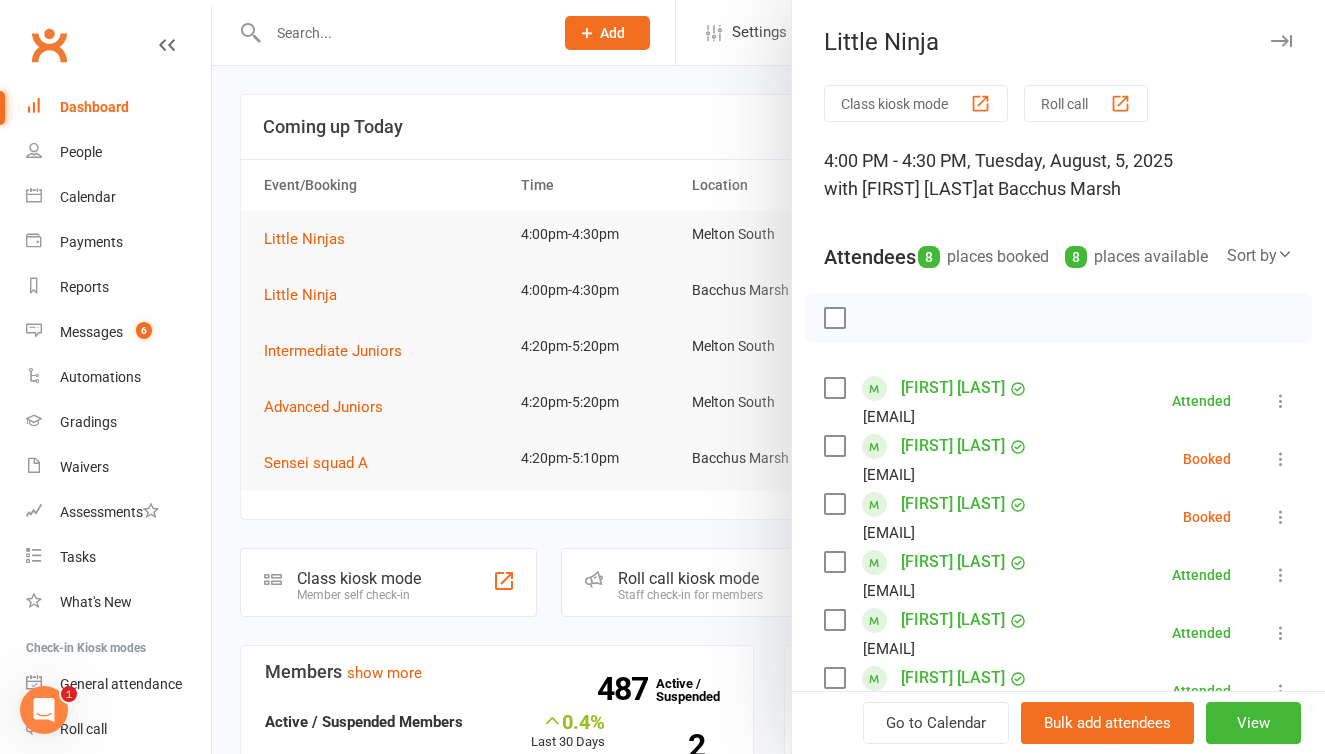 scroll, scrollTop: 0, scrollLeft: 0, axis: both 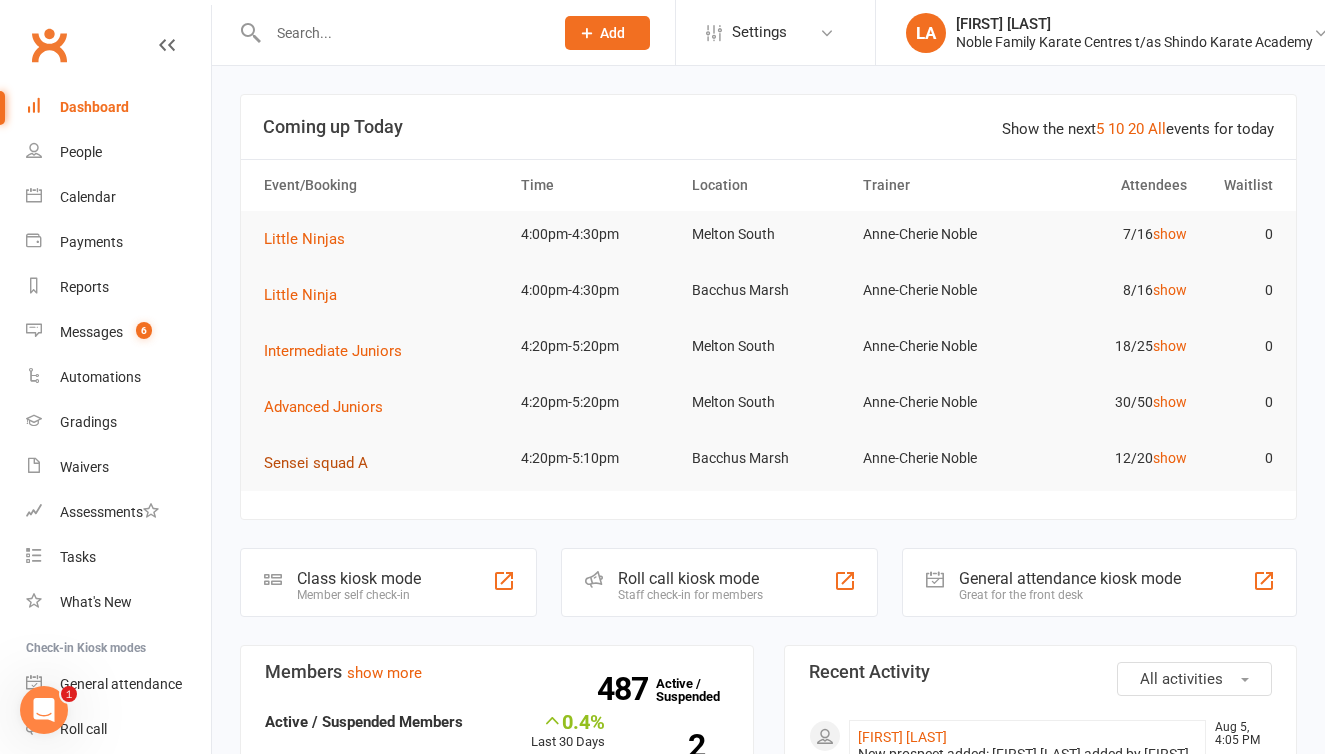 click on "Sensei squad A" at bounding box center (316, 463) 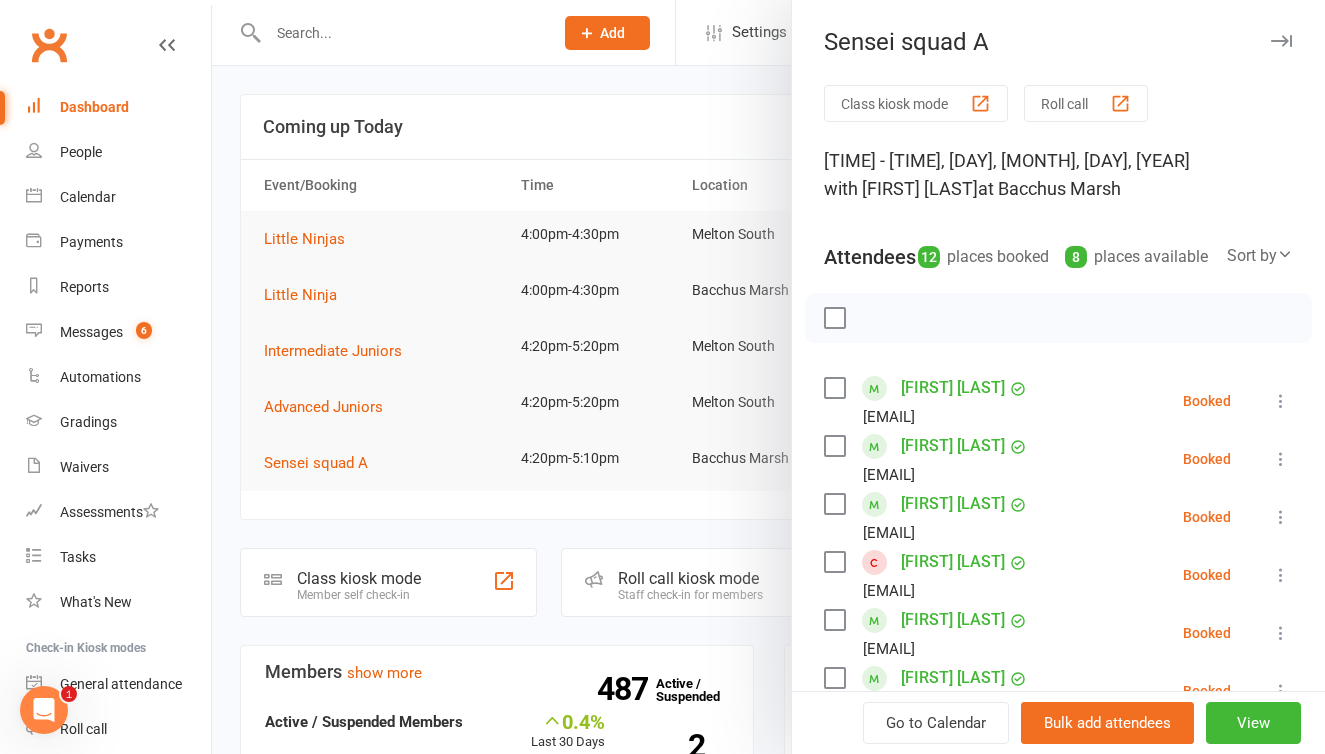 scroll, scrollTop: 0, scrollLeft: 0, axis: both 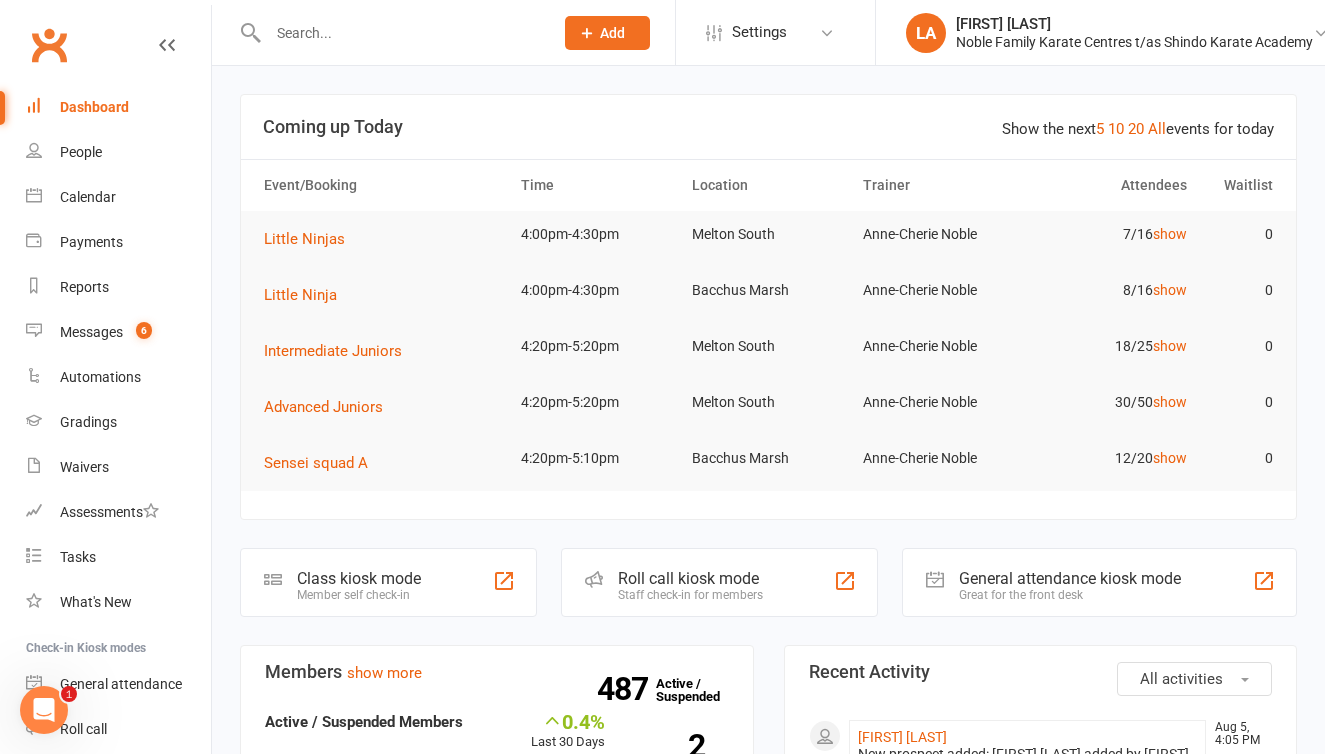 click at bounding box center [400, 33] 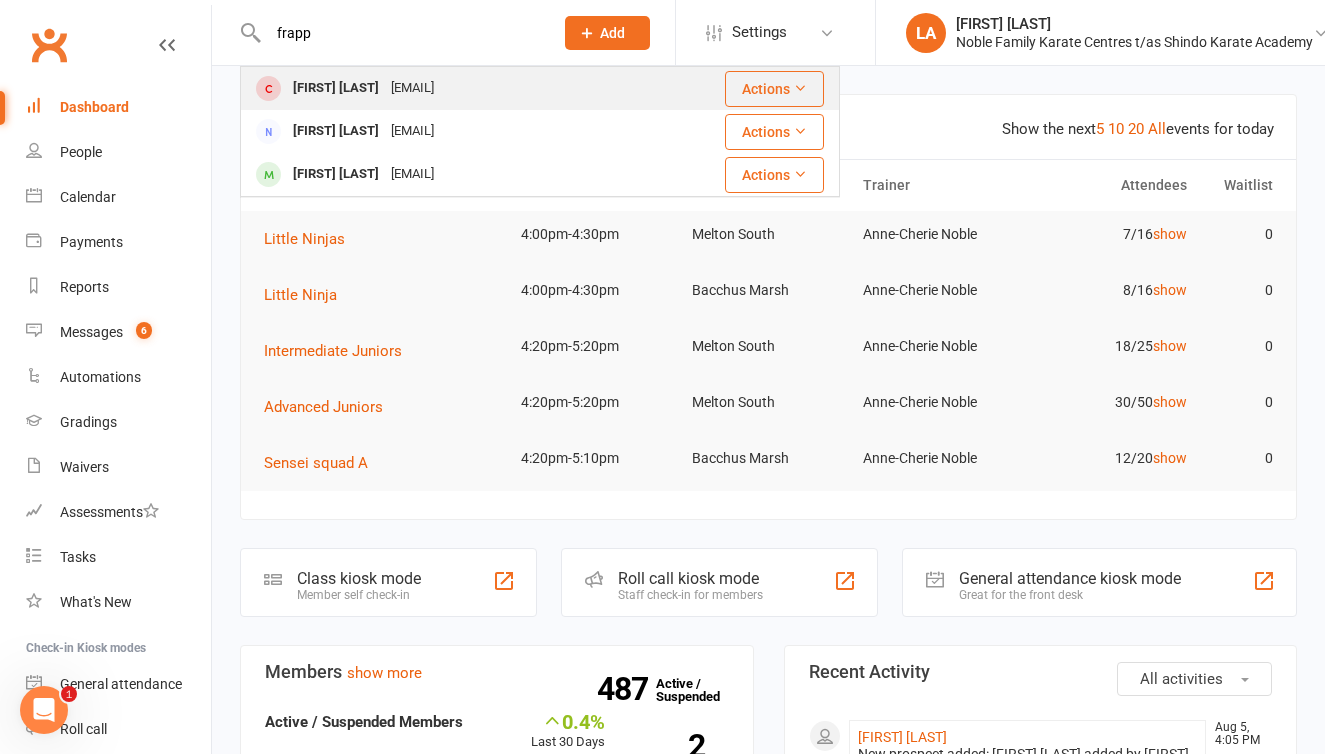 type on "frappe" 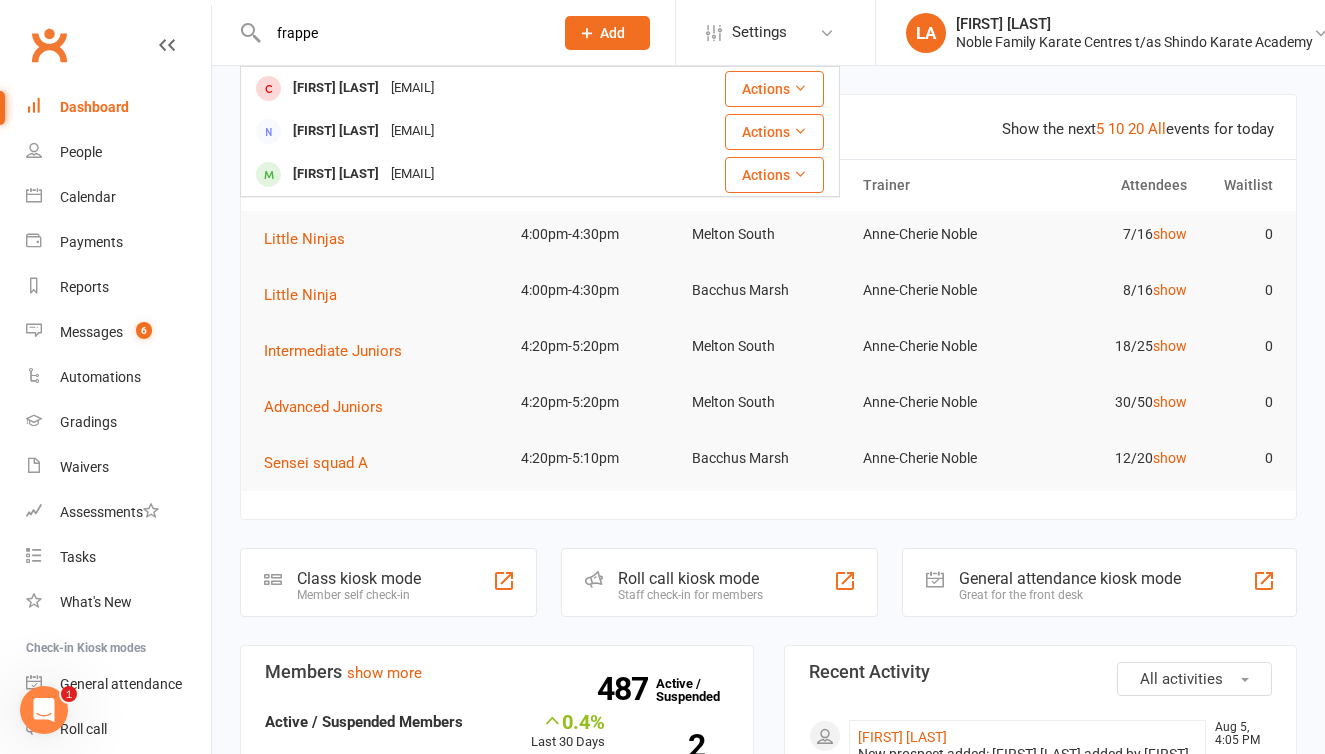 drag, startPoint x: 270, startPoint y: 67, endPoint x: 344, endPoint y: 82, distance: 75.50497 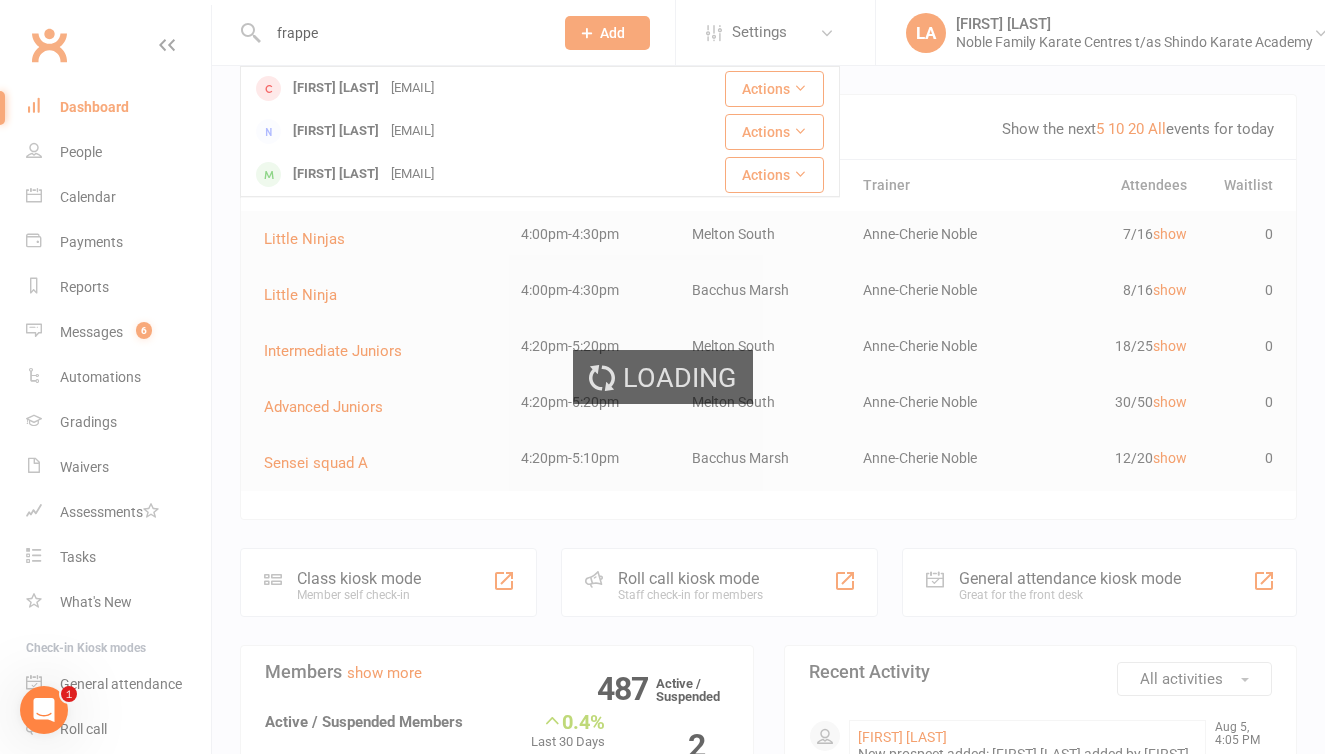 type 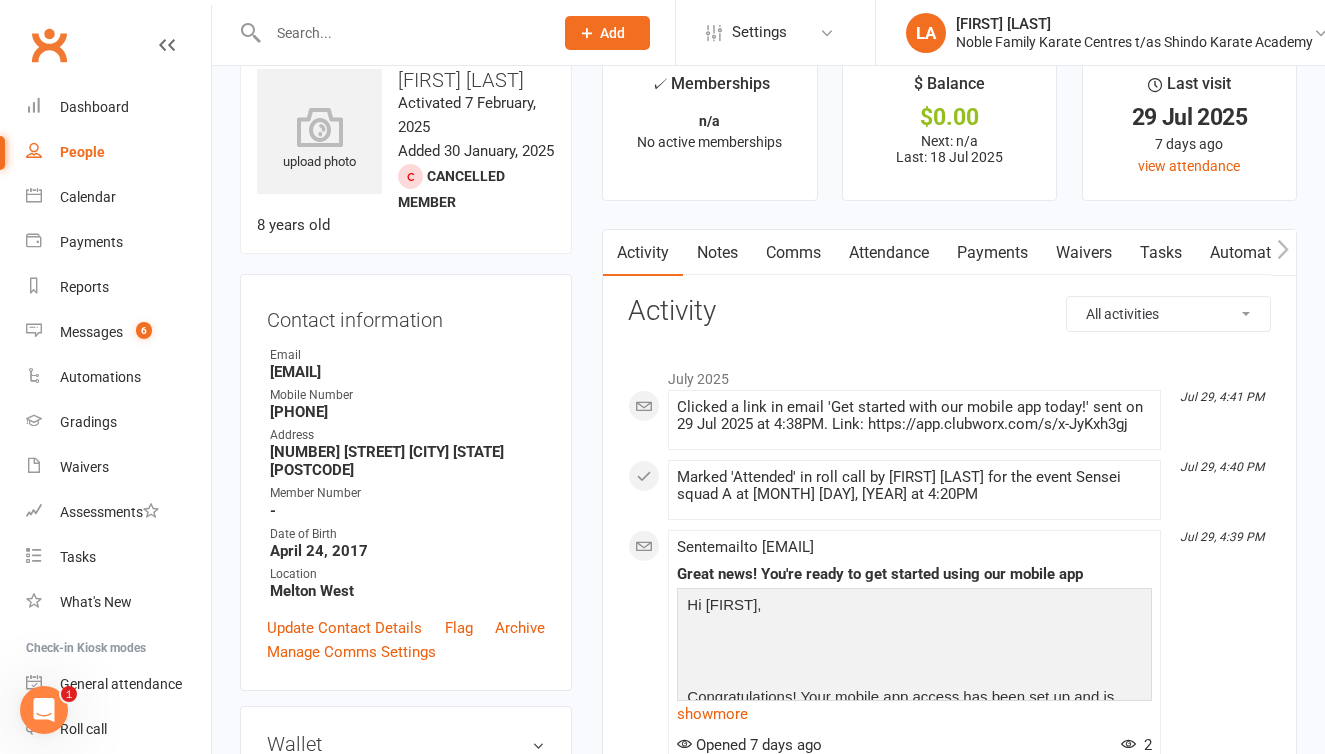 scroll, scrollTop: 43, scrollLeft: 0, axis: vertical 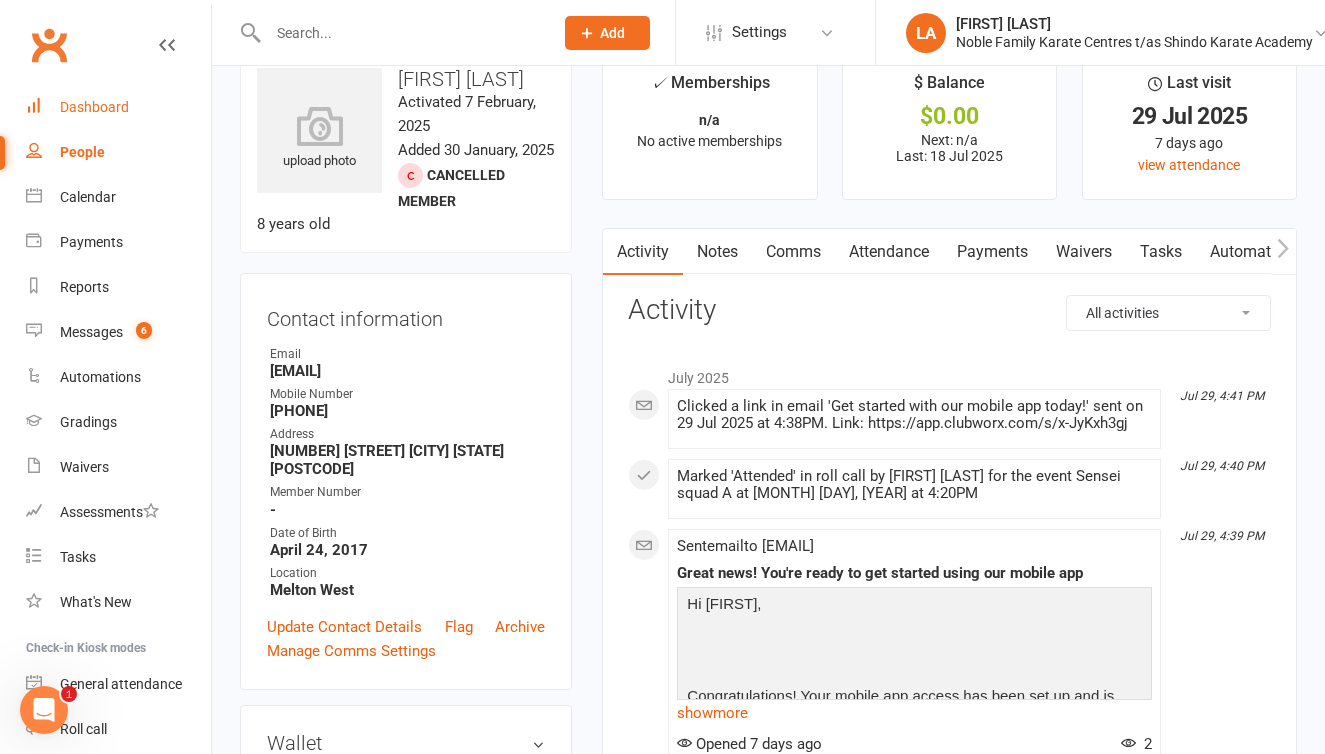 click on "Dashboard" at bounding box center [94, 107] 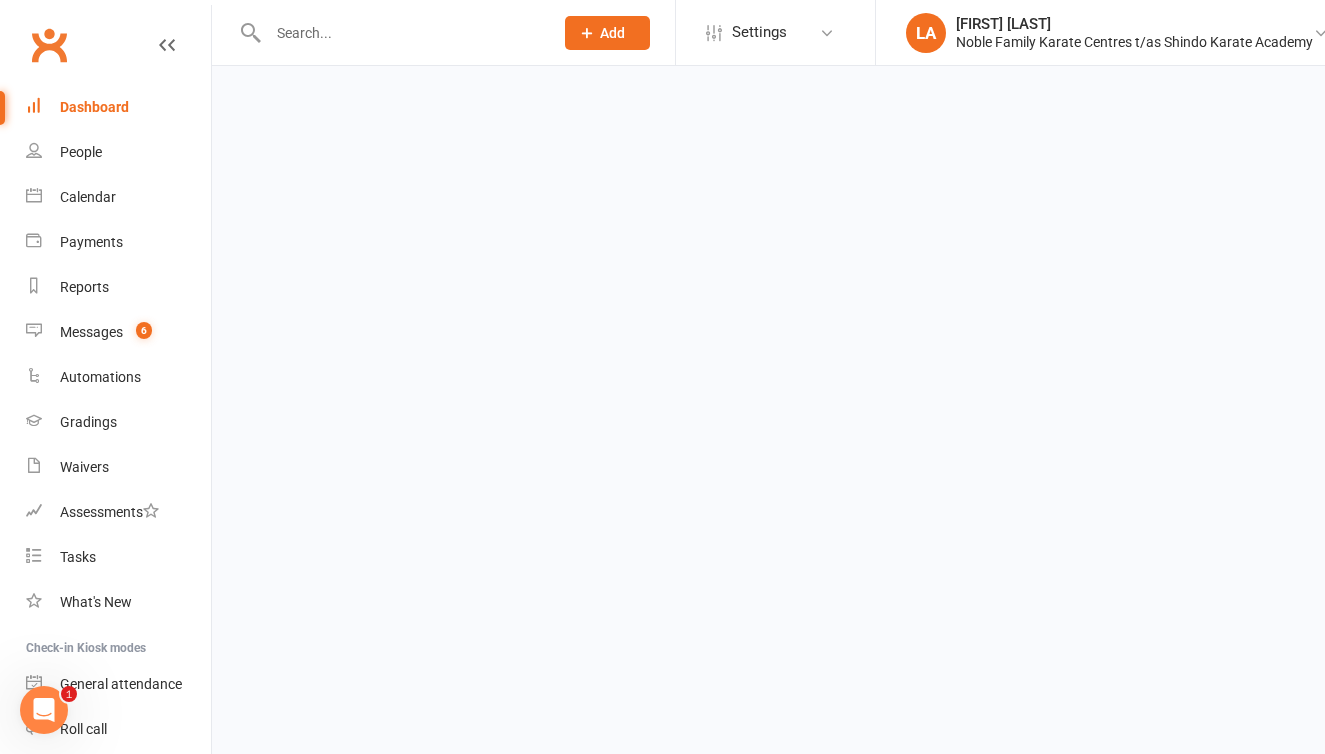 scroll, scrollTop: 0, scrollLeft: 0, axis: both 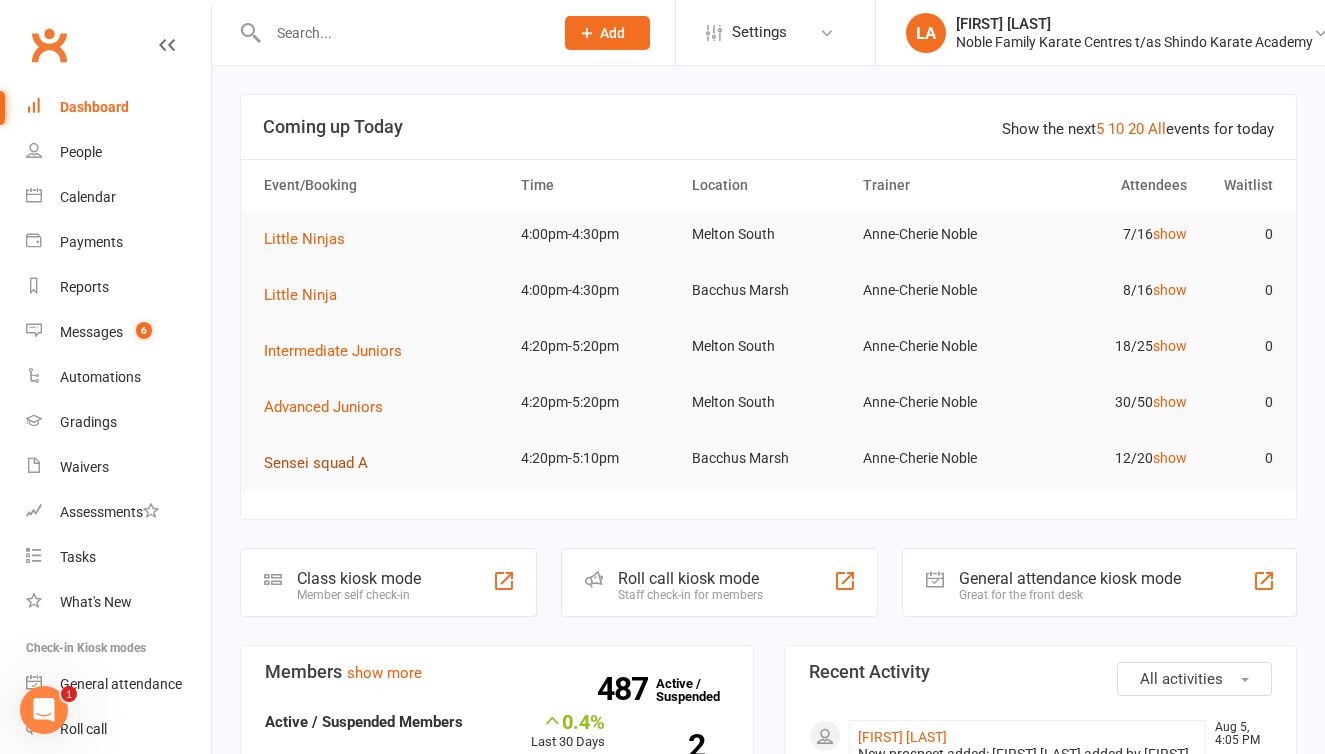 click on "Sensei squad A" at bounding box center [316, 463] 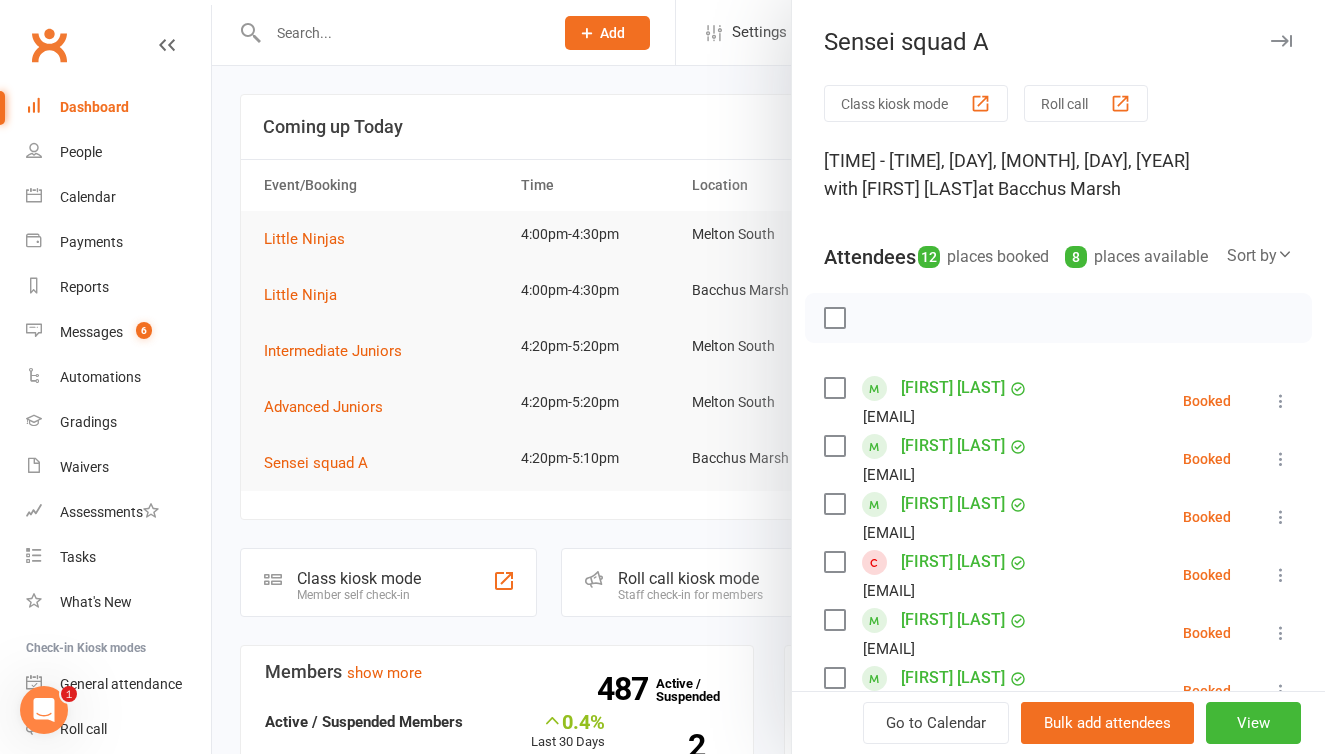 click on "Roll call" at bounding box center [1086, 103] 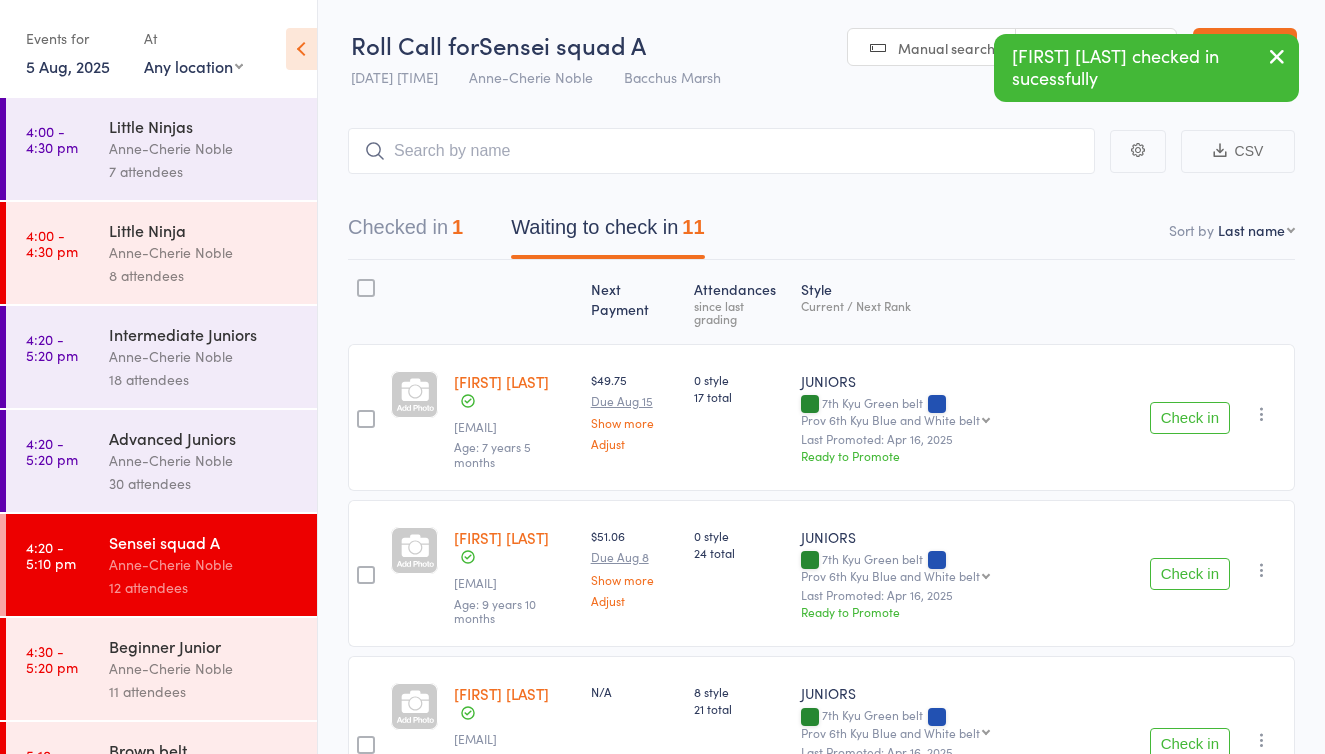 scroll, scrollTop: 86, scrollLeft: 0, axis: vertical 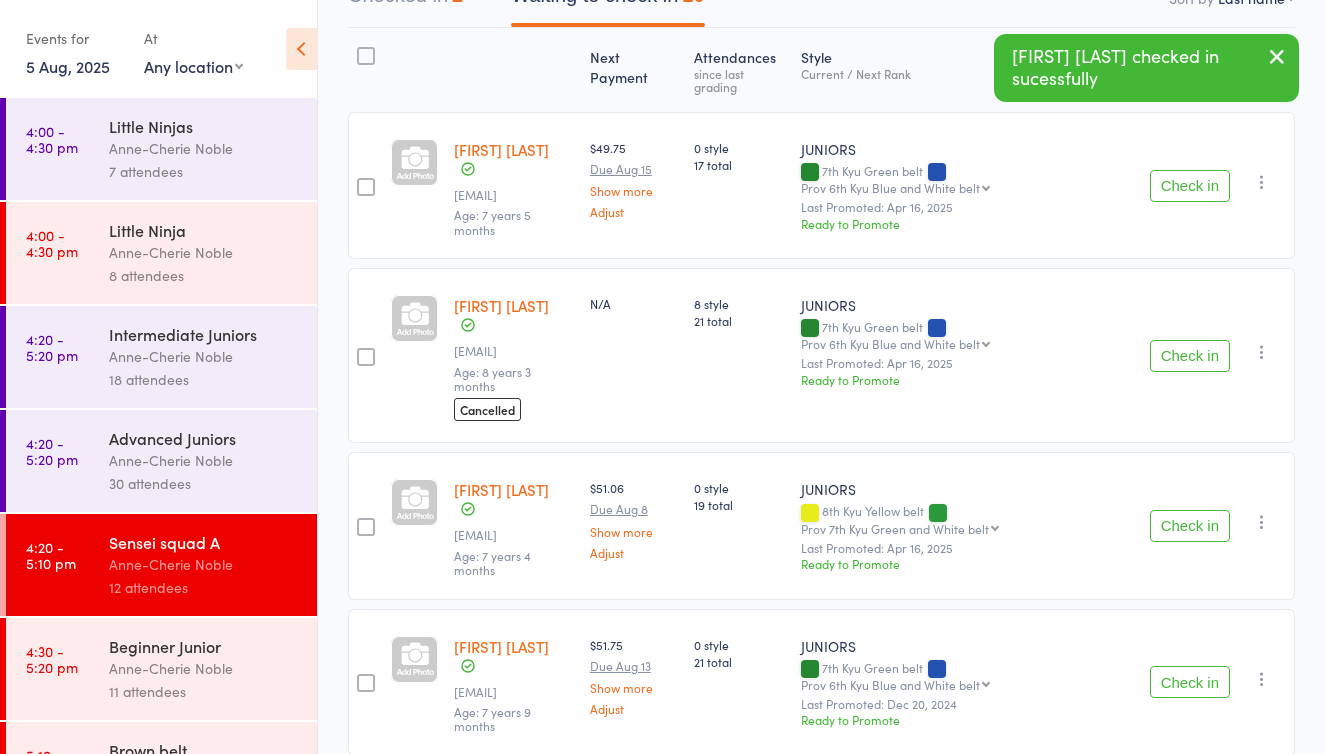 click on "Check in" at bounding box center [1190, 526] 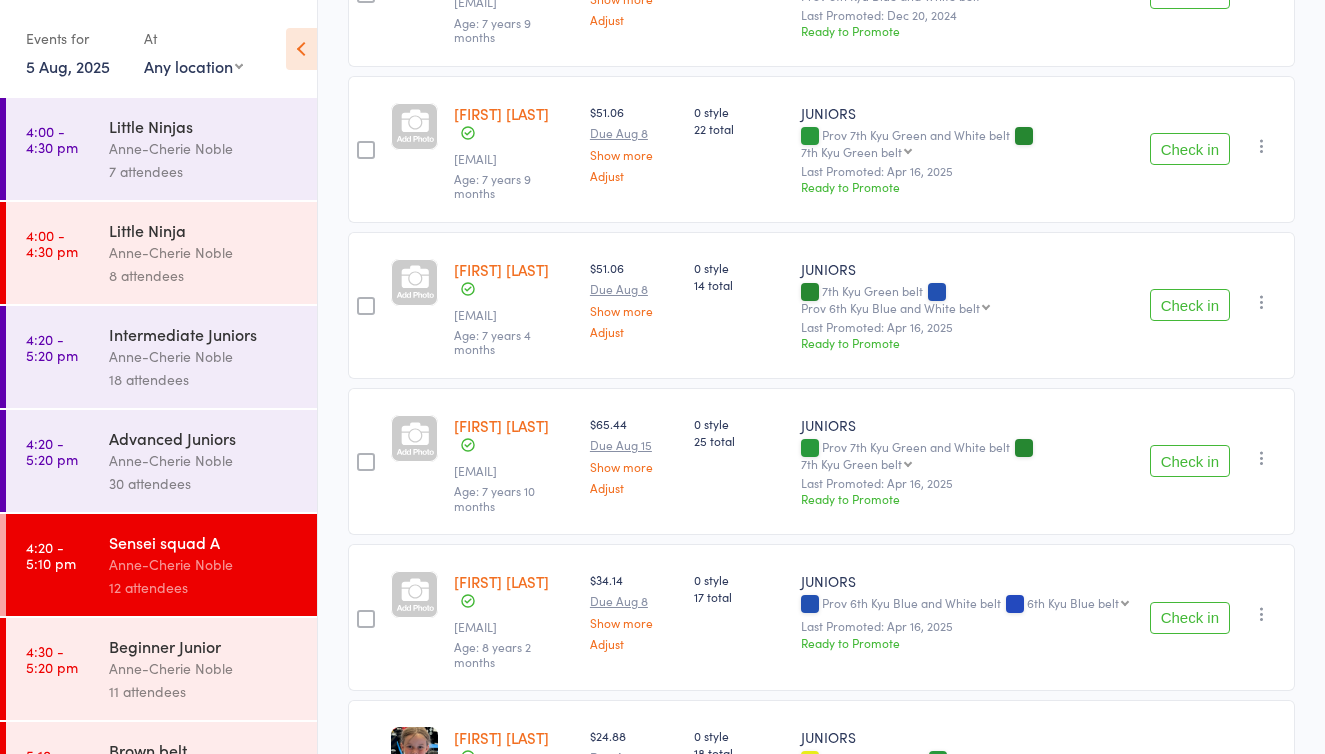 scroll, scrollTop: 721, scrollLeft: 0, axis: vertical 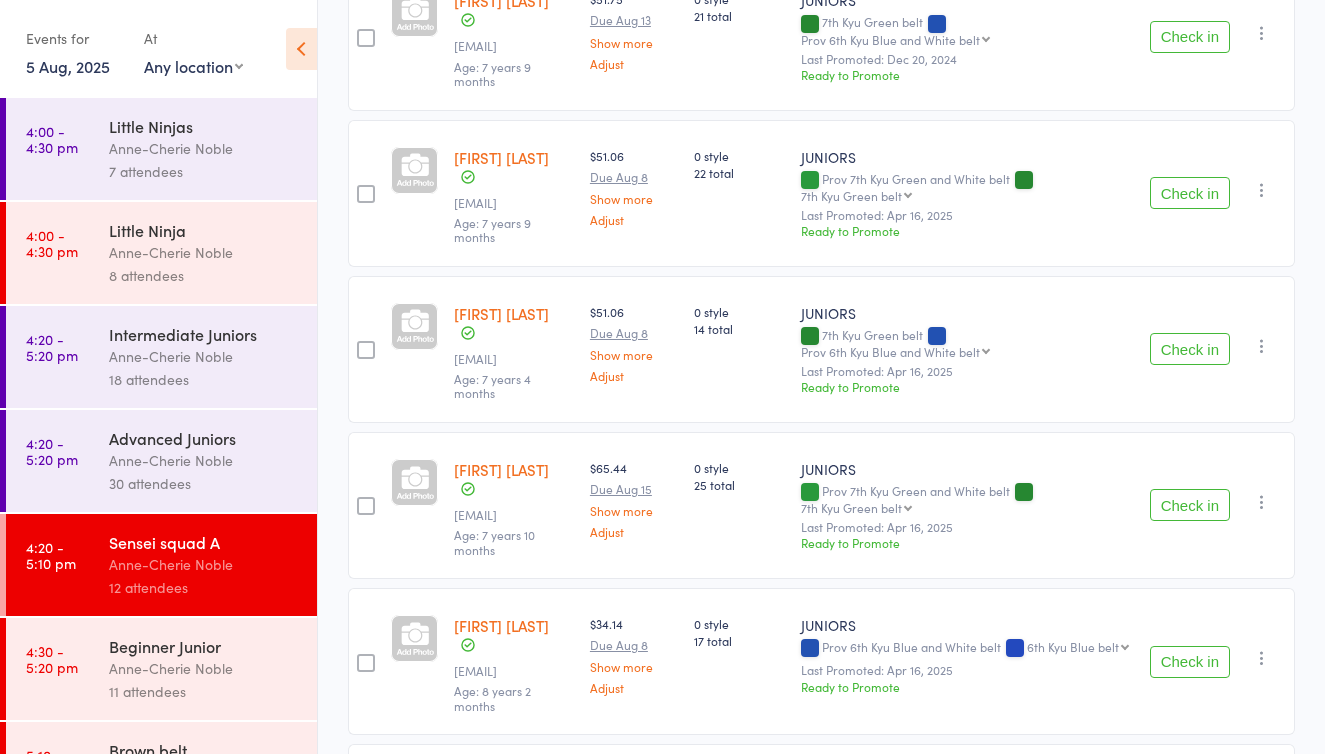 click on "Check in" at bounding box center (1190, 349) 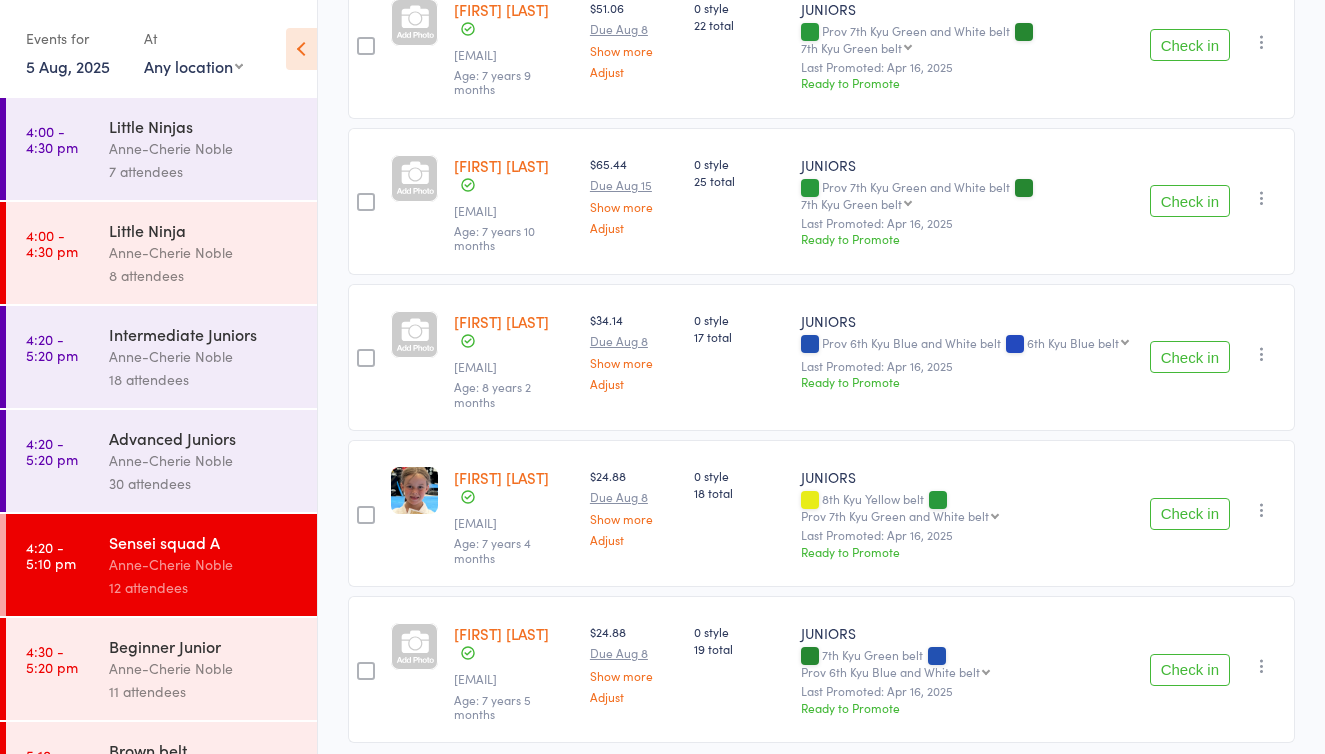 scroll, scrollTop: 868, scrollLeft: 0, axis: vertical 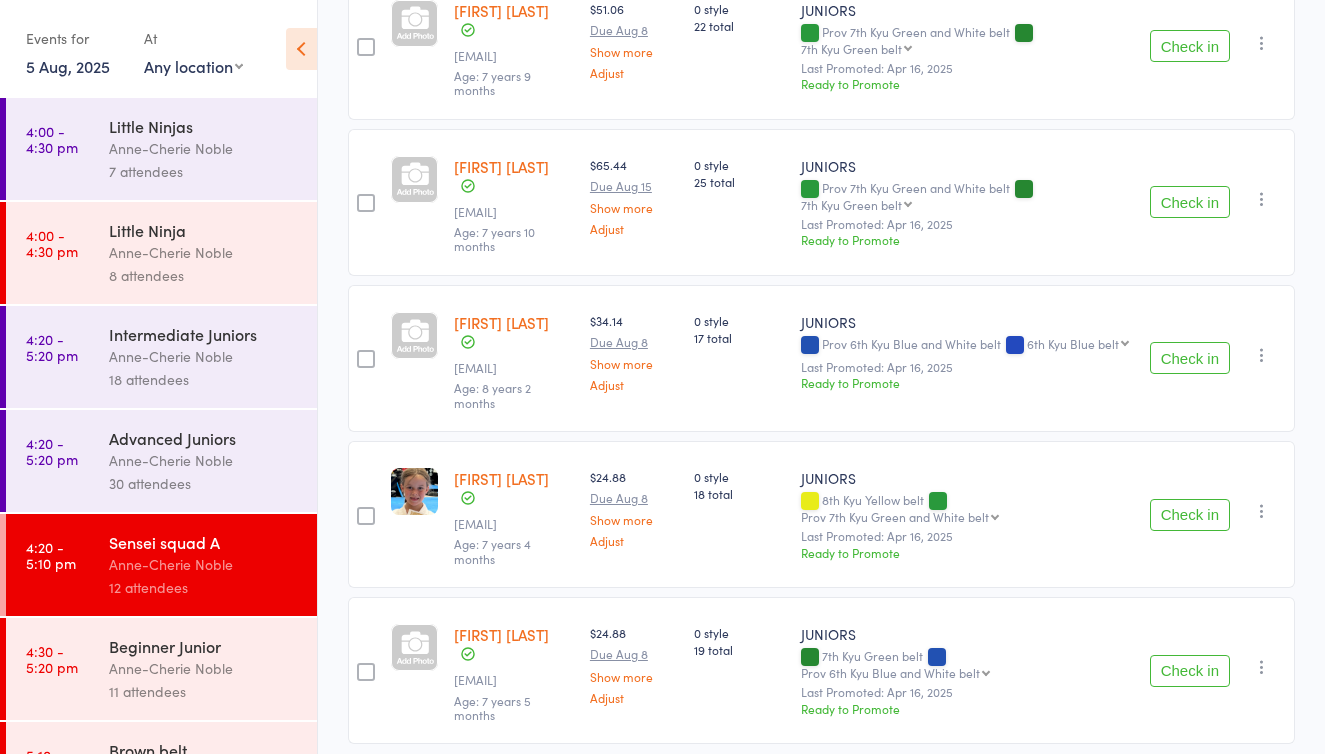 click on "Check in" at bounding box center [1190, 671] 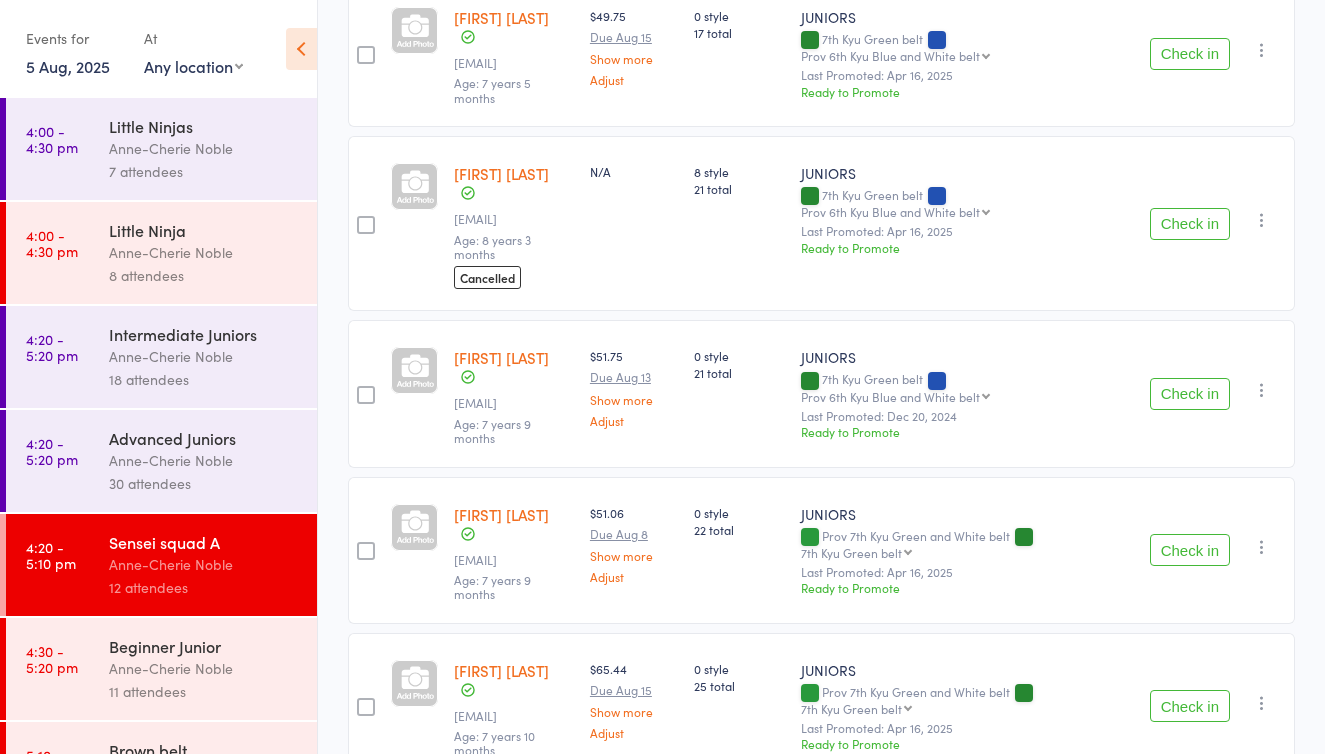 scroll, scrollTop: 324, scrollLeft: 0, axis: vertical 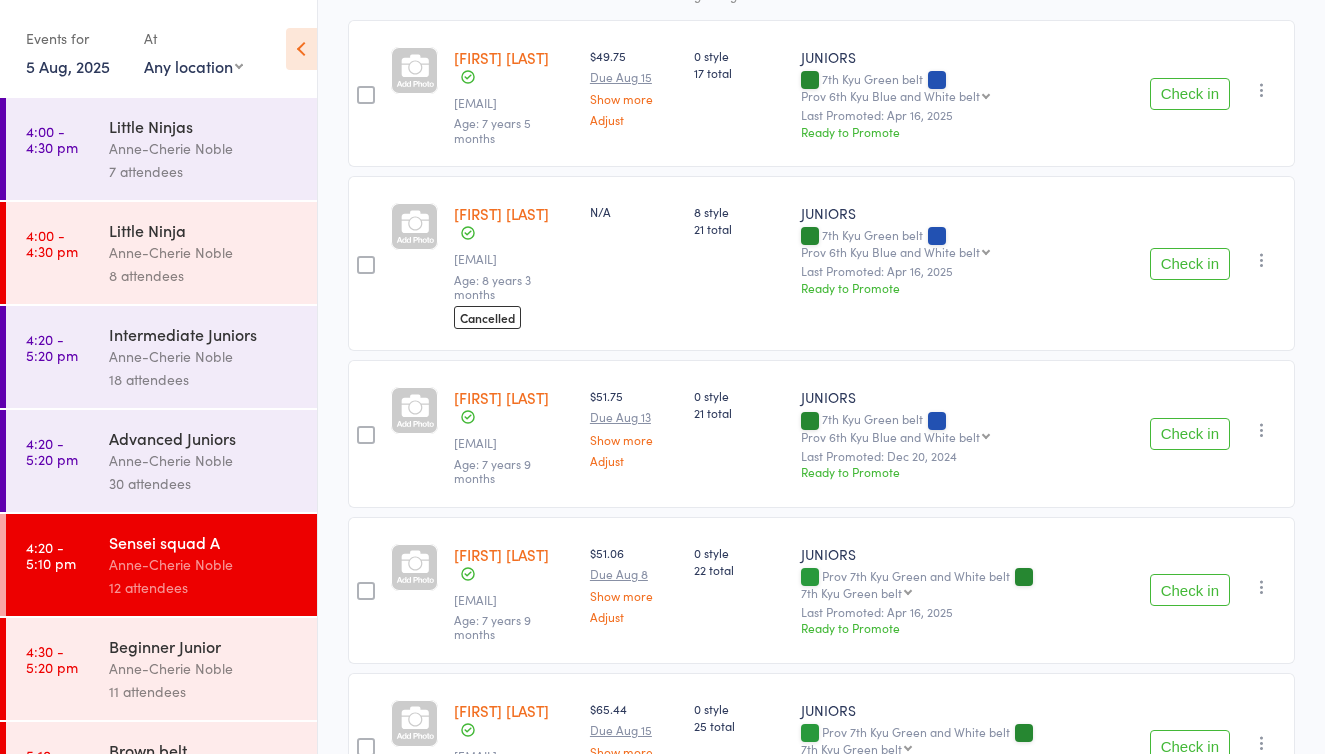 click on "[FIRST] [LAST]" at bounding box center [501, 213] 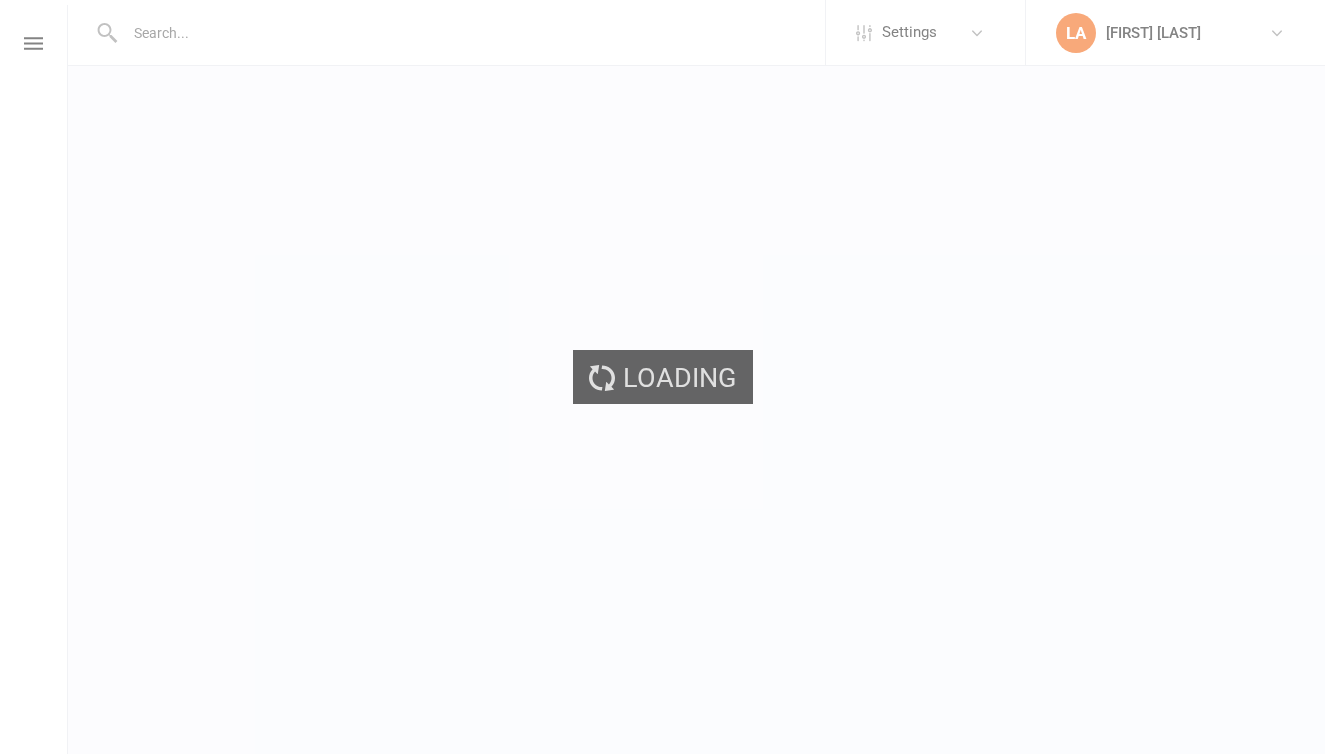 scroll, scrollTop: 0, scrollLeft: 0, axis: both 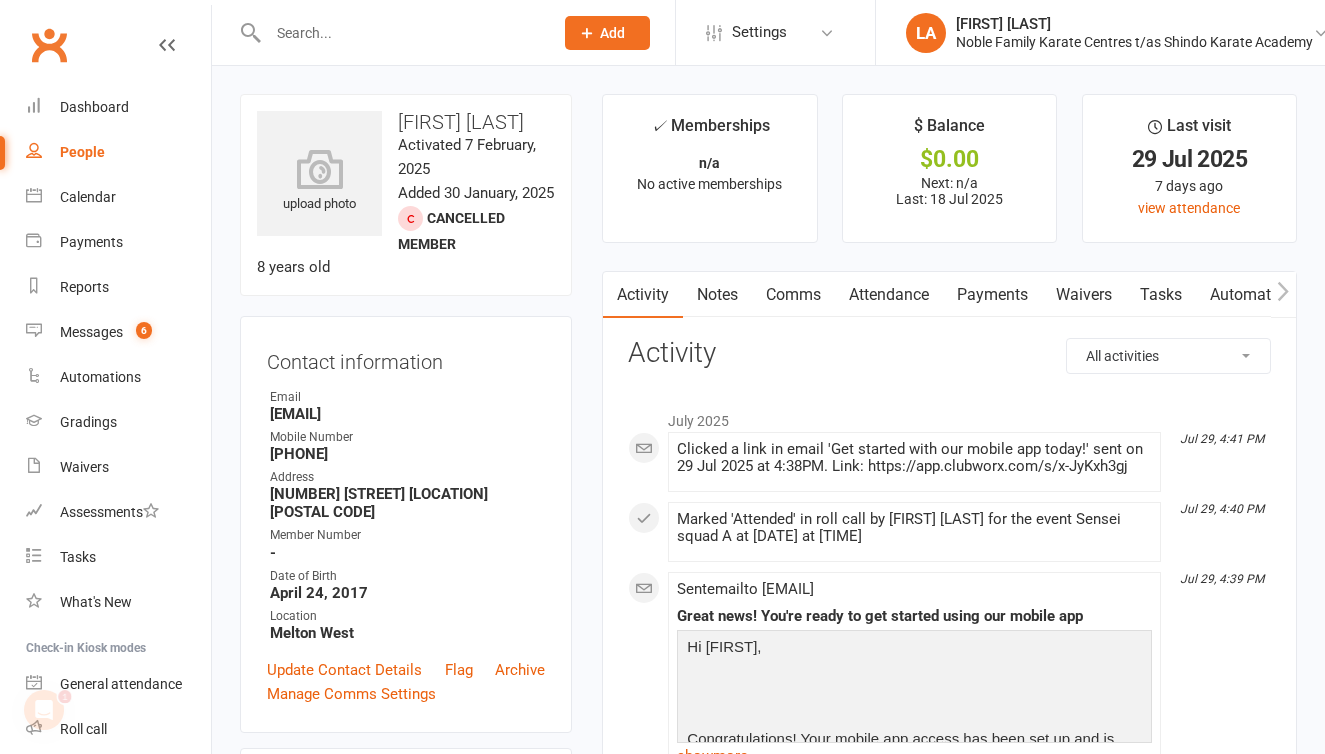 click on "Waivers" at bounding box center (1084, 295) 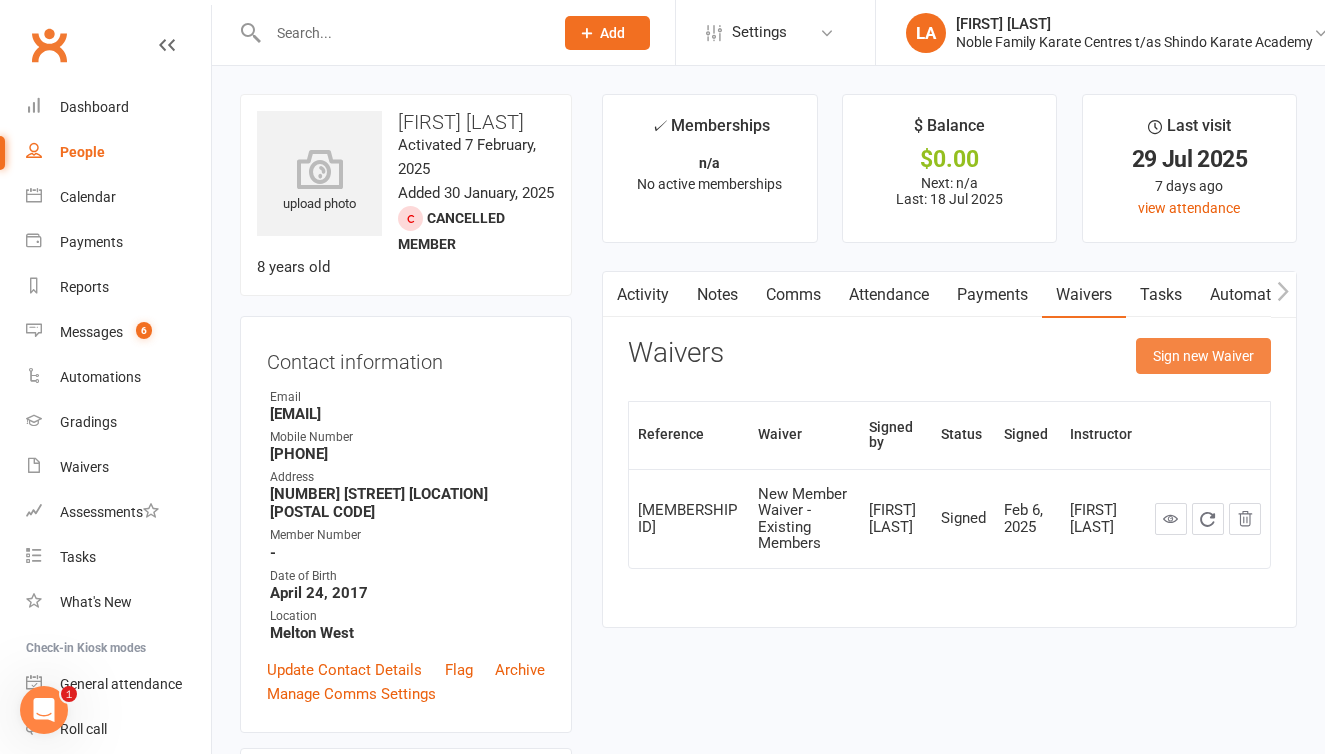 click on "Sign new Waiver" at bounding box center [1203, 356] 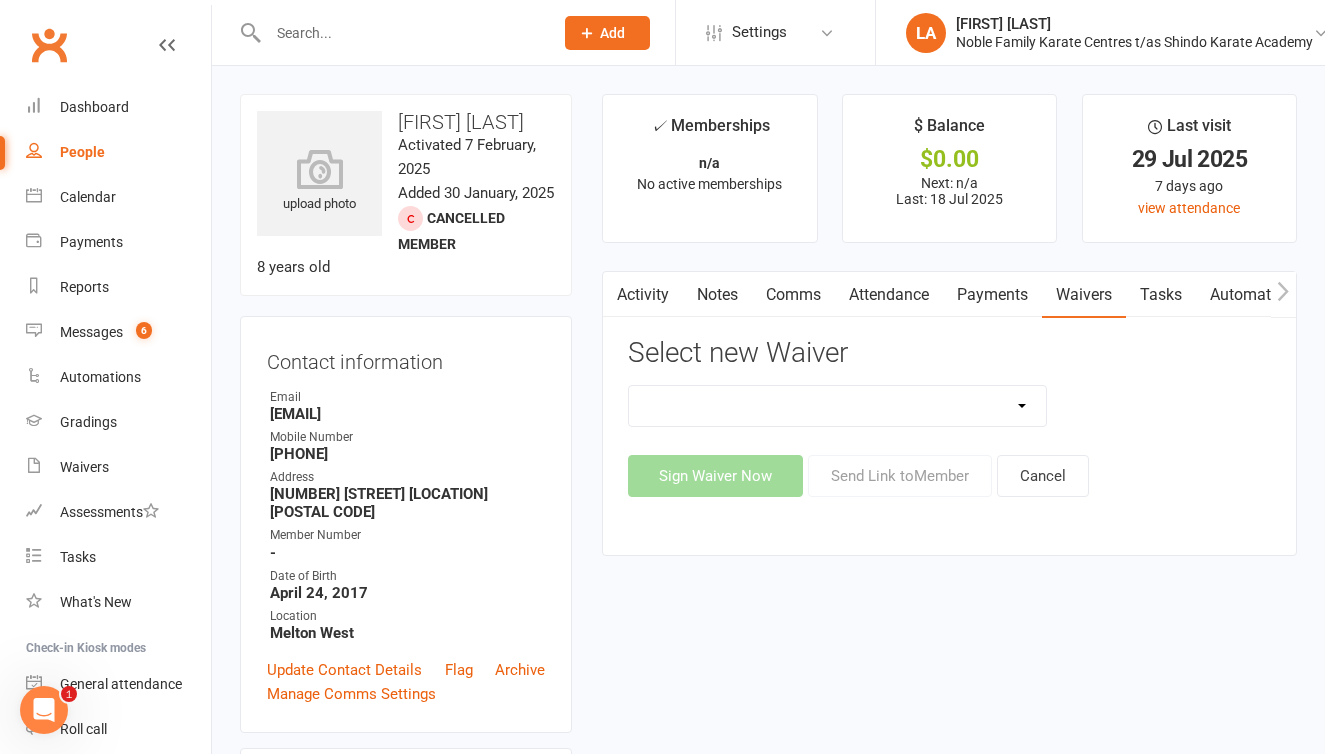 select on "[NUMBER]" 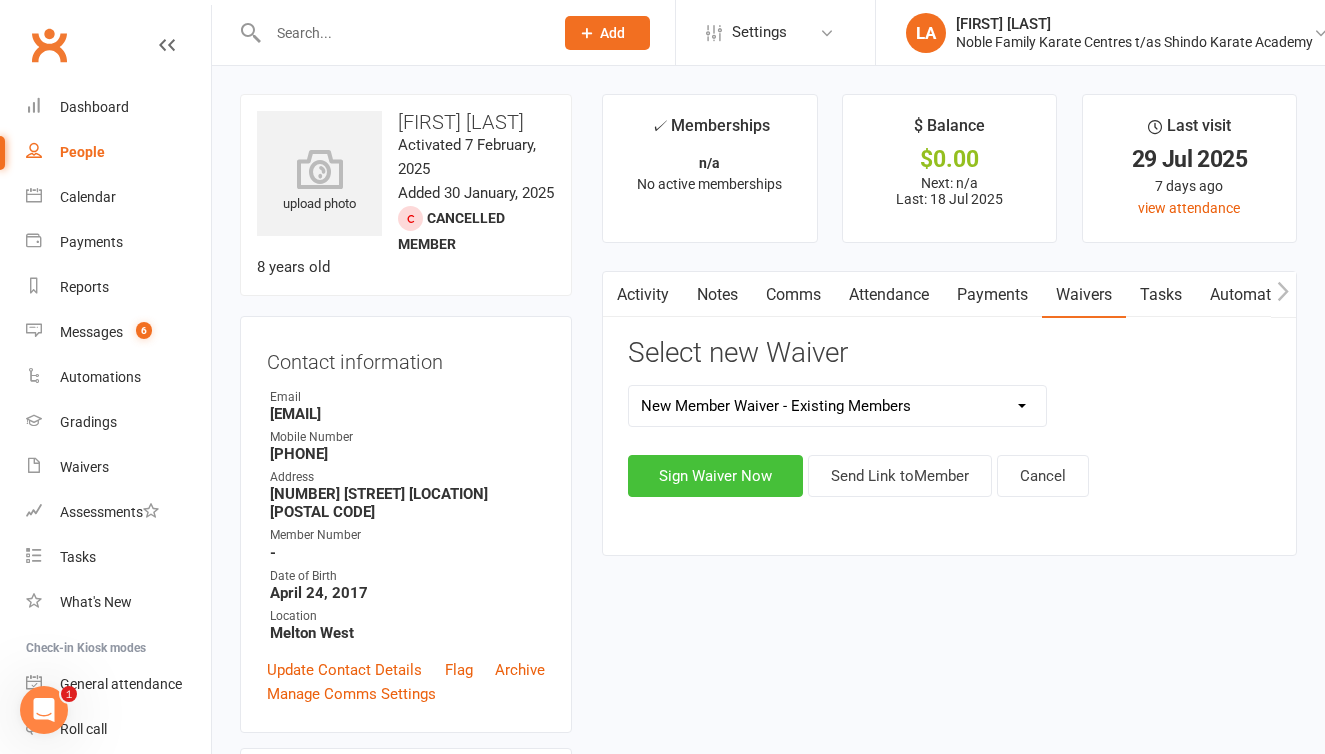 click on "Sign Waiver Now" at bounding box center [715, 476] 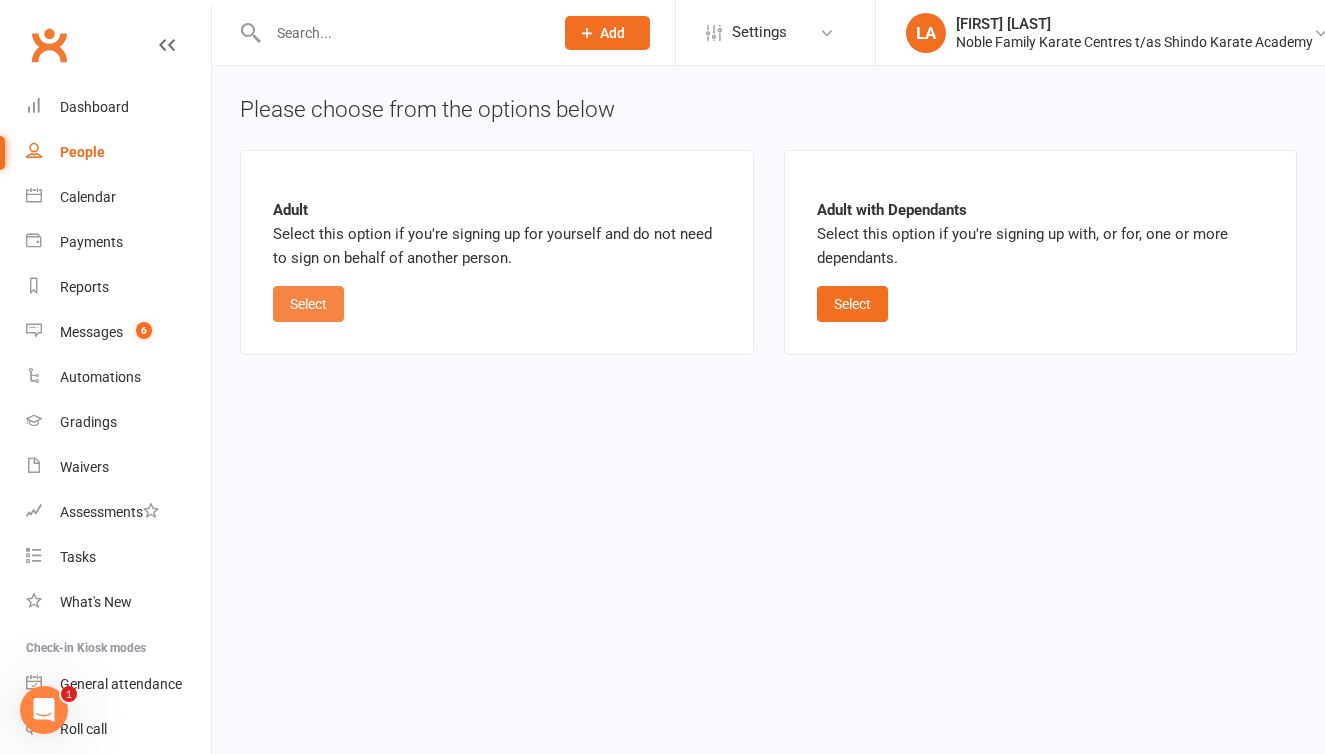click on "Select" at bounding box center (308, 304) 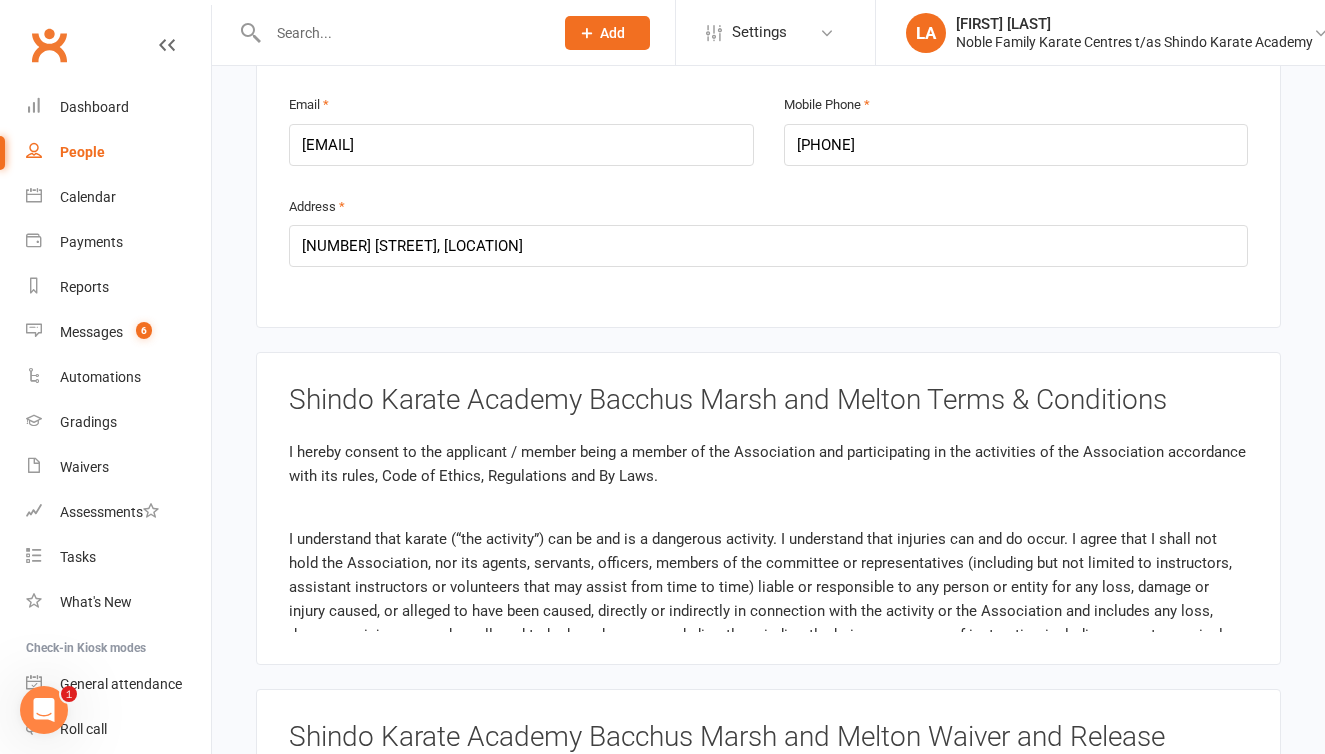 scroll, scrollTop: 1291, scrollLeft: 0, axis: vertical 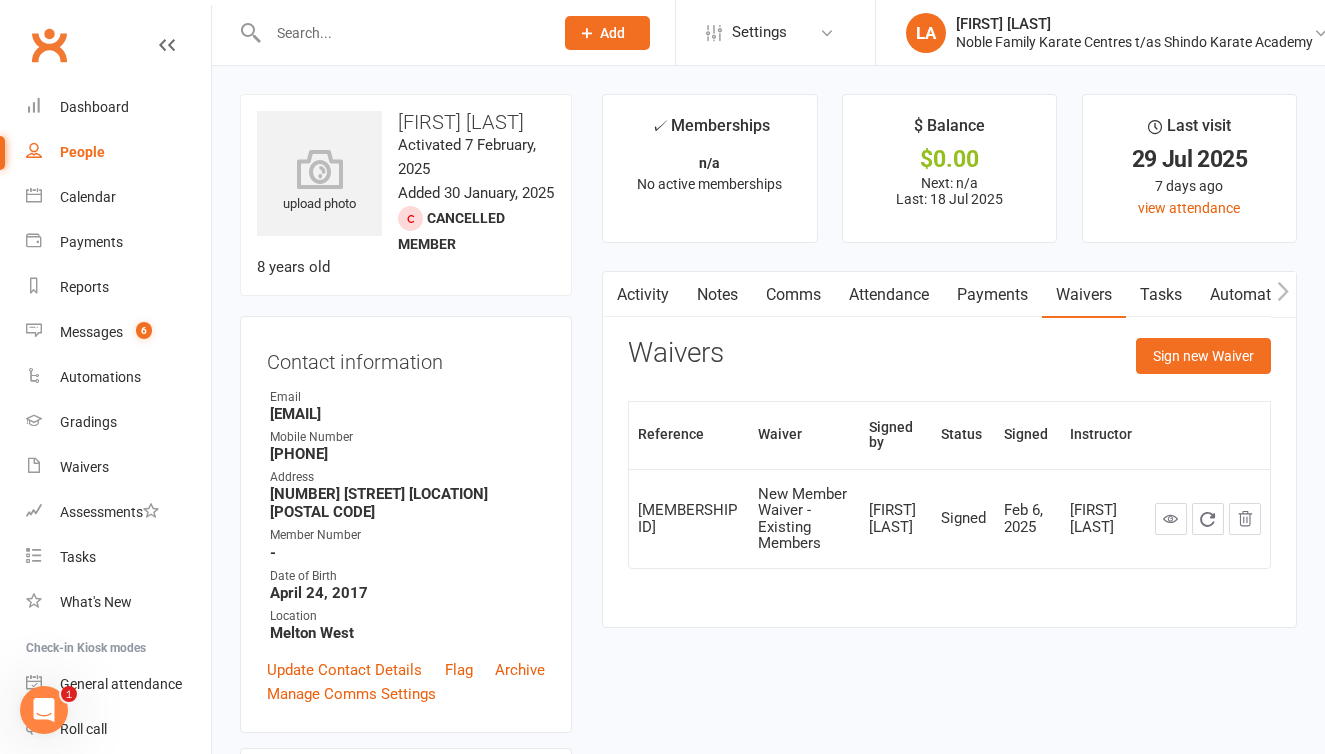 click on "Waivers" at bounding box center (1084, 295) 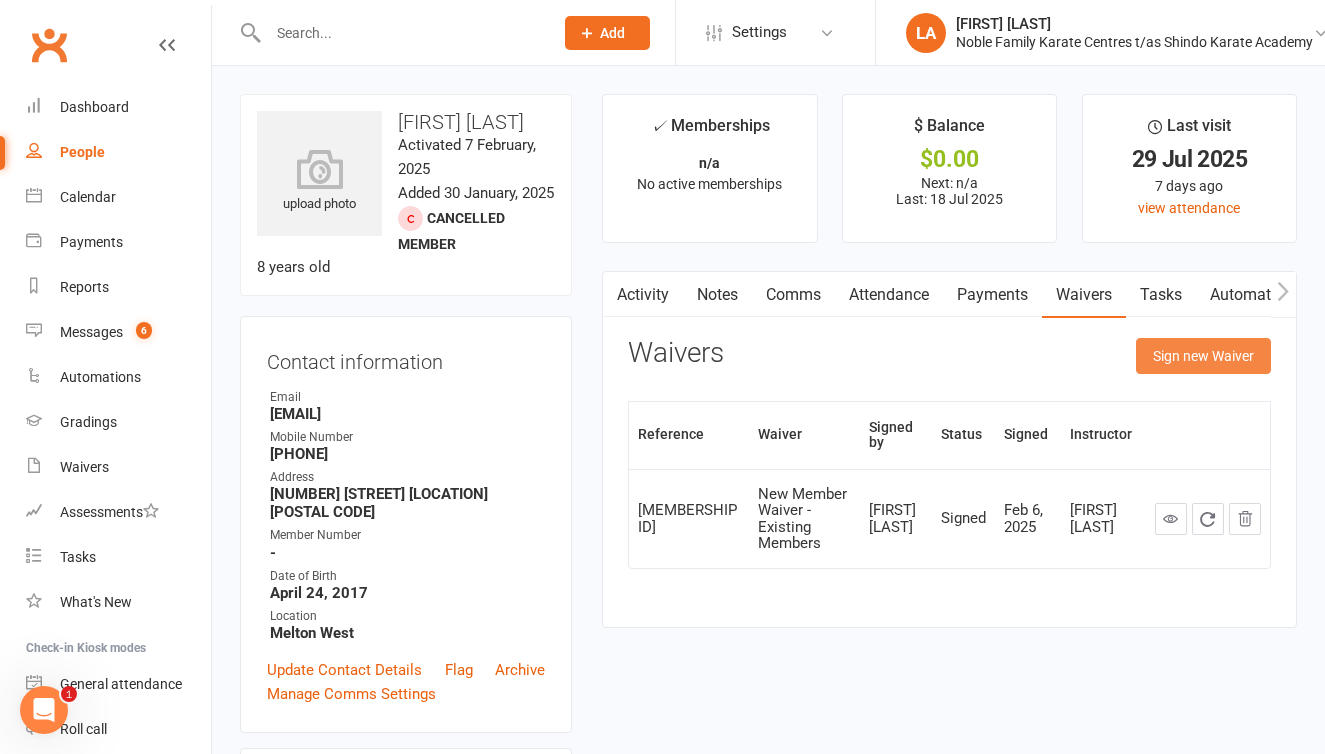click on "Sign new Waiver" at bounding box center [1203, 356] 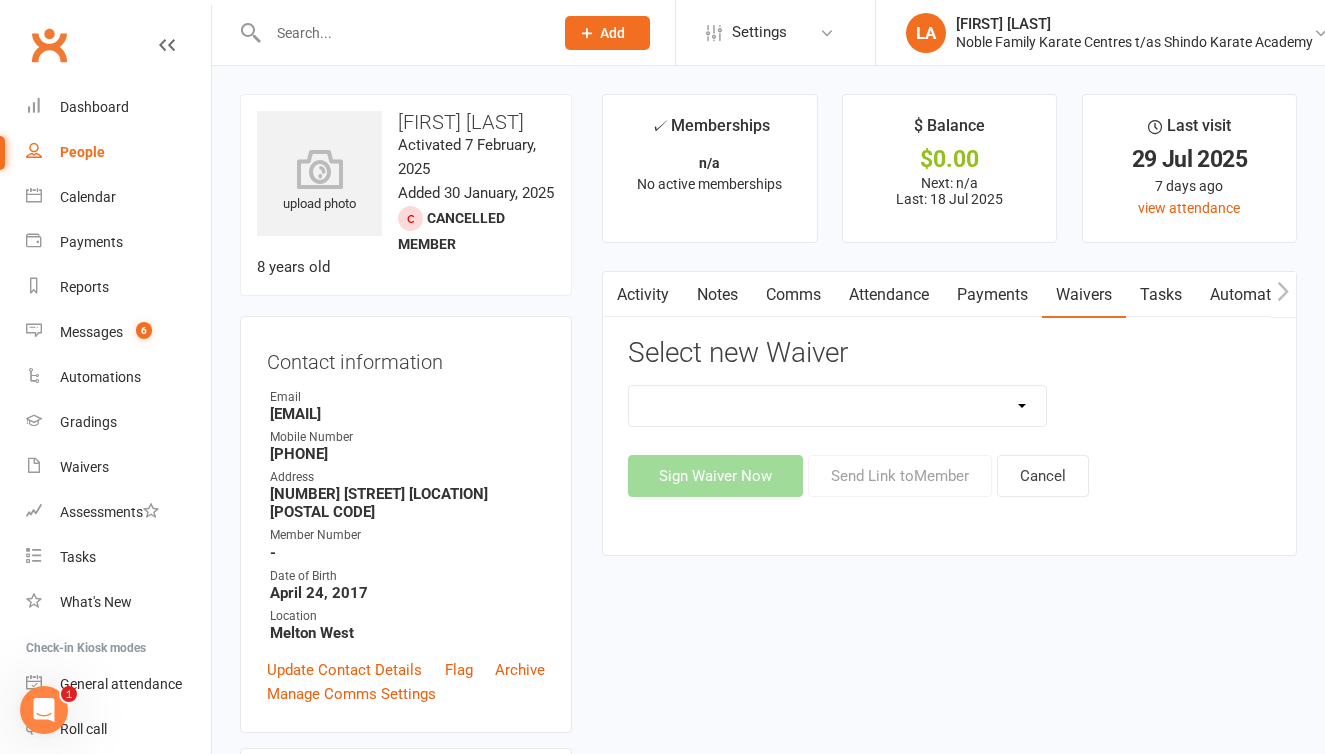 select on "13274" 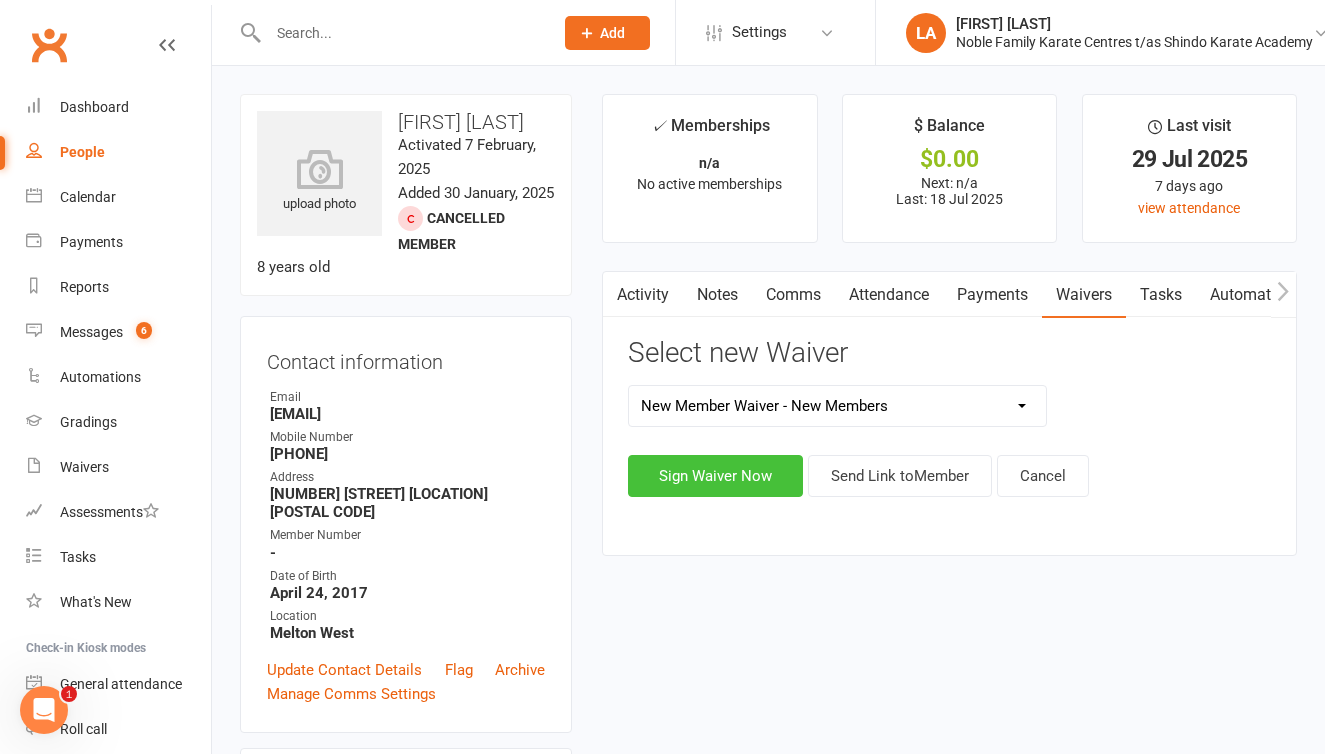 click on "Sign Waiver Now" at bounding box center [715, 476] 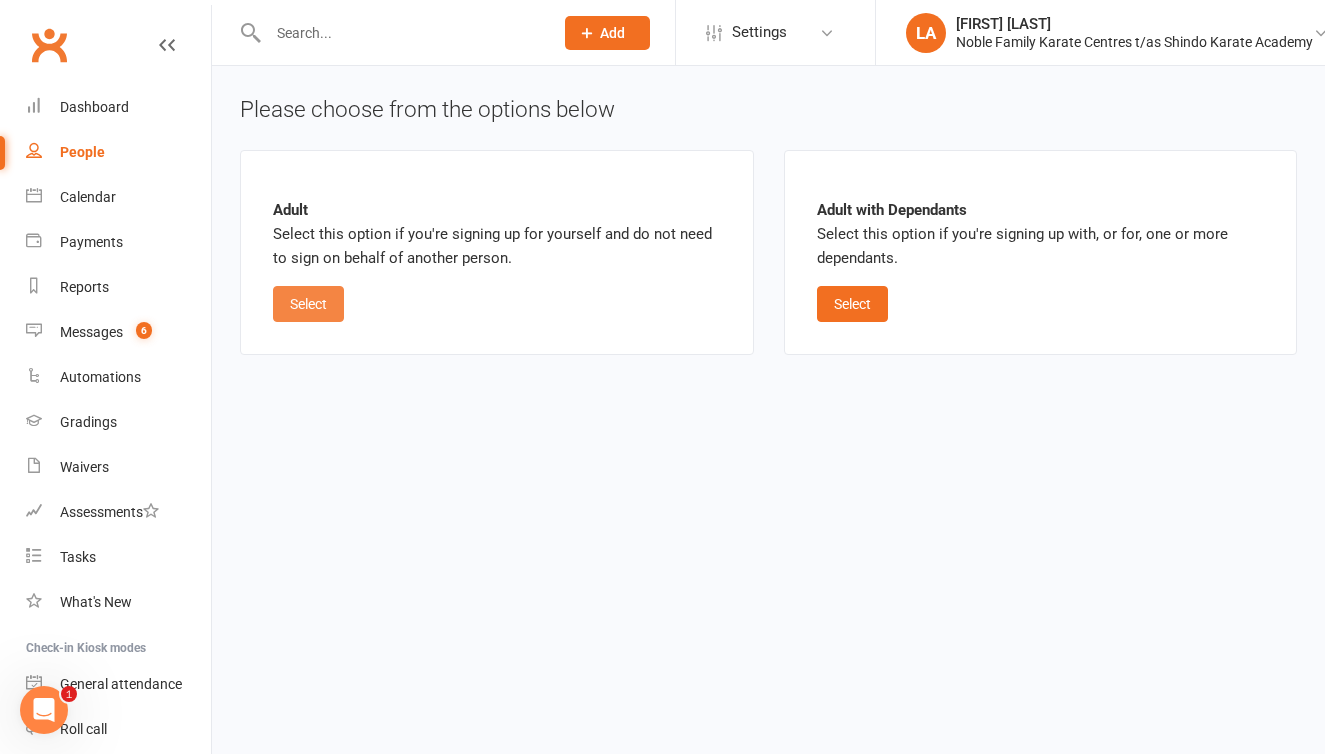 click on "Select" at bounding box center [308, 304] 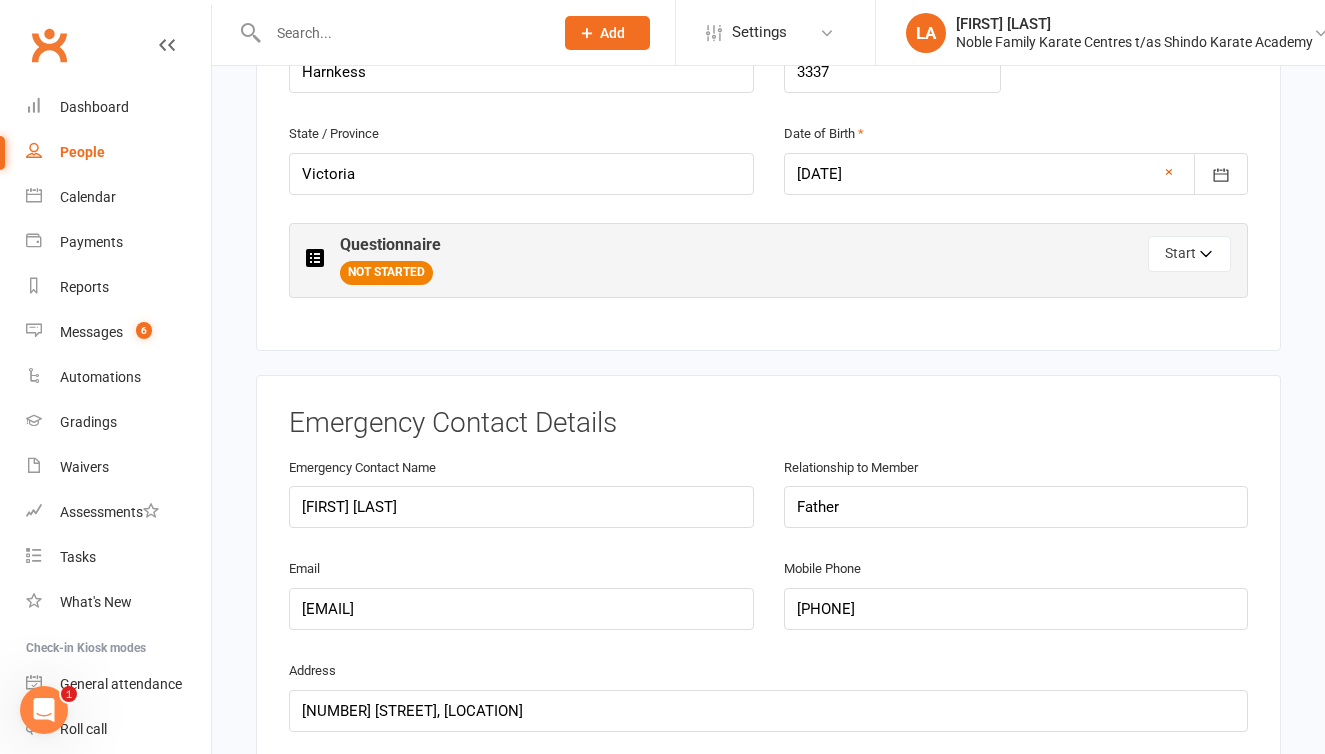 scroll, scrollTop: 762, scrollLeft: 0, axis: vertical 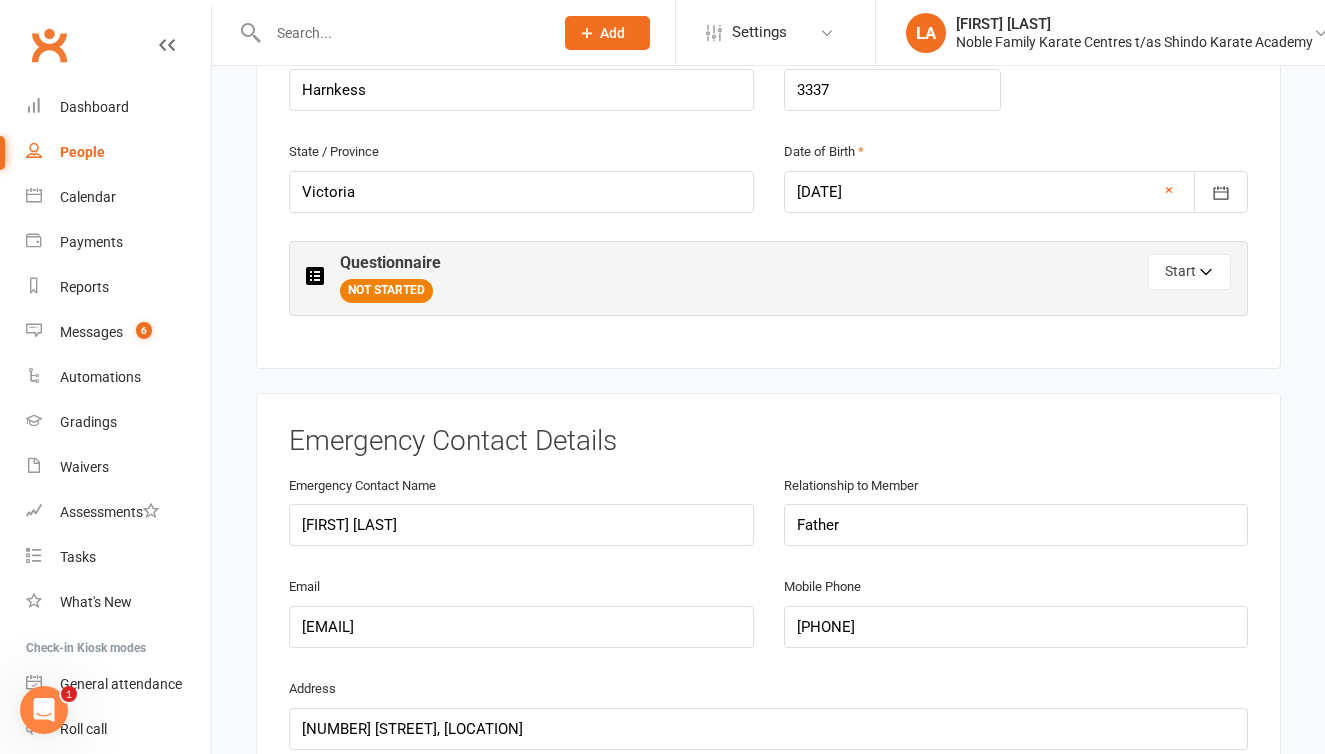 click on "NOT STARTED" at bounding box center [386, 291] 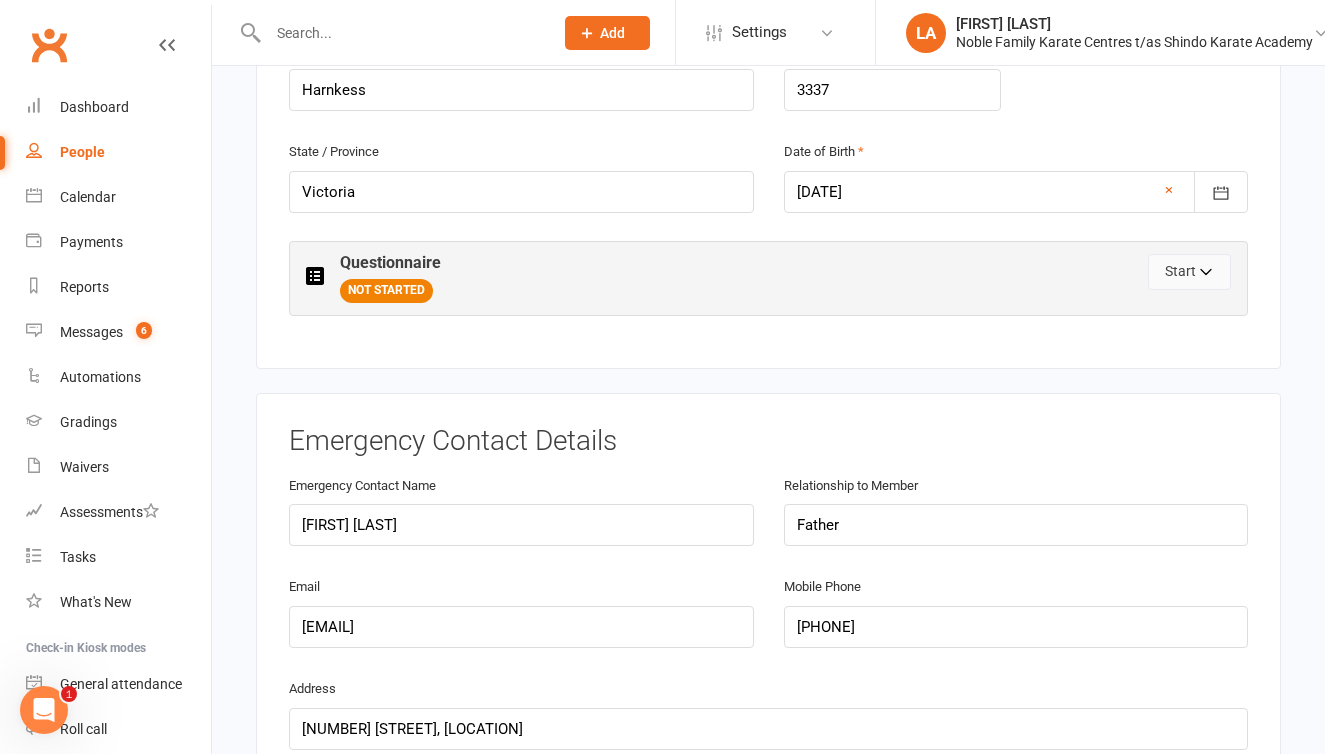 click on "Start" at bounding box center [1189, 272] 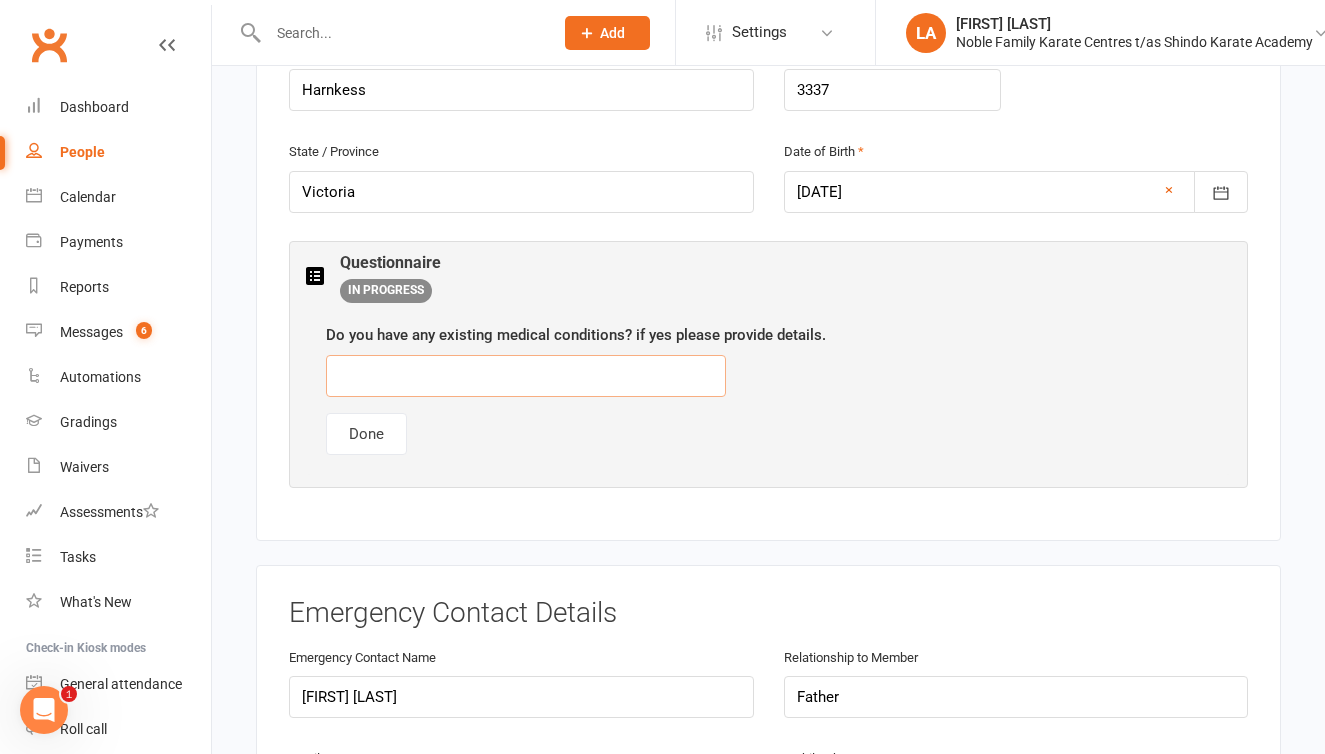 click at bounding box center [526, 376] 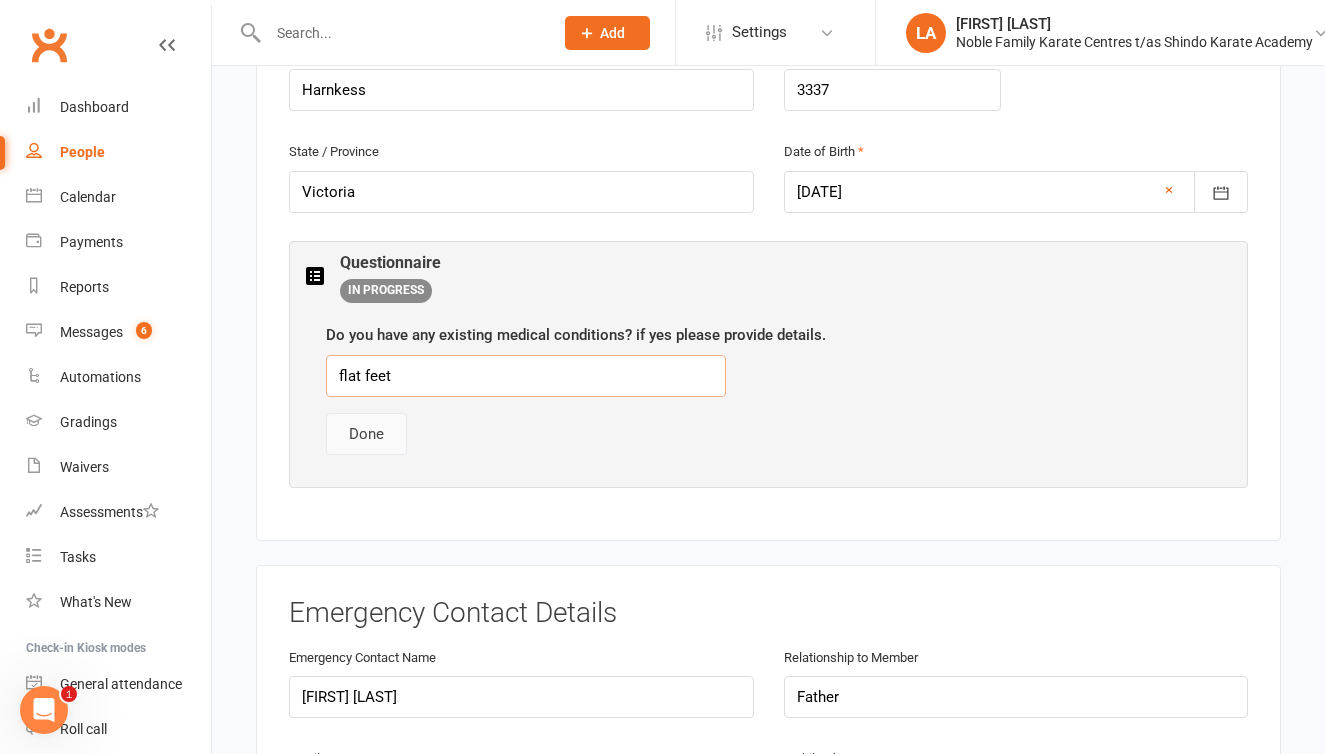 type on "flat feet" 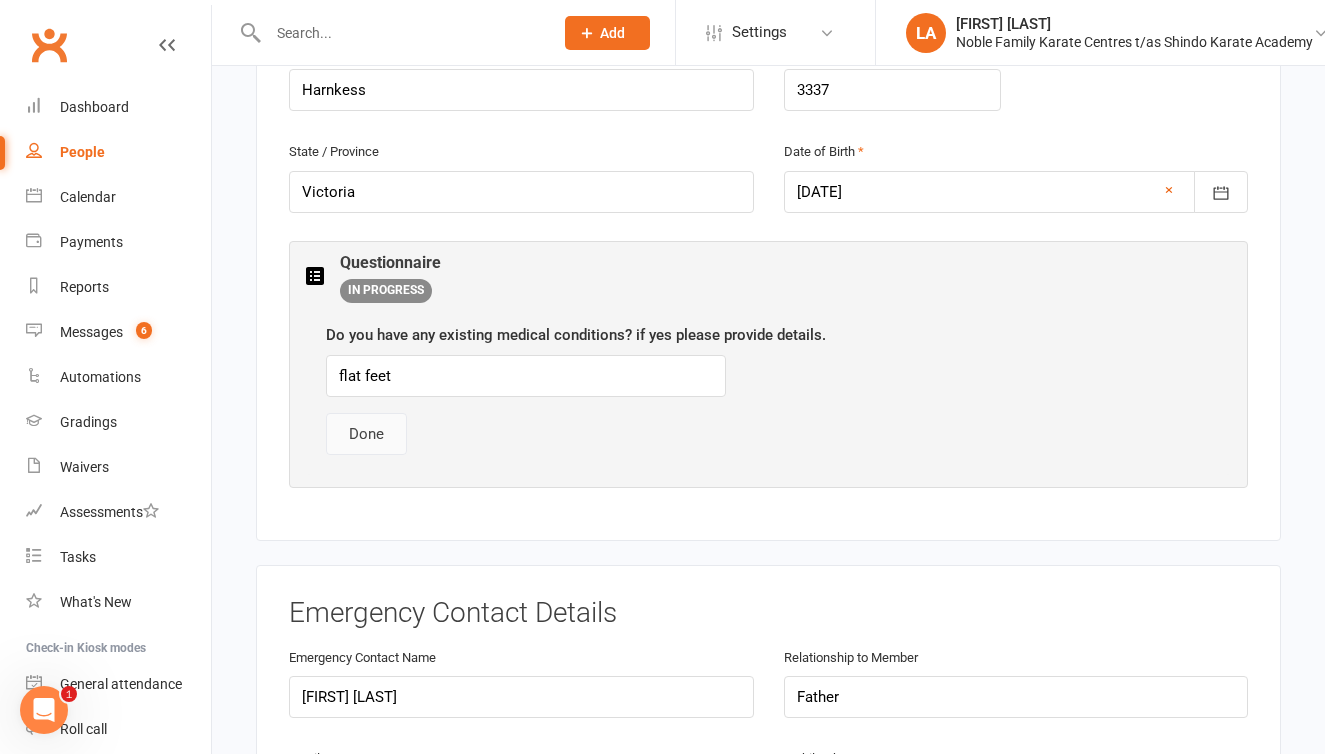 click on "Done" at bounding box center [366, 434] 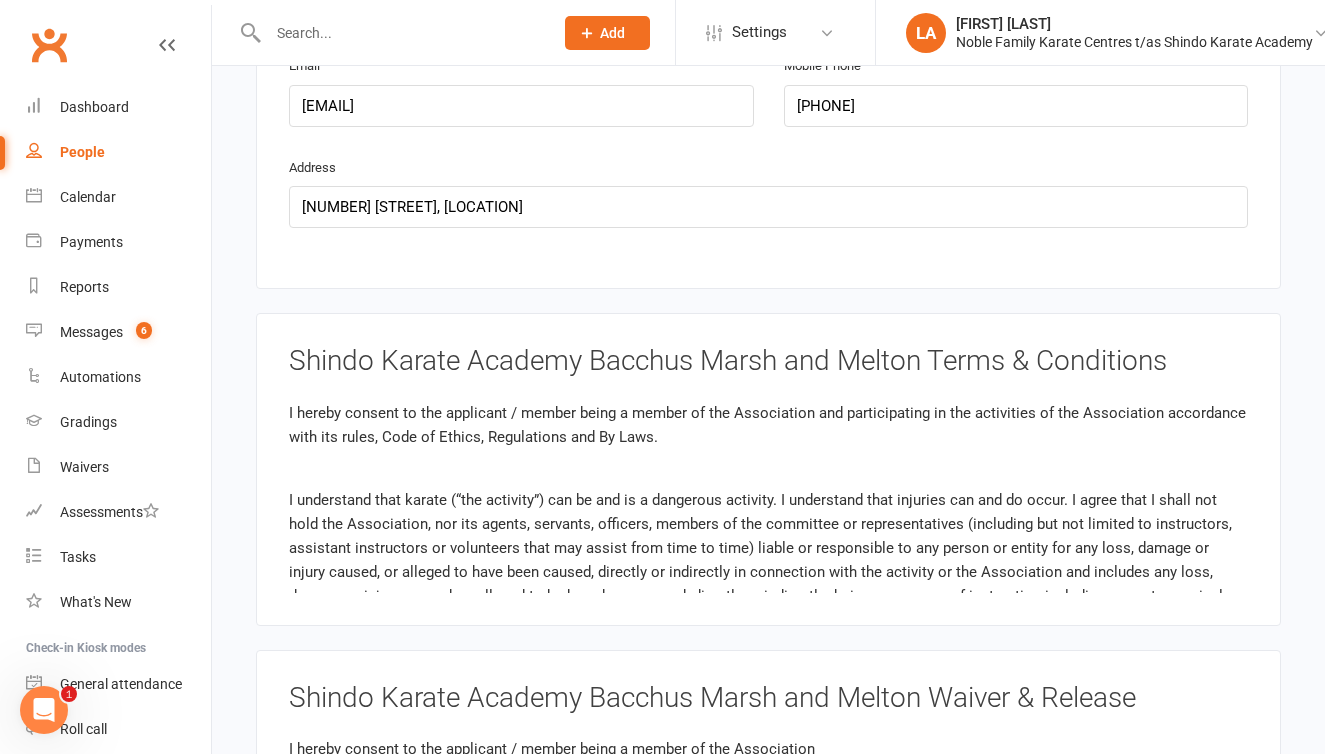 scroll, scrollTop: 1289, scrollLeft: 0, axis: vertical 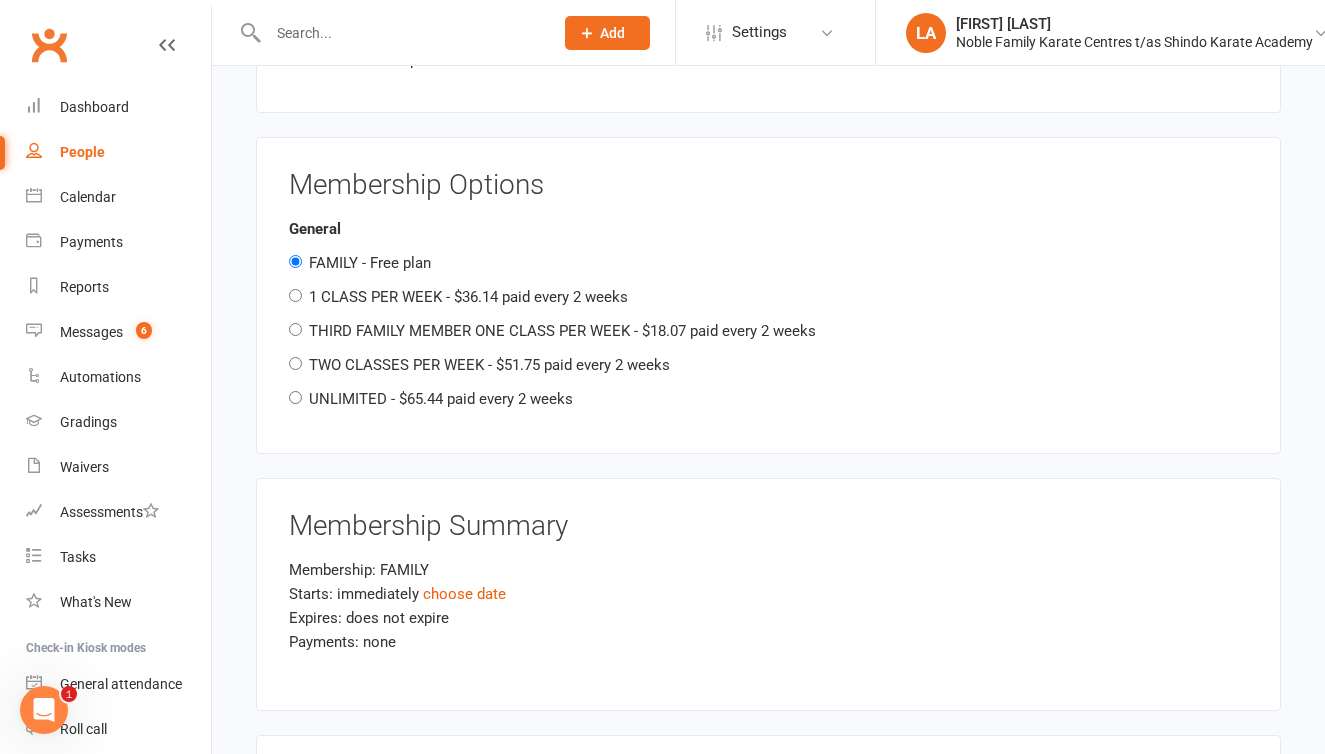 click on "UNLIMITED - $65.44 paid every 2 weeks" at bounding box center (295, 397) 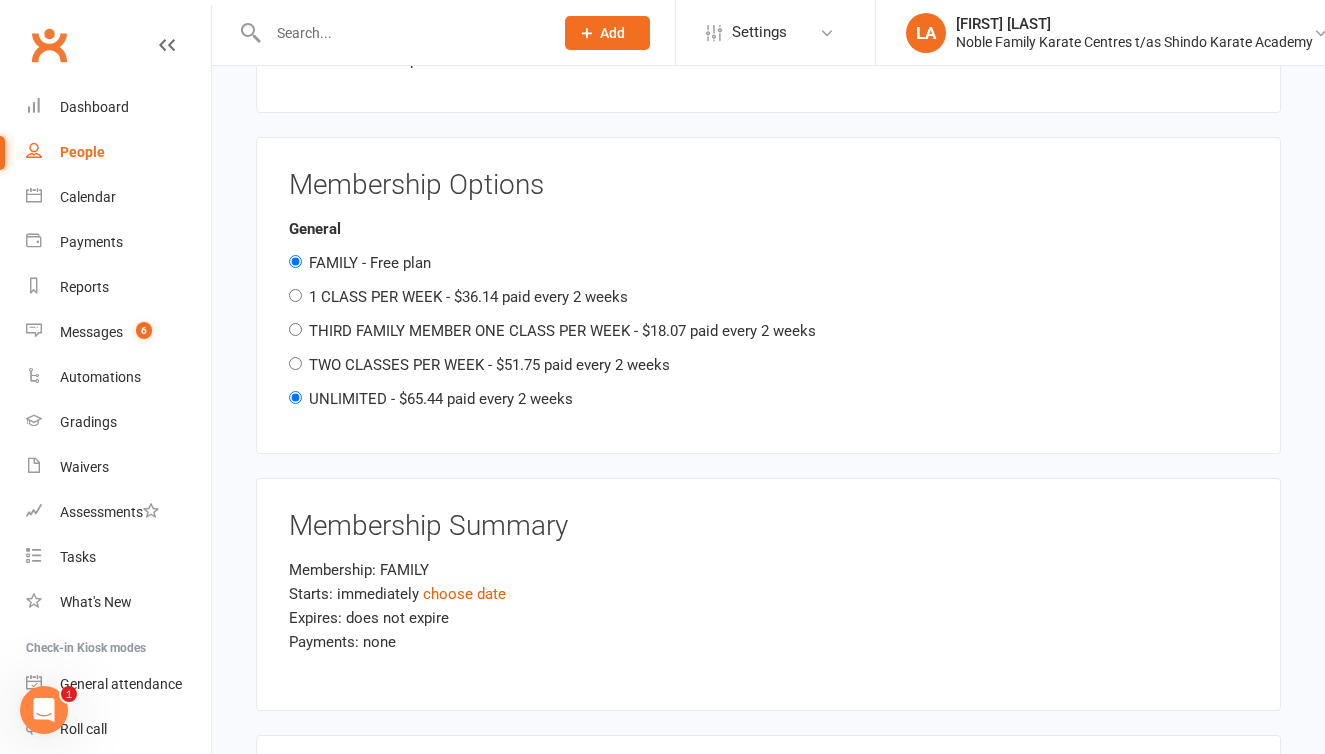 radio on "false" 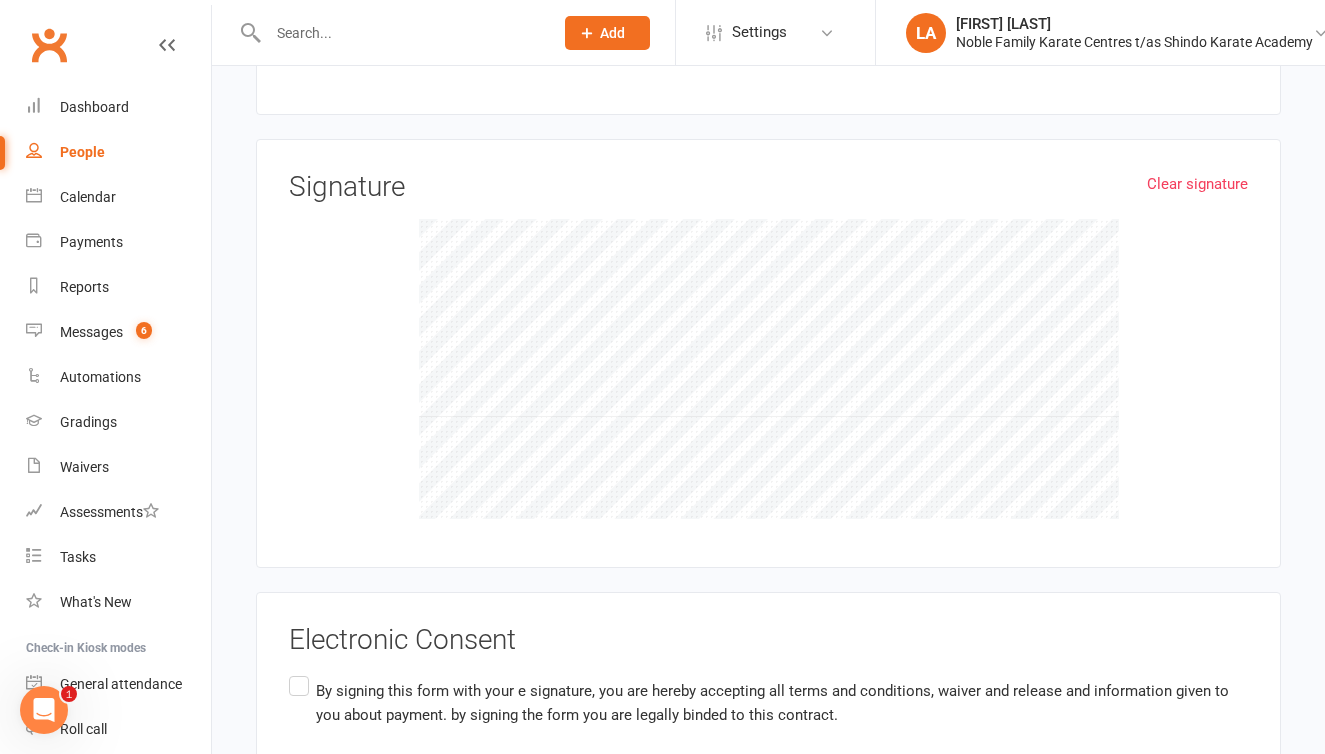 scroll, scrollTop: 3404, scrollLeft: 0, axis: vertical 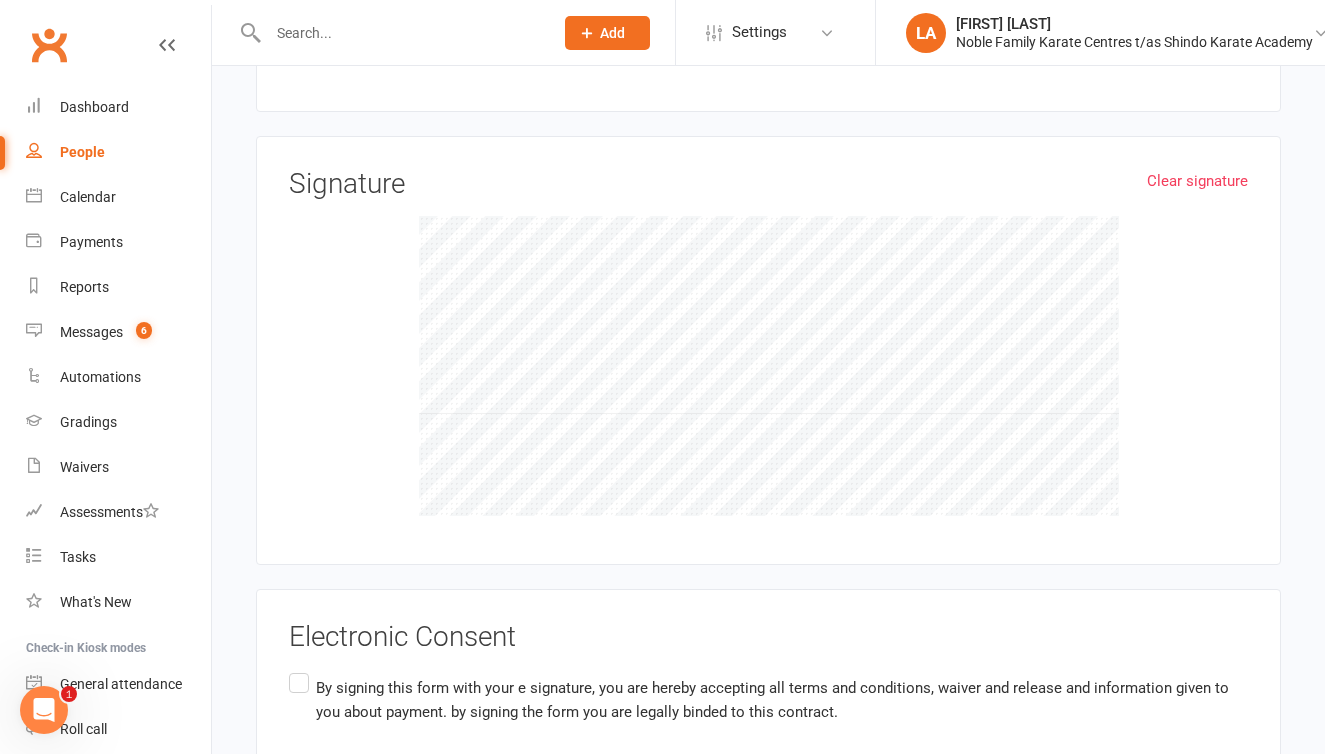 click on "By signing this form with your e signature, you are hereby accepting all terms and conditions, waiver and release and information given to you about payment. by signing the form you are legally binded to this contract." at bounding box center (768, 700) 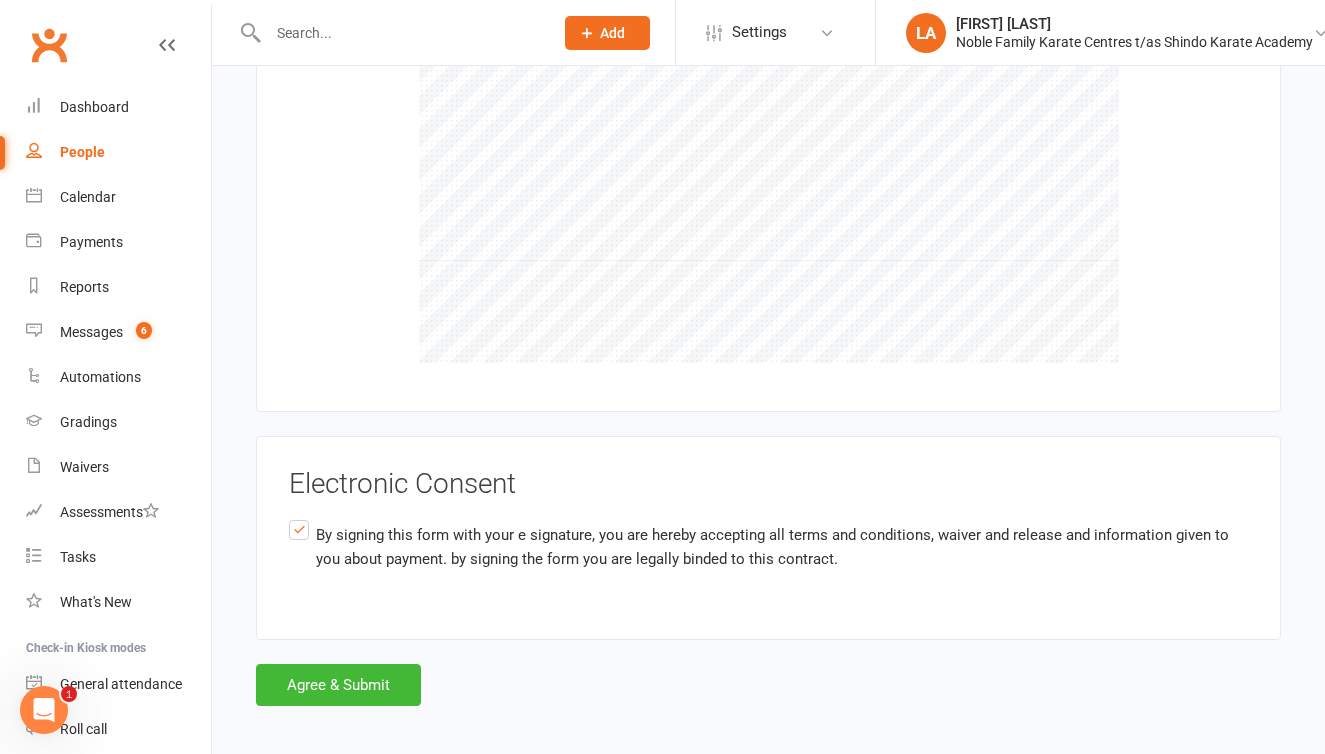 scroll, scrollTop: 3556, scrollLeft: 0, axis: vertical 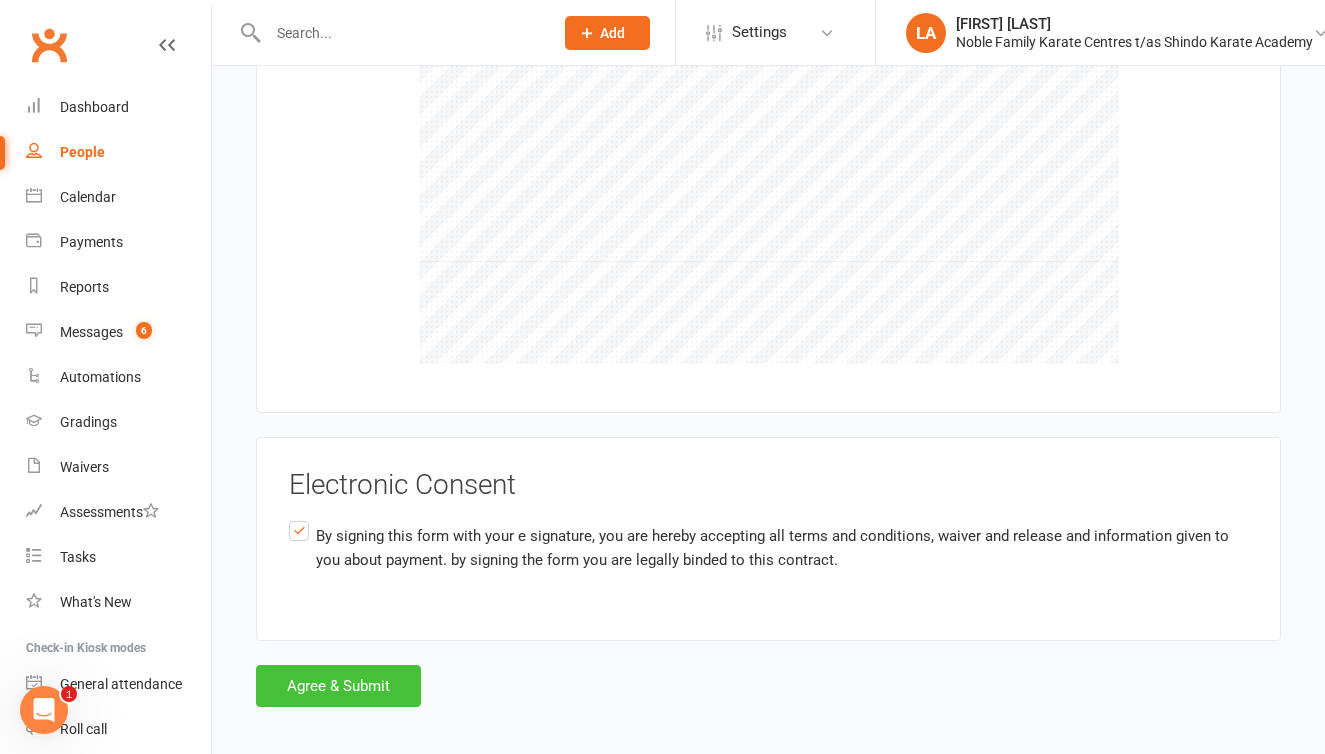 click on "Agree & Submit" at bounding box center [338, 686] 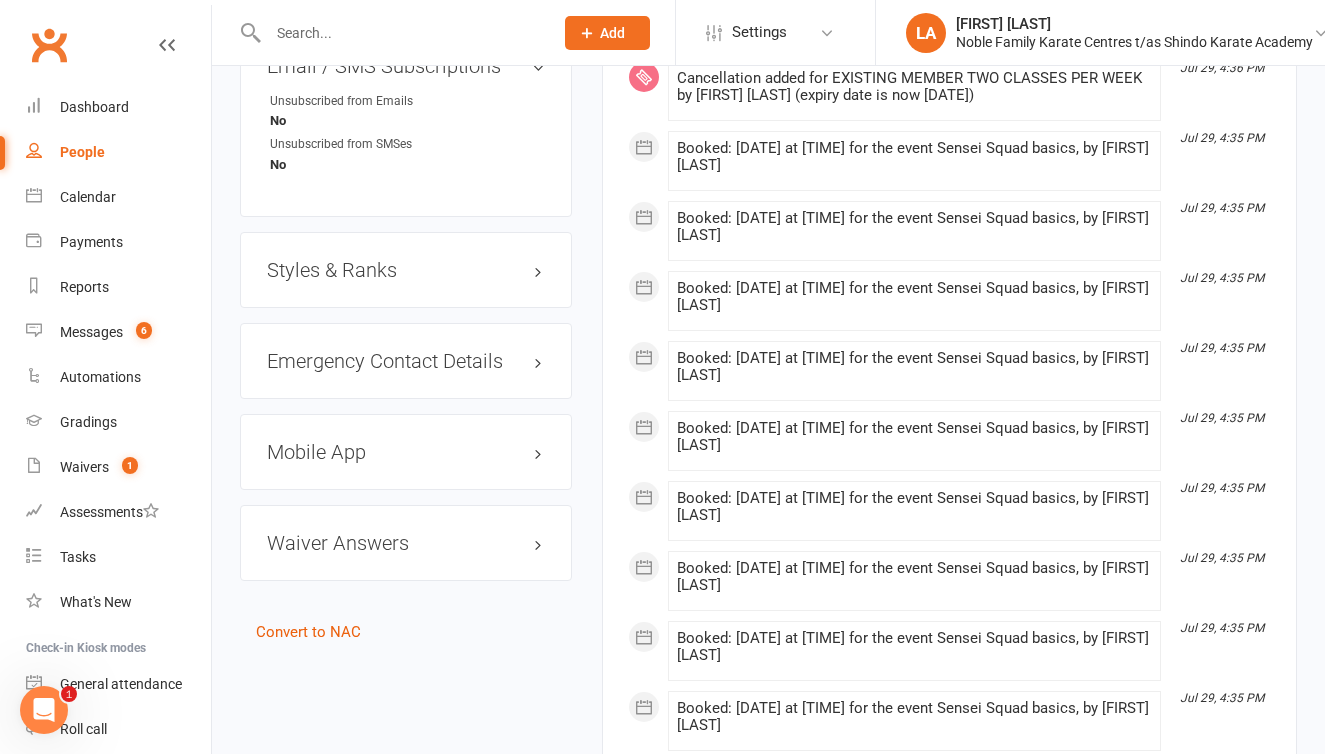 scroll, scrollTop: 1466, scrollLeft: 0, axis: vertical 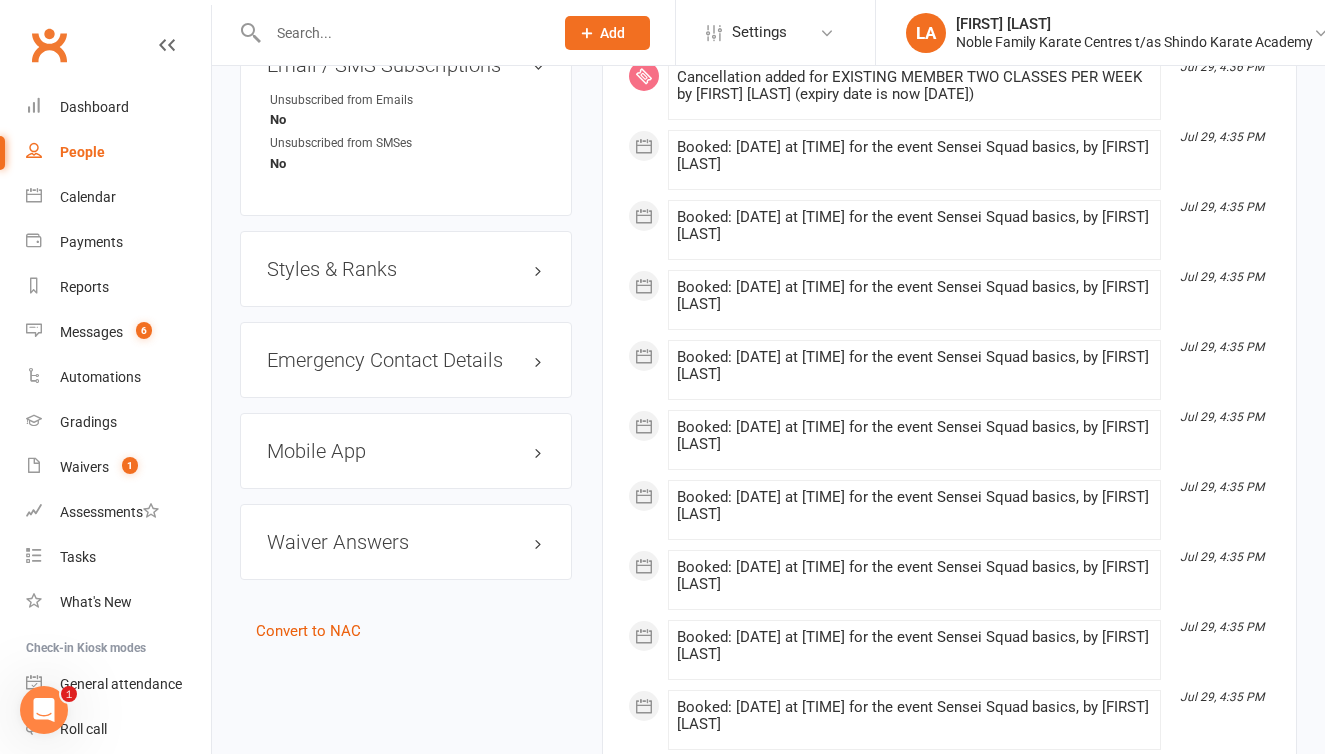 click on "Styles & Ranks" at bounding box center (406, 269) 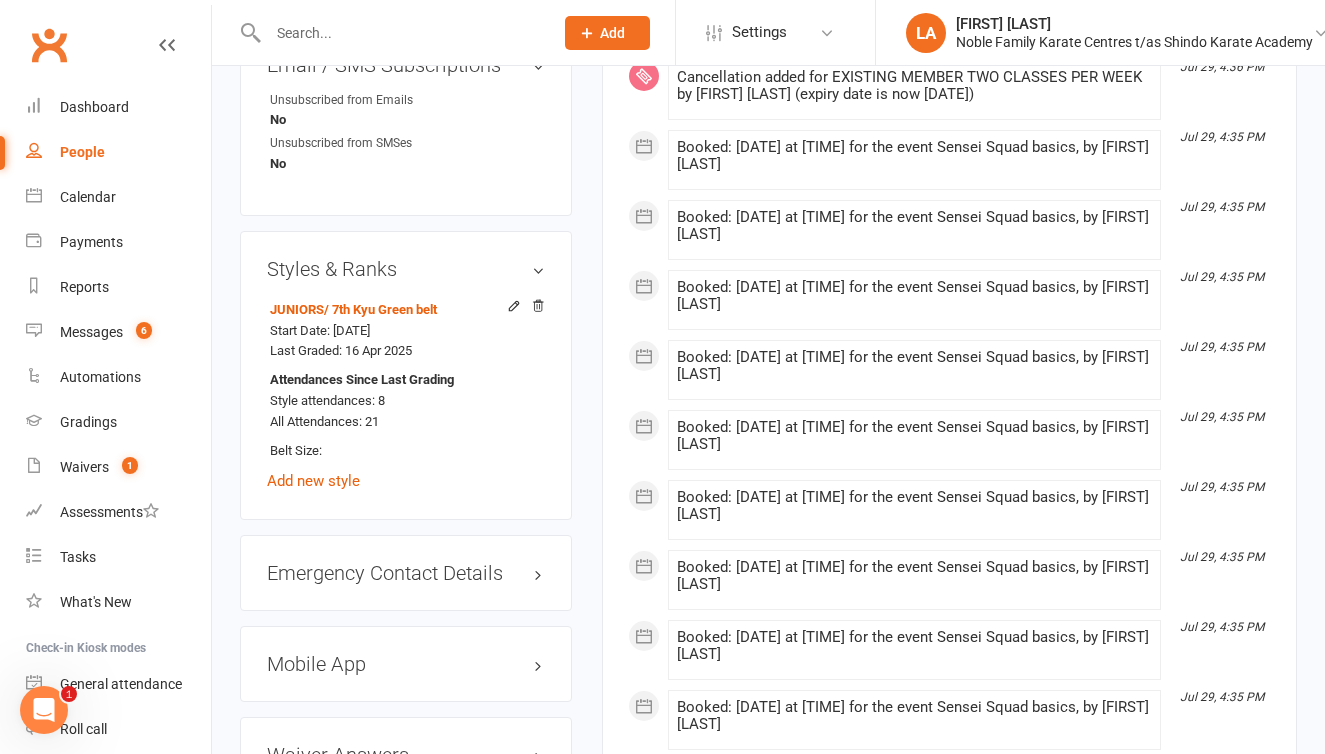 click on "upload photo Elzekeio Frappell Activated 7 February, 2025 Added 30 January, 2025   Cancelled member 8 years old  Contact information Owner   Email  mytyne77@gmail.com
Mobile Number  0428729900
Address  5 cherry close Harnkess Victoria 3337
Member Number  -
Date of Birth  April 24, 2017
Location  Melton West
Update Contact Details Flag Archive Manage Comms Settings
Wallet Bank account Malissa T Frappell  xxxx 8165
Add / Edit Payment Method
Membership  No active memberships found Show expired memberships Add new membership
Family Members  No relationships found. Add link to existing contact  Add link to new contact
Suspensions  No active suspensions found. Add new suspension
Email / SMS Subscriptions  edit Unsubscribed from Emails No
Unsubscribed from SMSes No
Styles & Ranks  JUNIORS  / 7th Kyu Green belt Start Date: 16 Apr 2025 Last Graded: 16 Apr 2025 Attendances Since Last Grading Style attendances: 8 All Attendances: 21 Belt Size:
Add new style
Emergency Contact Details" at bounding box center (406, -258) 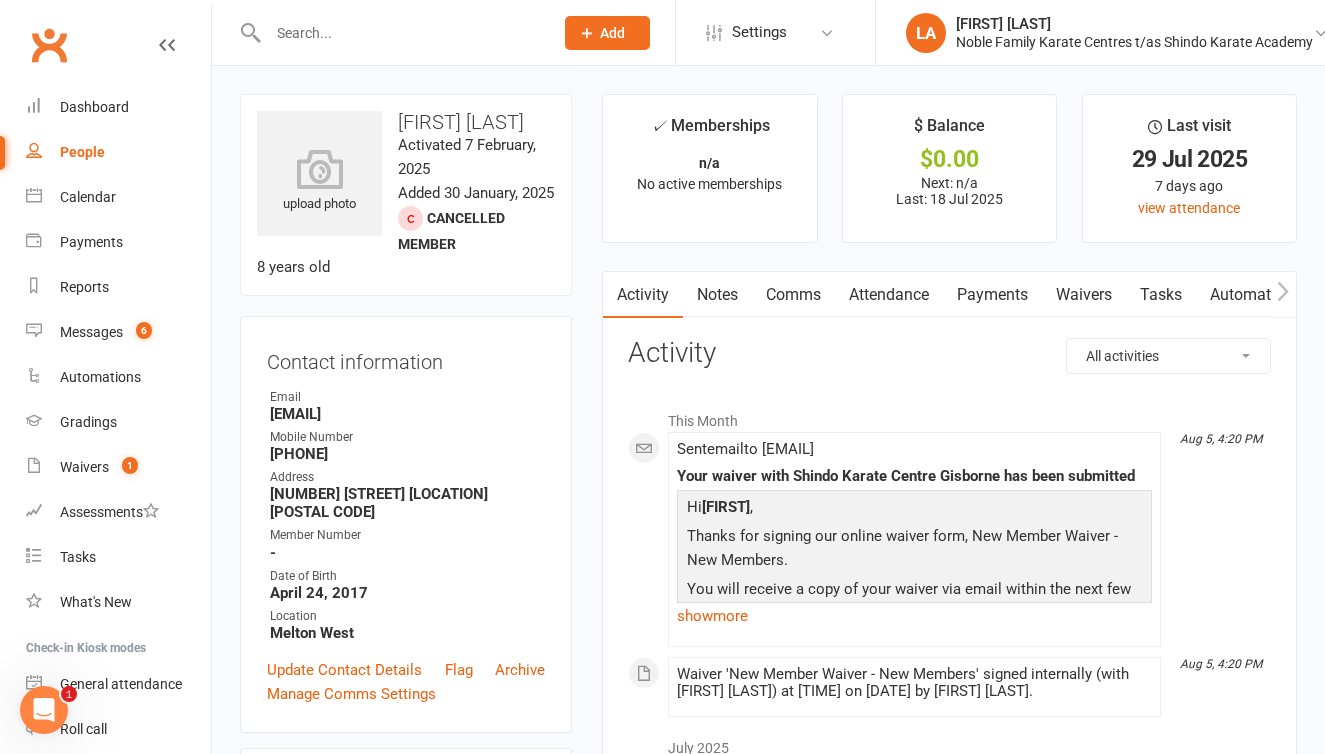 scroll, scrollTop: 0, scrollLeft: 0, axis: both 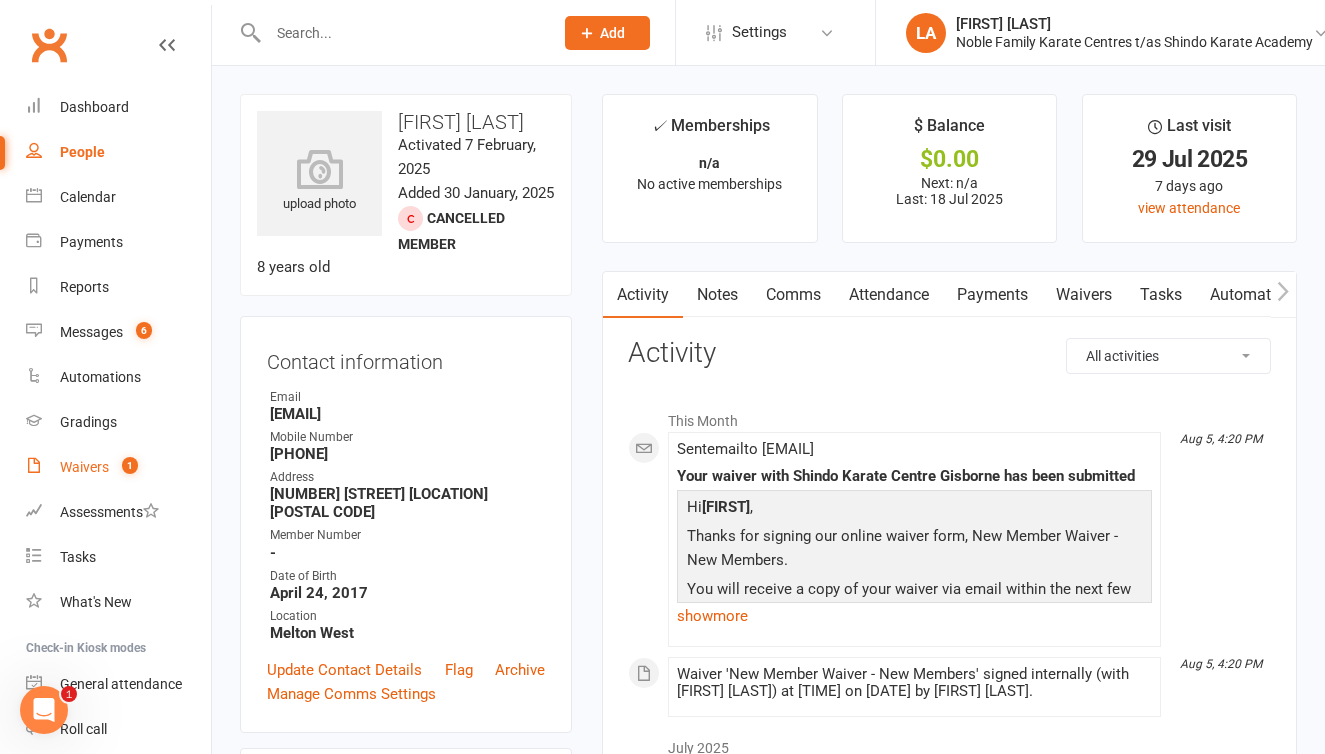 click on "Waivers" at bounding box center (84, 467) 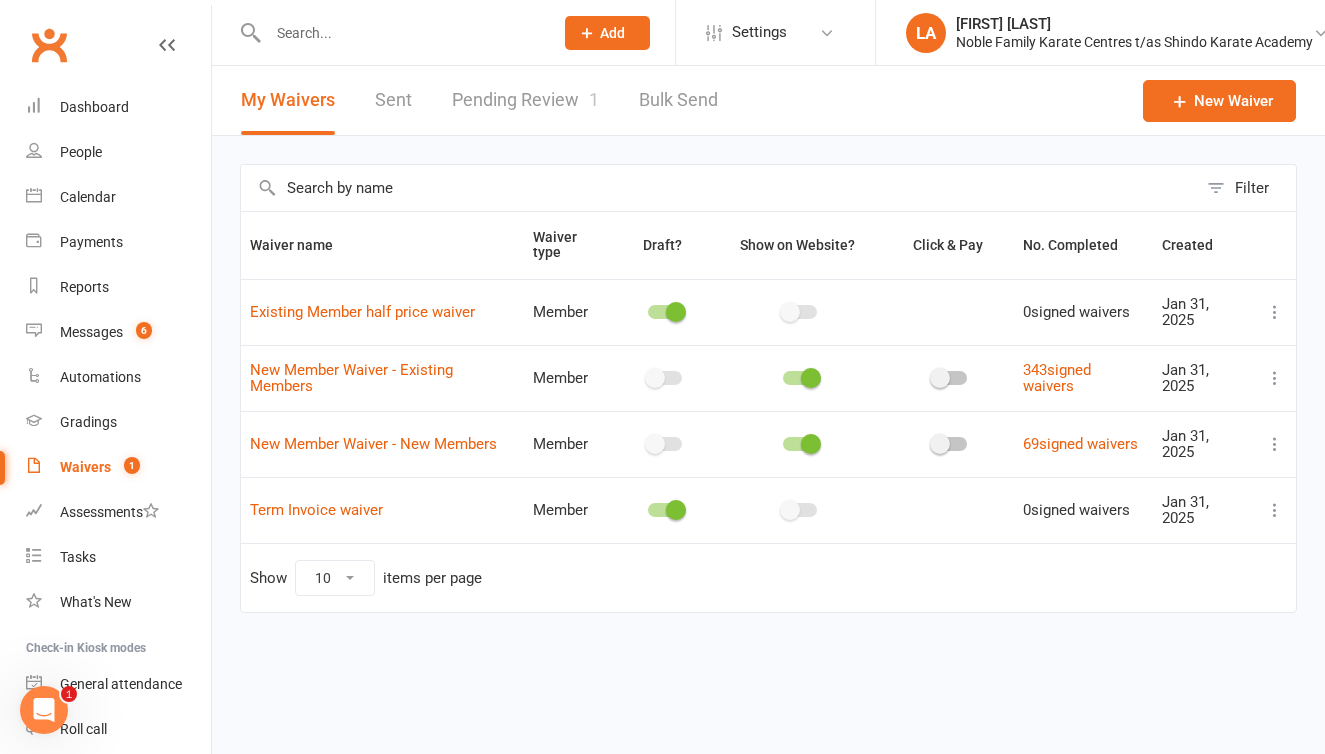 click on "Pending Review 1" at bounding box center (525, 100) 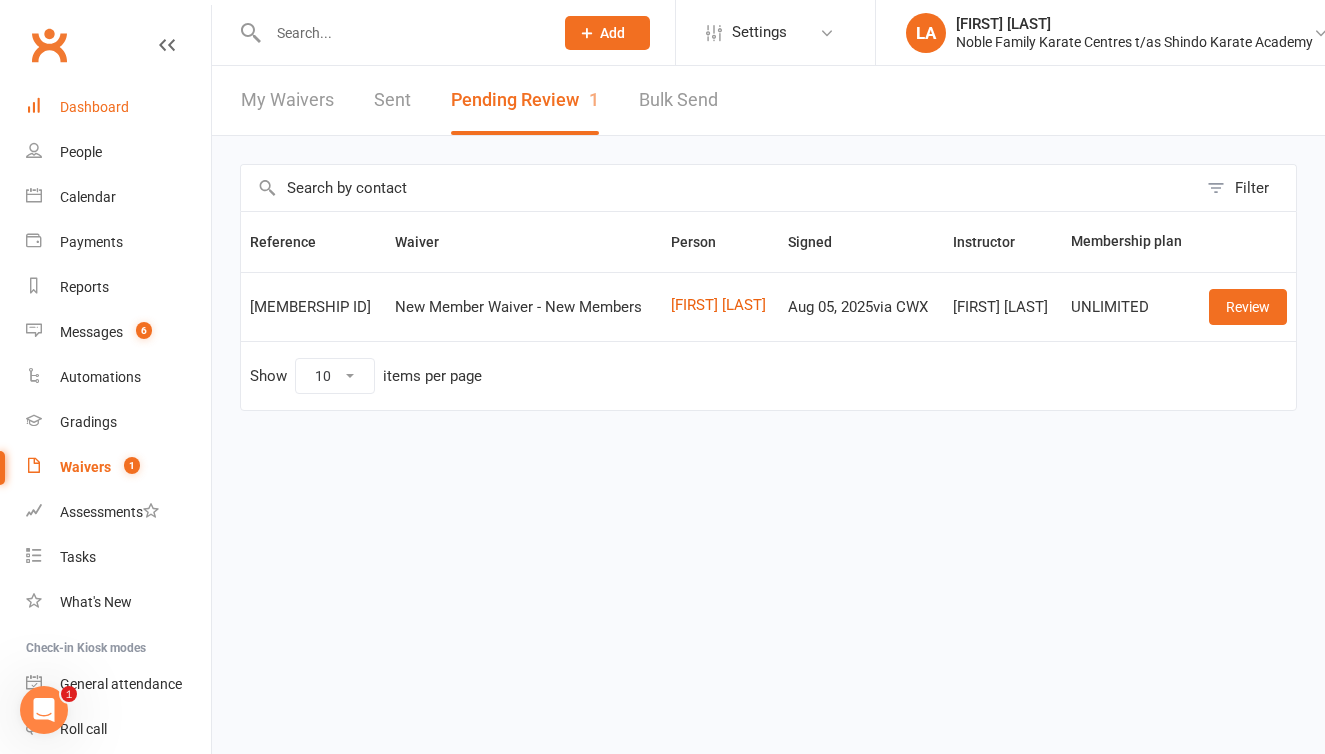 click on "Dashboard" at bounding box center (94, 107) 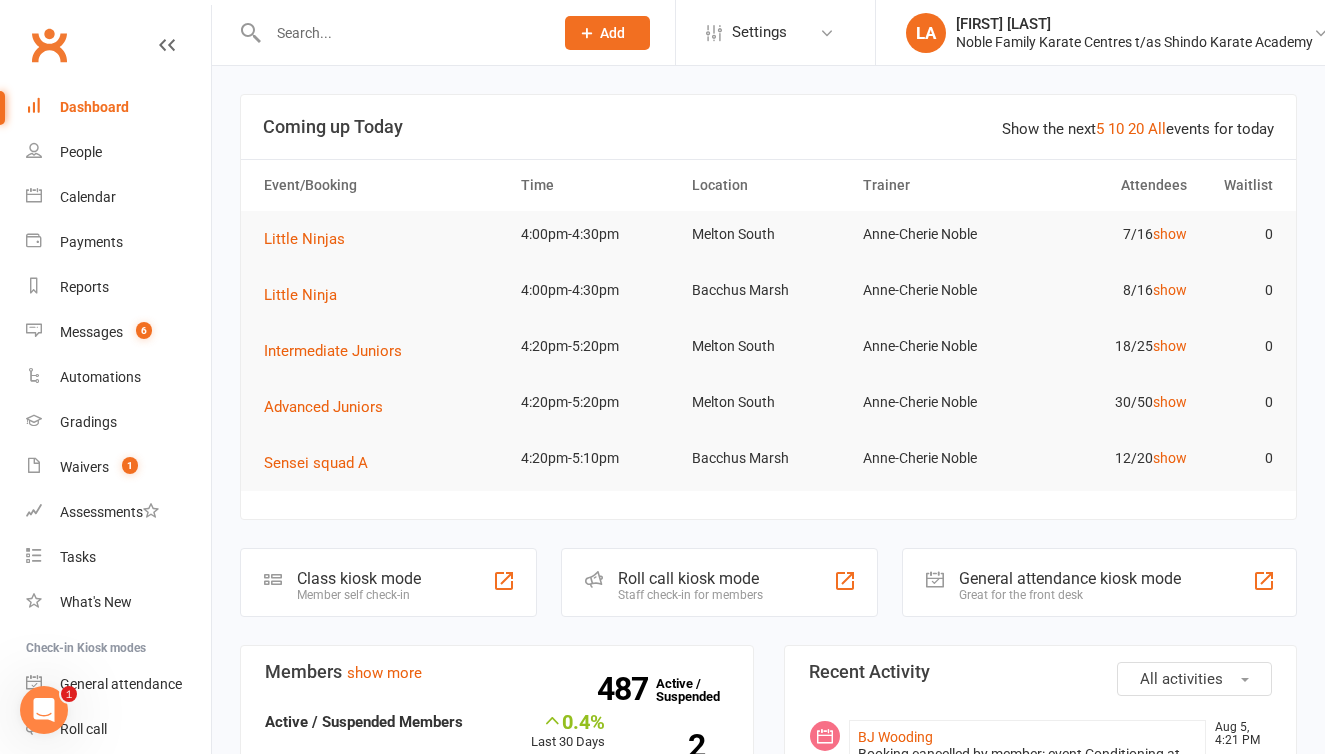 scroll, scrollTop: 0, scrollLeft: 0, axis: both 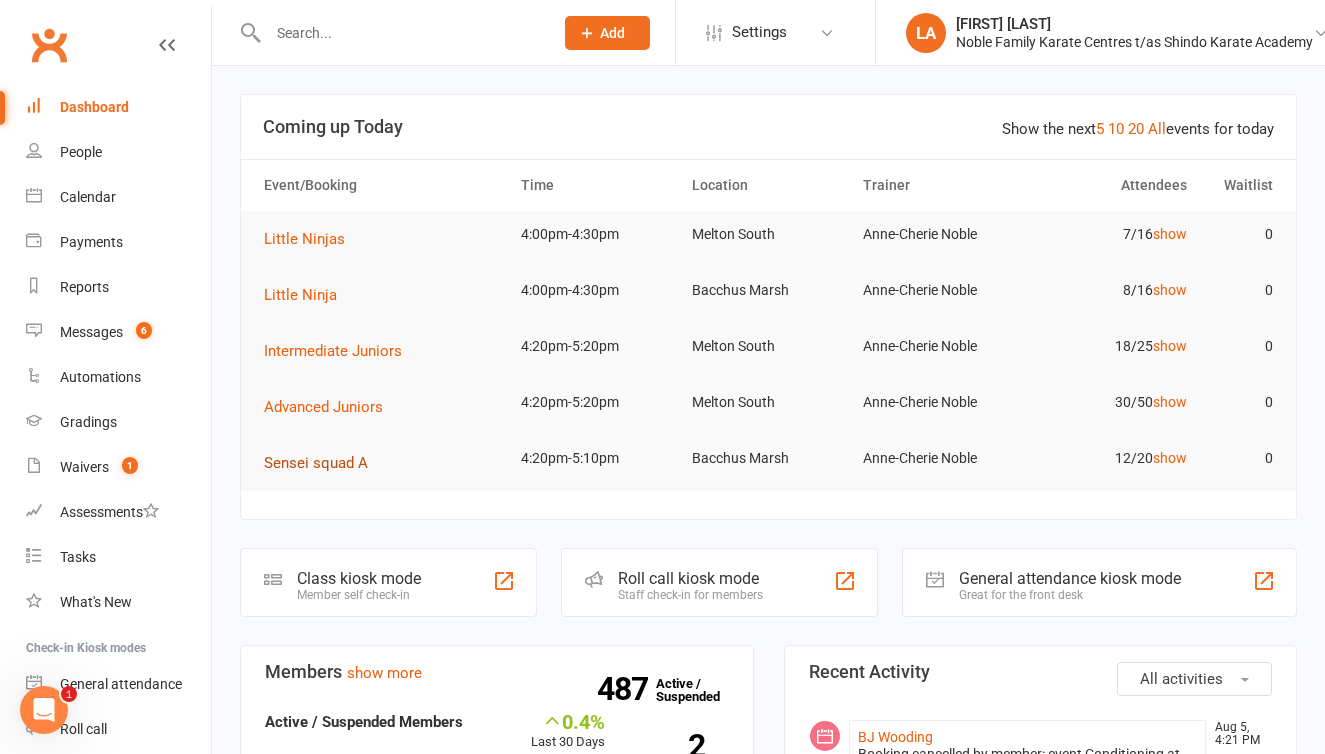 click on "Sensei squad A" at bounding box center [316, 463] 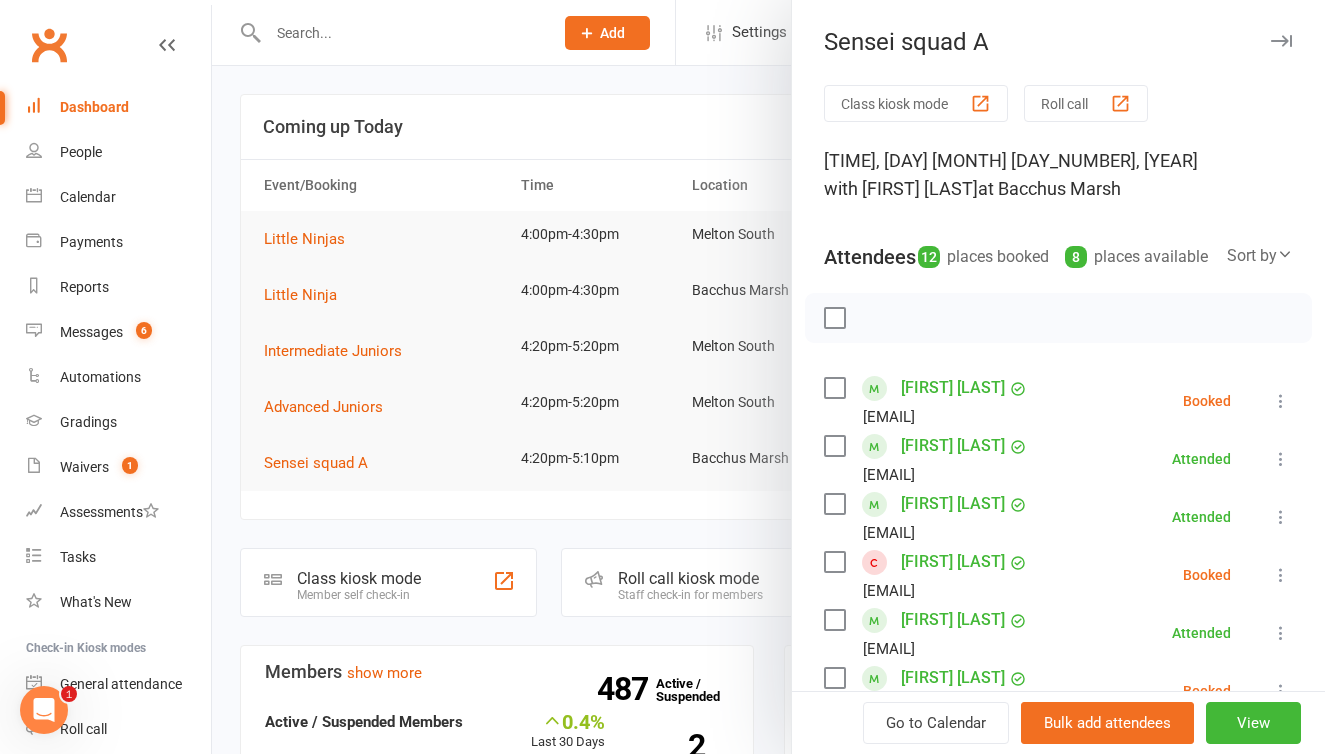 click on "Roll call" at bounding box center [1086, 103] 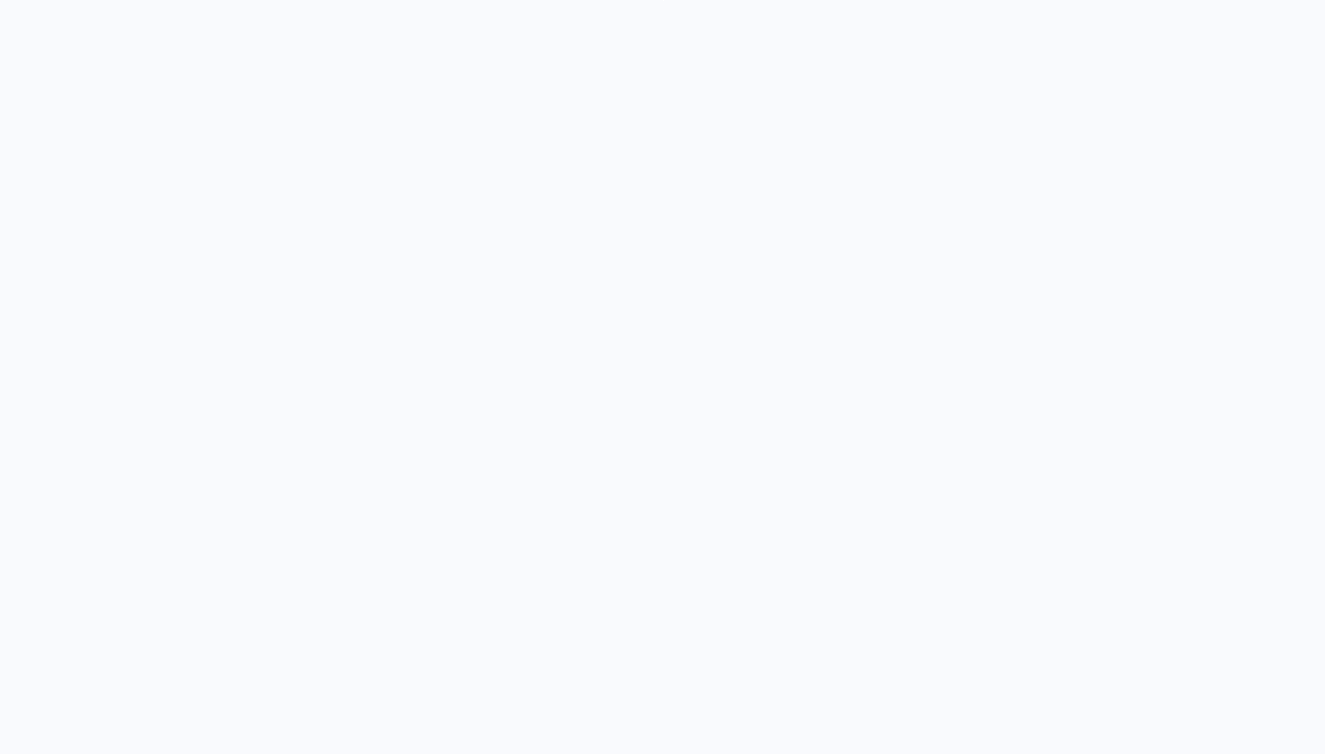 scroll, scrollTop: 0, scrollLeft: 0, axis: both 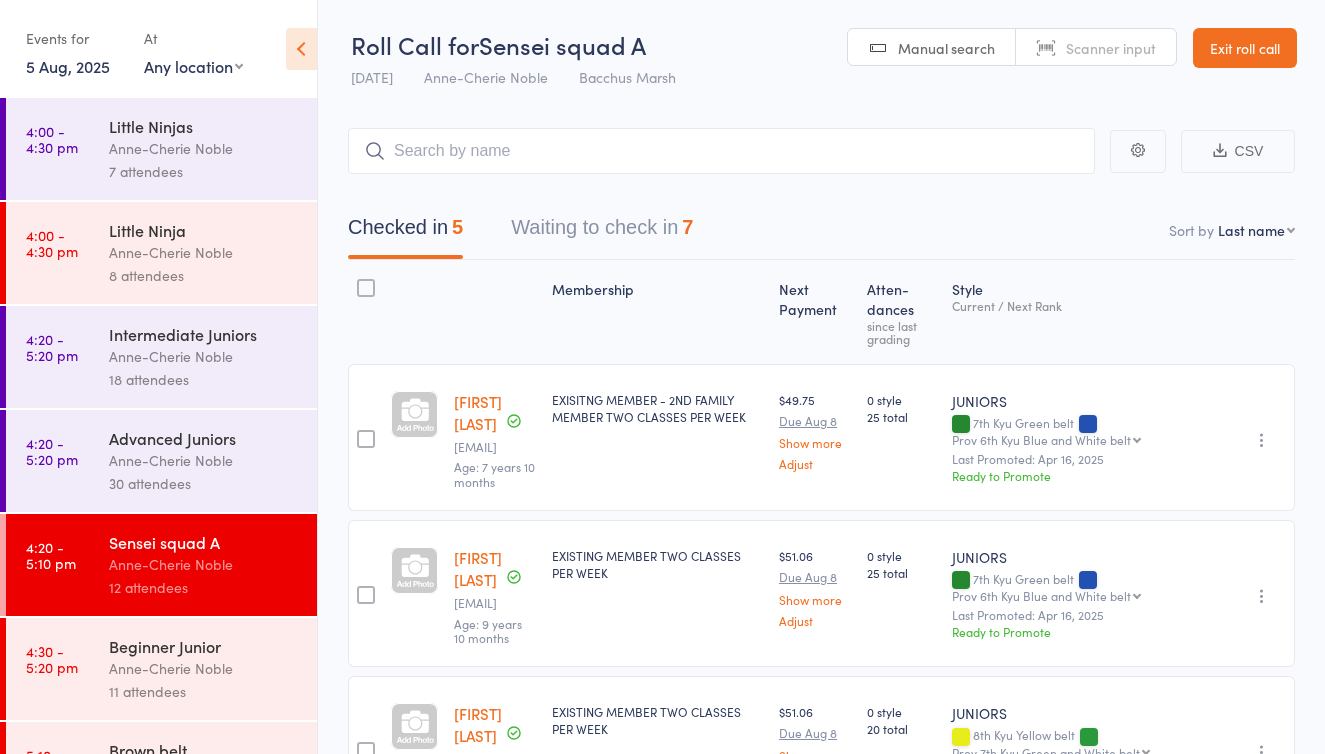 click on "Waiting to check in  7" at bounding box center (602, 232) 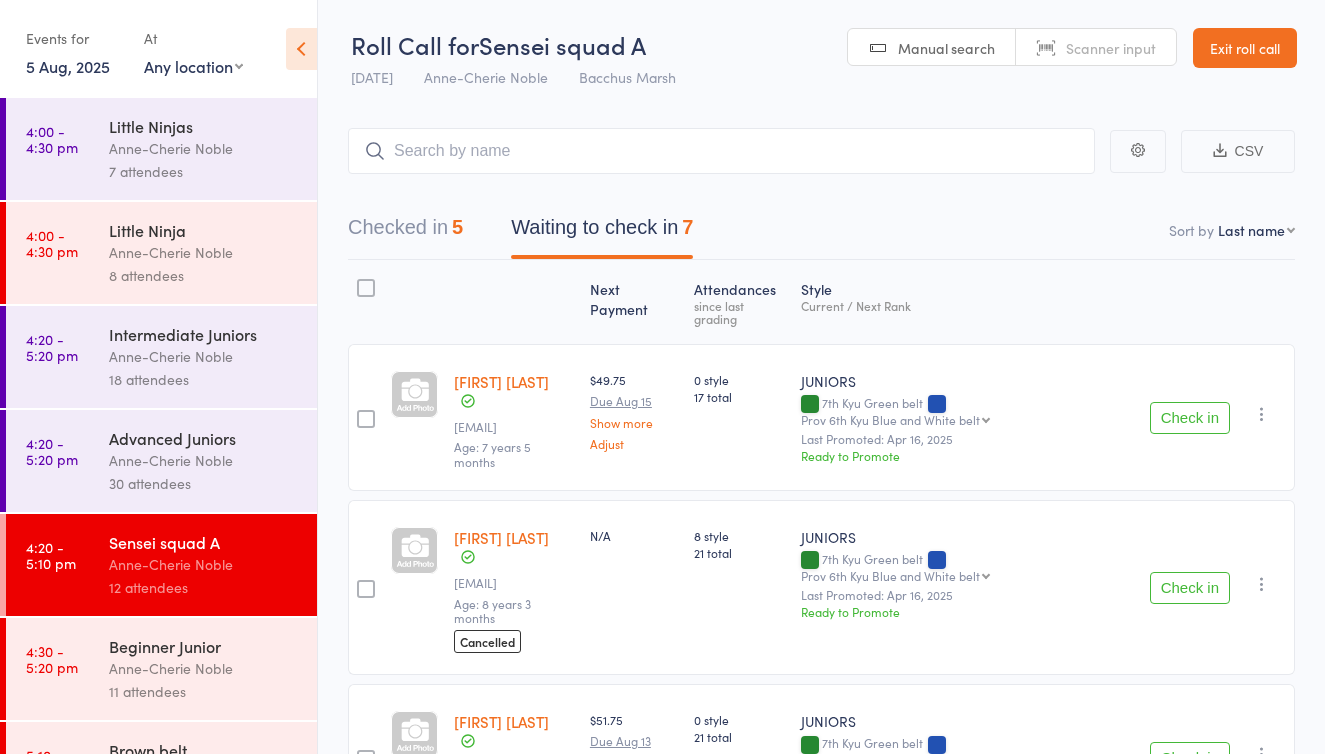 click on "Check in" at bounding box center [1190, 418] 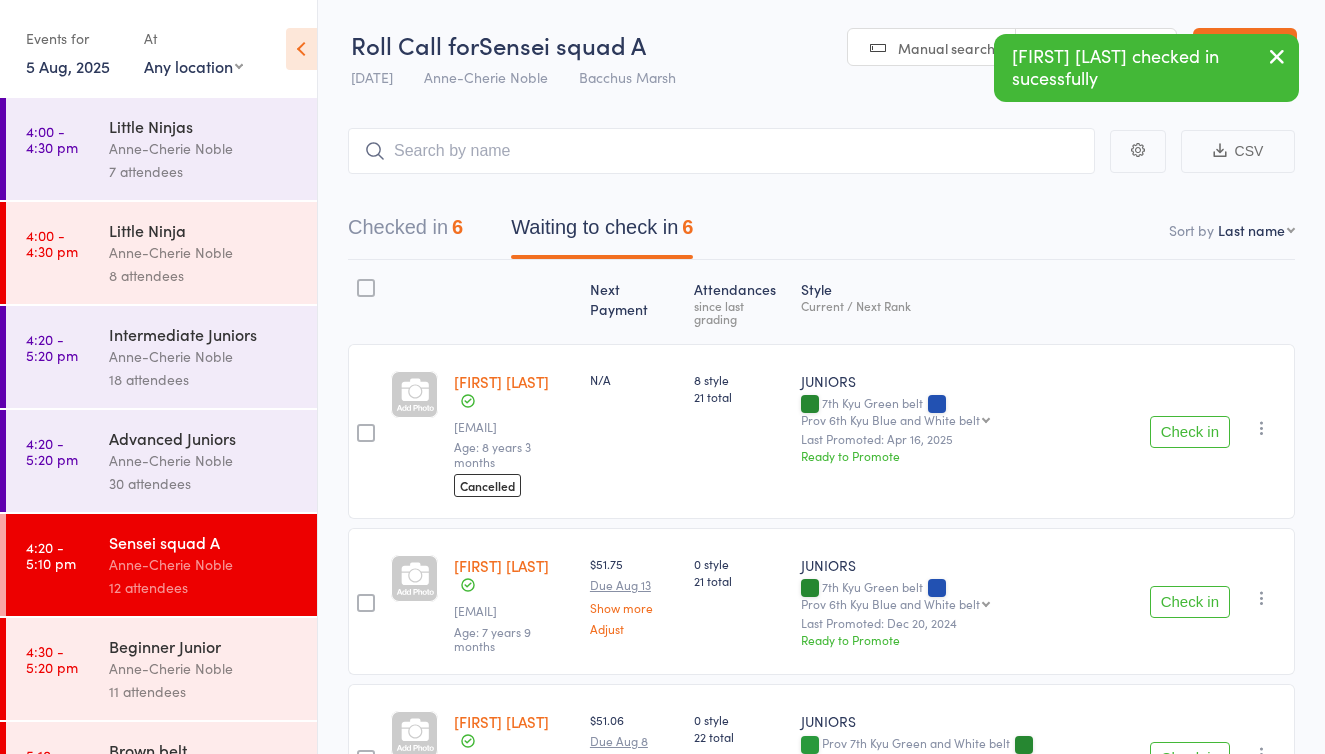 click on "Check in" at bounding box center [1190, 758] 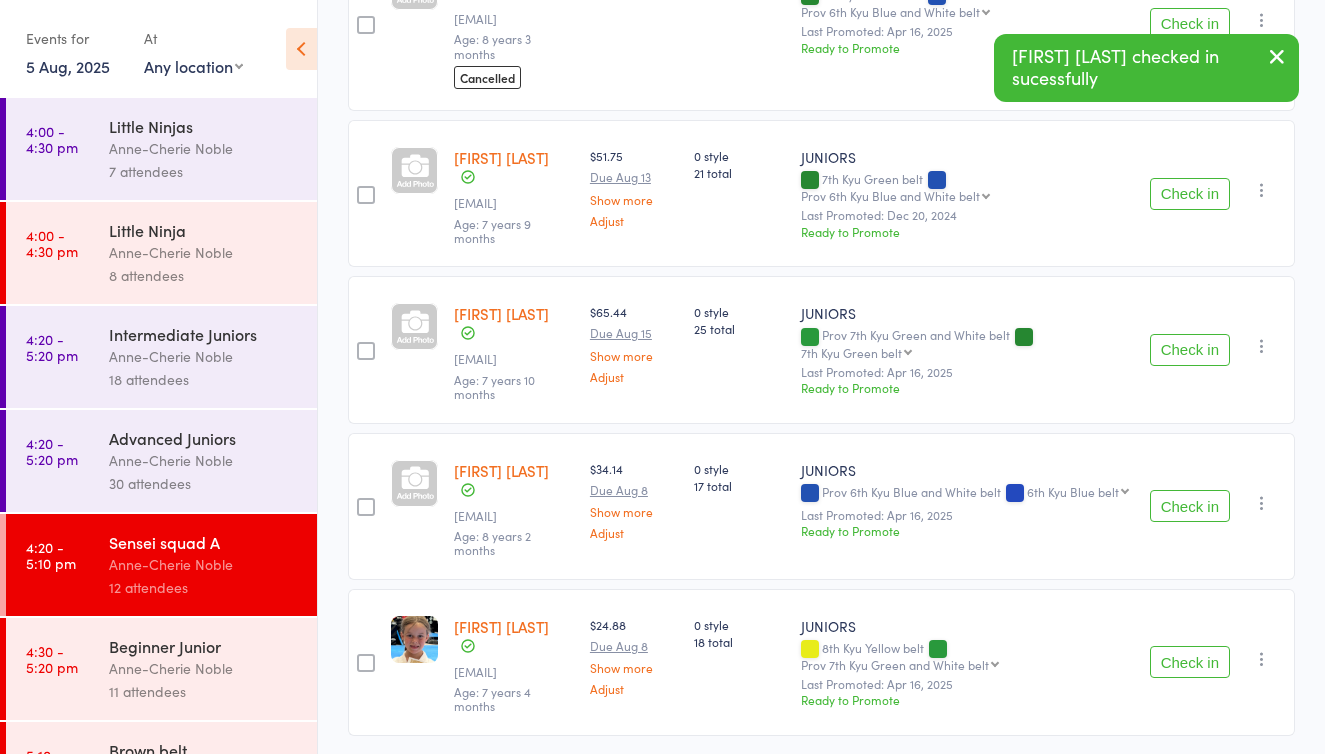 scroll, scrollTop: 407, scrollLeft: 0, axis: vertical 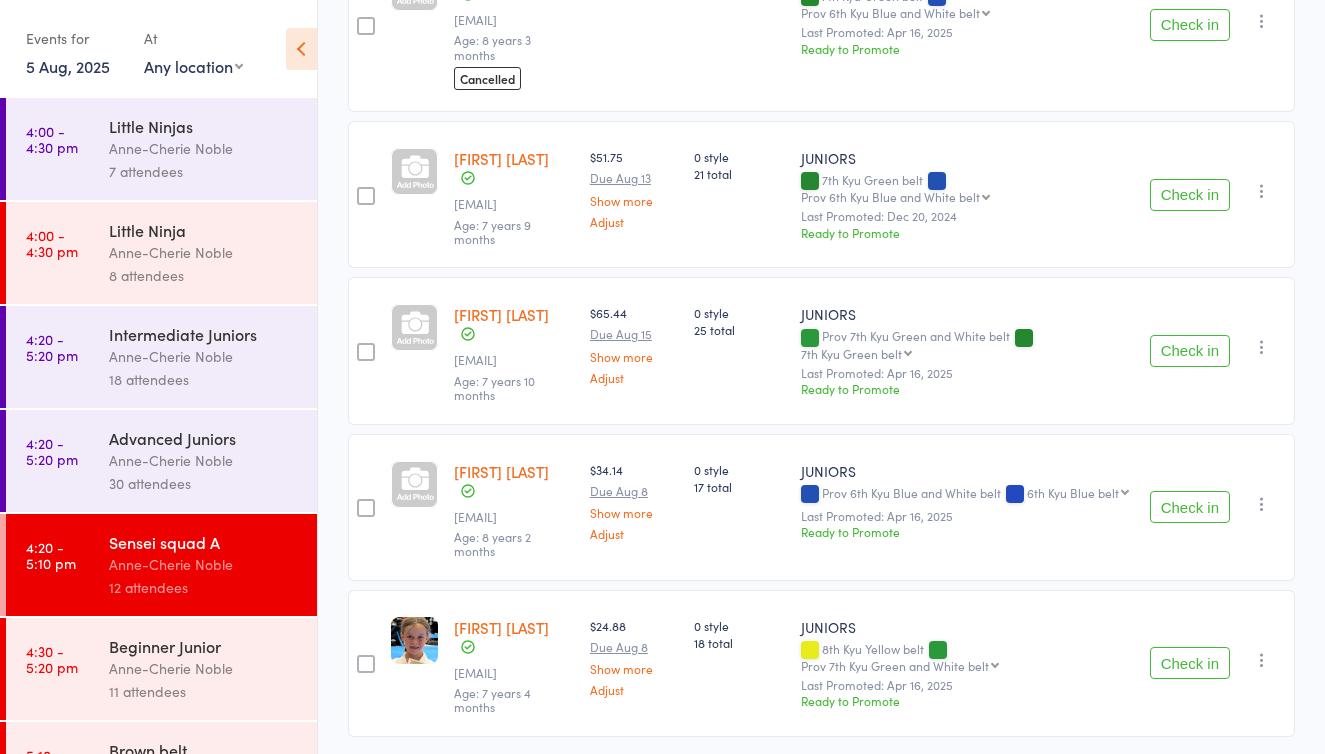 click on "Check in" at bounding box center (1190, 351) 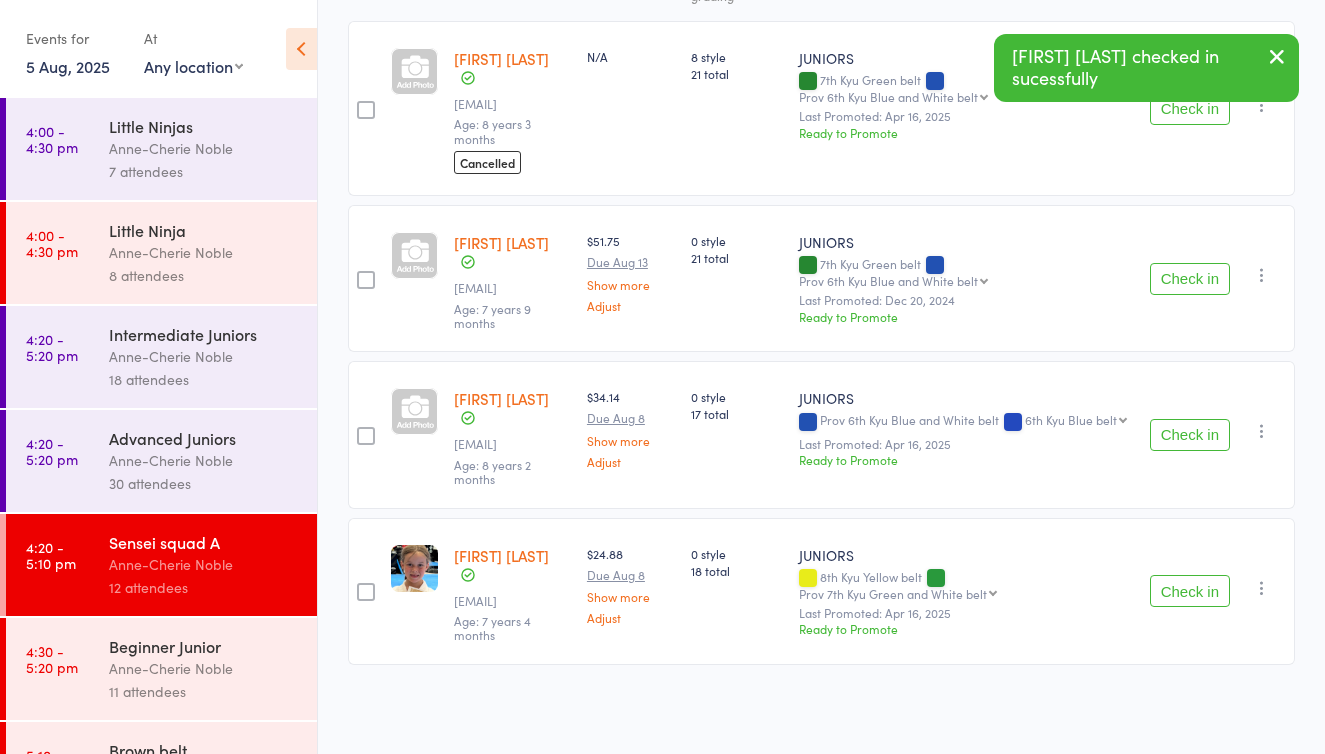 scroll, scrollTop: 260, scrollLeft: 0, axis: vertical 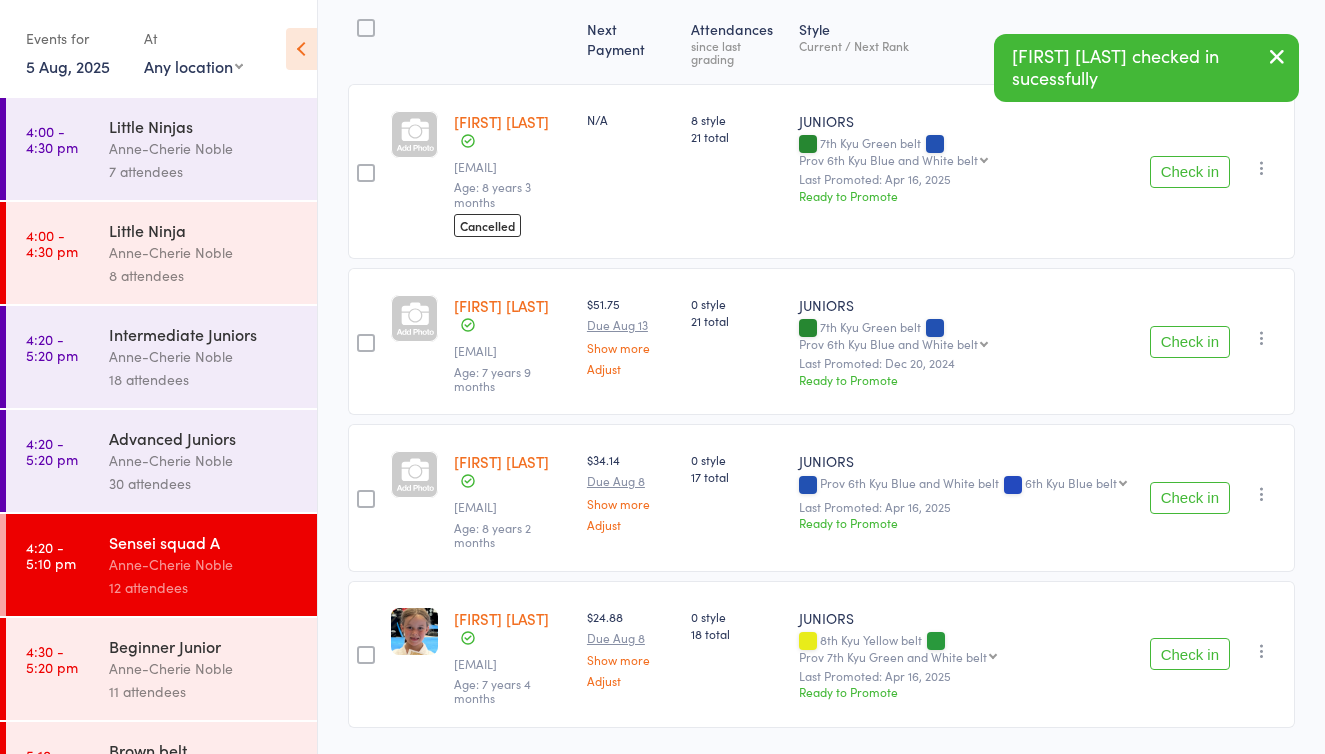 click on "Check in" at bounding box center (1190, 172) 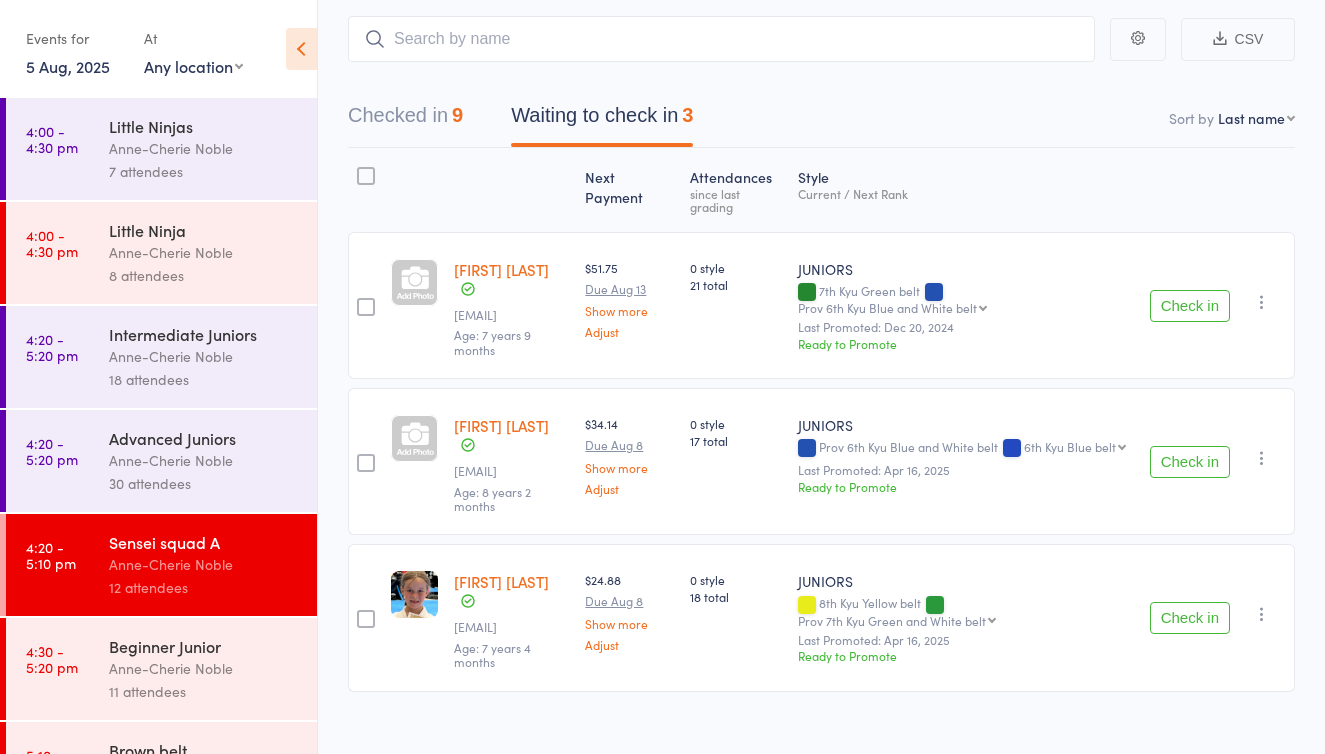click on "Anne-Cherie Noble" at bounding box center (204, 668) 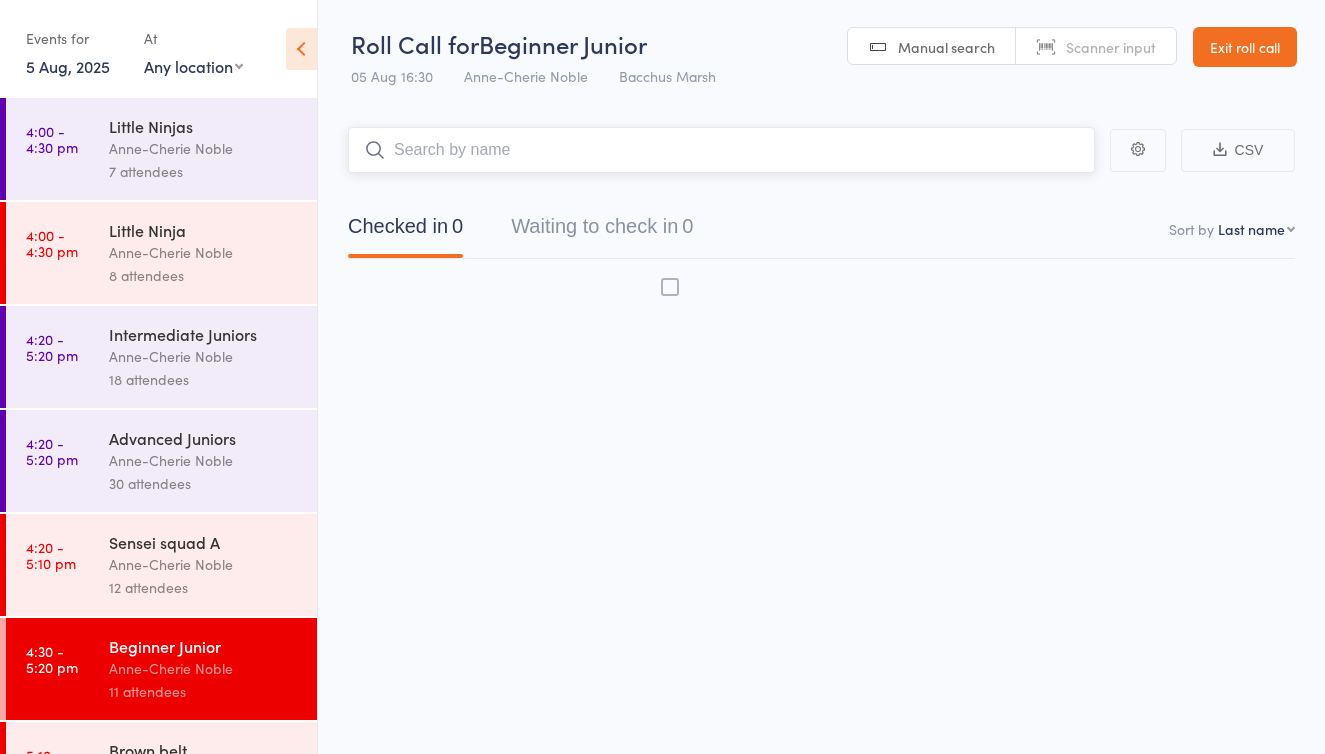 scroll, scrollTop: 13, scrollLeft: 0, axis: vertical 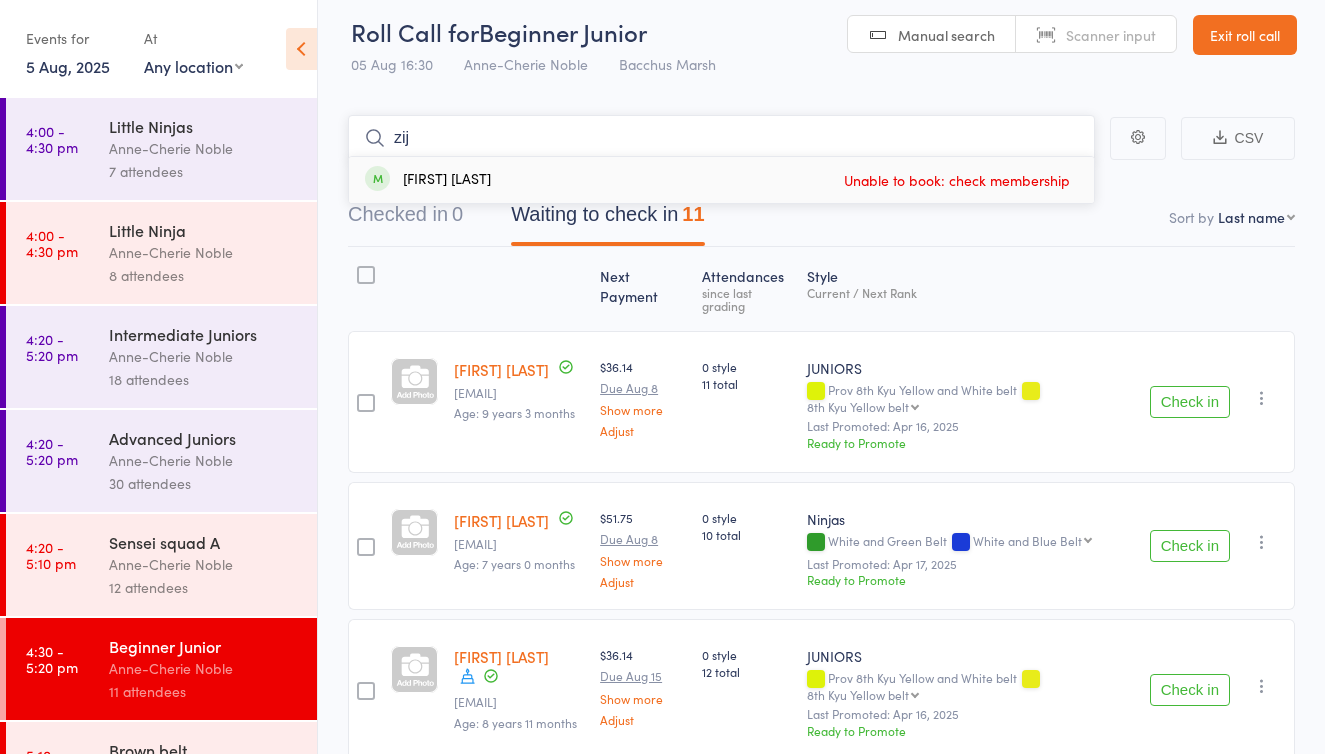 type on "zij" 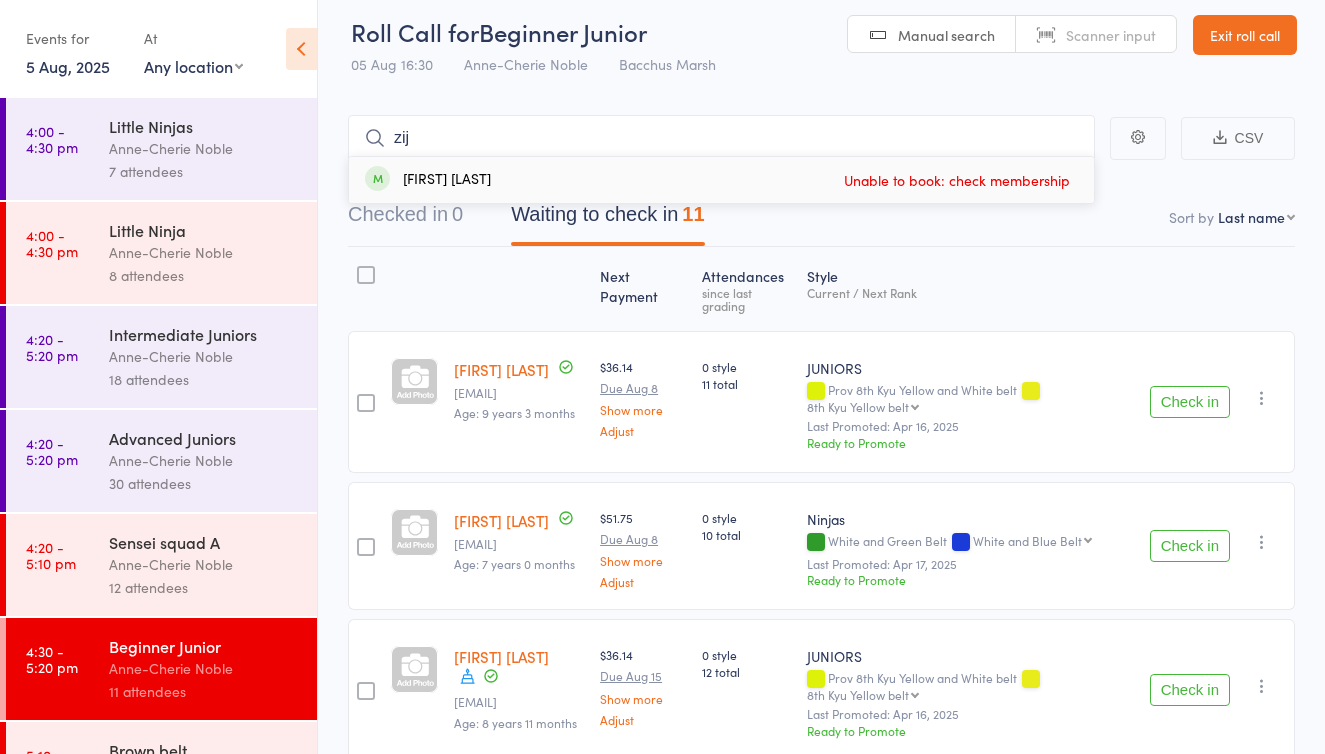 click on "[FIRST] [LAST]" at bounding box center [428, 180] 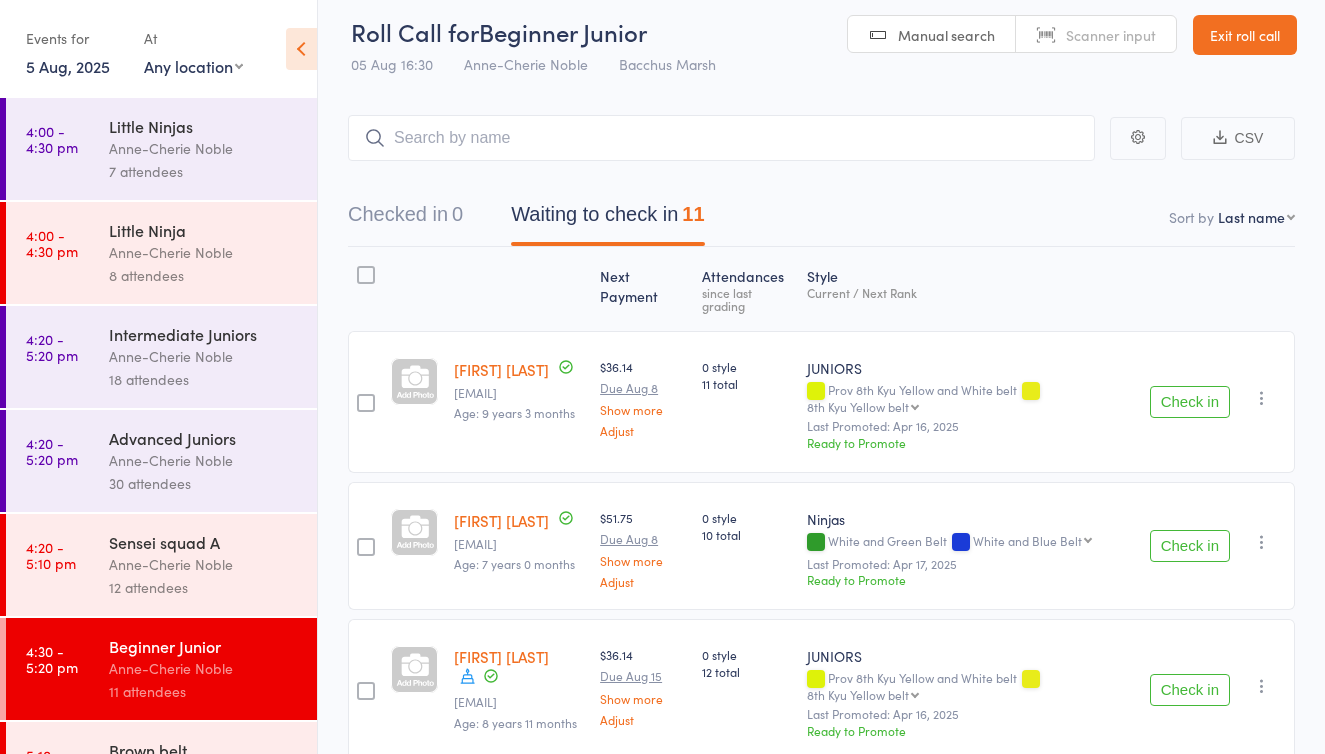 click on "Exit roll call" at bounding box center (1245, 35) 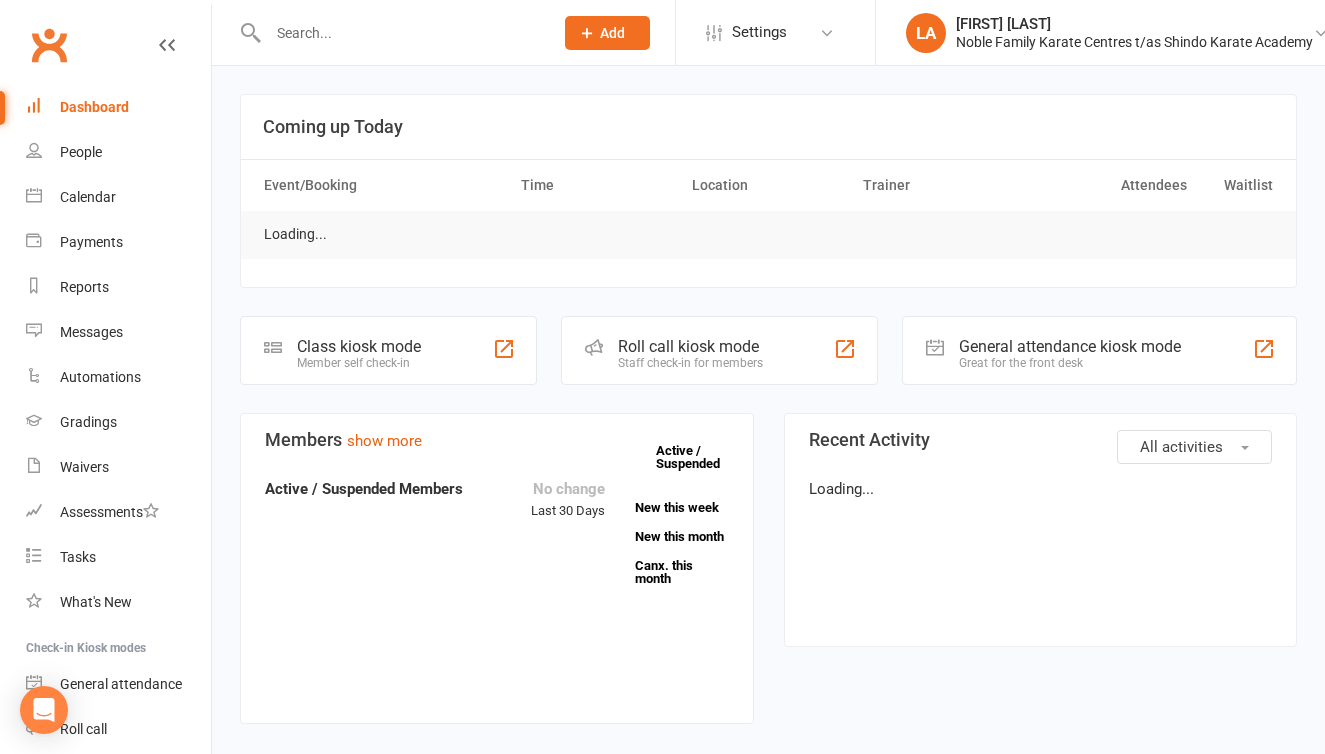 scroll, scrollTop: 0, scrollLeft: 0, axis: both 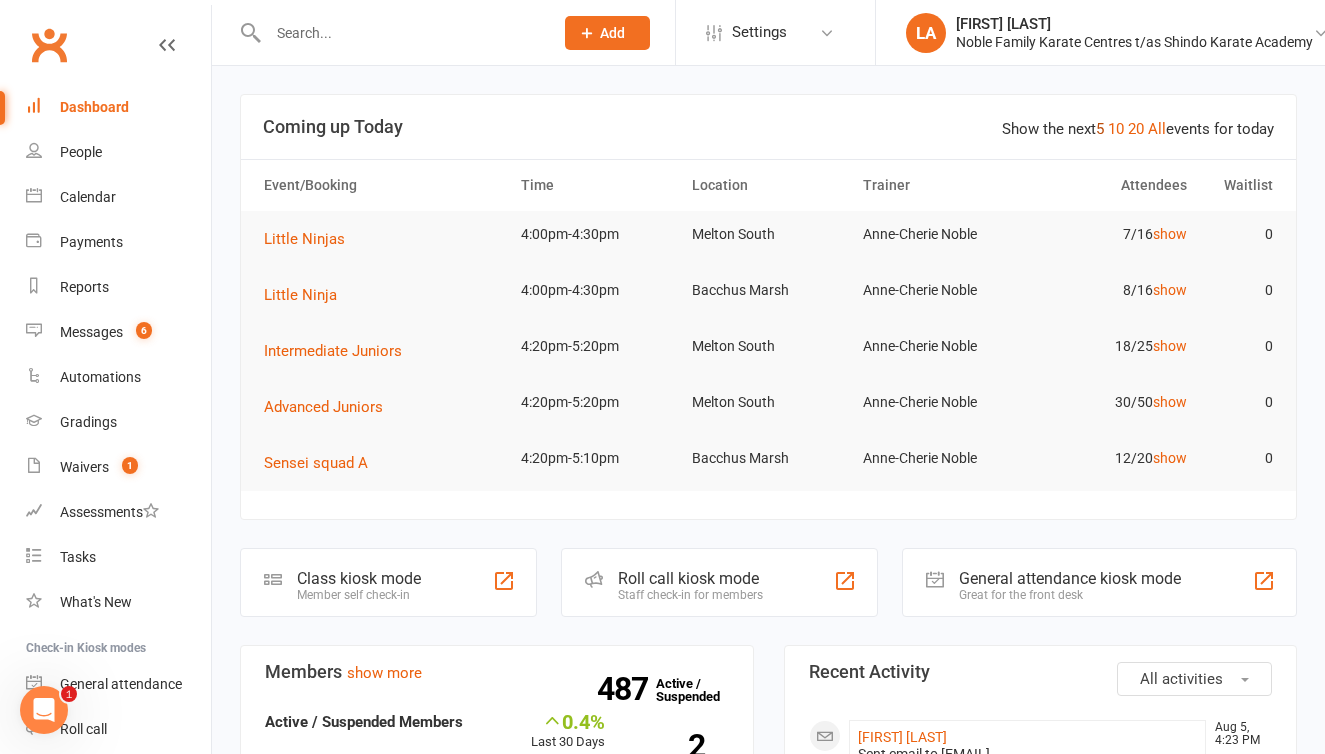 click on "5" at bounding box center [1100, 129] 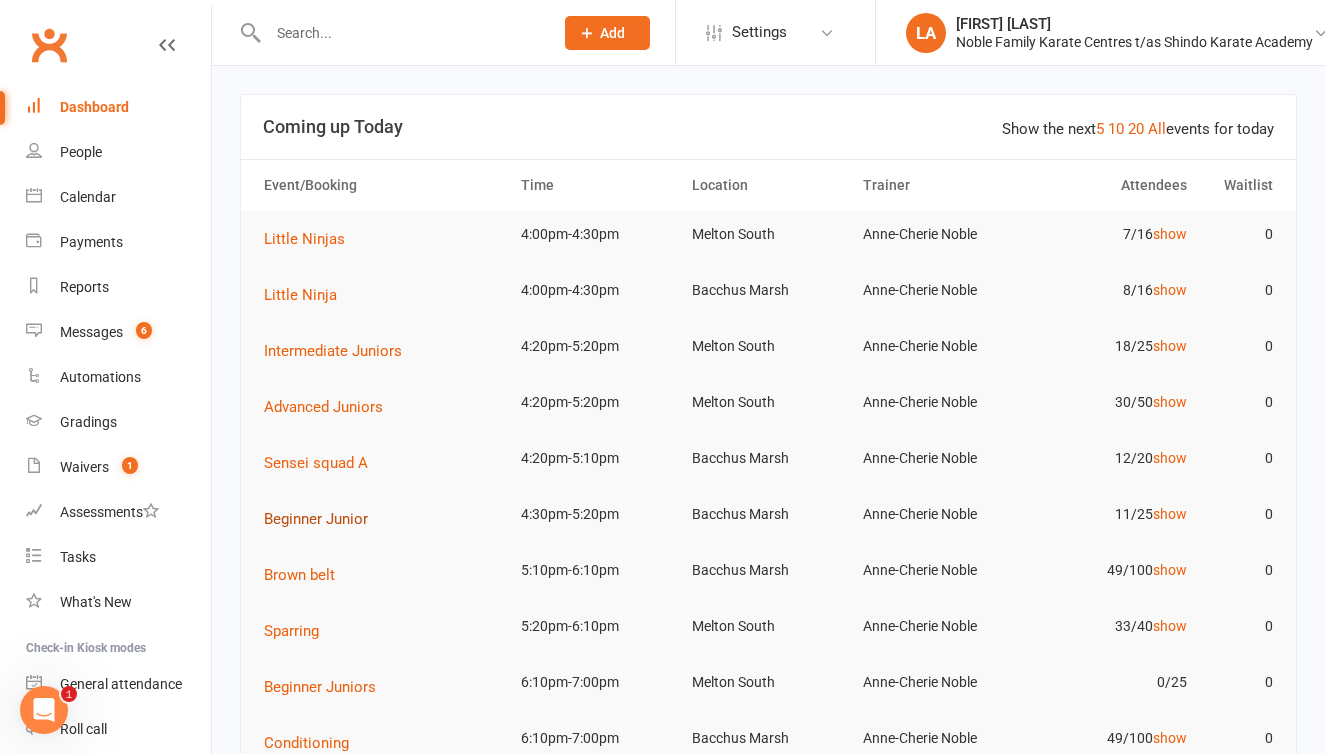 click on "Beginner Junior" at bounding box center [316, 519] 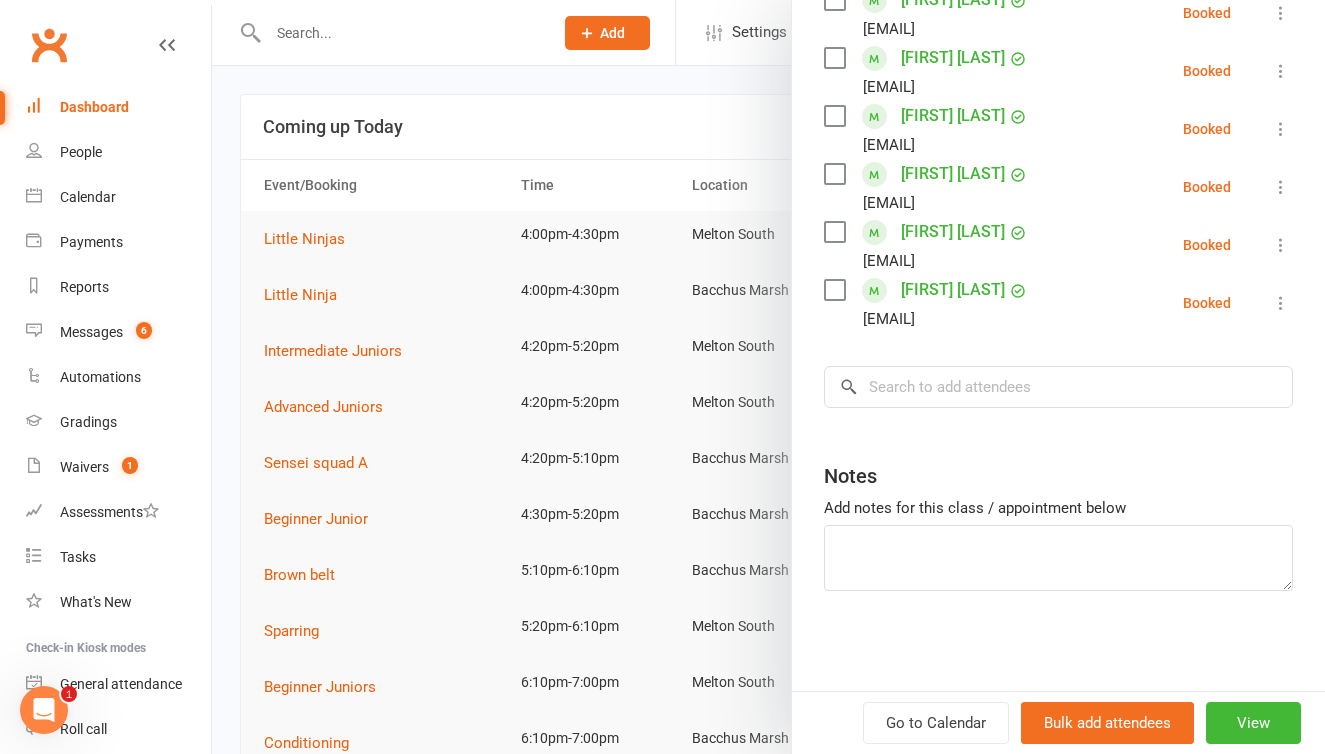 scroll, scrollTop: 703, scrollLeft: 0, axis: vertical 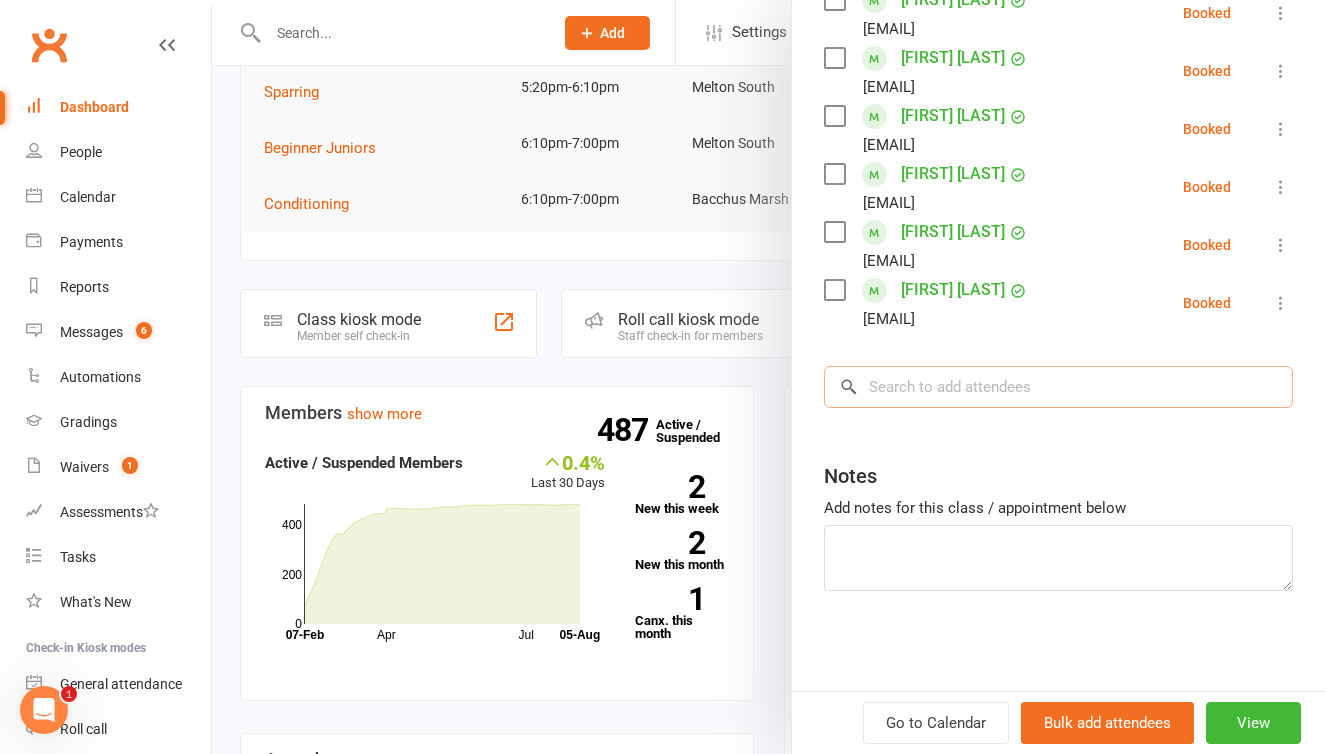 click at bounding box center [1058, 387] 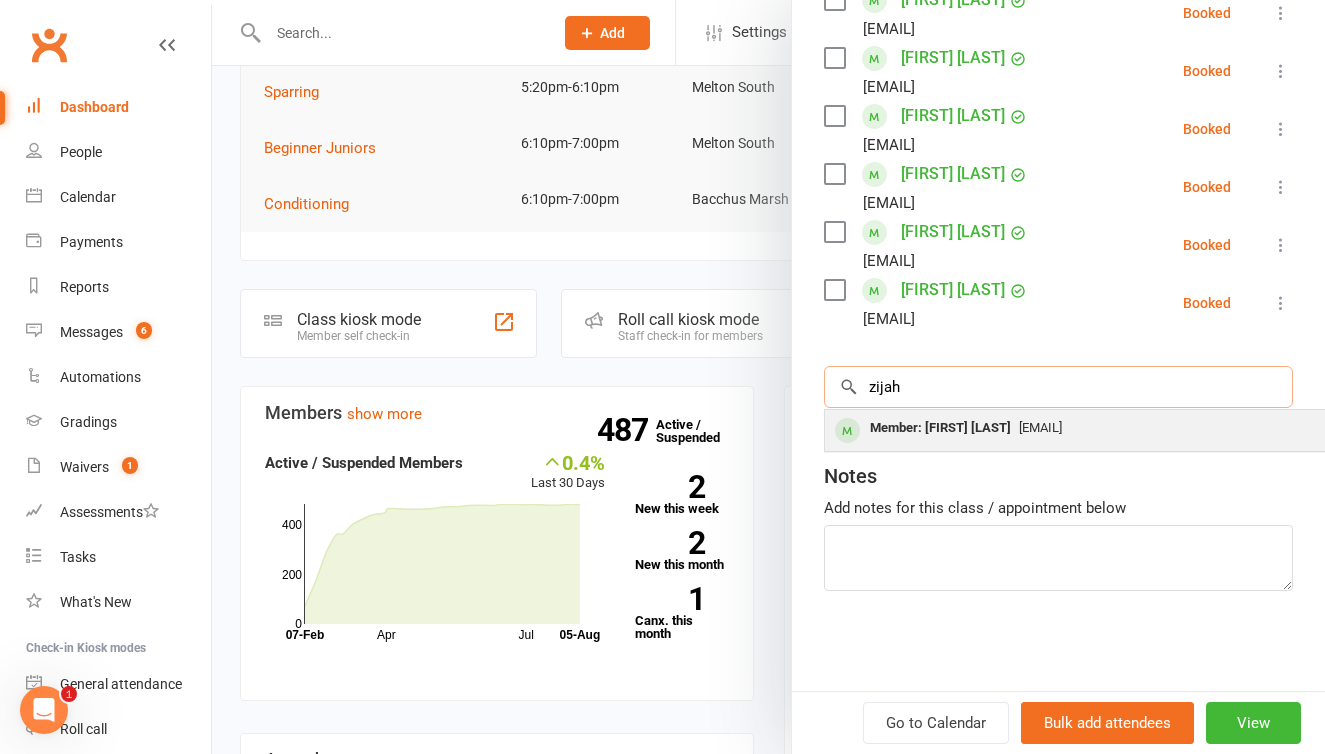 type on "zijah" 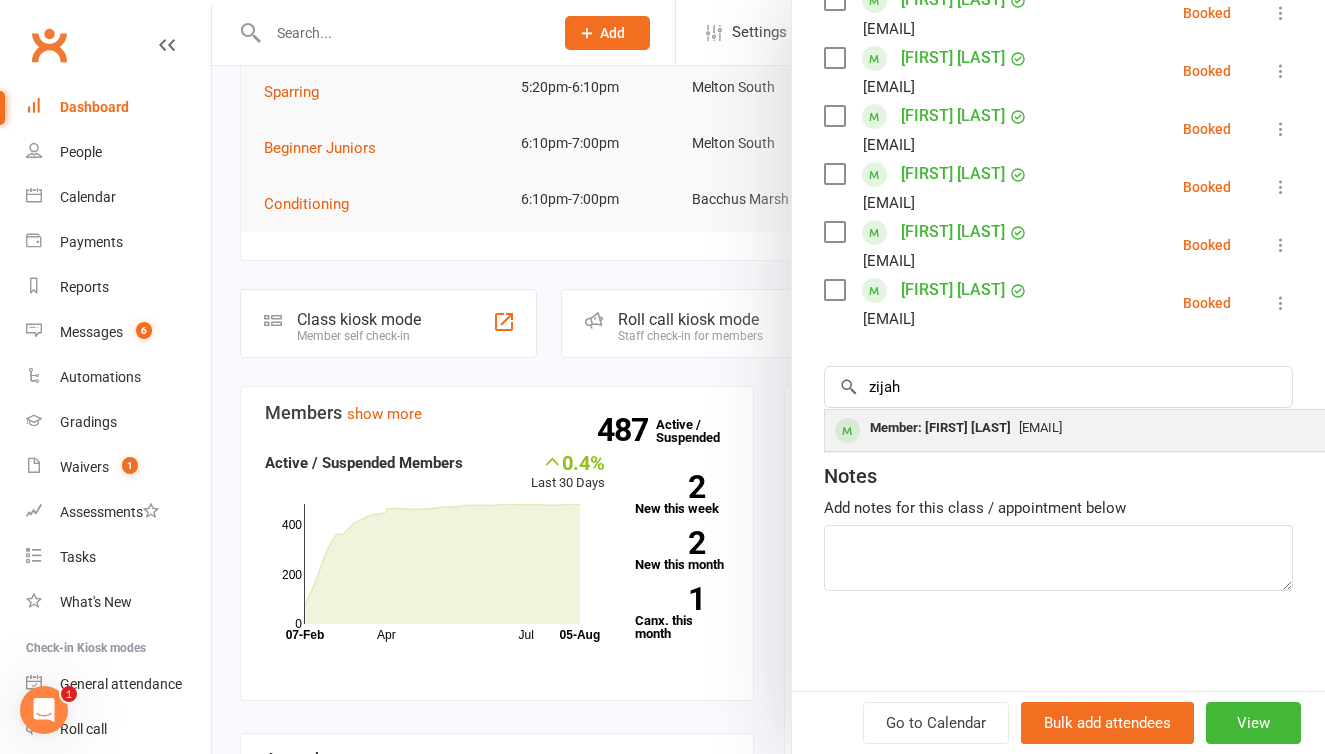 click on "Zijah Yilmam" at bounding box center [940, 428] 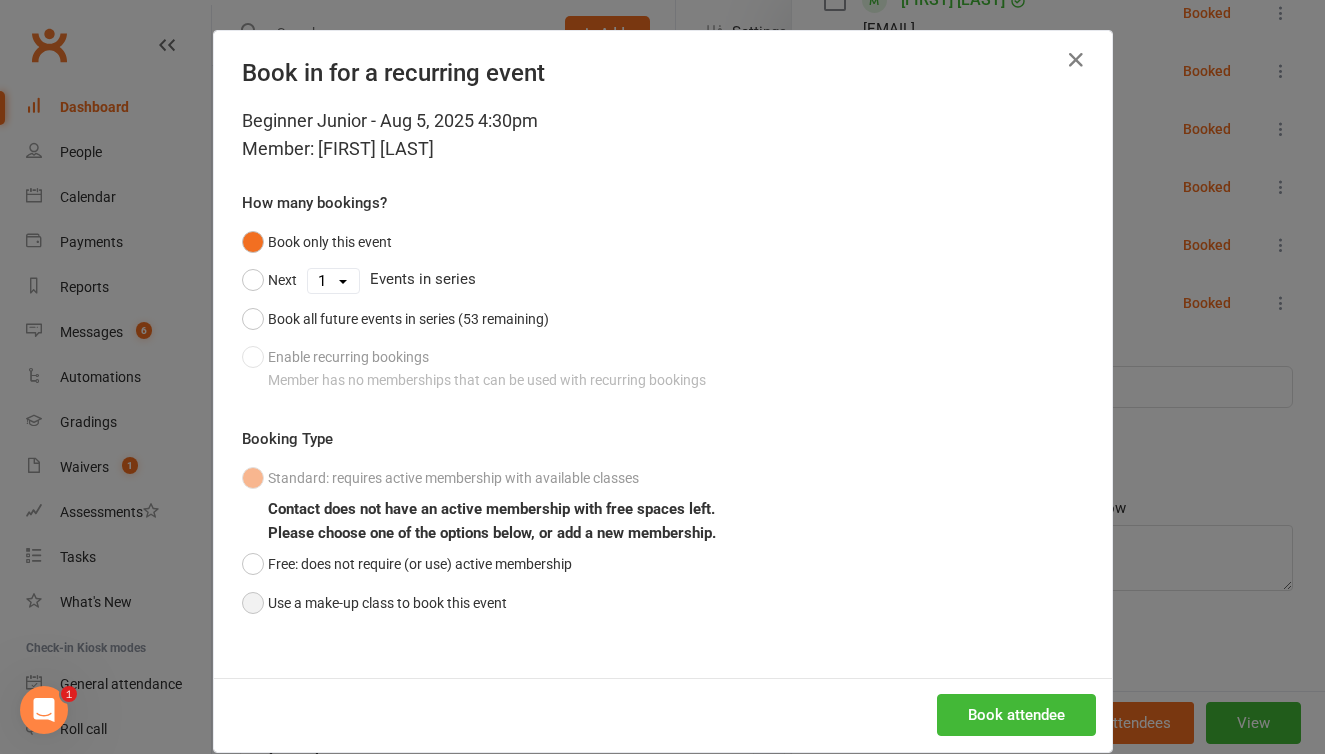 click on "Use a make-up class to book this event" at bounding box center (374, 603) 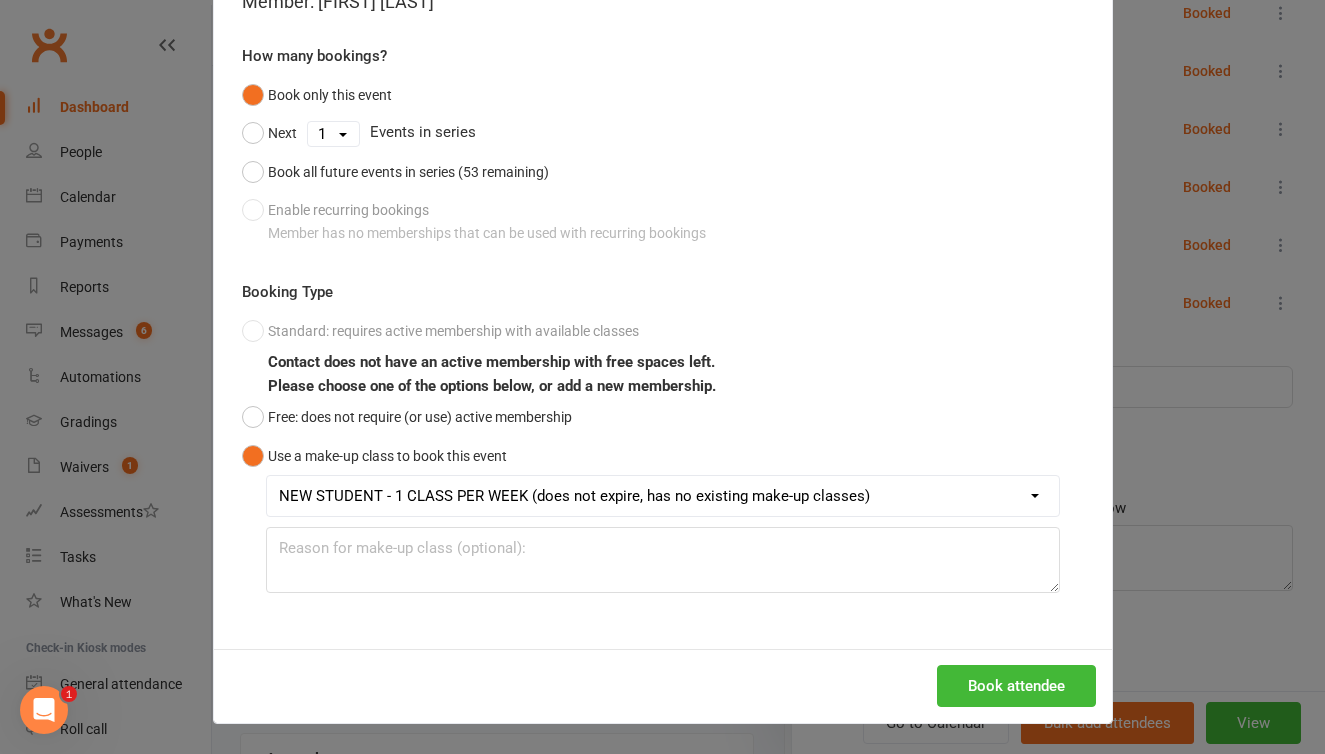 scroll, scrollTop: 161, scrollLeft: 0, axis: vertical 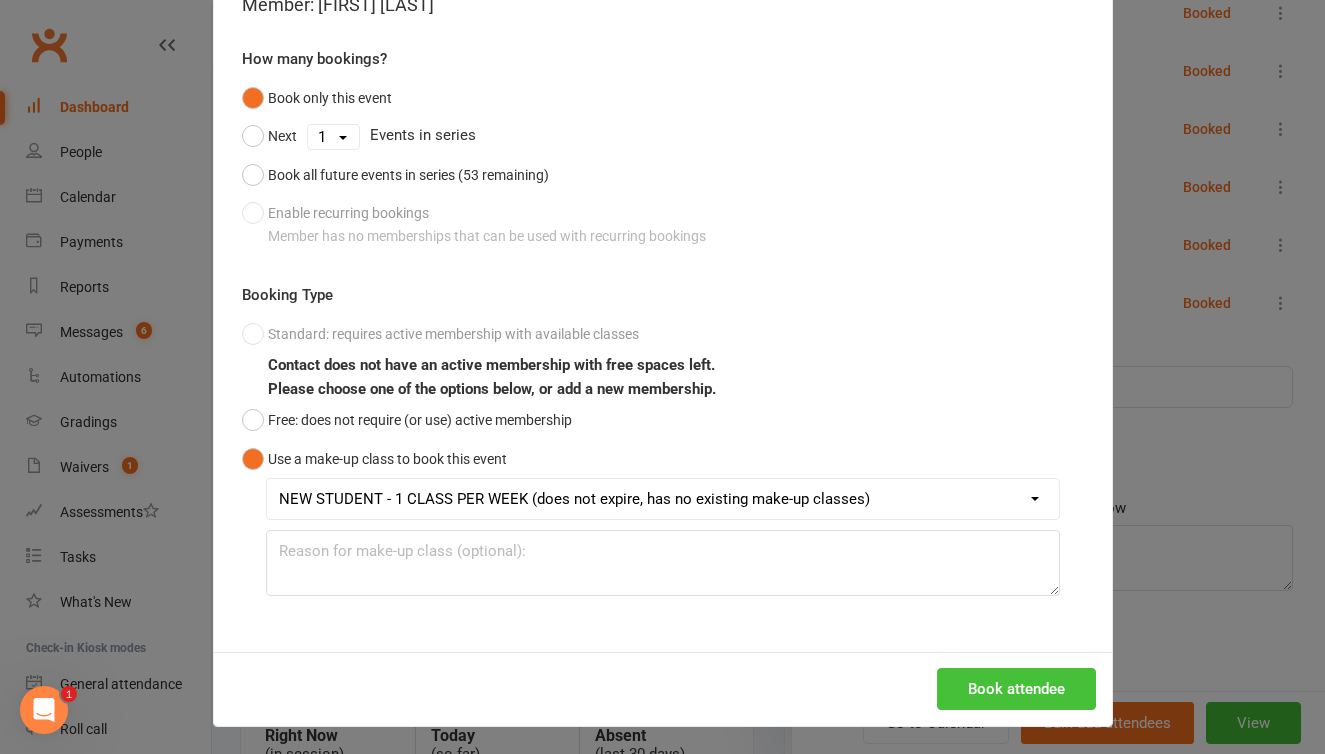 click on "Book attendee" at bounding box center (1016, 689) 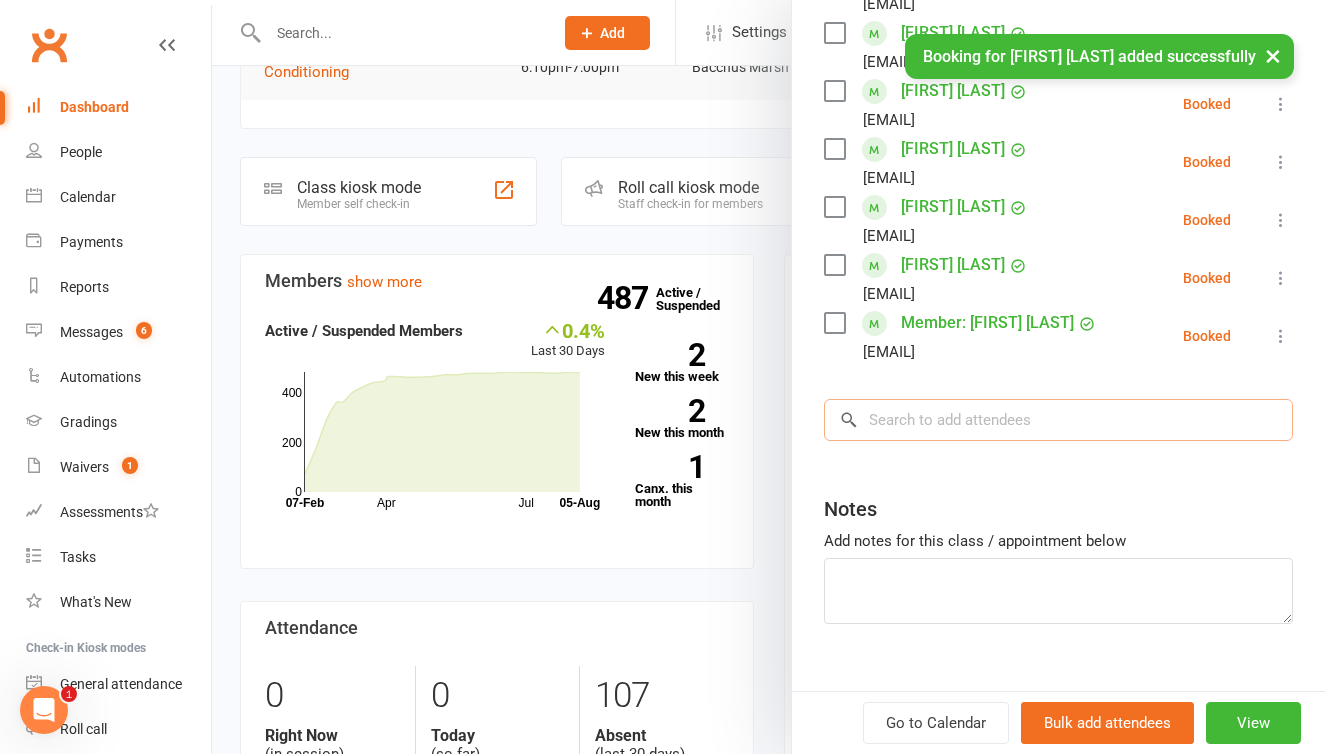 click at bounding box center [1058, 420] 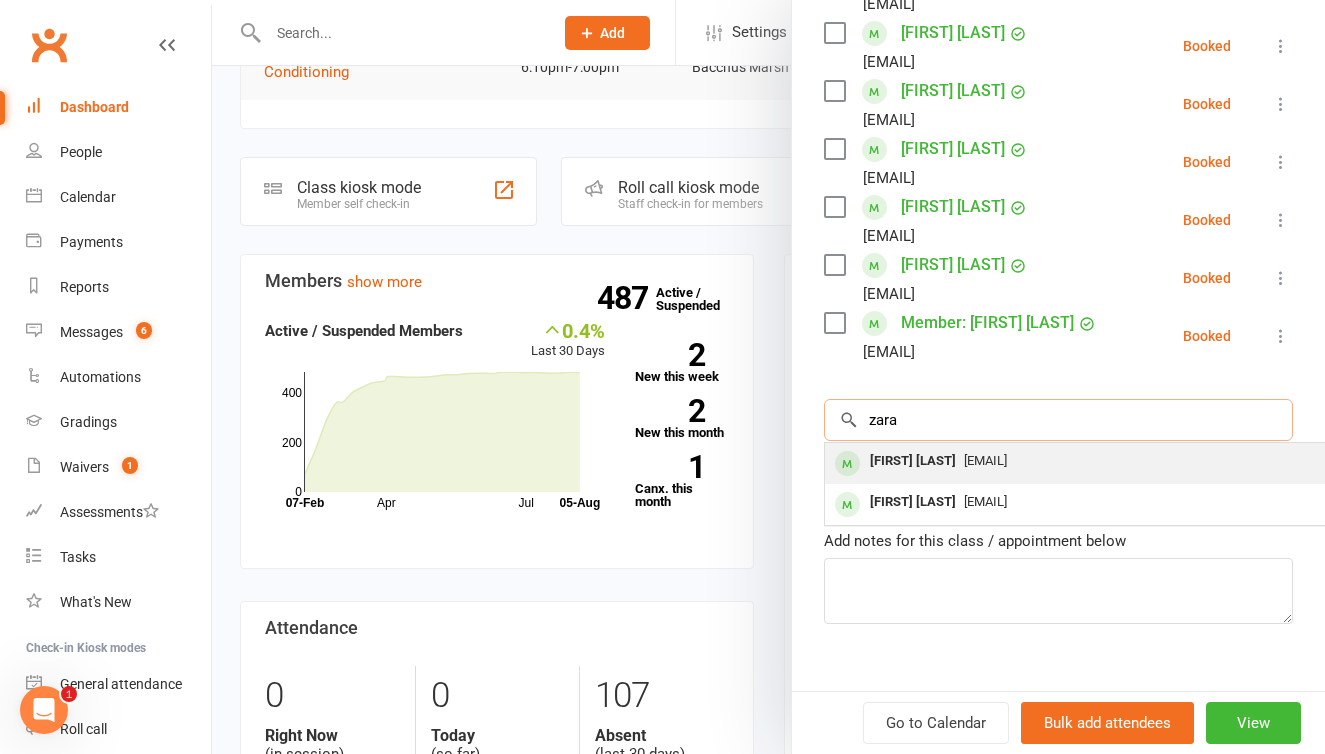 type on "zara" 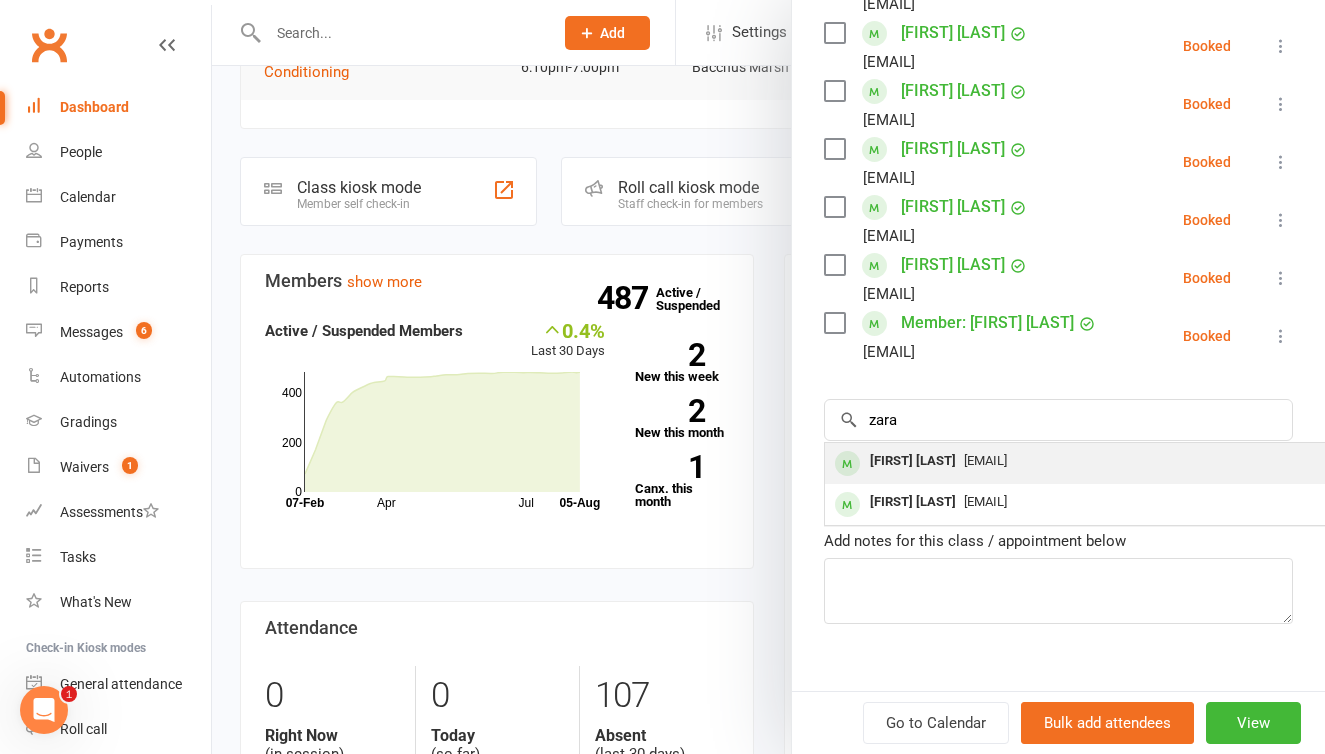 click on "stephanie.yilmam@outlook.com" at bounding box center (985, 460) 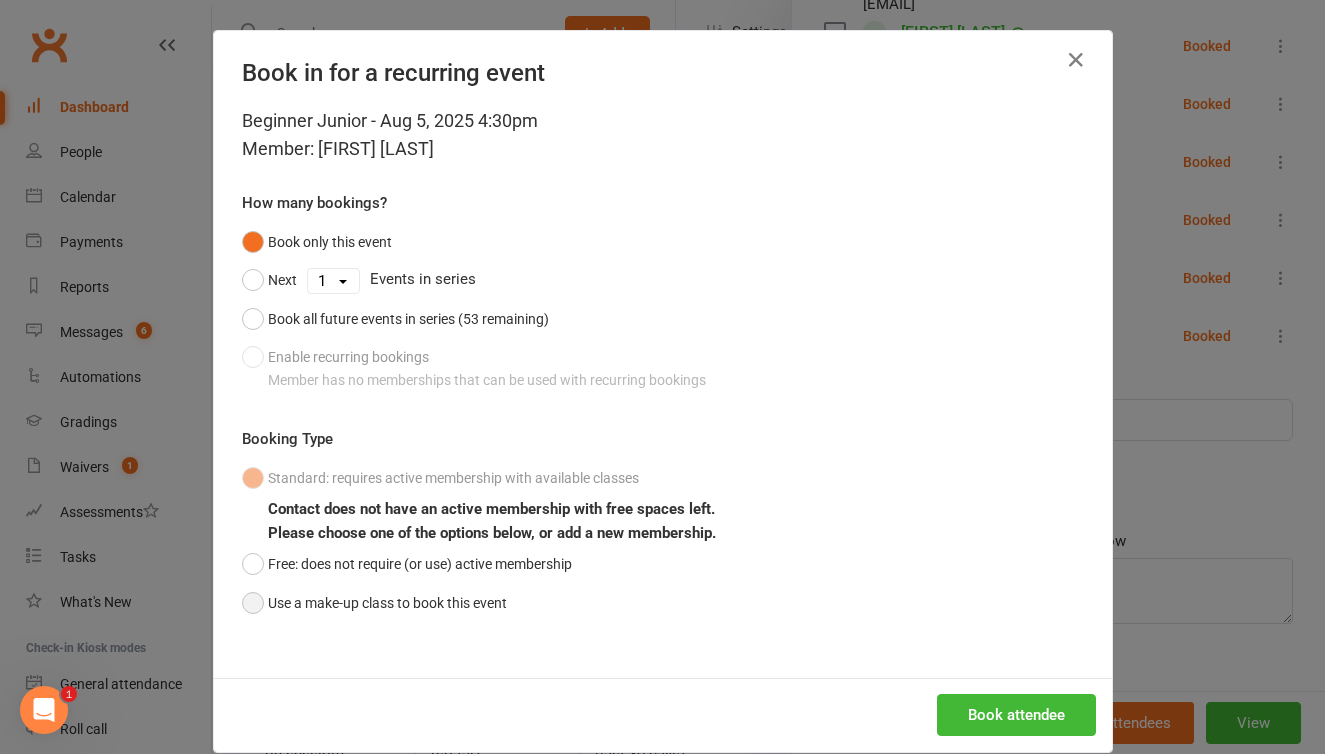 click on "Use a make-up class to book this event" at bounding box center (374, 603) 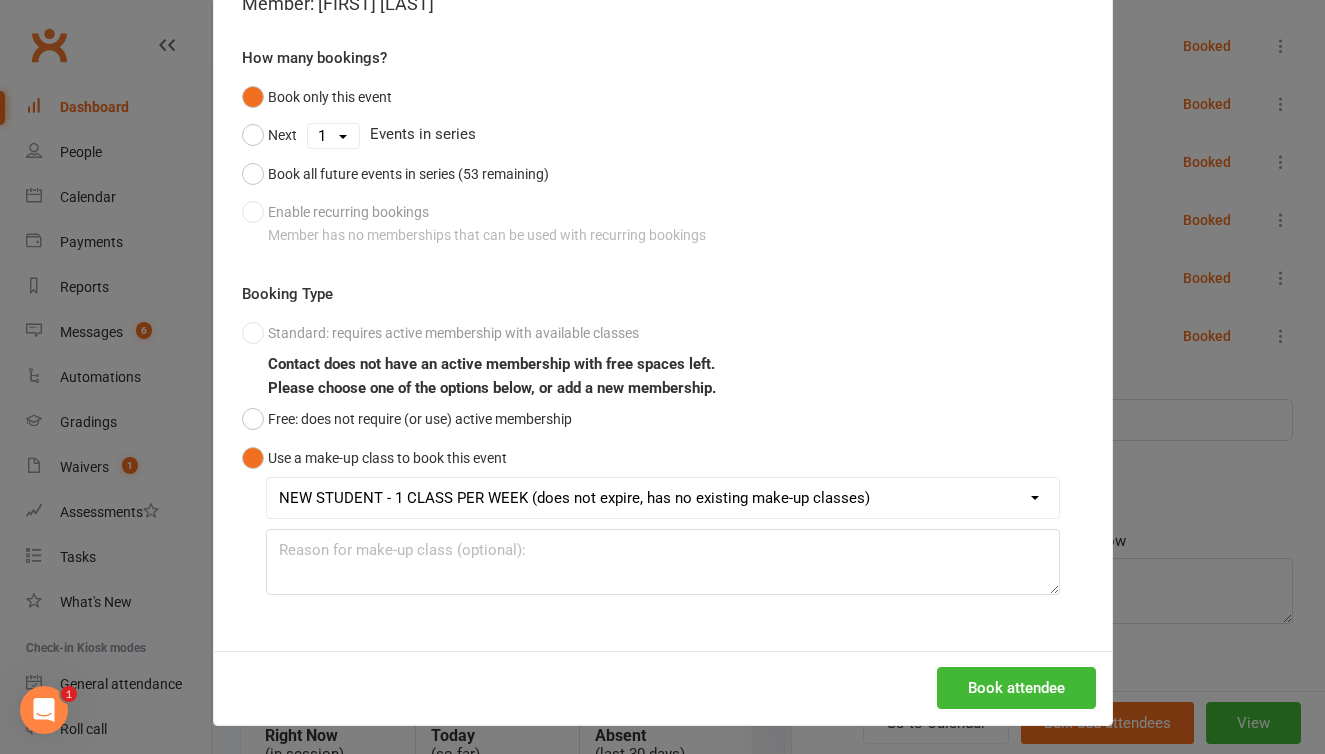 scroll, scrollTop: 144, scrollLeft: 0, axis: vertical 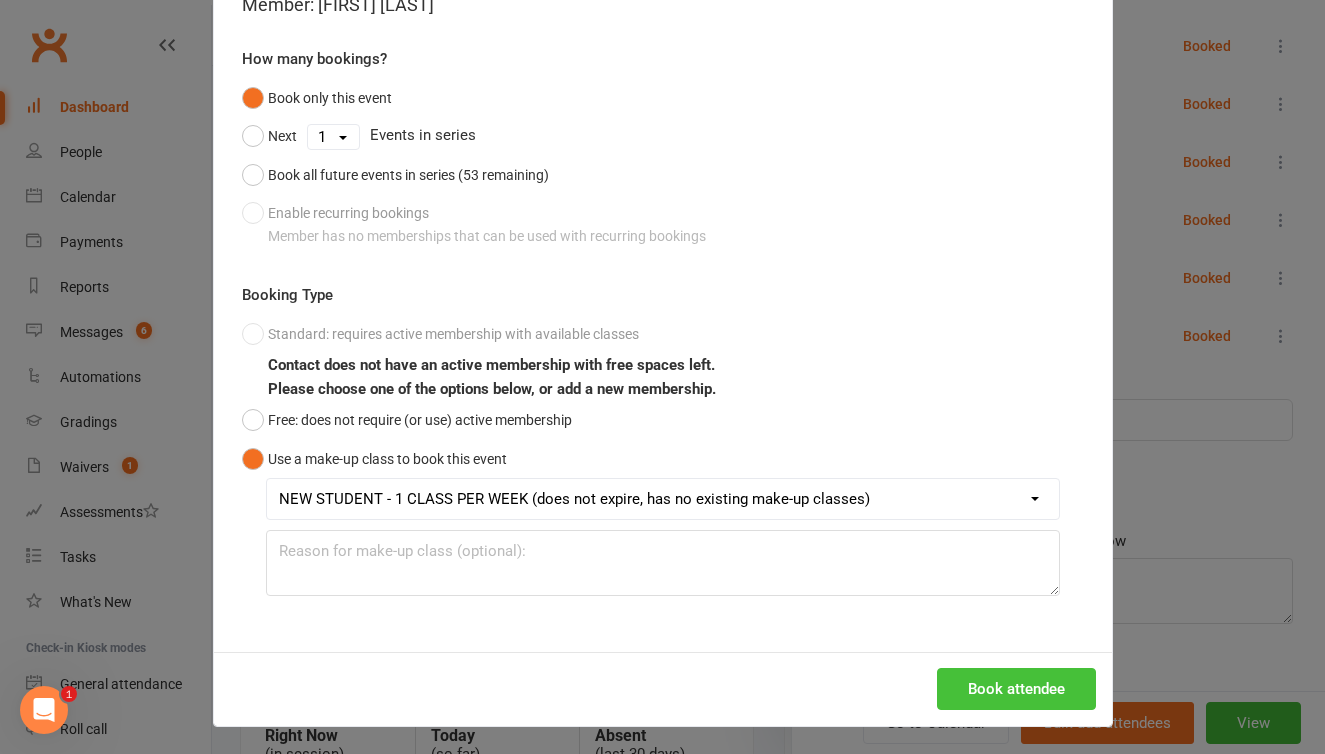 click on "Book attendee" at bounding box center [1016, 689] 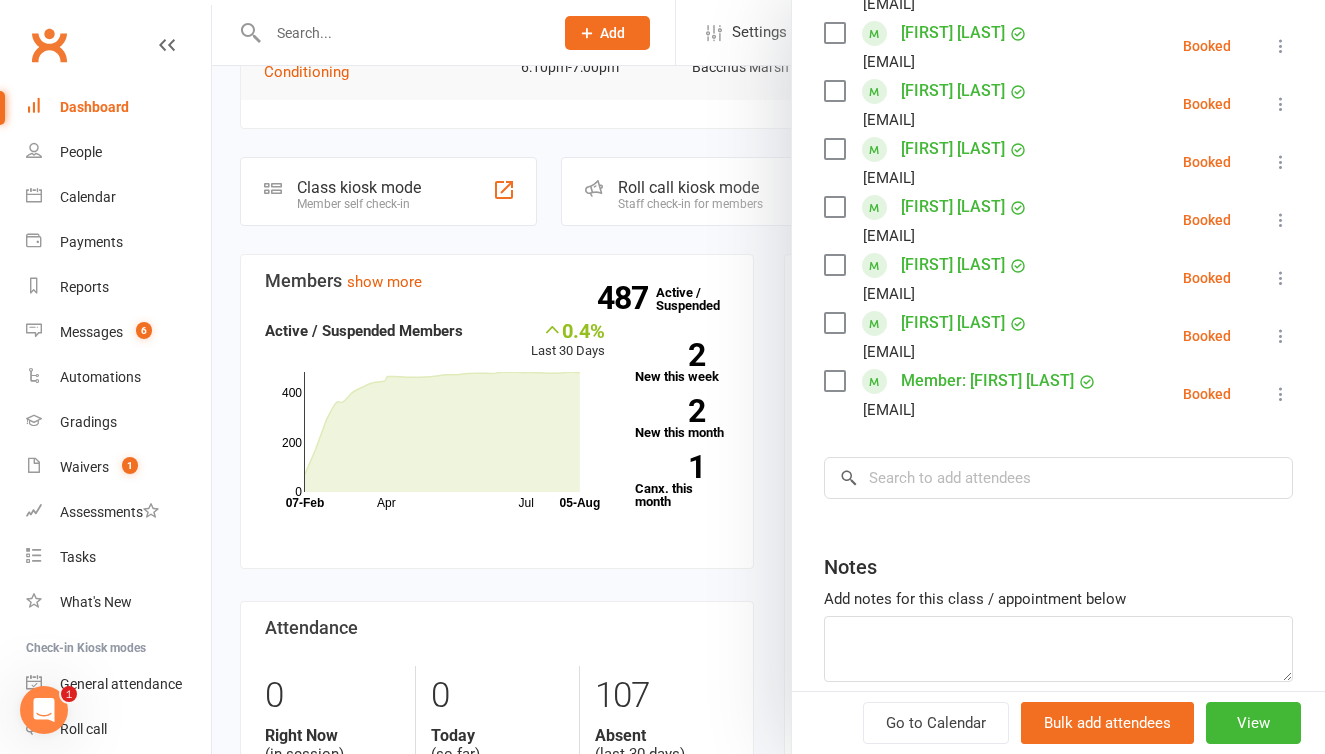click at bounding box center (768, 377) 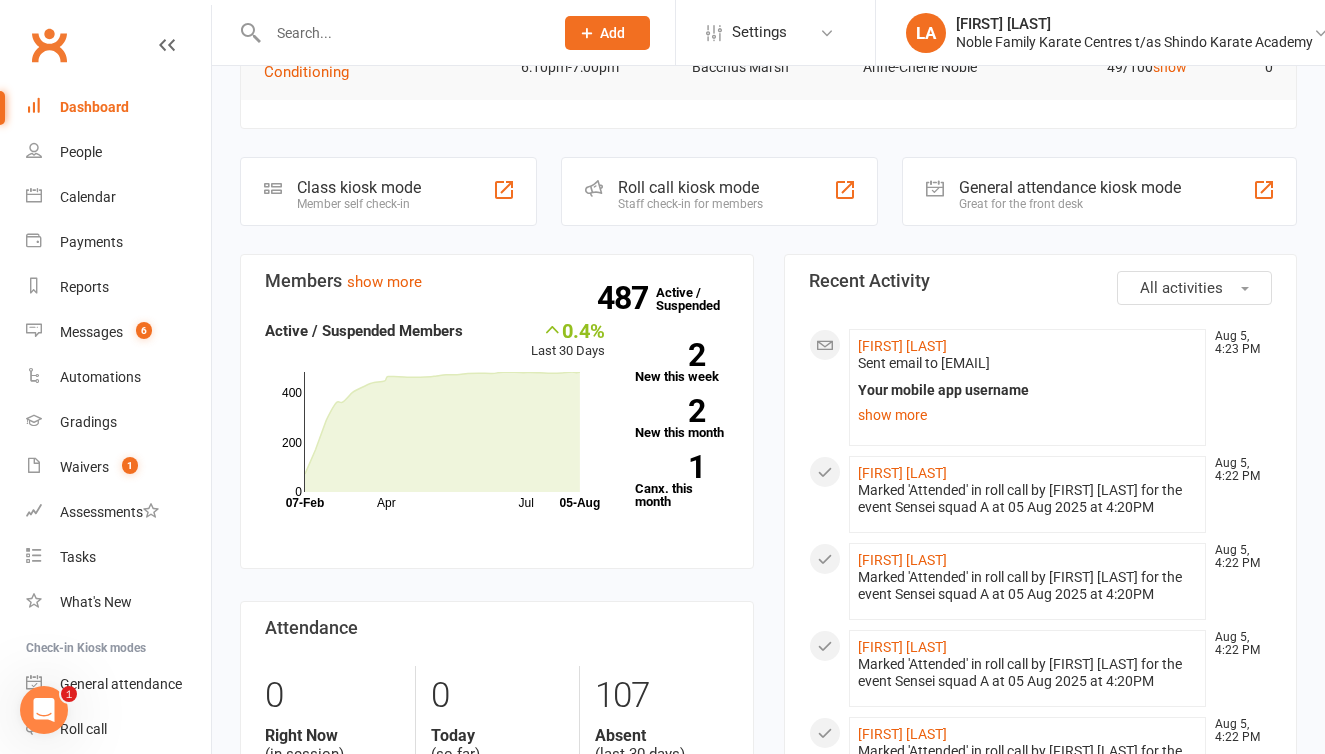 click on "Dashboard" at bounding box center (94, 107) 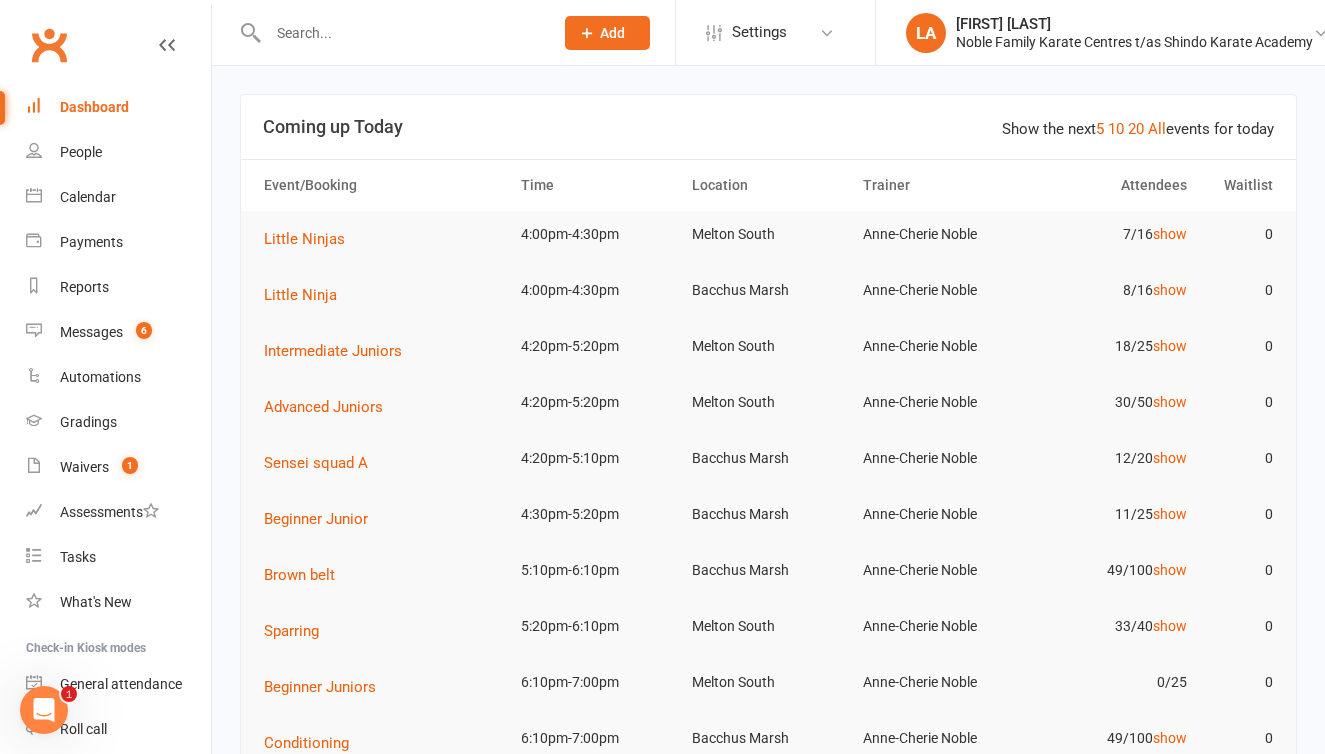 scroll, scrollTop: 0, scrollLeft: 0, axis: both 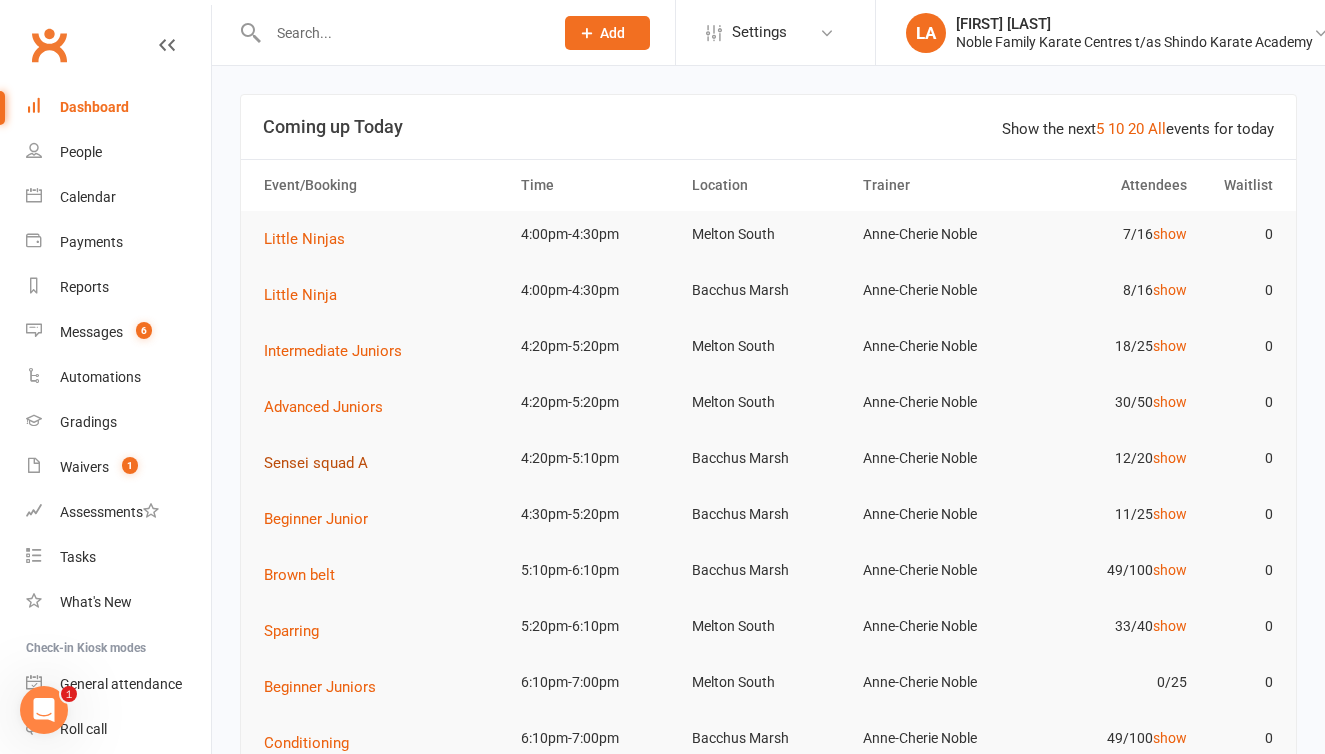 click on "Sensei squad A" at bounding box center [316, 463] 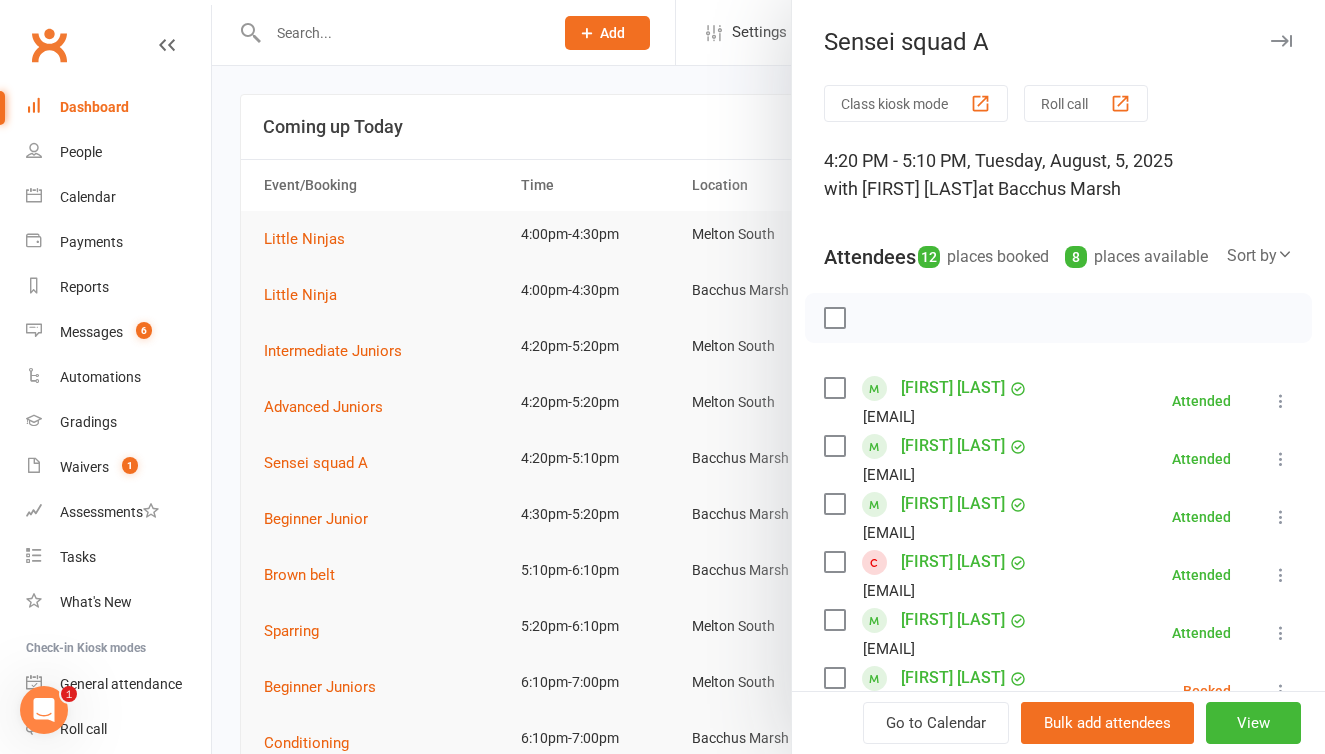 click on "Roll call" at bounding box center (1086, 103) 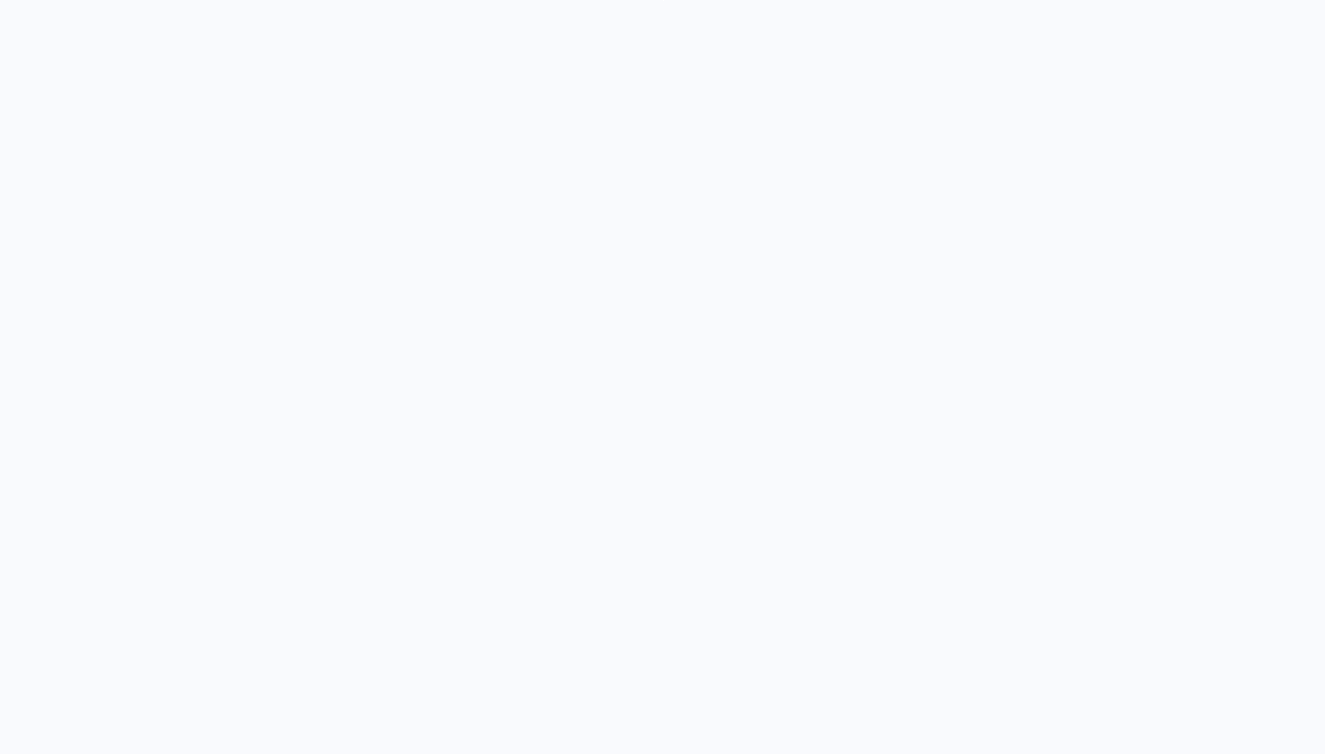 scroll, scrollTop: 0, scrollLeft: 0, axis: both 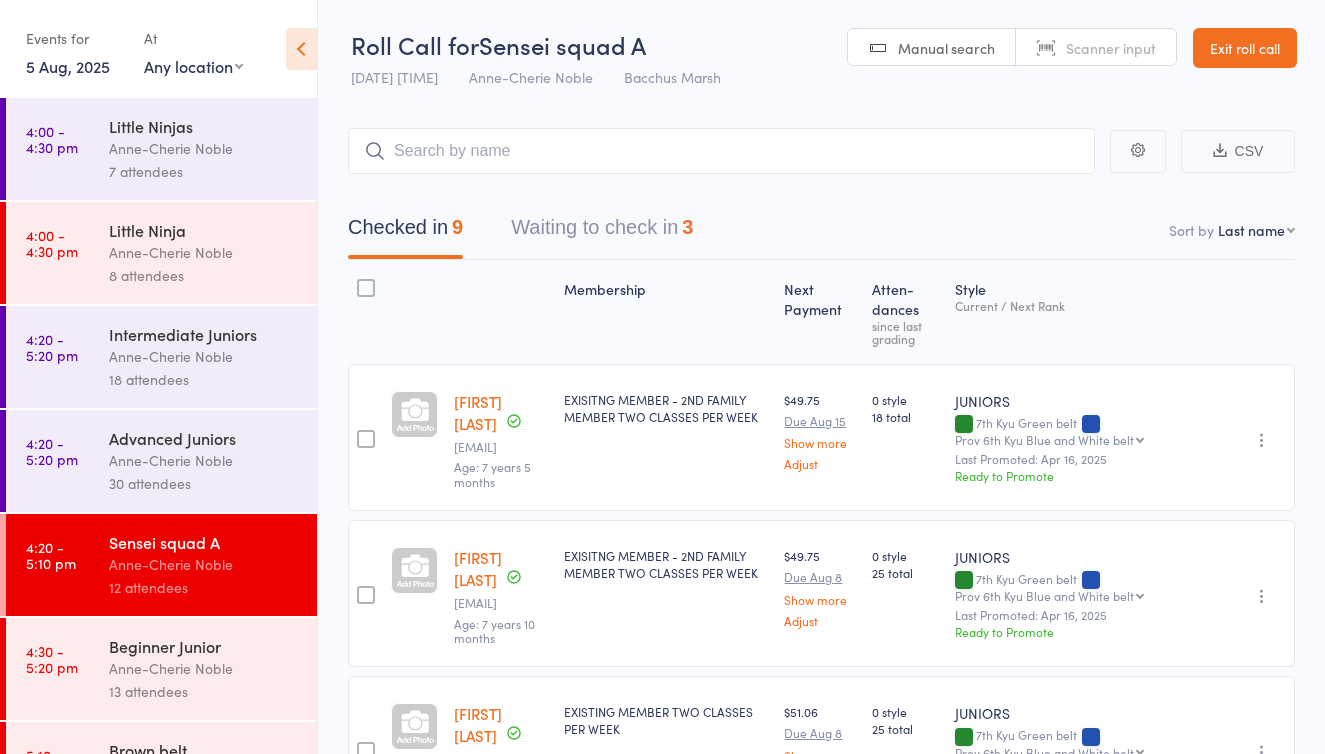 click on "Waiting to check in  3" at bounding box center [602, 232] 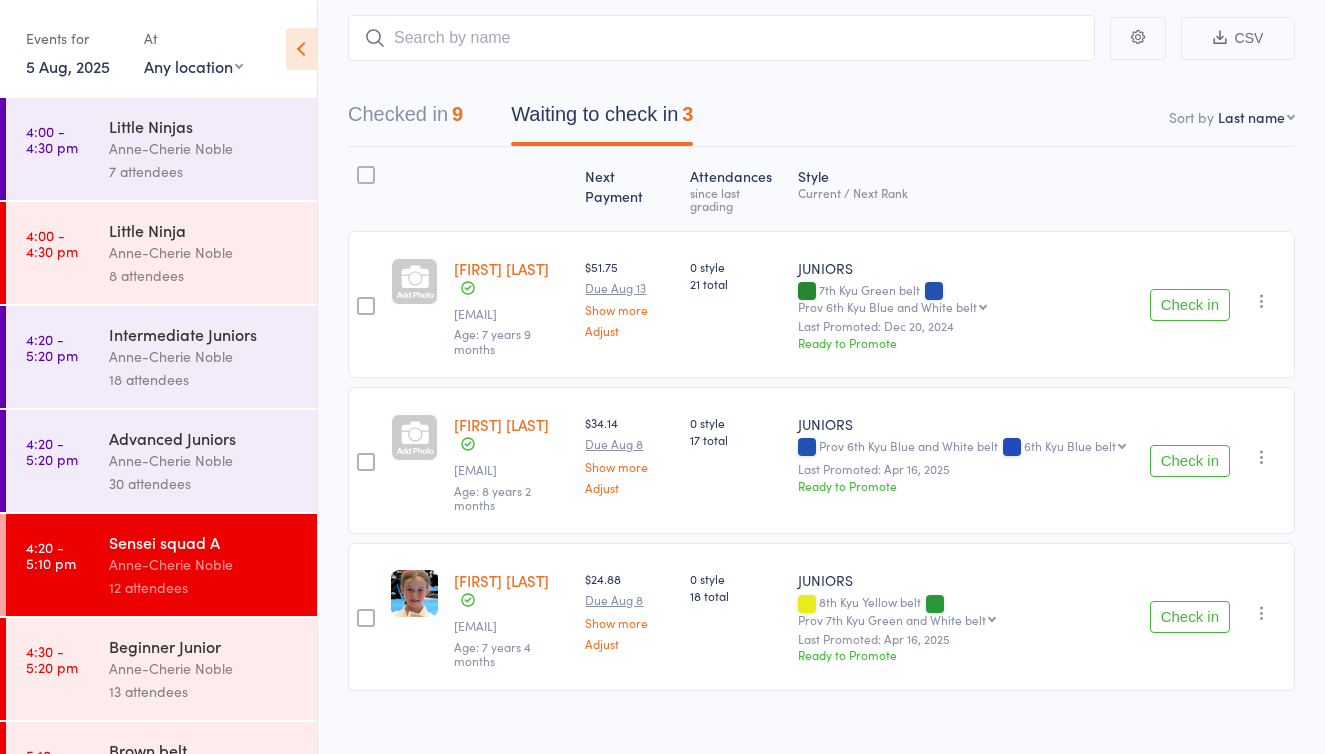 scroll, scrollTop: 112, scrollLeft: 0, axis: vertical 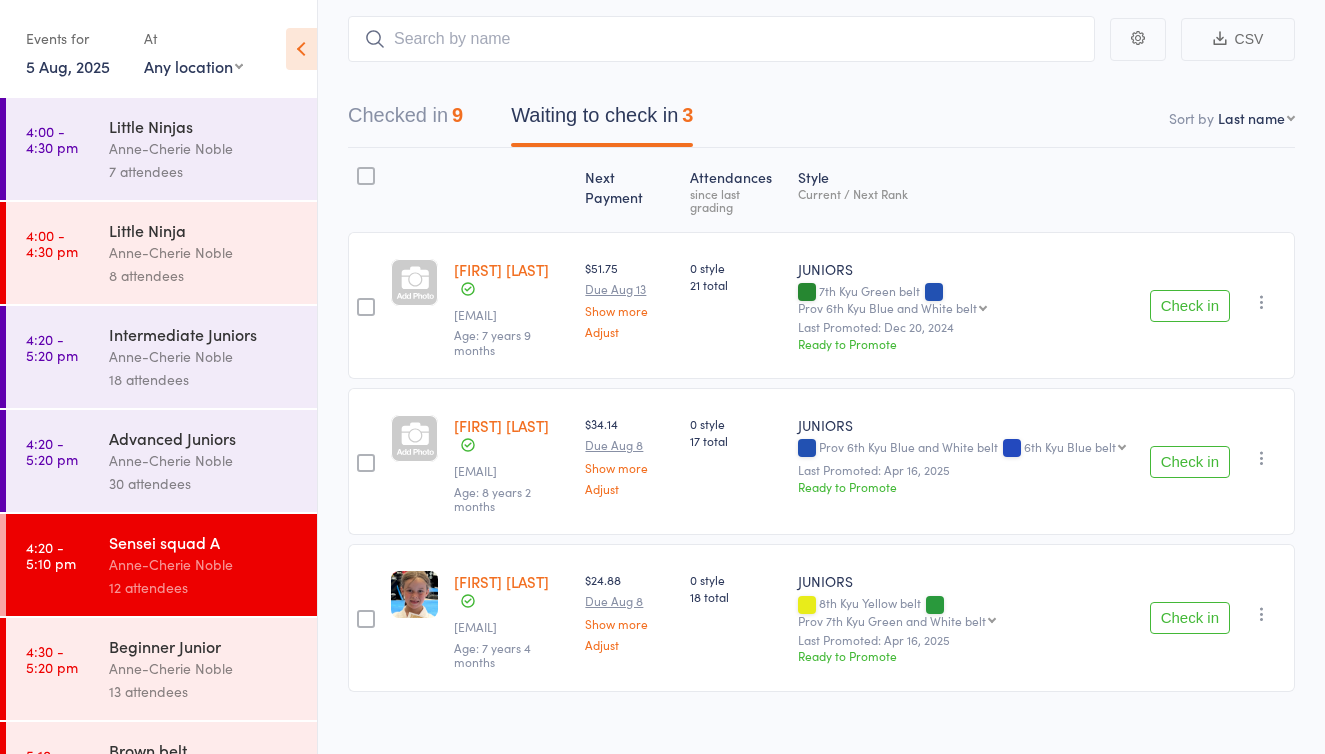click on "Check in" at bounding box center [1190, 618] 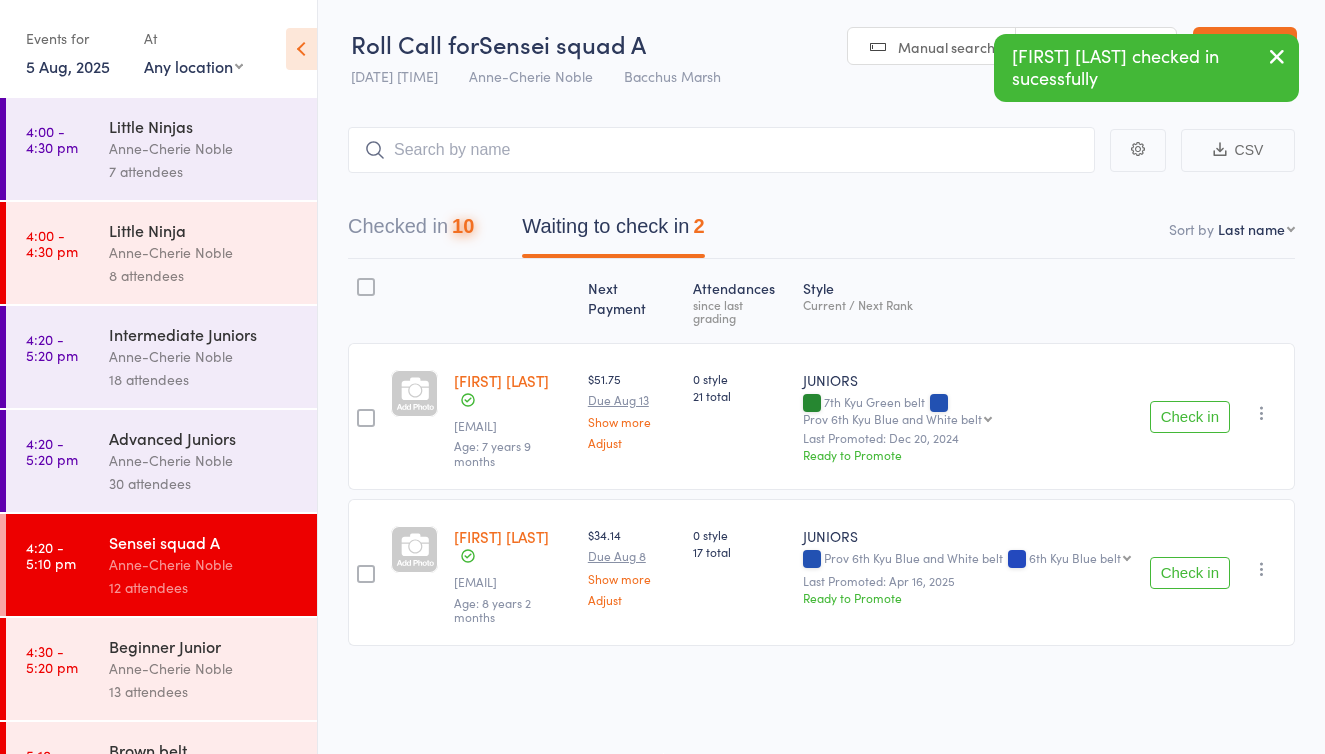scroll, scrollTop: 13, scrollLeft: 0, axis: vertical 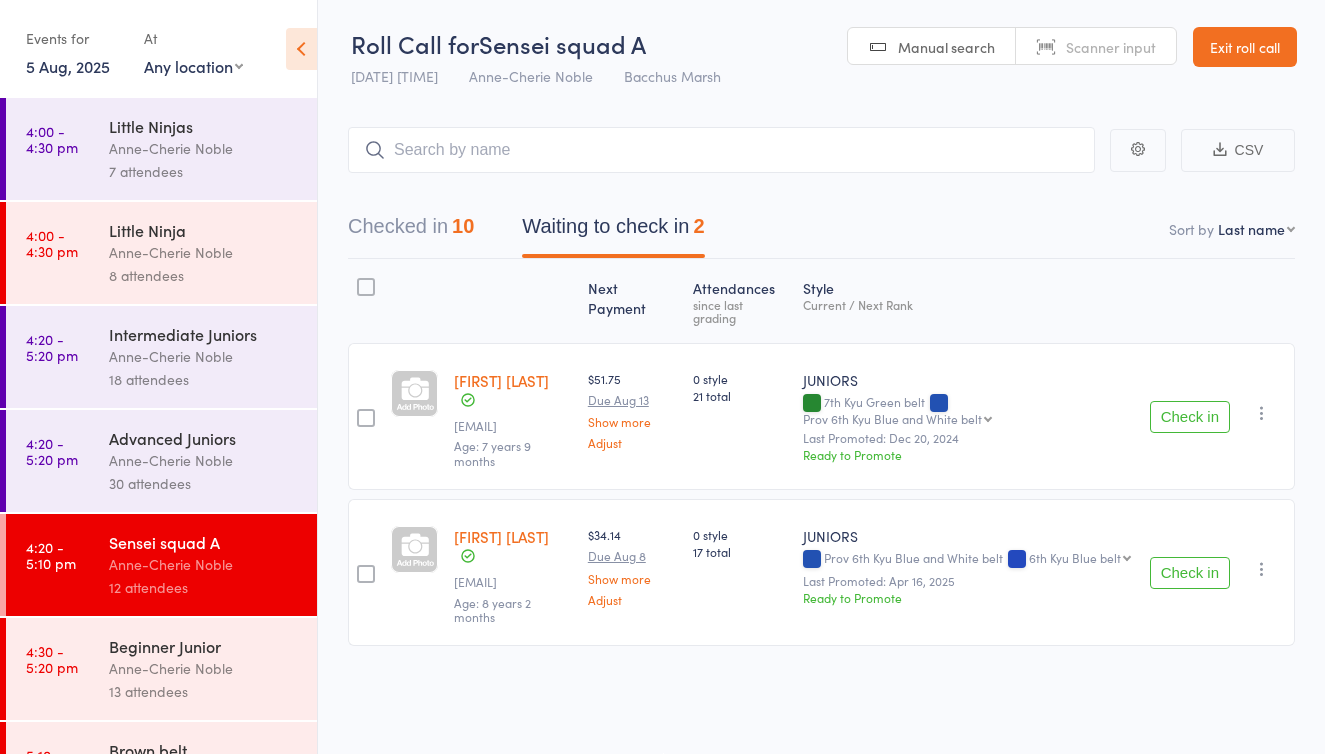 click on "Anne-Cherie Noble" at bounding box center [204, 668] 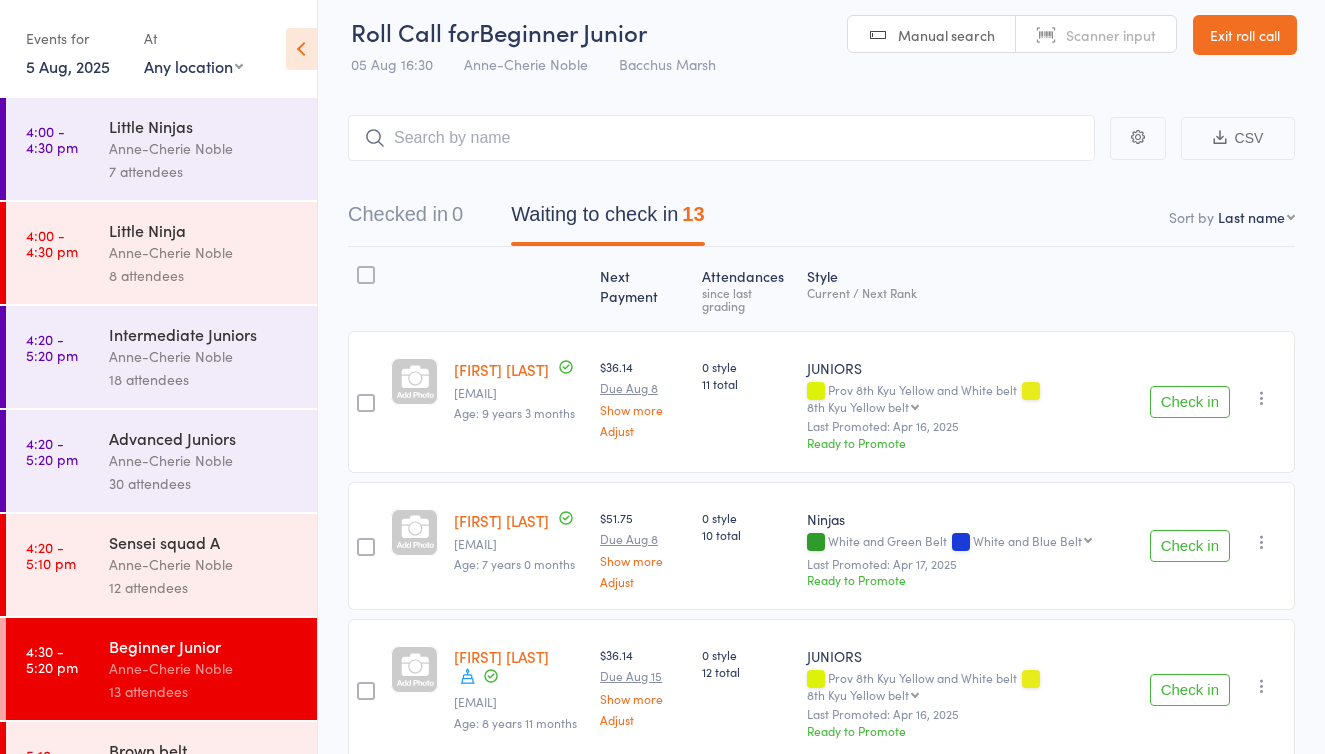 click on "Waiting to check in  13" at bounding box center (607, 219) 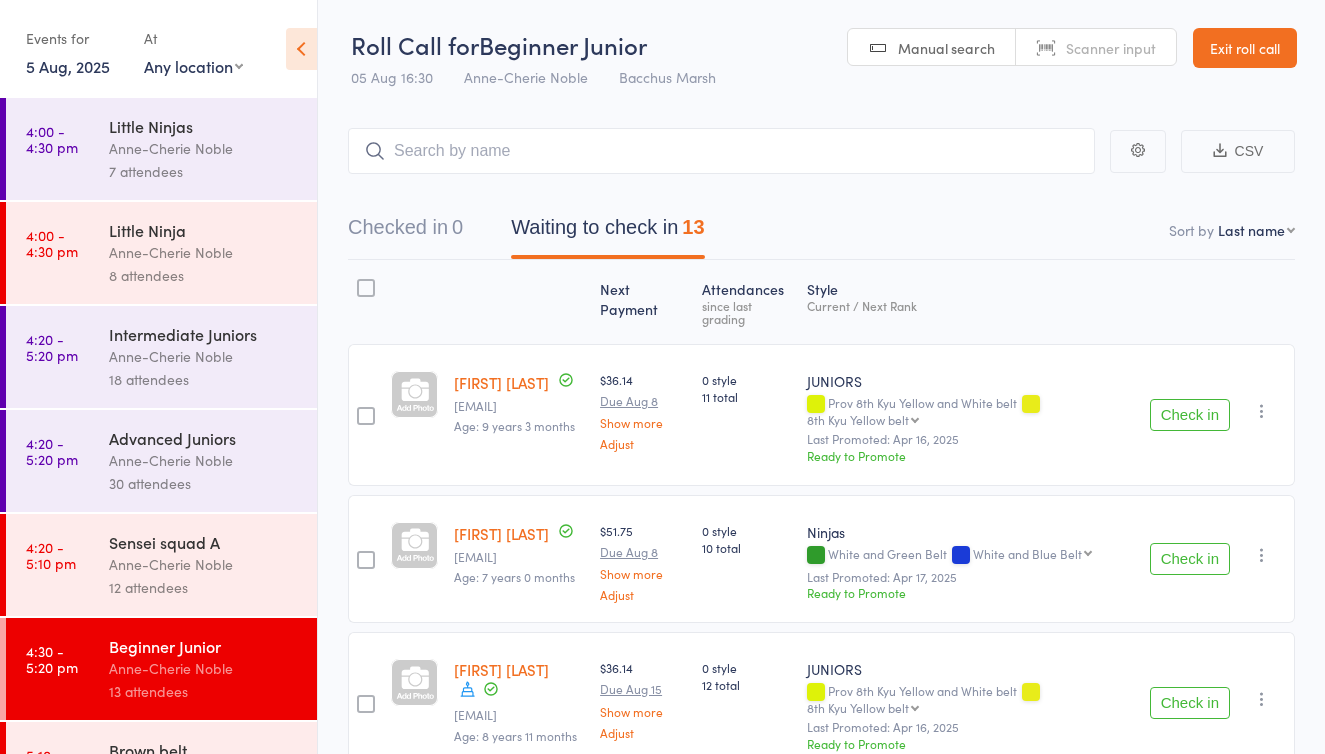 scroll, scrollTop: 0, scrollLeft: 0, axis: both 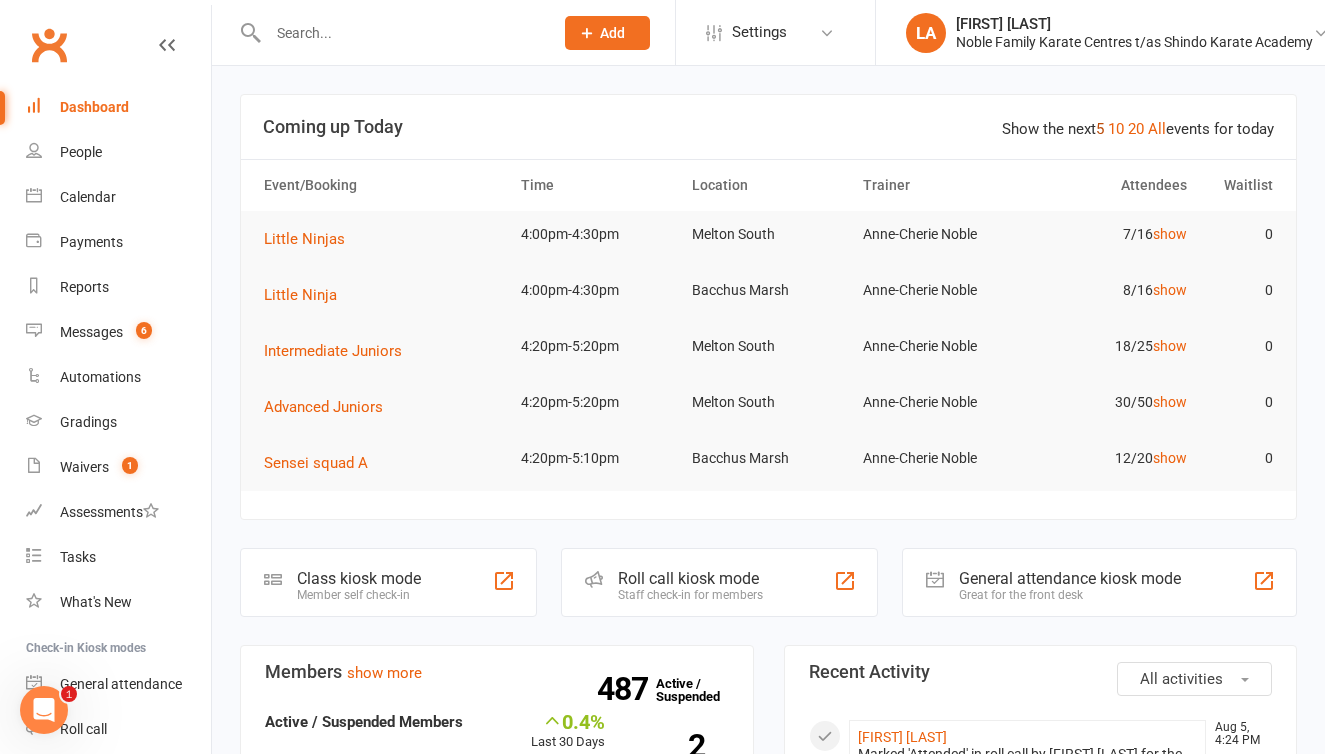 click on "5" at bounding box center (1100, 129) 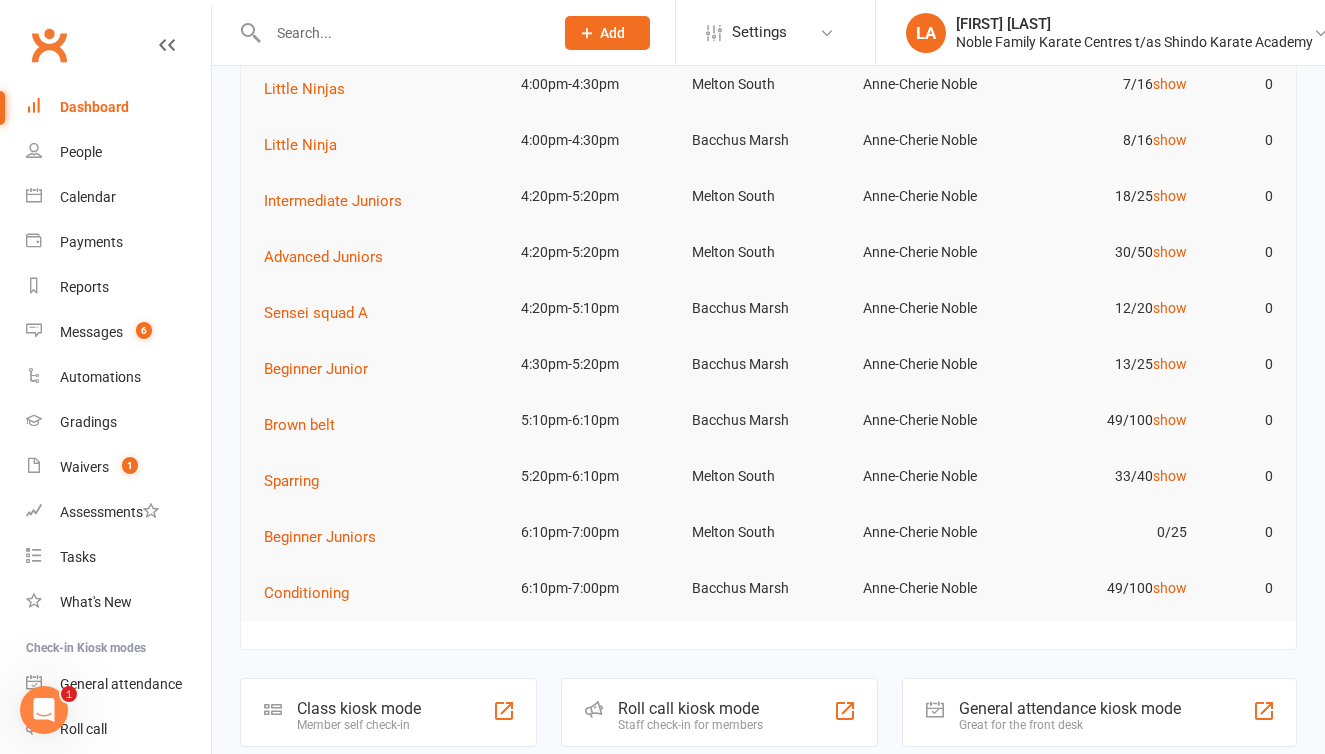scroll, scrollTop: 188, scrollLeft: 0, axis: vertical 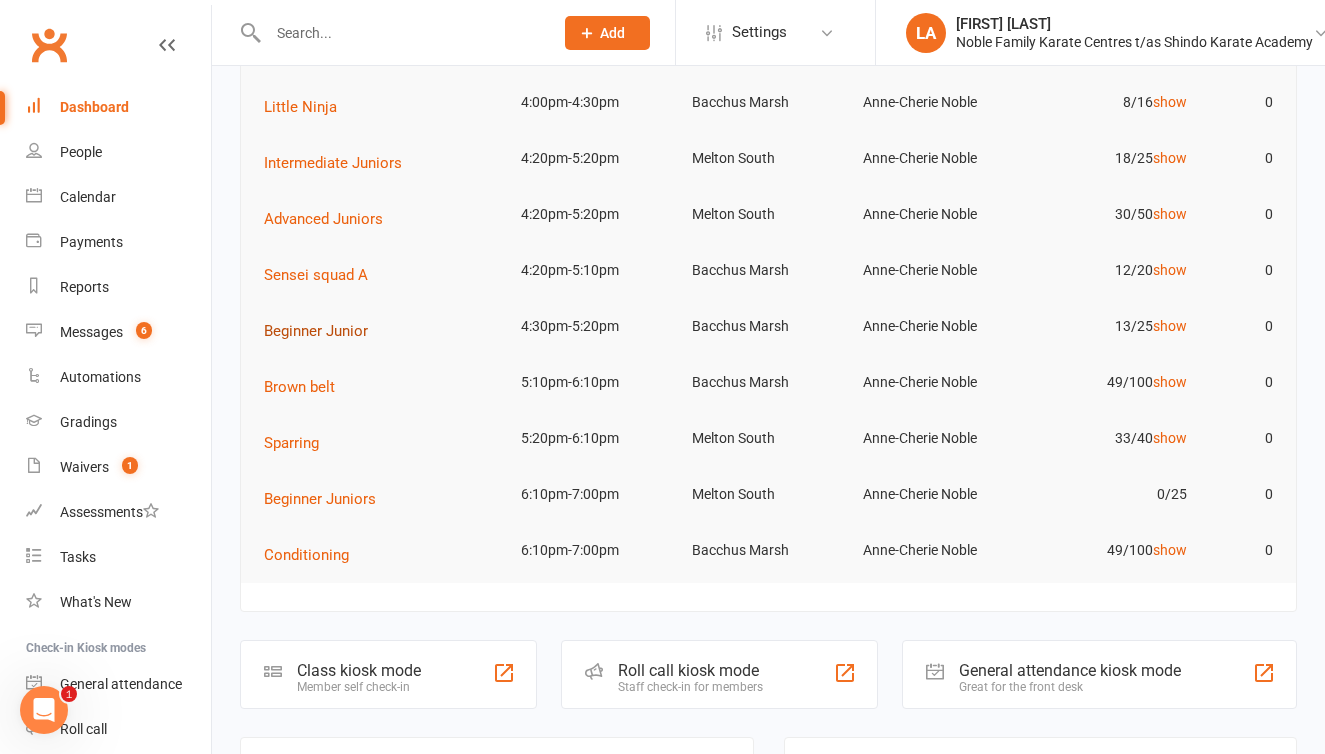 click on "Beginner Junior" at bounding box center (316, 331) 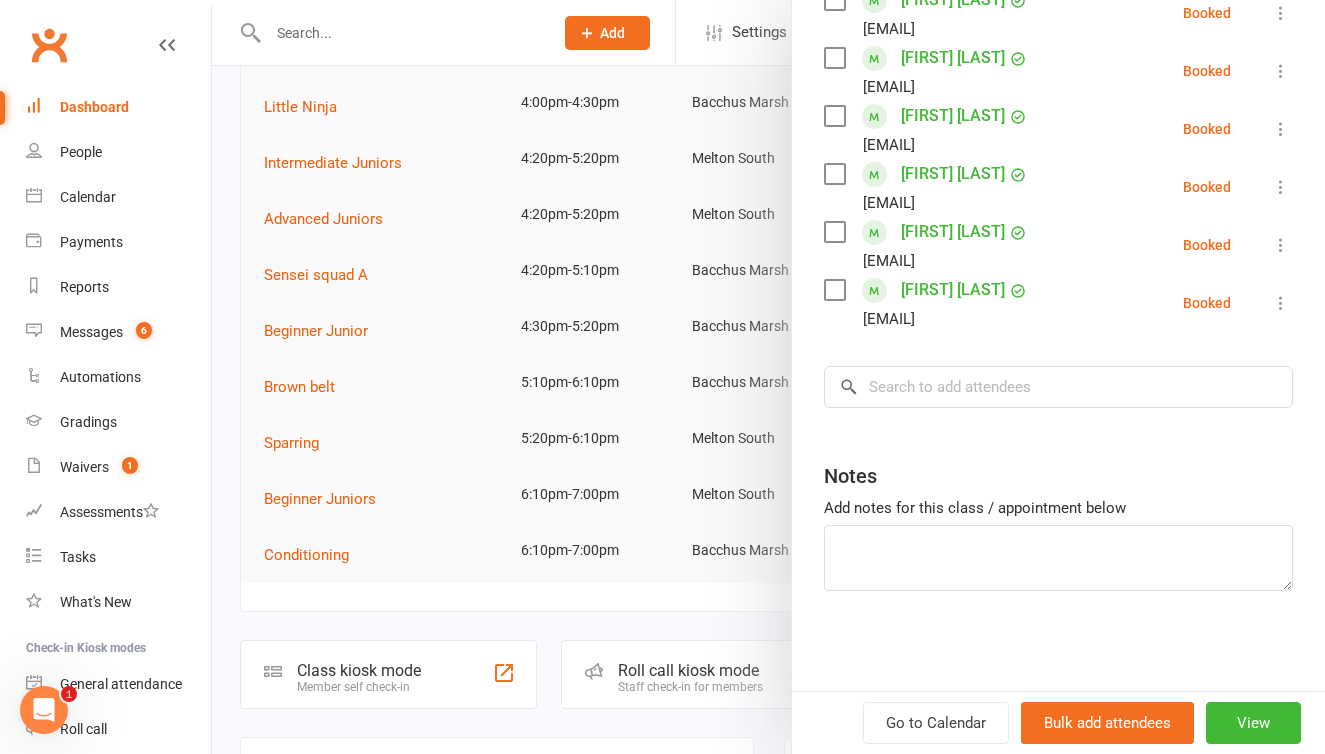 scroll, scrollTop: 819, scrollLeft: 0, axis: vertical 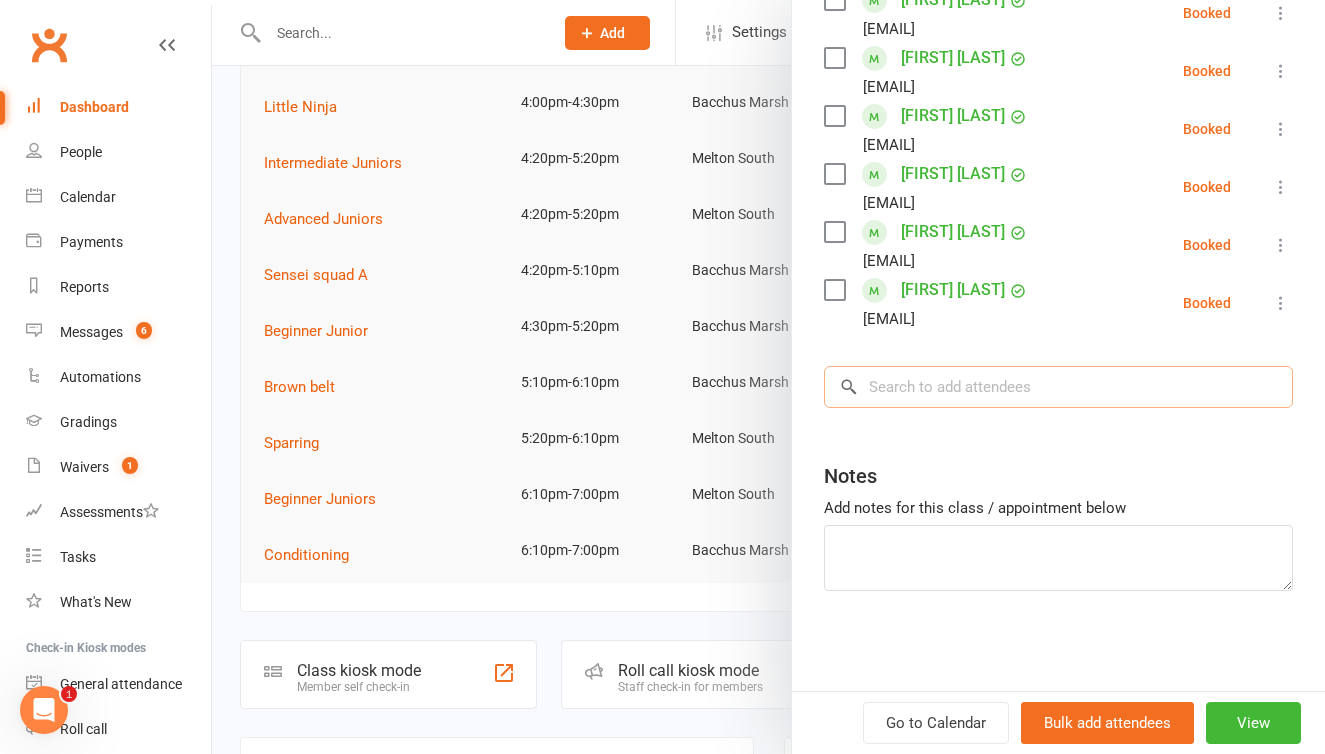 click at bounding box center [1058, 387] 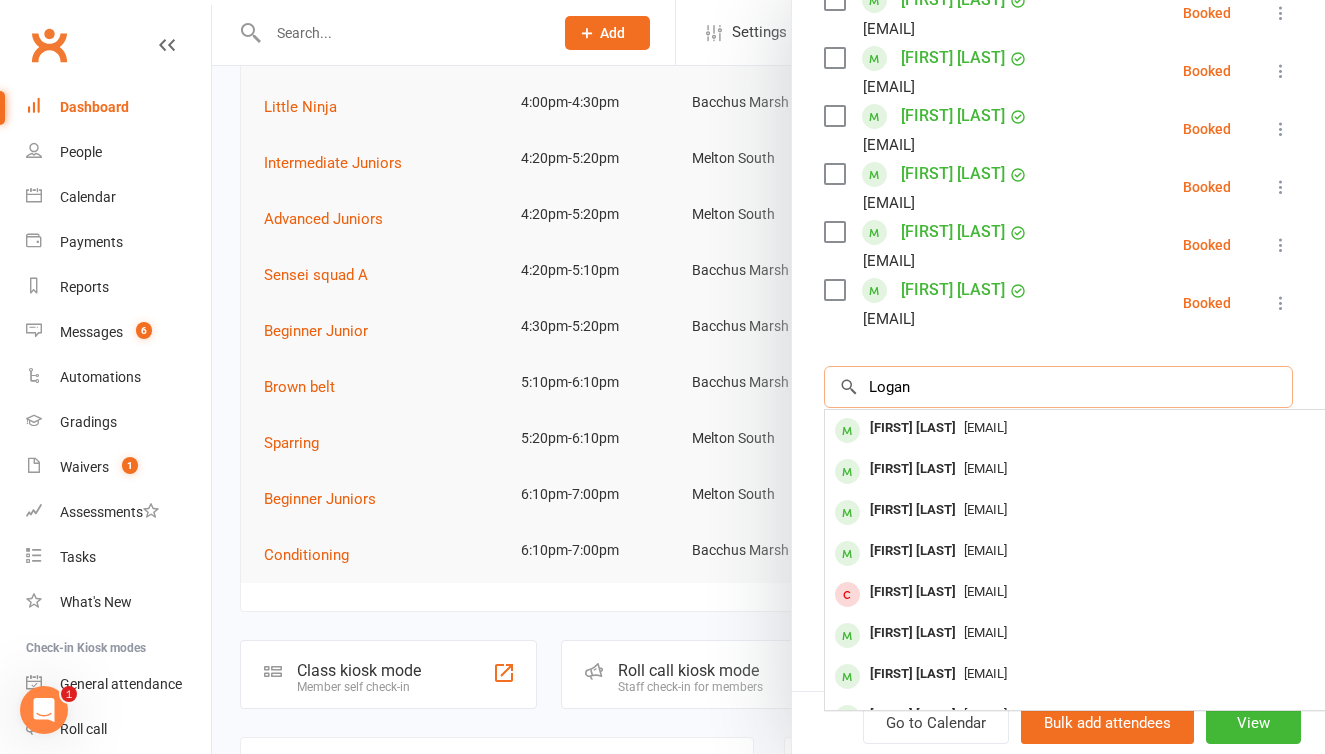 type on "Logan" 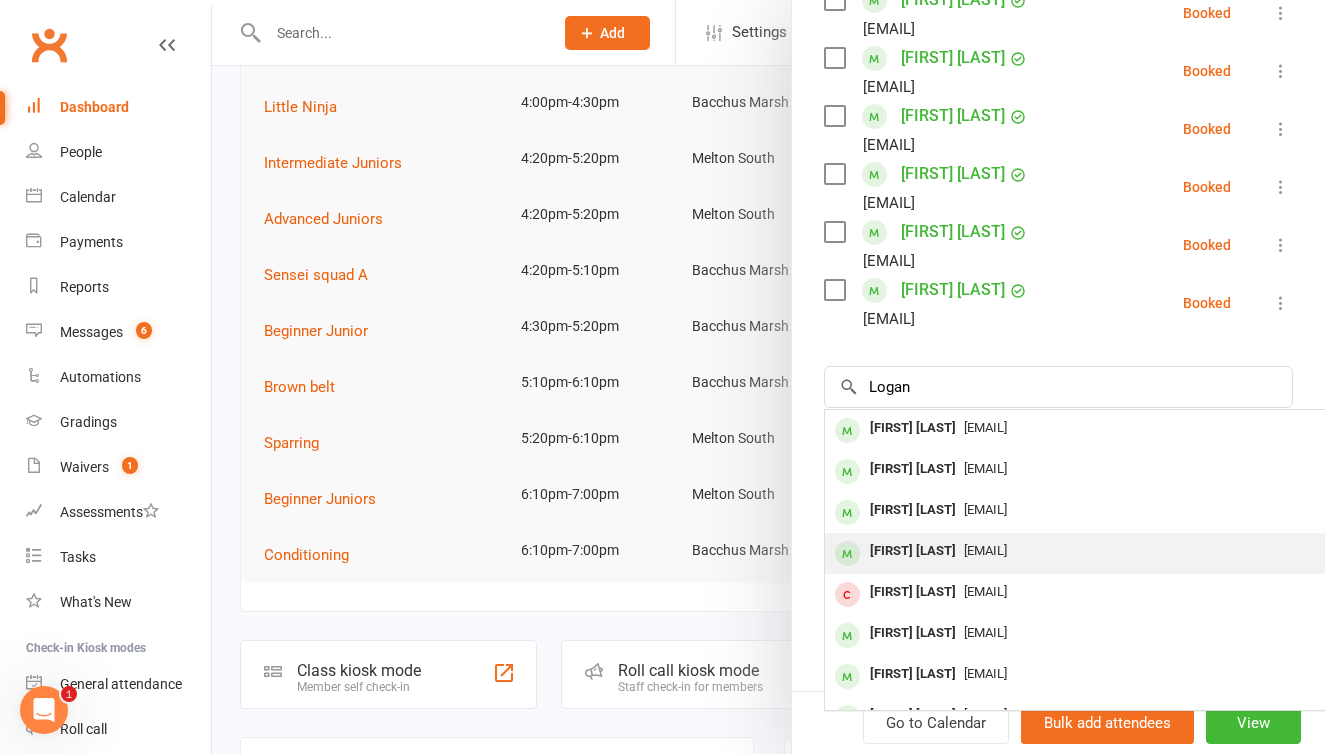 drag, startPoint x: 933, startPoint y: 408, endPoint x: 917, endPoint y: 553, distance: 145.88008 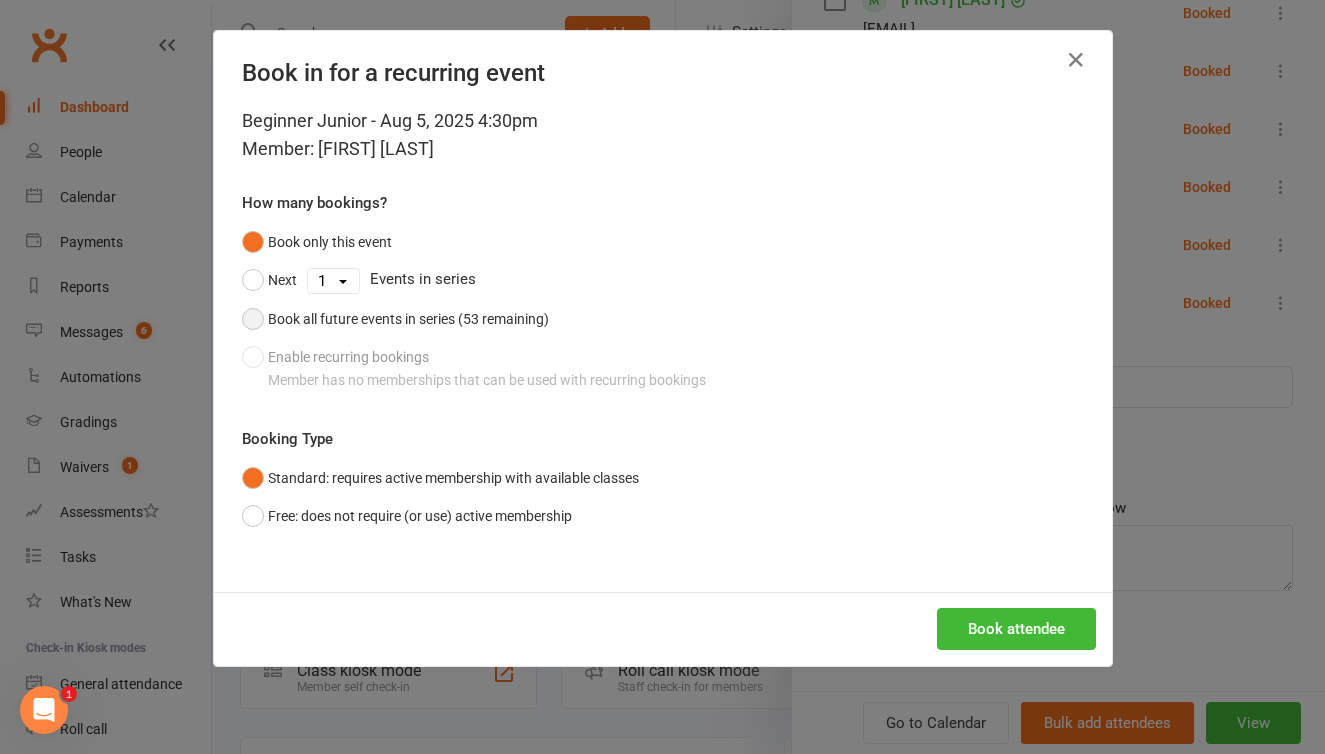 click on "Book all future events in series (53 remaining)" at bounding box center (395, 319) 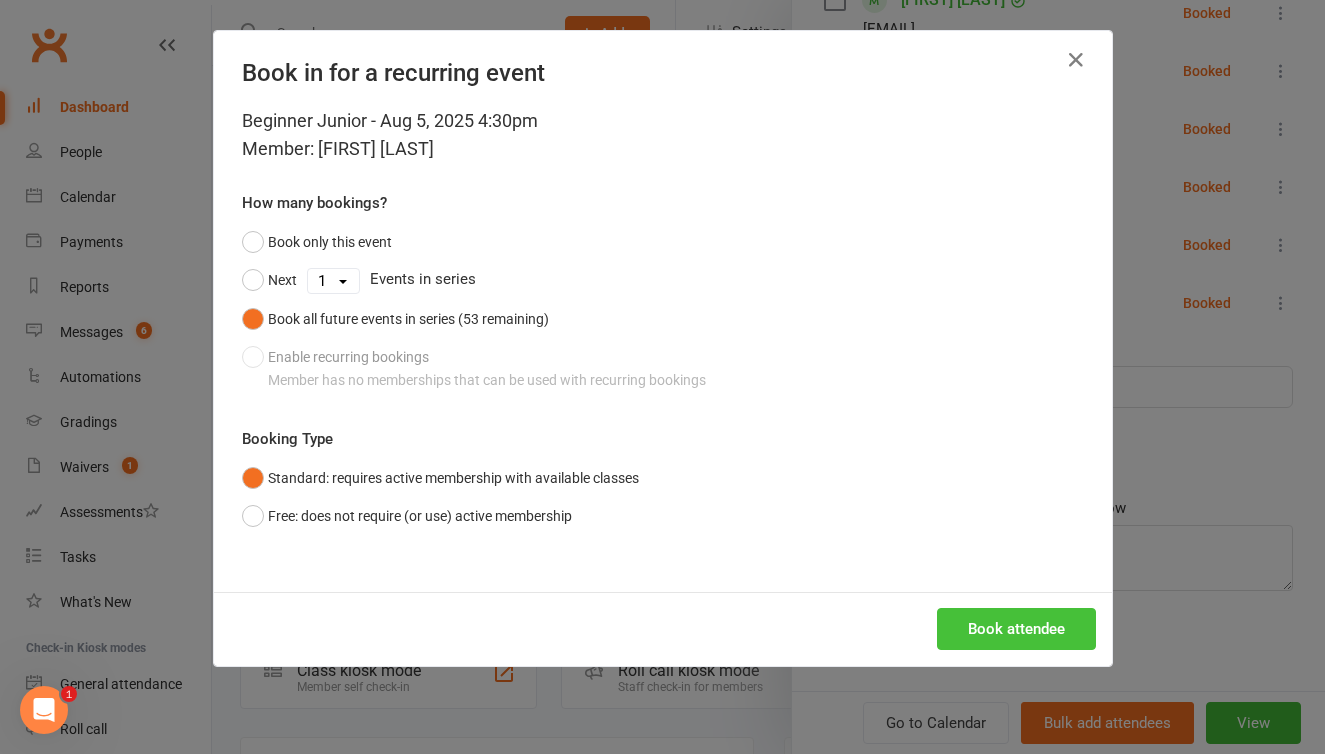 click on "Book attendee" at bounding box center (1016, 629) 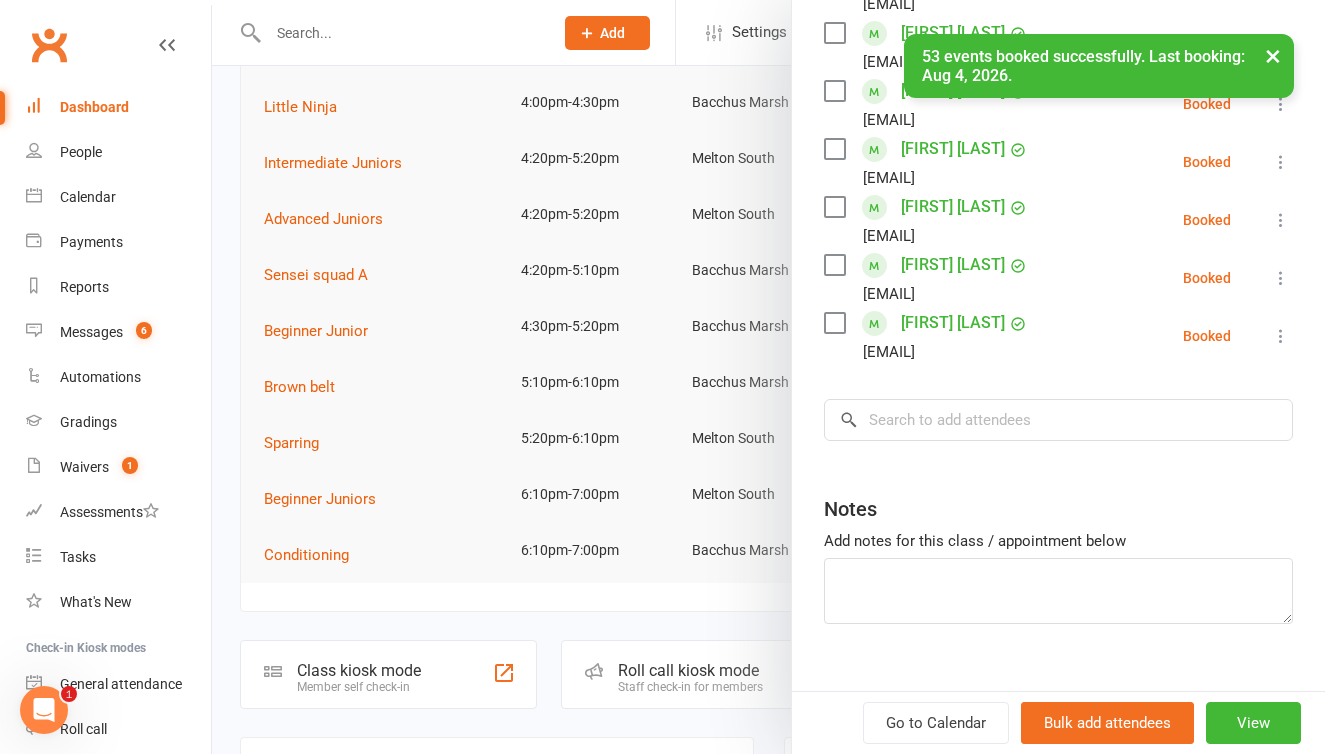 click at bounding box center (768, 377) 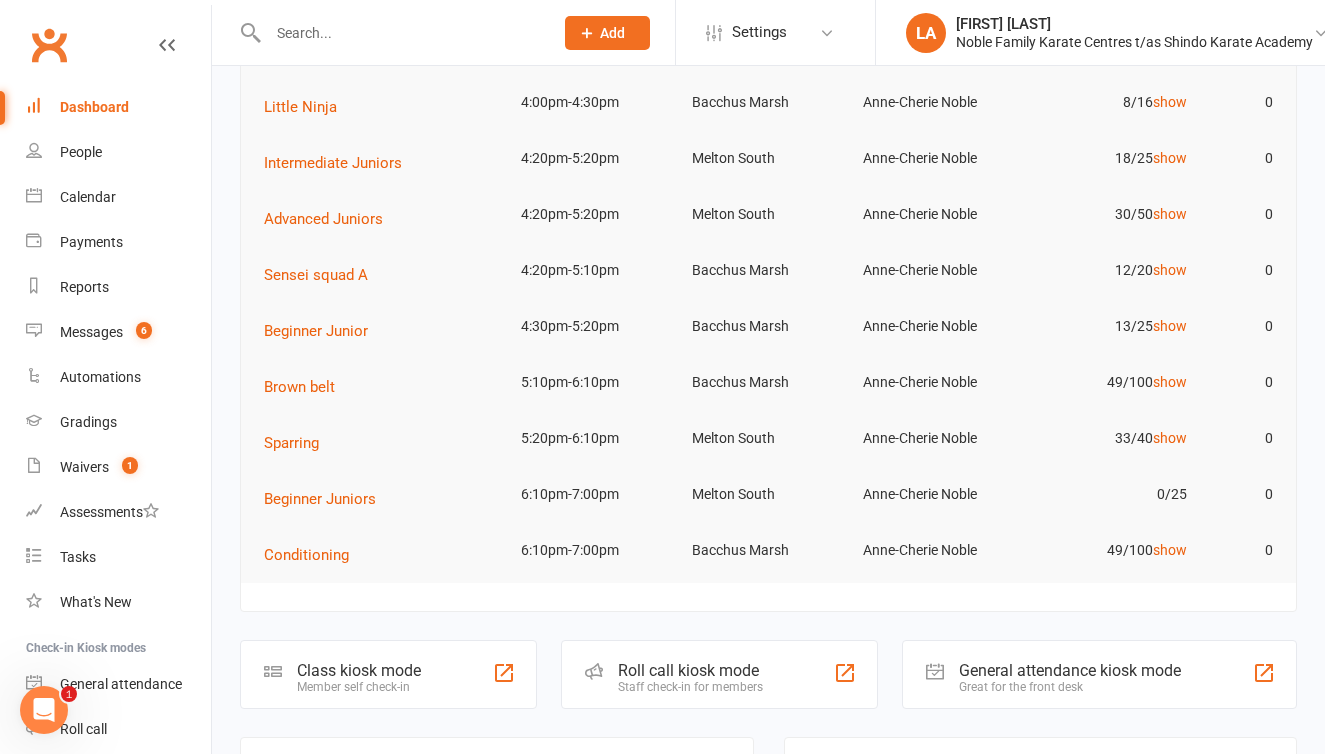 click on "Dashboard" at bounding box center (94, 107) 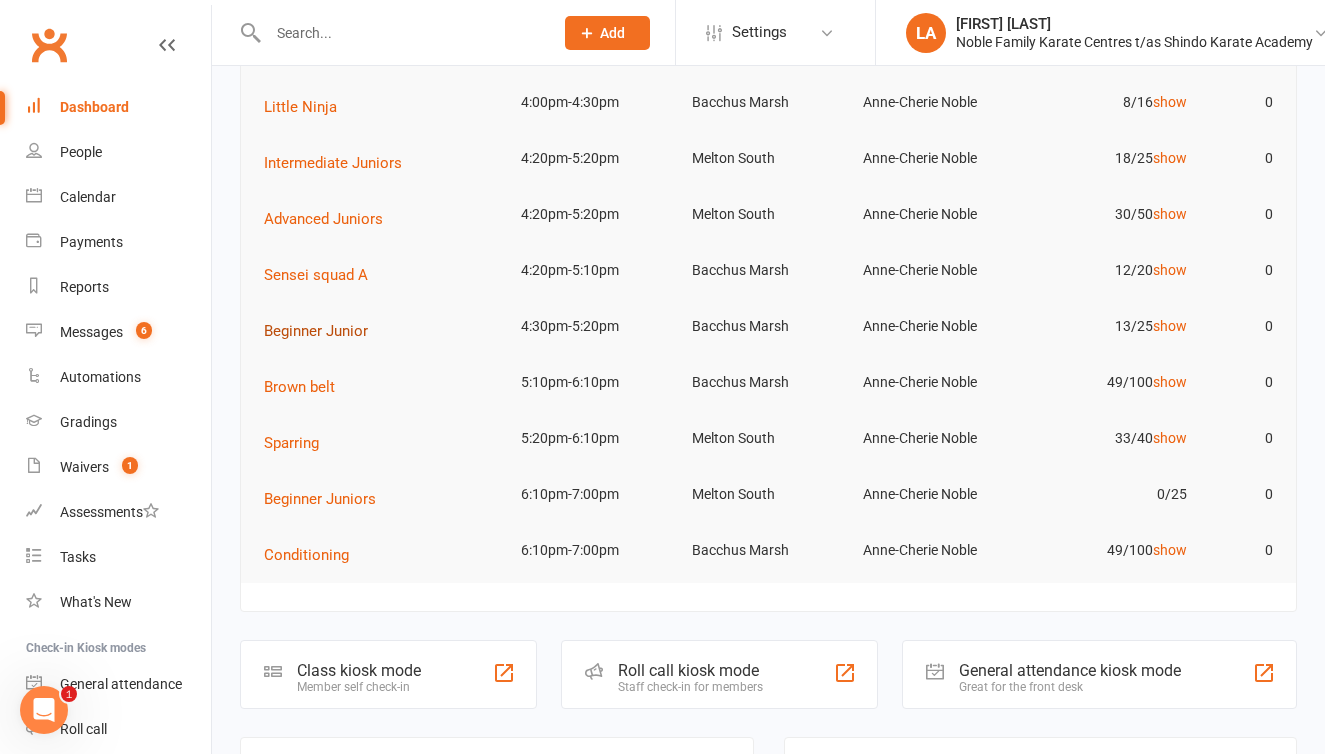 click on "Beginner Junior" at bounding box center (316, 331) 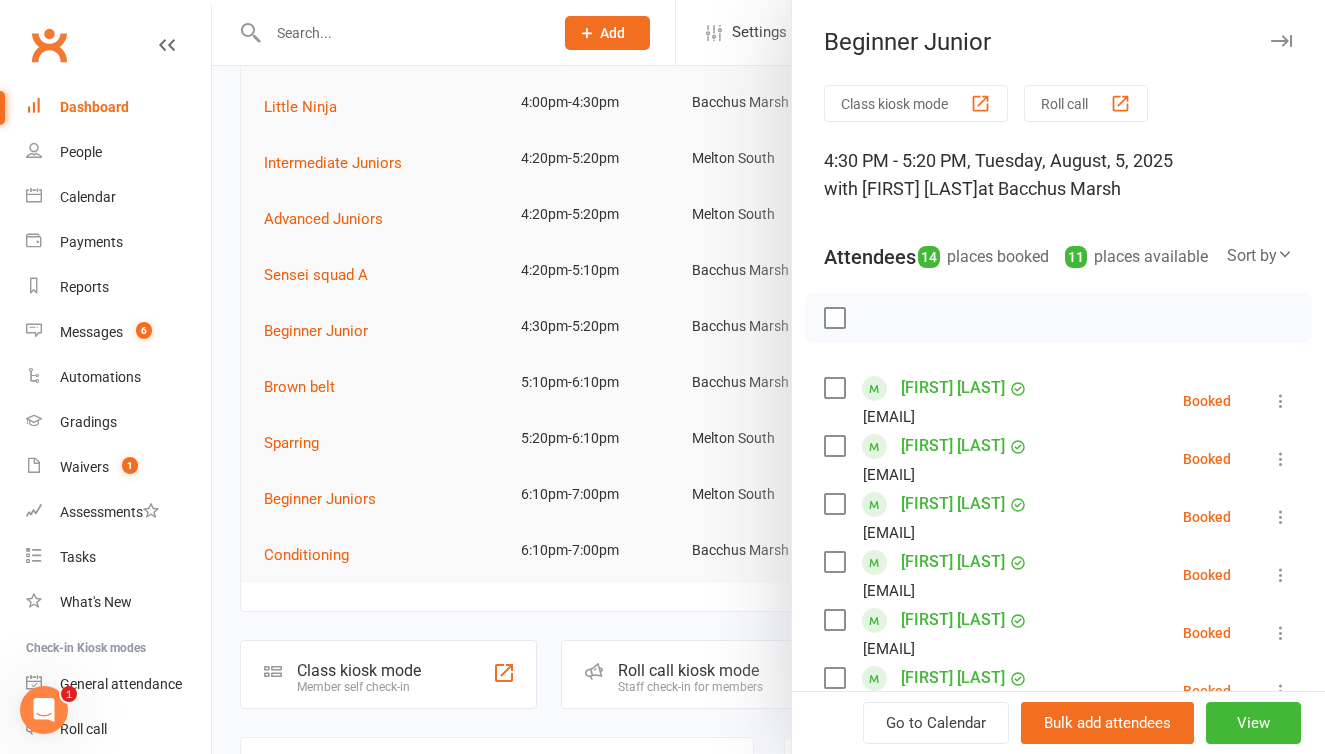 click on "Roll call" at bounding box center [1086, 103] 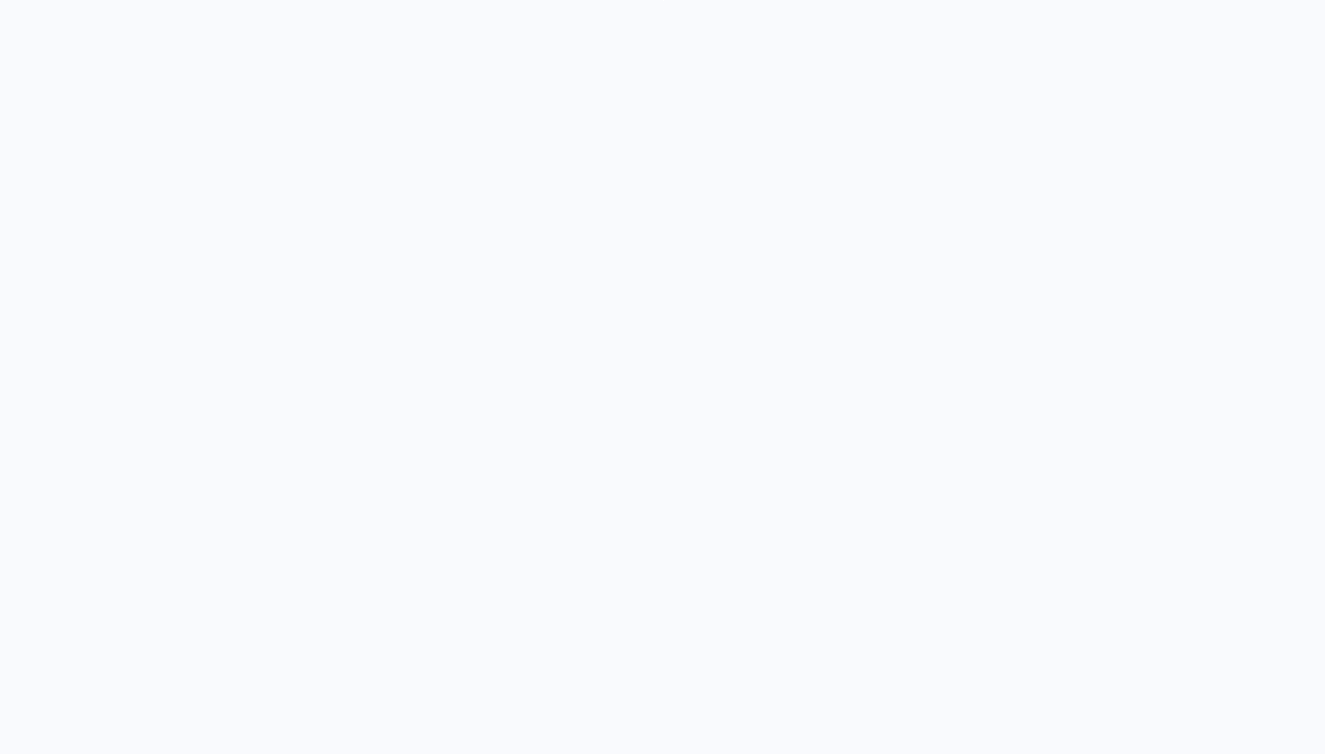 scroll, scrollTop: 0, scrollLeft: 0, axis: both 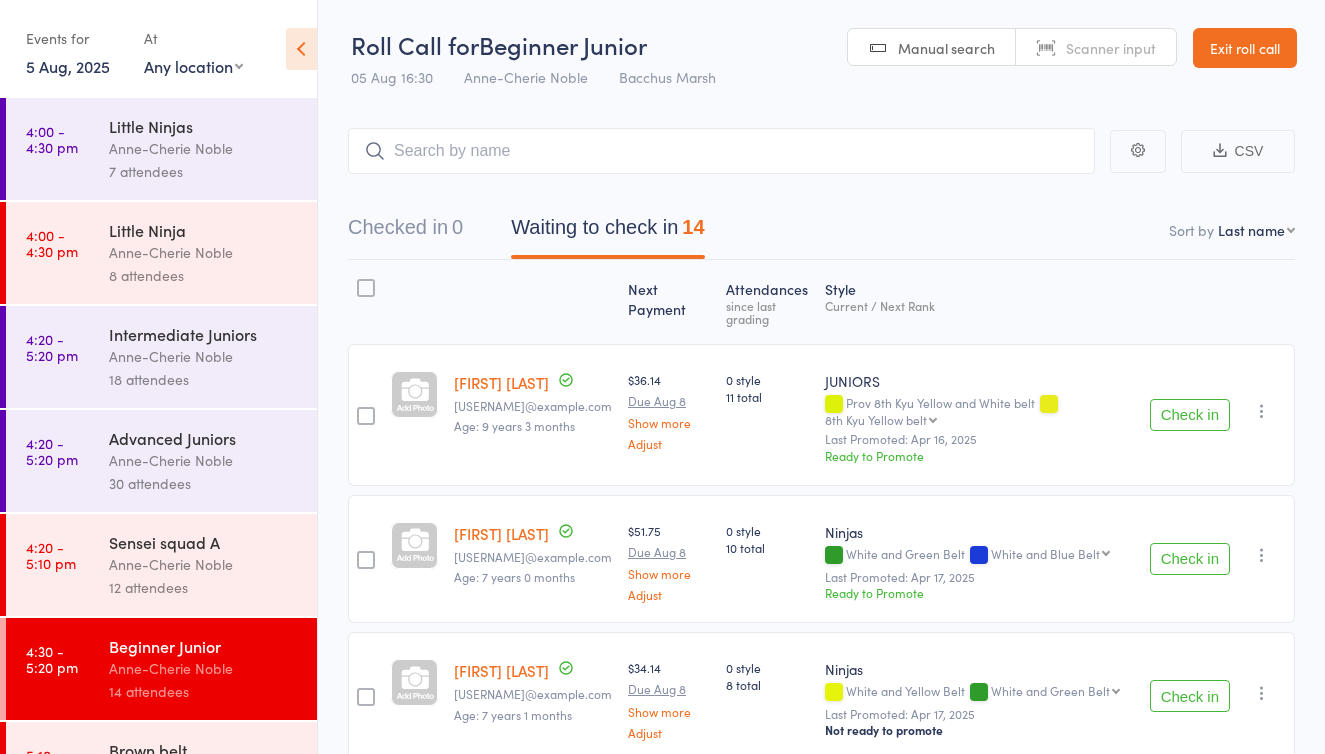 click on "Waiting to check in  14" at bounding box center (607, 232) 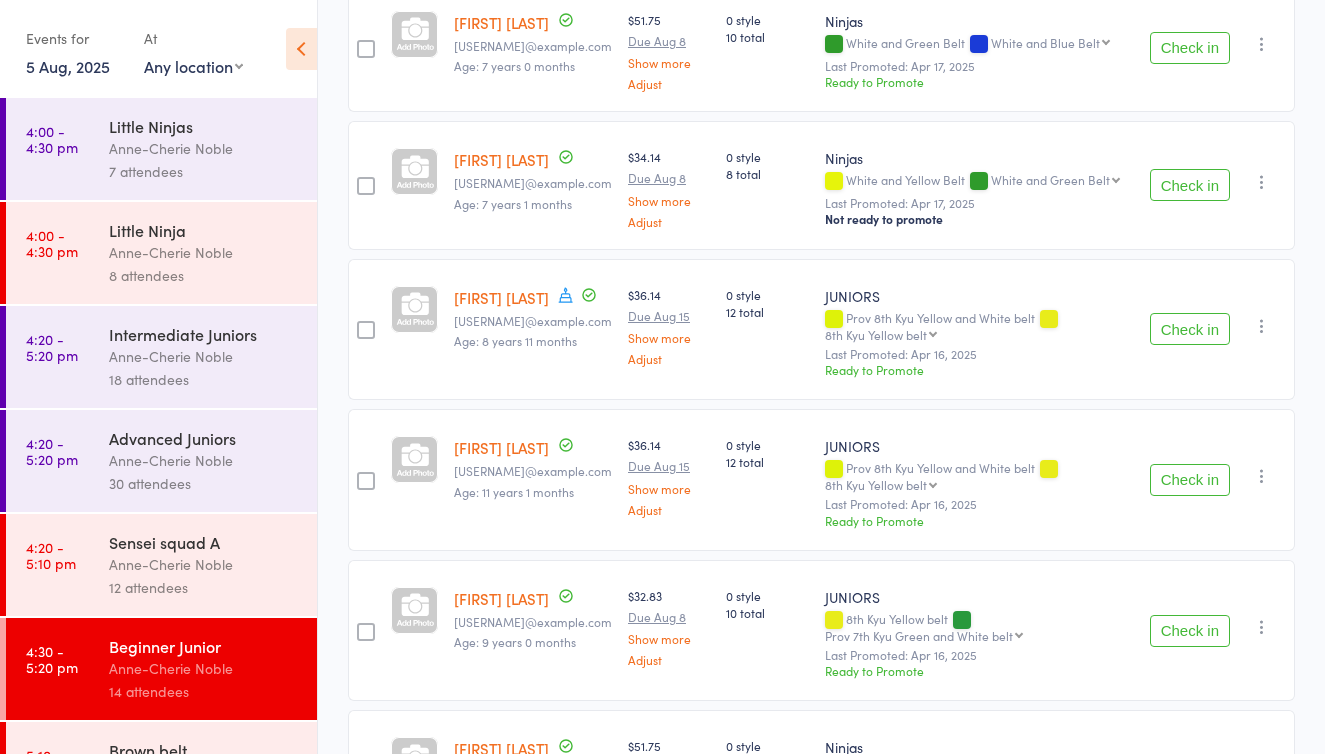 scroll, scrollTop: 512, scrollLeft: 0, axis: vertical 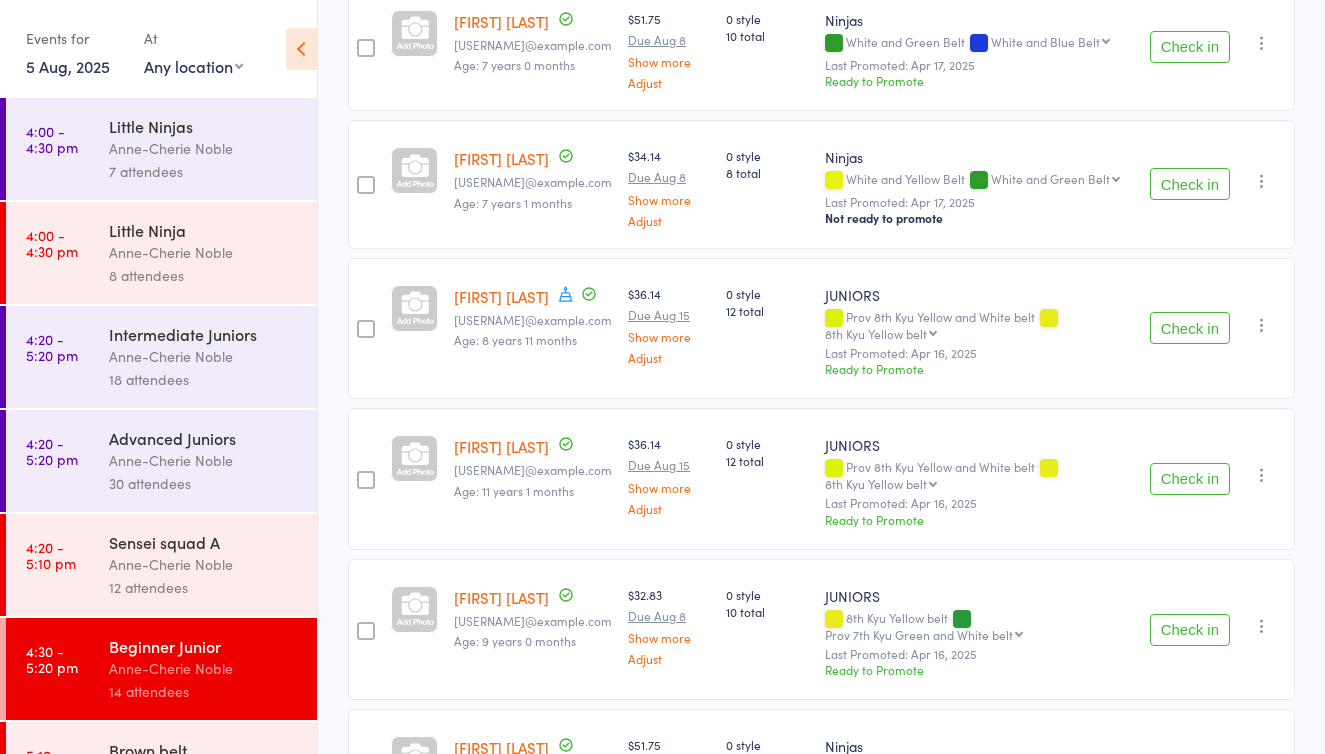 click on "Check in" at bounding box center (1190, 184) 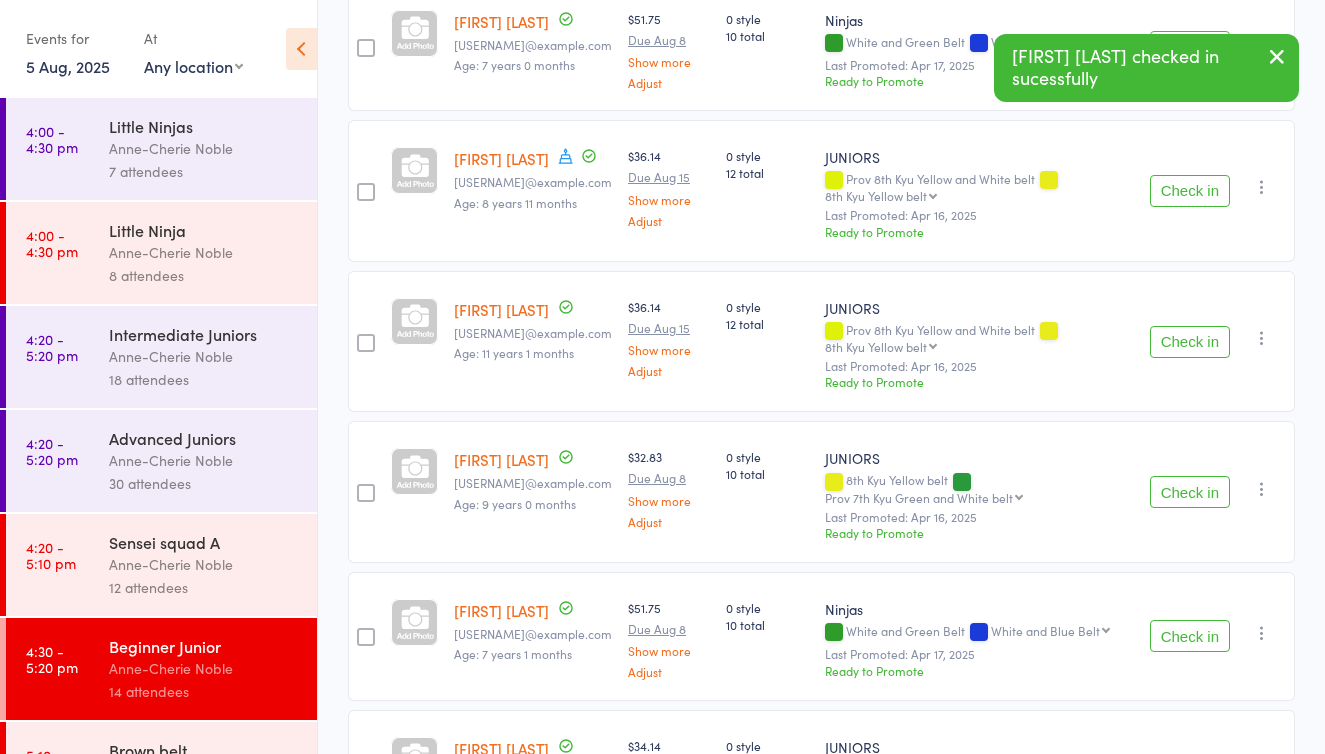click on "Check in" at bounding box center [1190, 342] 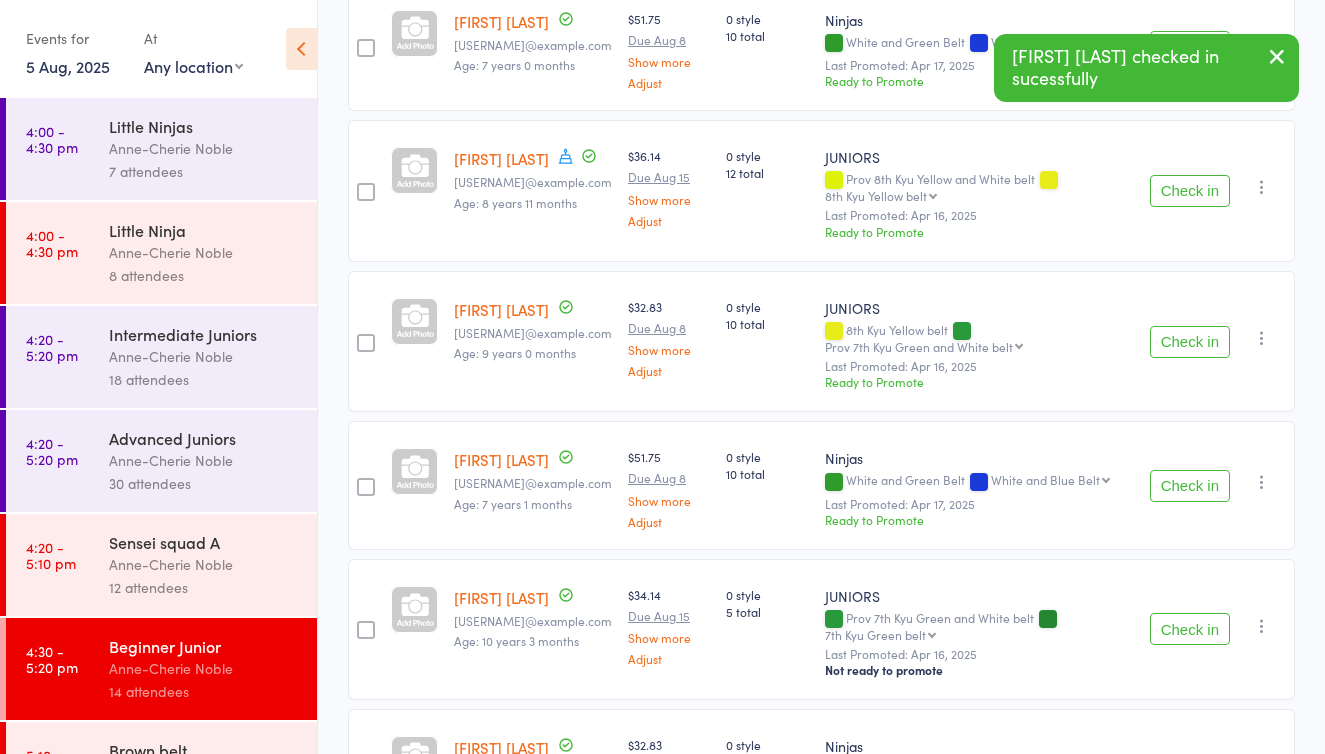 click on "Check in" at bounding box center [1190, 191] 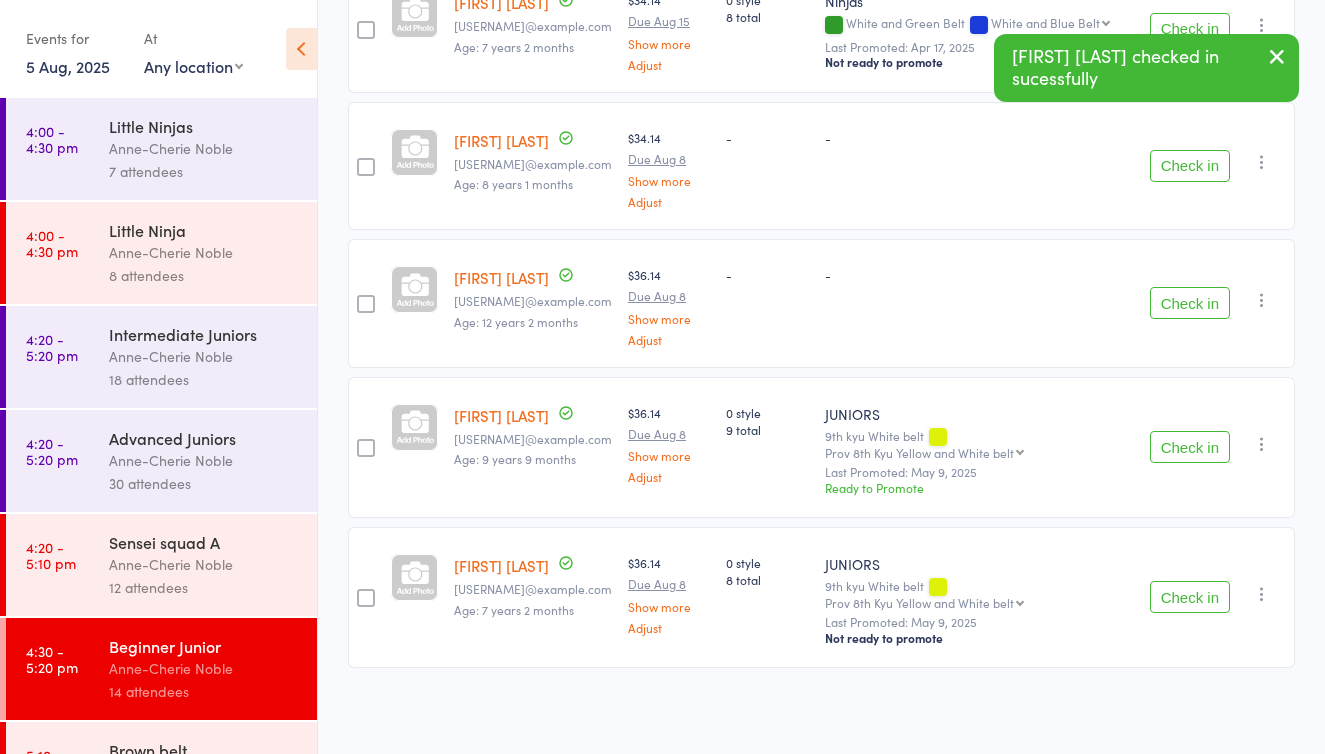 scroll, scrollTop: 1242, scrollLeft: 0, axis: vertical 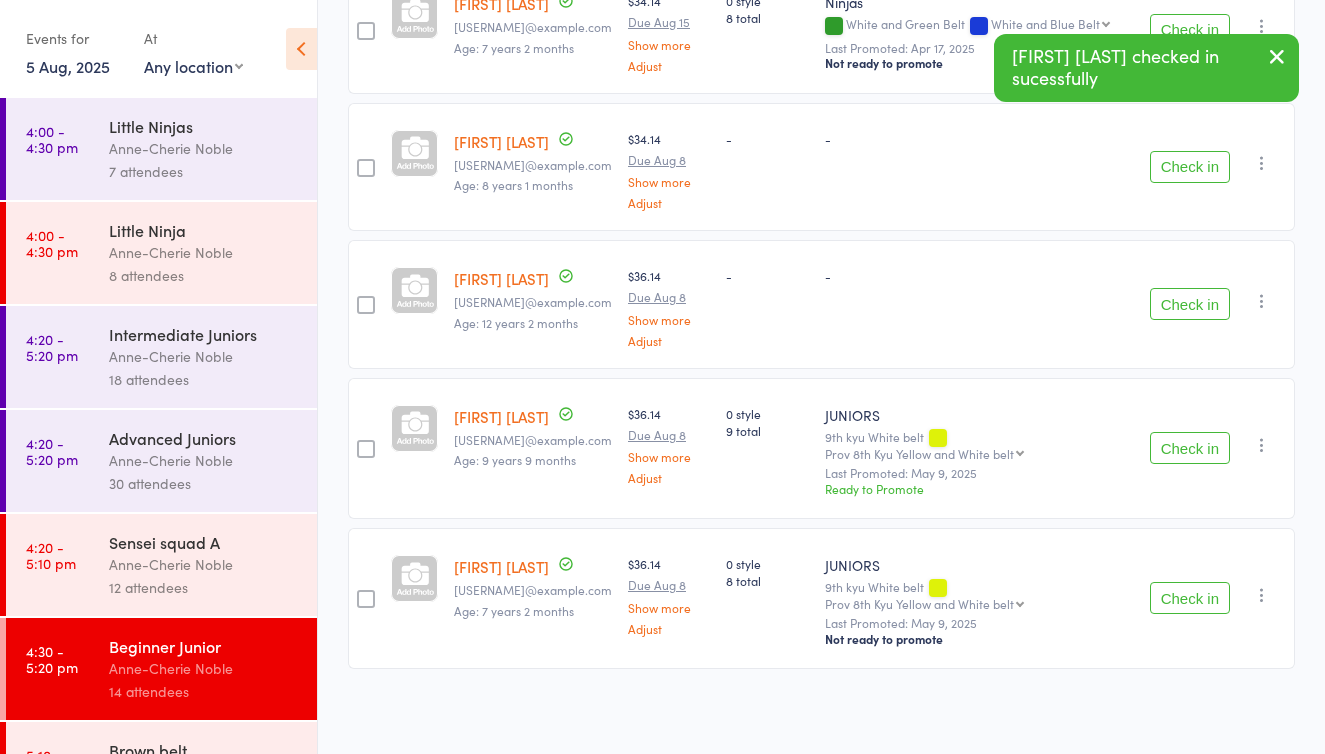 click on "Check in" at bounding box center (1190, 448) 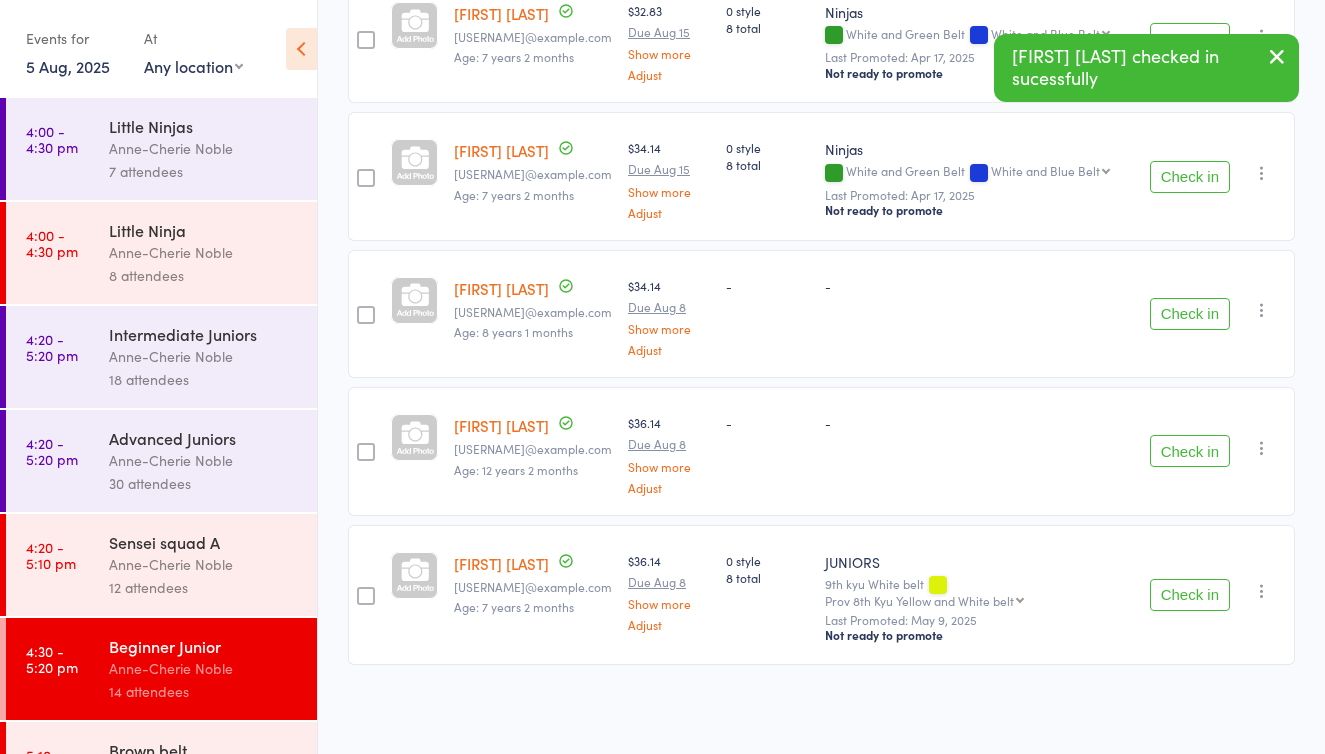 scroll, scrollTop: 1095, scrollLeft: 0, axis: vertical 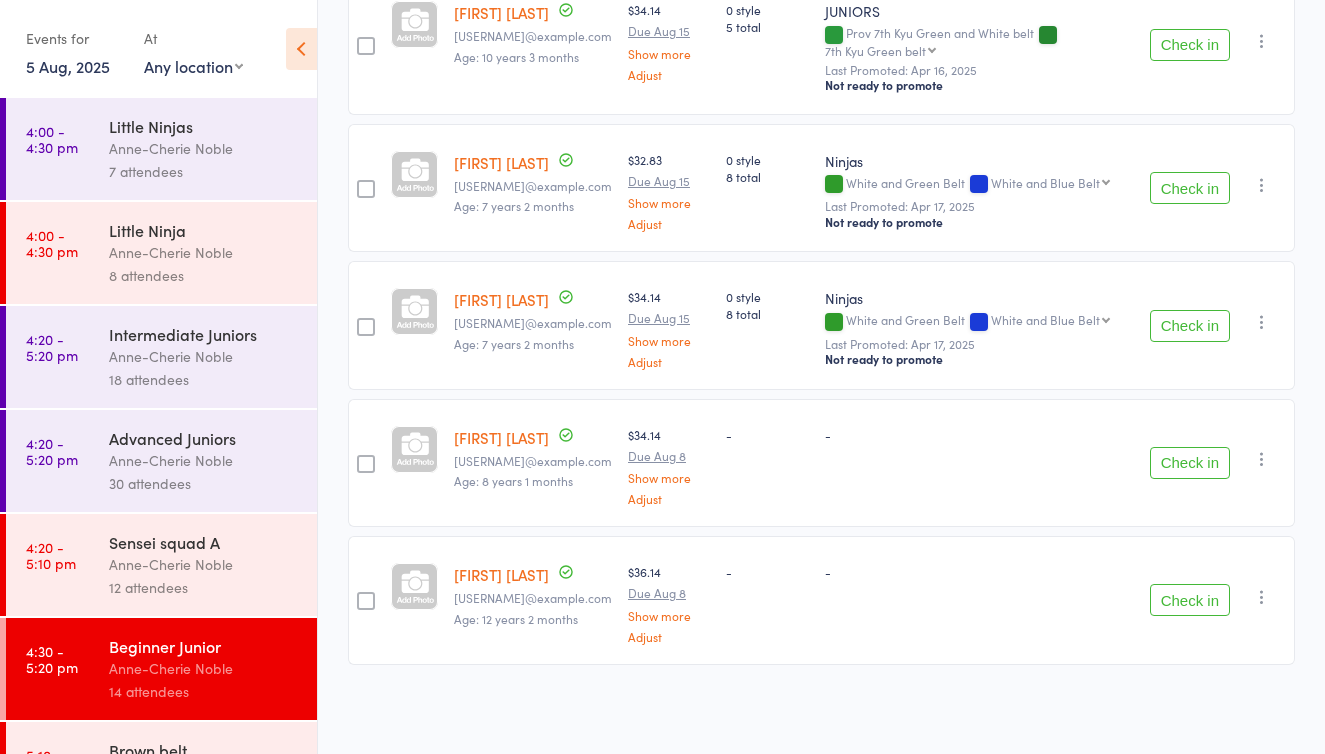 click on "Check in" at bounding box center (1190, 600) 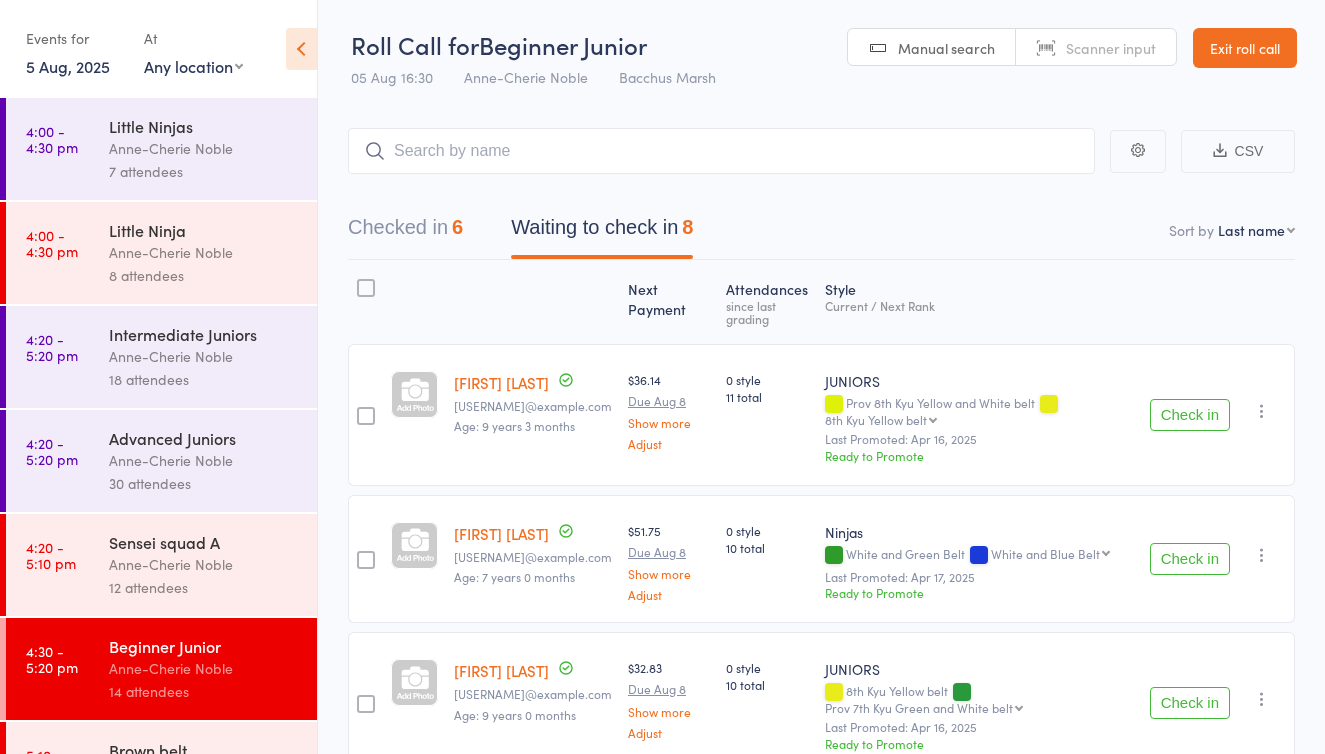 scroll, scrollTop: 0, scrollLeft: 0, axis: both 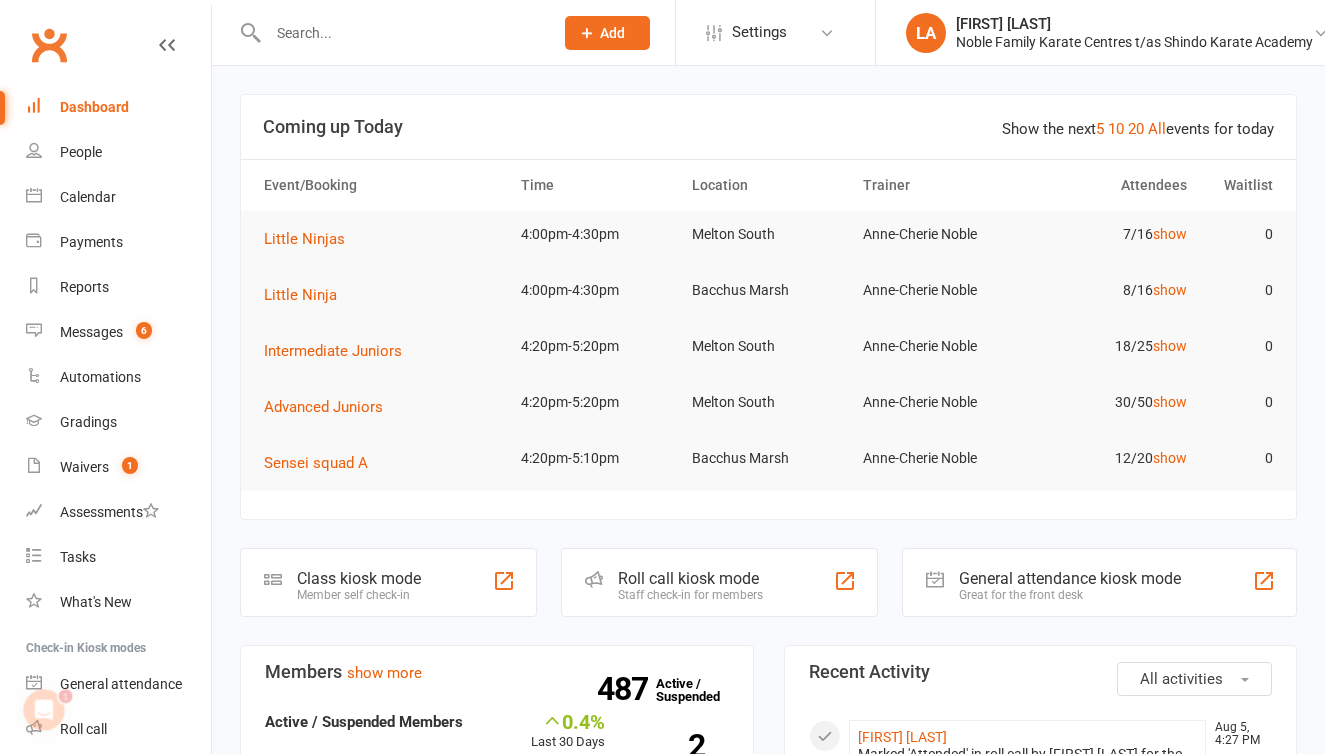 click on "Add" 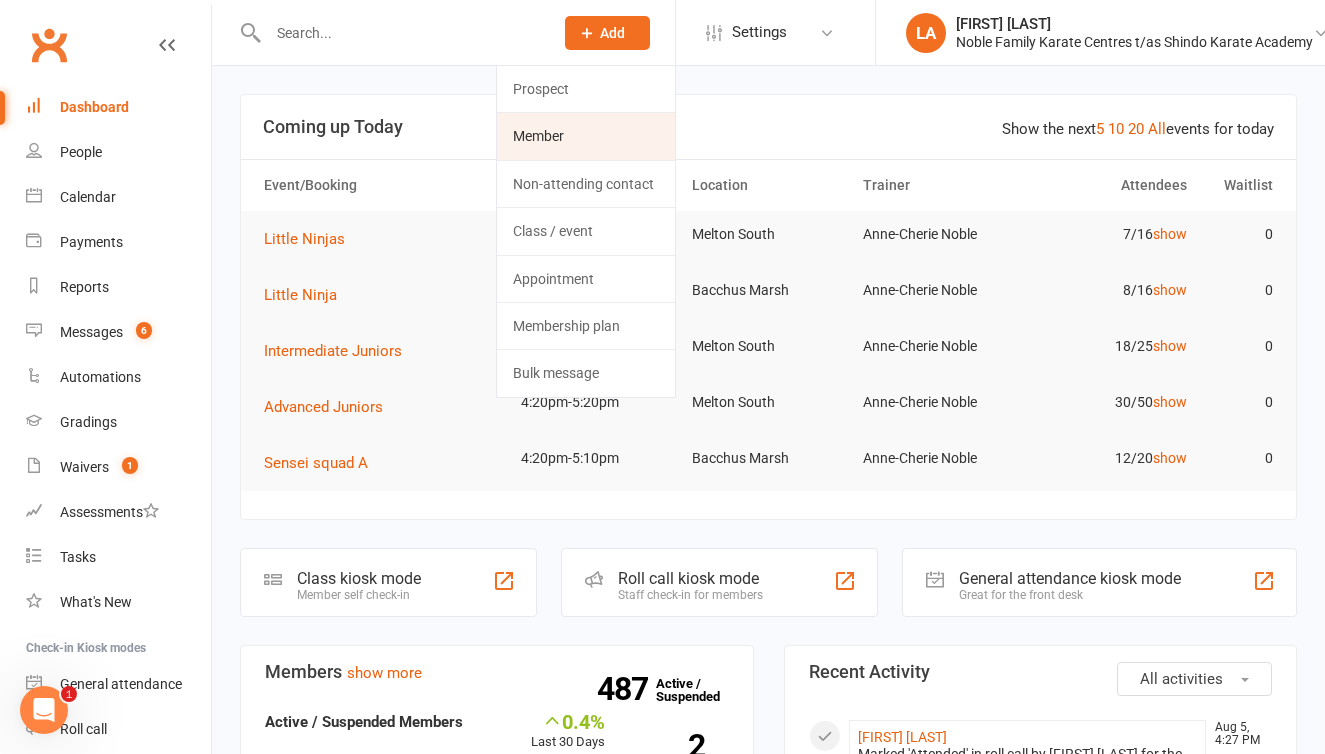 click on "Member" 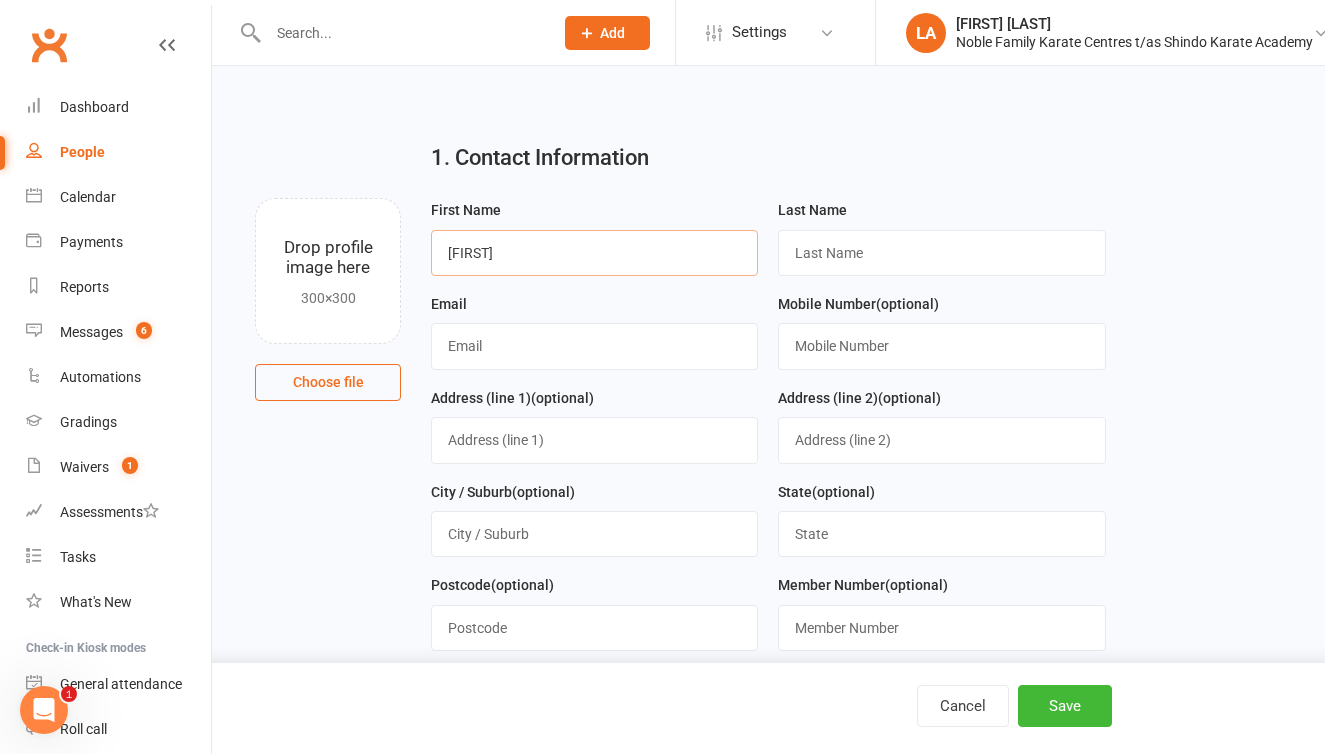 type on "[FIRST]" 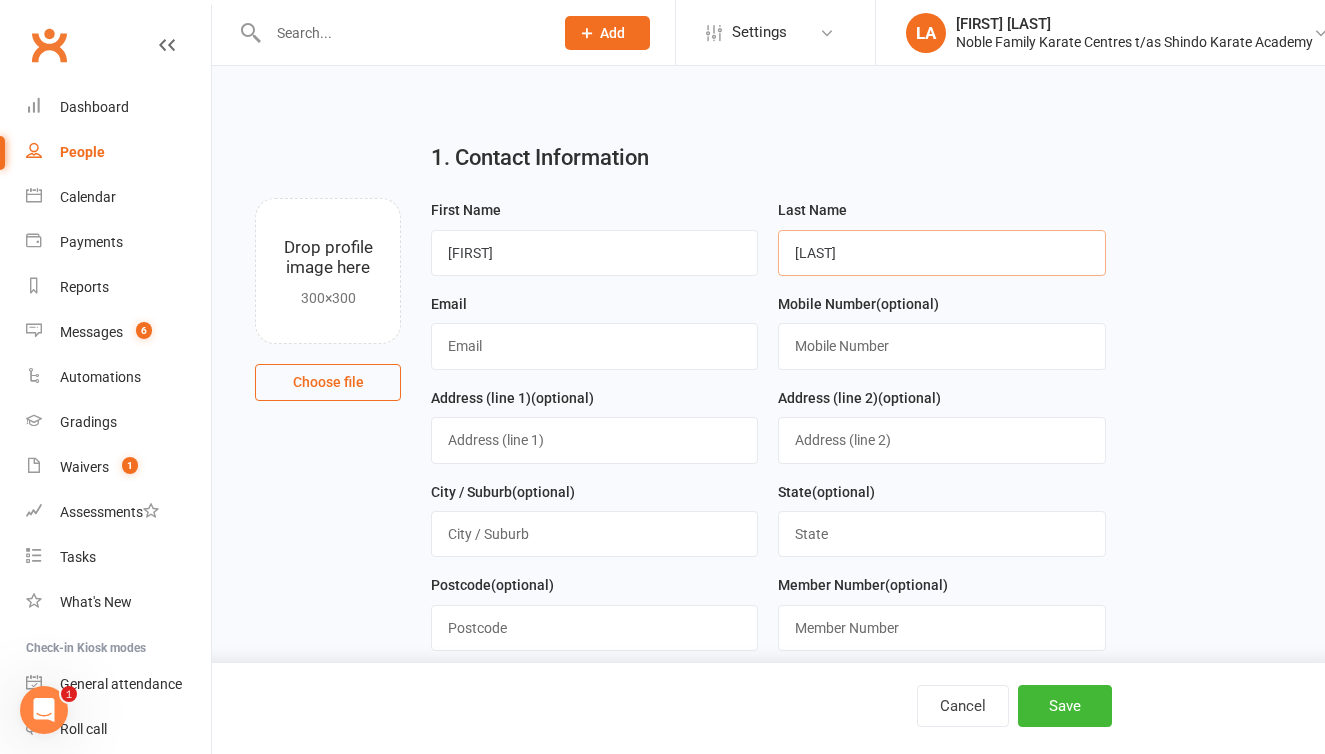 type on "[LAST]" 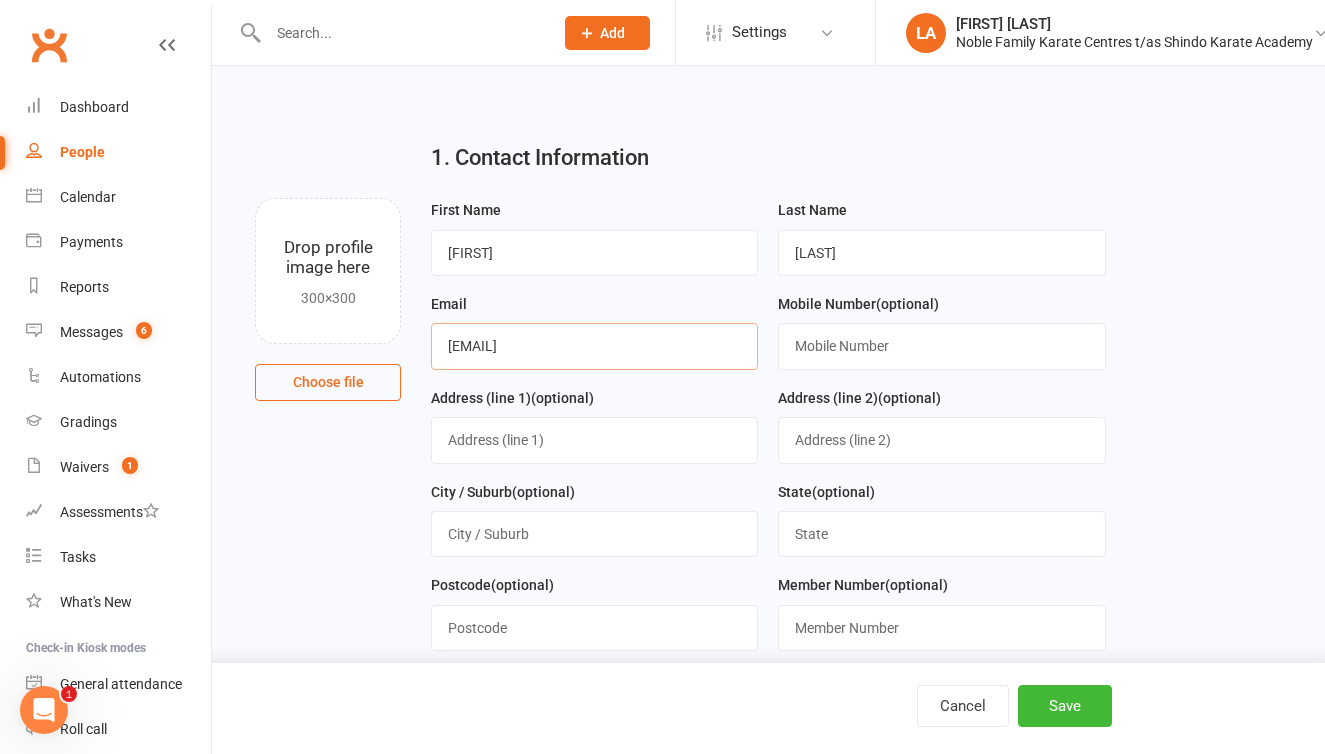 type on "[EMAIL]" 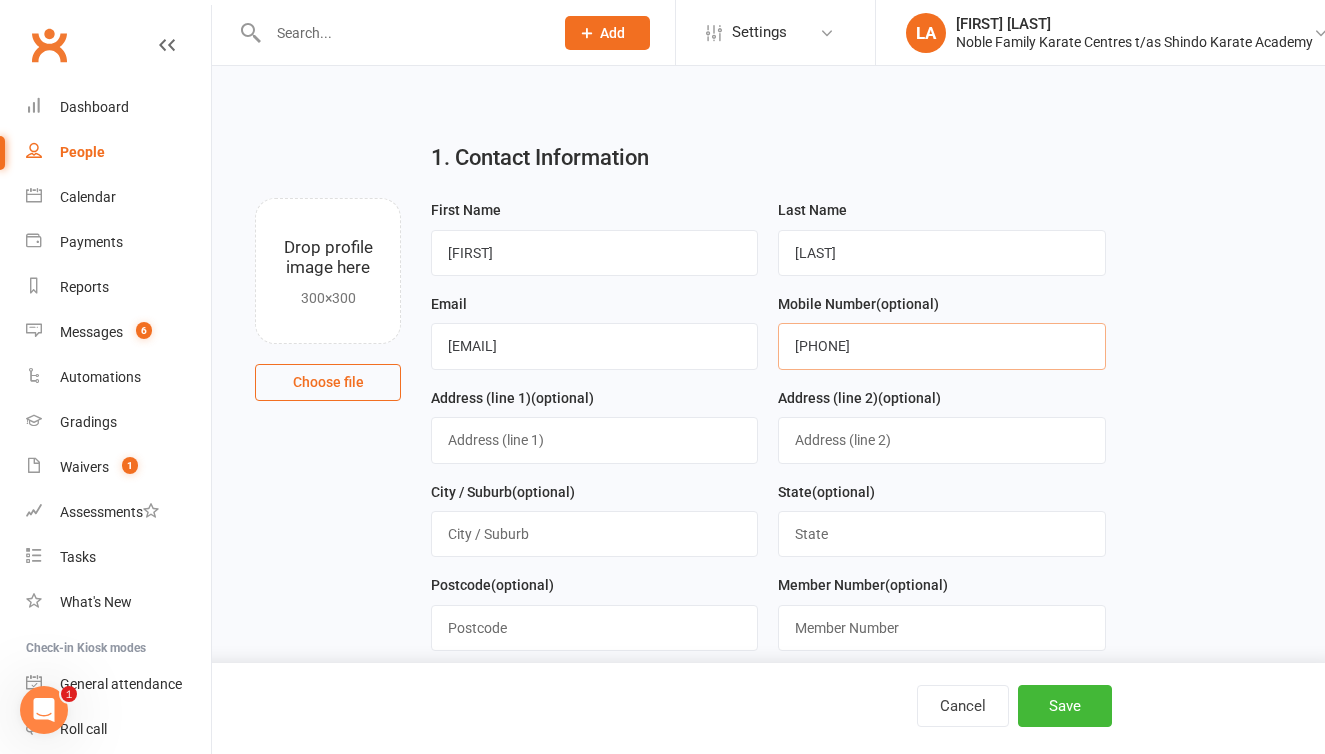 type on "[PHONE]" 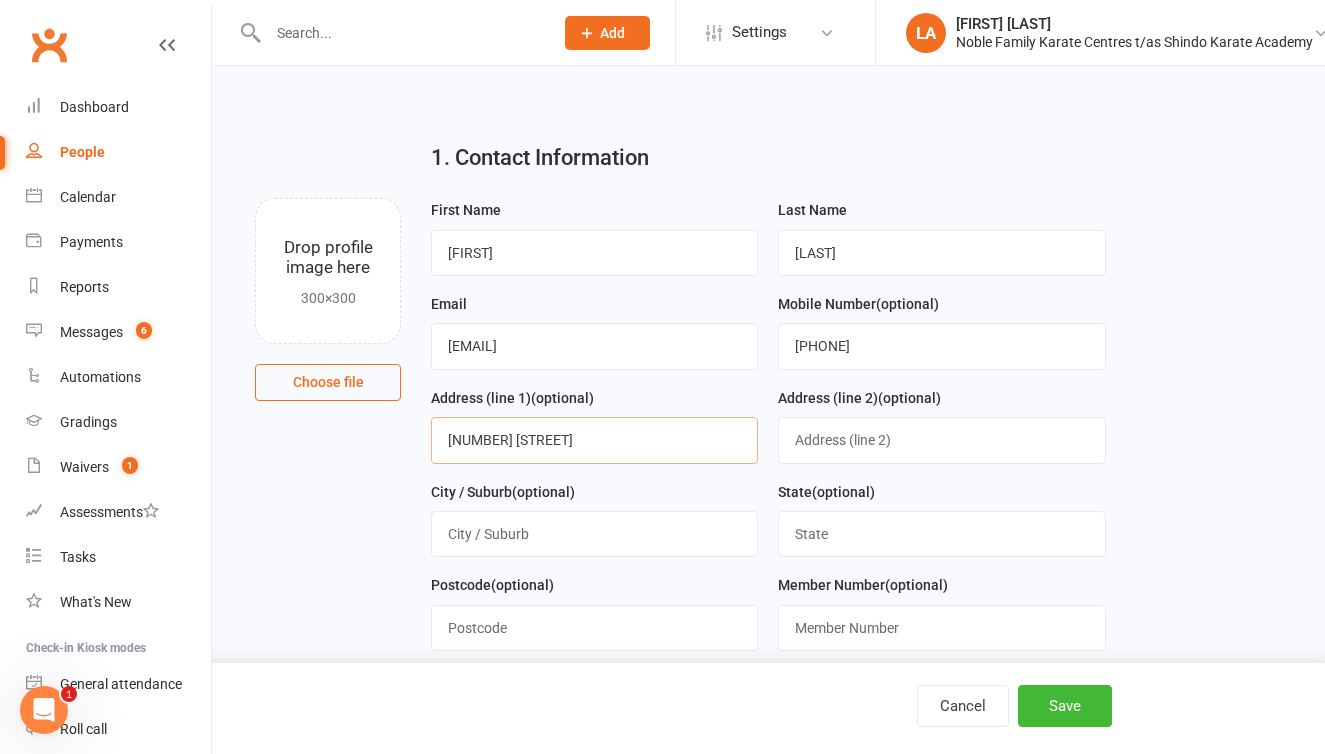 type on "[NUMBER] [STREET]" 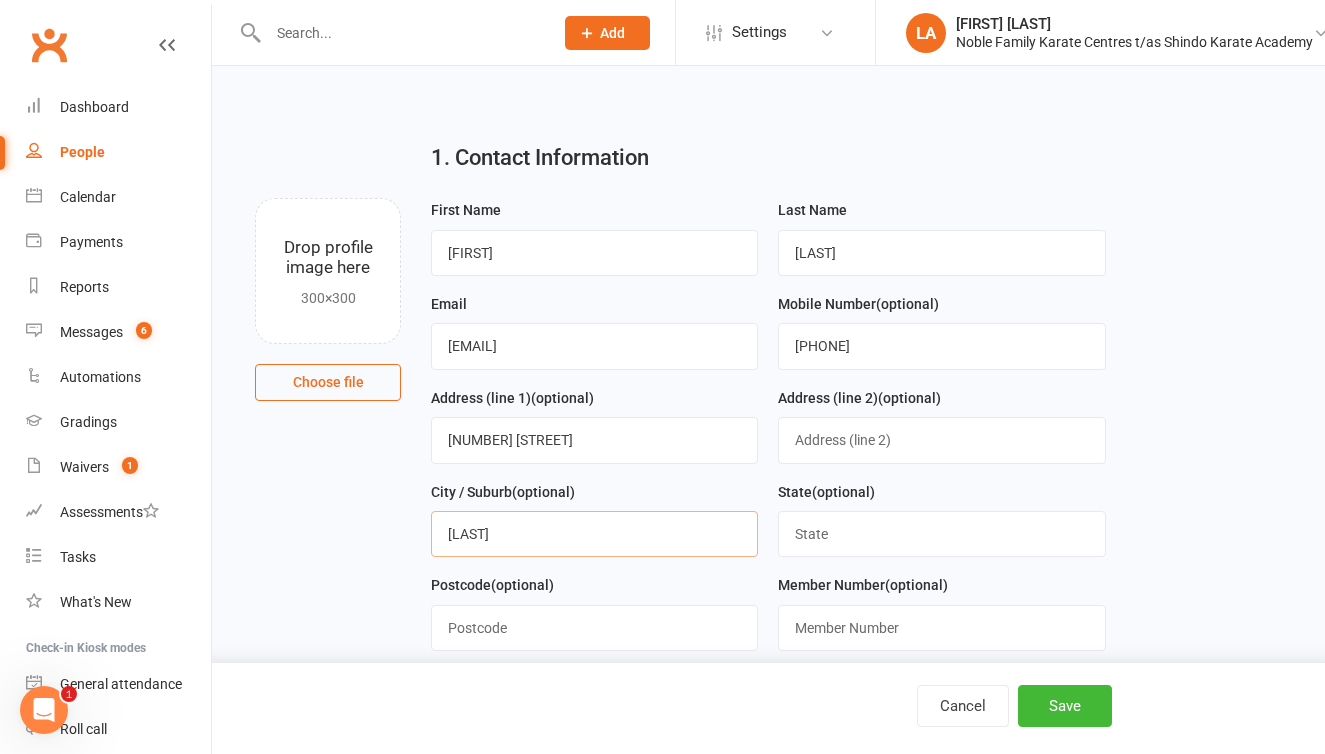 type on "[LAST]" 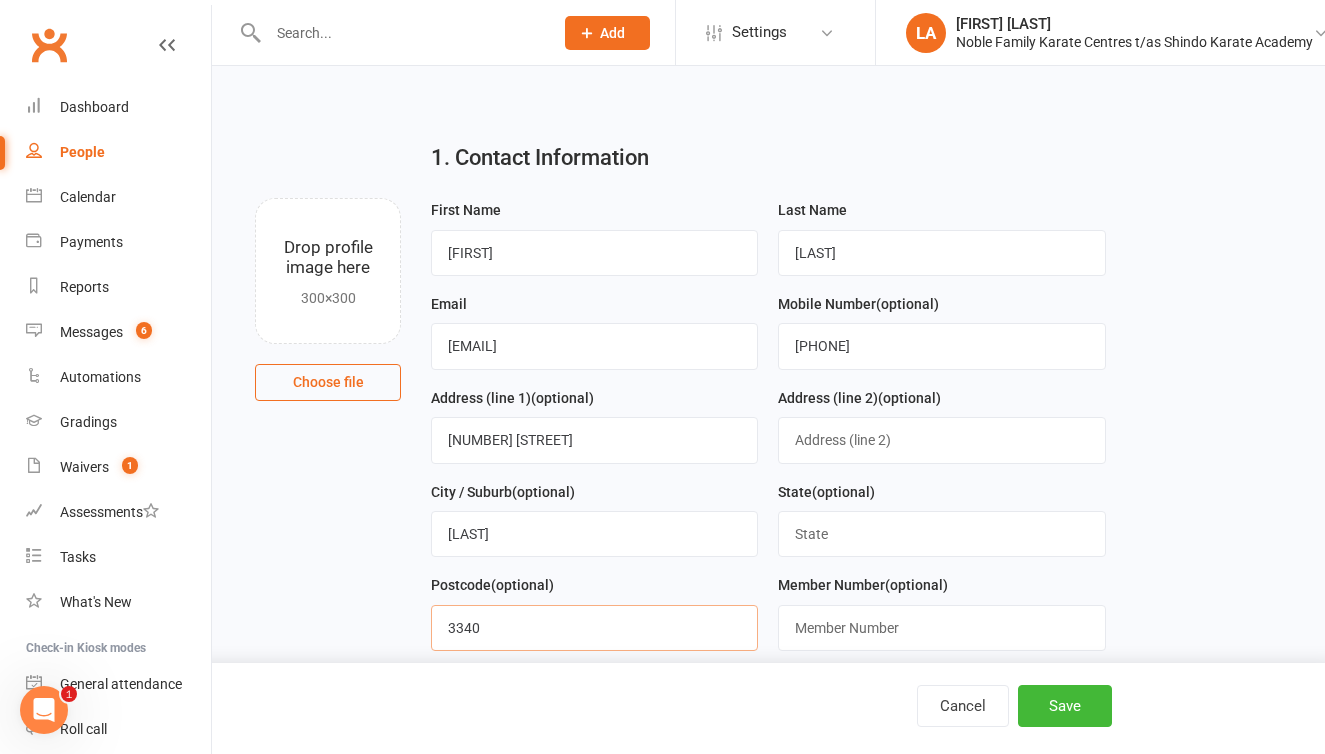 type on "3340" 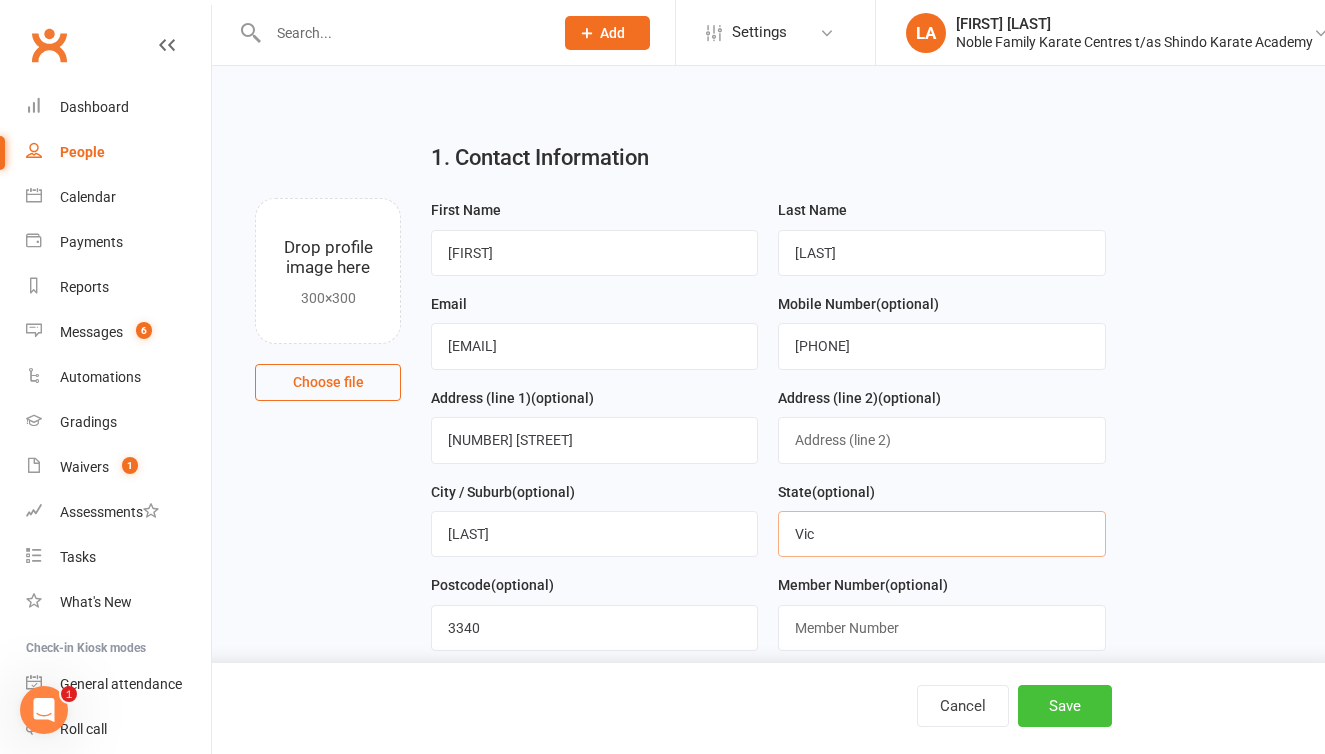 type on "Vic" 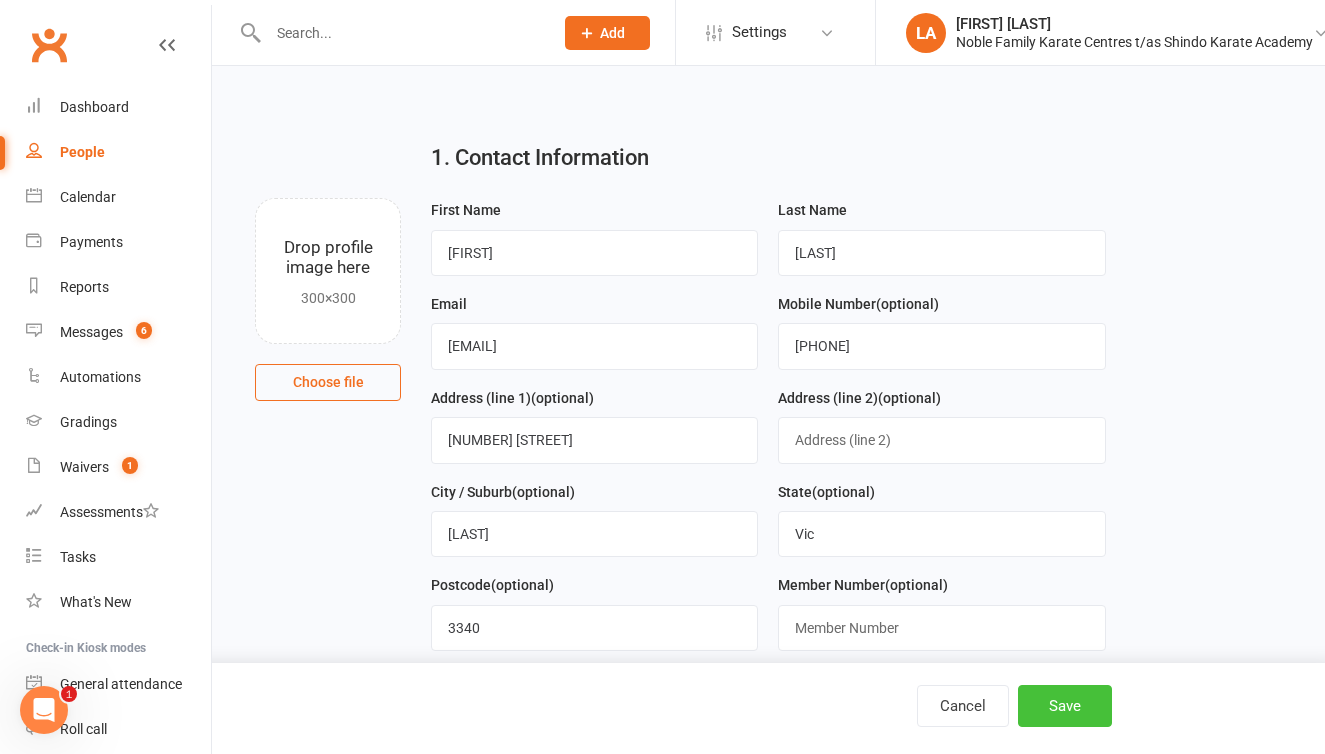 click on "Save" at bounding box center [1065, 706] 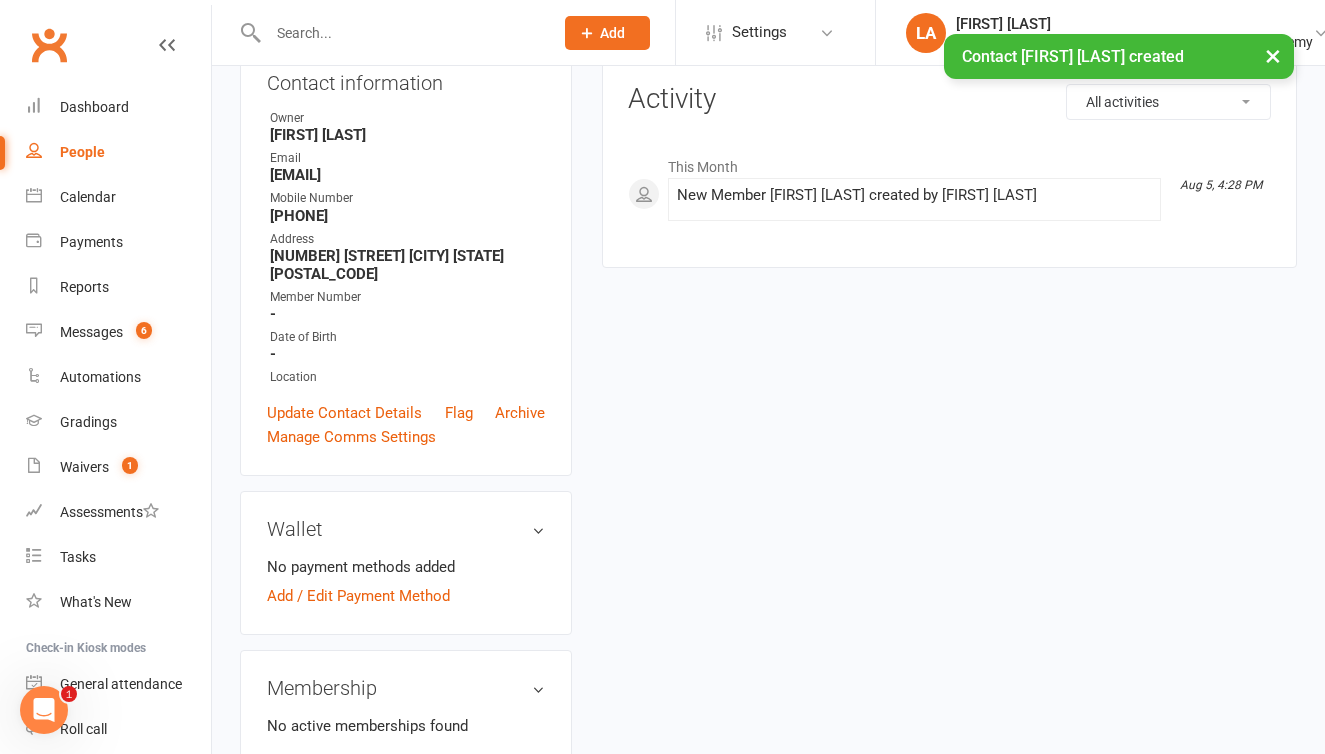scroll, scrollTop: 238, scrollLeft: 0, axis: vertical 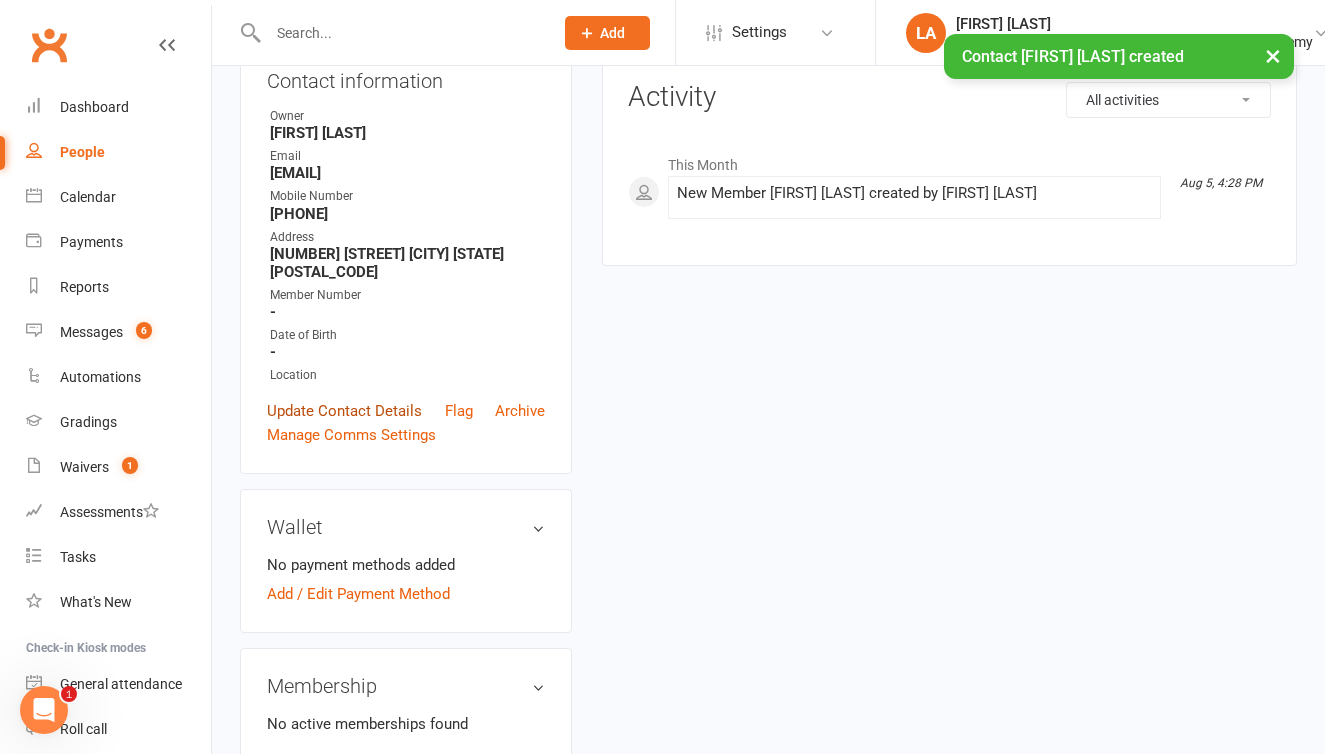 click on "Update Contact Details" at bounding box center (344, 411) 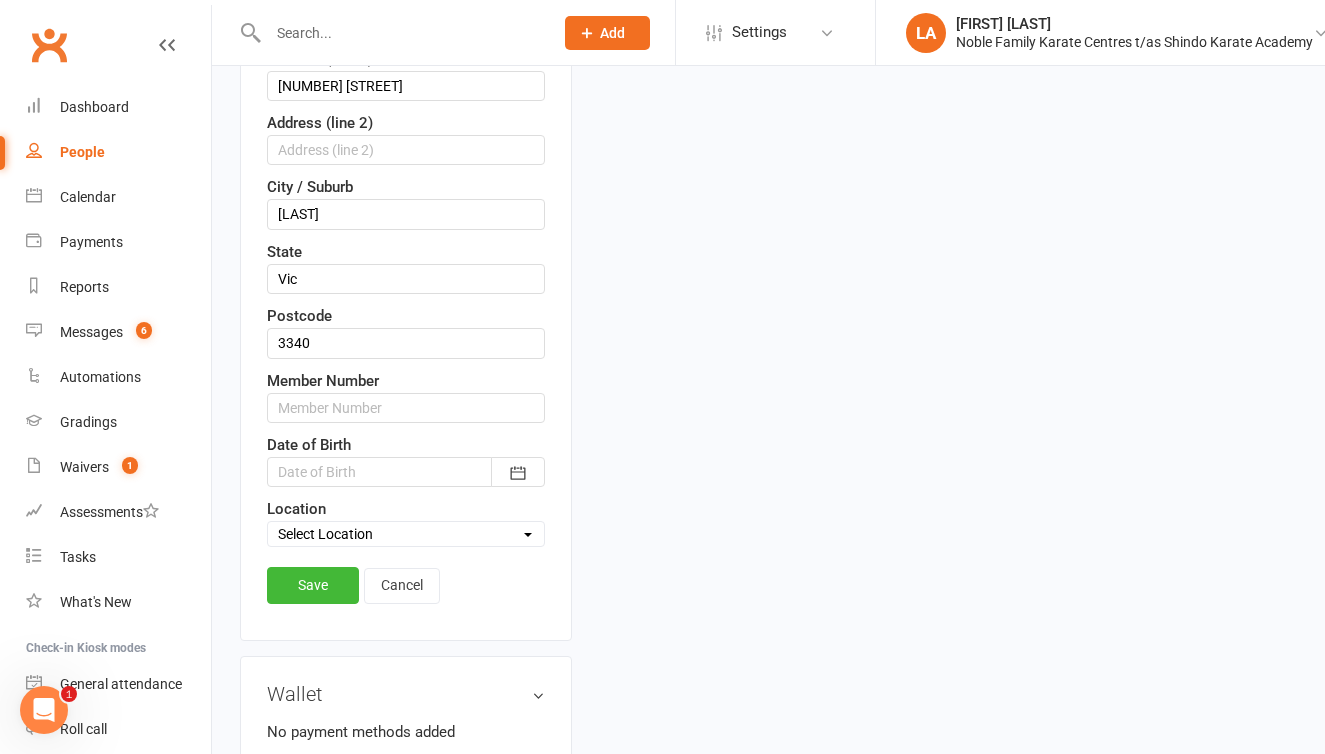scroll, scrollTop: 558, scrollLeft: 0, axis: vertical 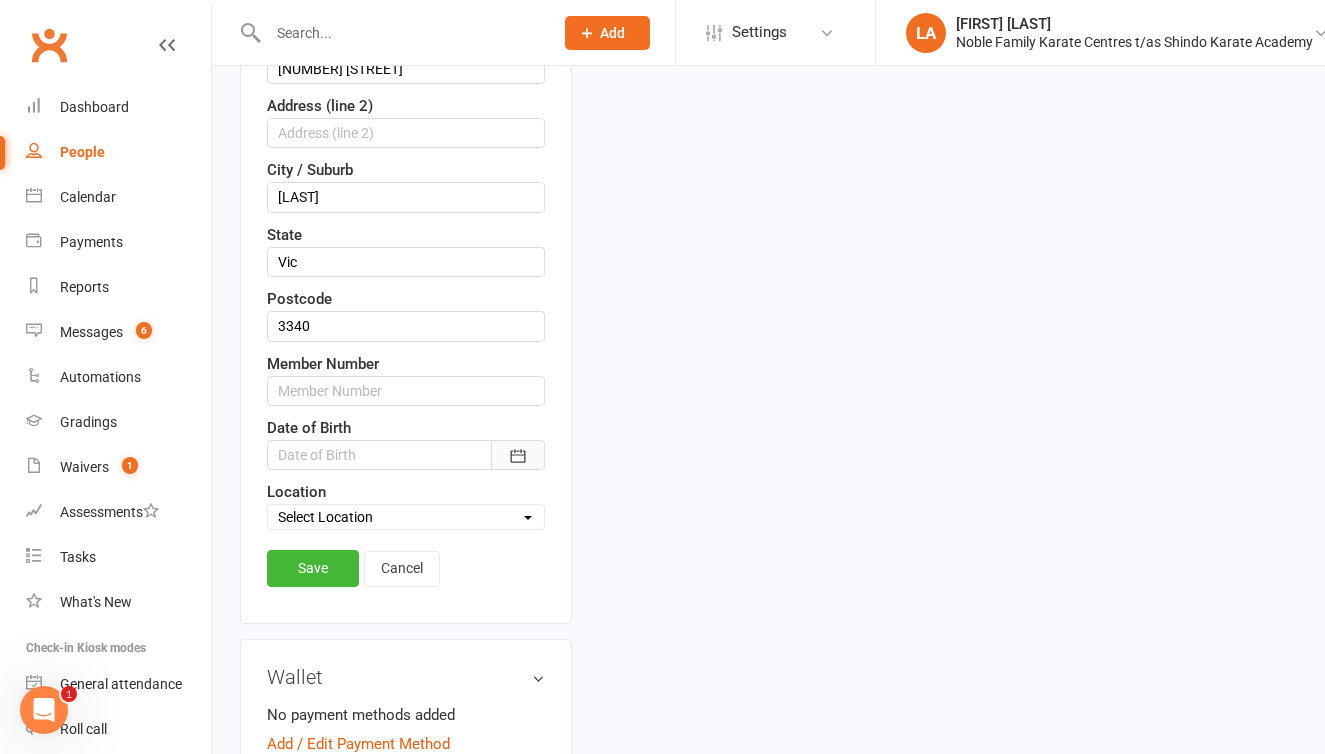 click 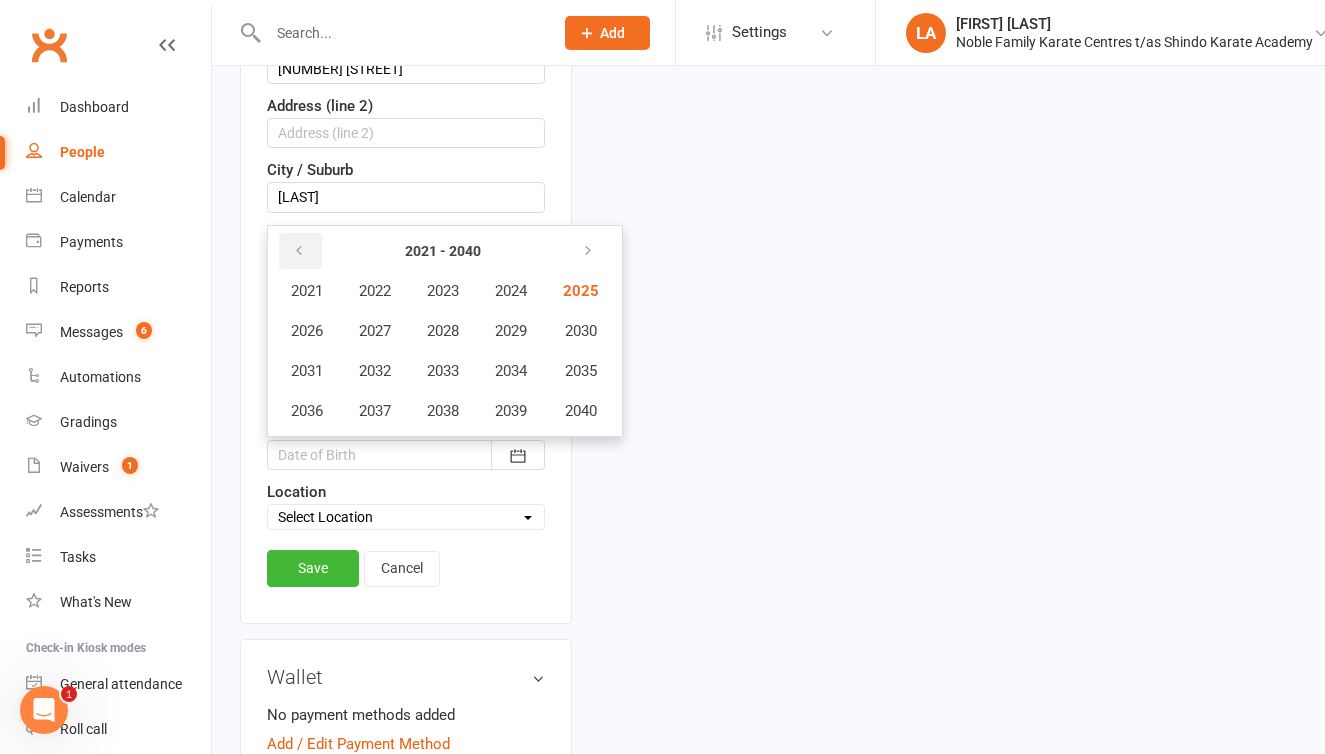 click at bounding box center [299, 251] 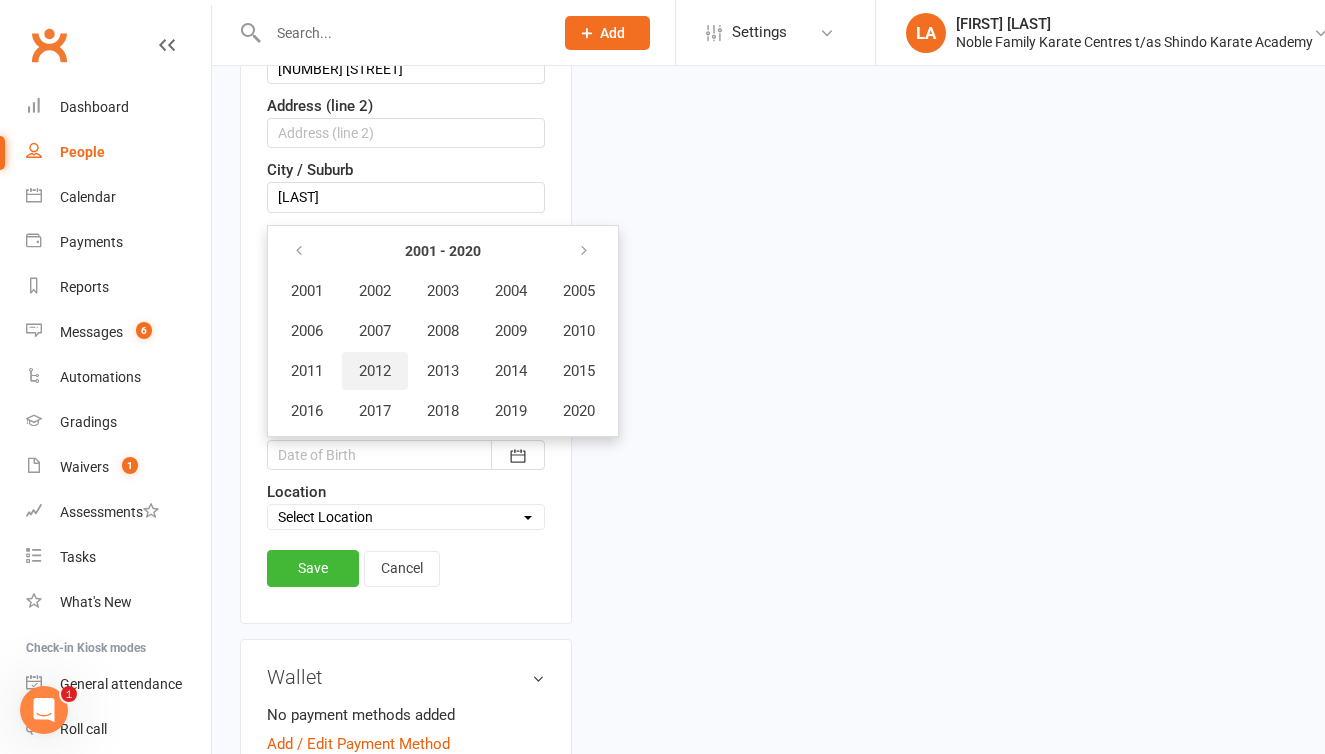 click on "2012" at bounding box center [375, 371] 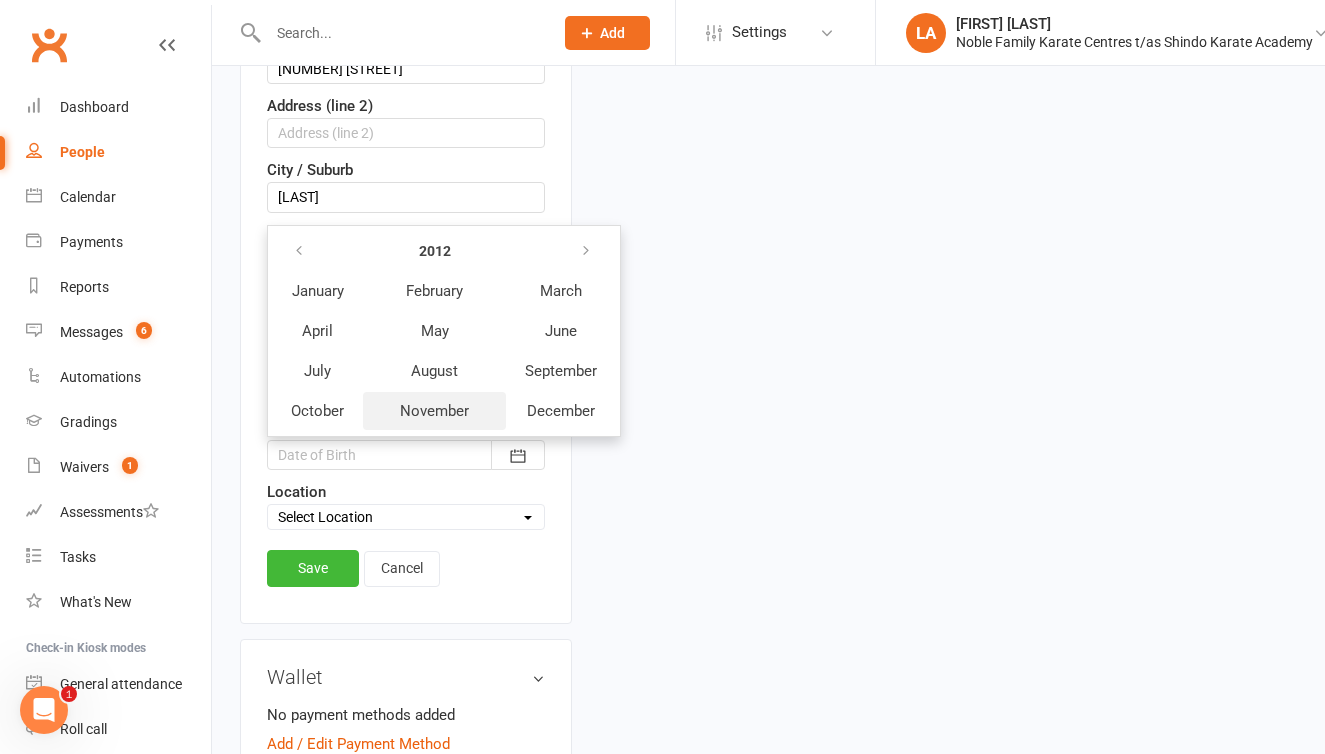 click on "November" at bounding box center (434, 411) 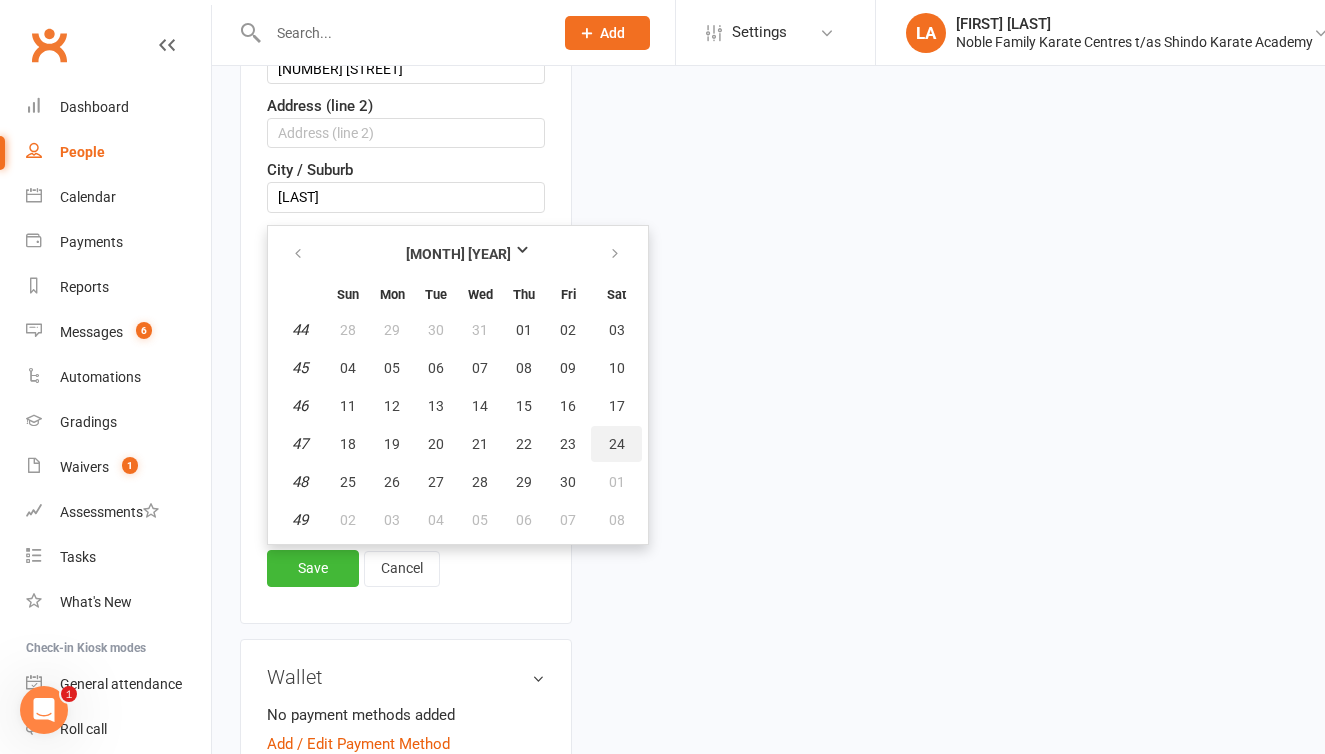 click on "24" at bounding box center (617, 444) 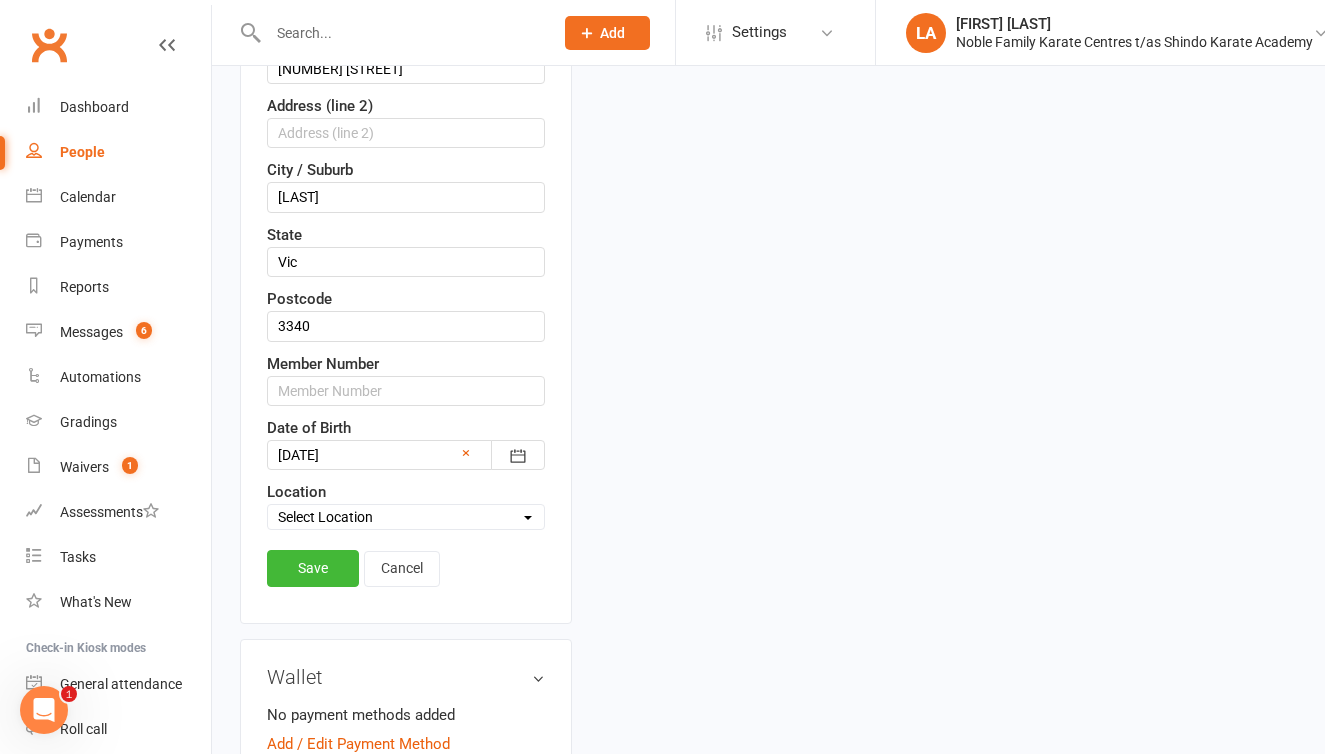 select on "0" 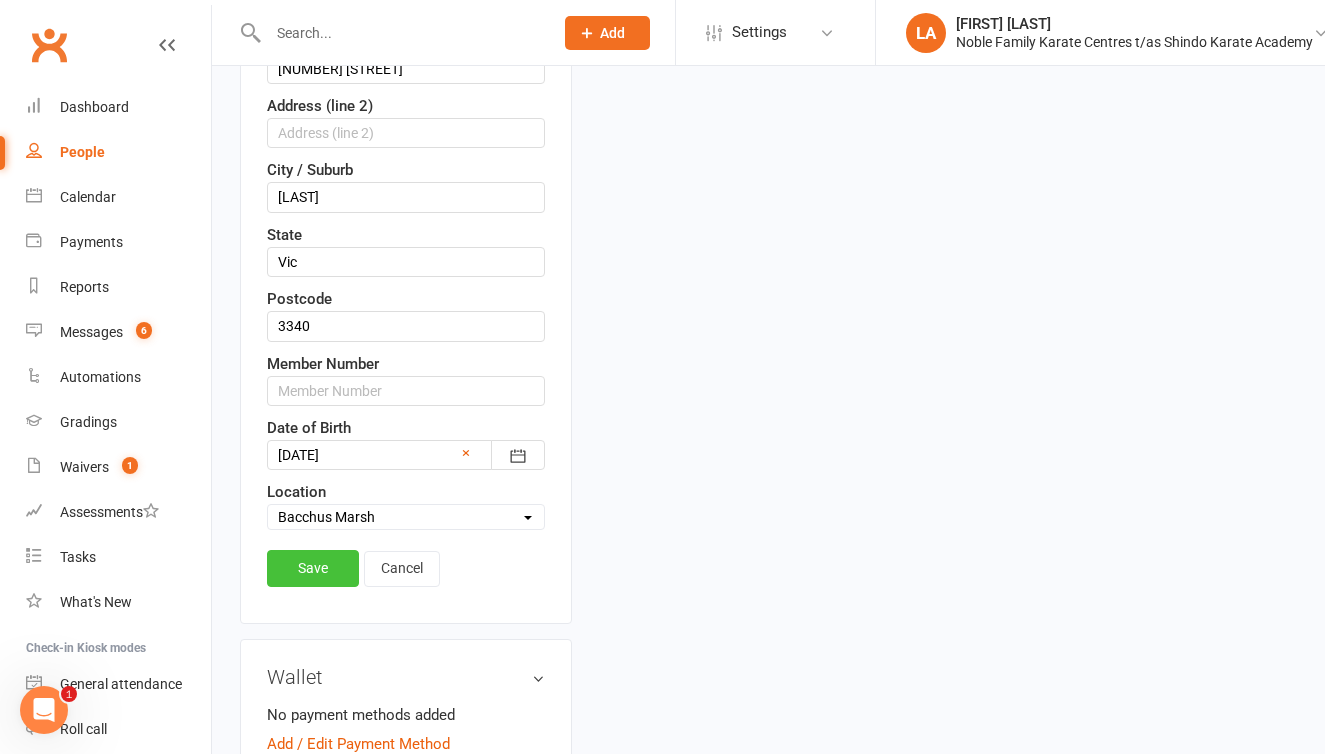 click on "Save" at bounding box center [313, 568] 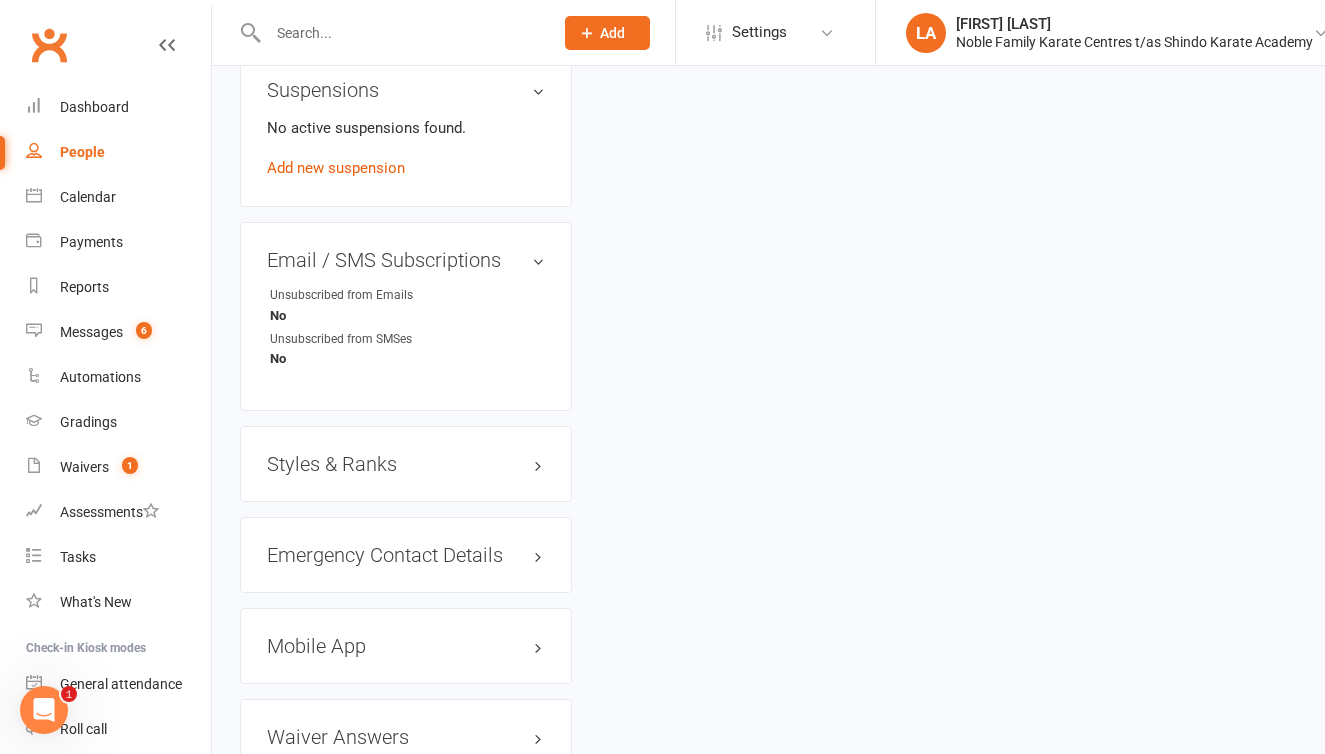 scroll, scrollTop: 1231, scrollLeft: 0, axis: vertical 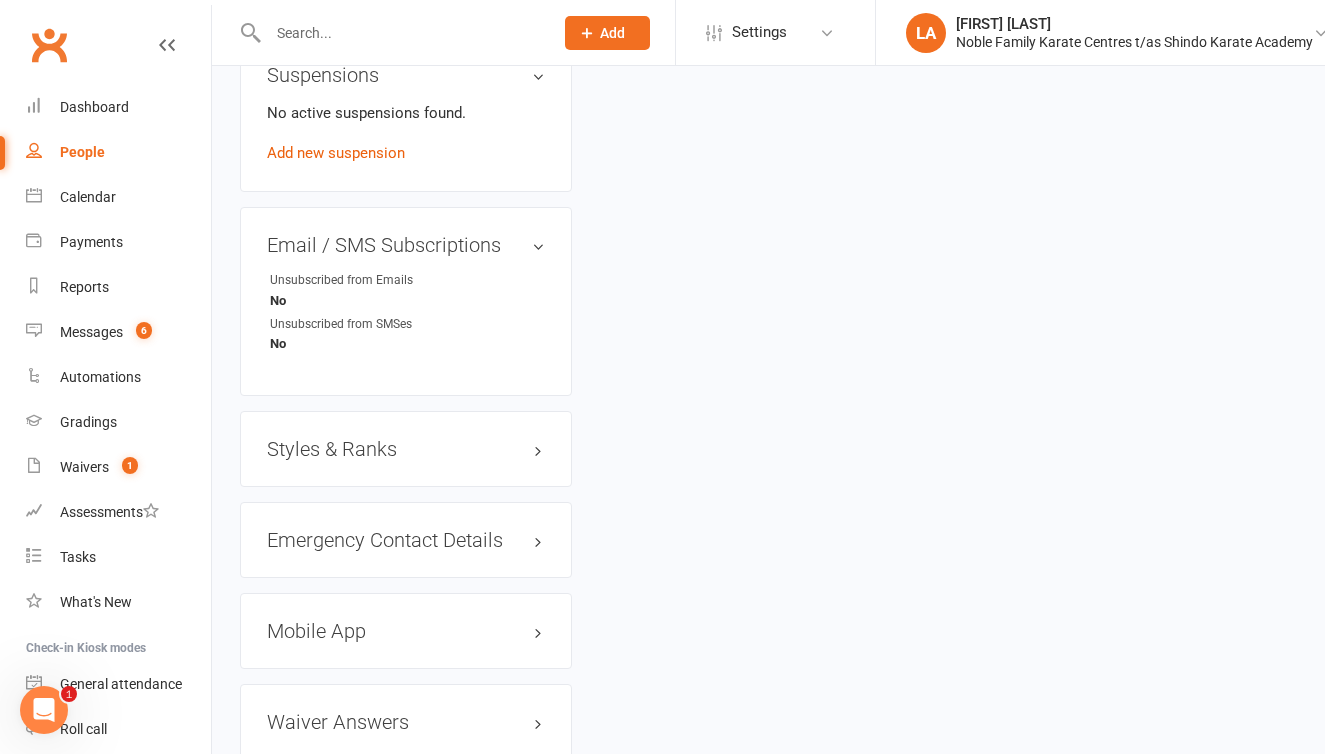 click on "Styles & Ranks" at bounding box center [406, 449] 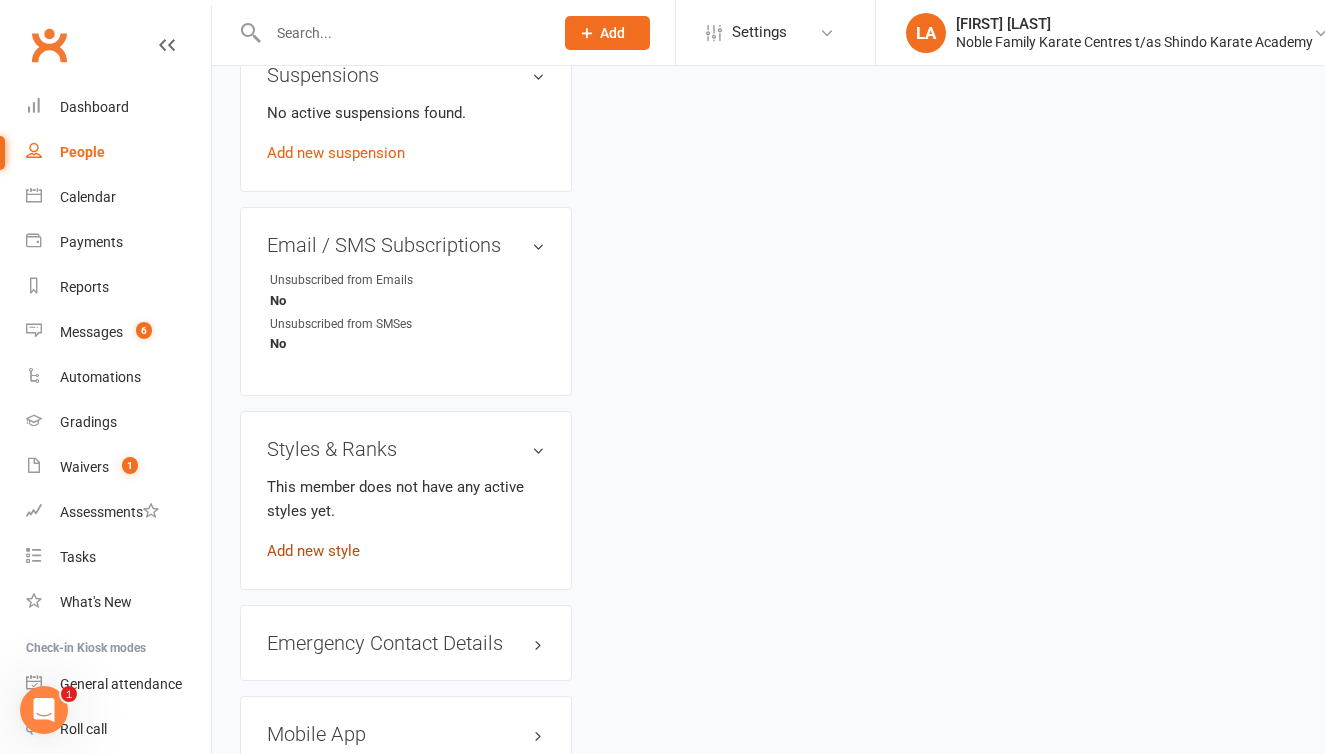 click on "Add new style" at bounding box center [313, 551] 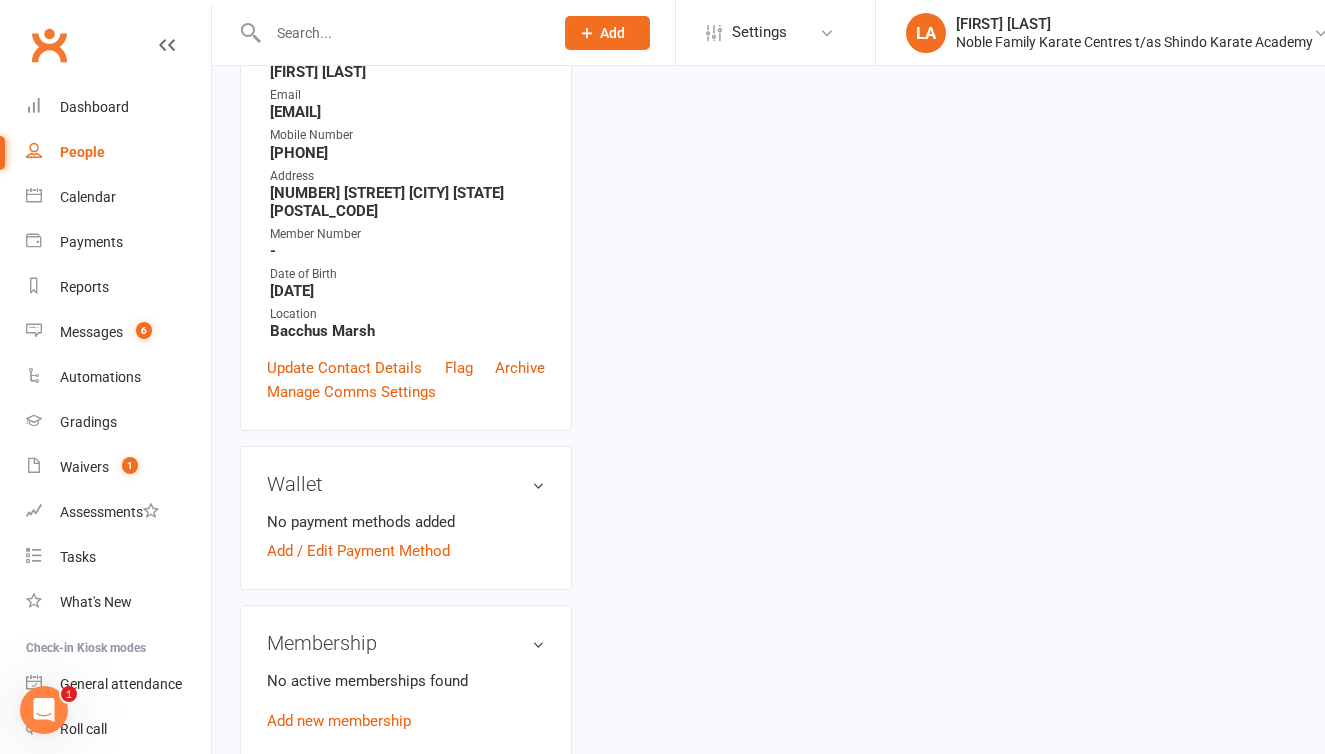 scroll, scrollTop: 153, scrollLeft: 0, axis: vertical 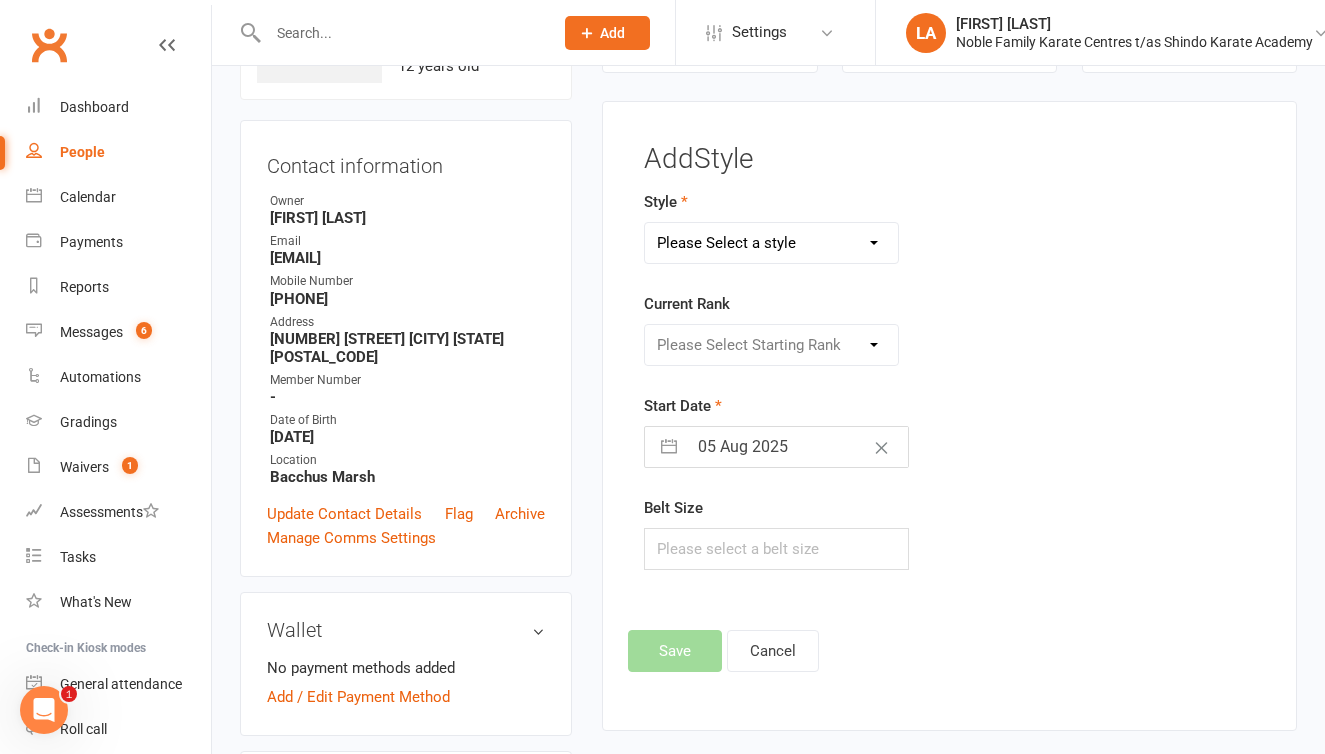 select on "[NUMBER]" 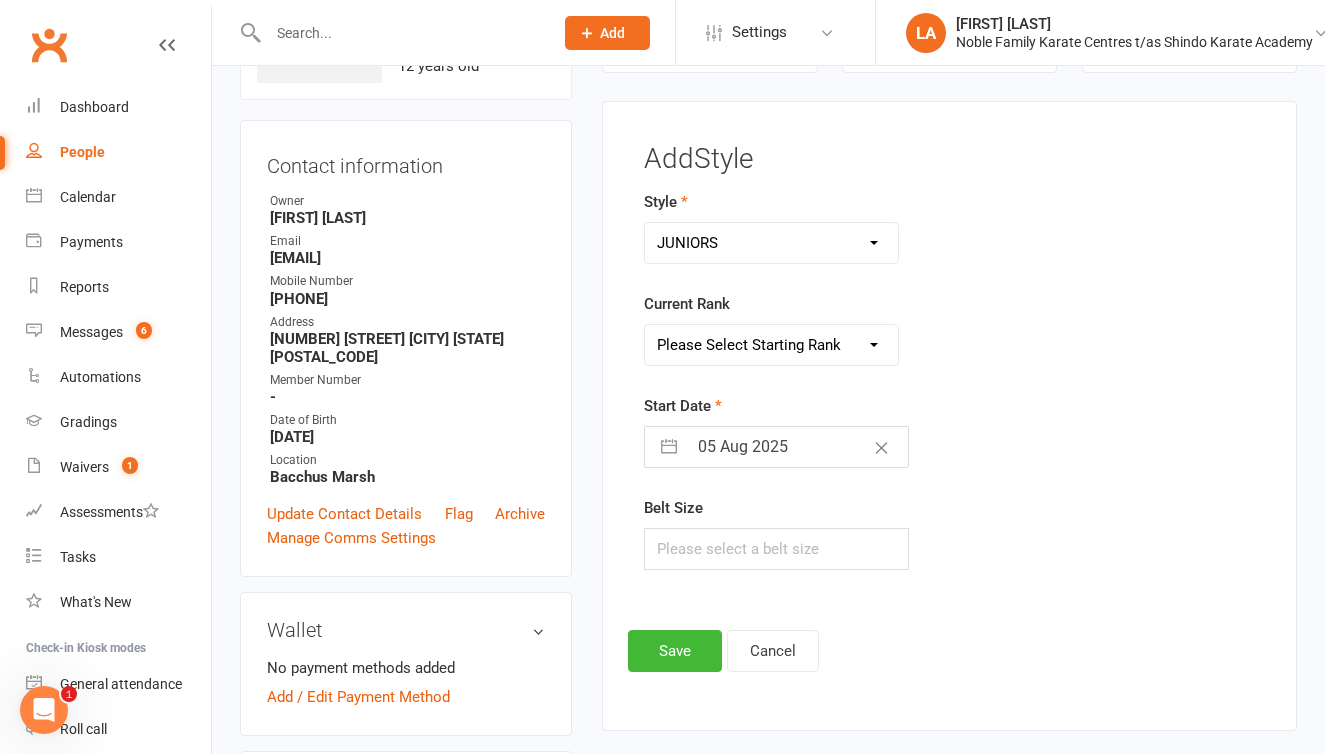 select on "42585" 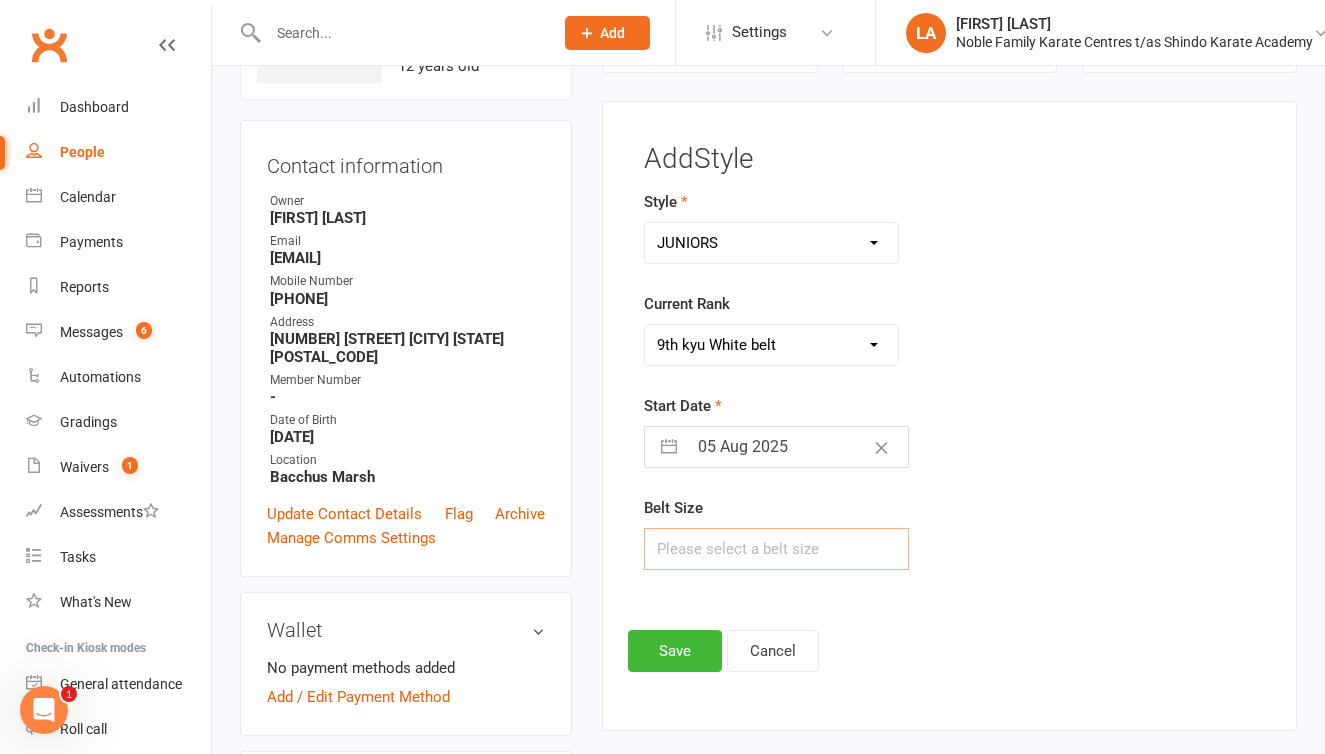 click at bounding box center [776, 549] 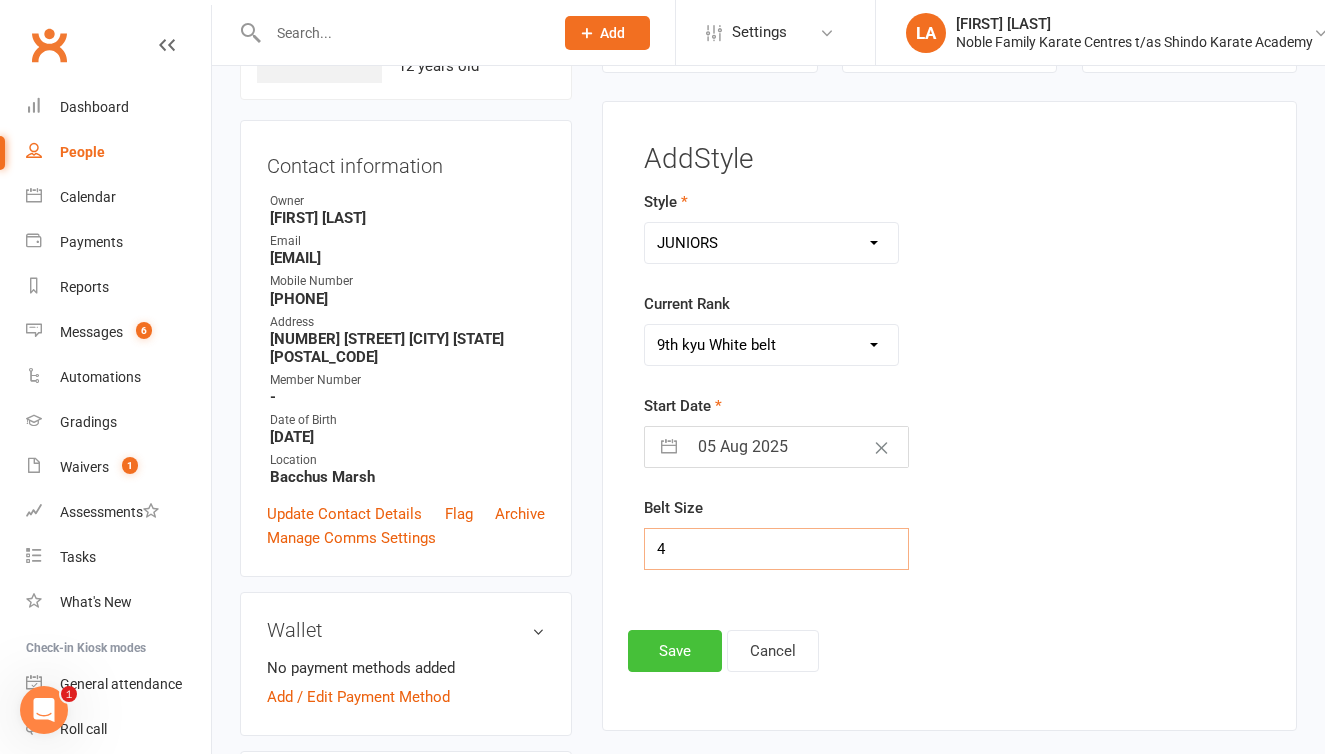 type on "4" 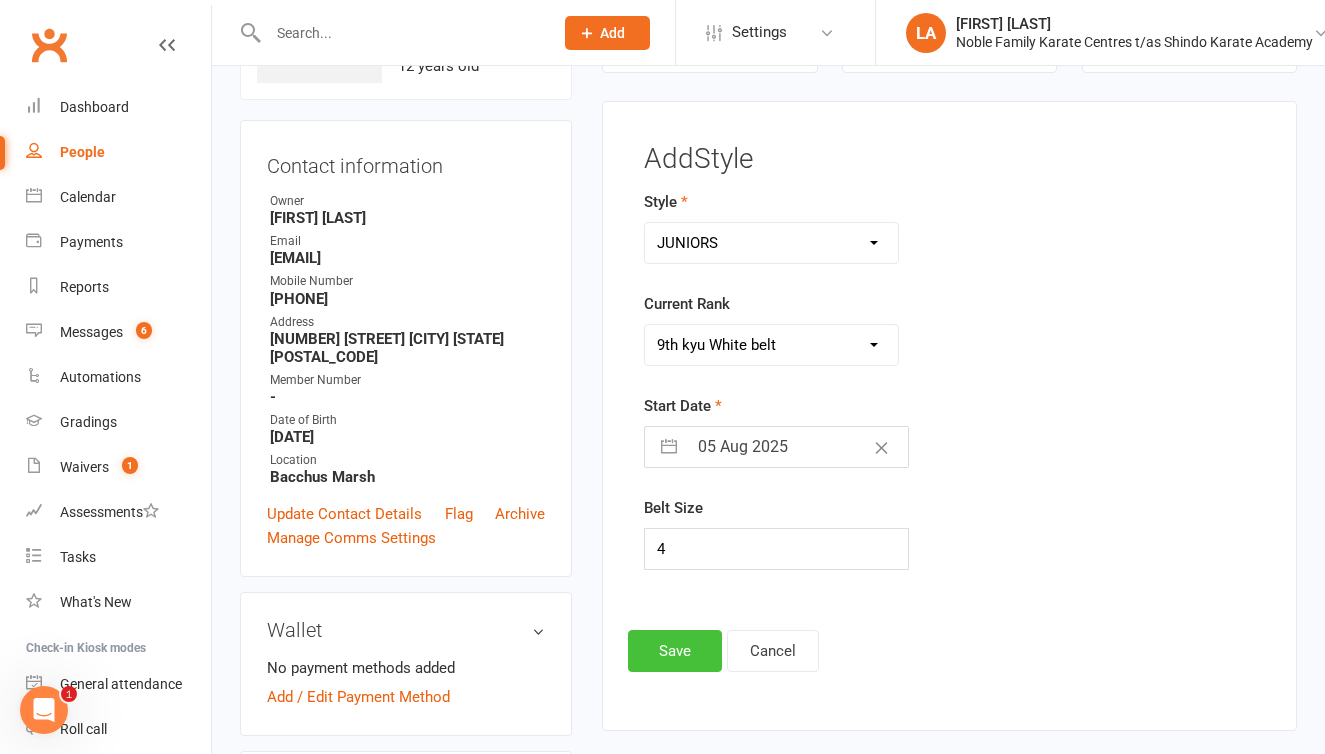 click on "Save" at bounding box center [675, 651] 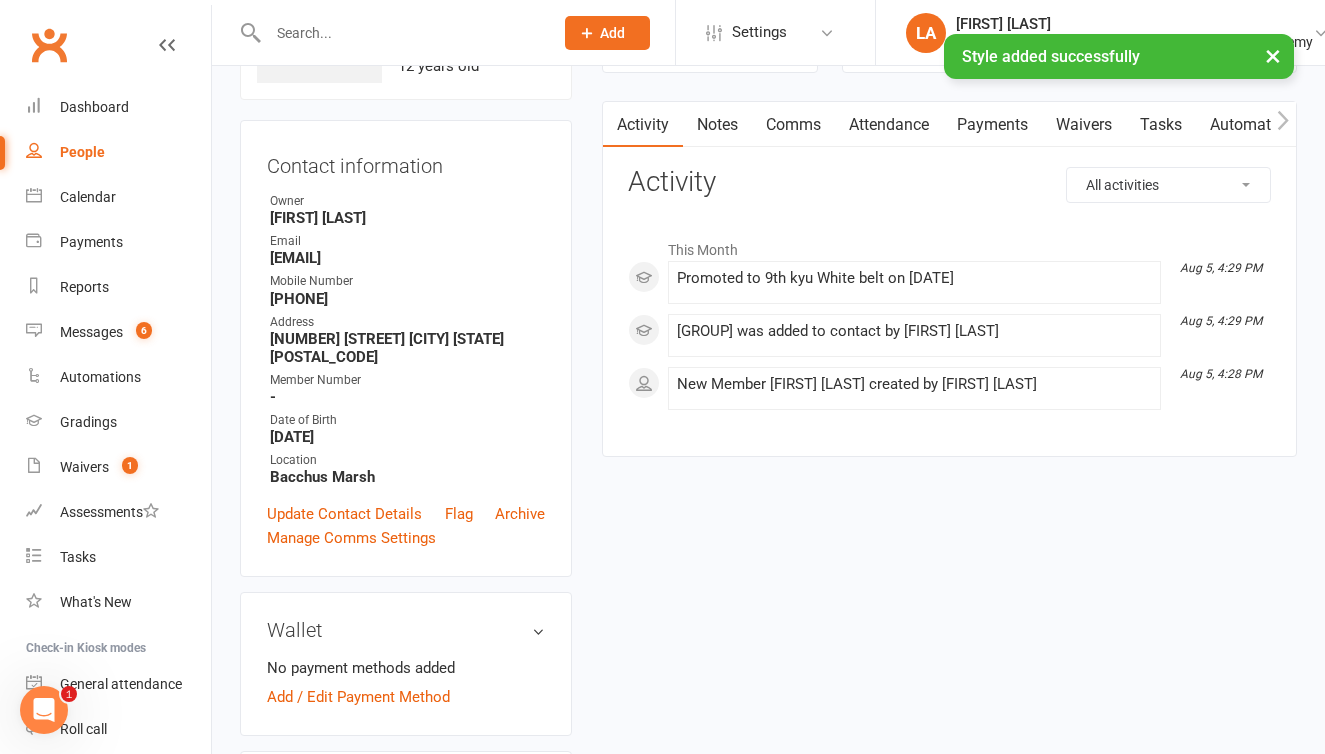 click on "Waivers" at bounding box center (1084, 125) 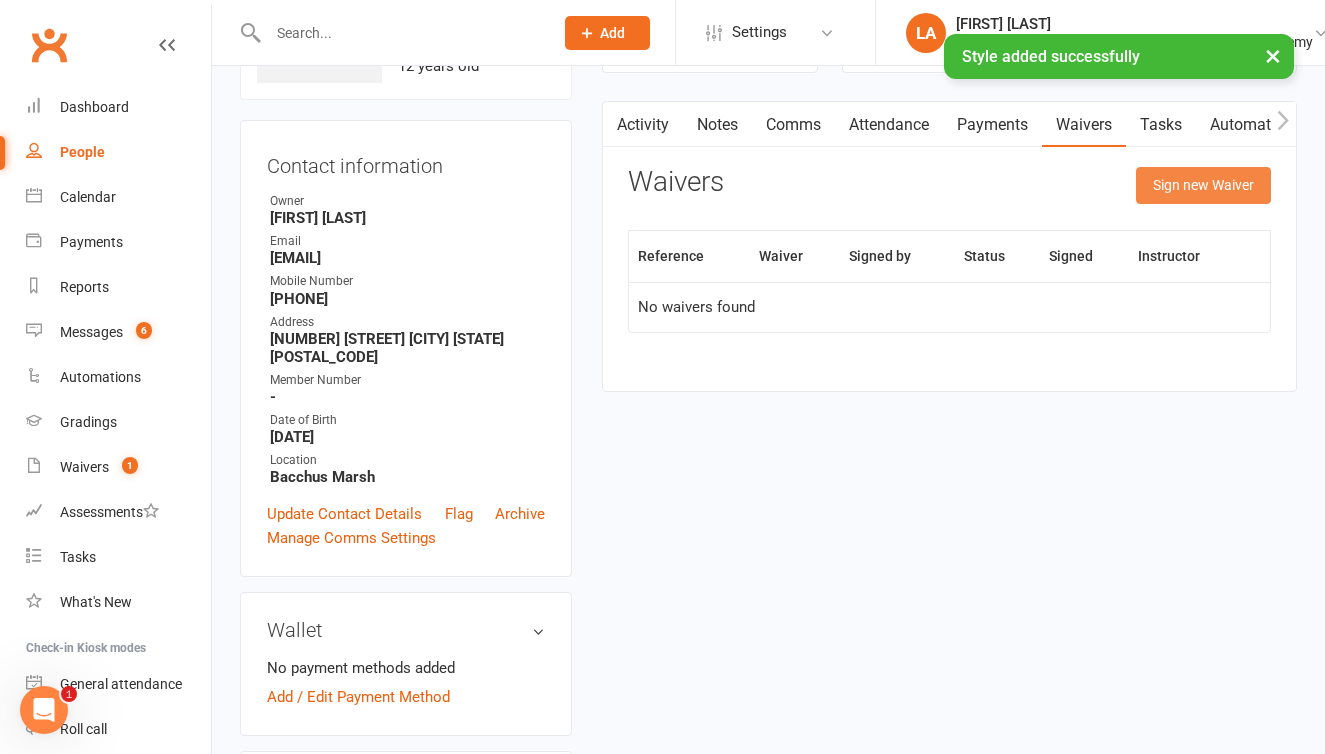 click on "Sign new Waiver" at bounding box center (1203, 185) 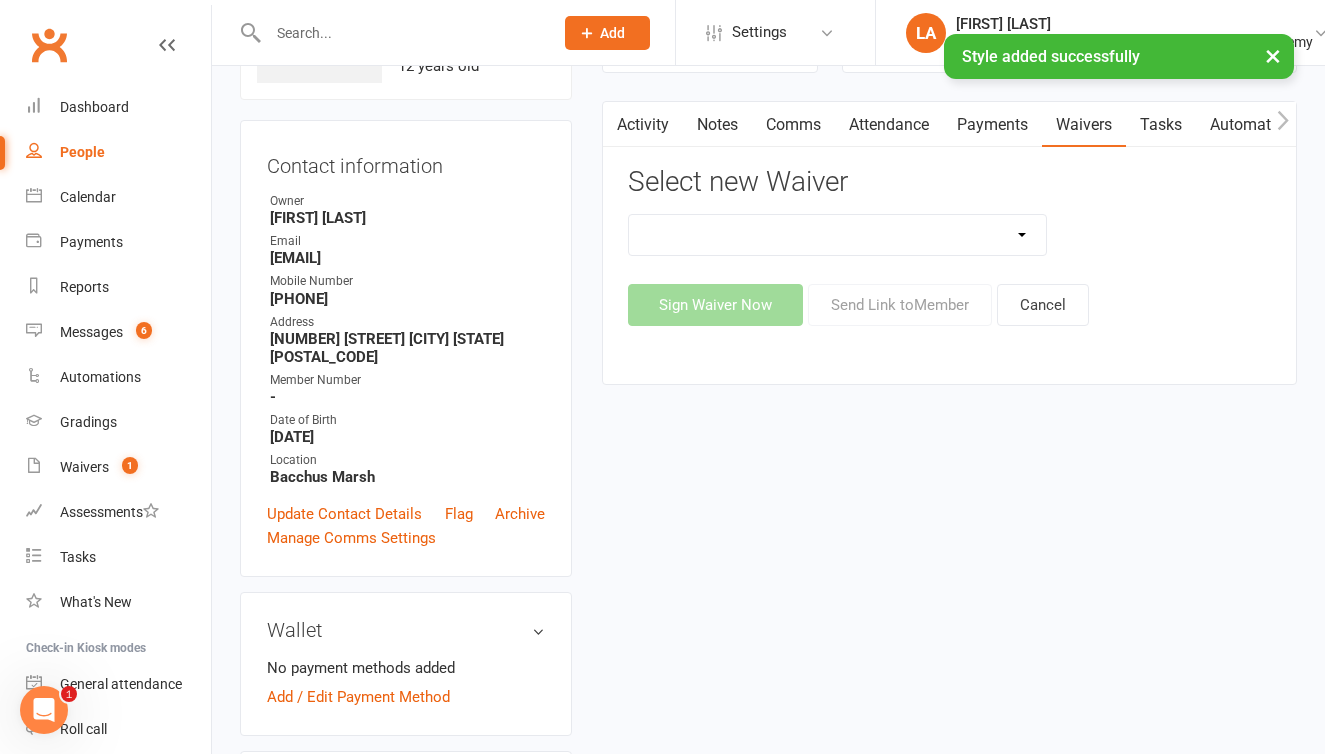 select on "13274" 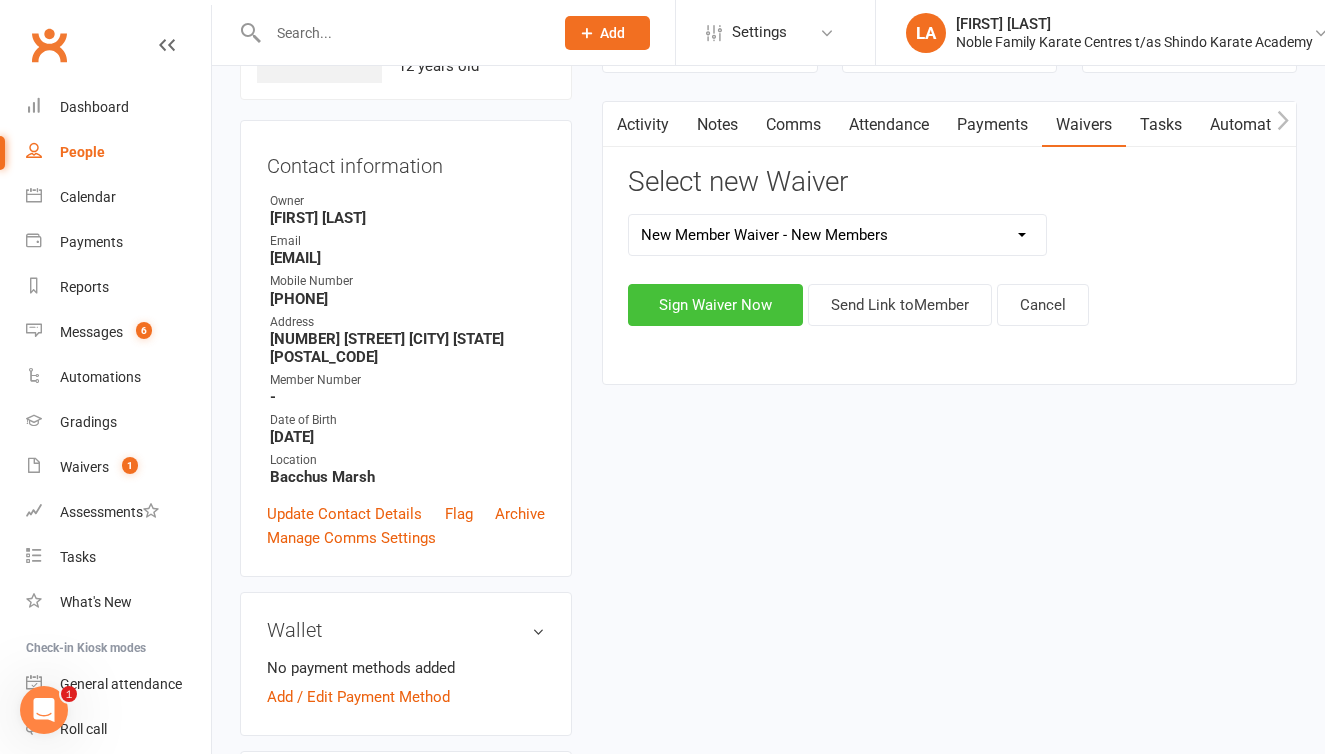 click on "Sign Waiver Now" at bounding box center (715, 305) 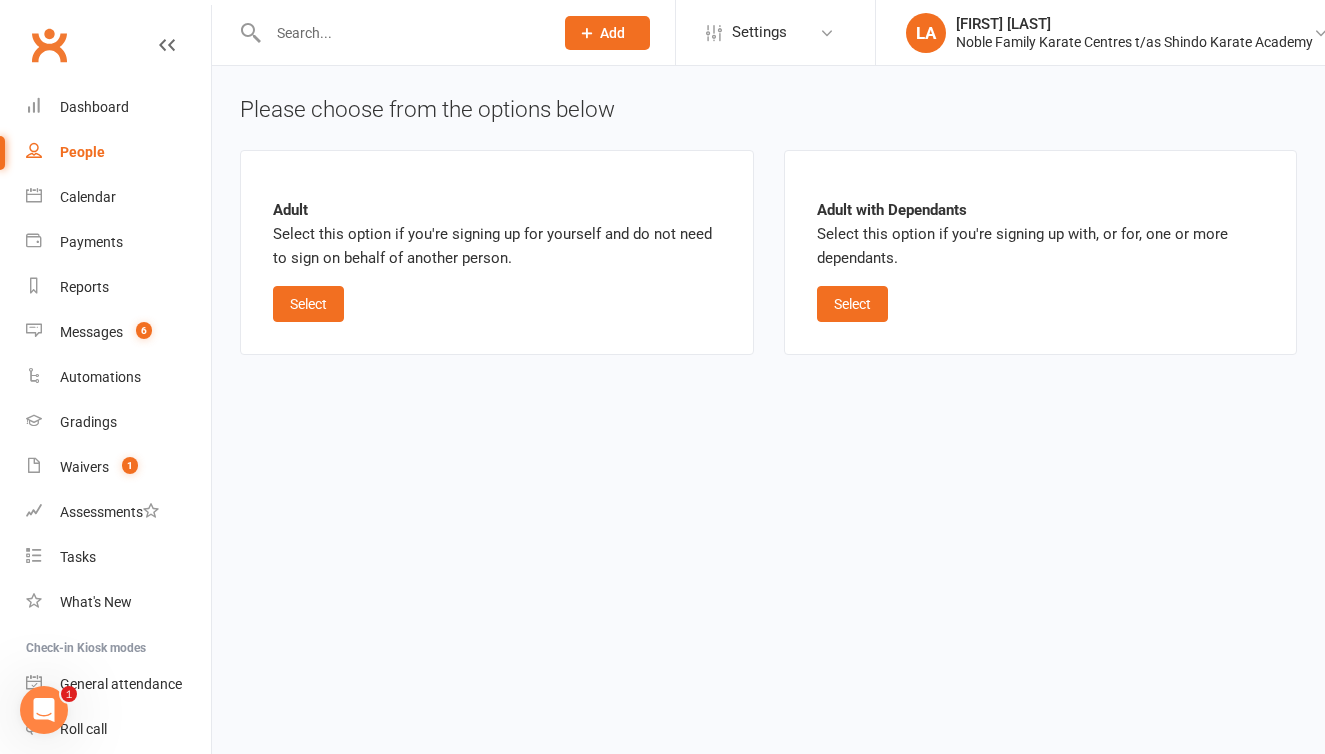 scroll, scrollTop: 0, scrollLeft: 0, axis: both 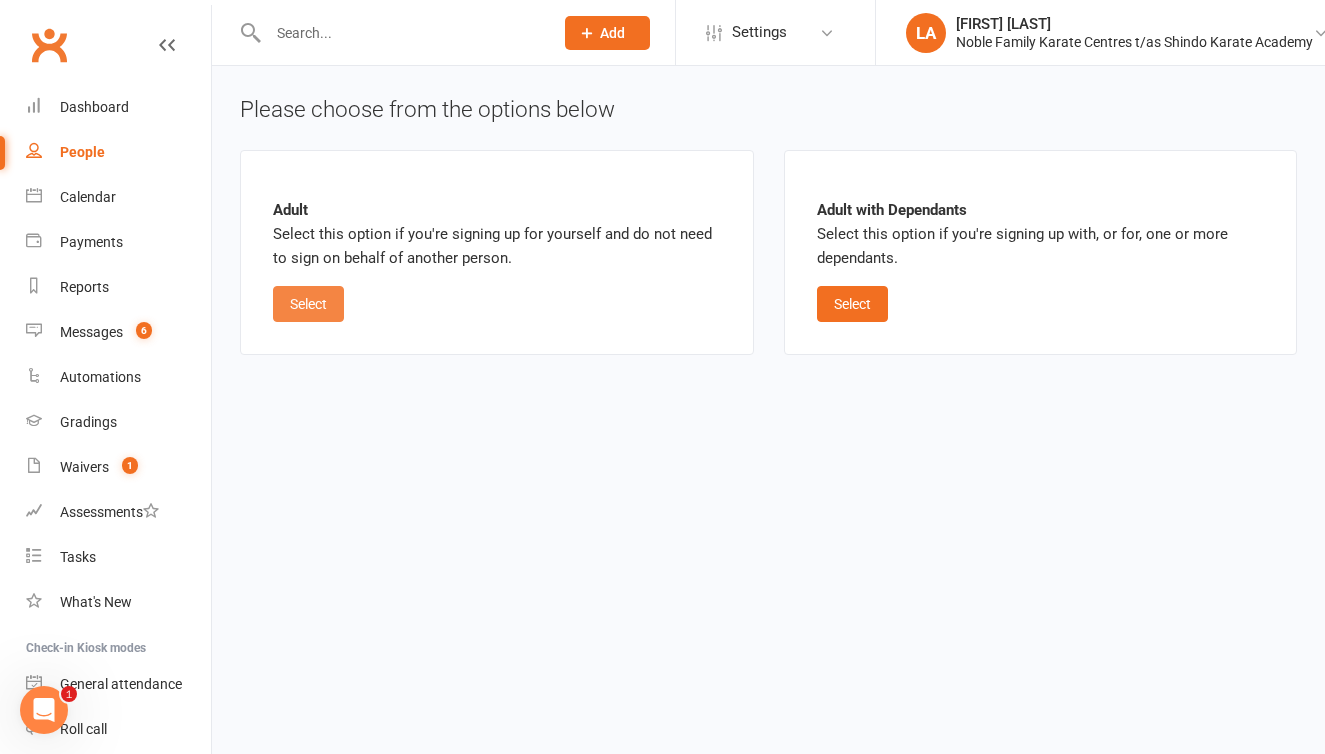 click on "Select" at bounding box center (308, 304) 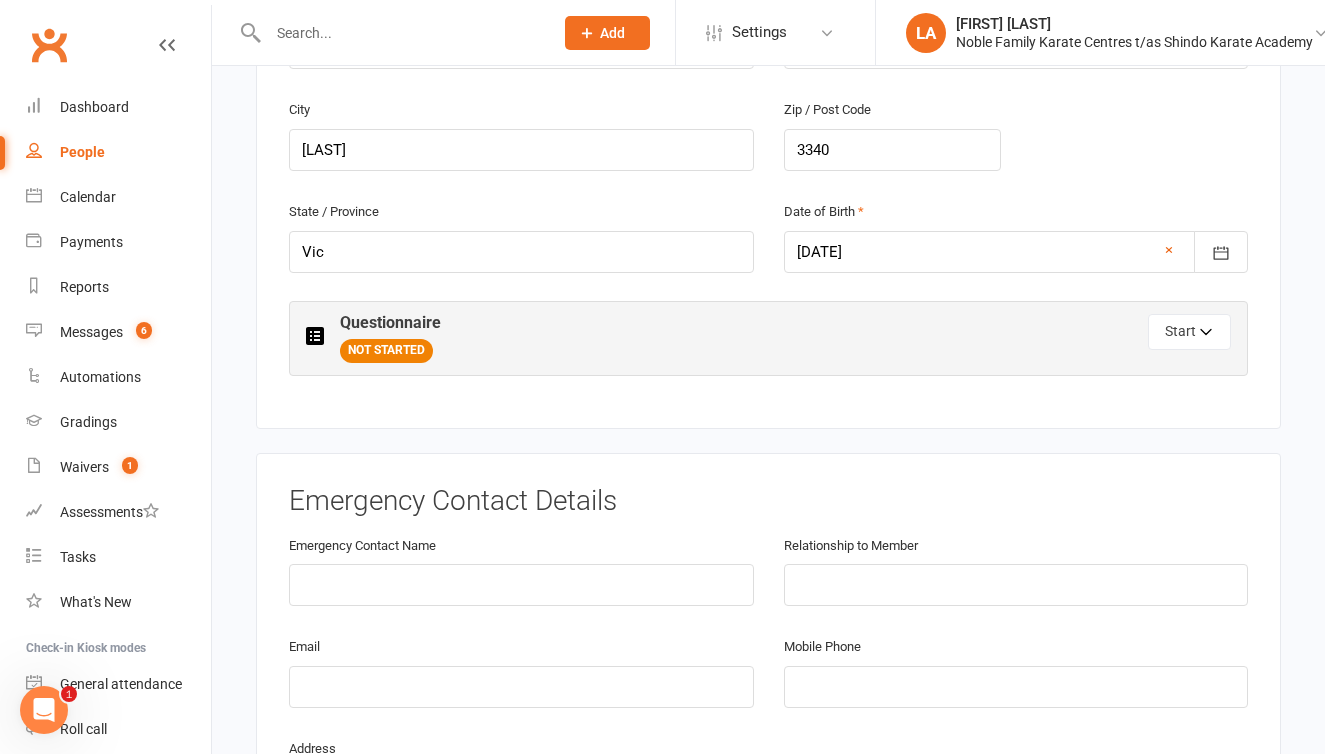 scroll, scrollTop: 755, scrollLeft: 0, axis: vertical 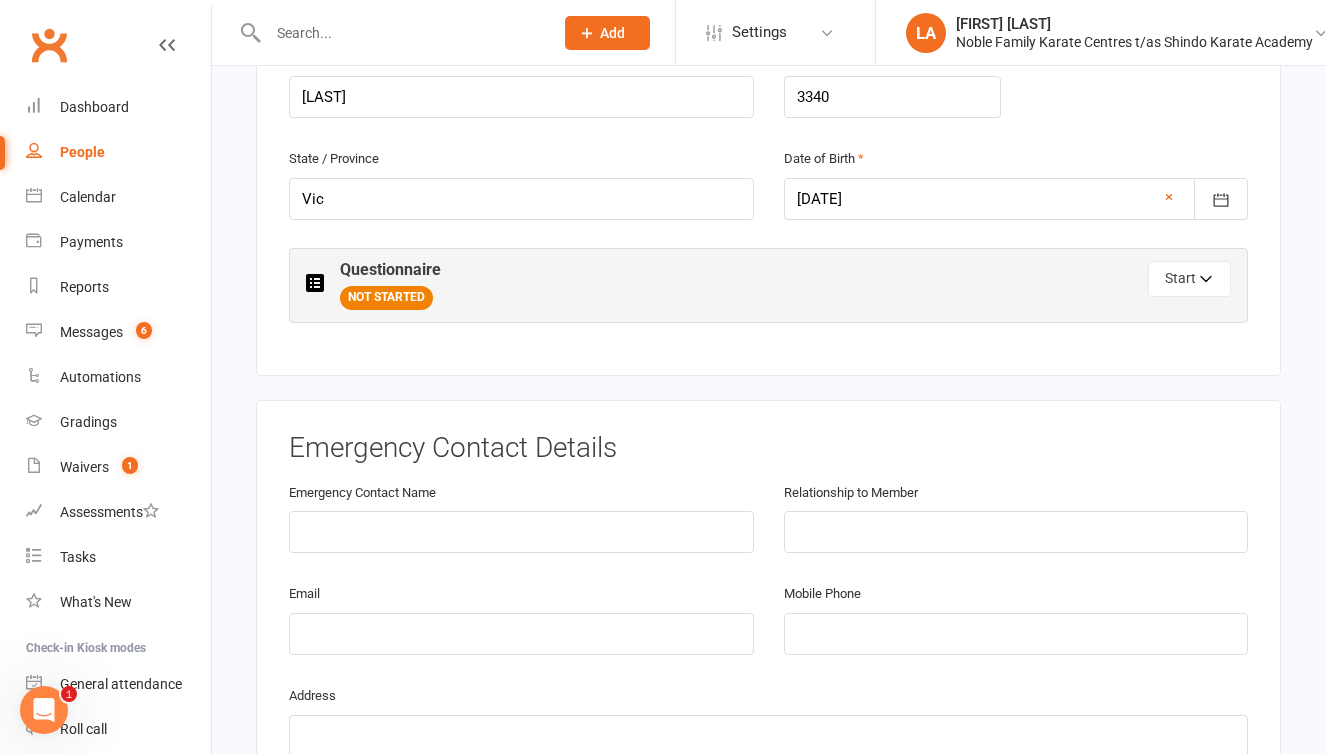 click on "NOT STARTED" at bounding box center [386, 298] 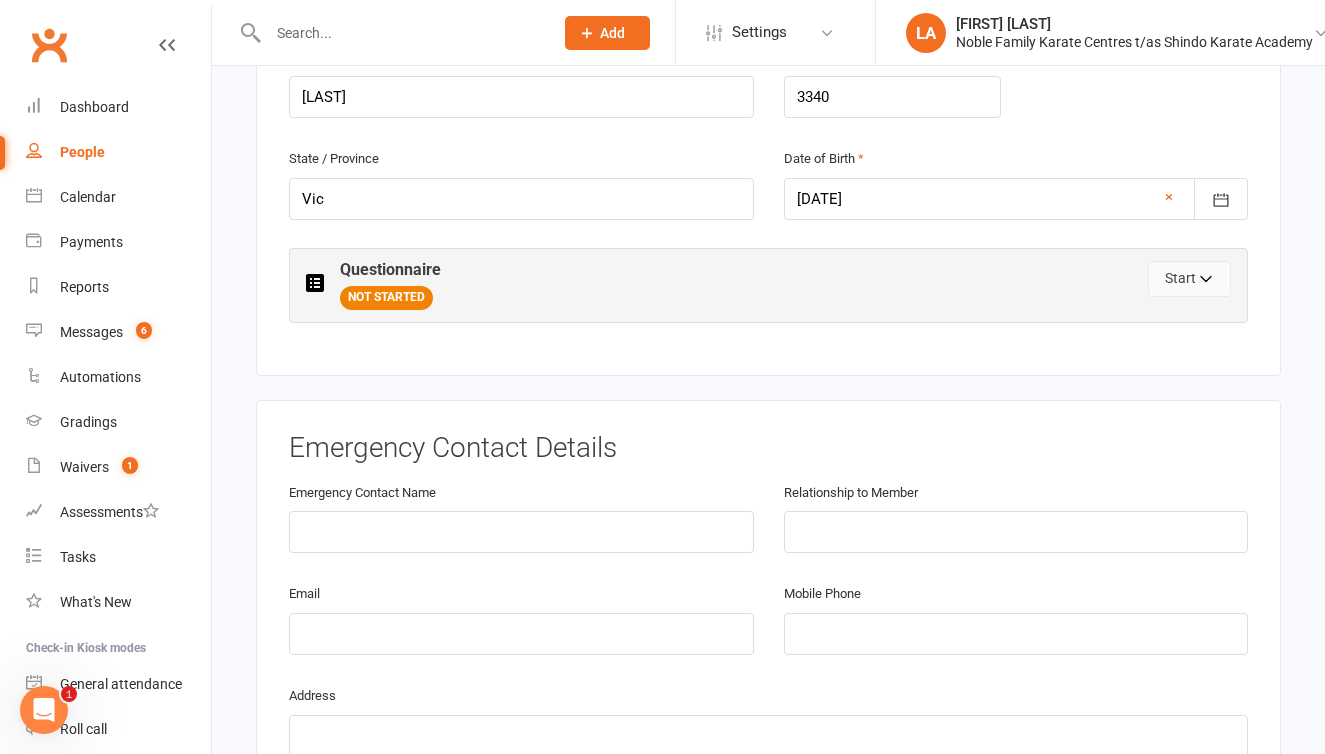 click on "Start" at bounding box center (1189, 279) 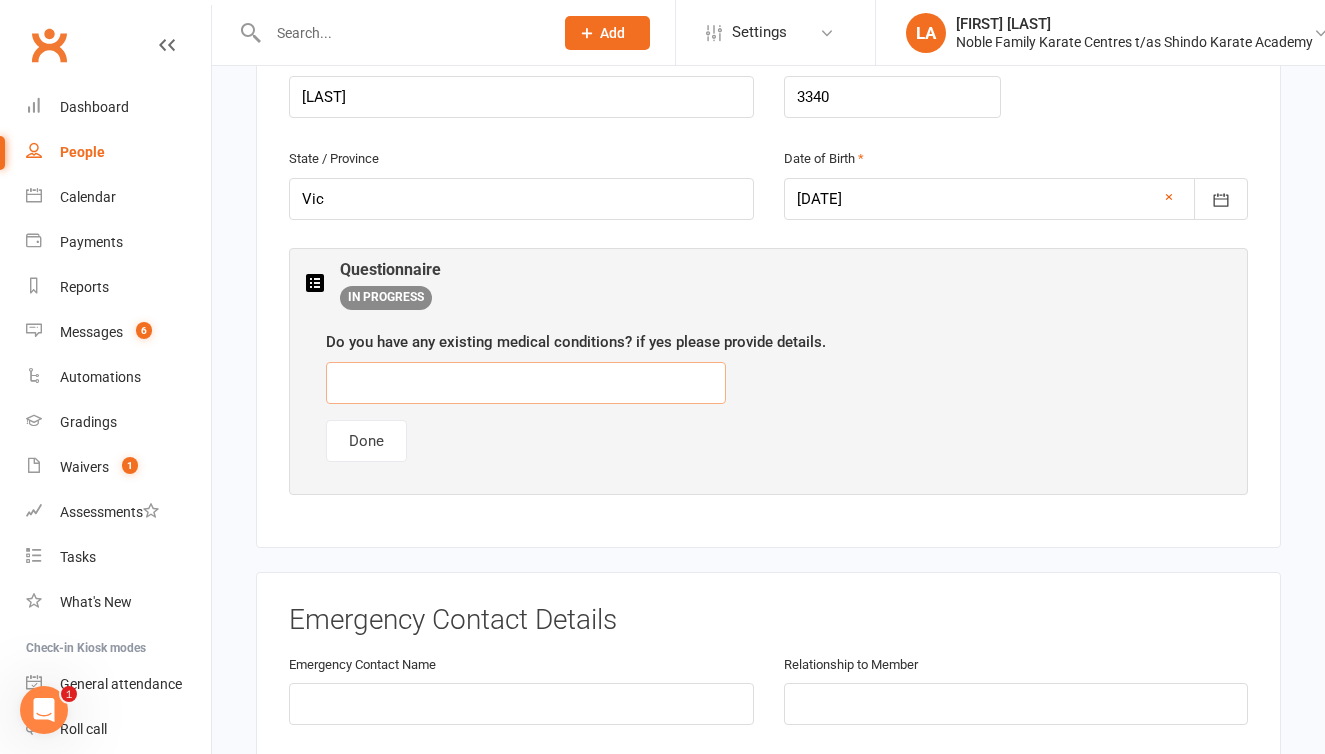 click at bounding box center [526, 383] 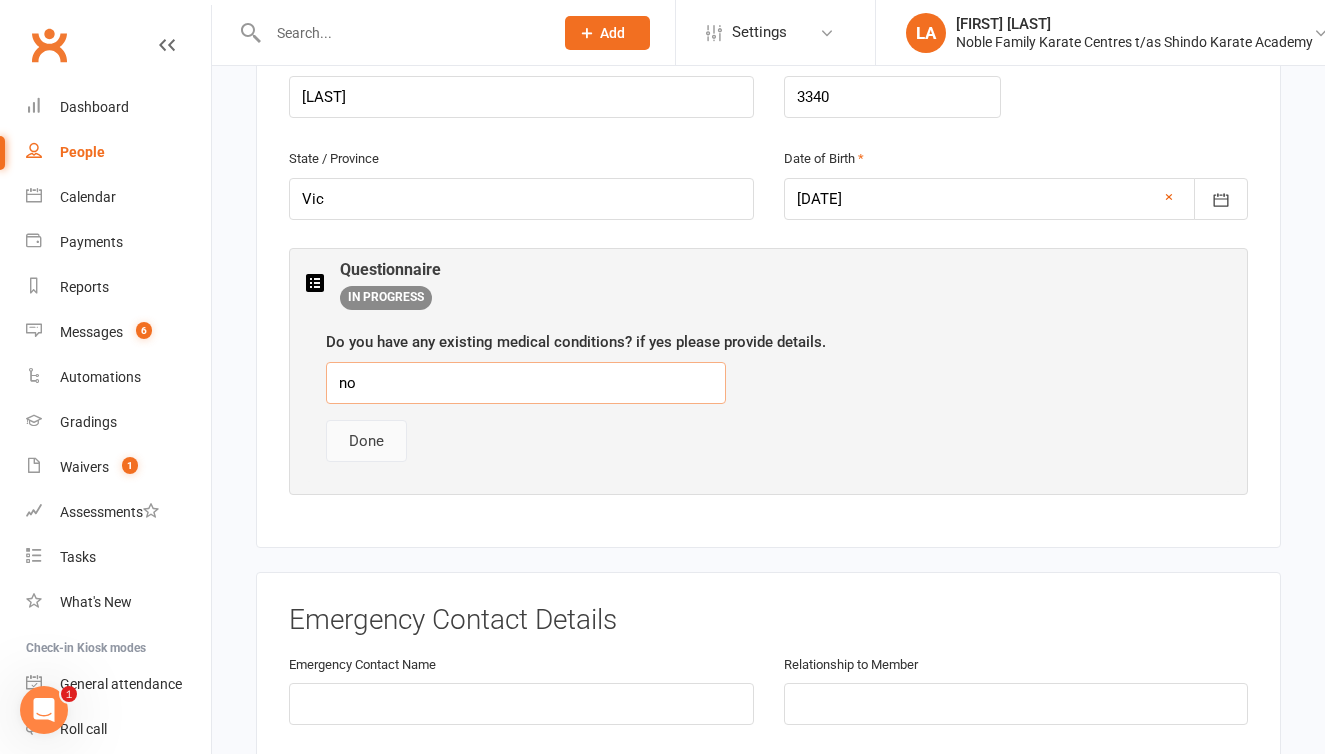 type on "no" 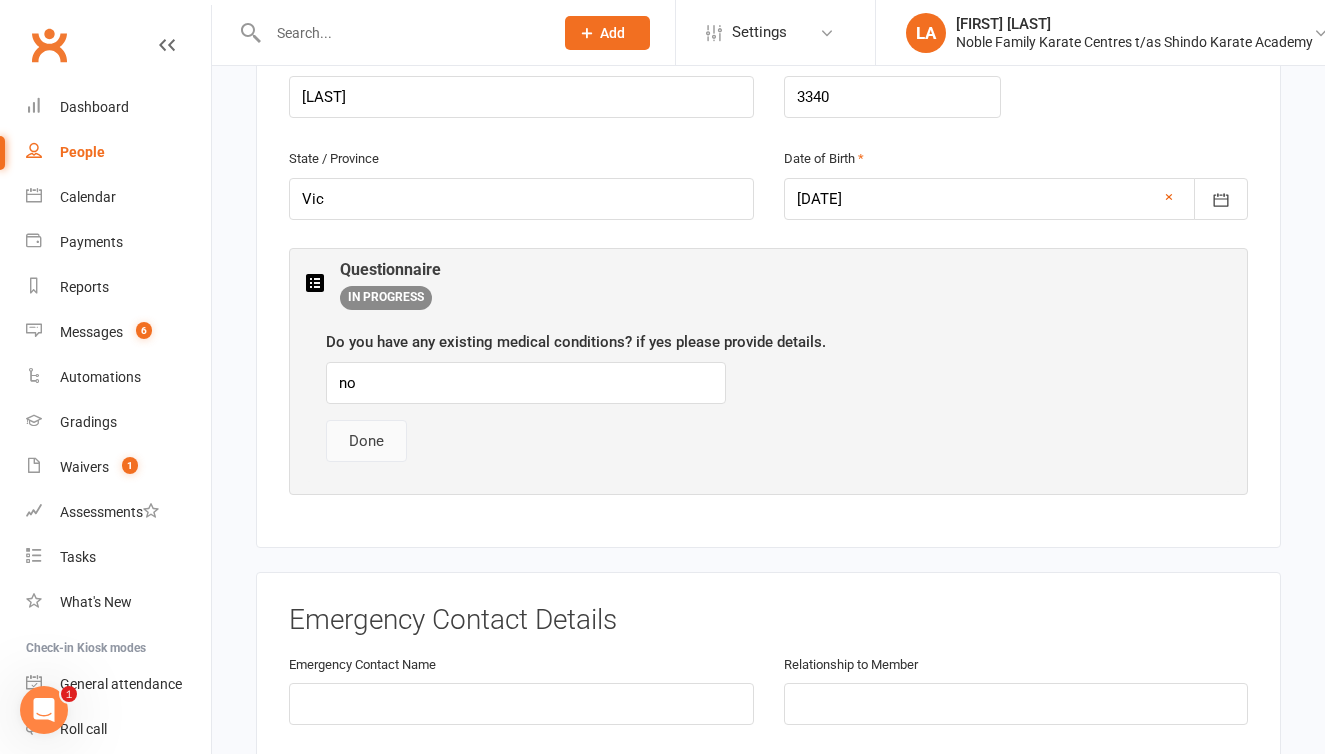 click on "Done" at bounding box center (366, 441) 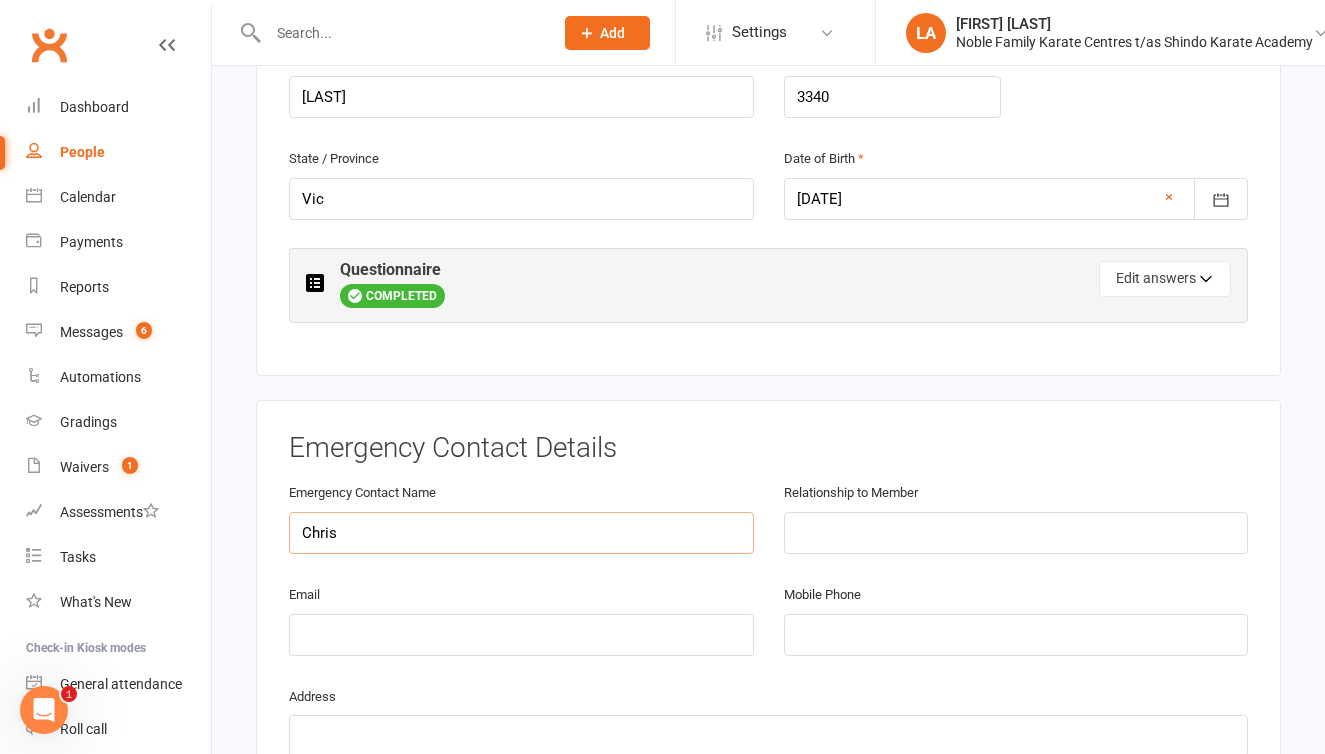 type on "Chris" 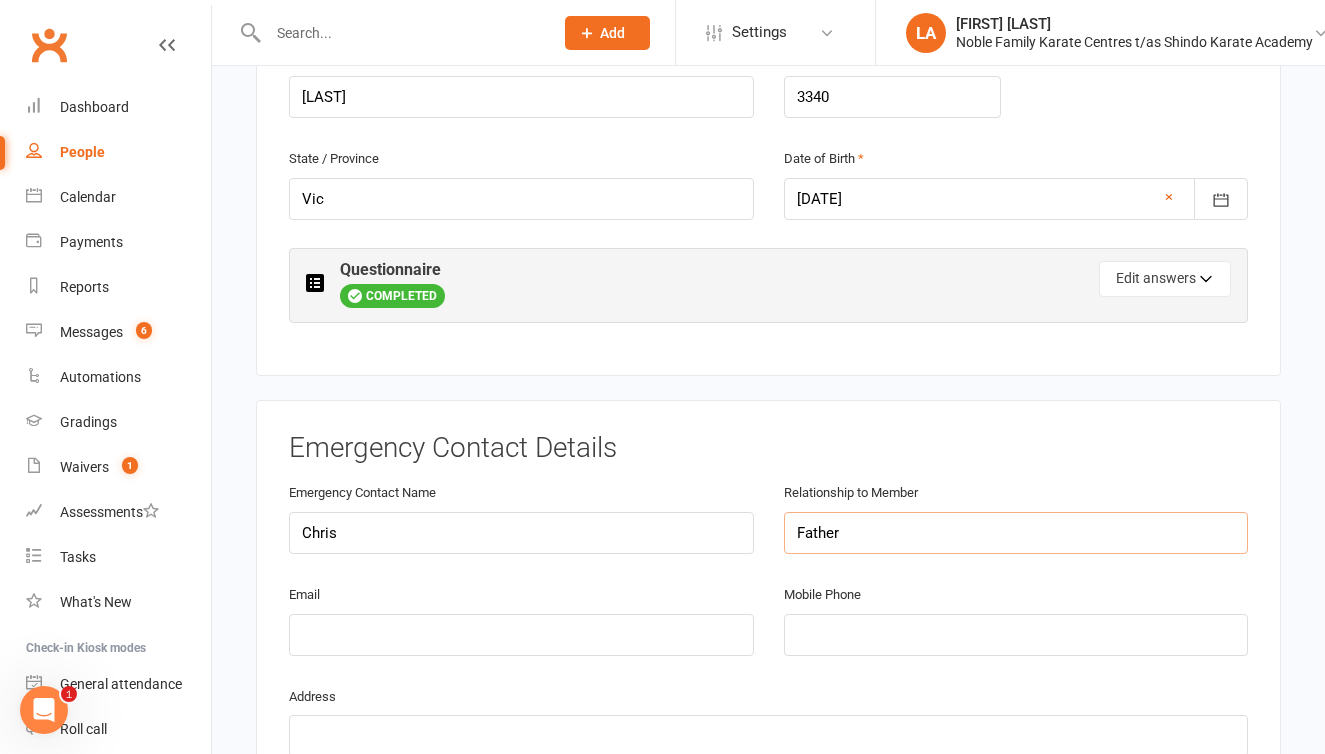 type on "Father" 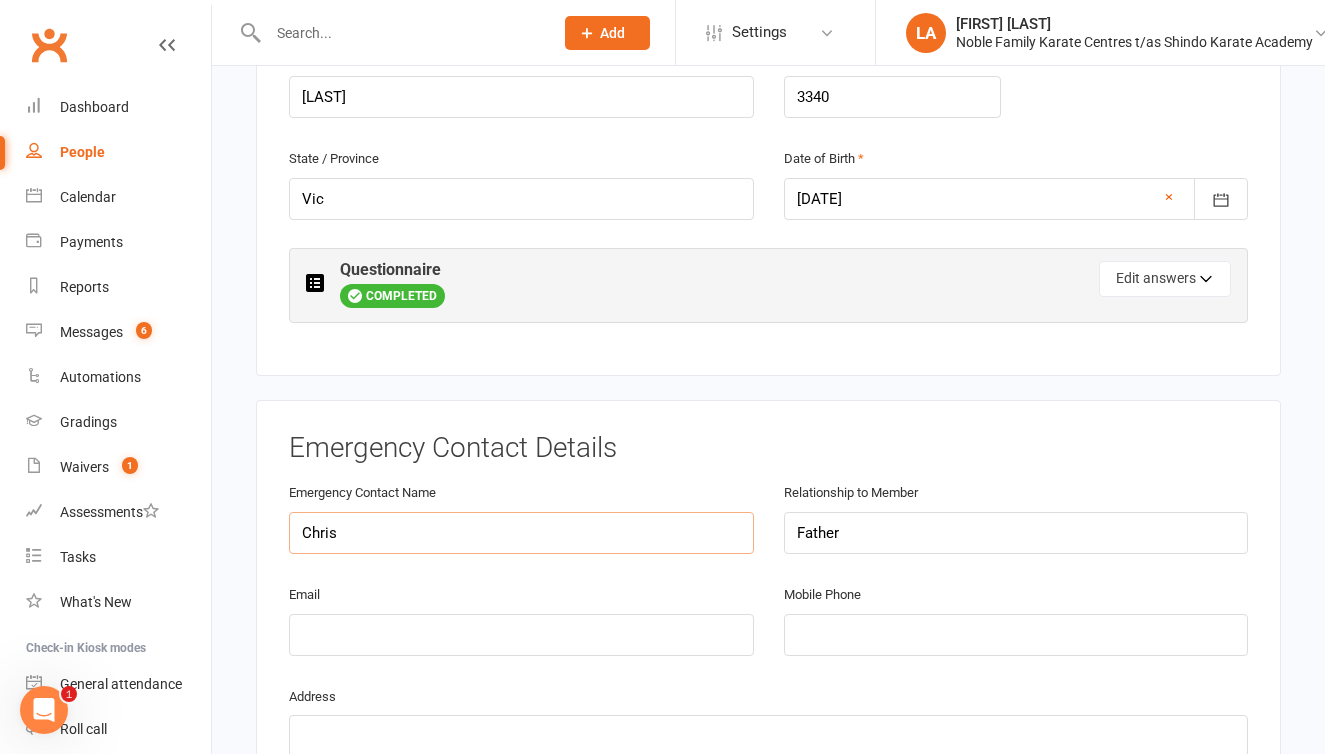 click on "Chris" at bounding box center (521, 533) 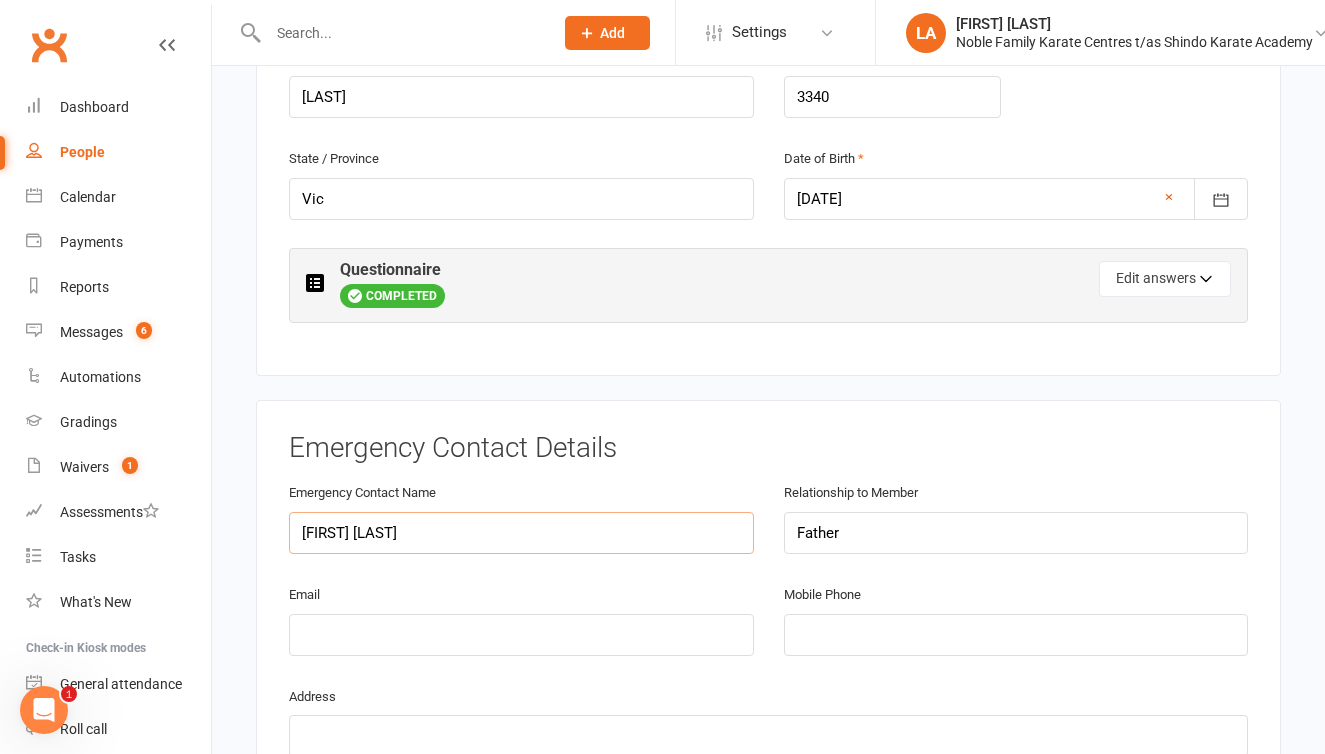 type on "[FIRST] [LAST]" 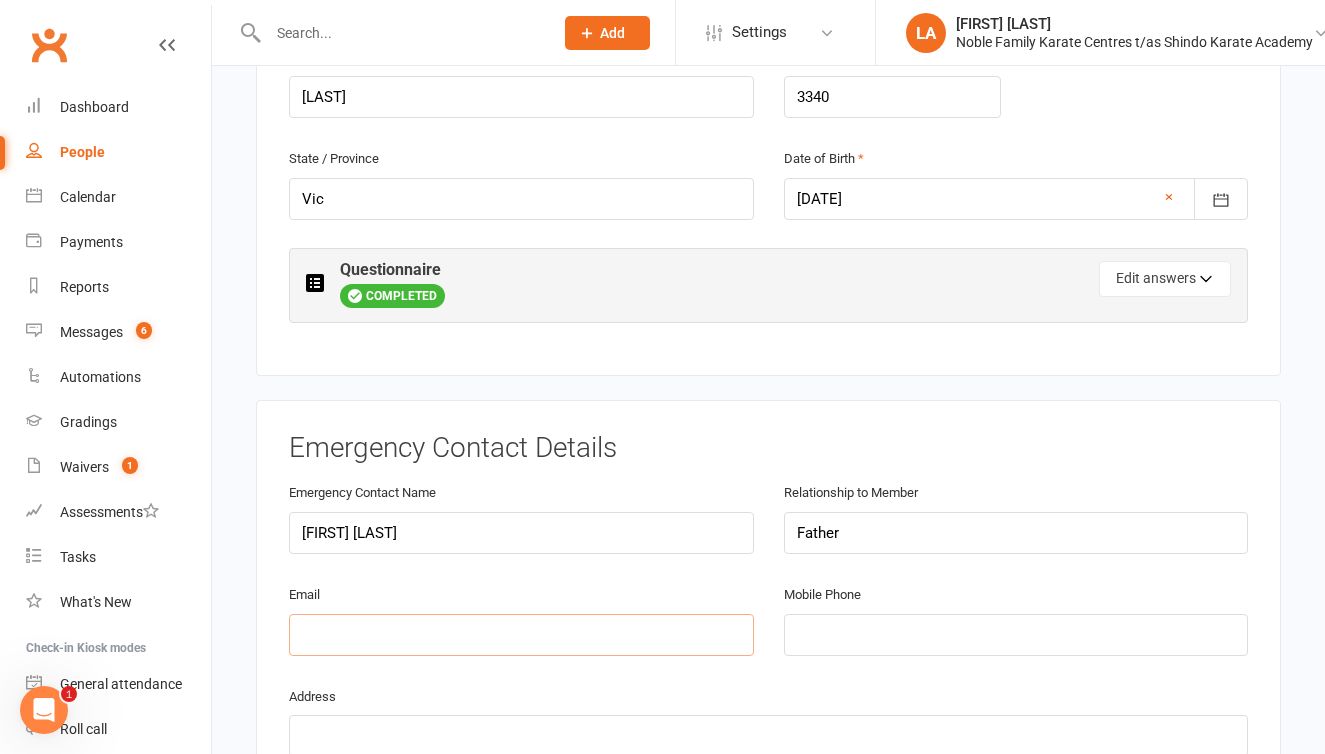 click at bounding box center (521, 635) 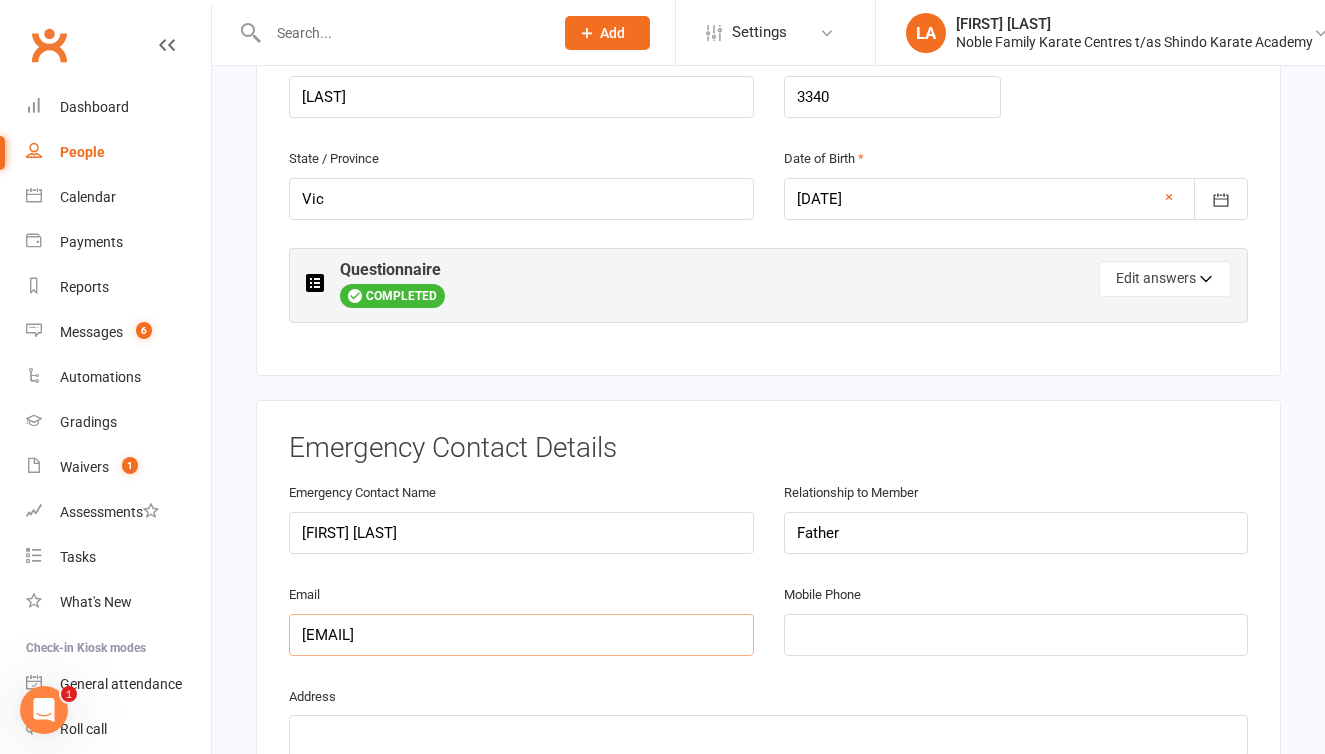 type on "[EMAIL]" 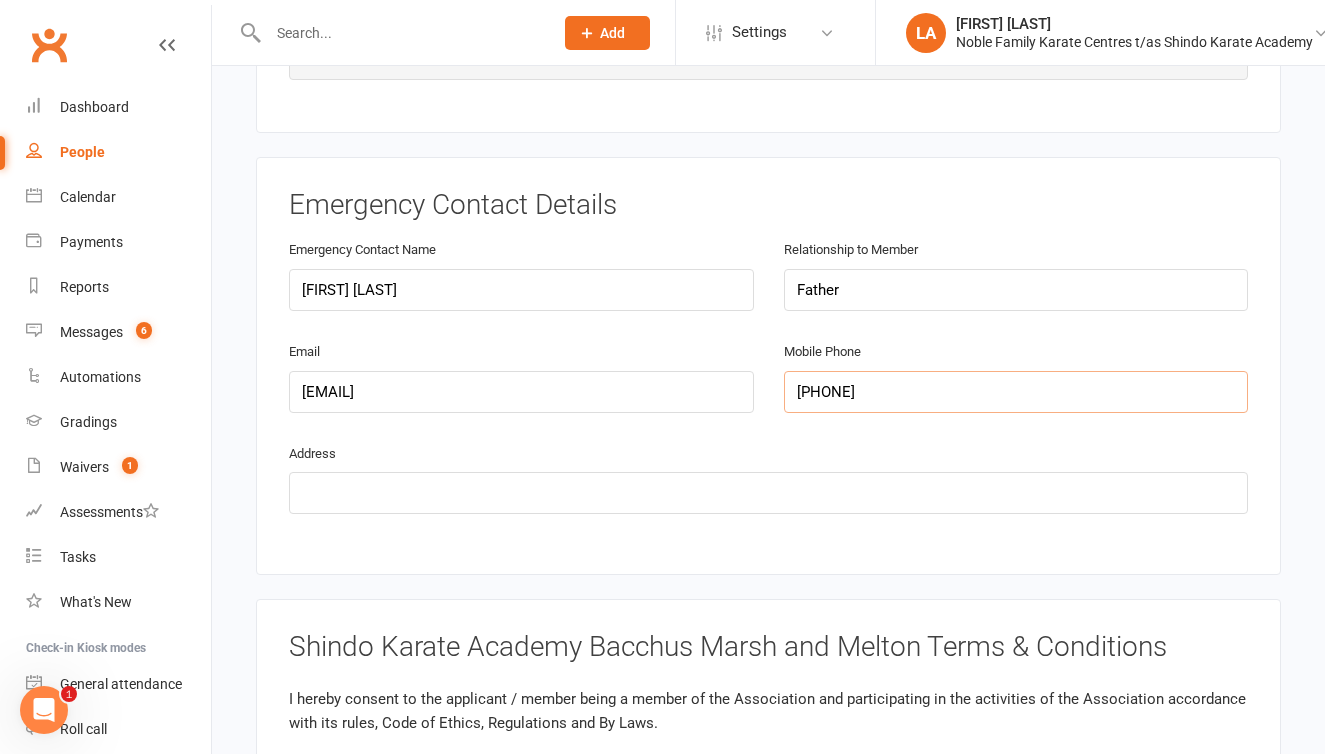 scroll, scrollTop: 1032, scrollLeft: 0, axis: vertical 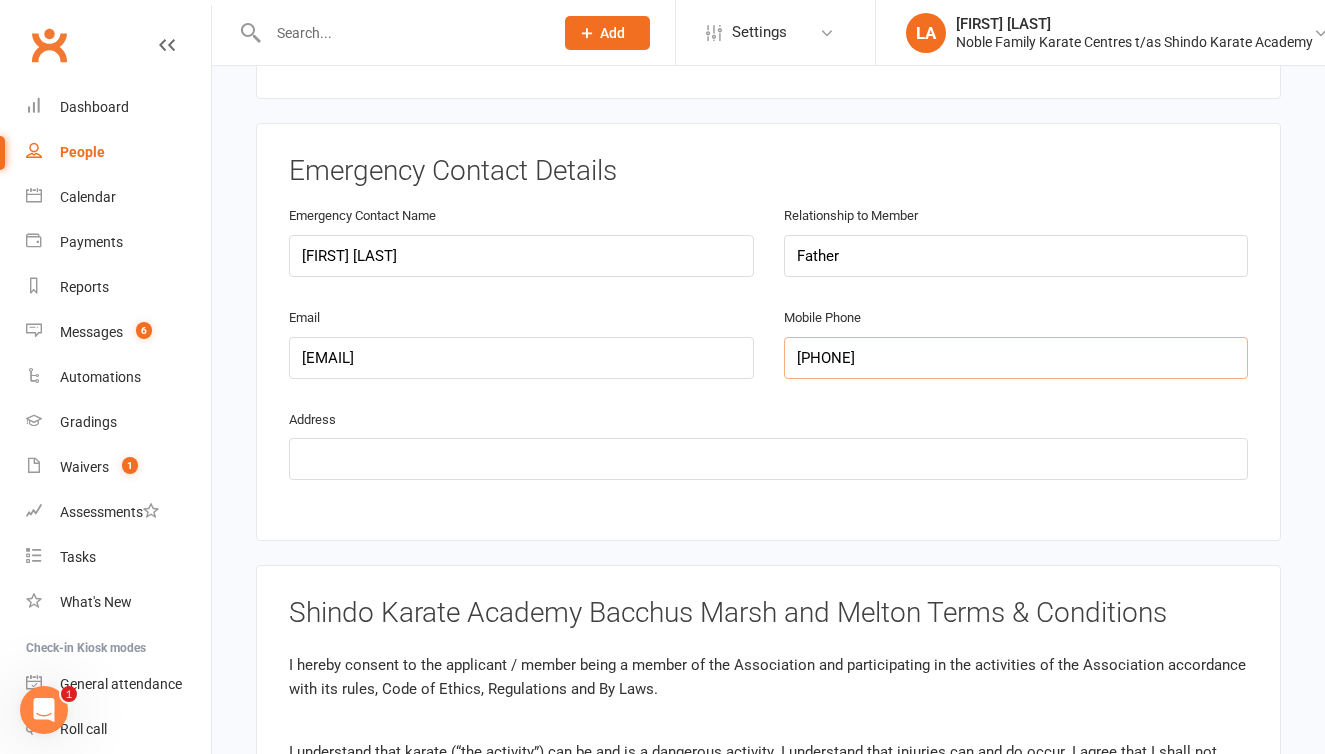 type on "0405618590" 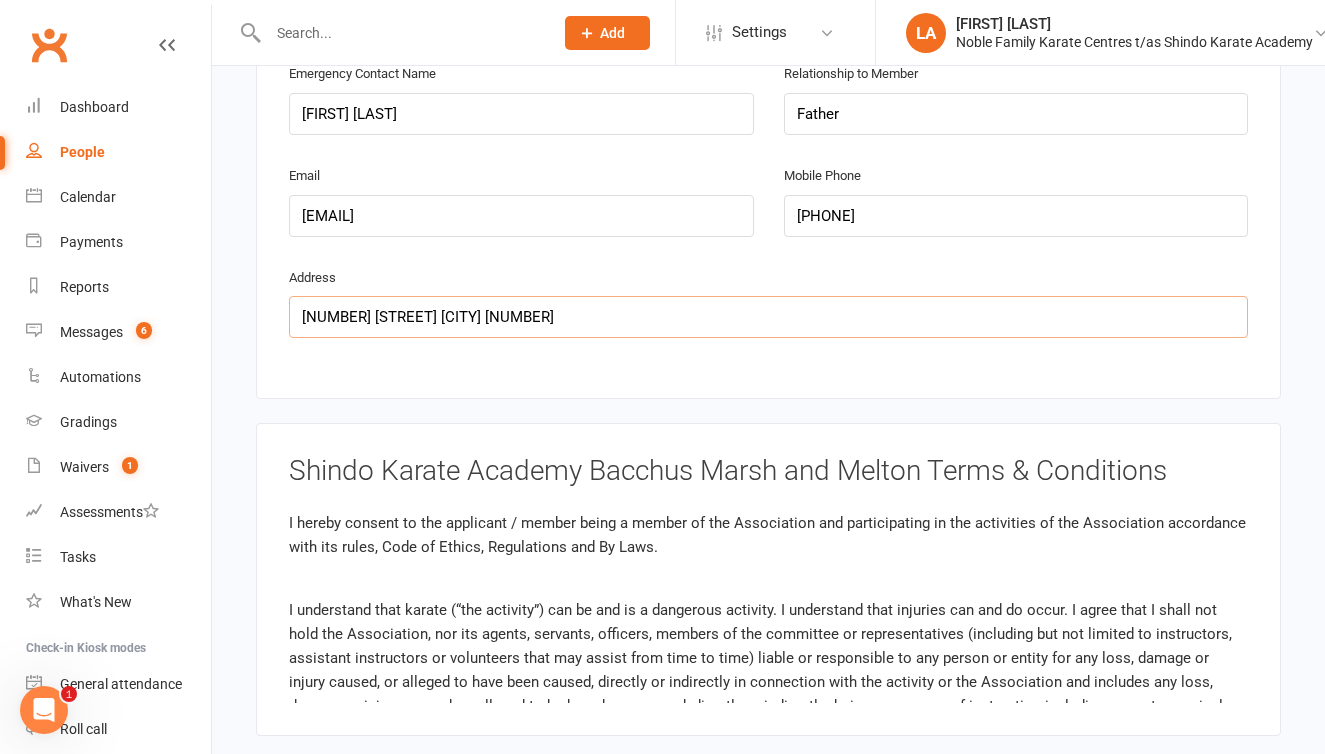 scroll, scrollTop: 1309, scrollLeft: 0, axis: vertical 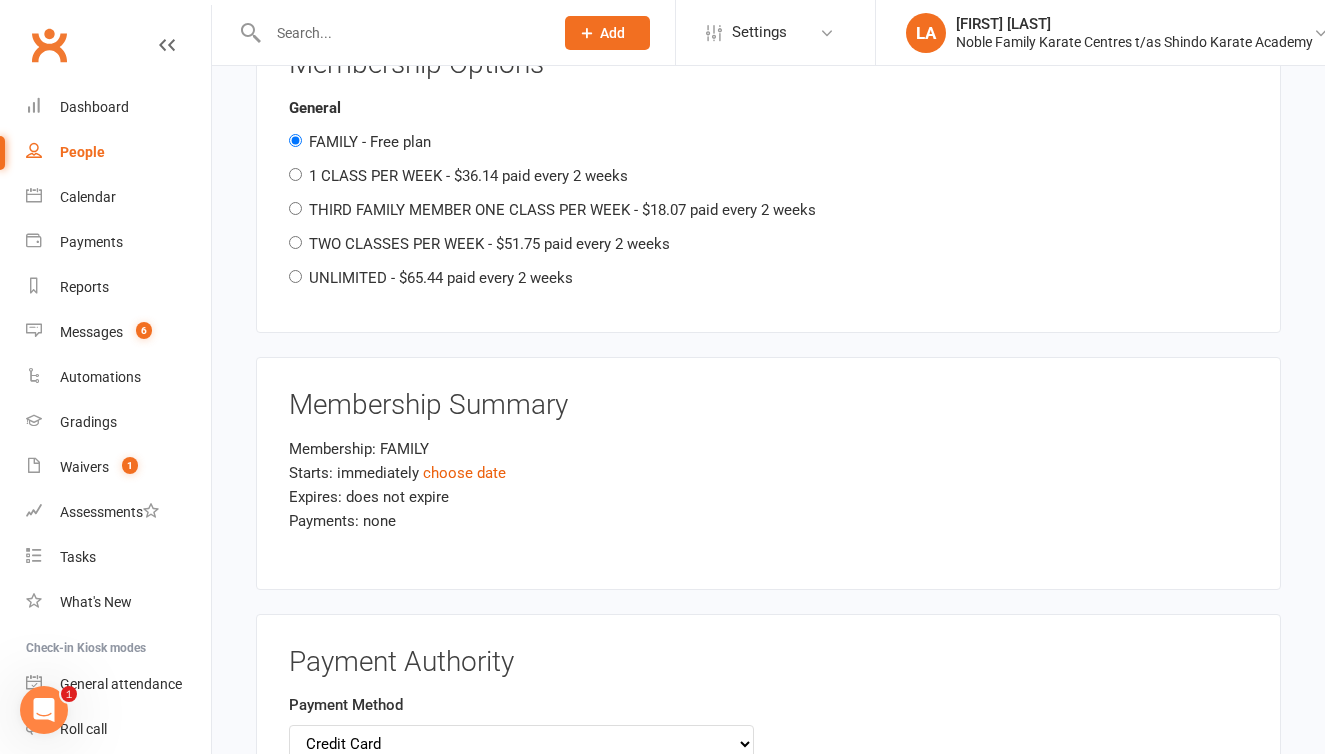 type on "2B Holts Lane Darley 3340" 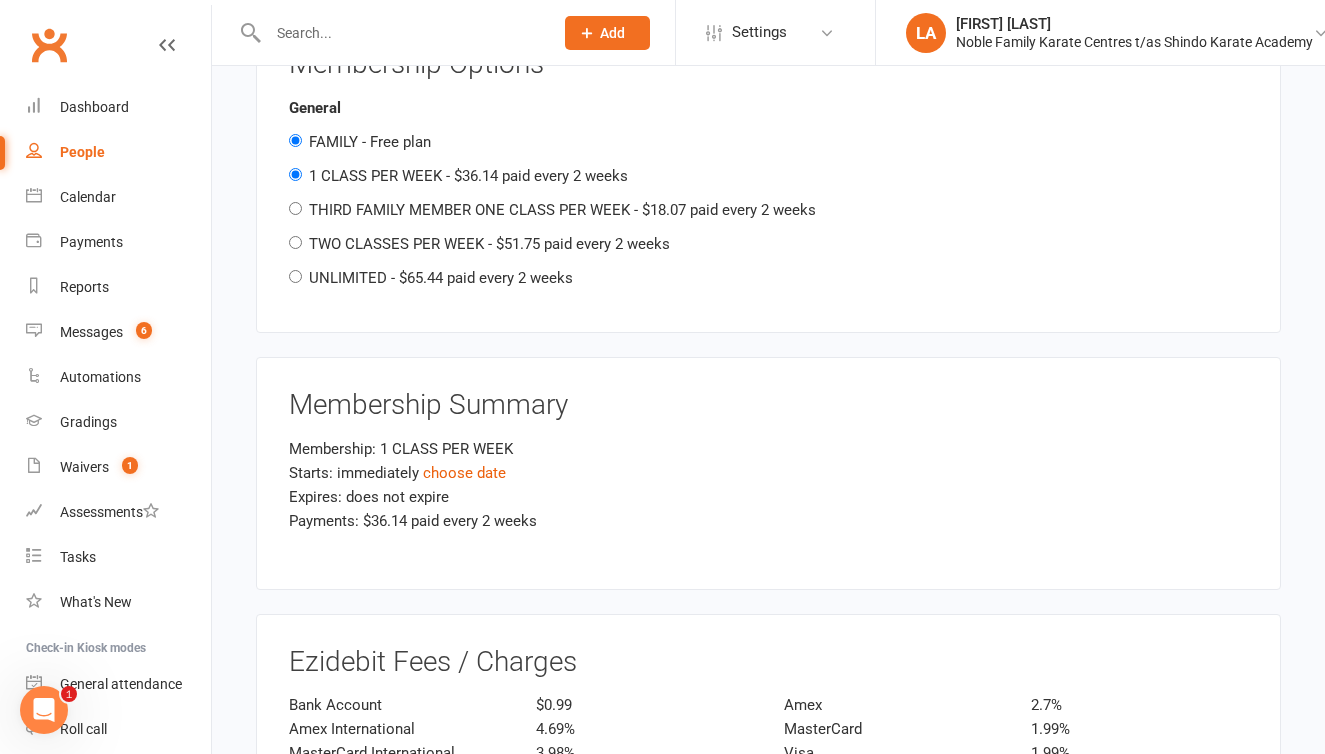 radio on "false" 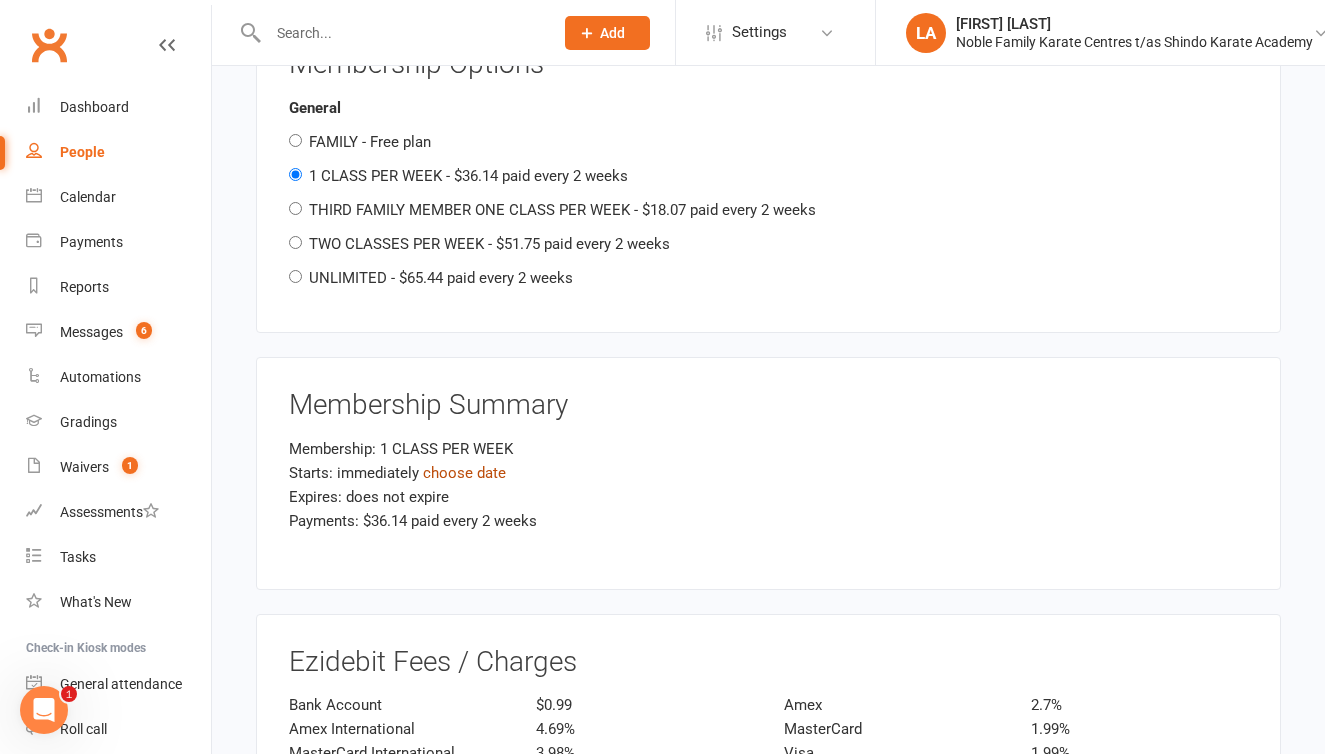 click on "choose date" at bounding box center [464, 473] 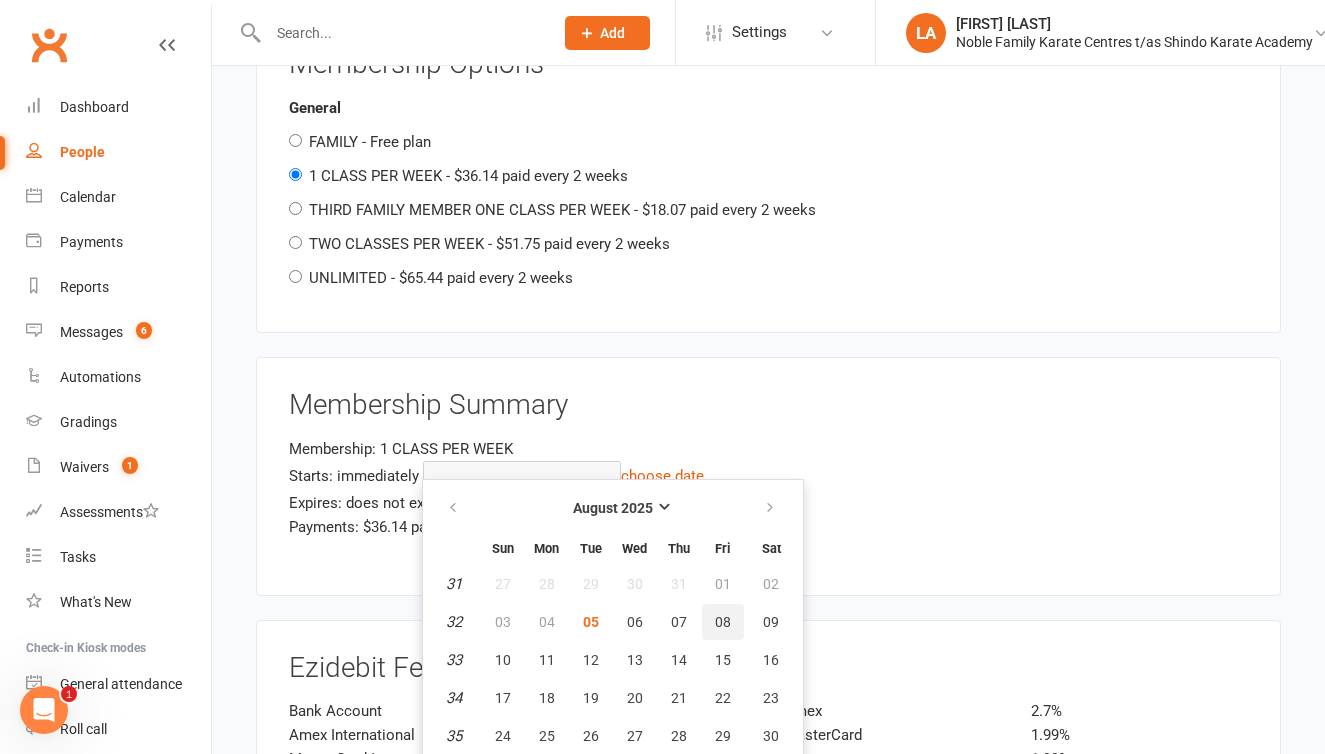 click on "08" at bounding box center (723, 622) 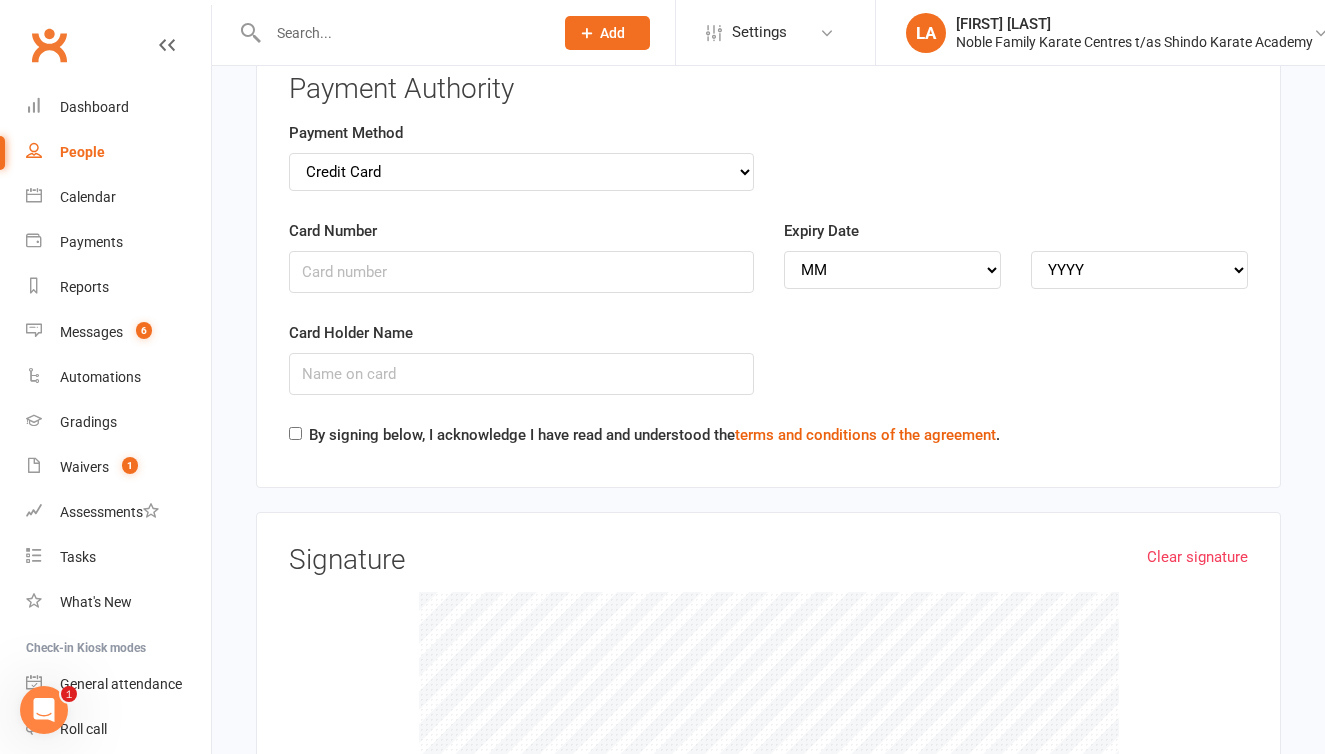 scroll, scrollTop: 3061, scrollLeft: 0, axis: vertical 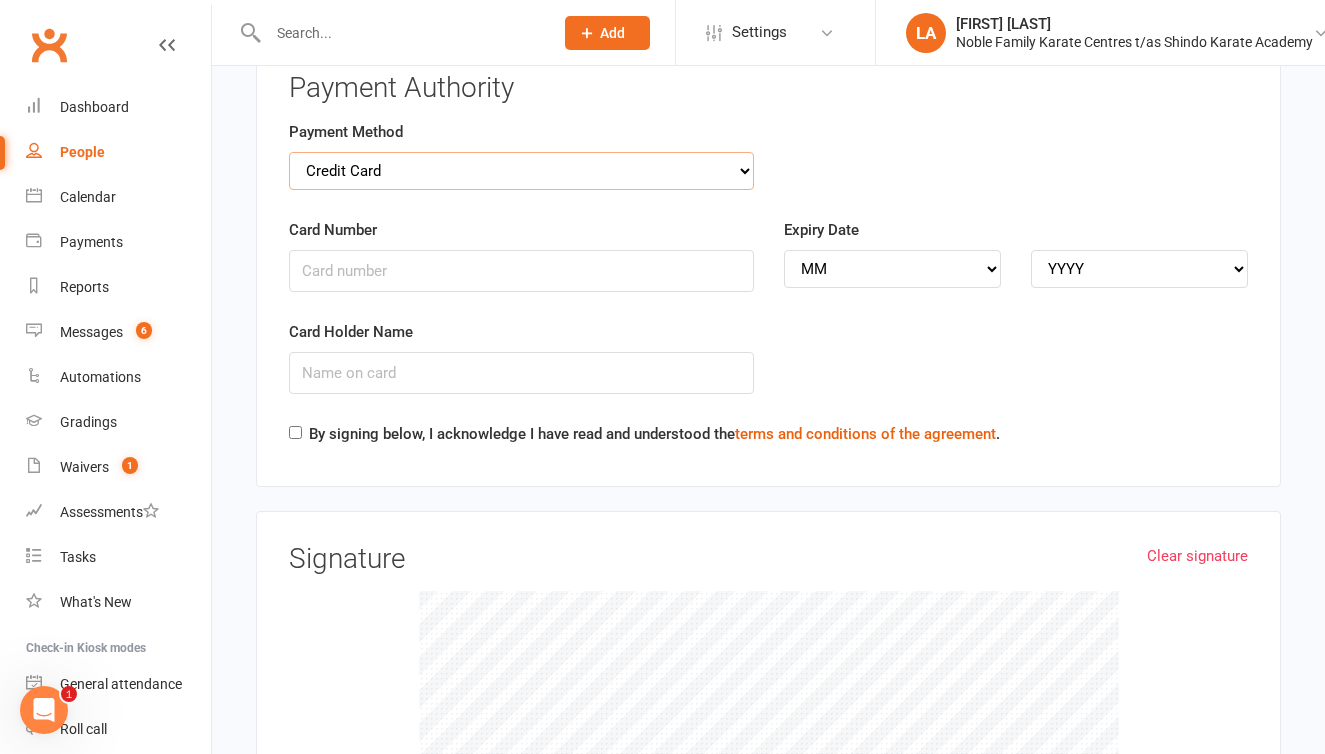 select on "bank_account" 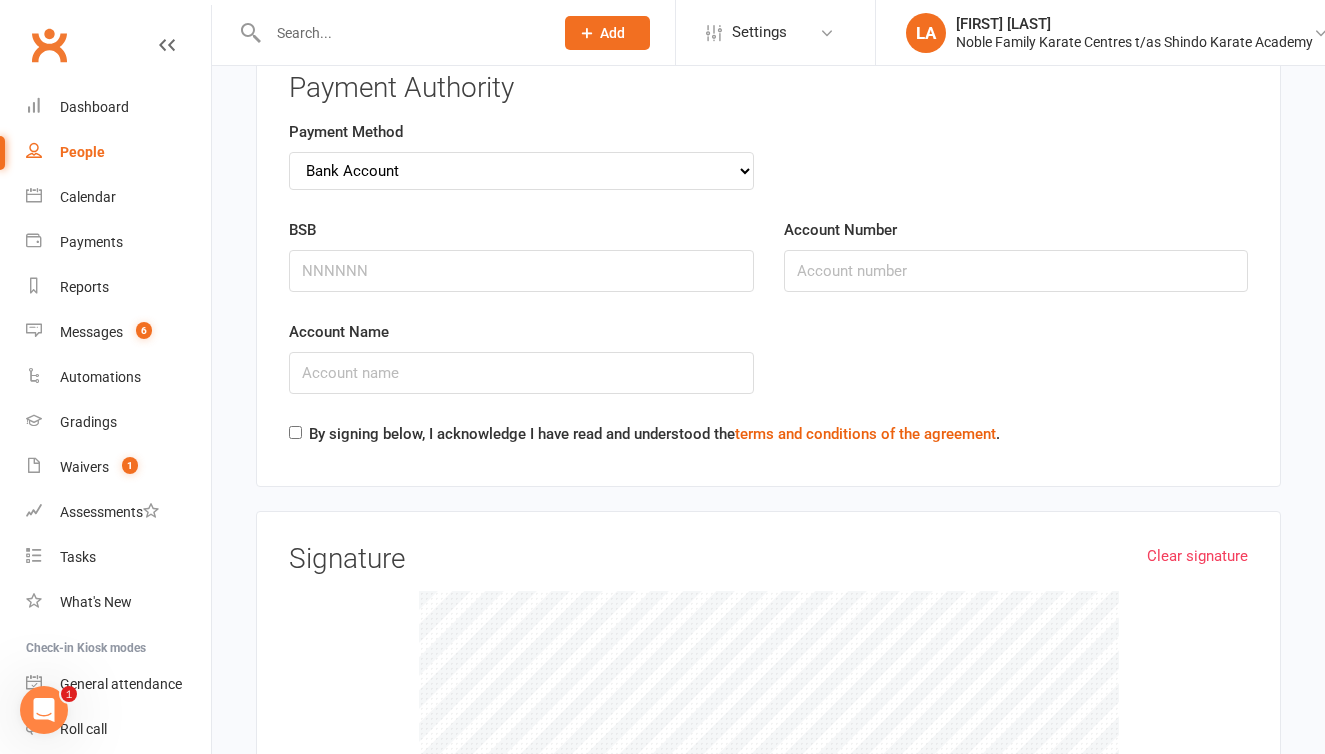 click on "BSB" at bounding box center [521, 271] 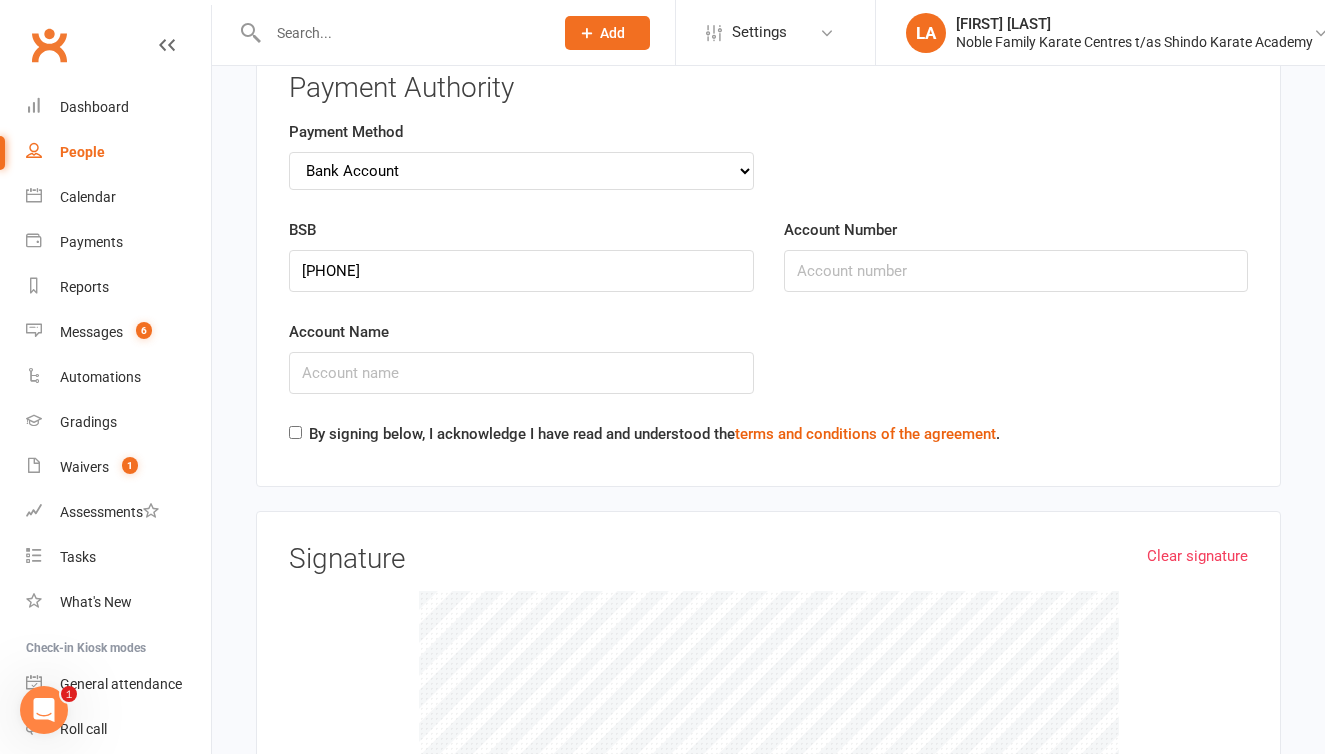 type on "063791" 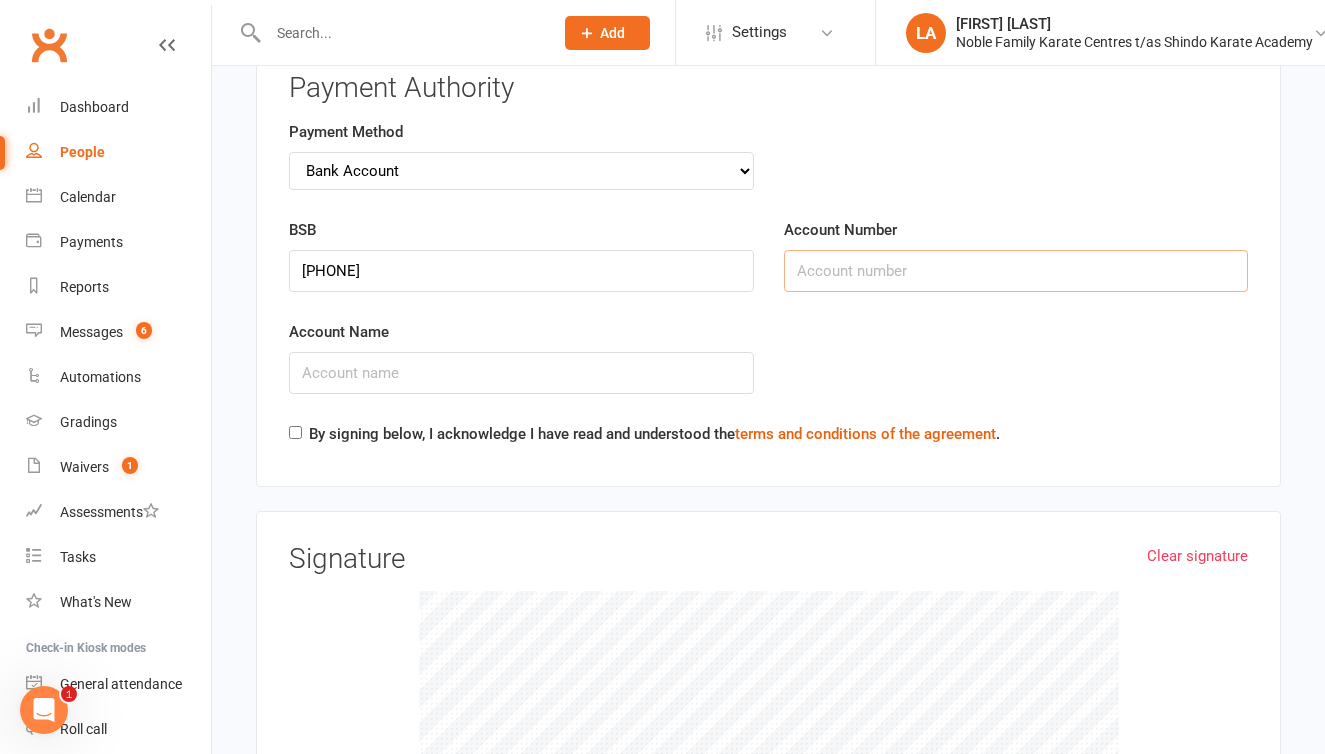 click on "Account Number" at bounding box center (1016, 271) 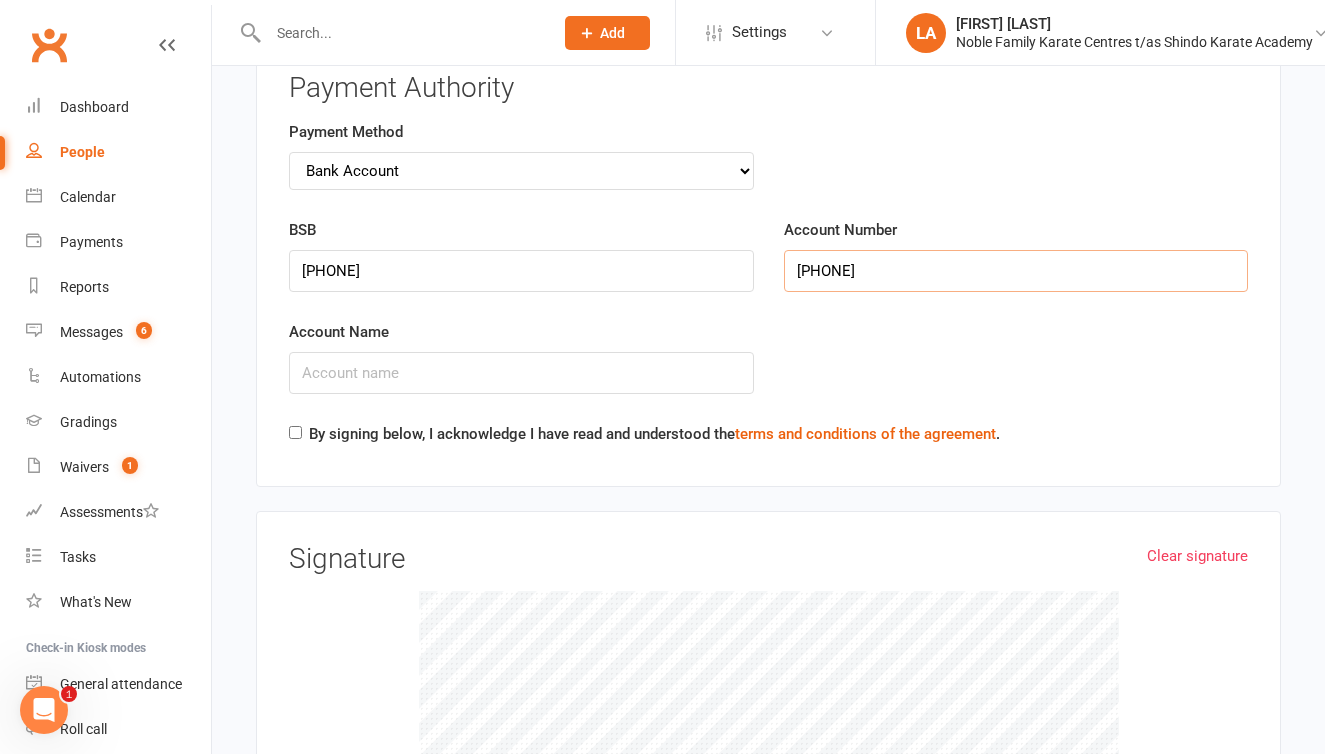 type on "10720411" 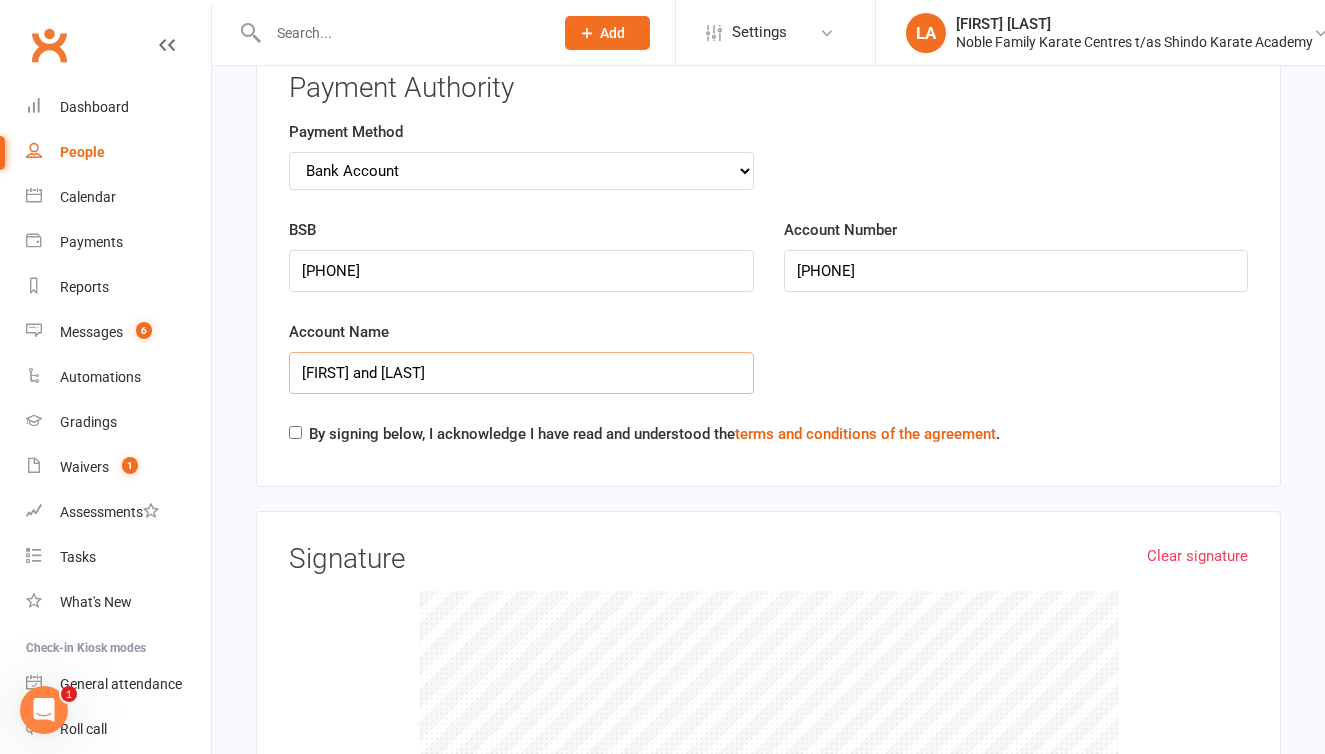 type on "Chris and Kat Bergin" 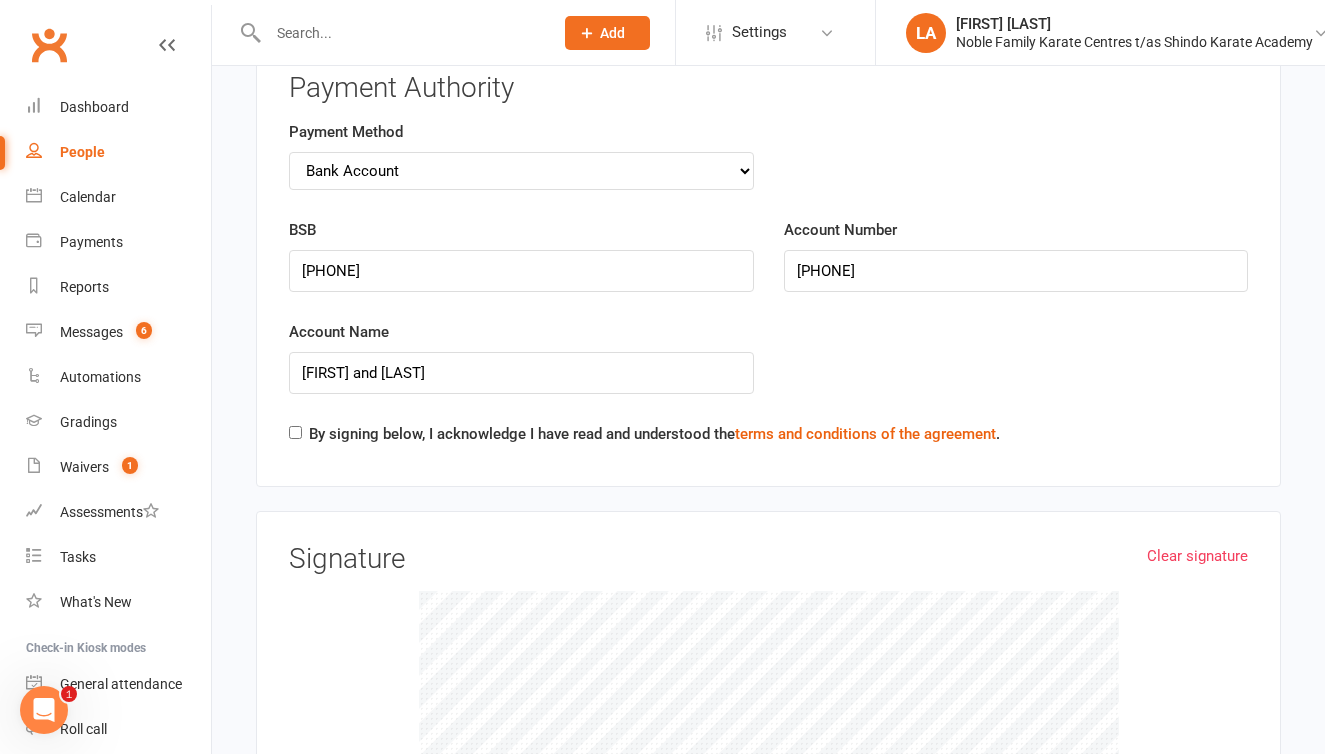 click on "By signing below, I acknowledge I have read and understood the  terms and conditions of the agreement ." at bounding box center [295, 432] 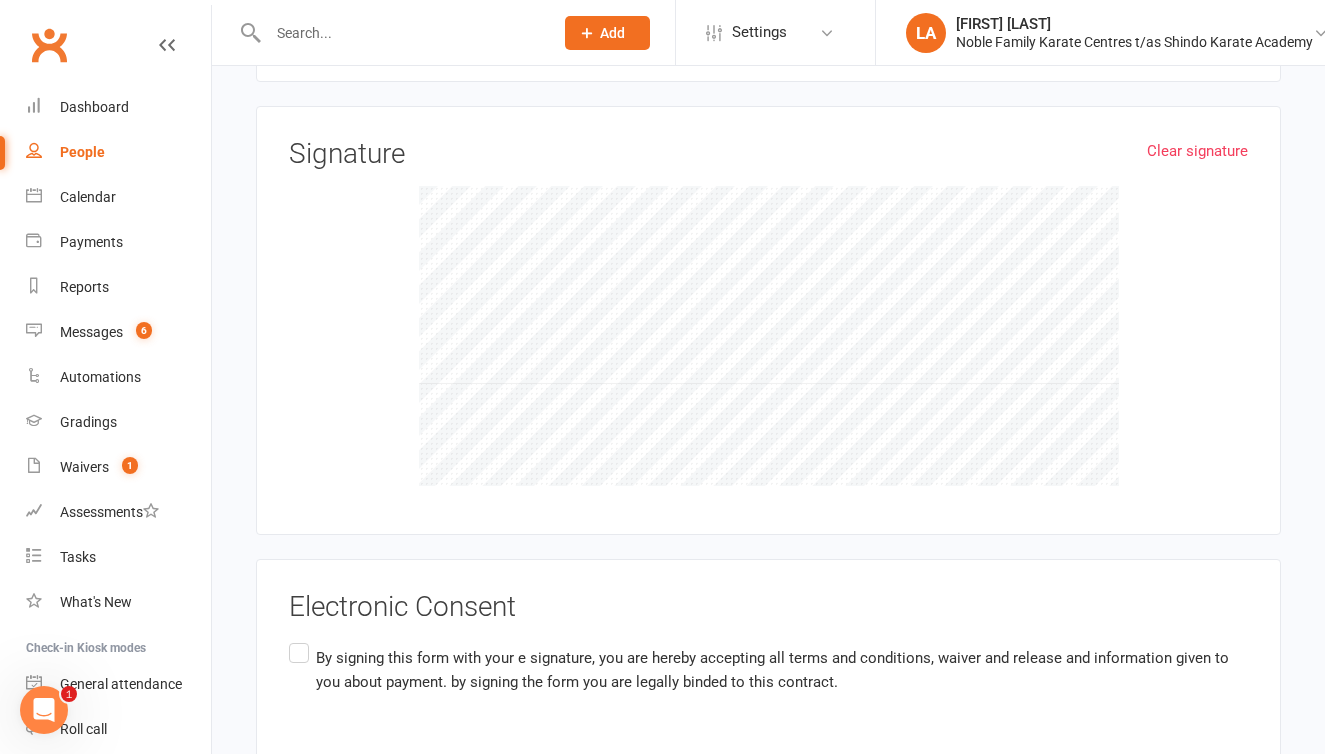 scroll, scrollTop: 3467, scrollLeft: 0, axis: vertical 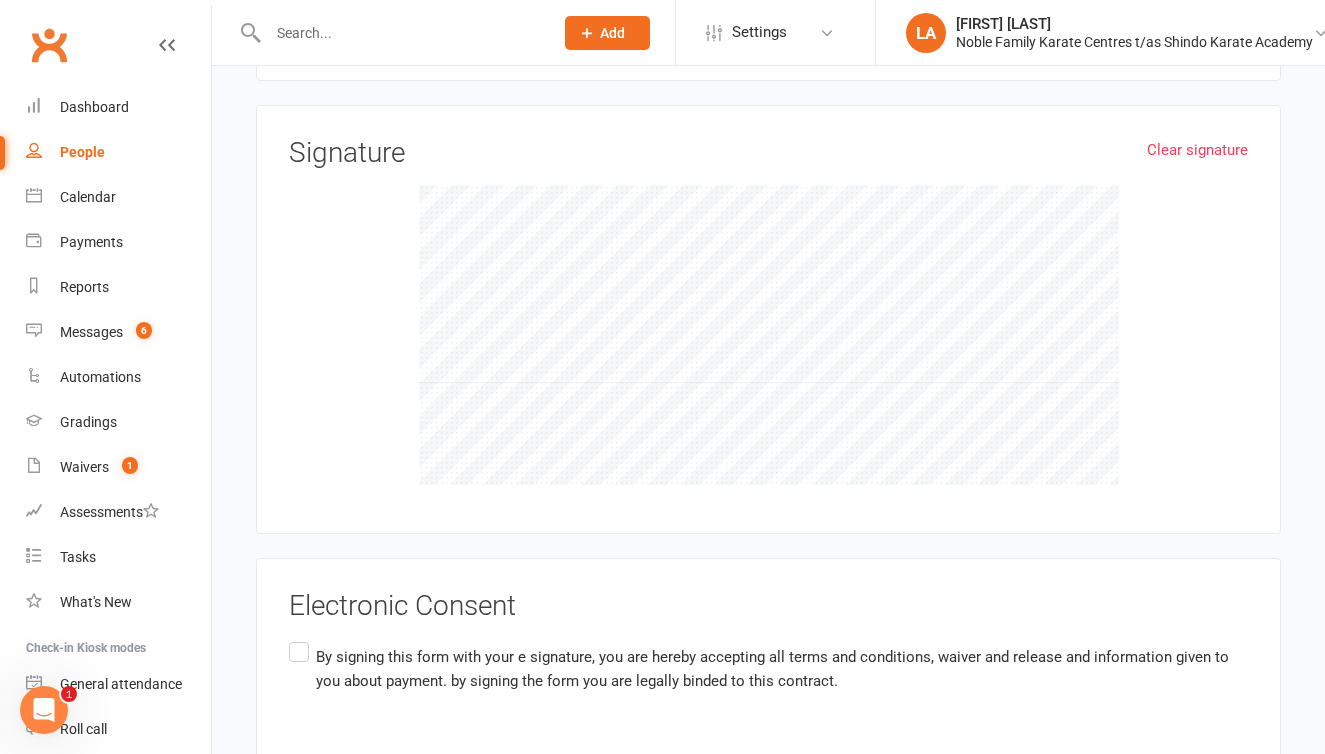 click on "By signing this form with your e signature, you are hereby accepting all terms and conditions, waiver and release and information given to you about payment. by signing the form you are legally binded to this contract." at bounding box center [768, 669] 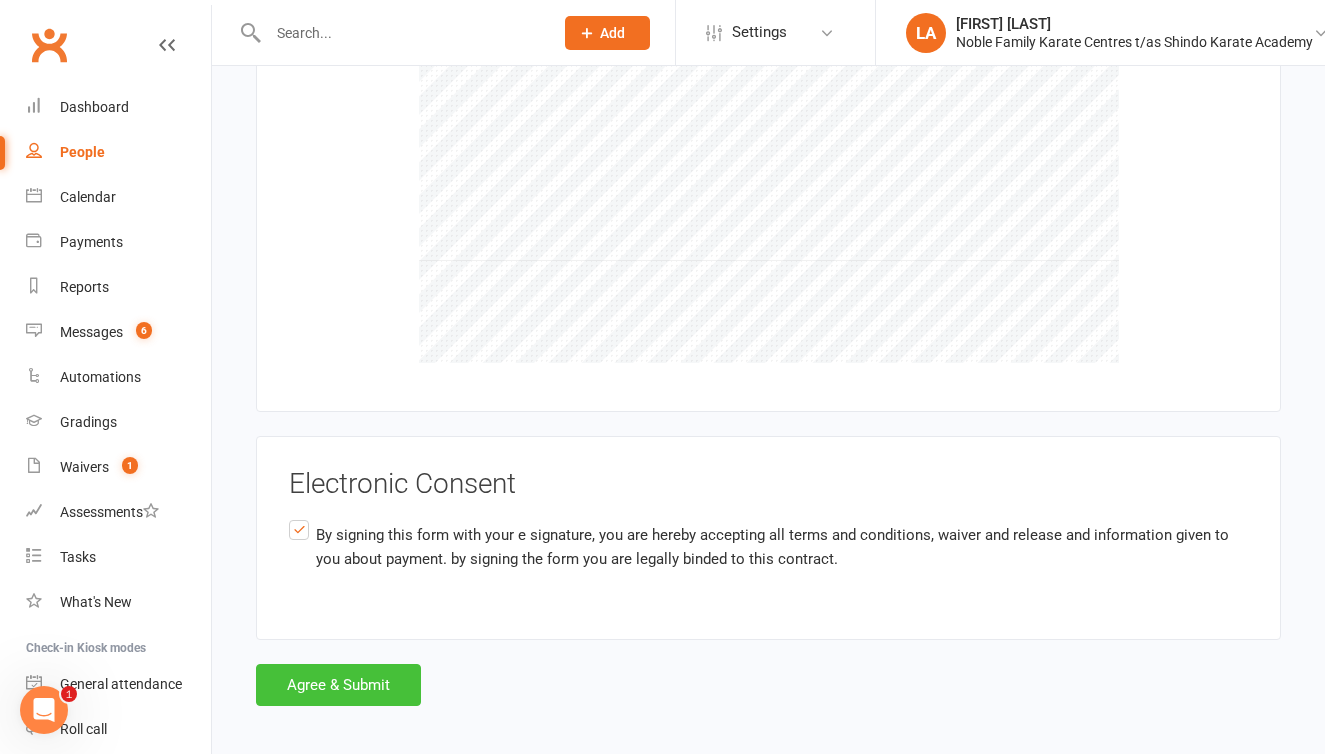 click on "Agree & Submit" at bounding box center [338, 685] 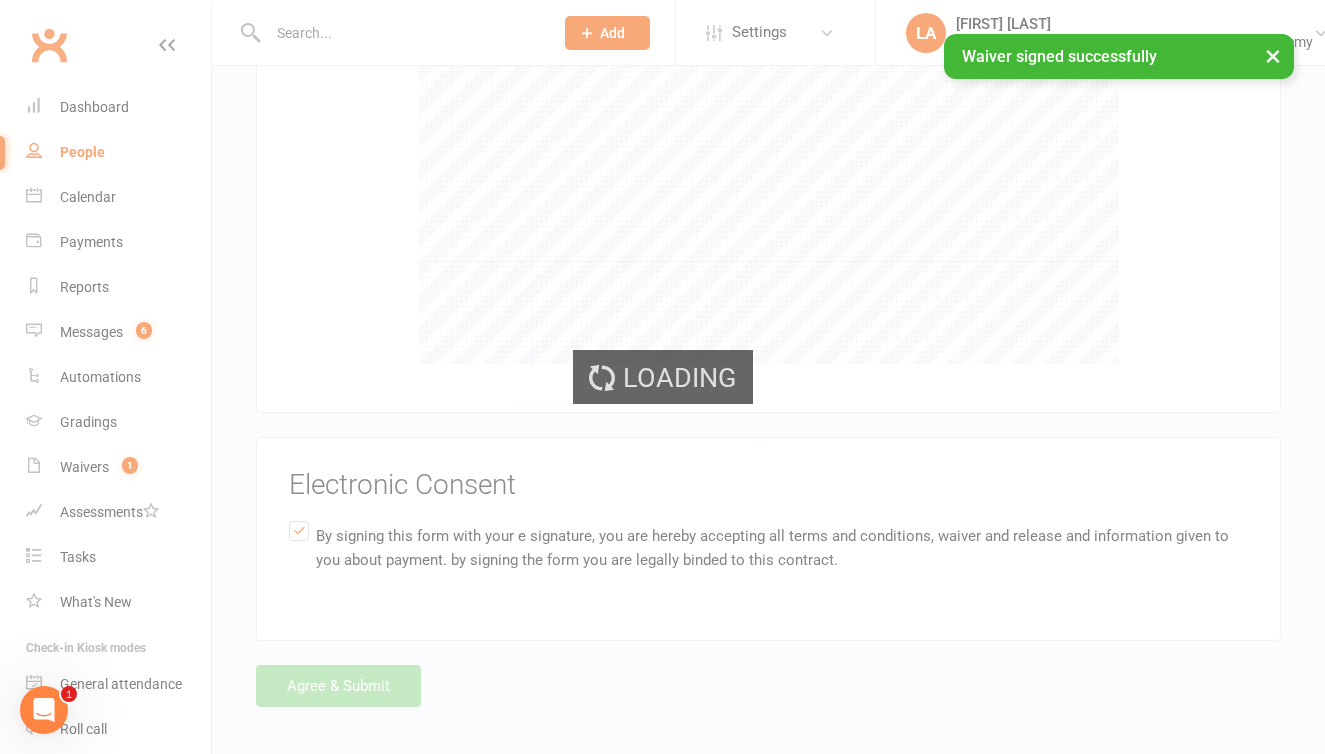 scroll, scrollTop: 0, scrollLeft: 0, axis: both 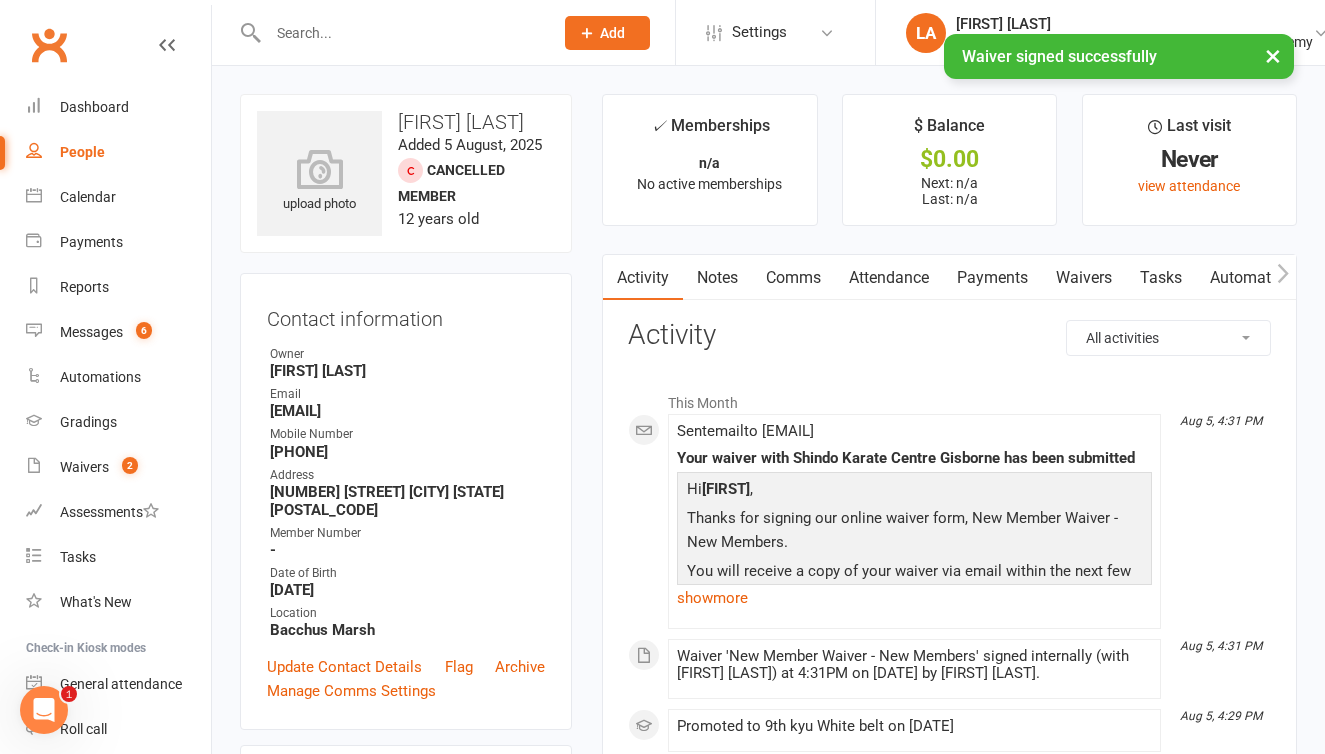click 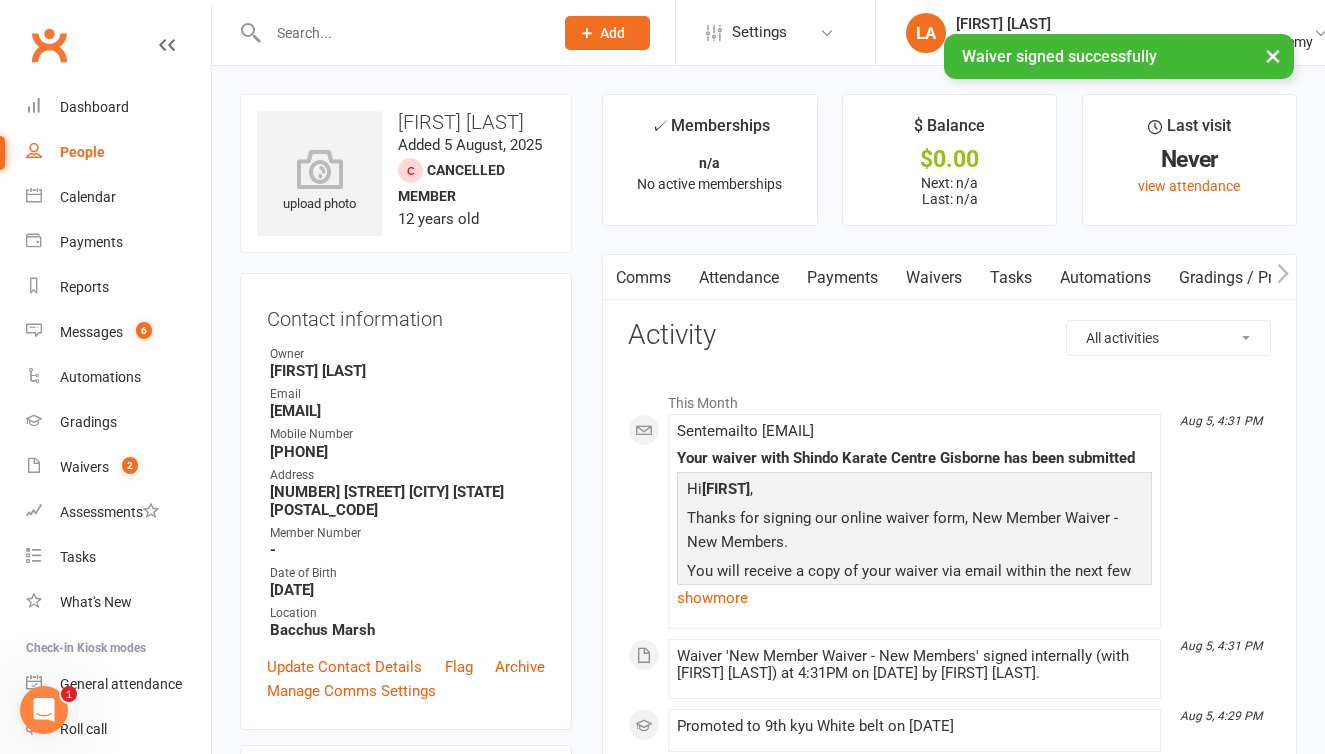 scroll, scrollTop: 0, scrollLeft: 150, axis: horizontal 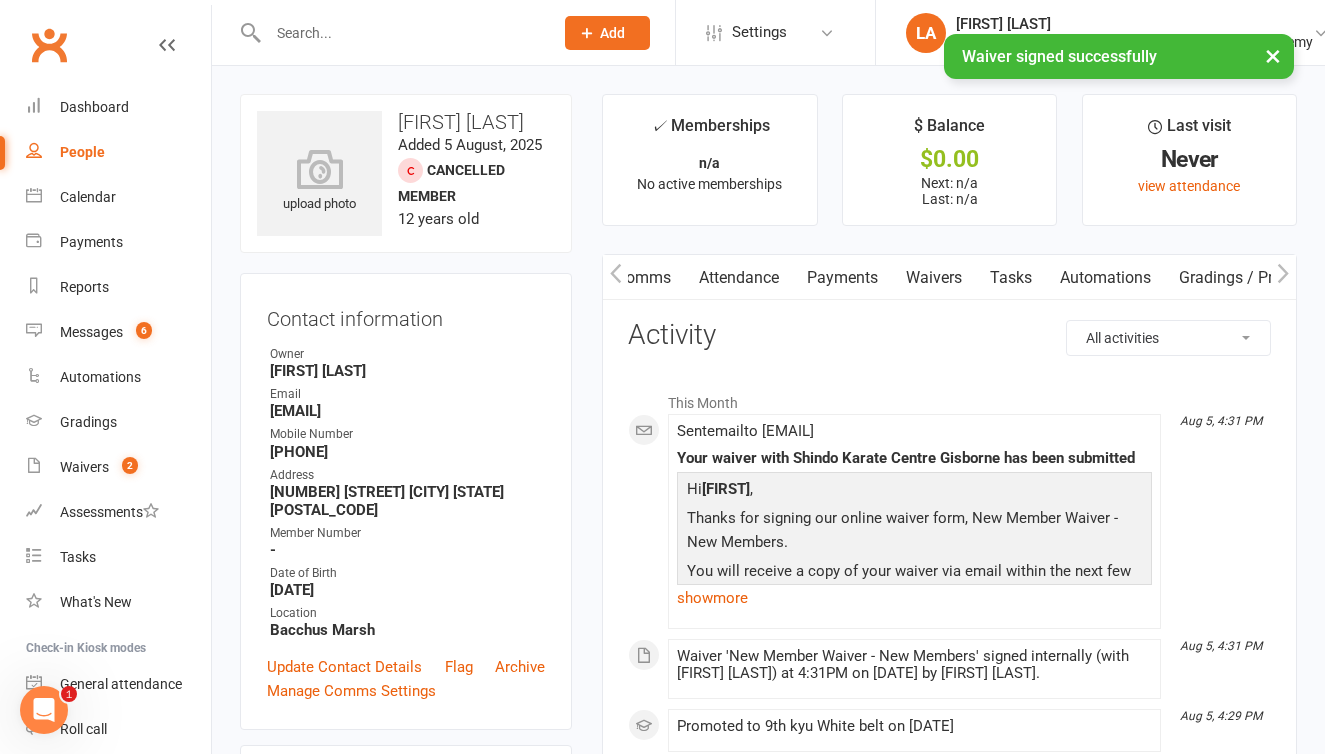 click 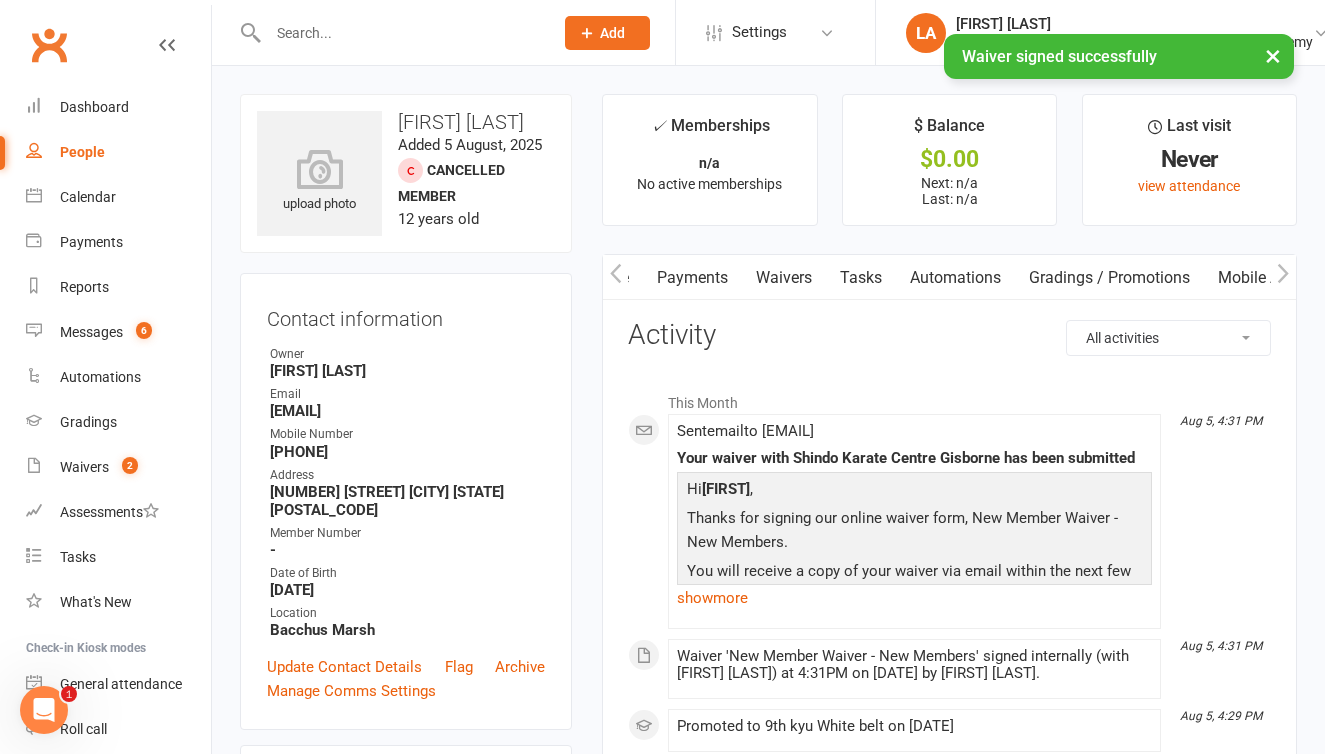 scroll, scrollTop: 0, scrollLeft: 300, axis: horizontal 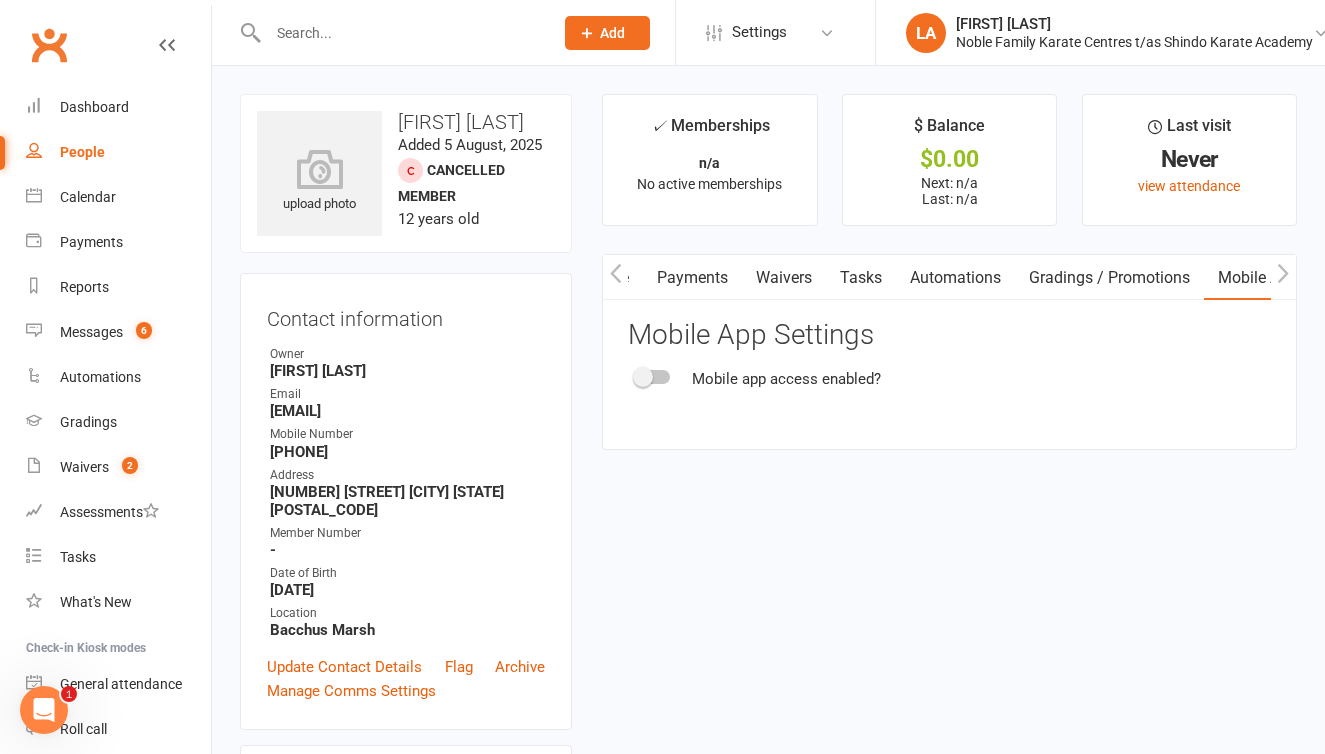 click at bounding box center [653, 377] 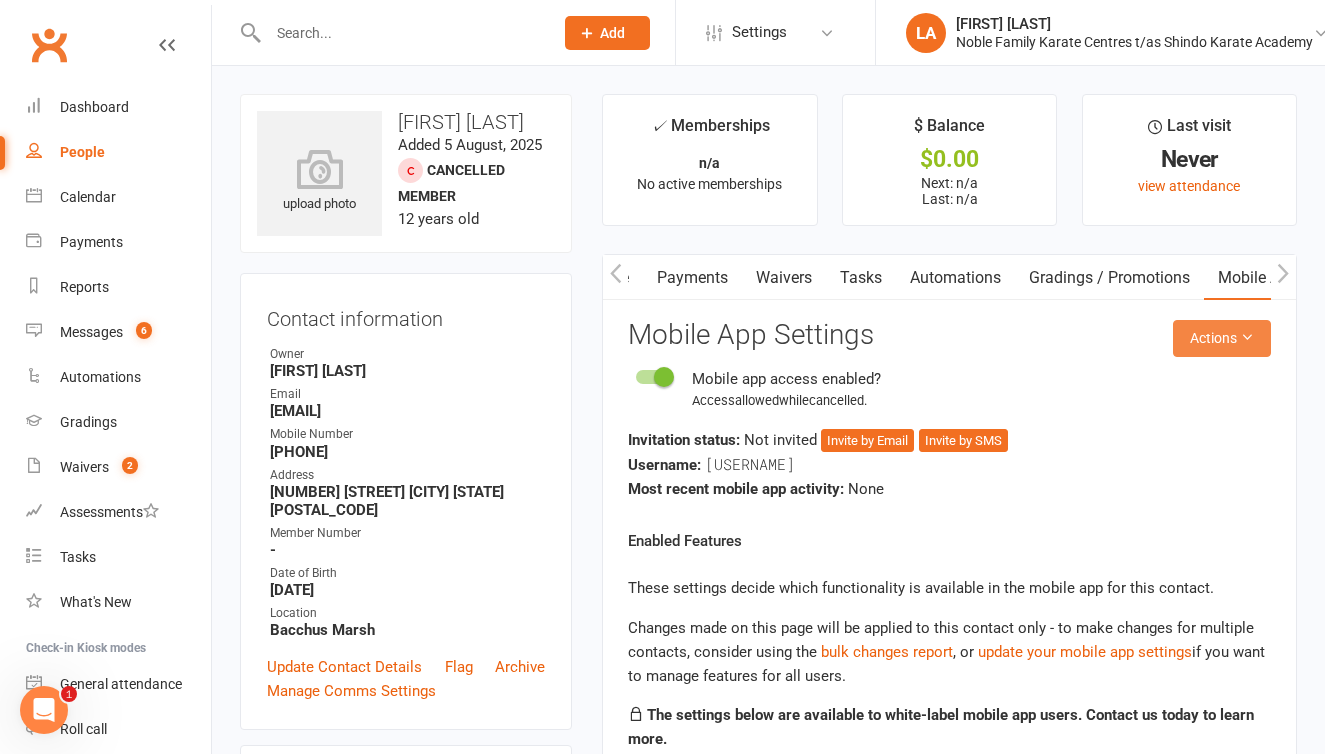 click on "Actions" at bounding box center [1222, 338] 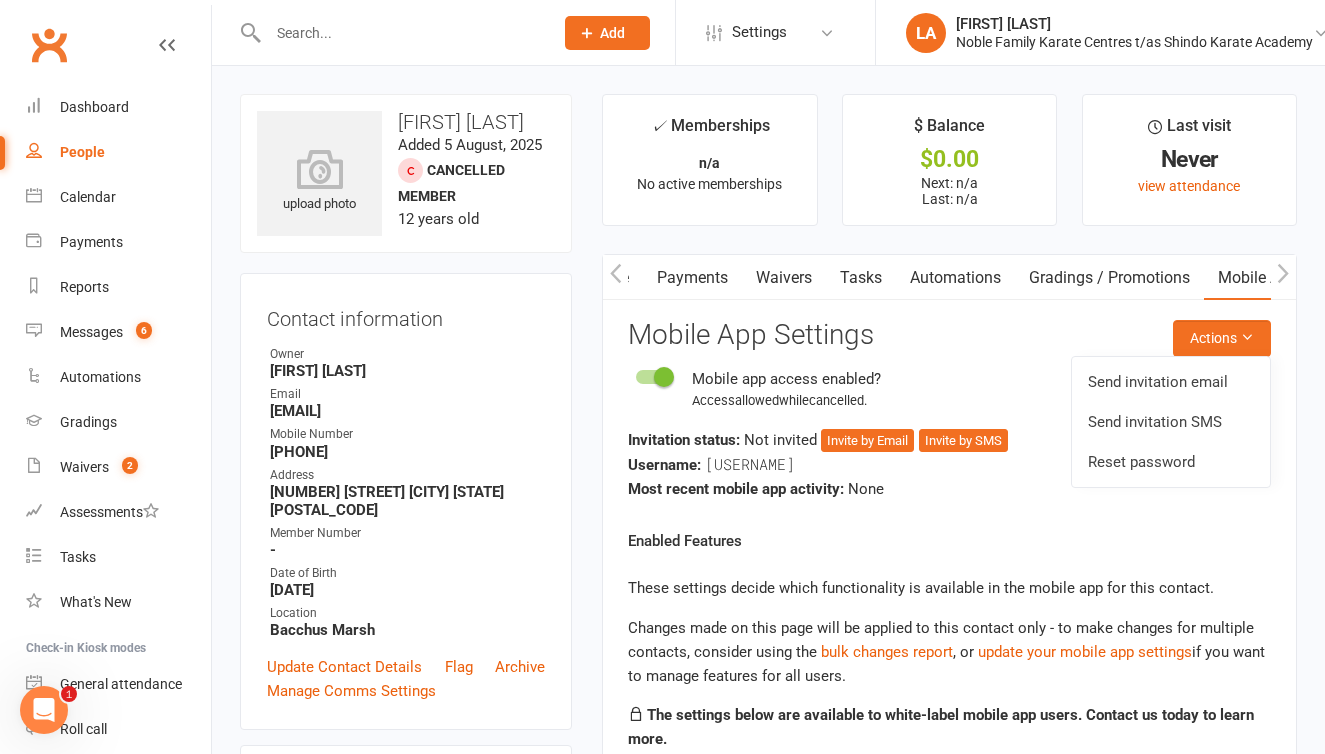 click on "Actions   Mobile App Settings Mobile app access enabled? Access  allowed  while  cancelled .   Invitation status:   Not invited   Invite by Email Invite by SMS     Username:   zbergin71   Most recent mobile app activity:   None Enabled Features These settings decide which functionality is available in the mobile app for this contact. Changes made on this page will be applied to this contact only - to make changes for multiple contacts, consider using the   bulk changes report , or   update your mobile app settings  if you want to manage features for all users.   The settings below are available to white-label mobile app users. Contact us today to learn more. View event timetable View bookings (past / future) Making bookings / Joining the waitlist Purchase memberships View payment information (payments and payment methods) My Shop (Product sales) Martial Arts Styles and Ranks ID Card" at bounding box center (949, 667) 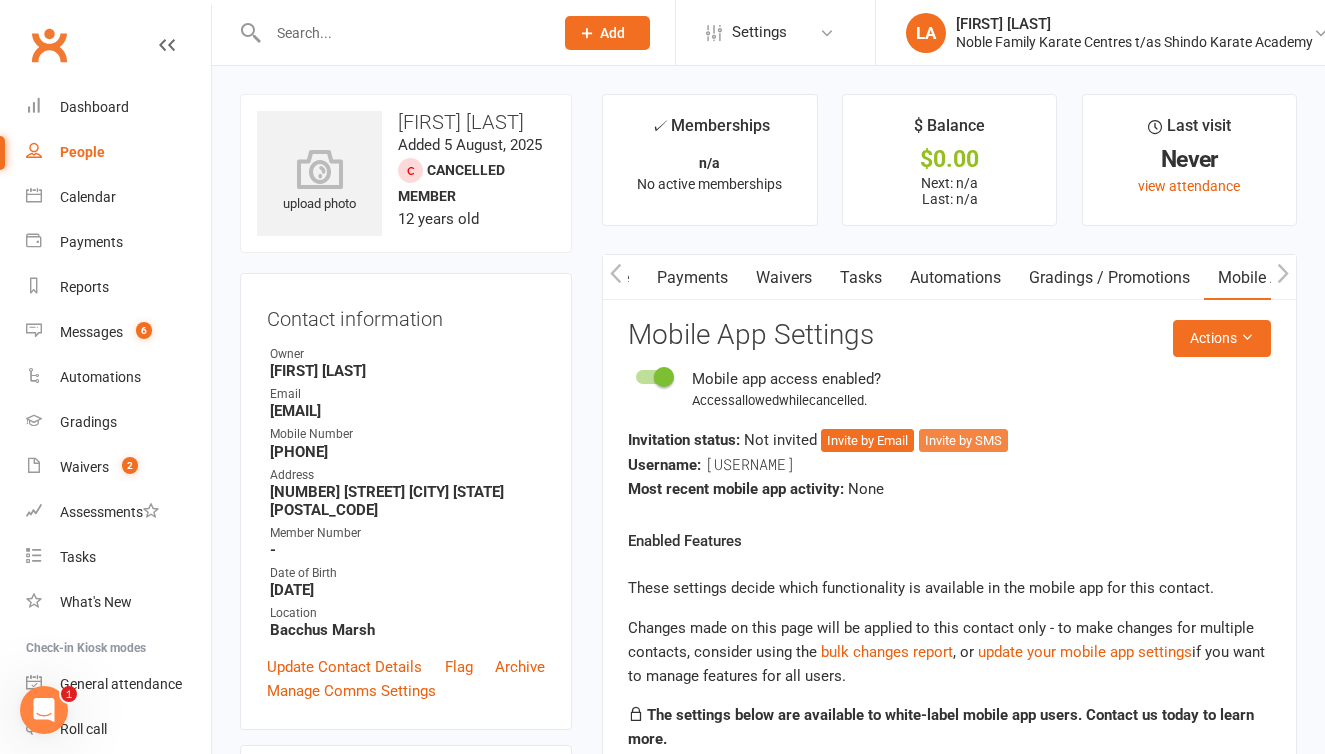 click on "Invite by SMS" at bounding box center [963, 441] 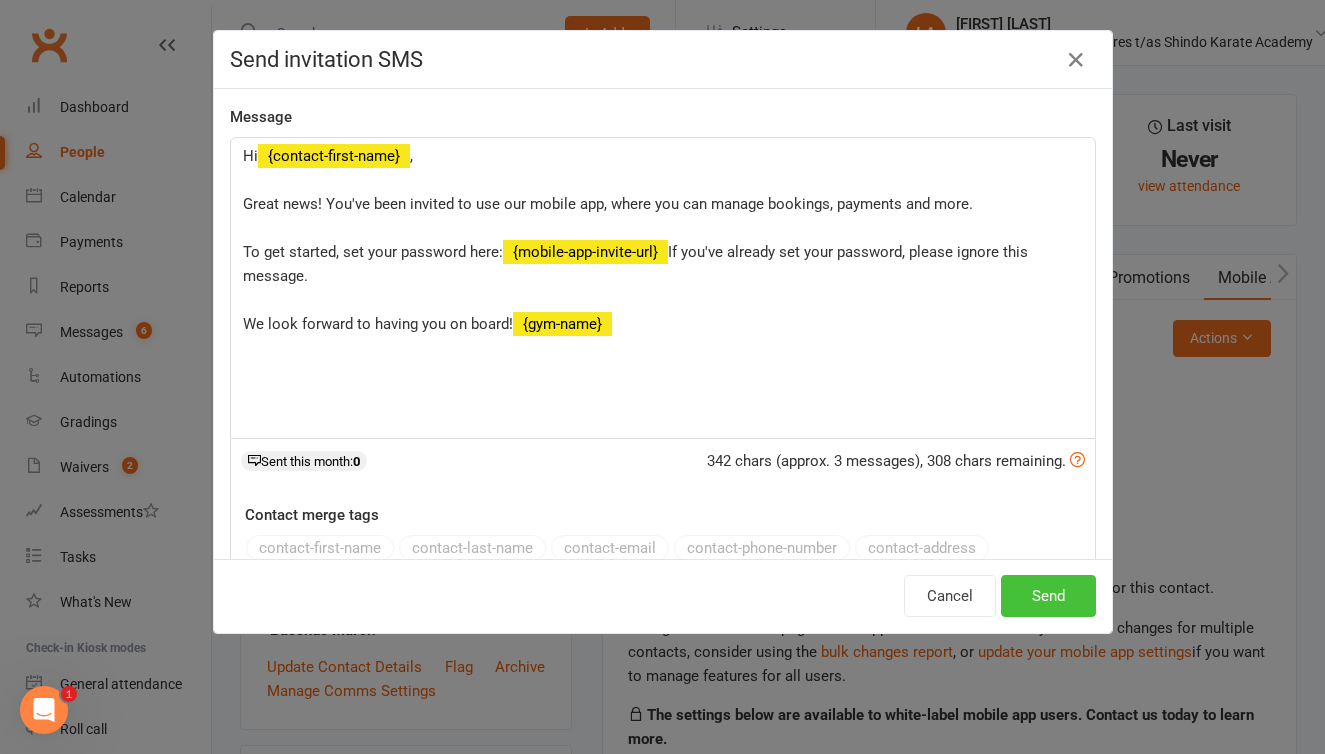 click on "Send" at bounding box center (1048, 596) 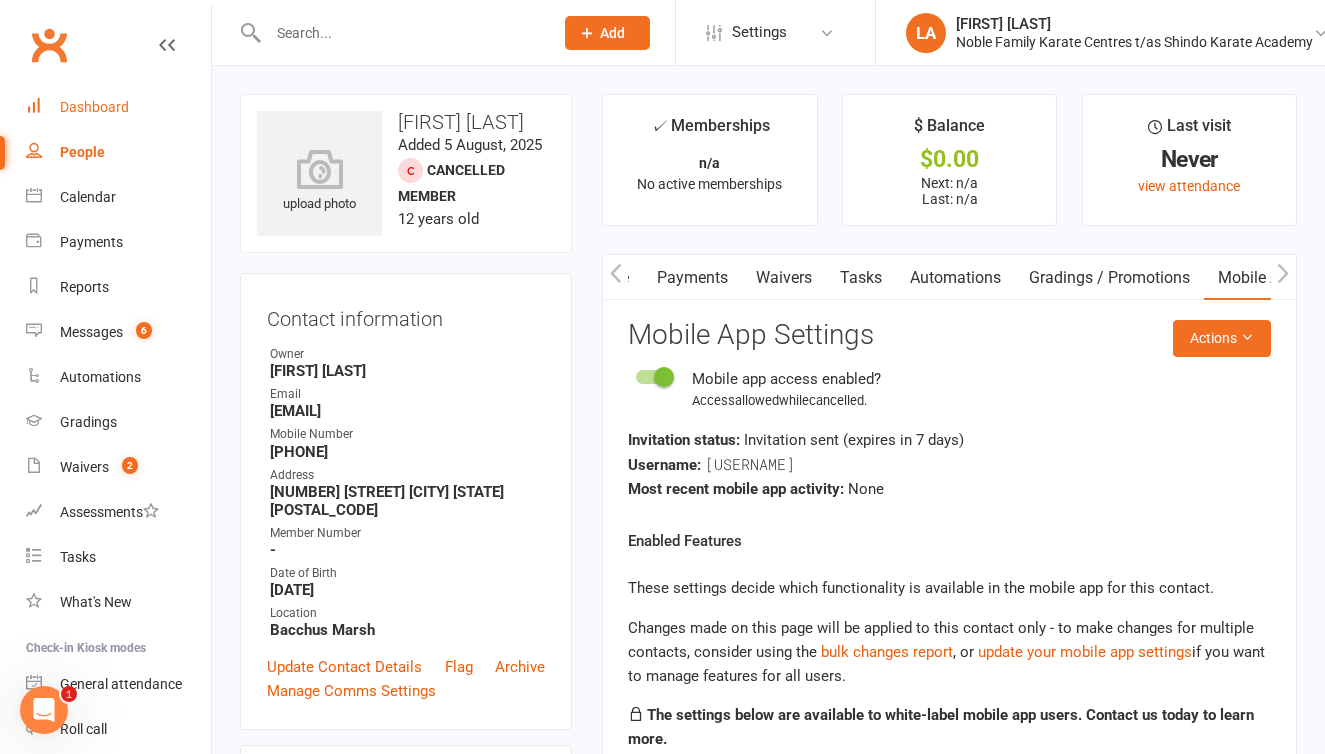 click on "Dashboard" at bounding box center [94, 107] 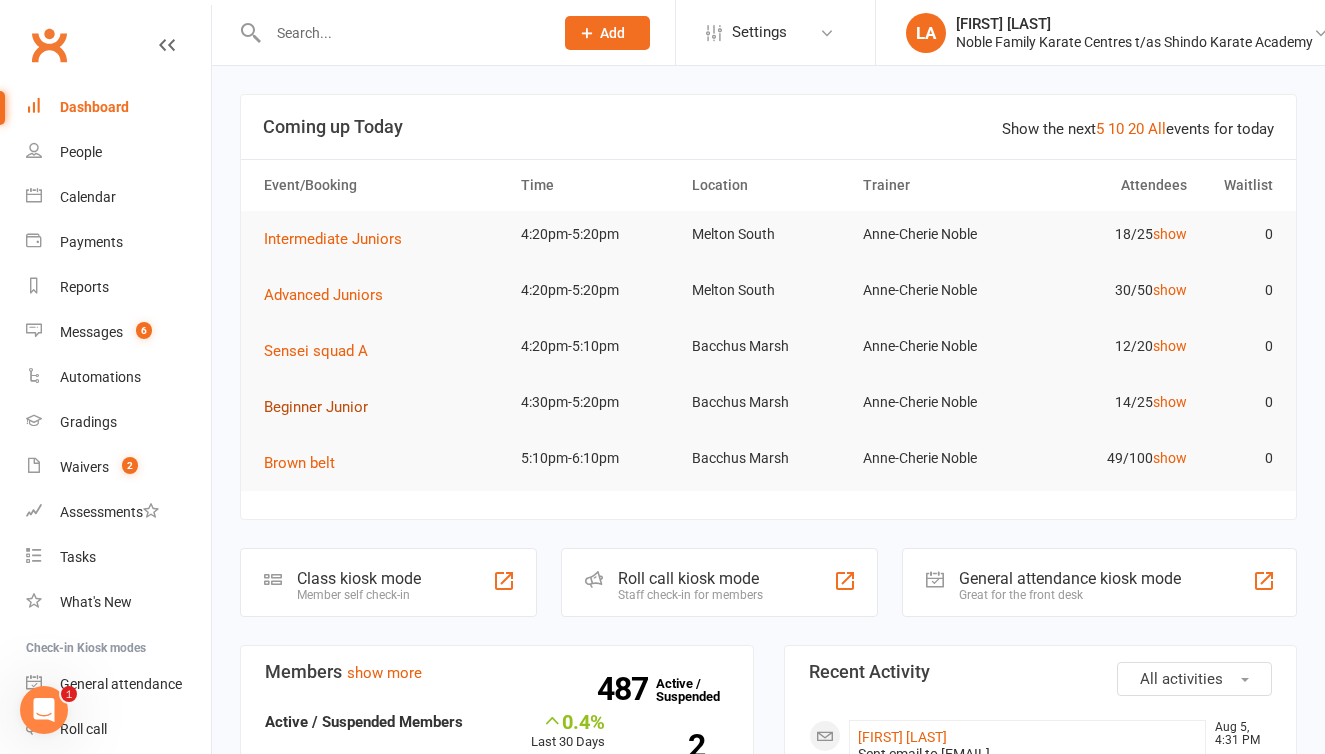 click on "Beginner Junior" at bounding box center [316, 407] 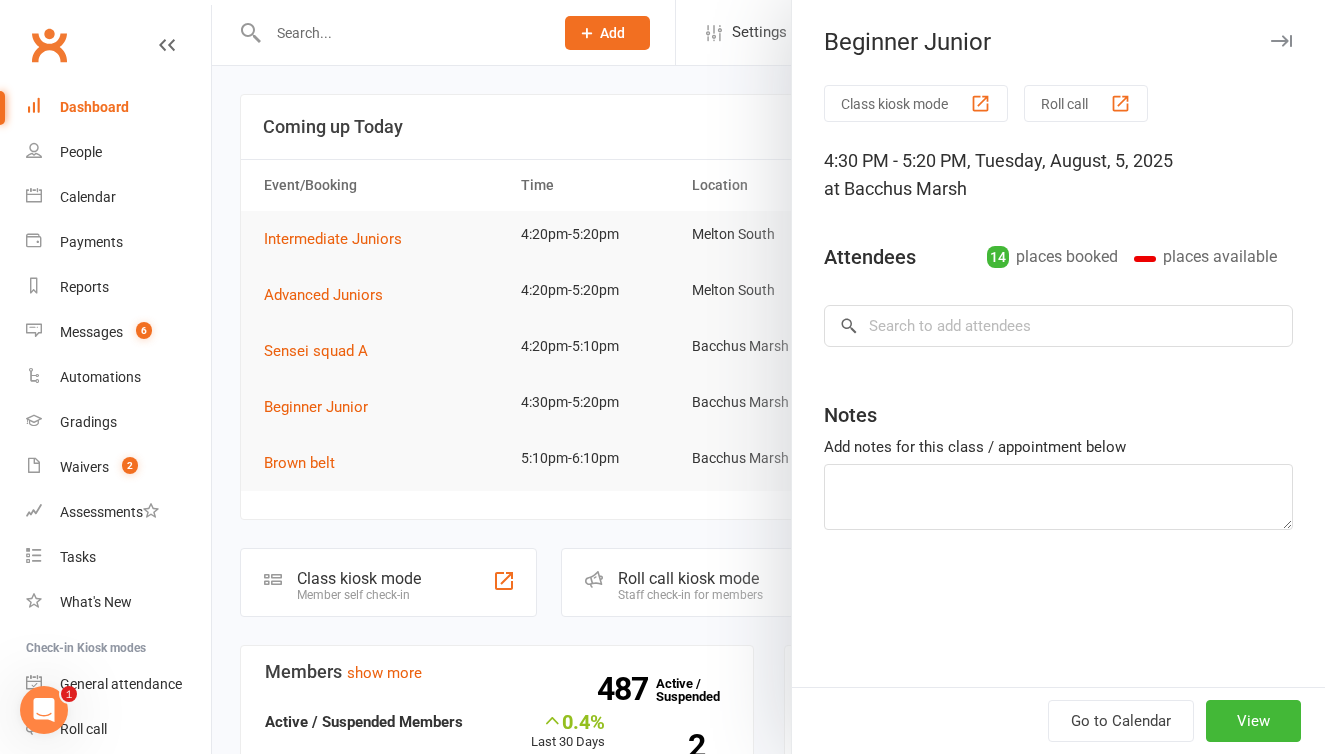 click on "Roll call" at bounding box center [1086, 103] 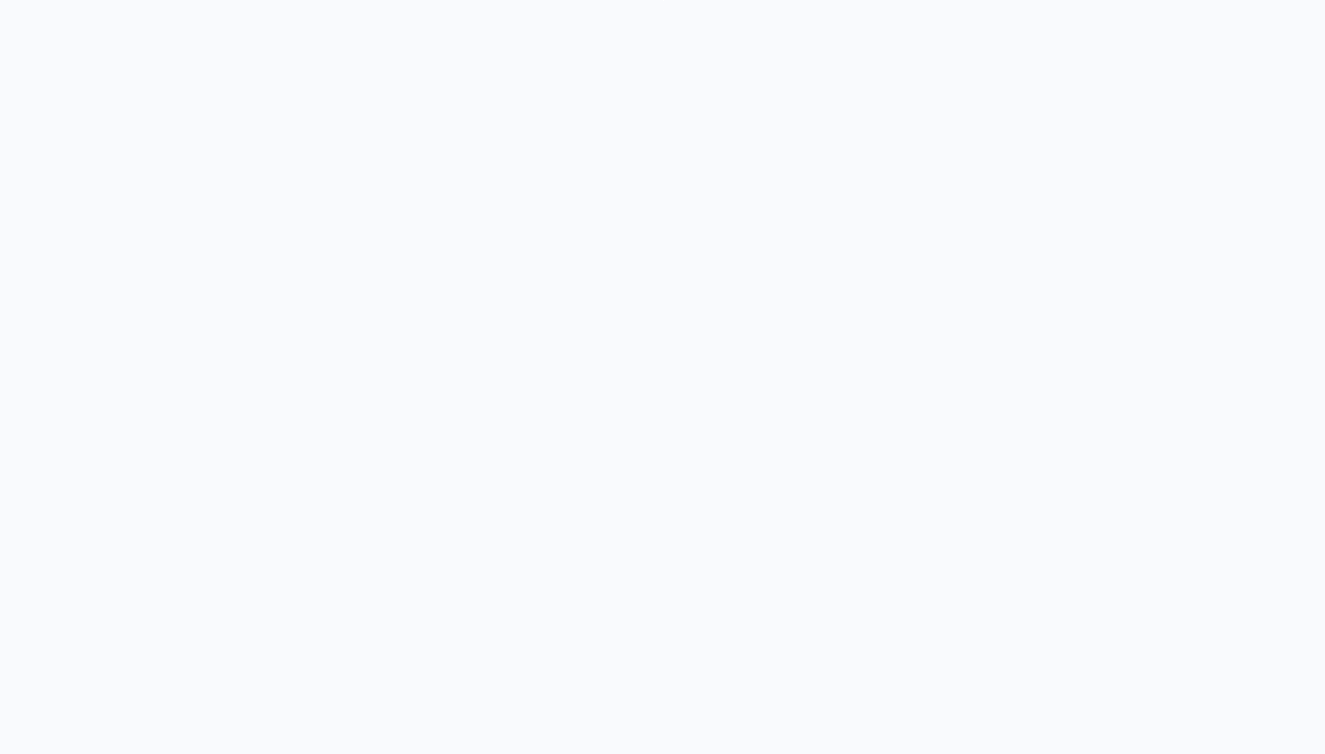scroll, scrollTop: 0, scrollLeft: 0, axis: both 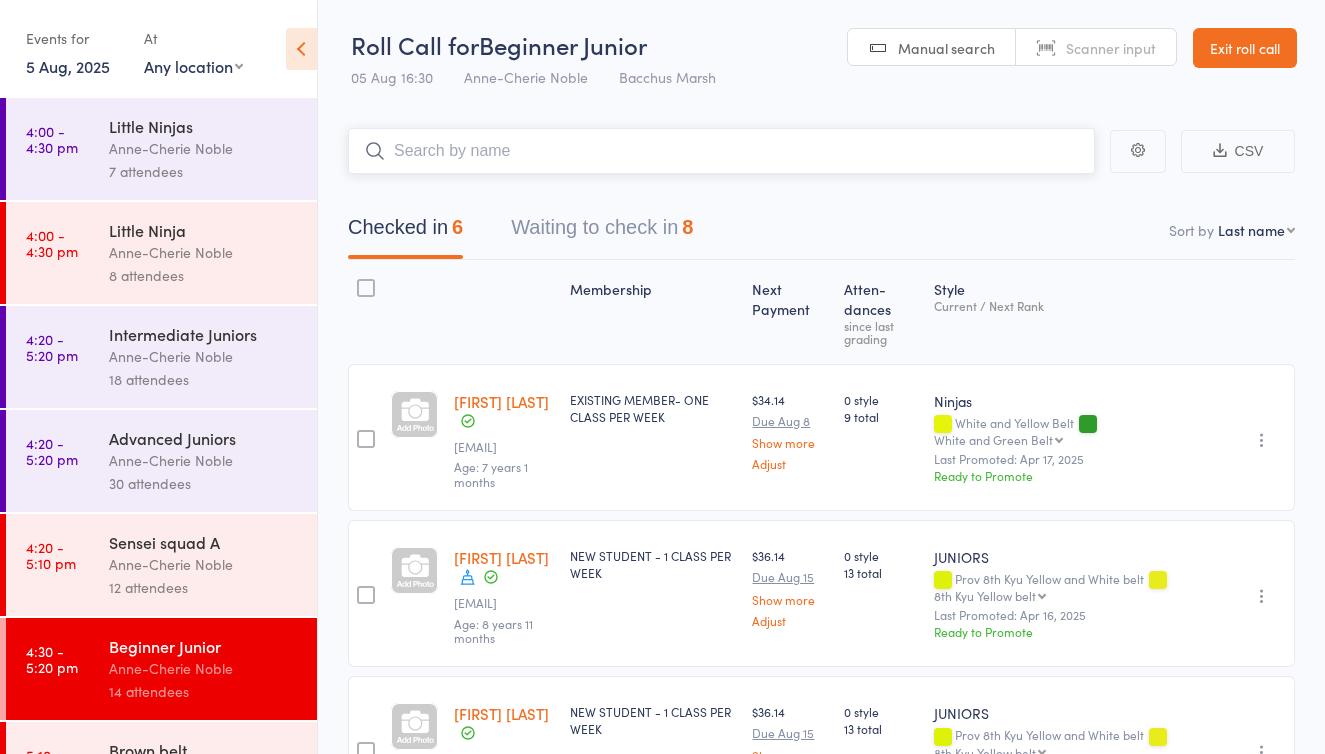 click on "Waiting to check in  8" at bounding box center [602, 232] 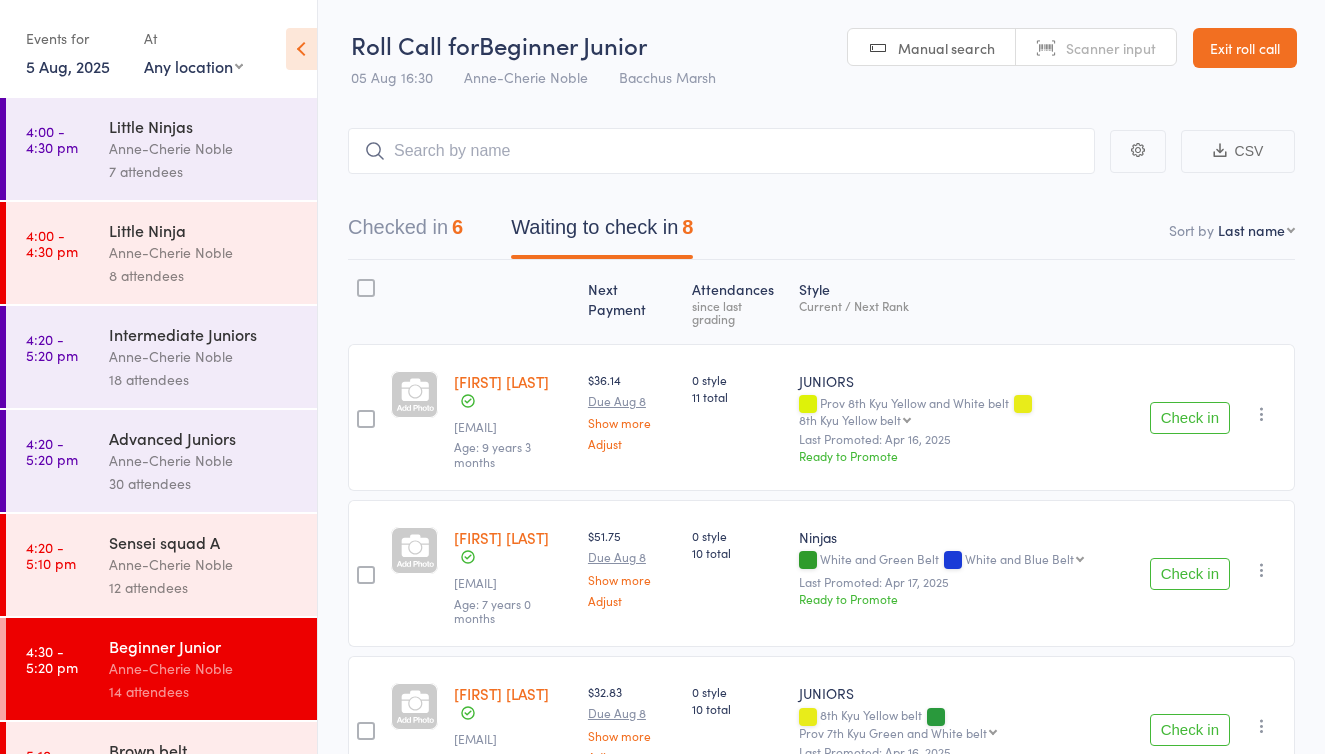 click on "Check in" at bounding box center [1190, 418] 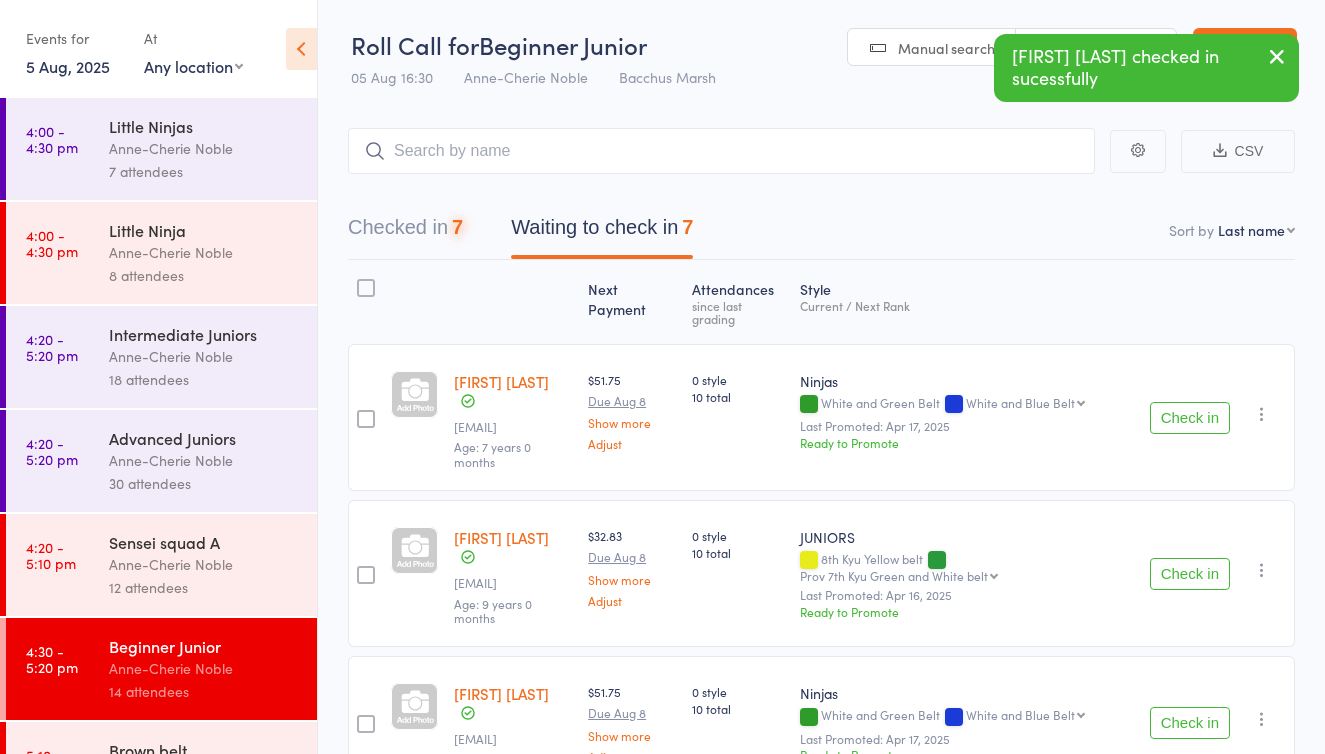 click on "Check in" at bounding box center [1190, 418] 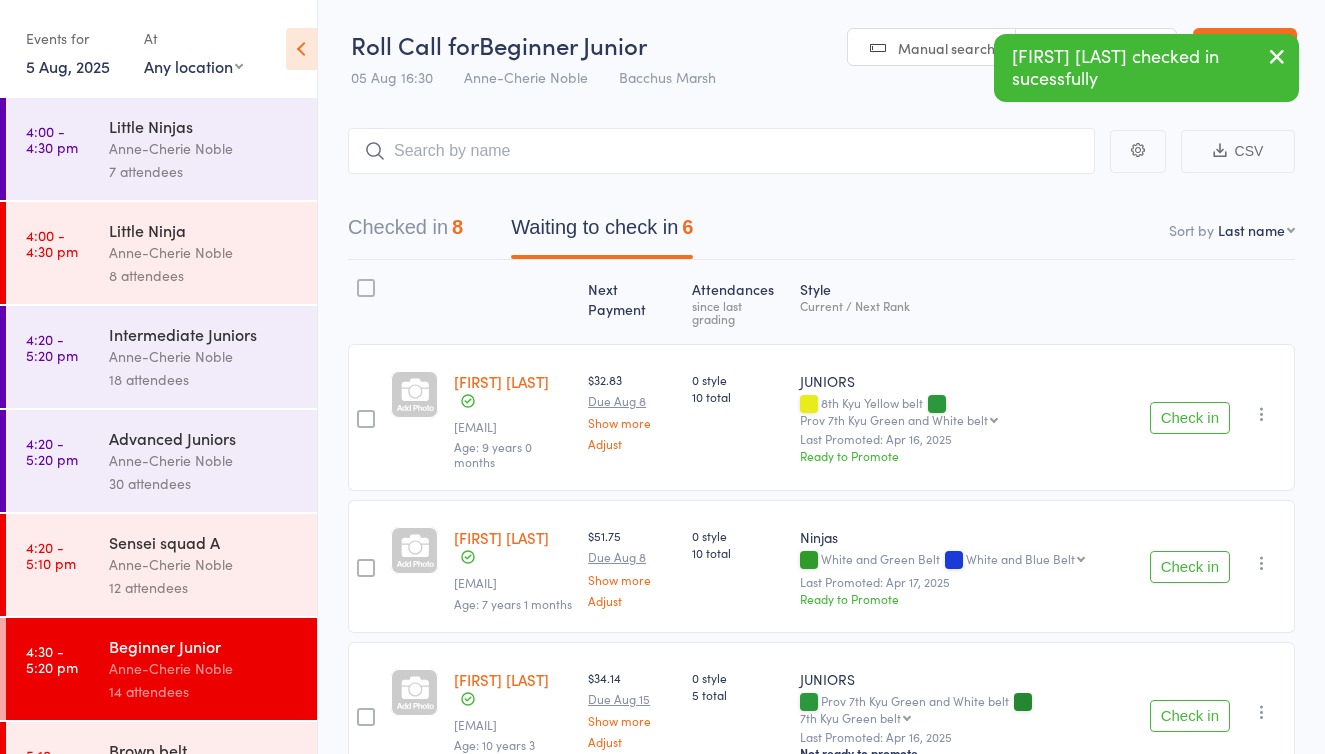 click on "Check in" at bounding box center (1190, 418) 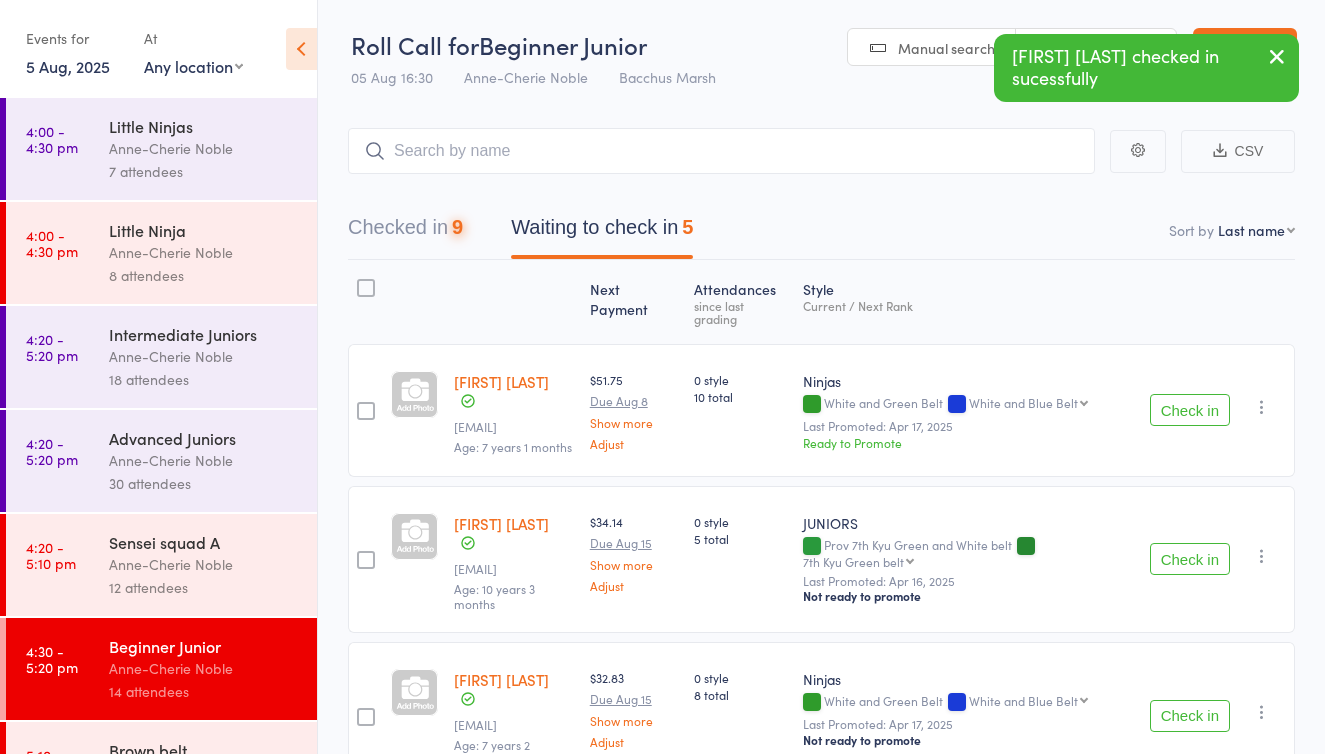 click on "Check in" at bounding box center (1190, 410) 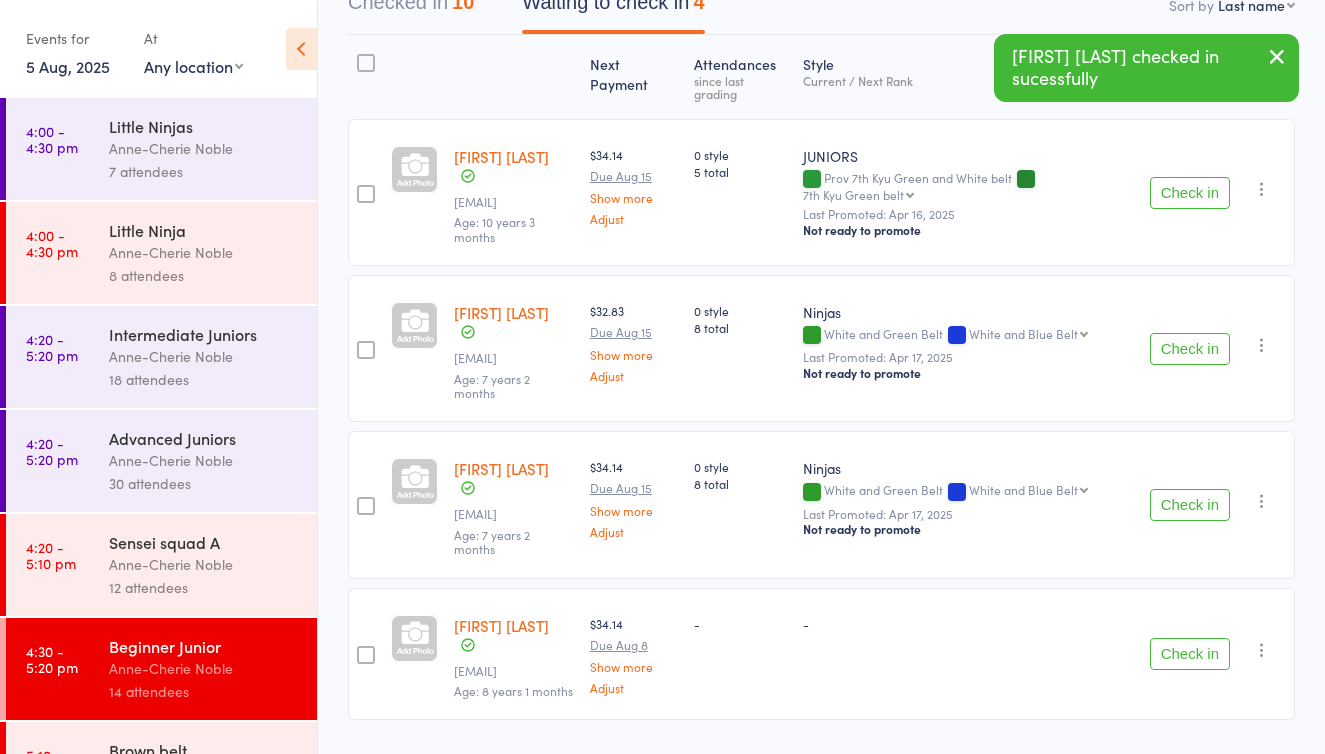click on "Check in" at bounding box center (1190, 654) 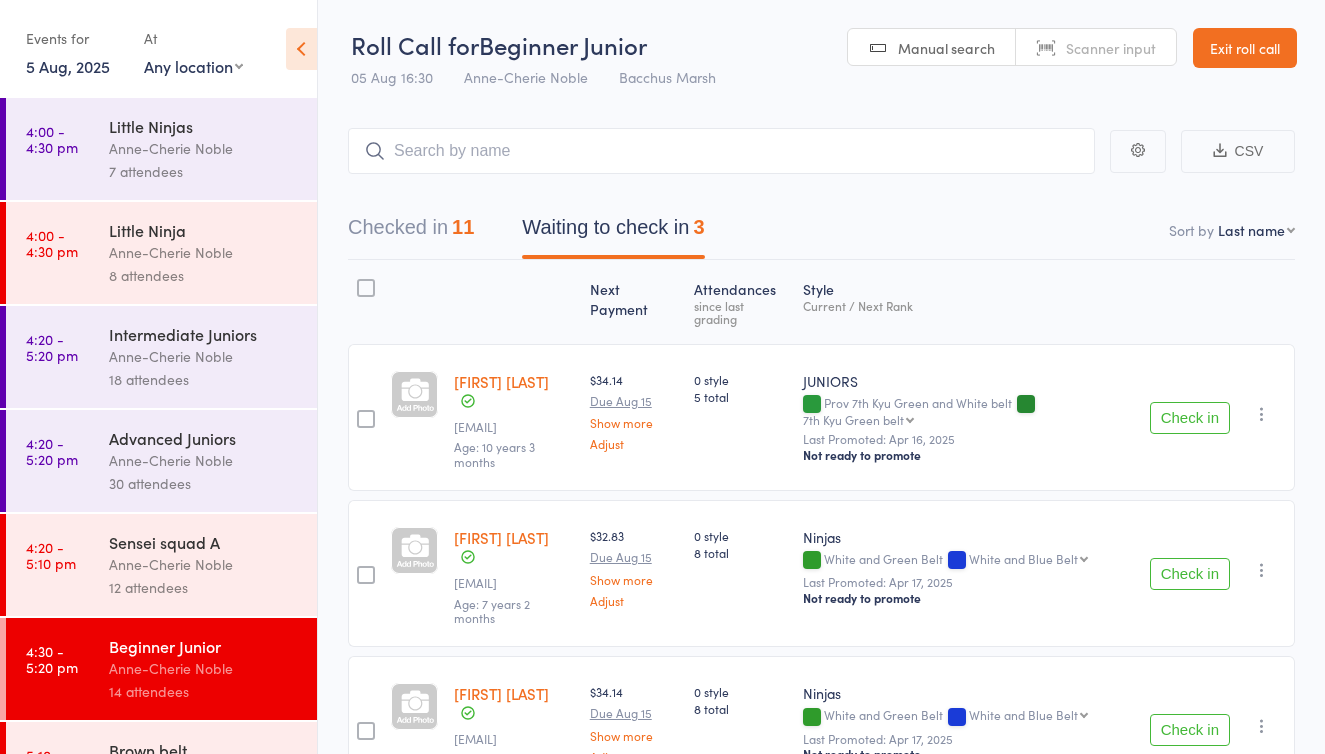 scroll, scrollTop: 0, scrollLeft: 0, axis: both 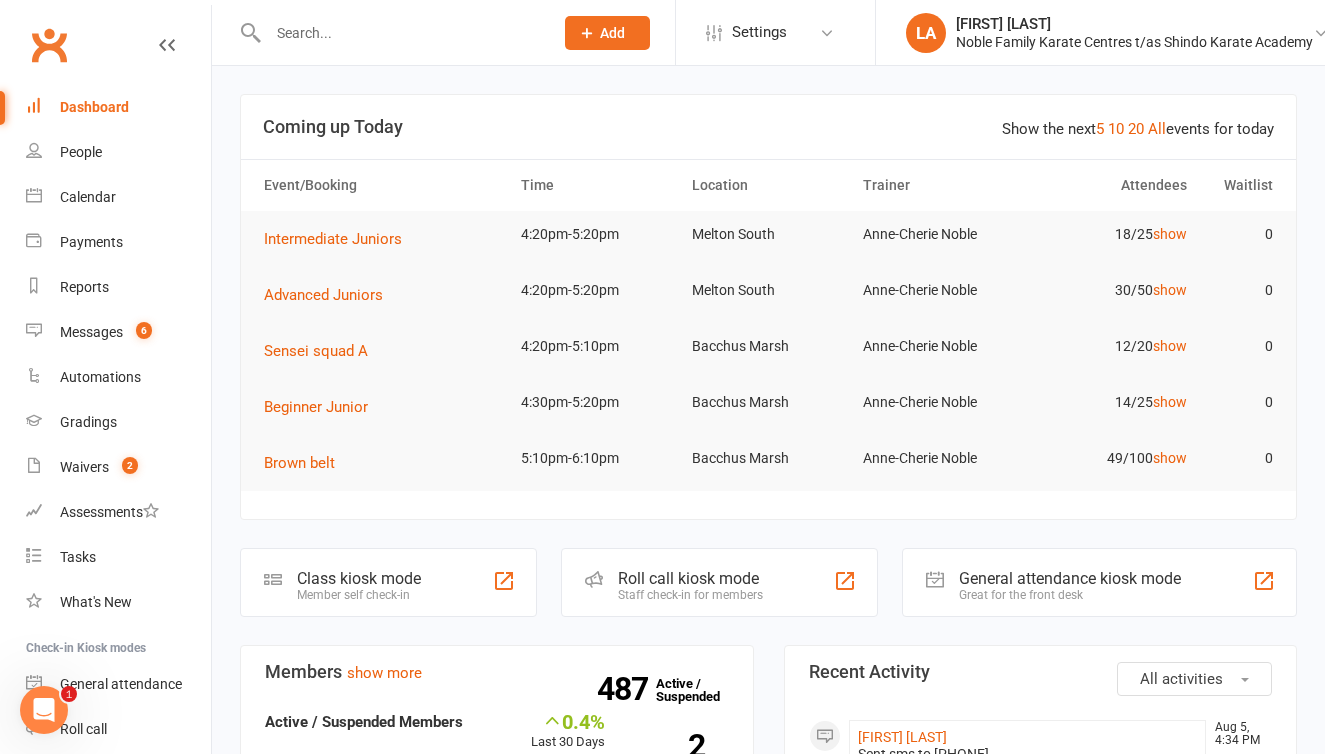 click on "Add" 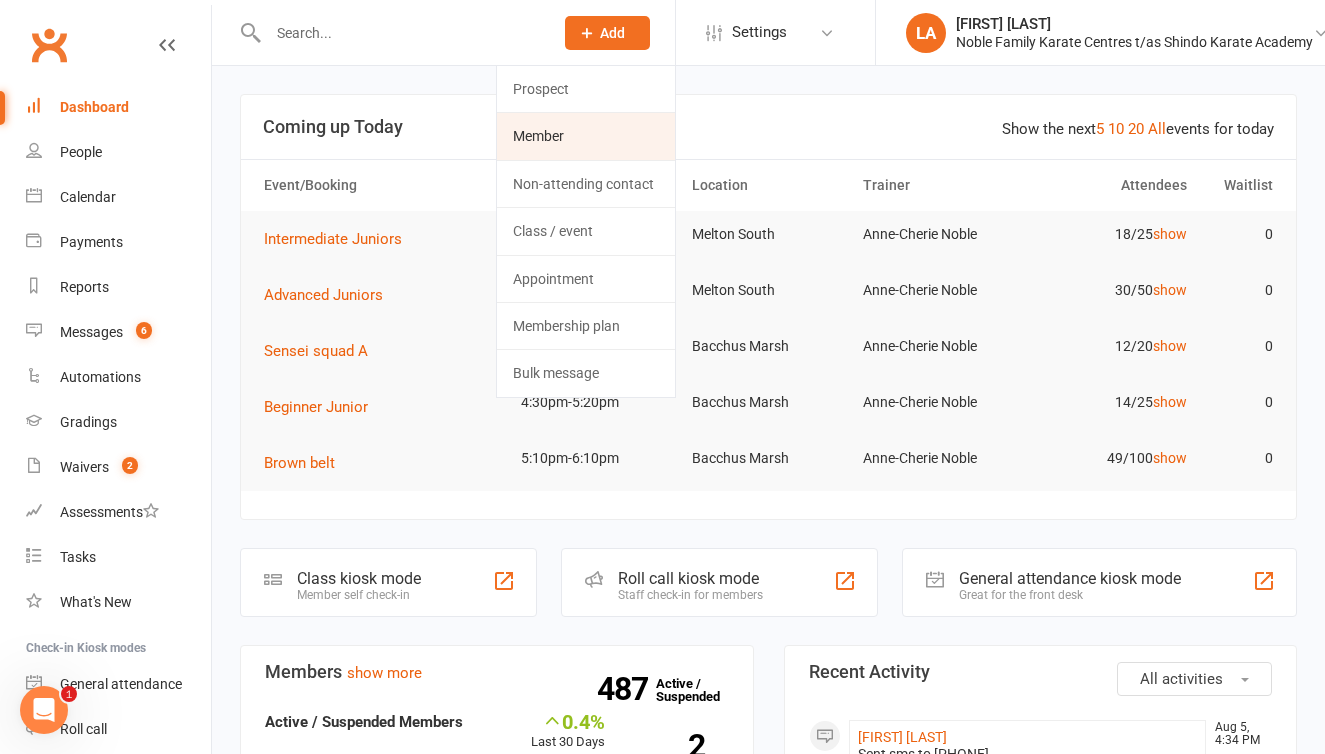 click on "Member" 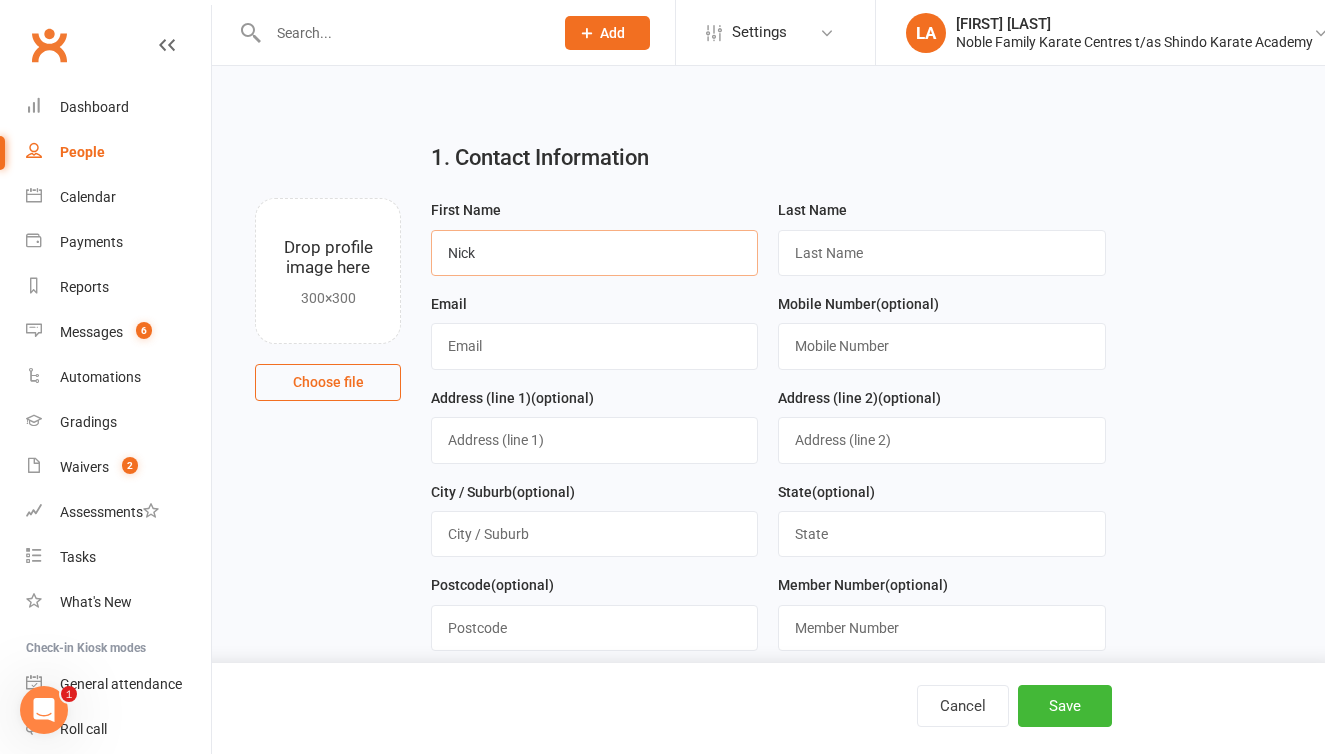 type on "Nick" 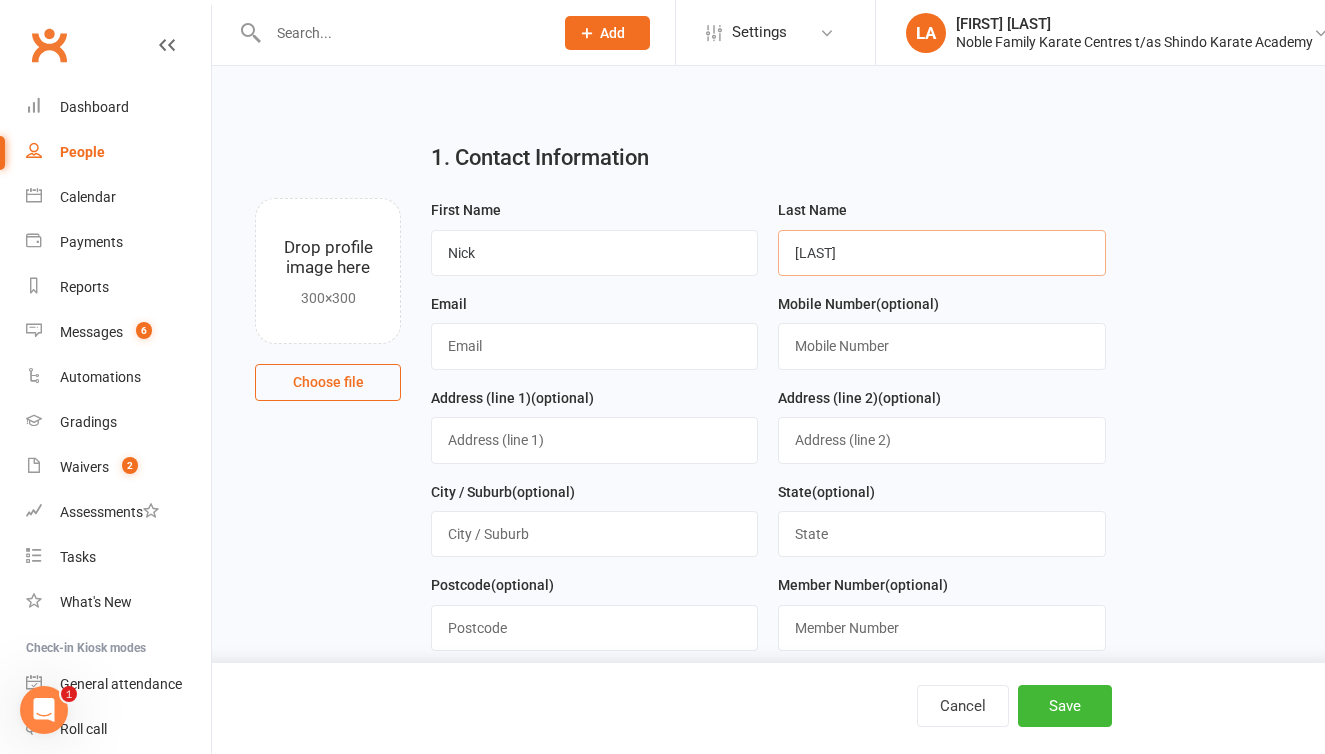 type on "Russell" 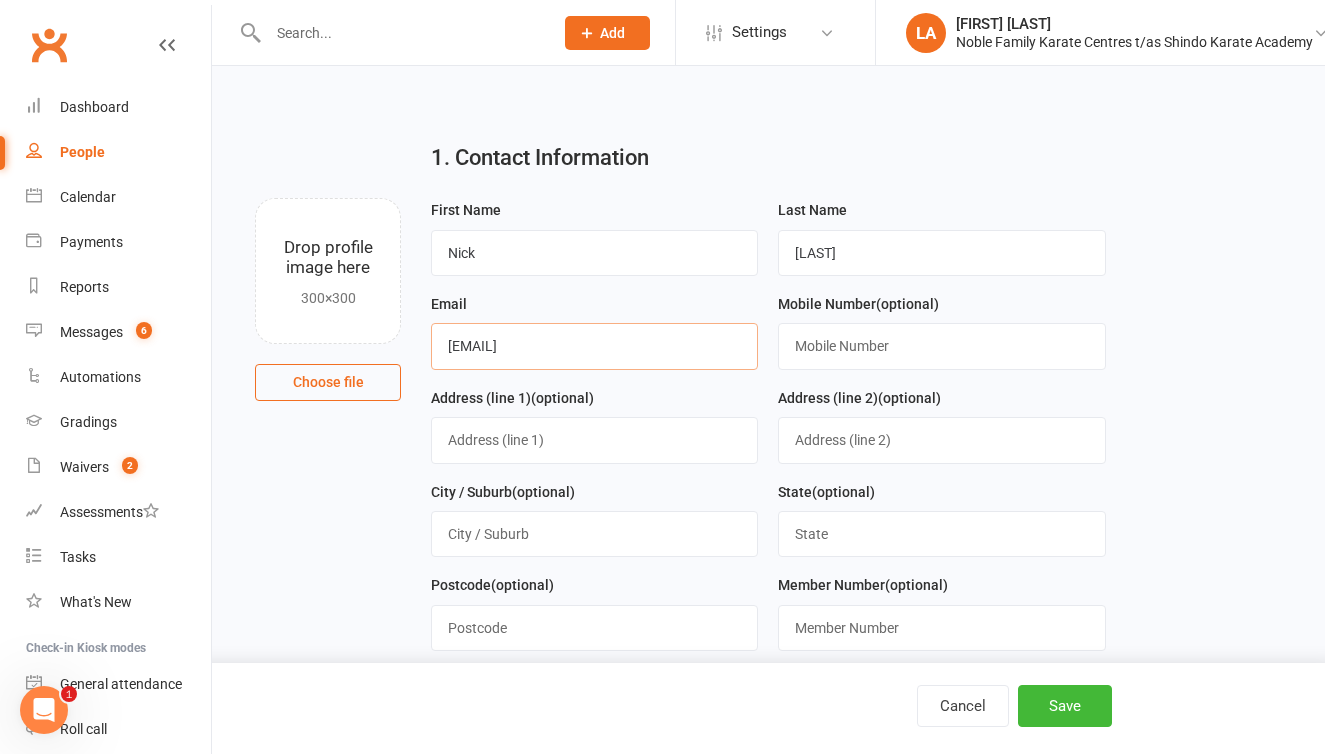 type on "monification@gmail.com" 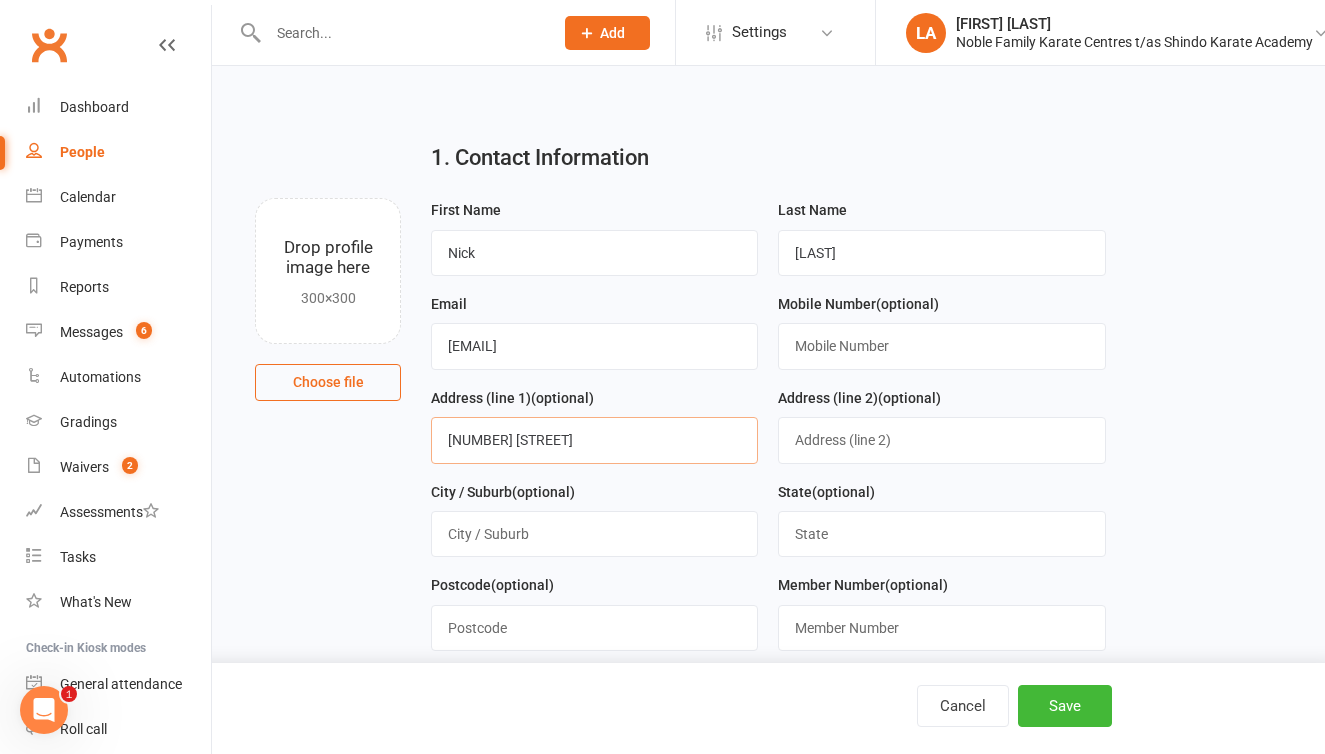 type on "838 Ballan-Greendale Road" 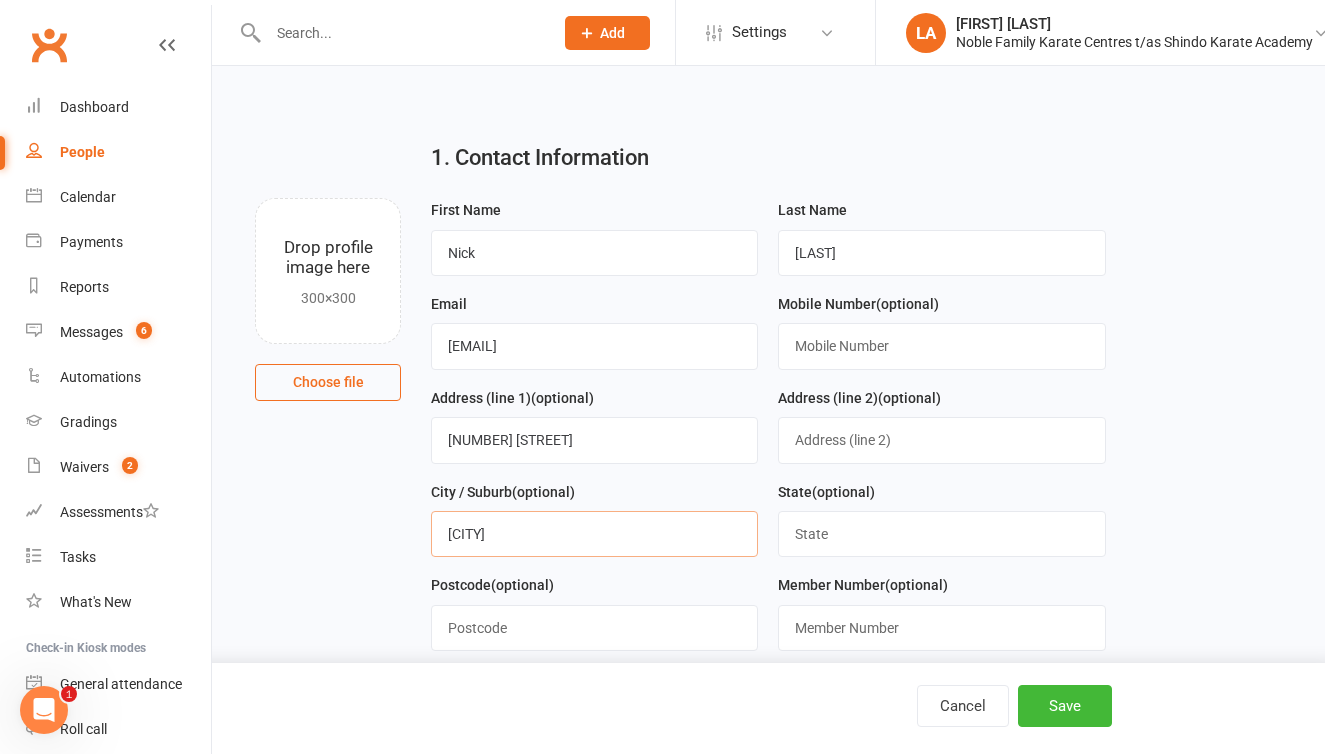 type on "Greendale" 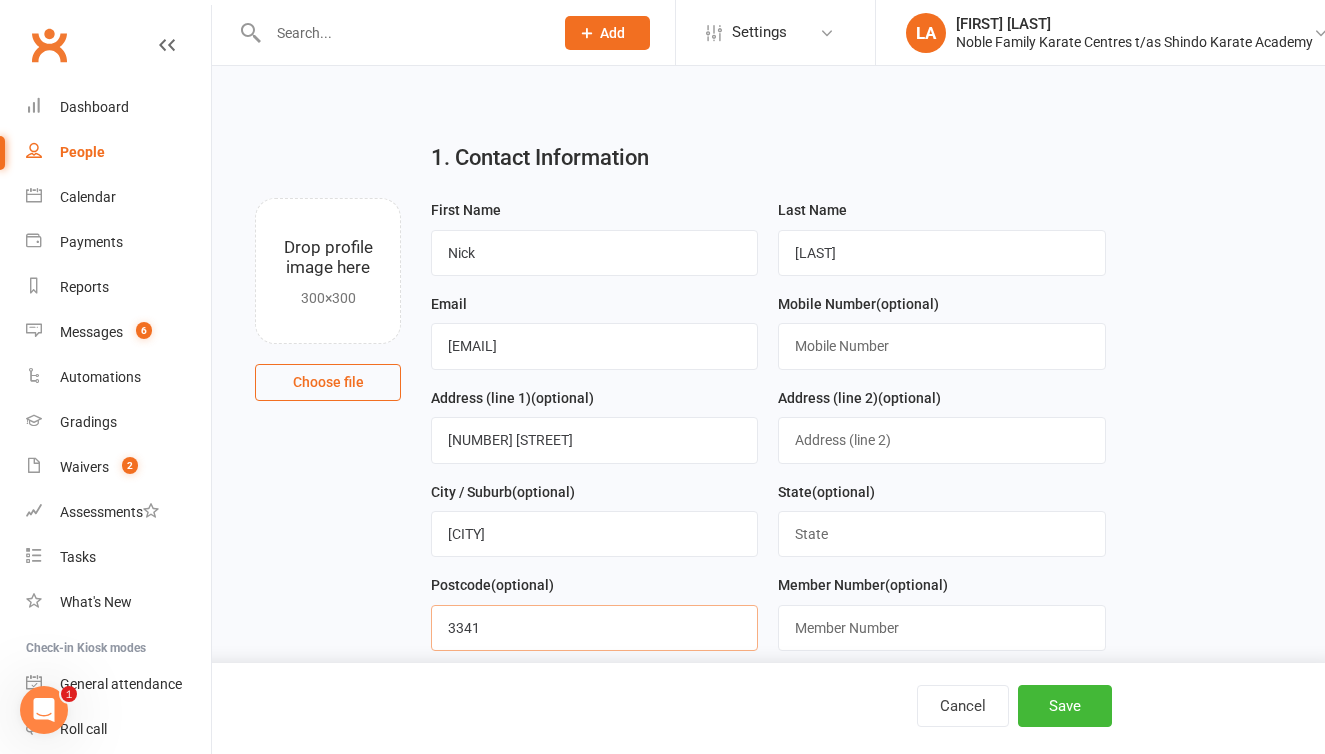 type on "3341" 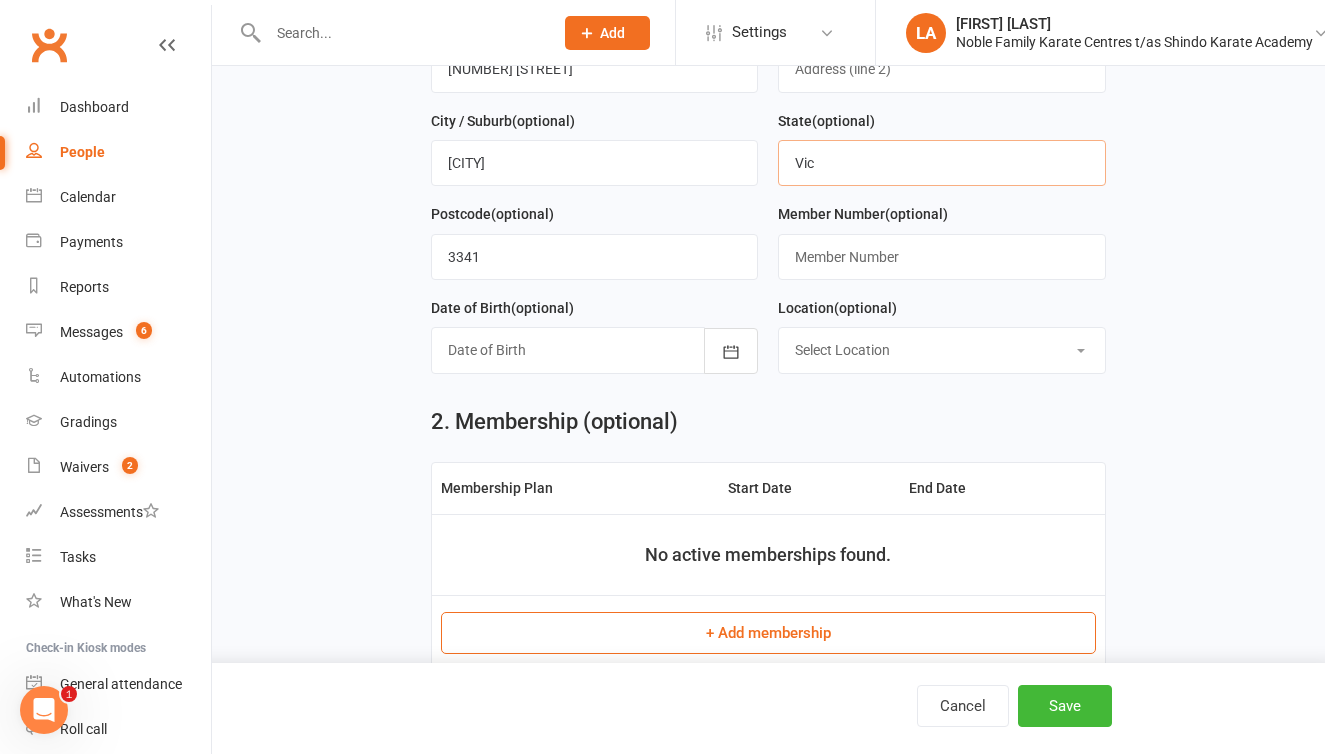 scroll, scrollTop: 388, scrollLeft: 0, axis: vertical 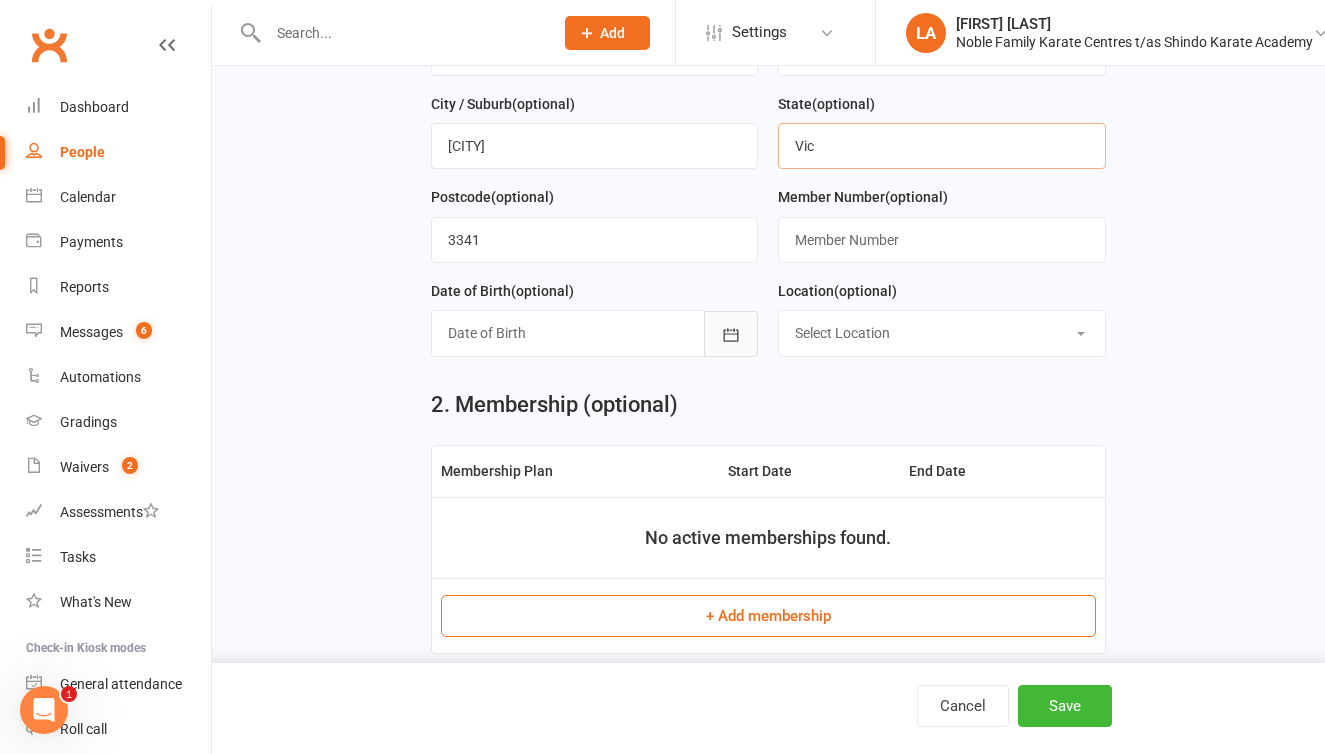type on "Vic" 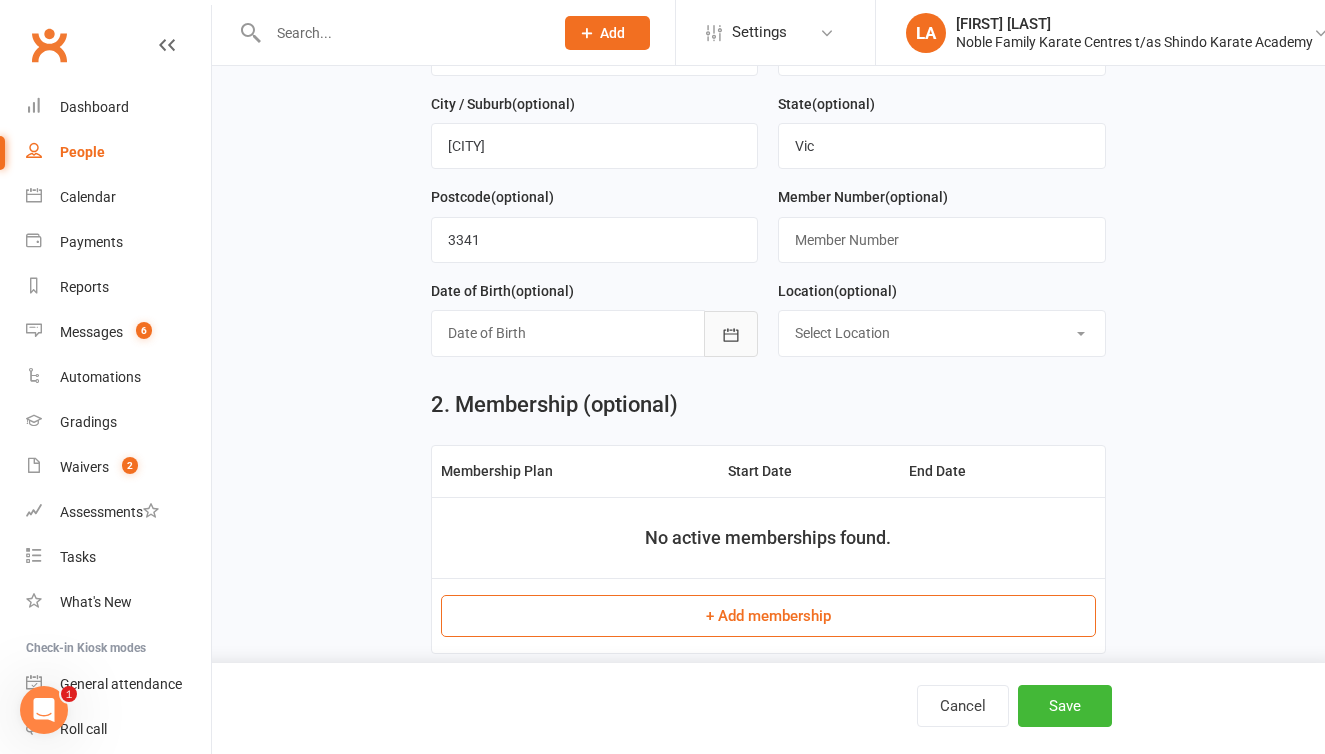 click 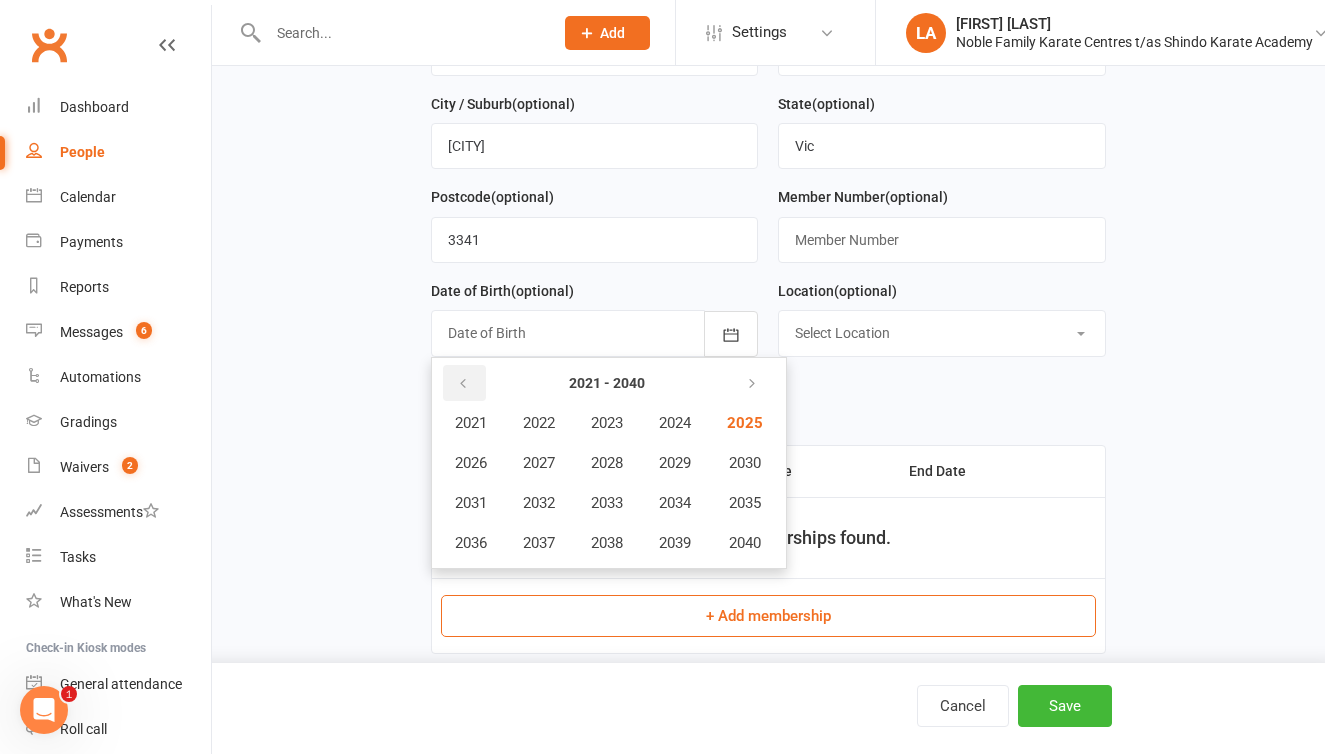 click at bounding box center [463, 384] 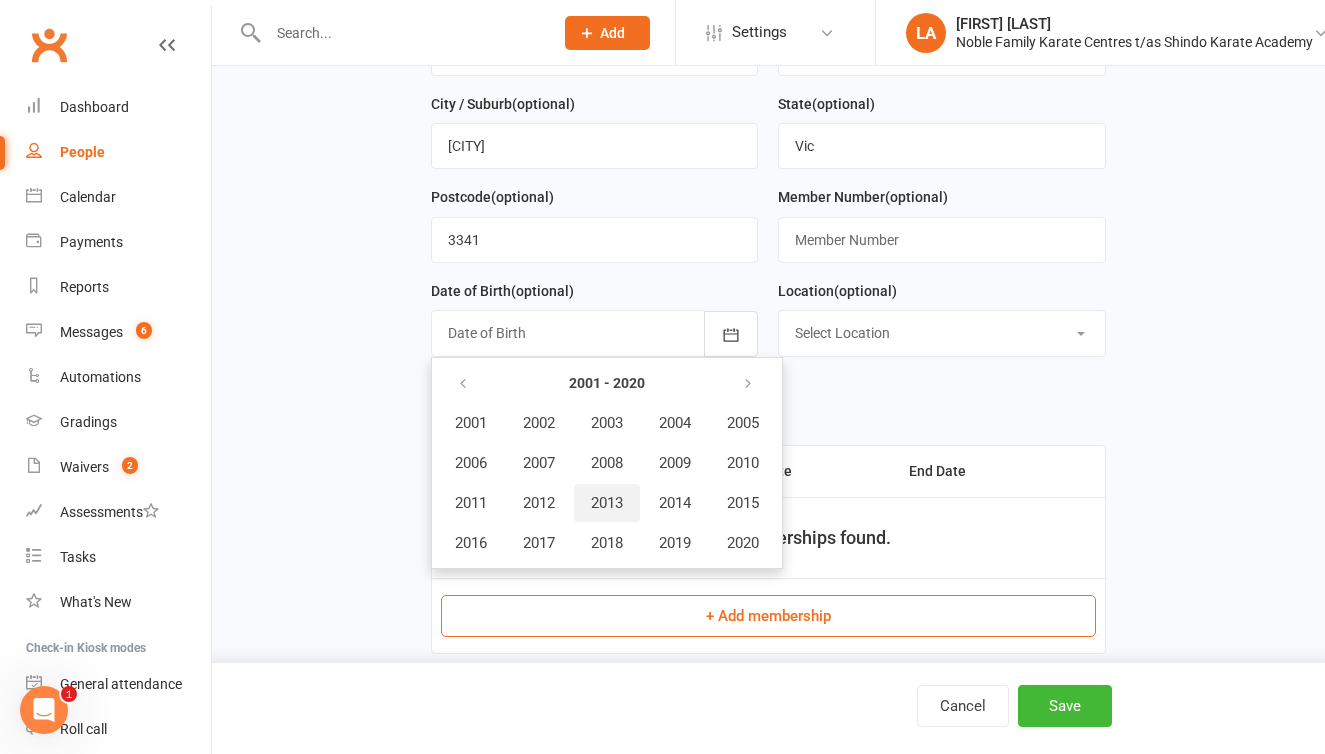 click on "2013" at bounding box center (607, 503) 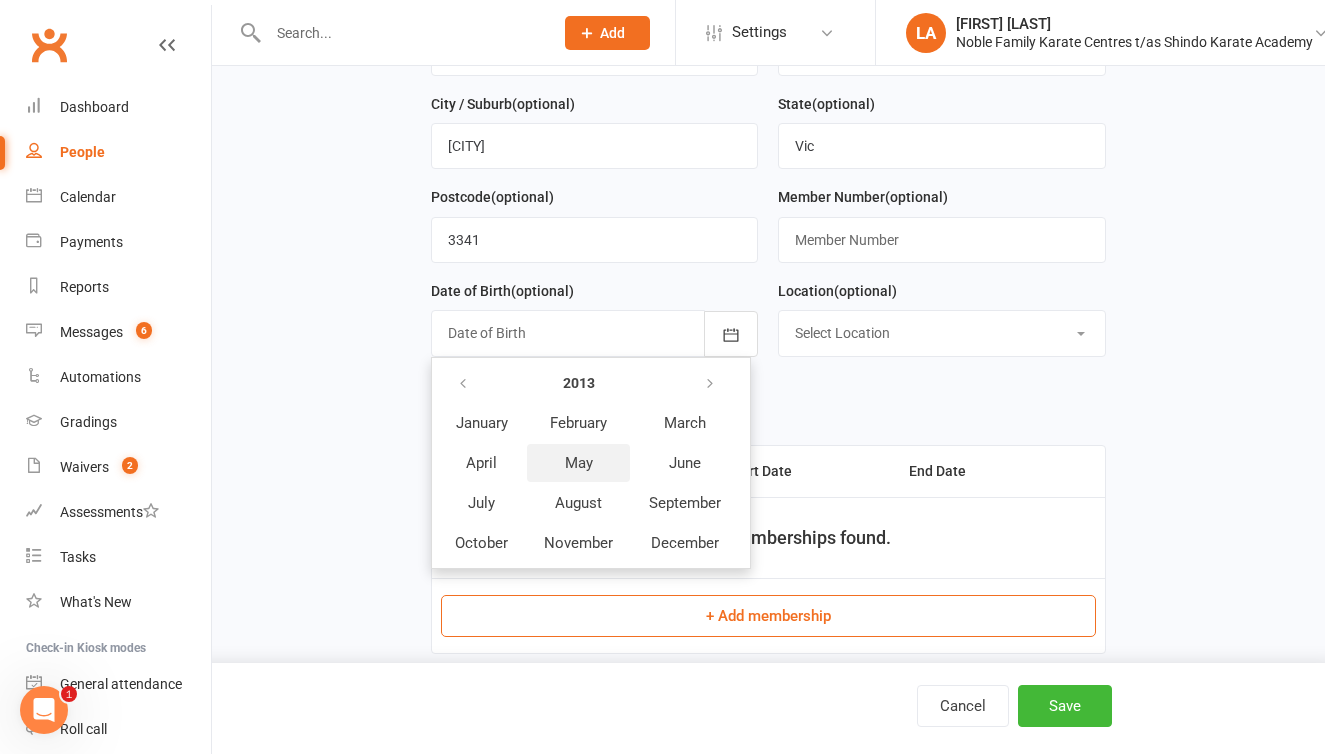click on "May" at bounding box center [579, 463] 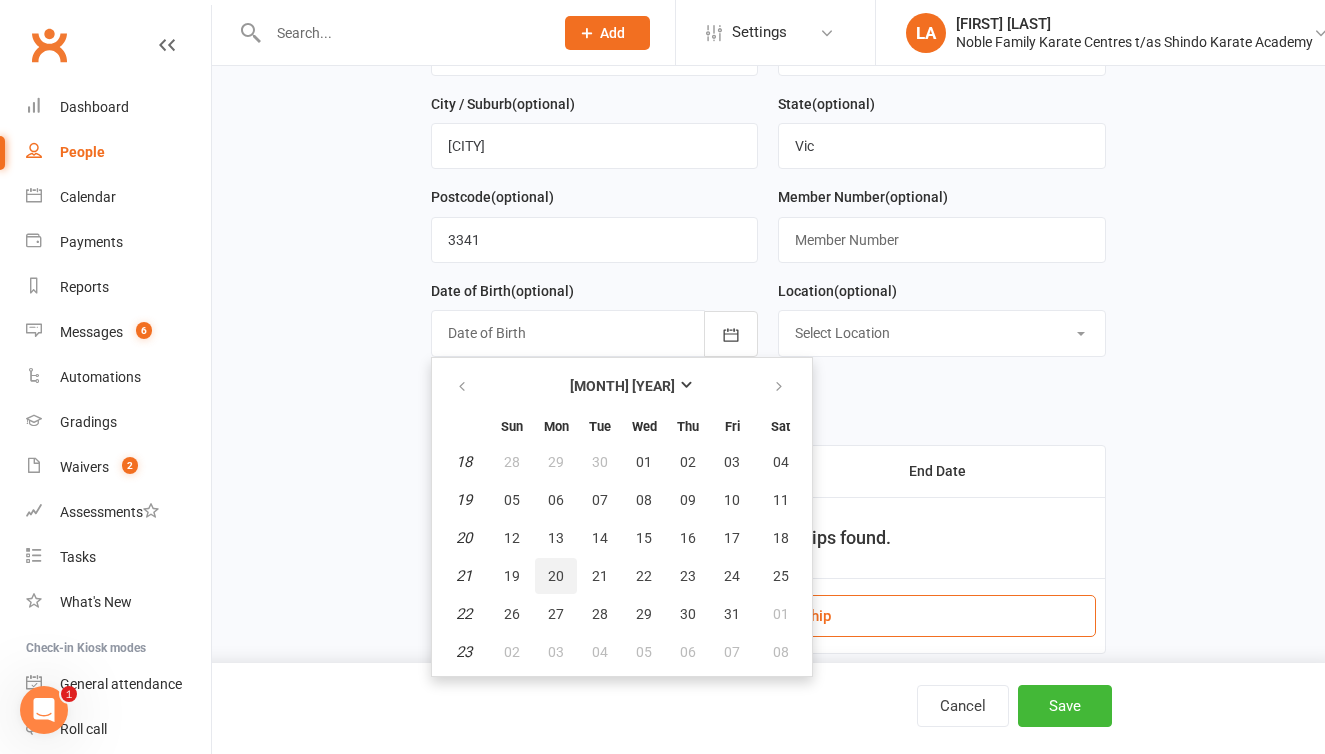 click on "20" at bounding box center [556, 576] 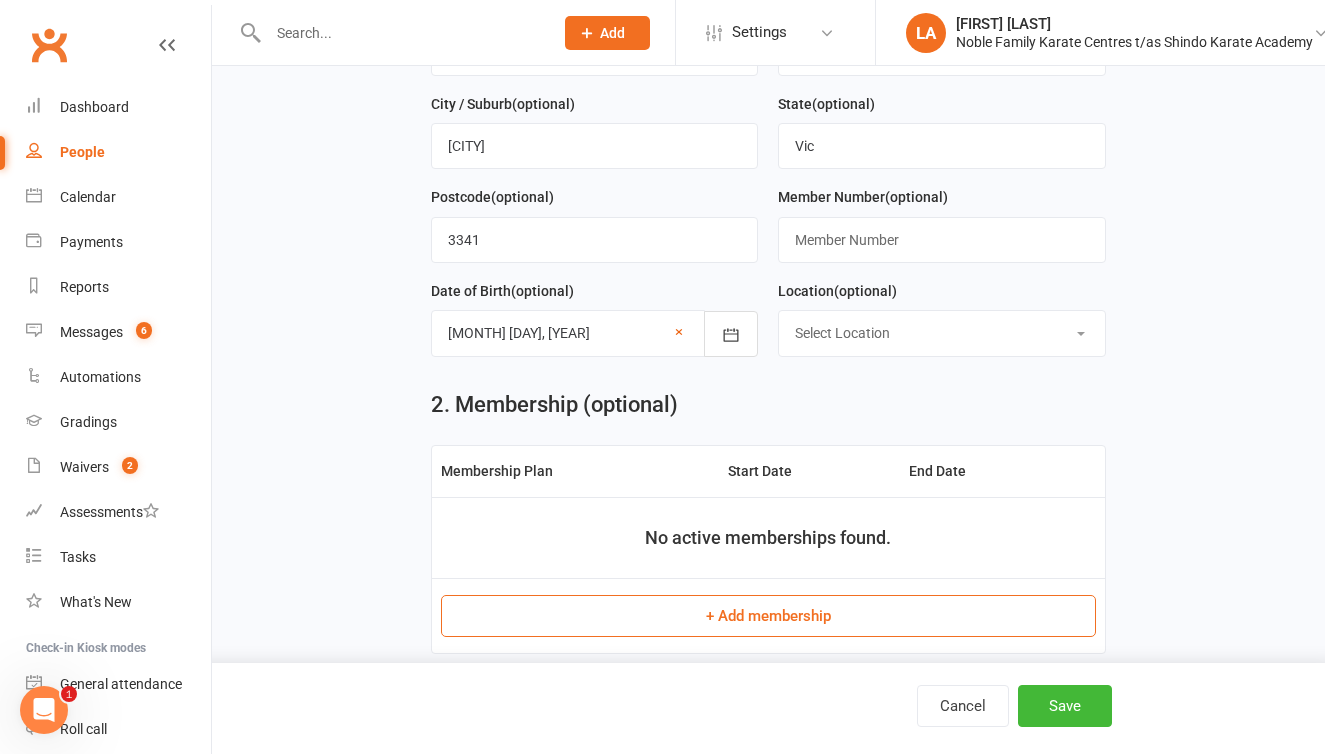select on "0" 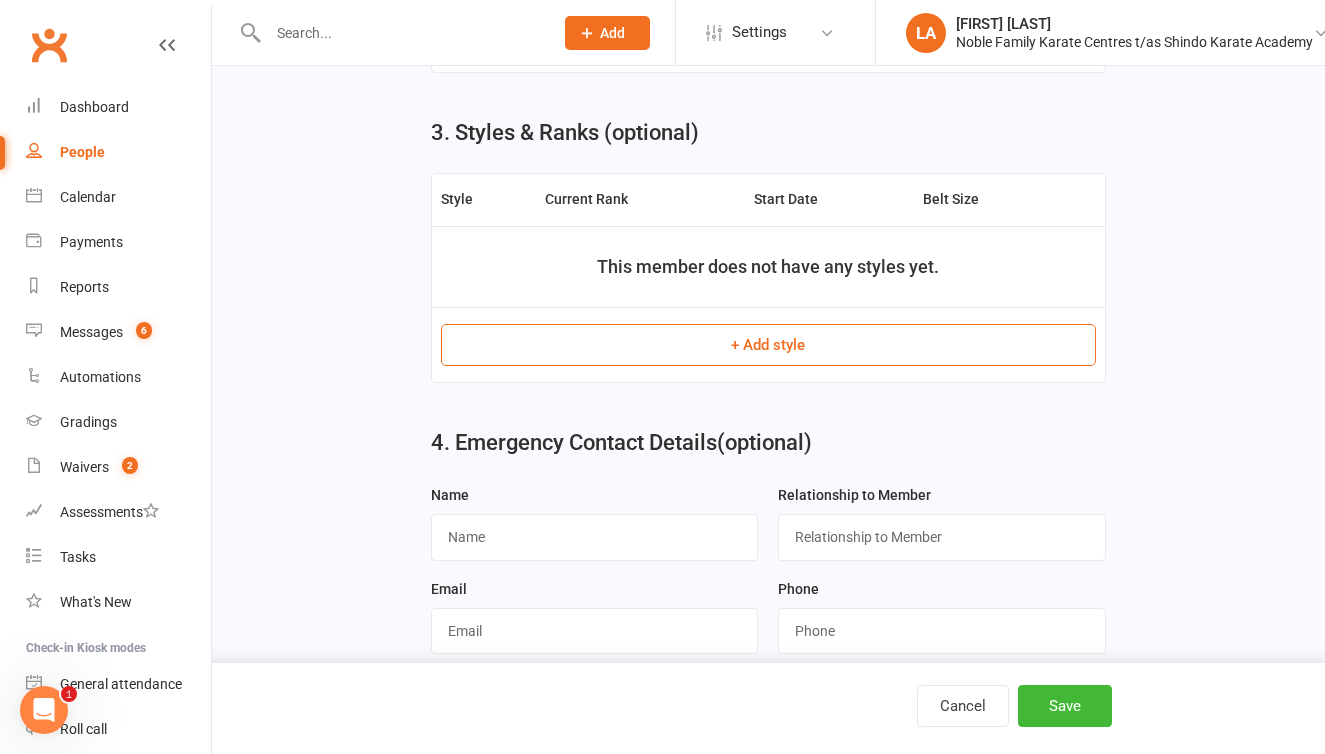 scroll, scrollTop: 970, scrollLeft: 0, axis: vertical 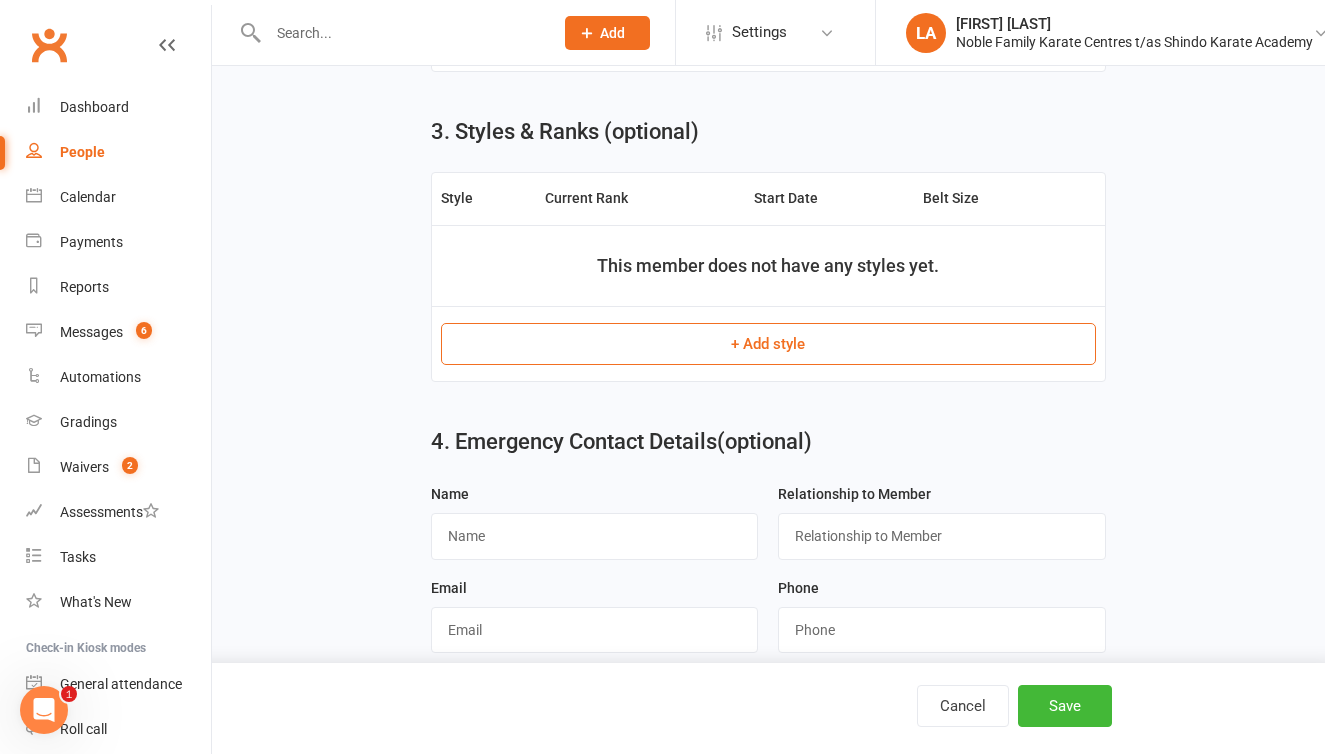 click on "+ Add style" at bounding box center [768, 344] 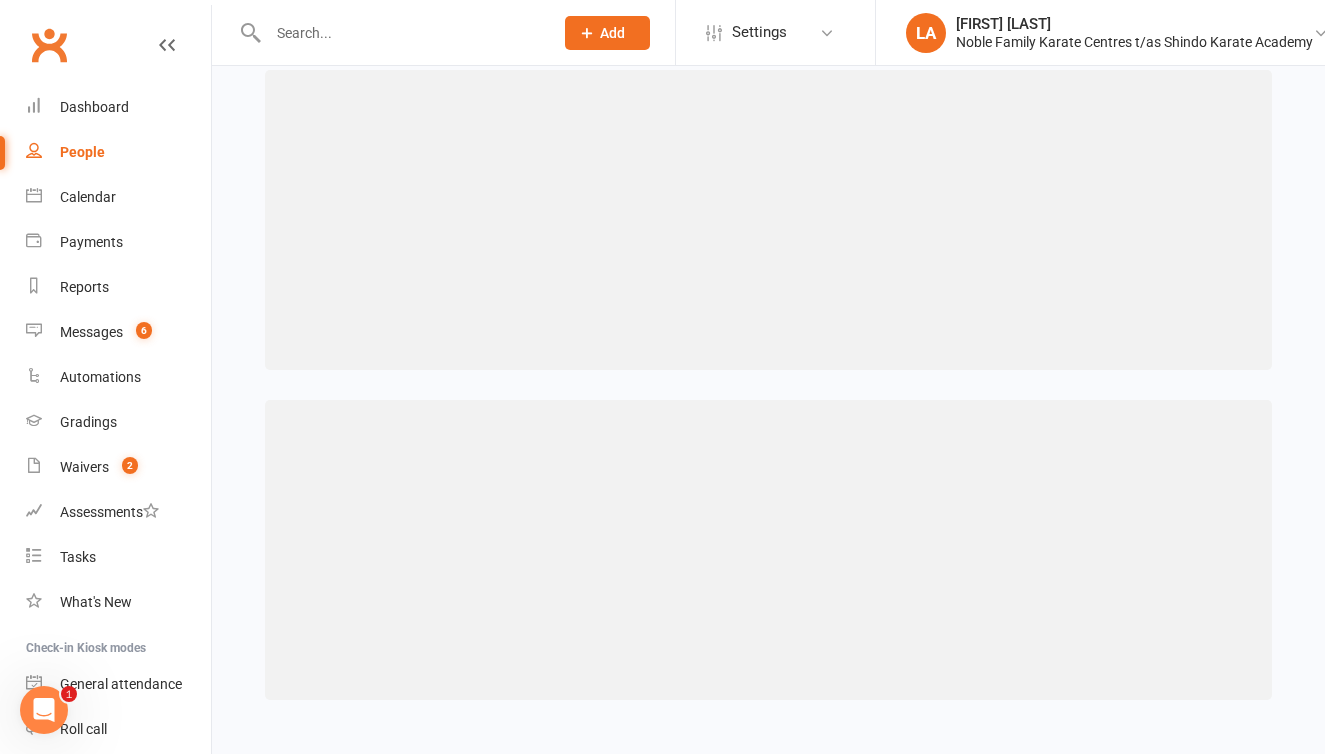 scroll, scrollTop: 0, scrollLeft: 0, axis: both 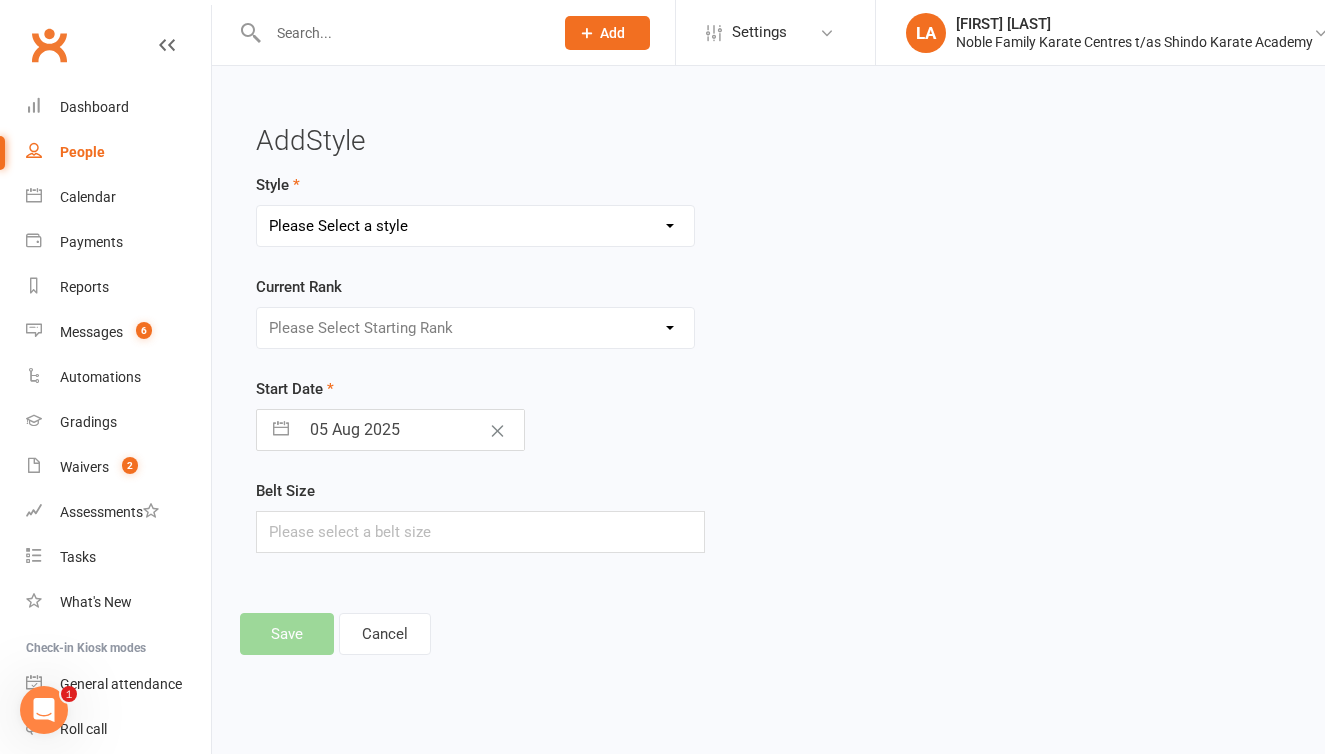 select on "3487" 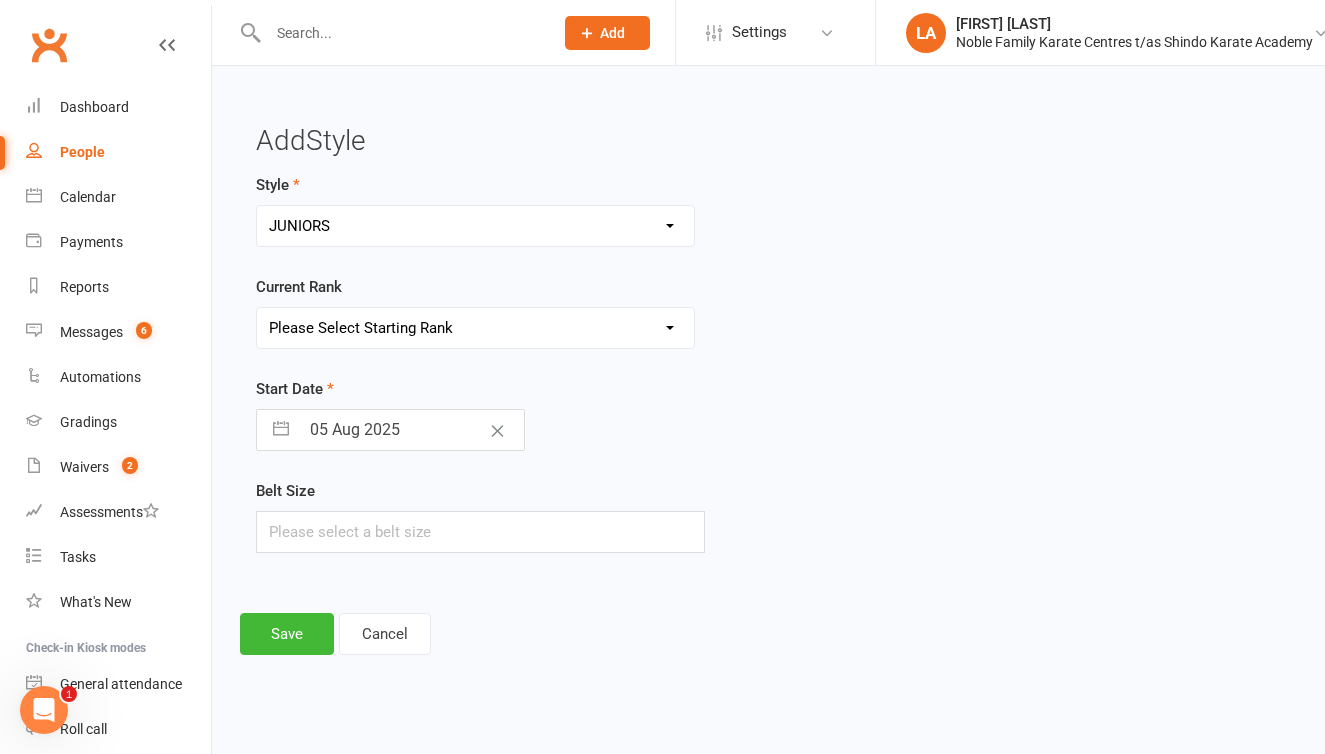 select on "42585" 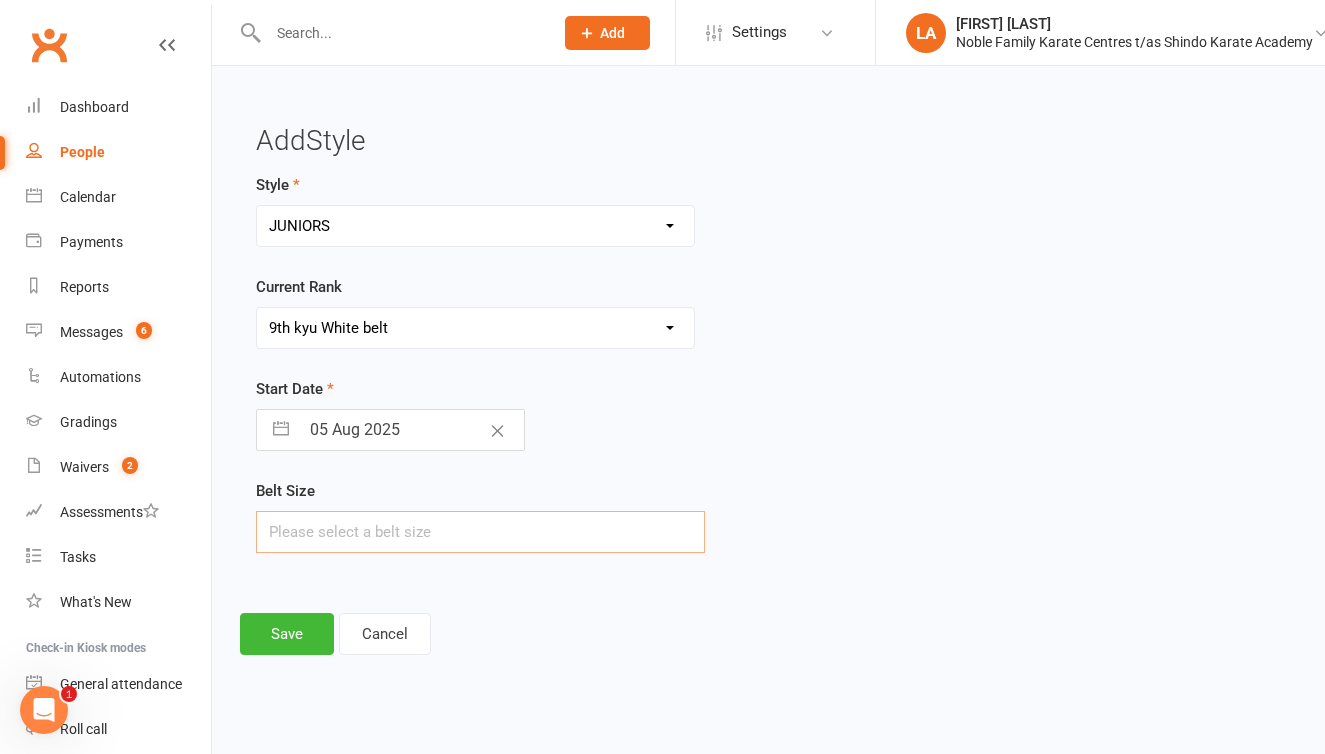 click at bounding box center (480, 532) 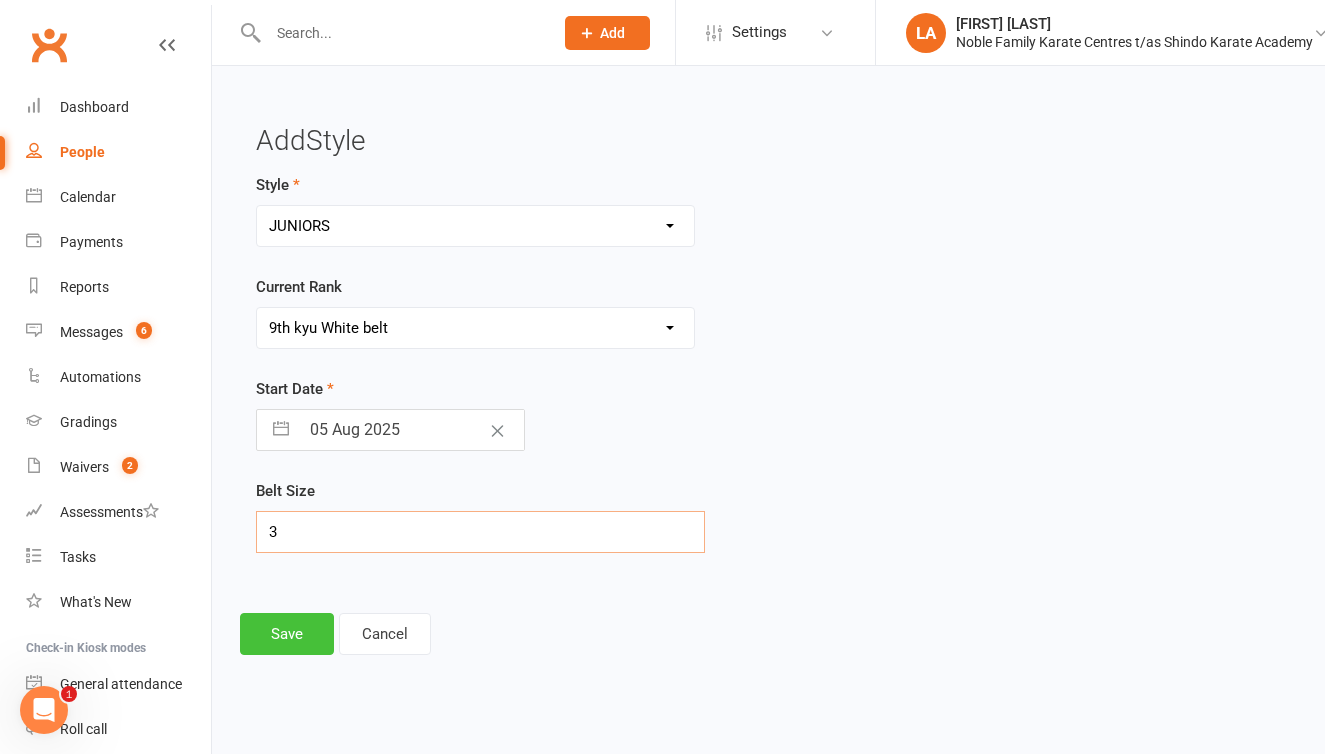 type on "3" 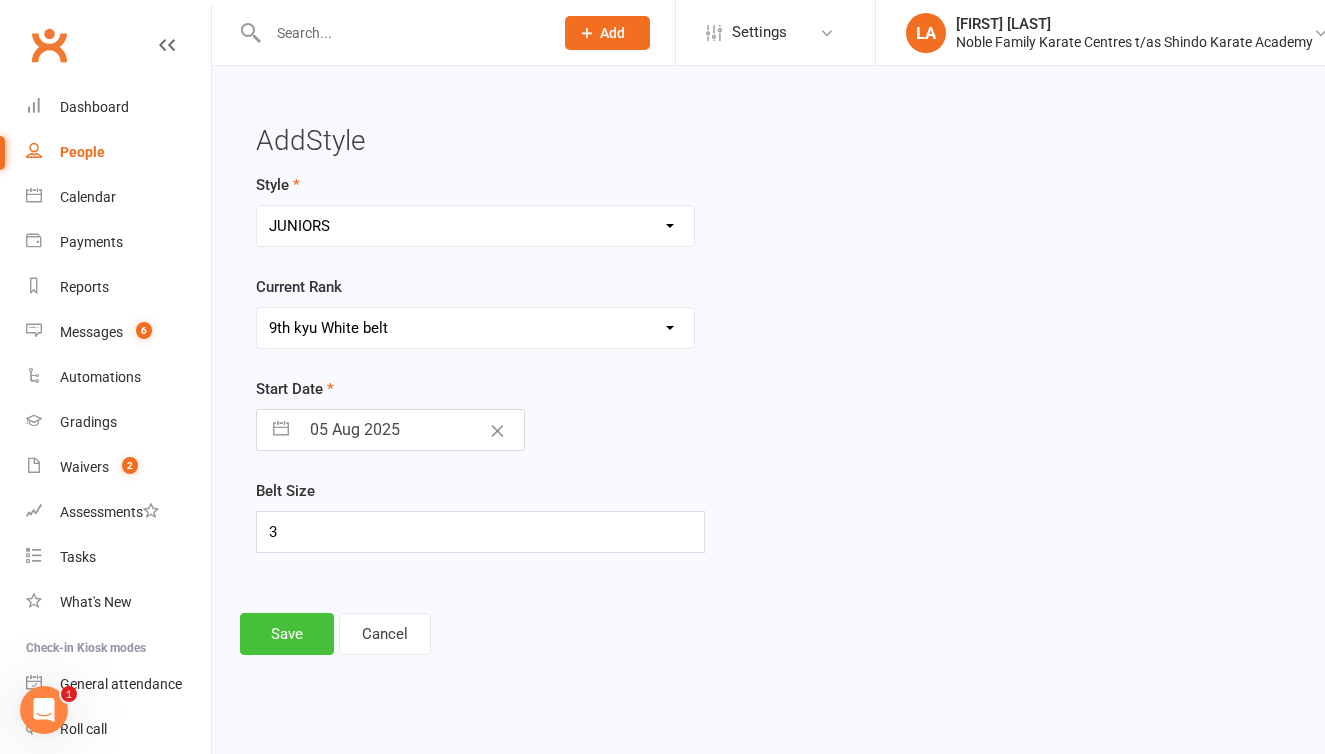 click on "Save" at bounding box center [287, 634] 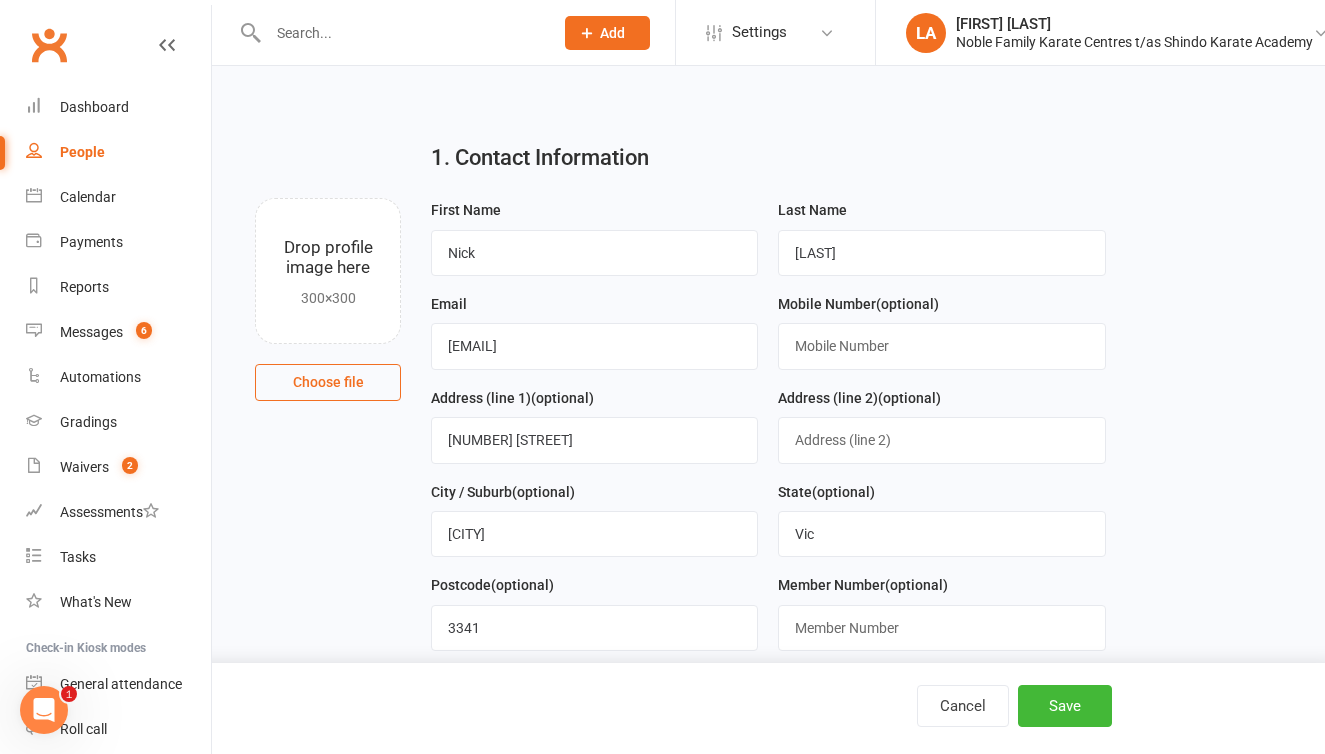 scroll, scrollTop: 1066, scrollLeft: 0, axis: vertical 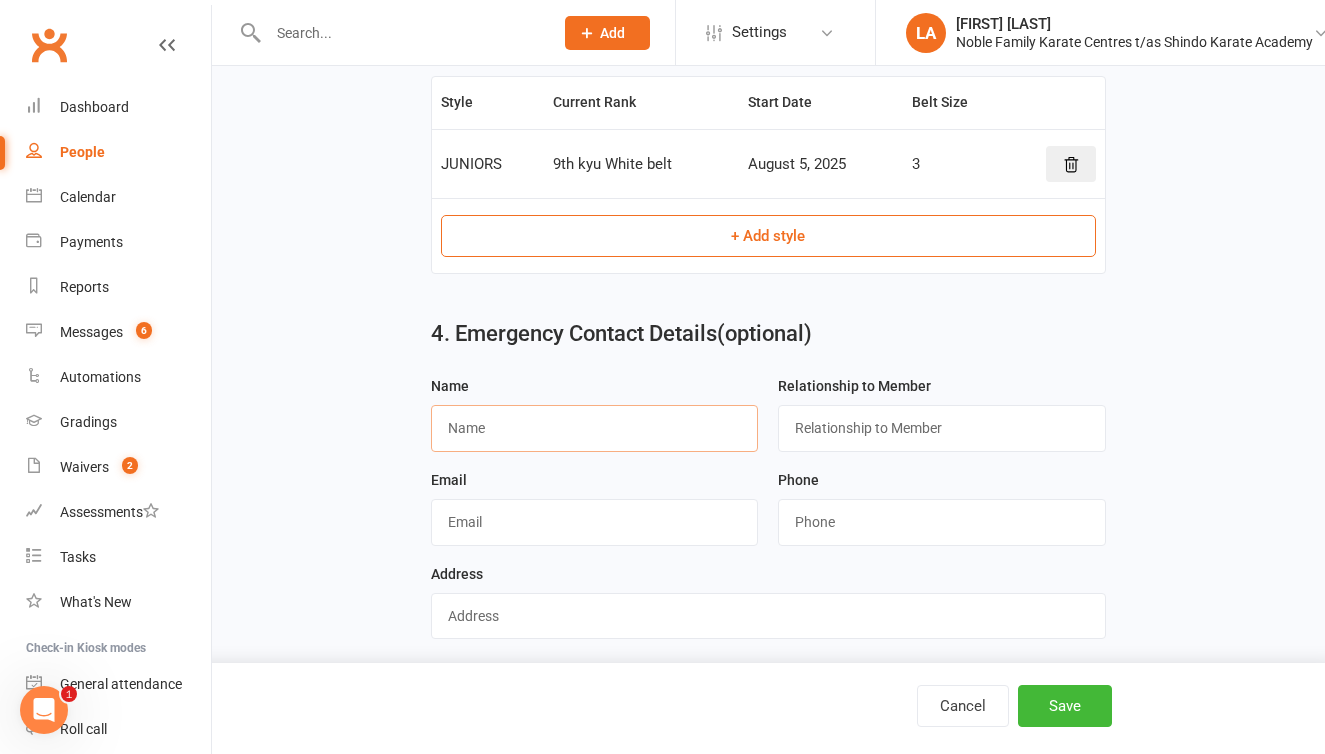 click at bounding box center (594, 428) 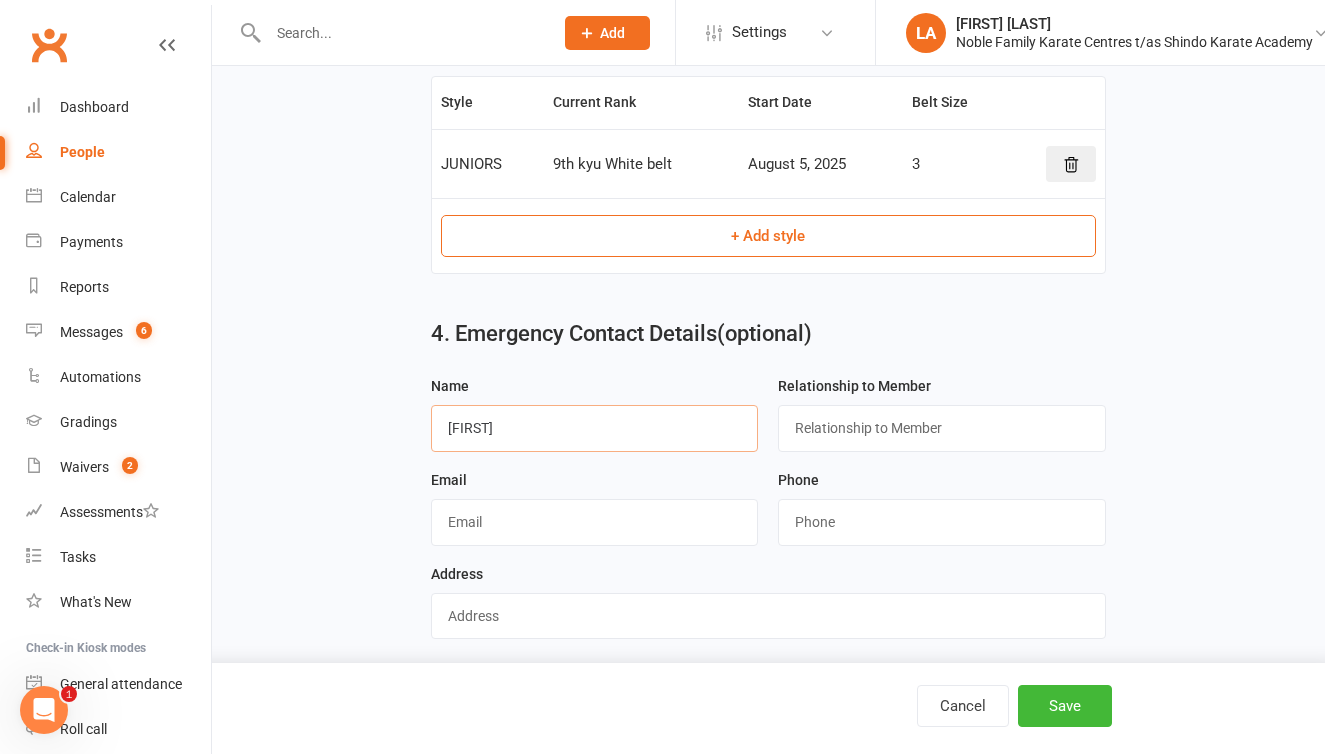 type on "Monica" 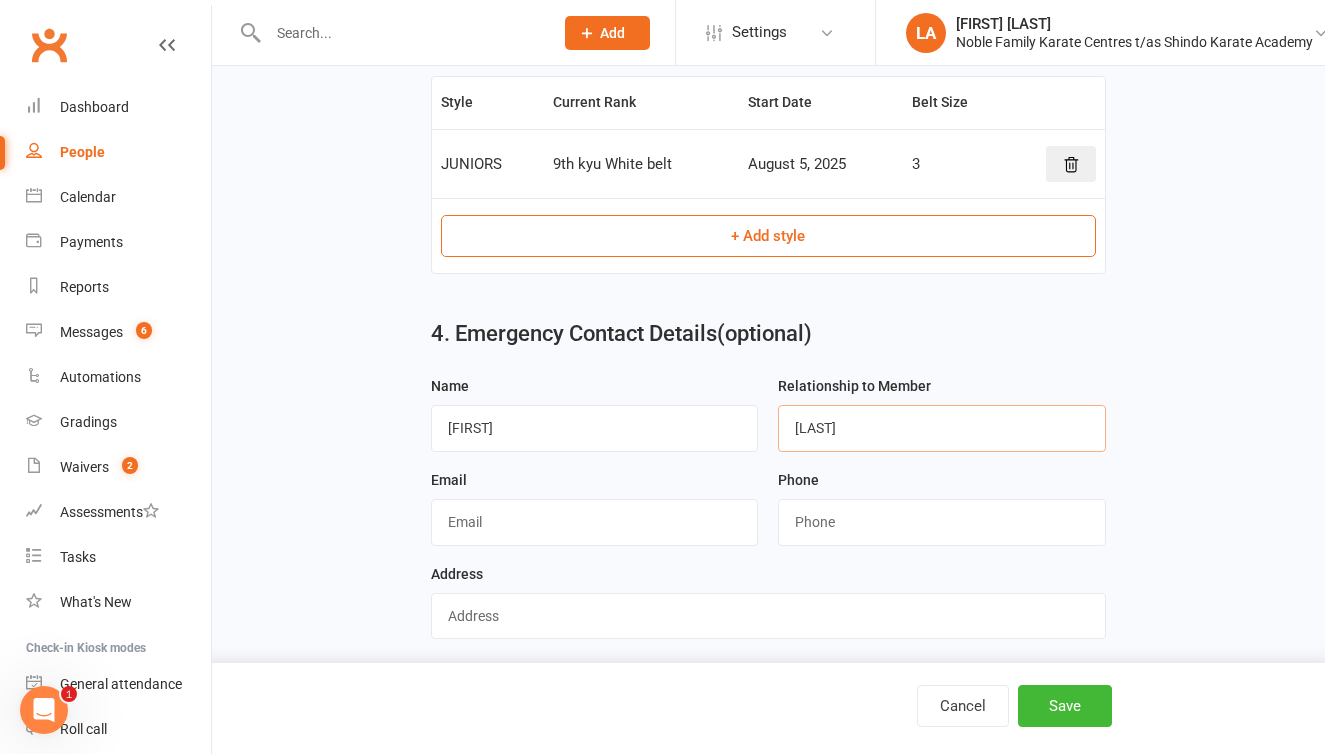 type on "Russell" 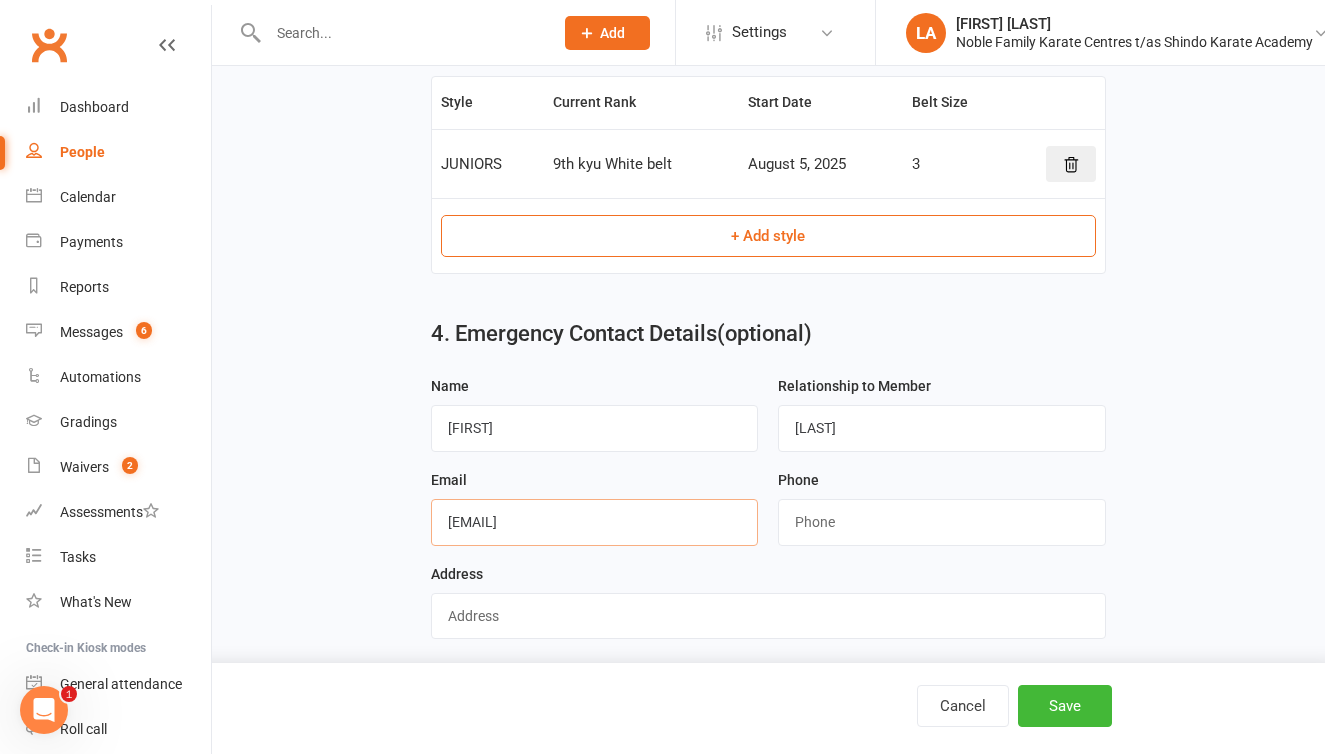 type on "monification@gmail.com" 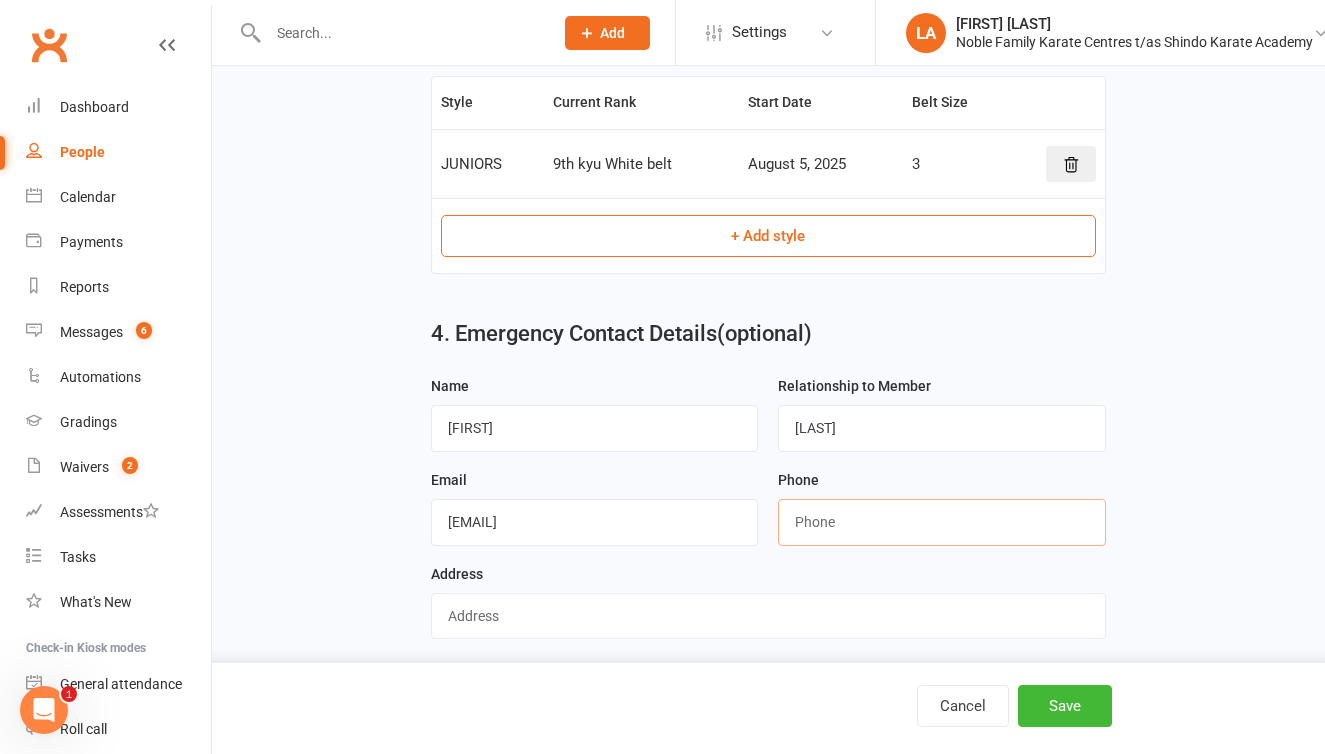 click at bounding box center (941, 522) 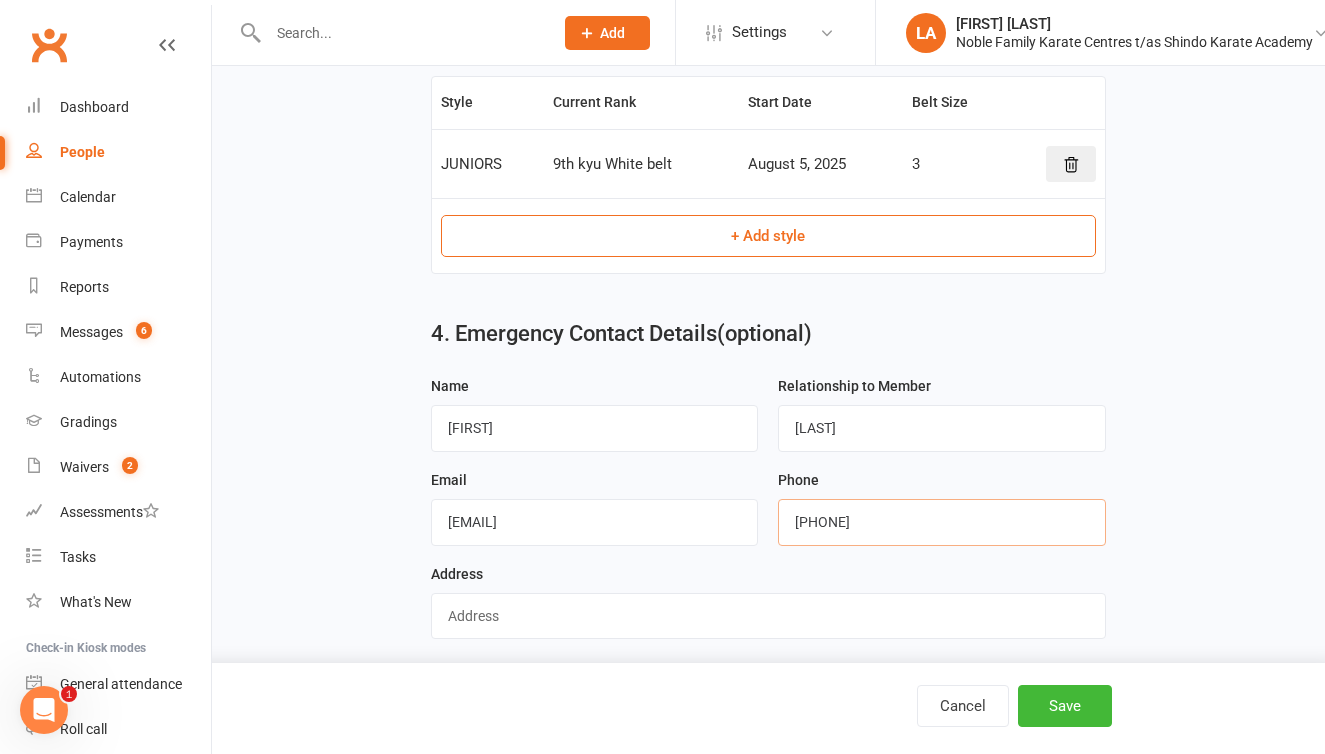 type on "0431565929" 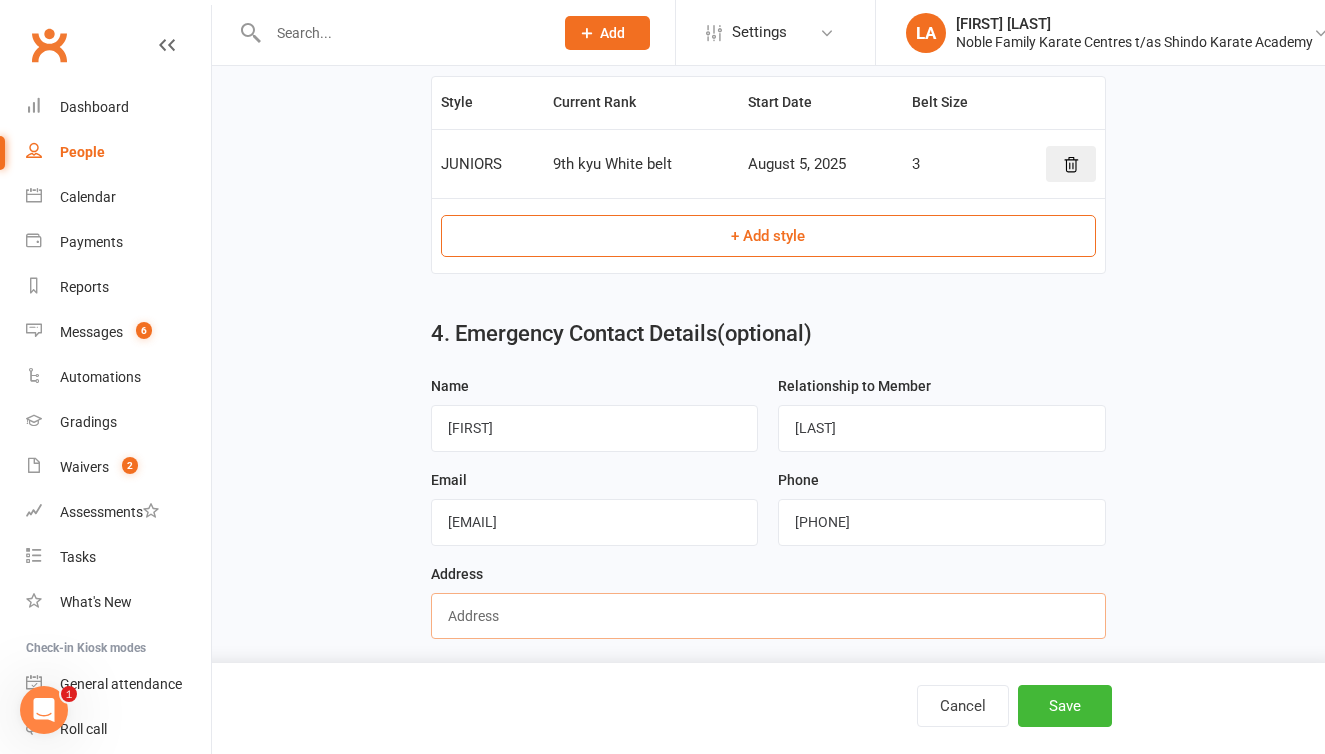 click at bounding box center (768, 616) 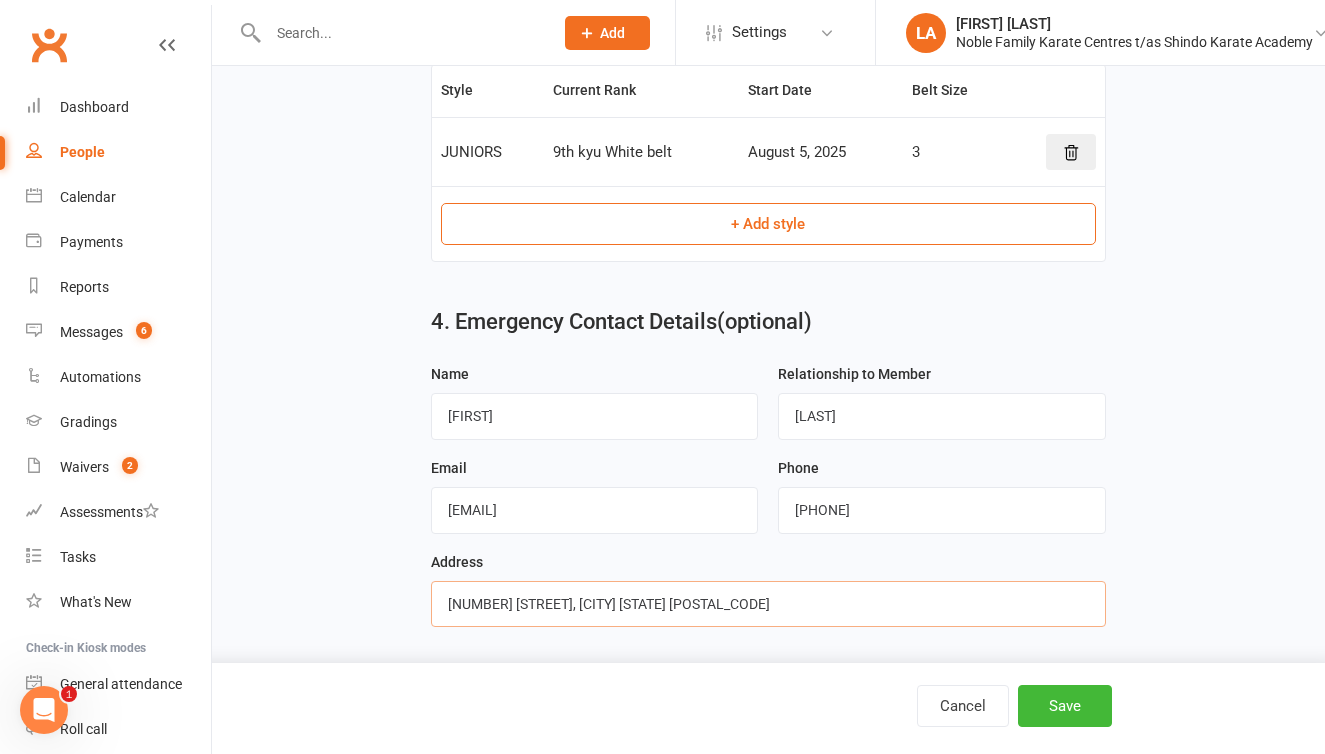 scroll, scrollTop: 1090, scrollLeft: 0, axis: vertical 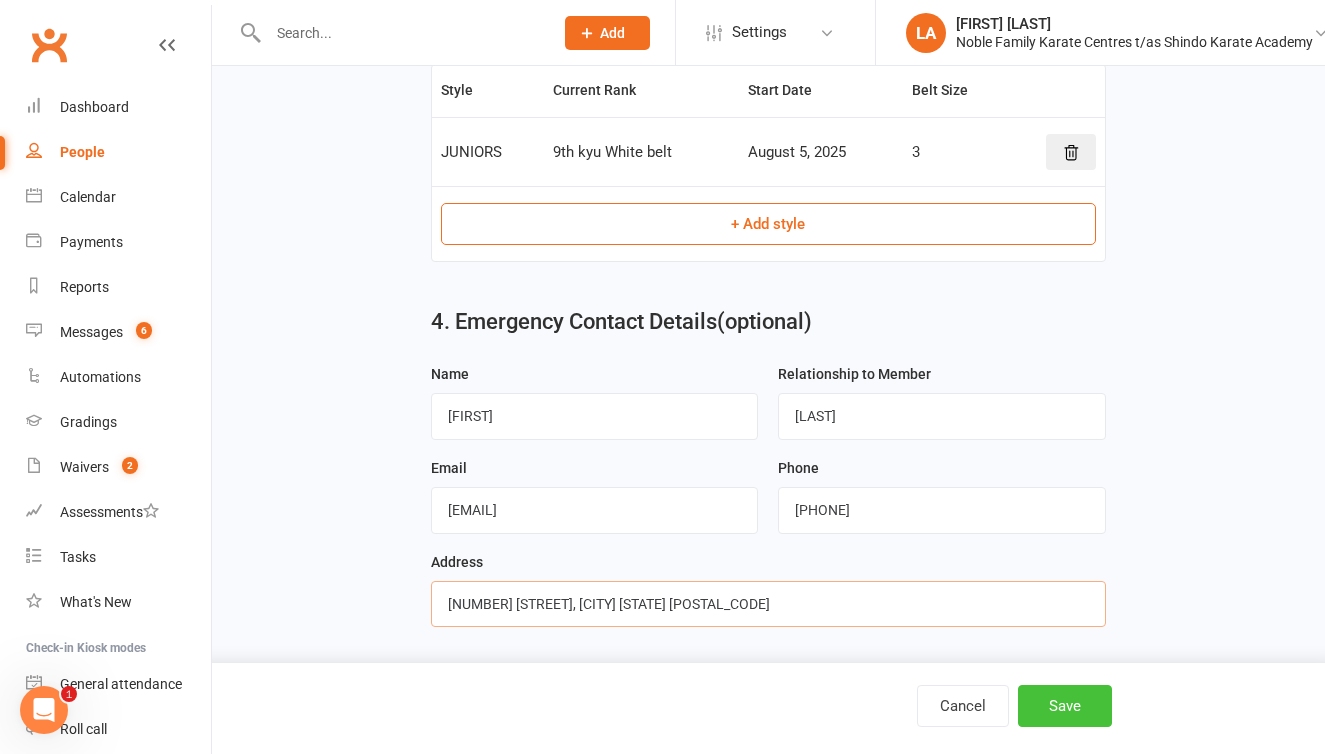 type on "838 Ballan-Greendale Road, Greendale 3341" 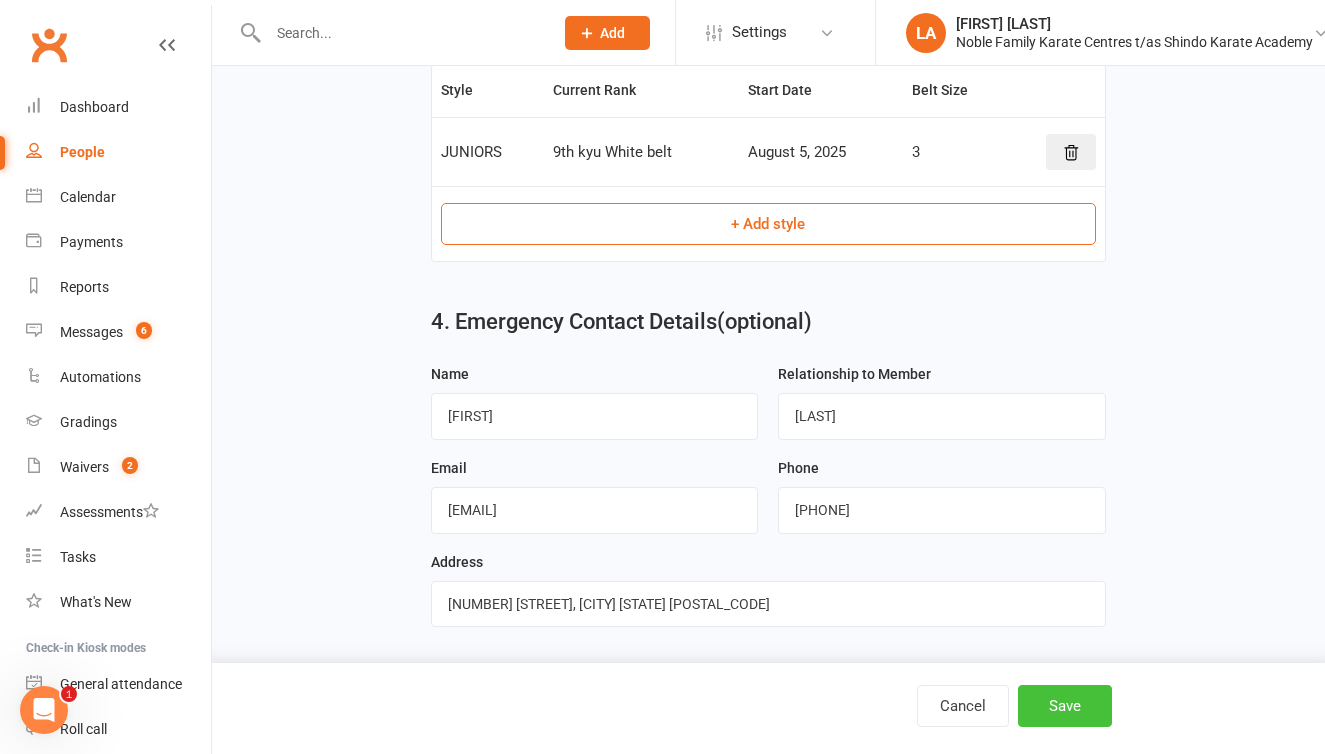 click on "Save" at bounding box center (1065, 706) 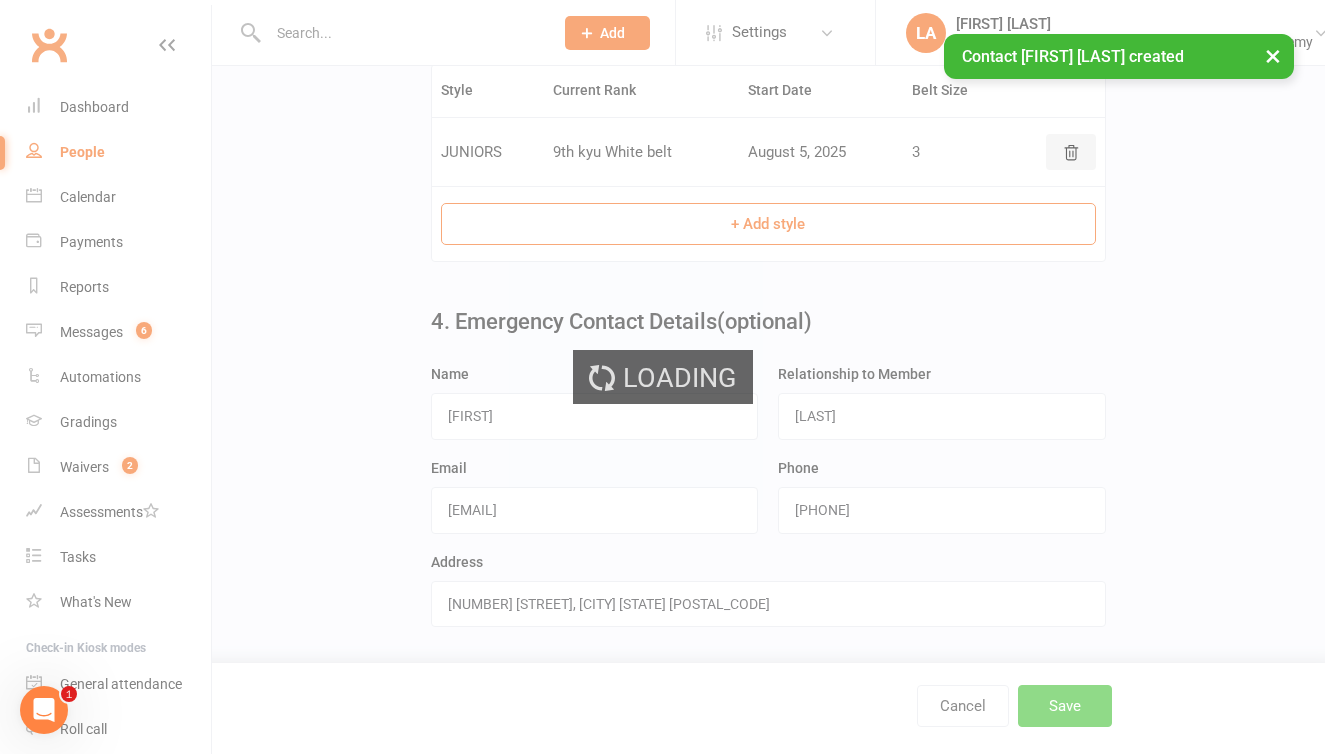 scroll, scrollTop: 0, scrollLeft: 0, axis: both 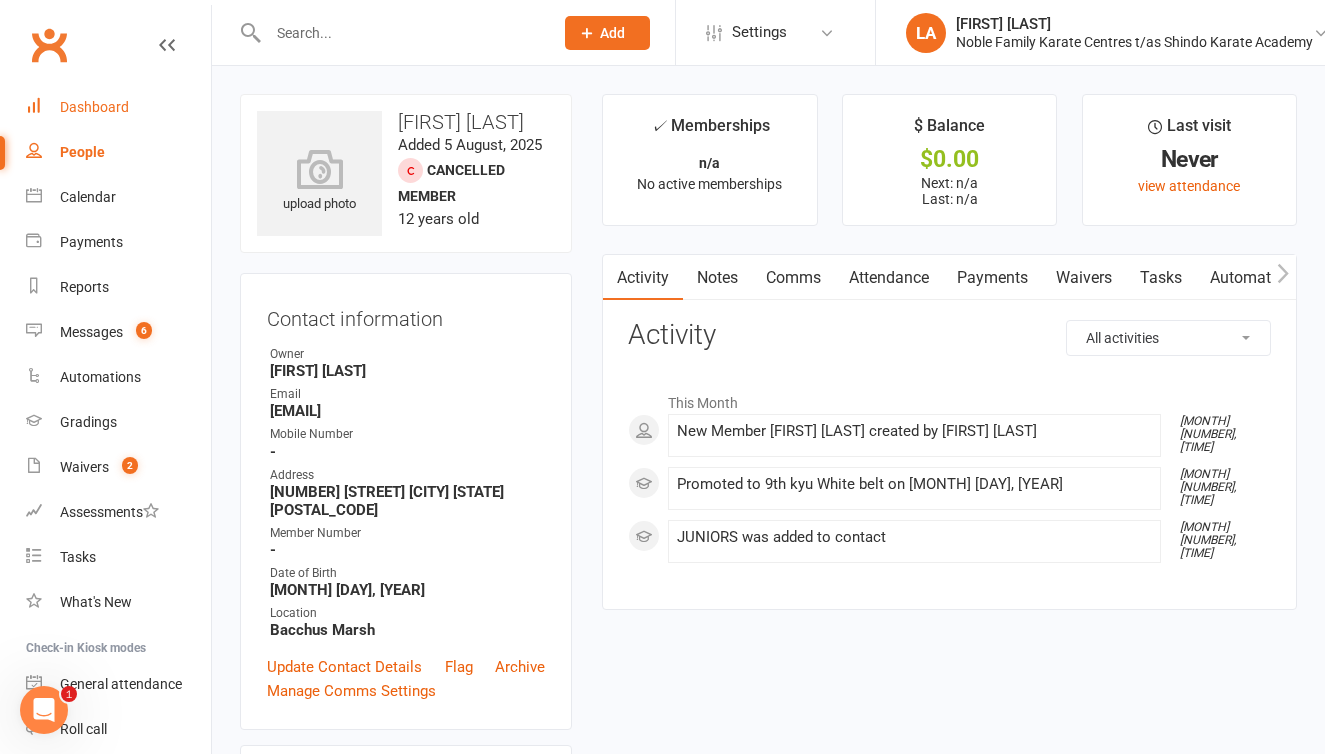 click on "Dashboard" at bounding box center [118, 107] 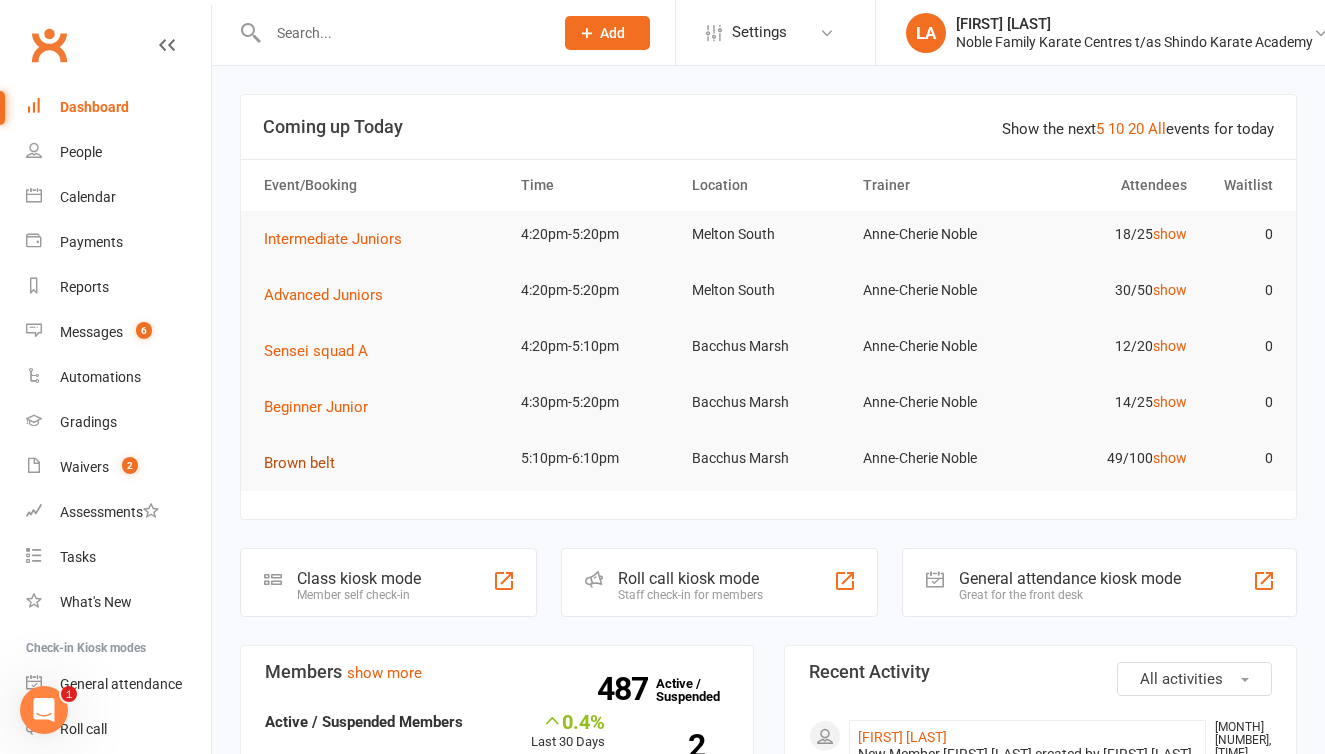 click on "Brown belt" at bounding box center (299, 463) 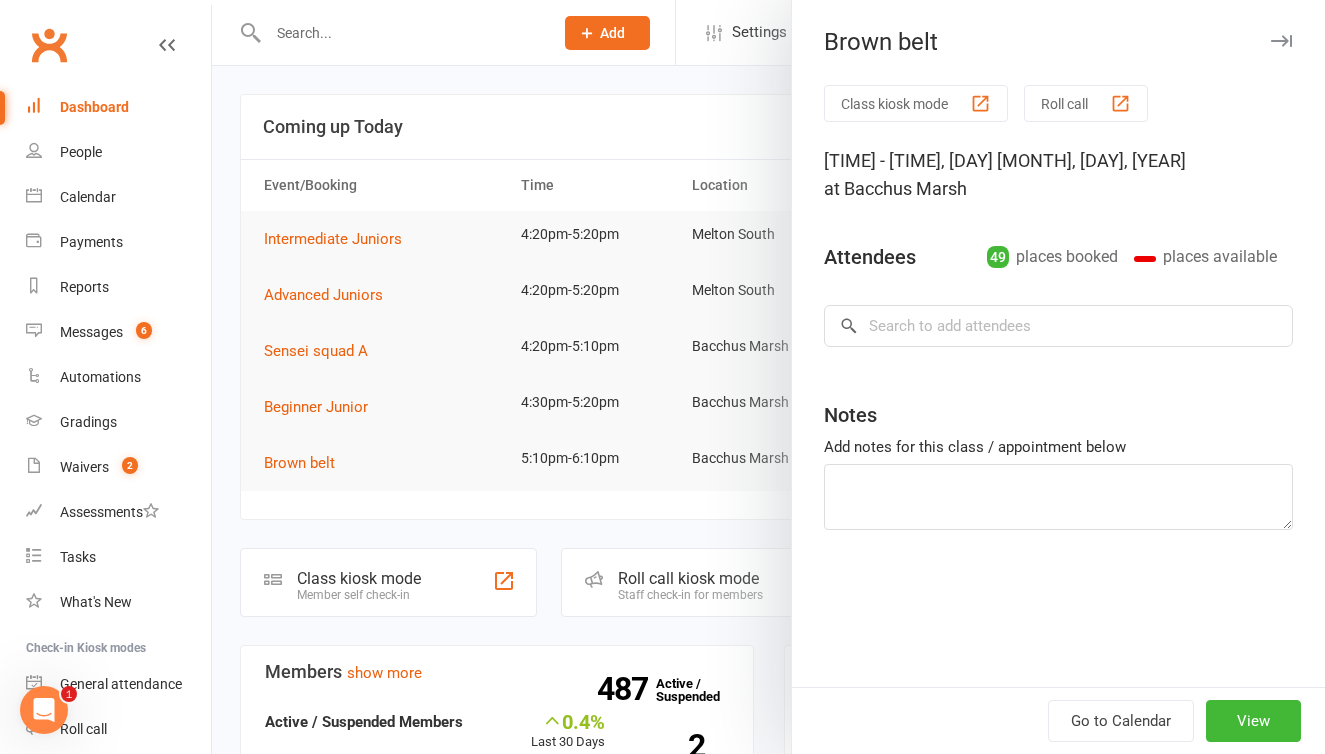 click on "Roll call" at bounding box center (1086, 103) 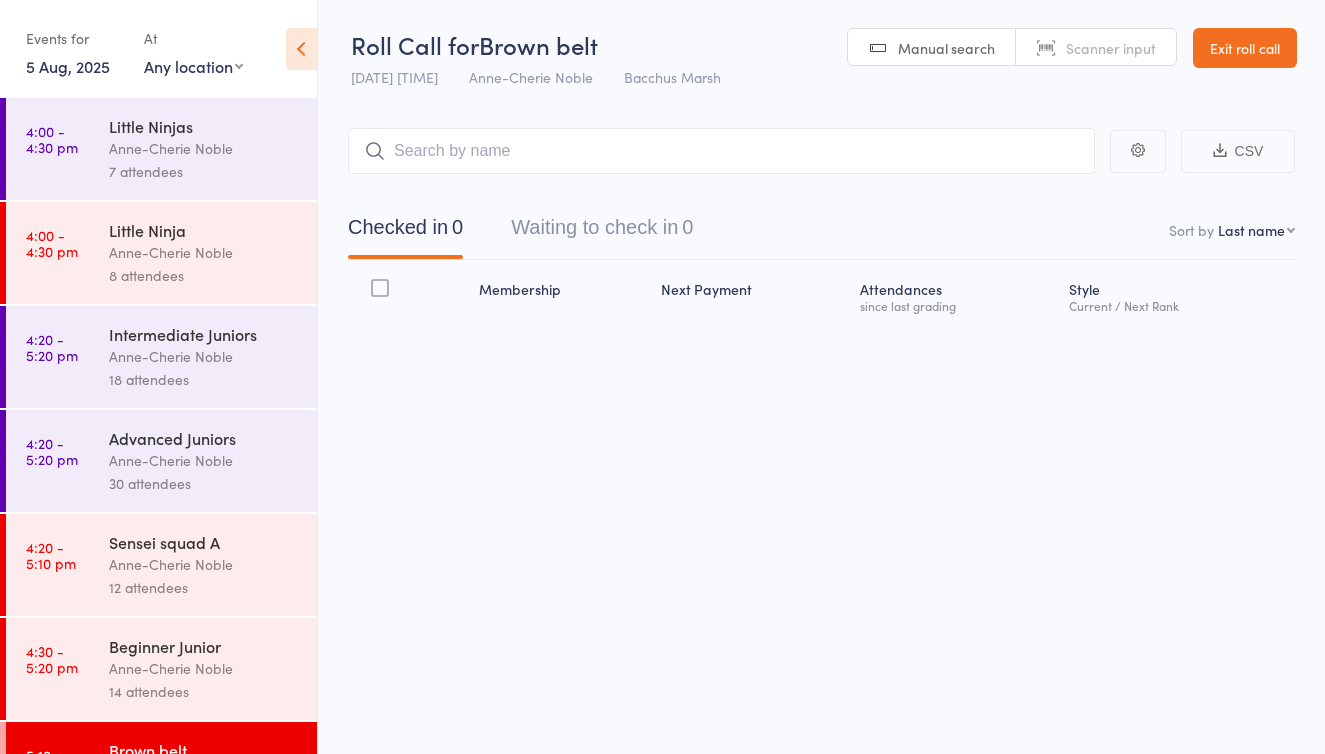 scroll, scrollTop: 0, scrollLeft: 0, axis: both 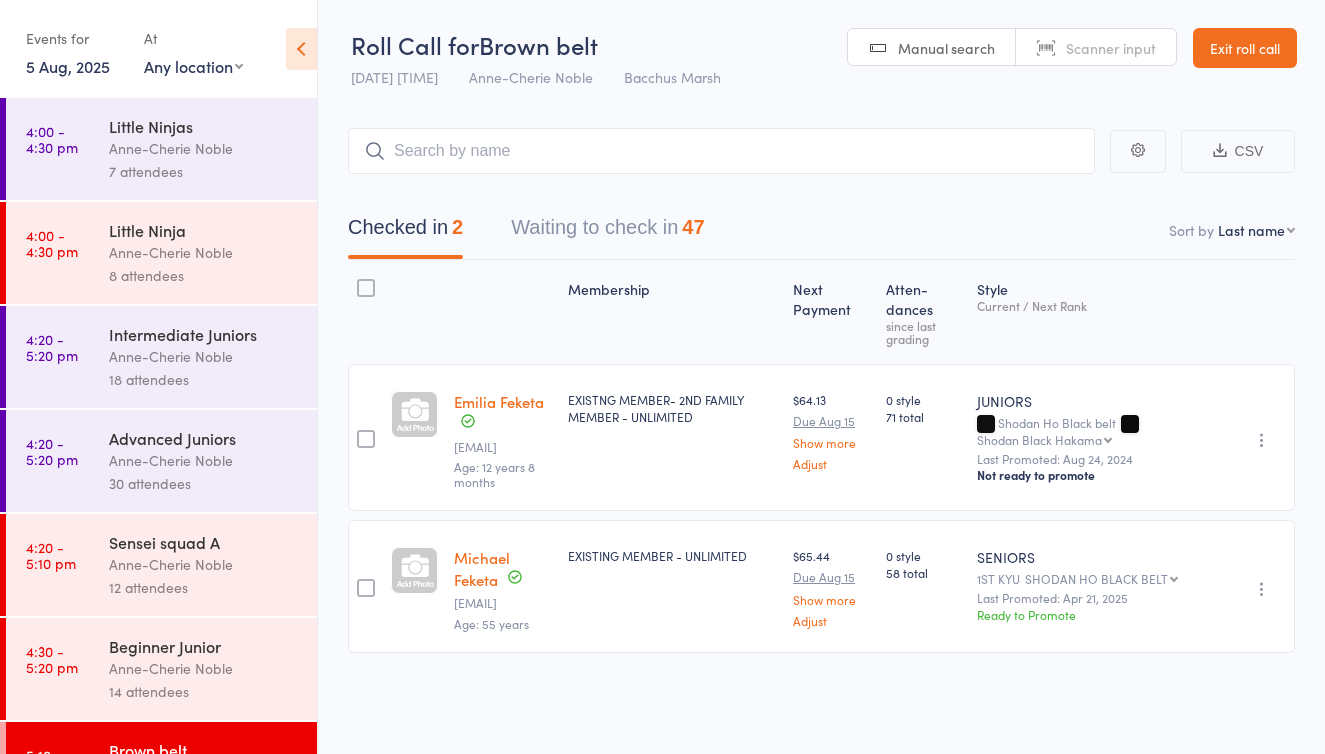 click on "Waiting to check in  47" at bounding box center (607, 232) 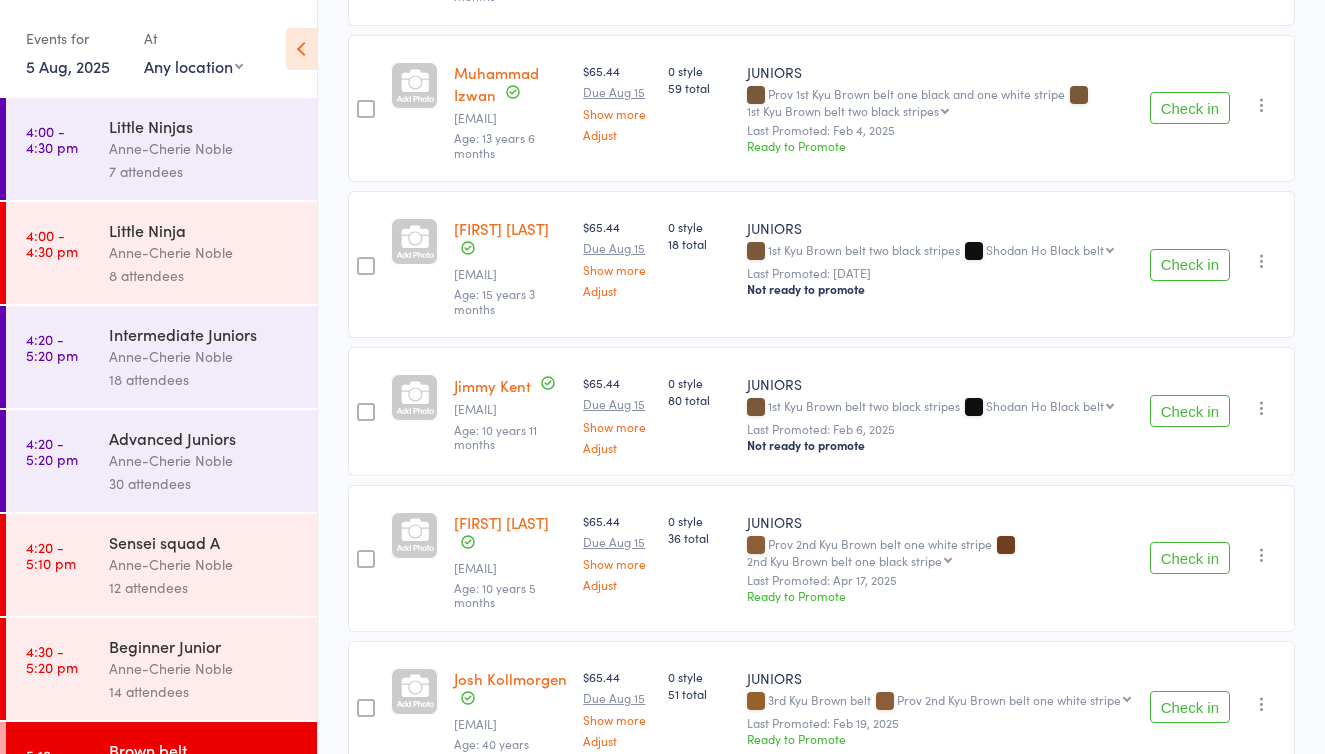 scroll, scrollTop: 2468, scrollLeft: 0, axis: vertical 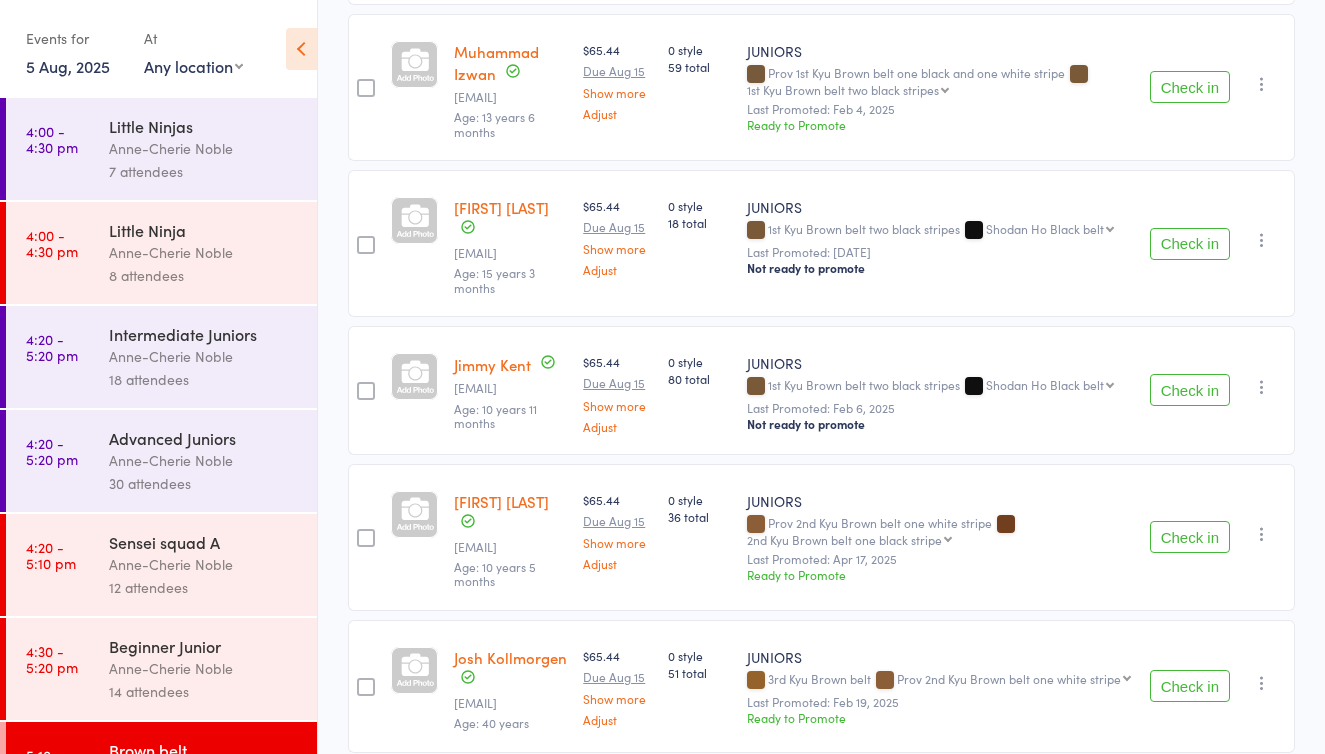 click on "Check in" at bounding box center (1190, 87) 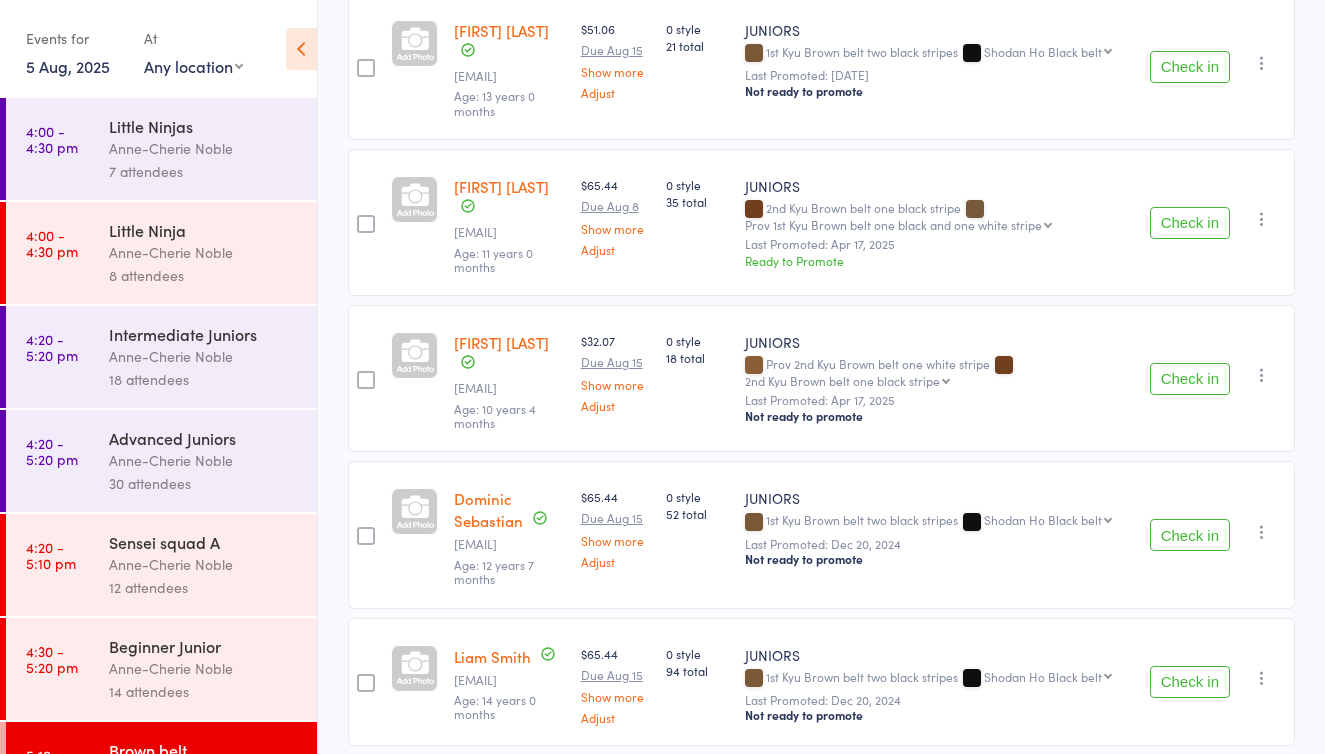 scroll, scrollTop: 4601, scrollLeft: 0, axis: vertical 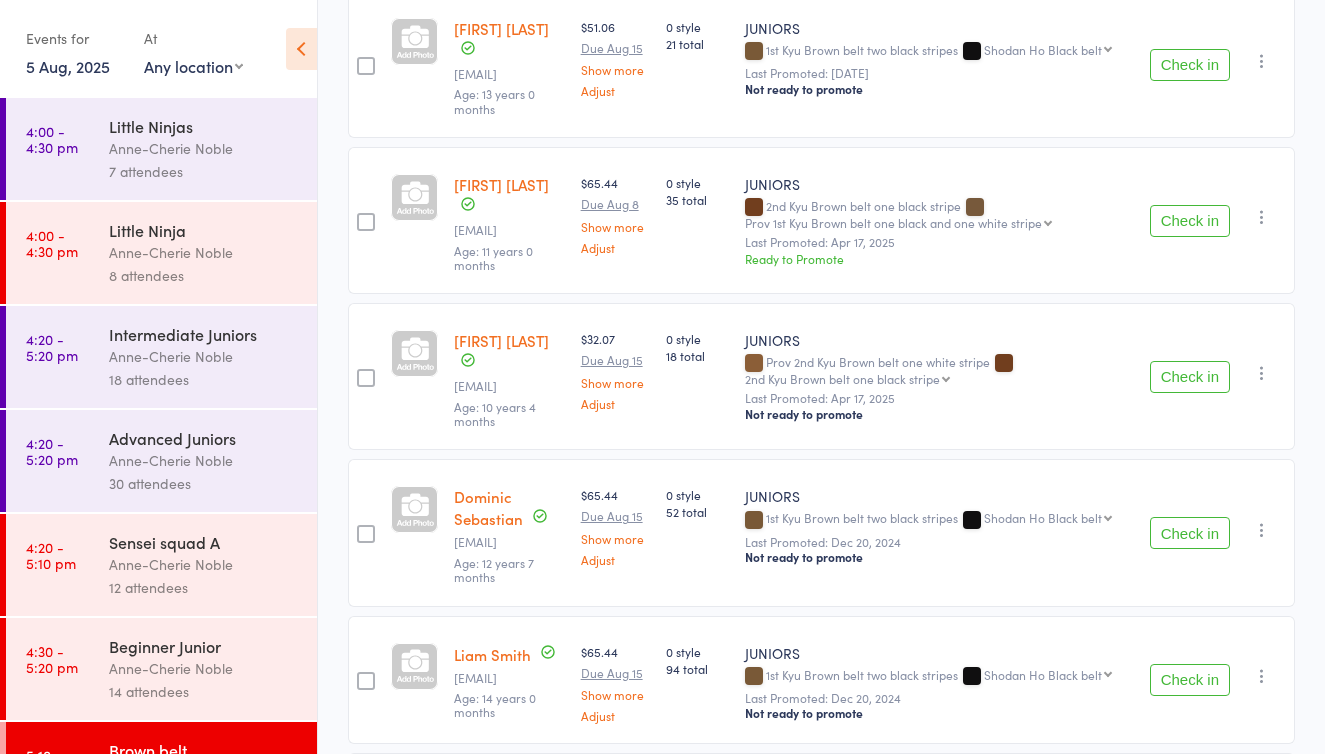 click on "Check in" at bounding box center (1190, -92) 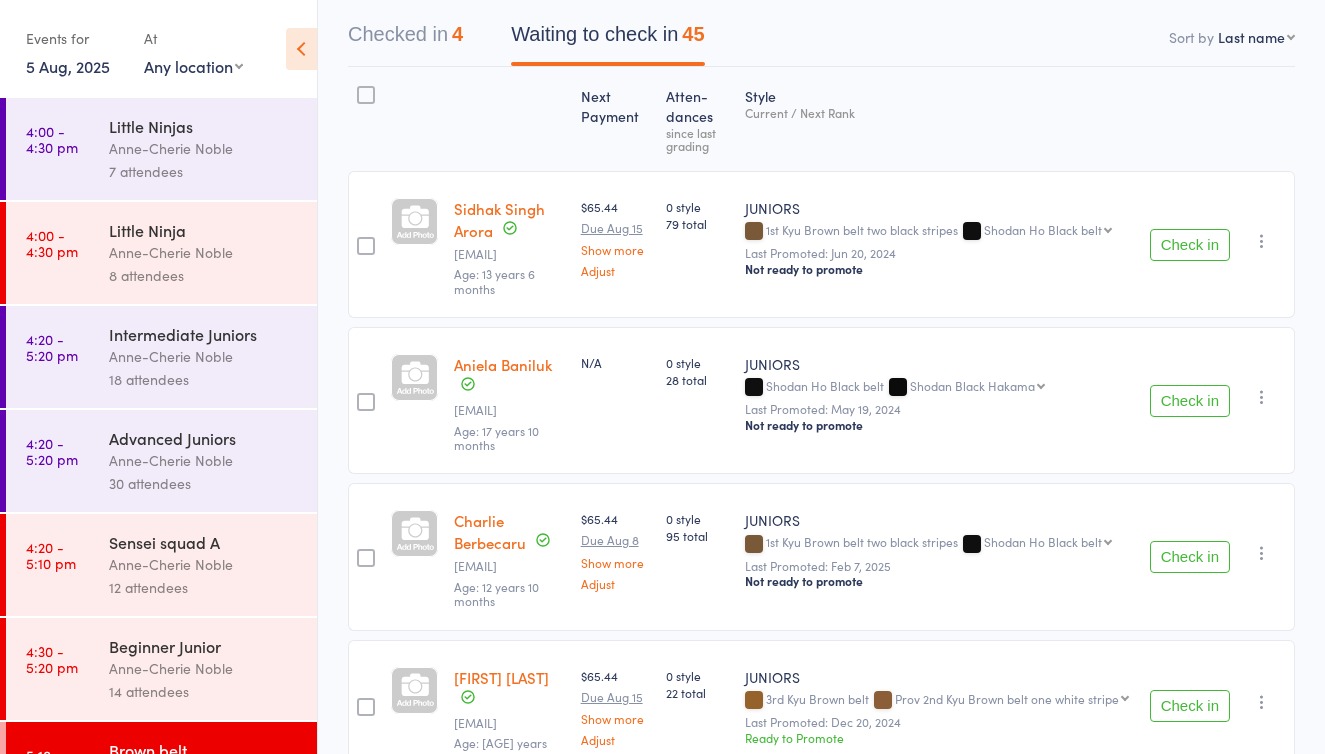 scroll, scrollTop: 193, scrollLeft: 0, axis: vertical 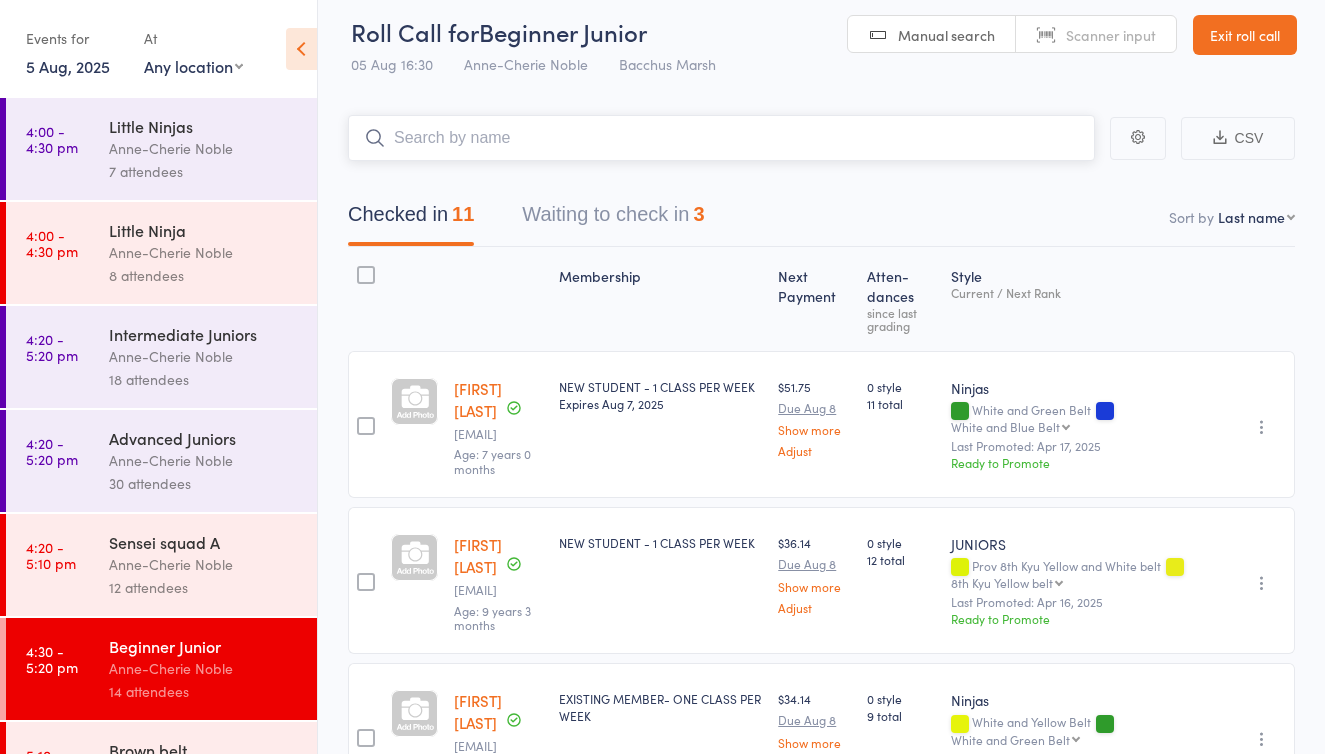 click on "Waiting to check in  3" at bounding box center (613, 219) 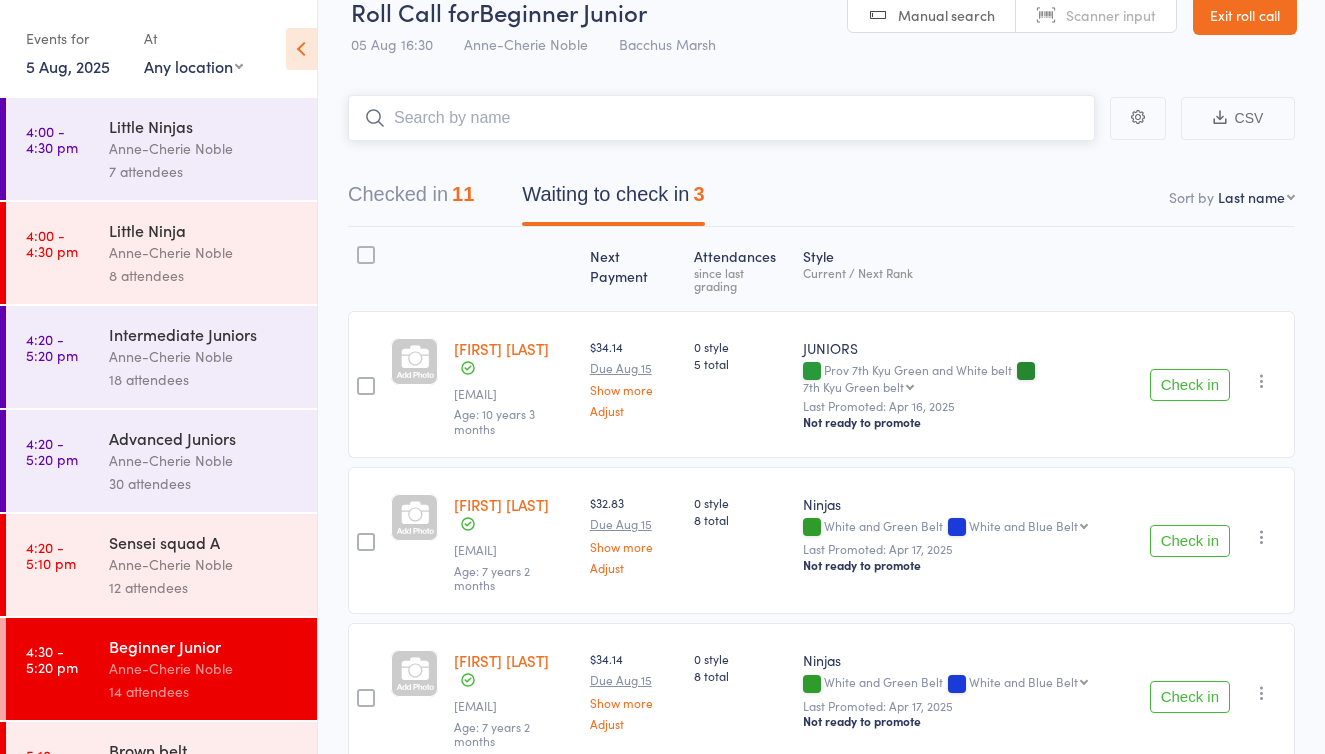 scroll, scrollTop: 33, scrollLeft: 0, axis: vertical 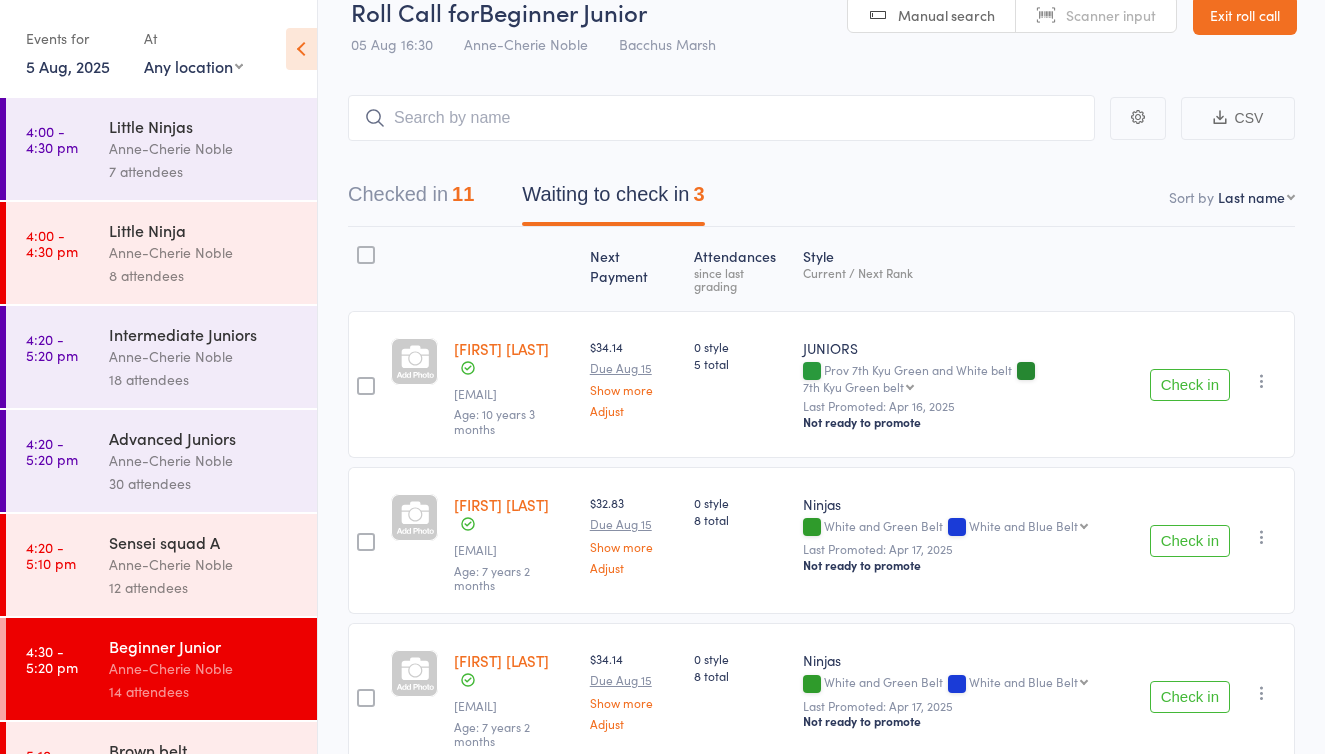 click at bounding box center [1262, 381] 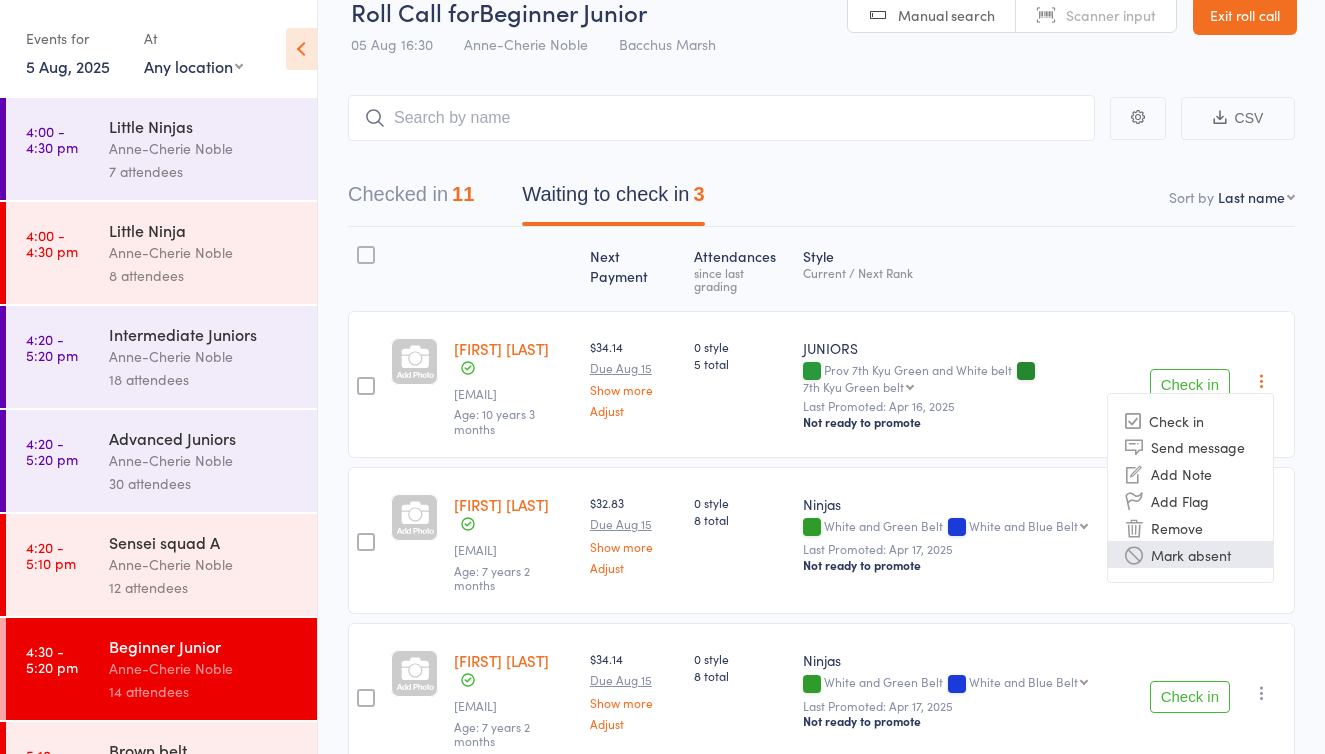 click on "Mark absent" at bounding box center (1190, 554) 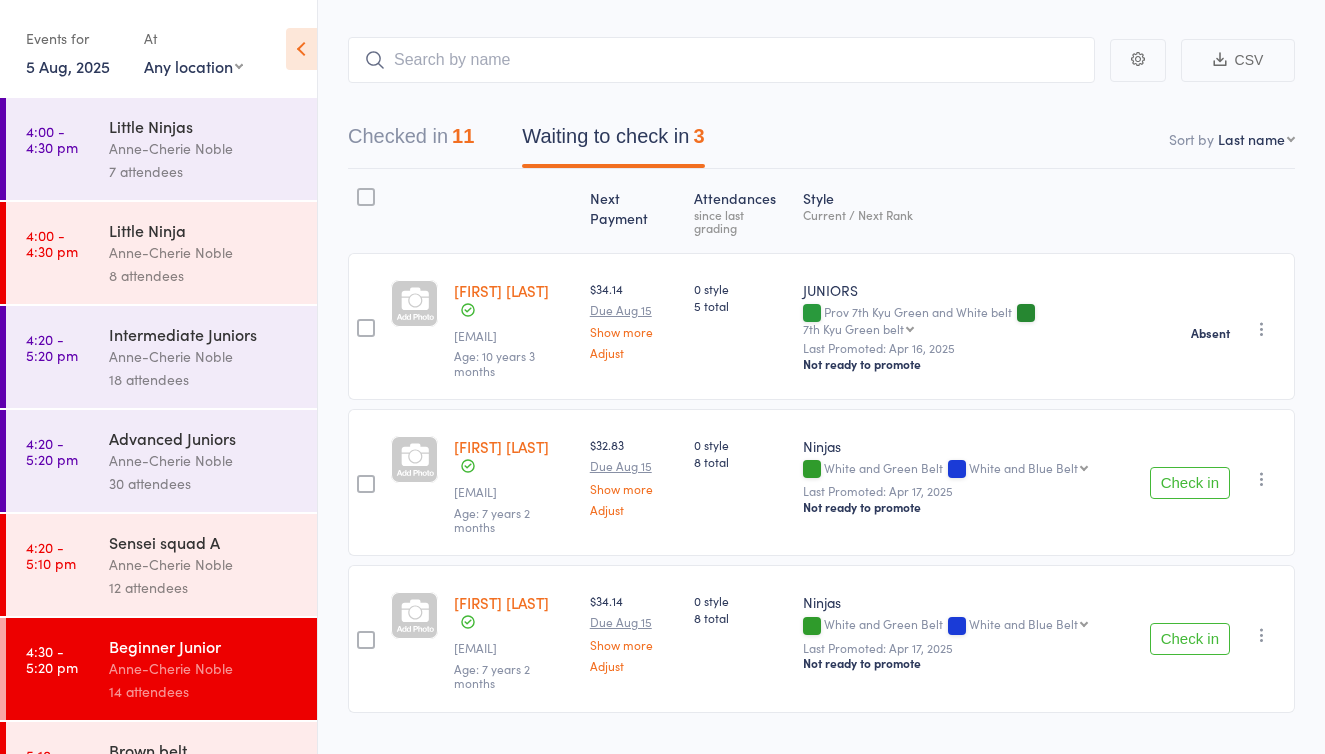scroll, scrollTop: 89, scrollLeft: 0, axis: vertical 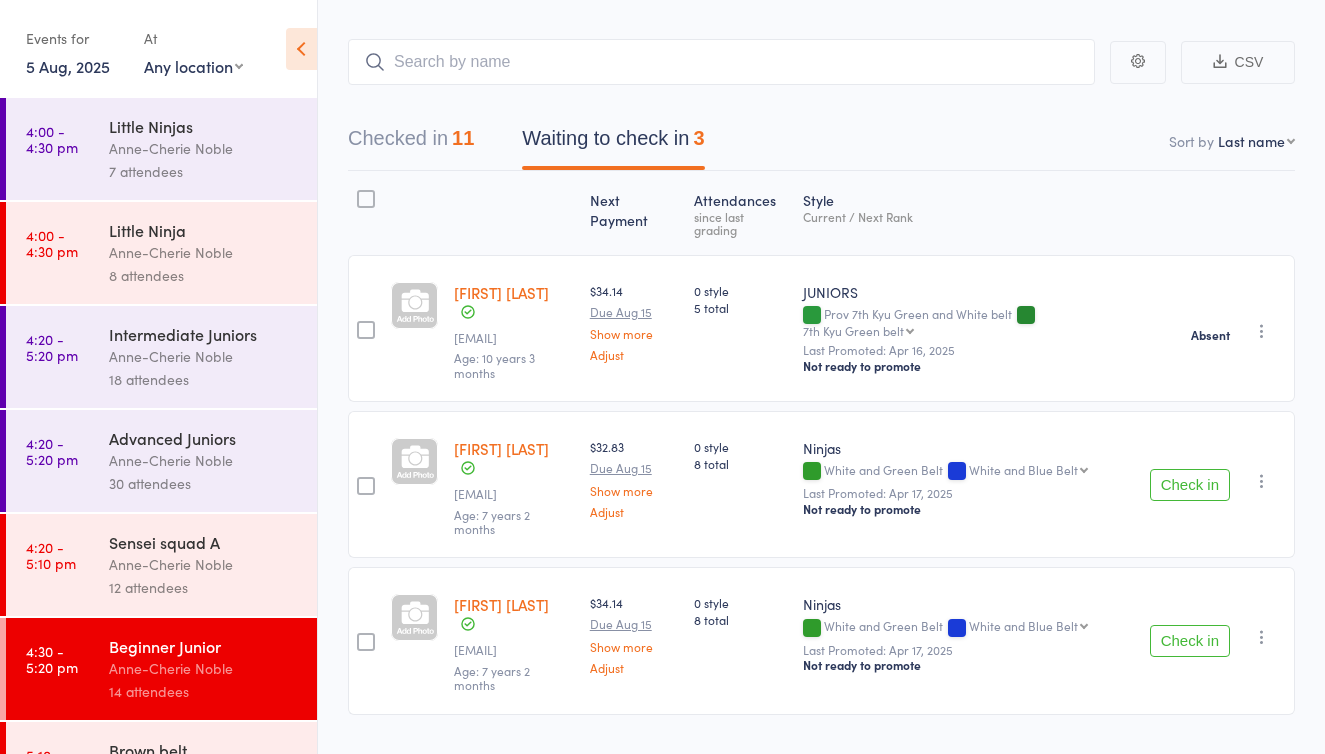 click at bounding box center (1262, 481) 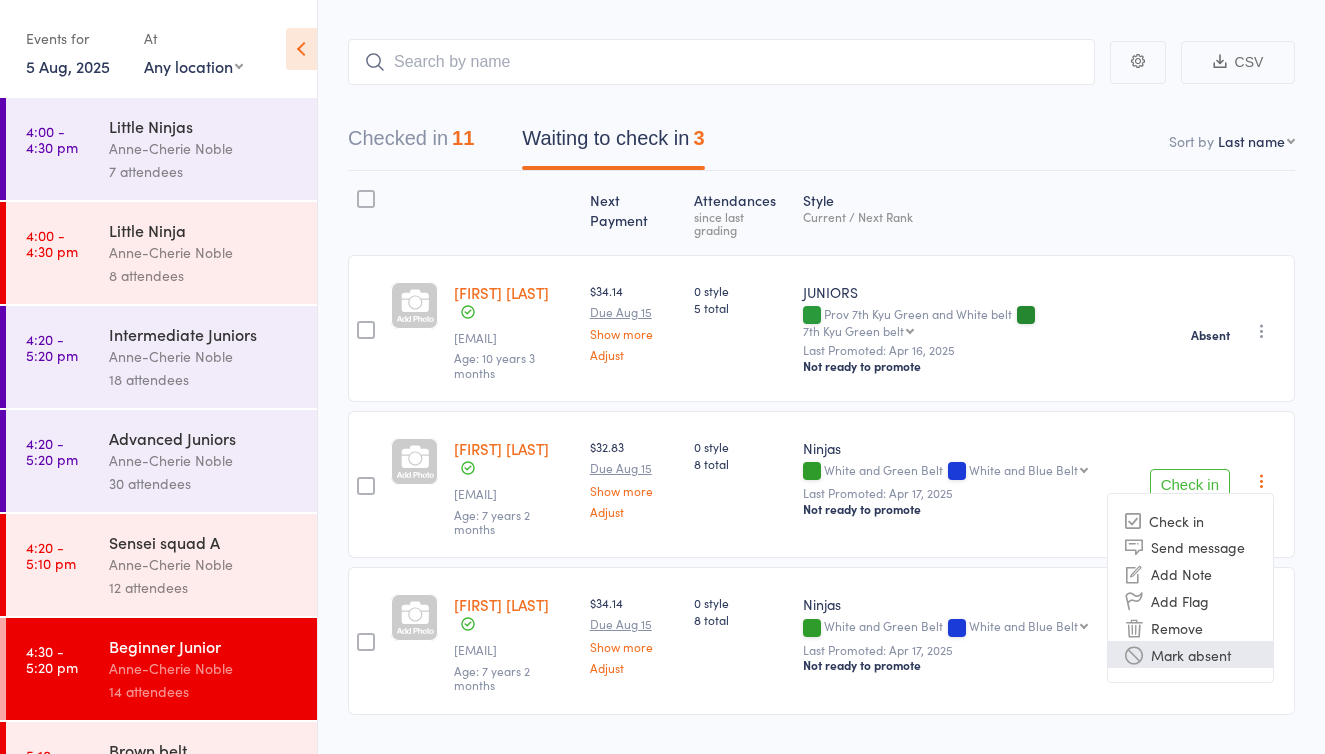 click on "Mark absent" at bounding box center (1190, 654) 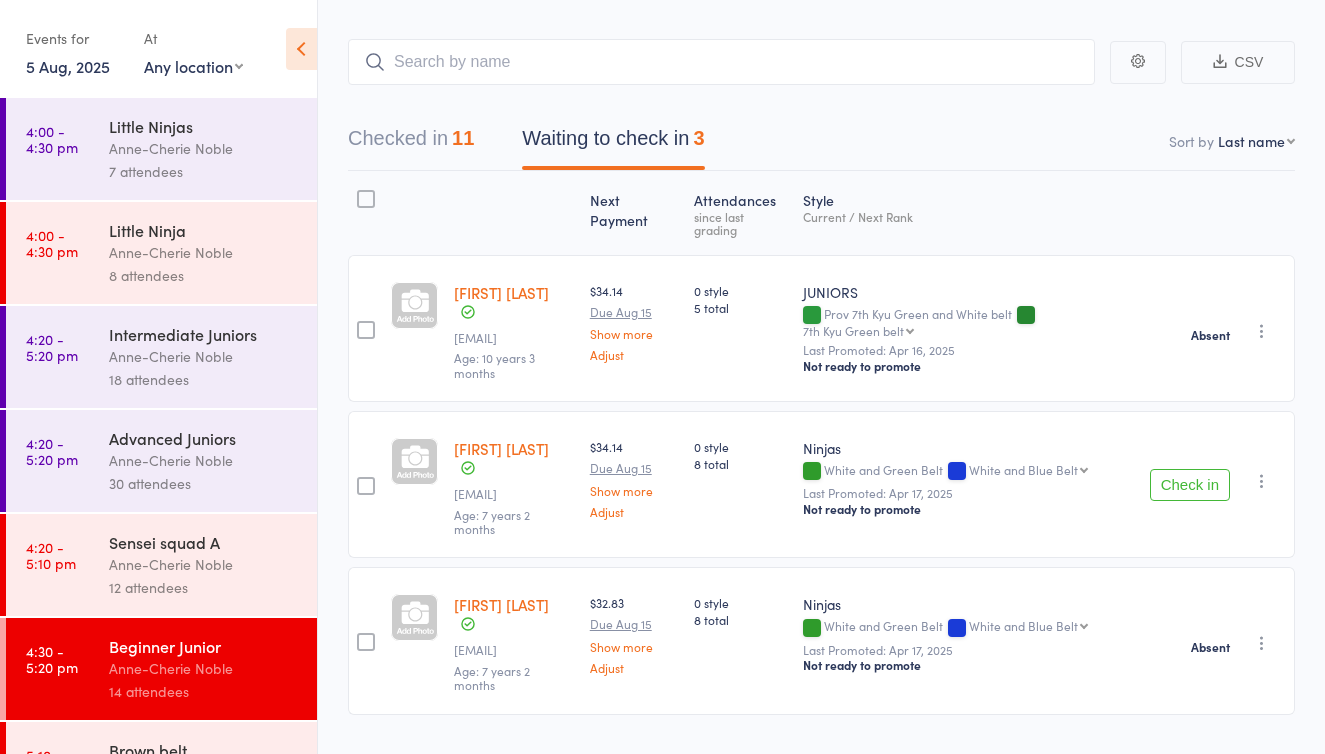 click at bounding box center (1262, 643) 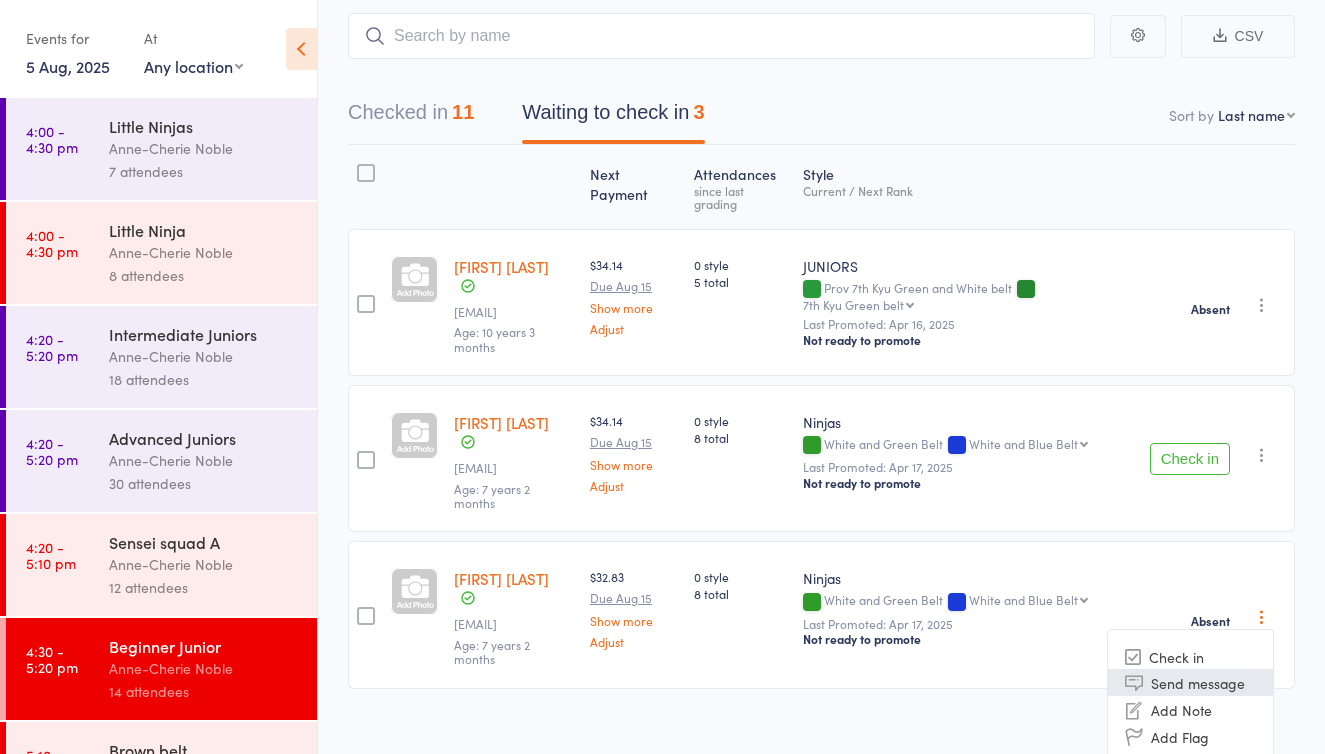 scroll, scrollTop: 114, scrollLeft: 0, axis: vertical 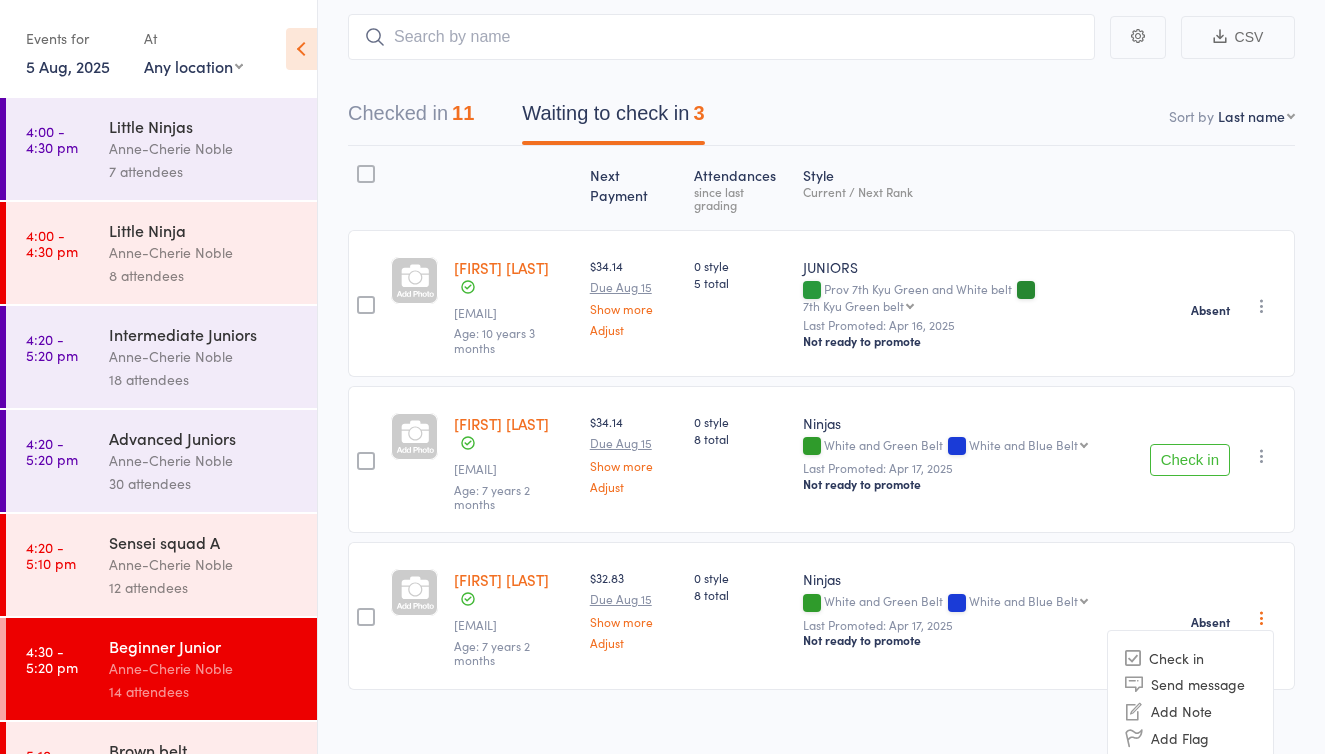 click on "Next Payment Atten­dances since last grading Style Current / Next Rank Hendrix Marshall    suzannekinsella@icloud.com Age: 10 years 3 months $34.14 Due Aug 15  Show more Adjust 0 style 5 total JUNIORS Prov 7th Kyu Green and White belt  7th Kyu Green belt  7th Kyu Green belt Prov 6th Kyu Blue and White belt 6th Kyu Blue belt Prov 5th Kyu Purple and White belt 5th Kyu Purple belt Prov 4th Kyu Orange and White belt 4th Kyu Orange Belt Prov 3rd Kyu Brown and White belt 3rd Kyu Brown belt Prov 2nd Kyu Brown belt one white stripe 2nd Kyu Brown belt one black stripe Prov 1st Kyu Brown belt one black and one white stripe 1st Kyu Brown belt two black stripes Shodan Ho Black belt Shodan Black Hakama 2nd dan Blue Hakama Last Promoted: Apr 16, 2025 Not ready to promote Absent  Check in Send message Add Note Add Flag Remove
Logan Rainford    thewedgy@yahoo.com.au Age: 7 years 2 months $34.14 Due Aug 15  Show more Adjust 0 style 8 total Ninjas White and Green Belt  White and Blue Belt  White and Blue Belt Check in" at bounding box center (821, 462) 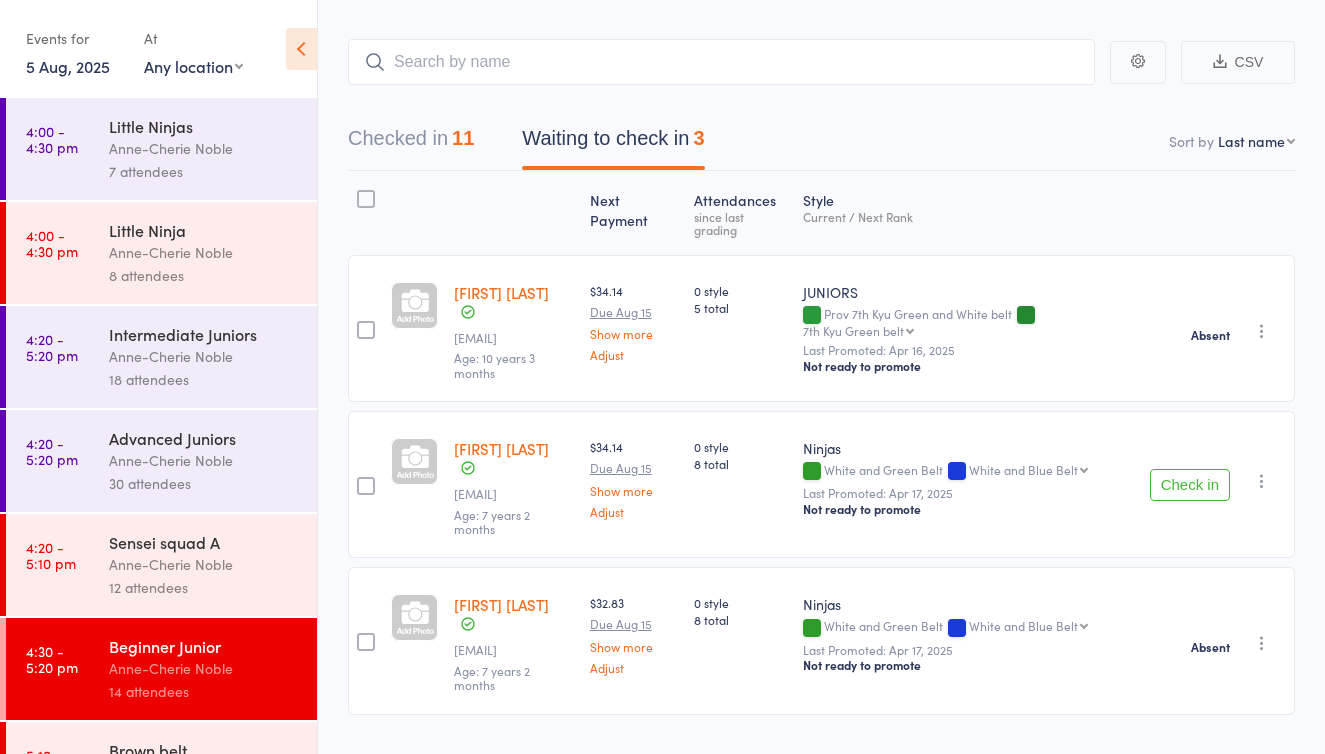 click at bounding box center [1262, 481] 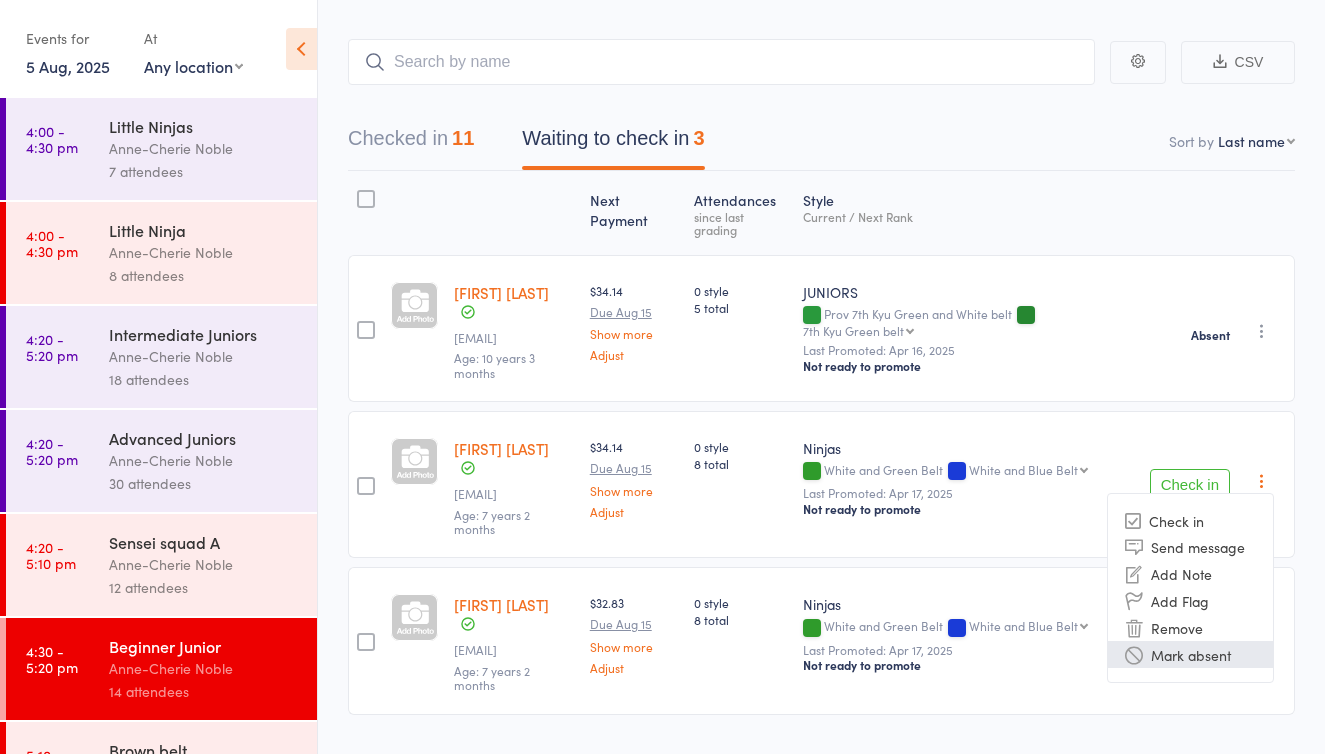 click on "Mark absent" at bounding box center (1190, 654) 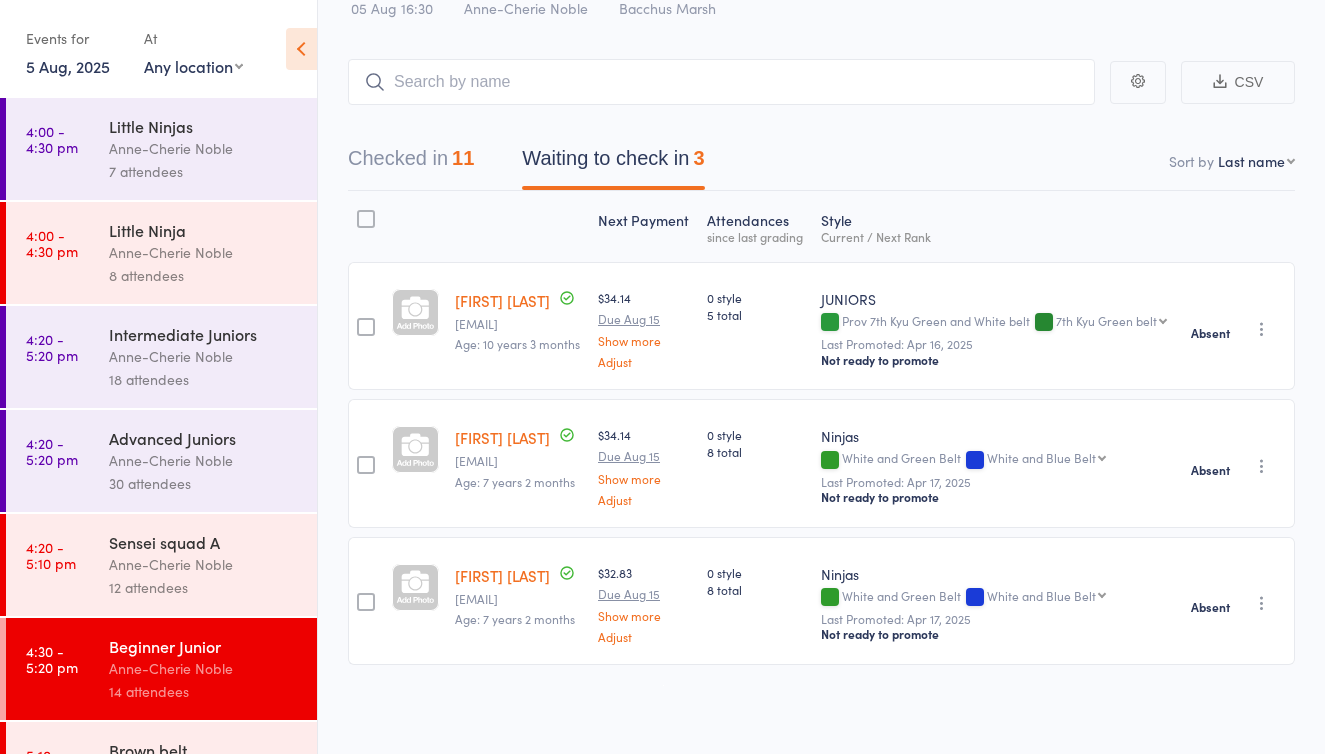 scroll, scrollTop: 89, scrollLeft: 0, axis: vertical 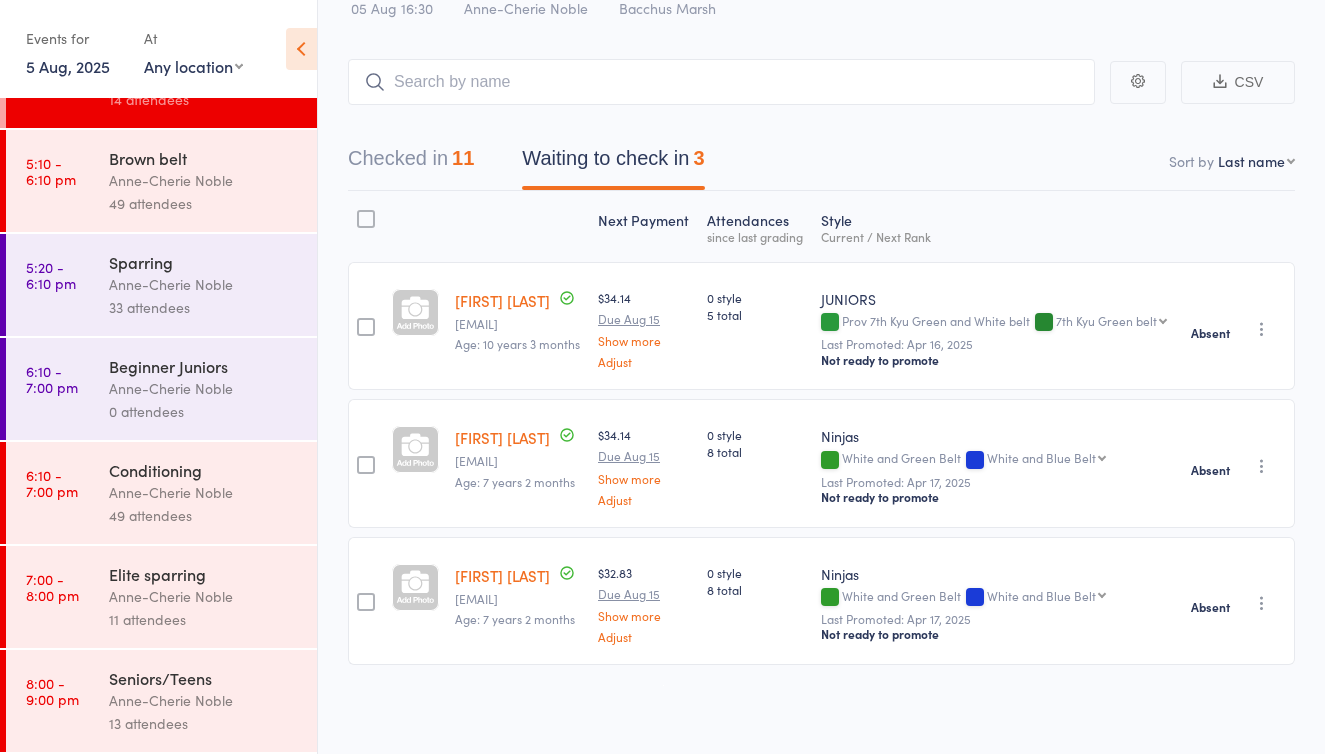 click on "Anne-Cherie Noble" at bounding box center (204, 180) 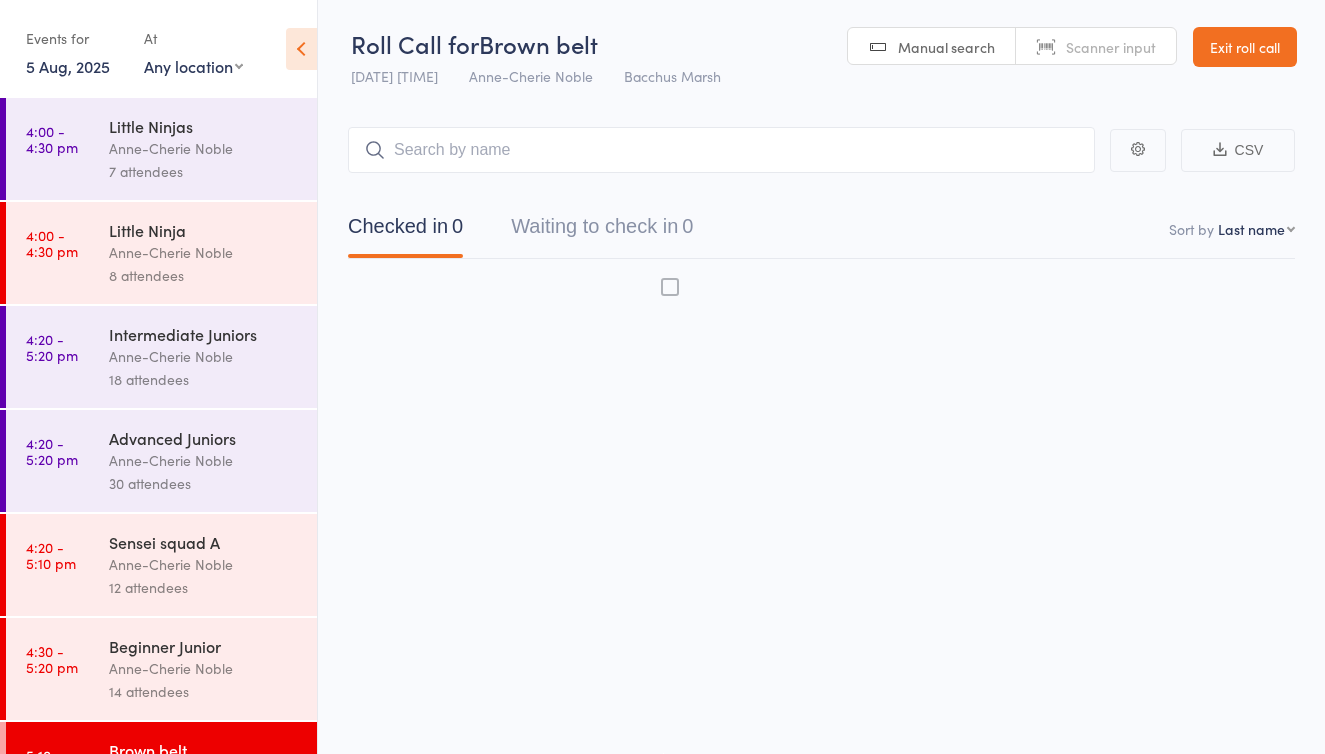 scroll, scrollTop: 13, scrollLeft: 0, axis: vertical 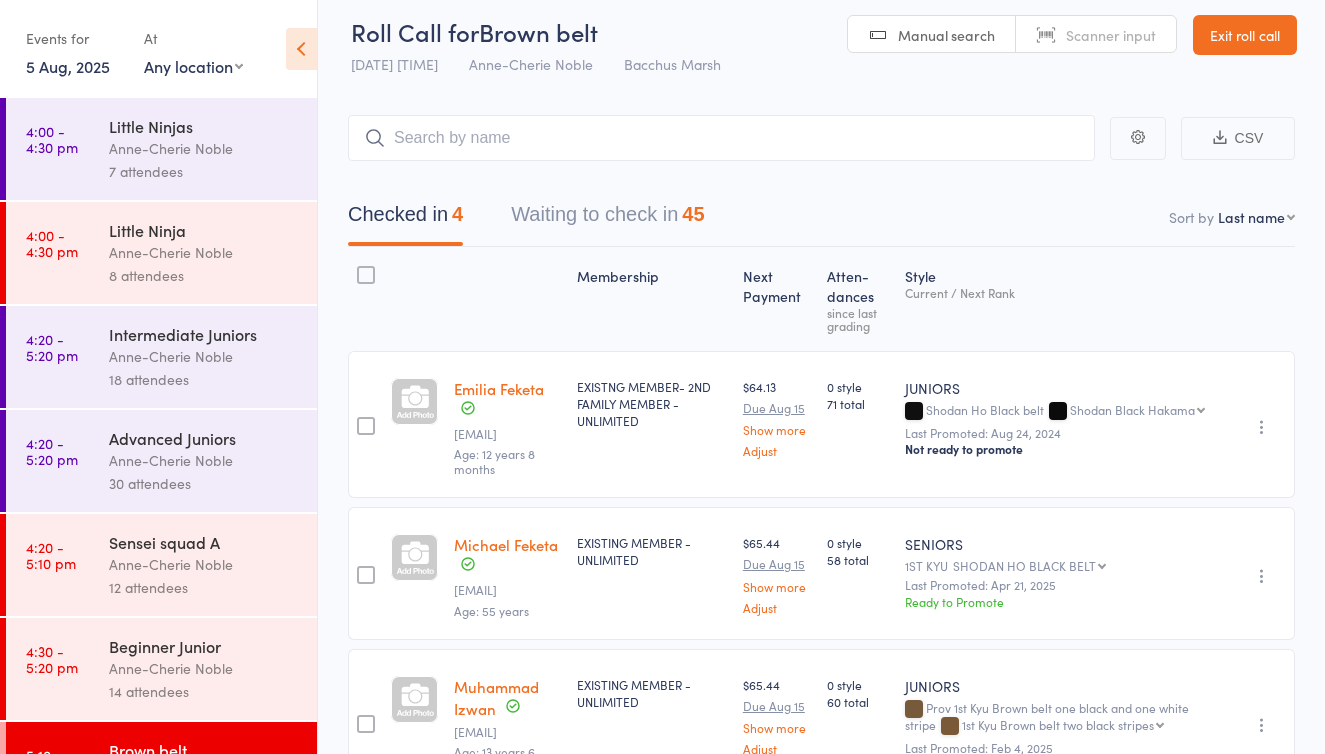 click on "Waiting to check in  45" at bounding box center (607, 219) 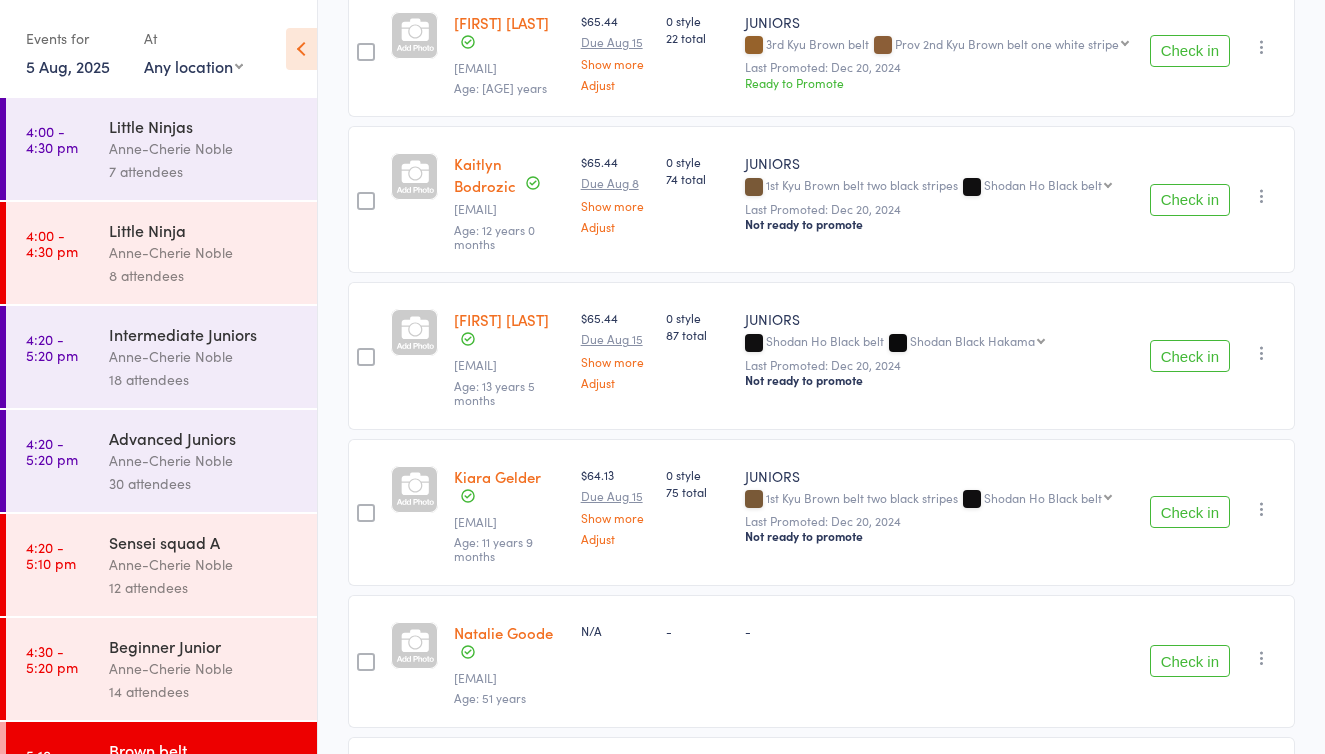 scroll, scrollTop: 854, scrollLeft: 0, axis: vertical 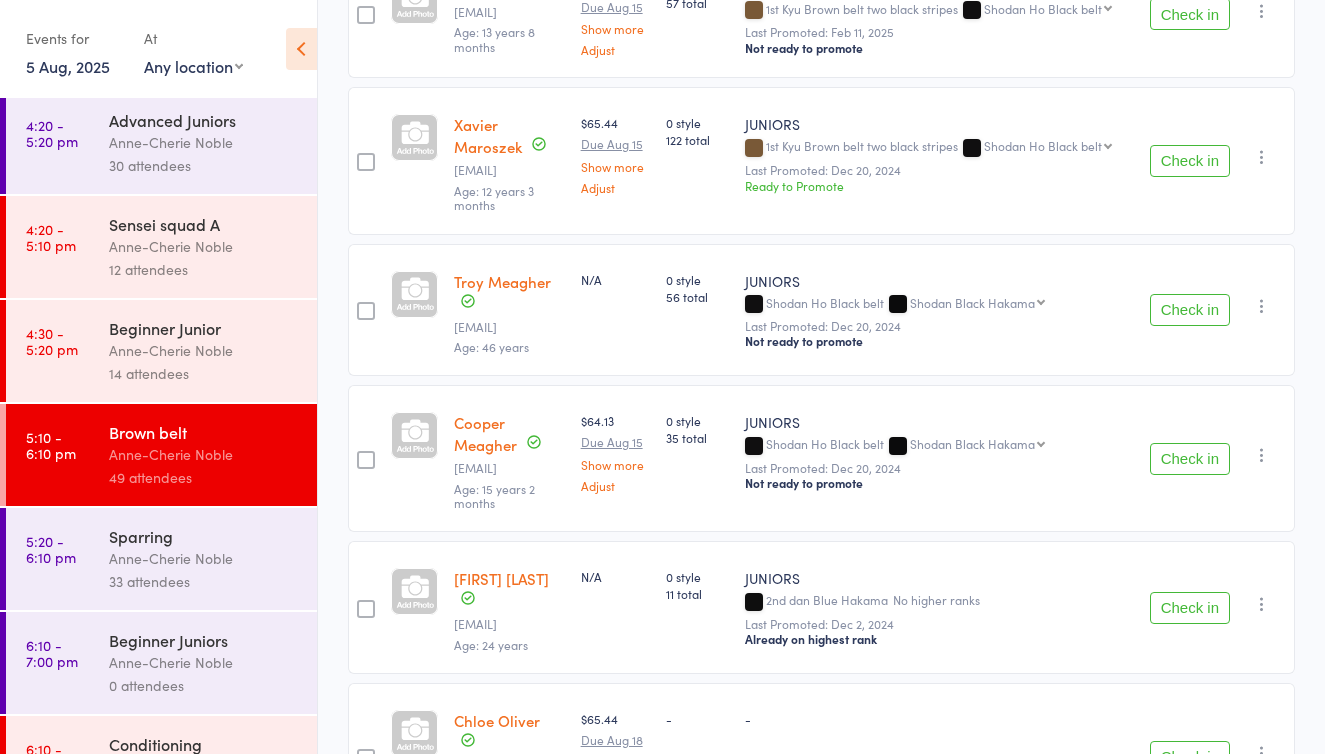 click on "Check in" at bounding box center [1190, 14] 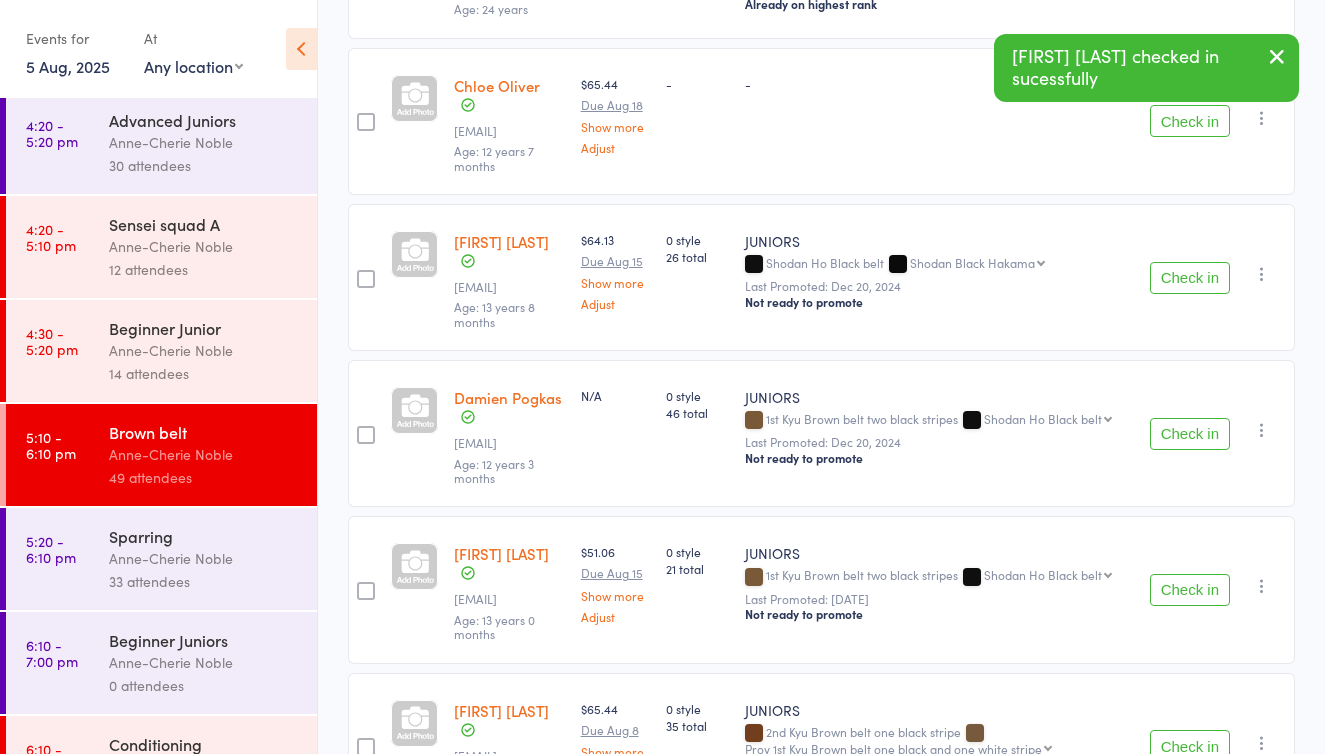 scroll, scrollTop: 3790, scrollLeft: 0, axis: vertical 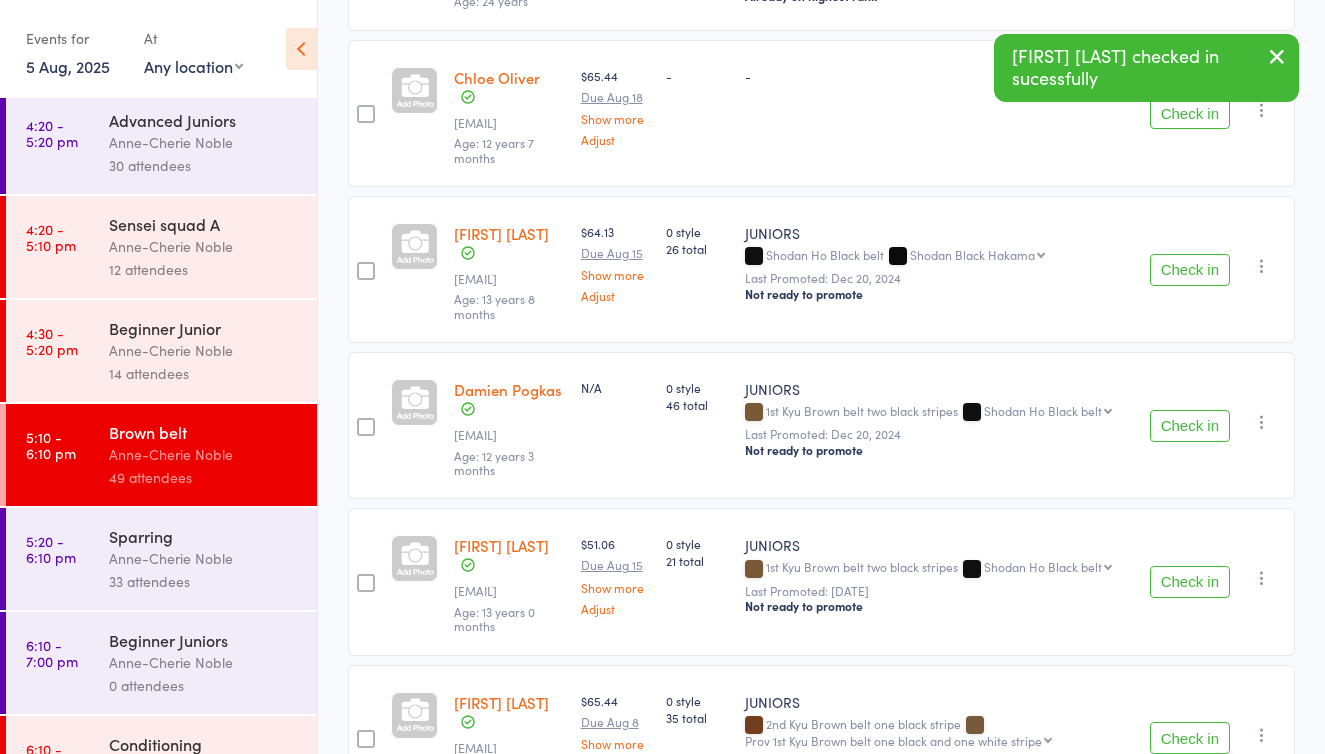 click on "Check in" at bounding box center (1190, 270) 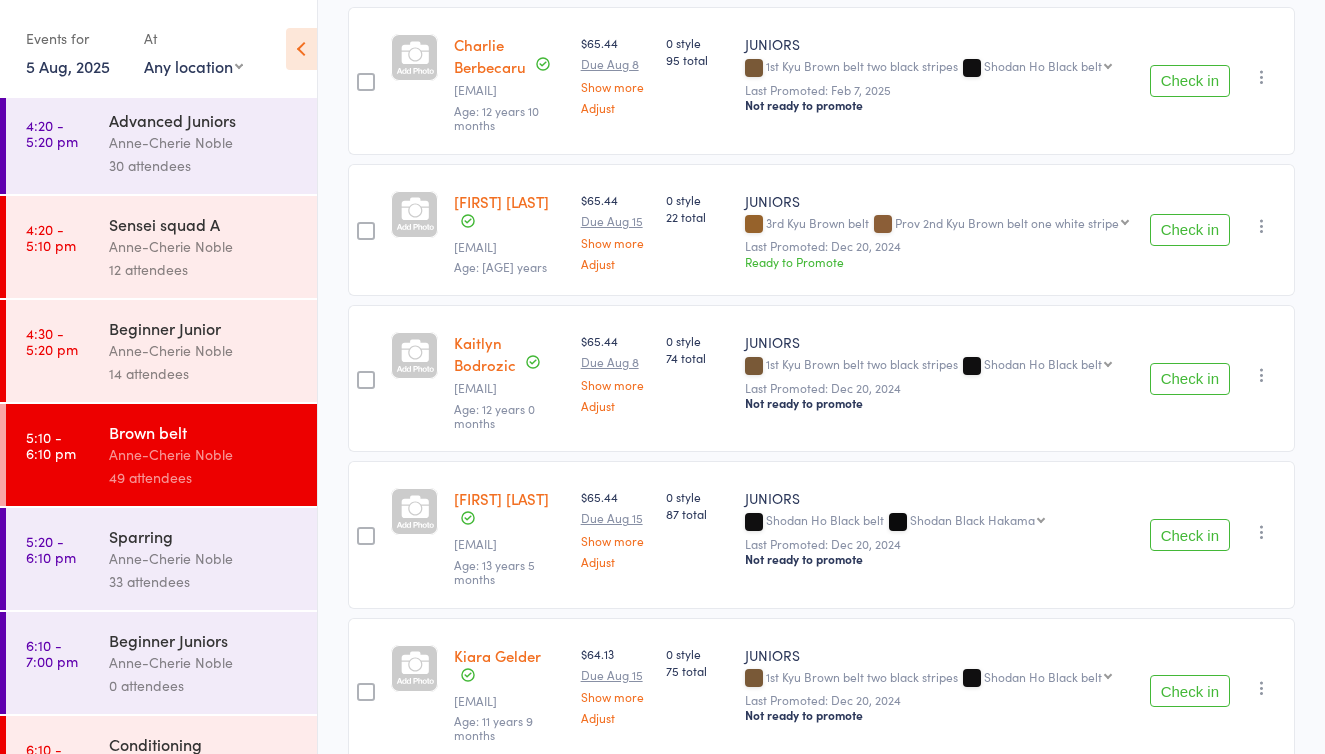 scroll, scrollTop: 658, scrollLeft: 0, axis: vertical 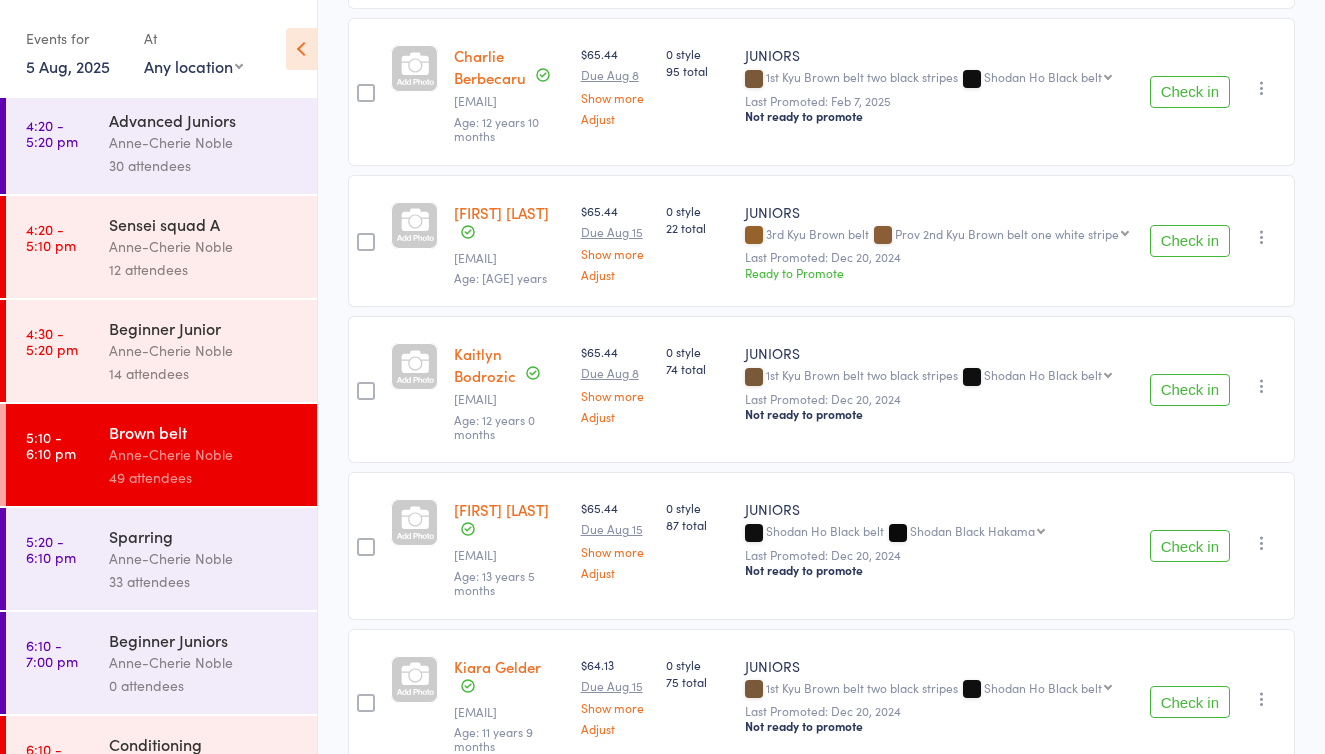click on "Check in" at bounding box center (1190, 92) 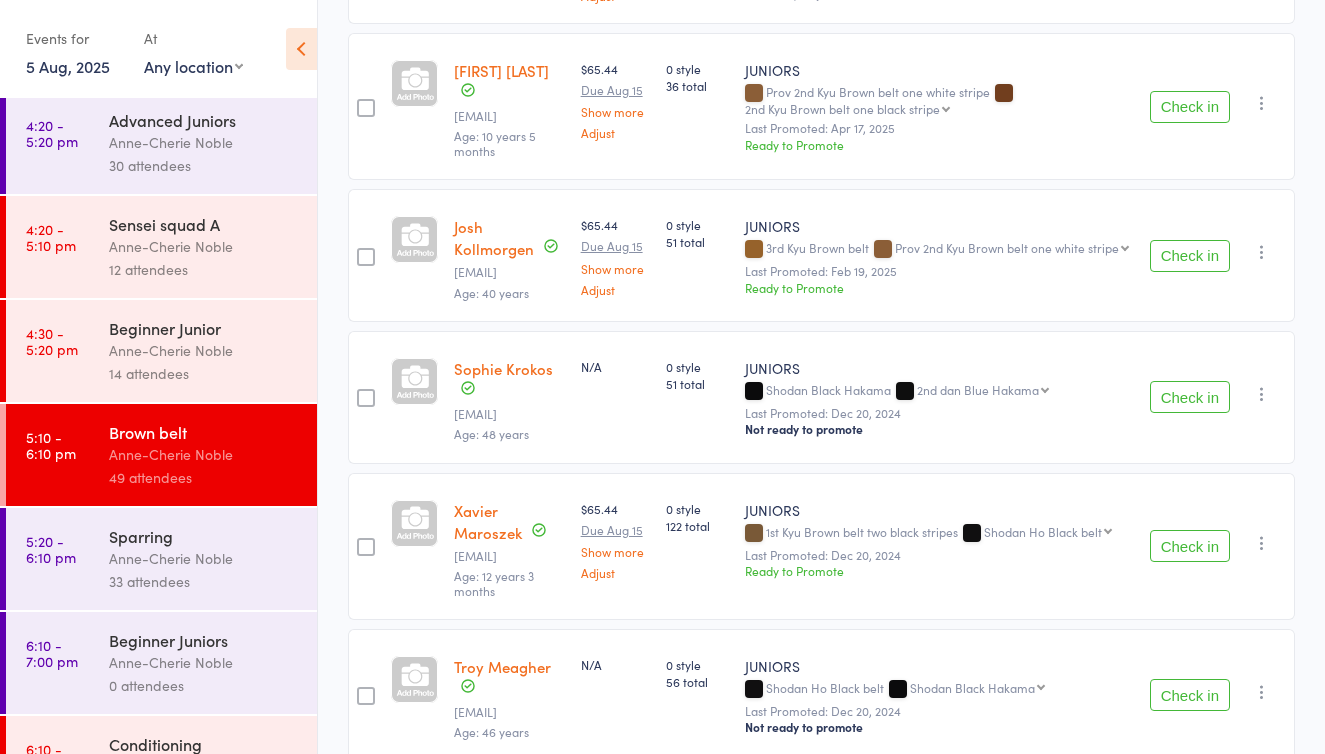 scroll, scrollTop: 2668, scrollLeft: 0, axis: vertical 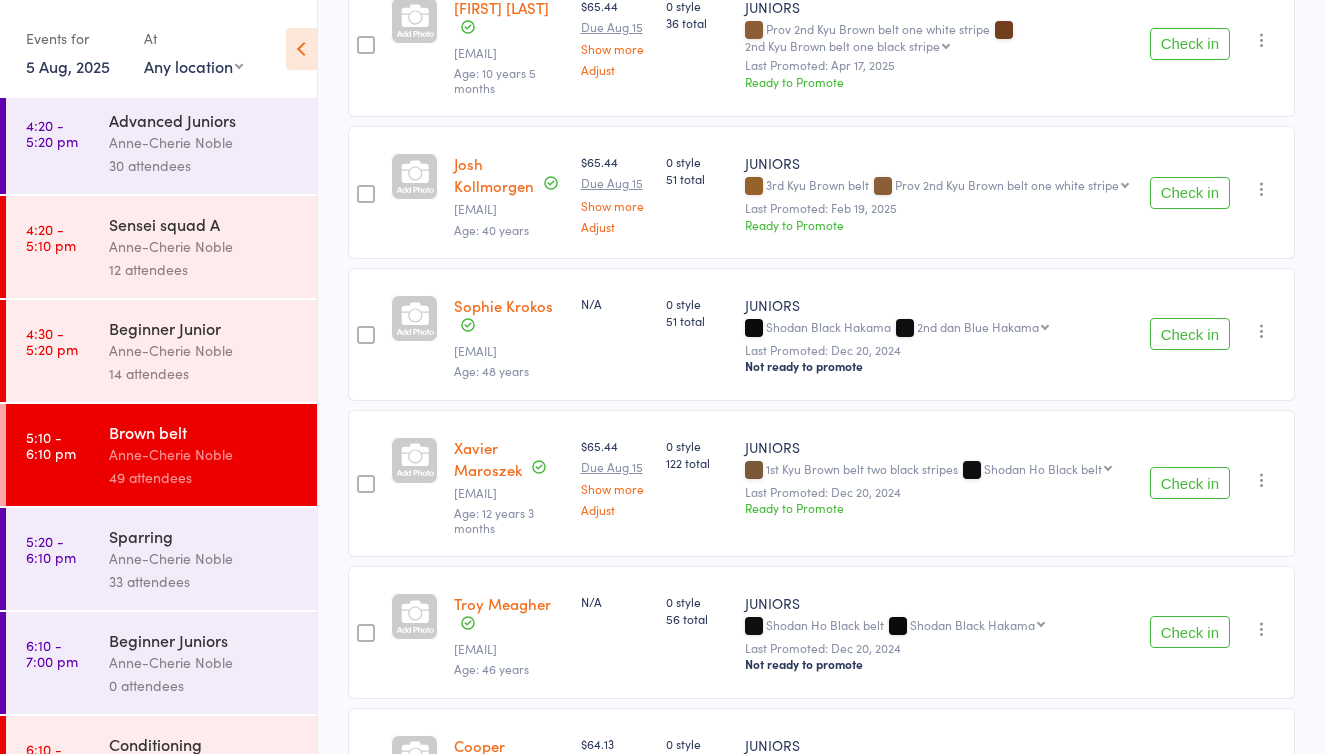 click on "Check in" at bounding box center [1190, 334] 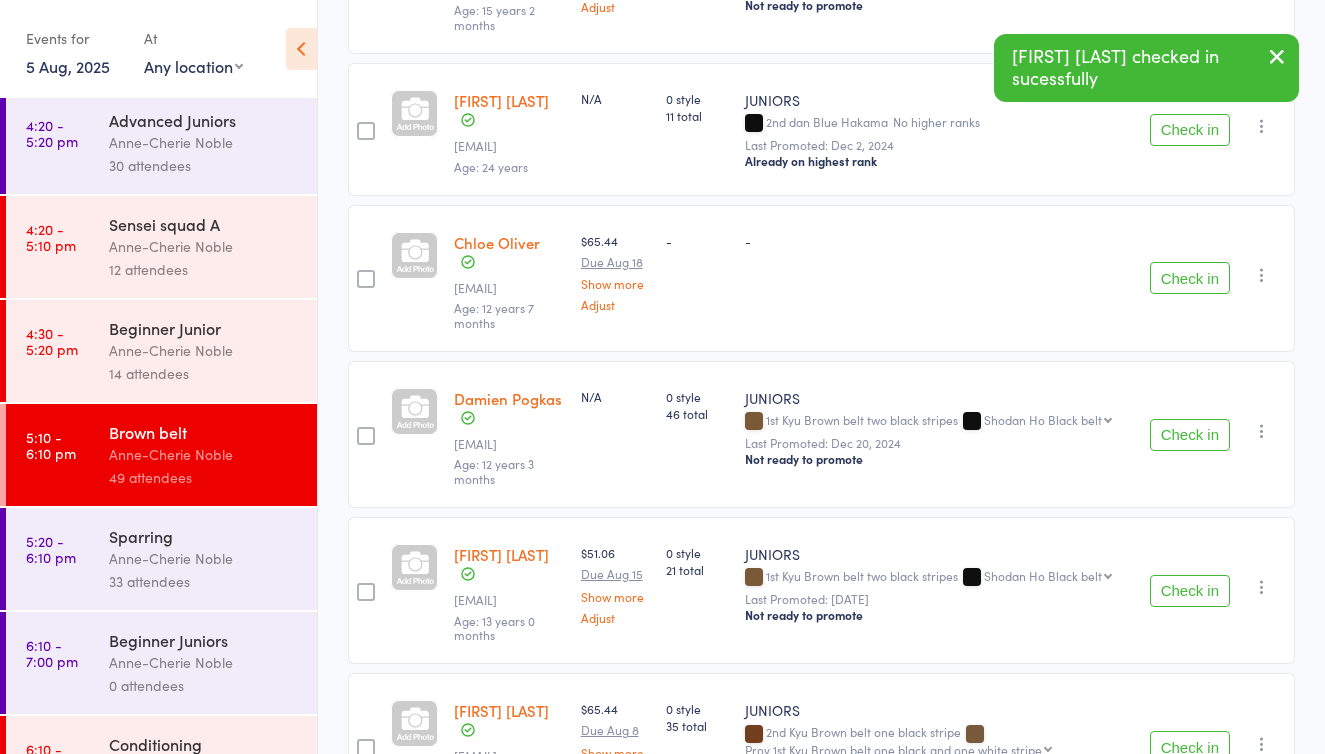 scroll, scrollTop: 3328, scrollLeft: 0, axis: vertical 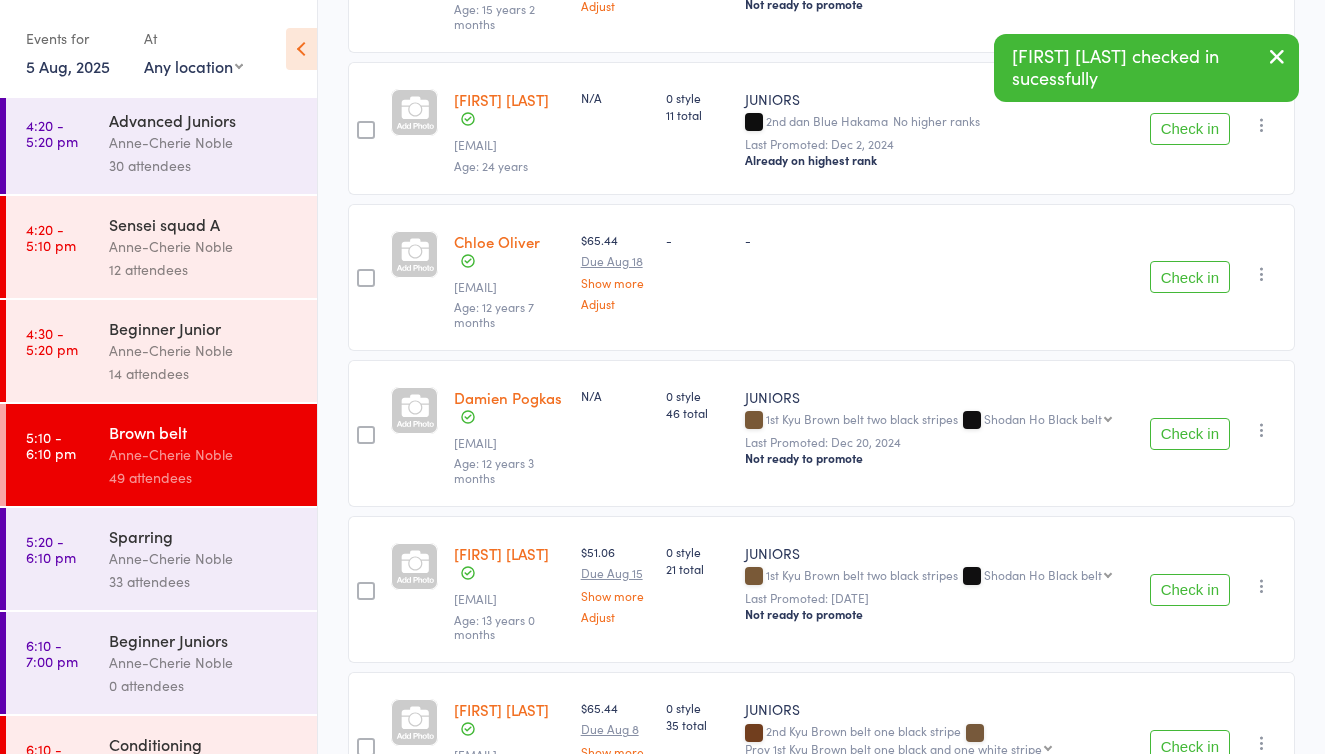click on "Check in" at bounding box center [1190, 434] 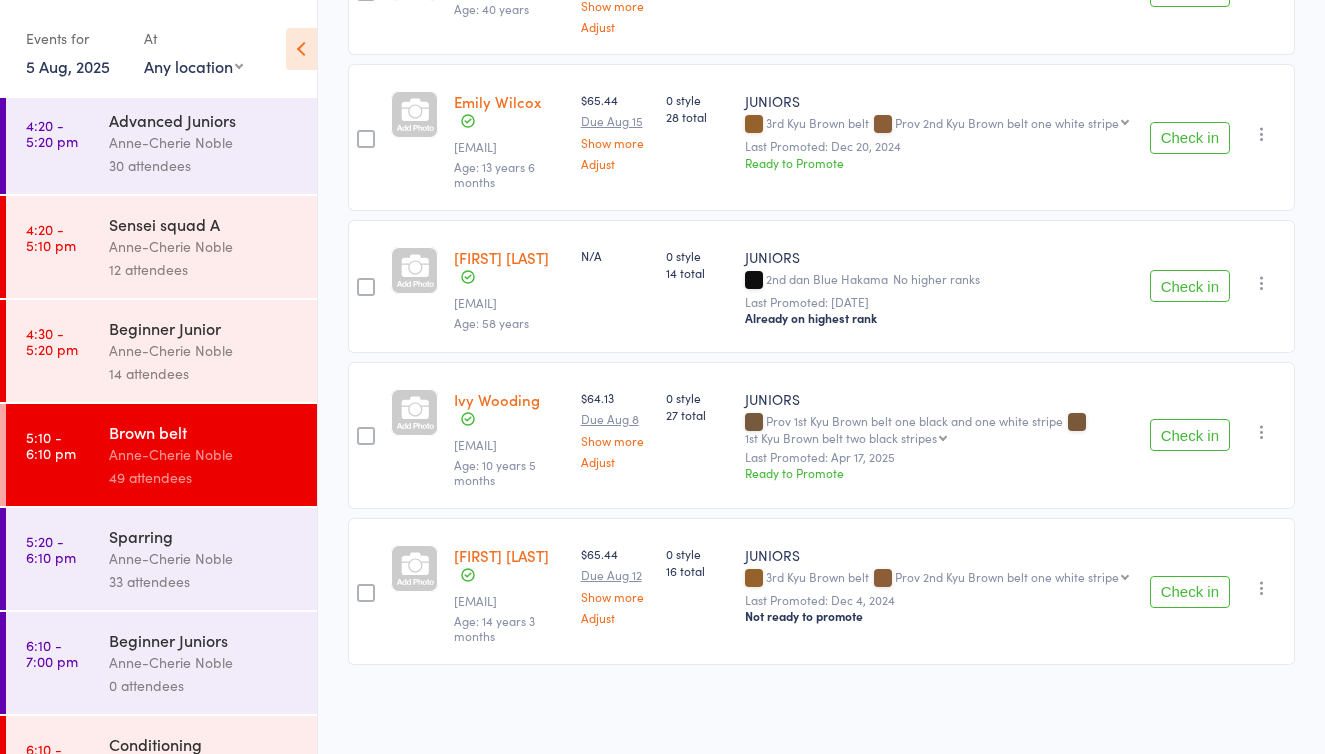 scroll, scrollTop: 6052, scrollLeft: 0, axis: vertical 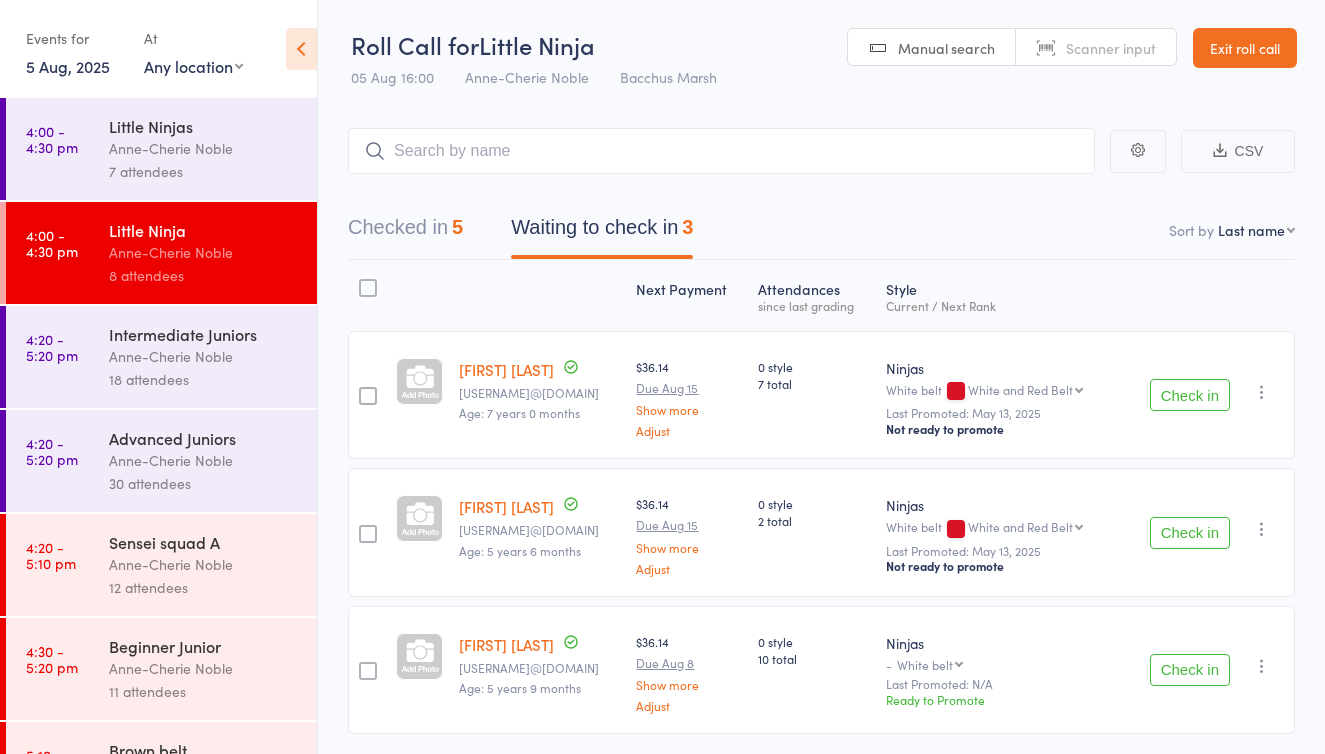 click on "Exit roll call" at bounding box center (1245, 48) 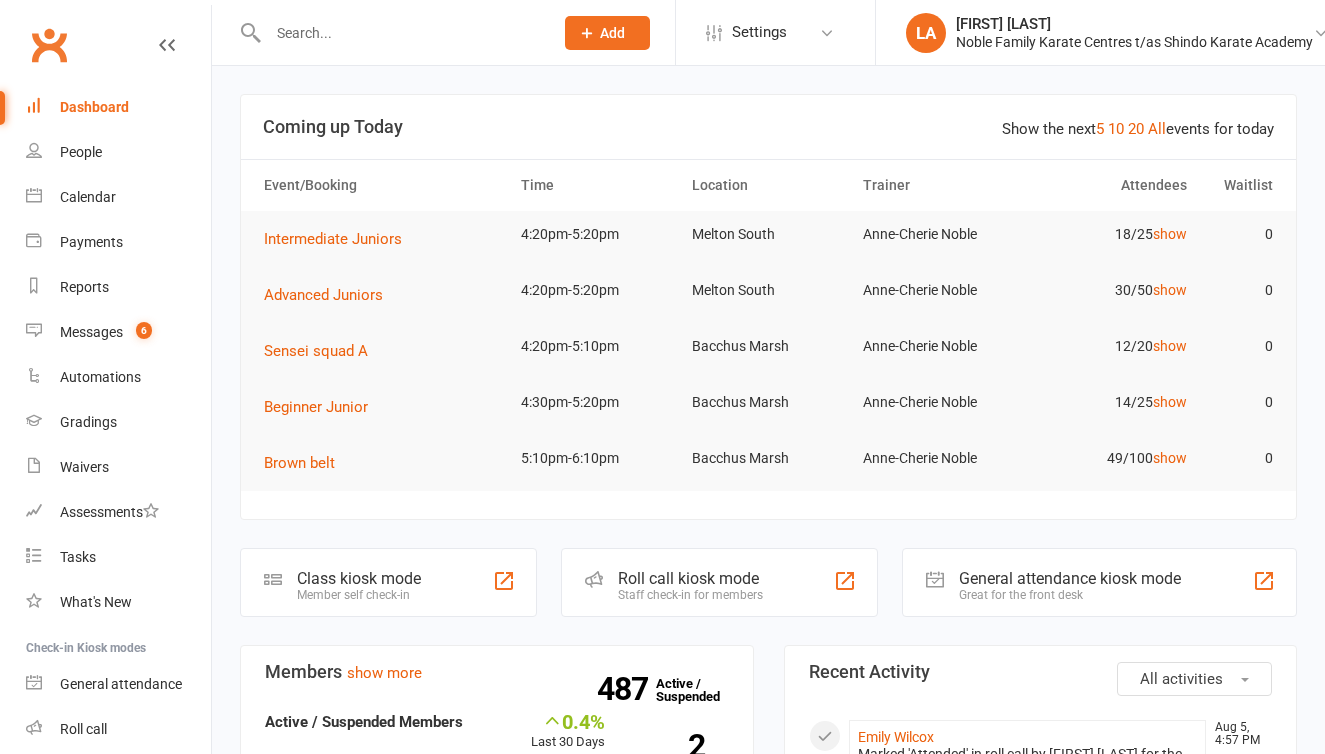 scroll, scrollTop: 0, scrollLeft: 0, axis: both 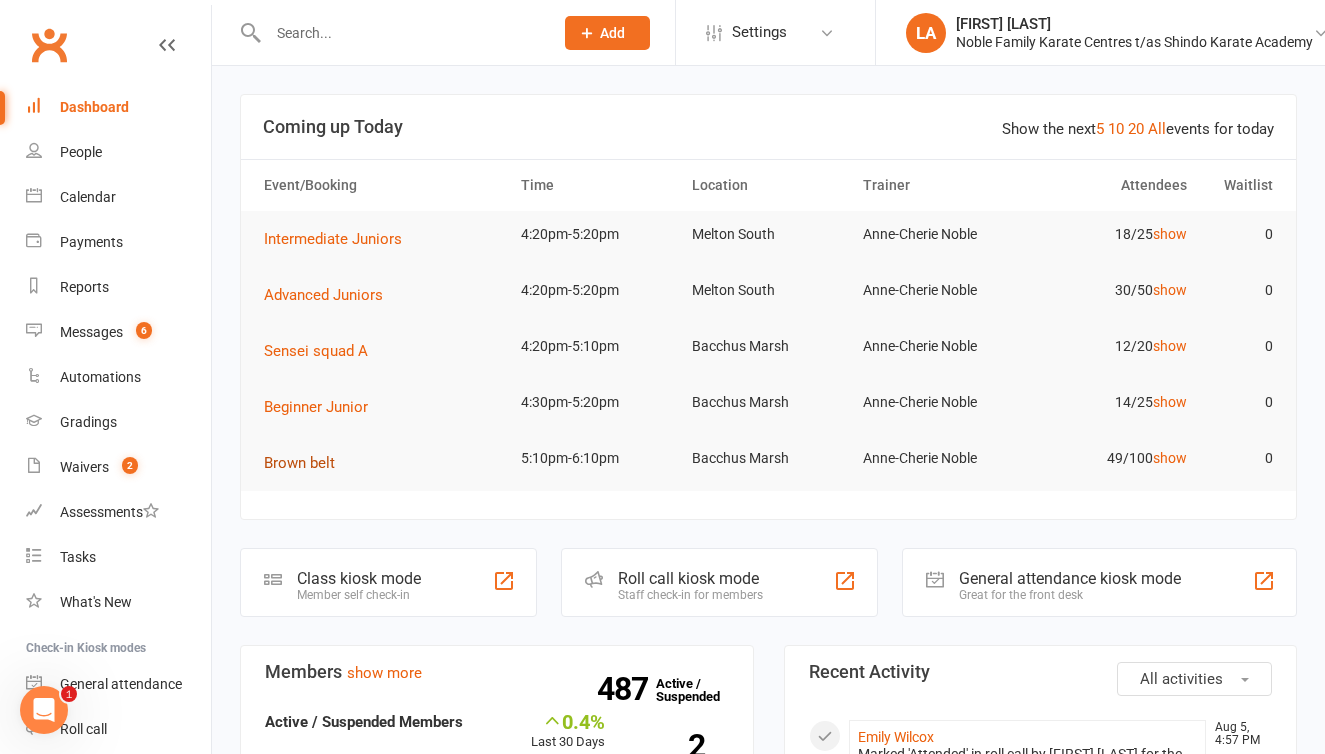 click on "Brown belt" at bounding box center (299, 463) 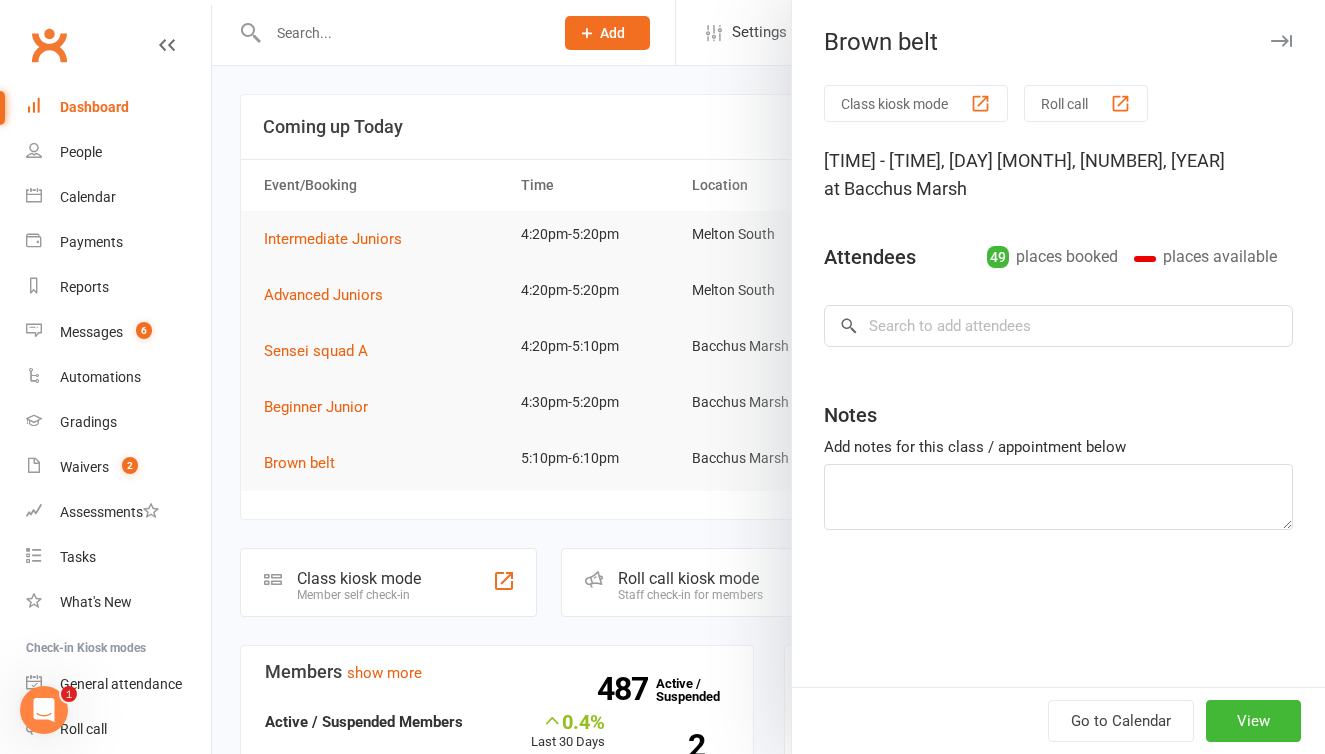 click on "Roll call" at bounding box center [1086, 103] 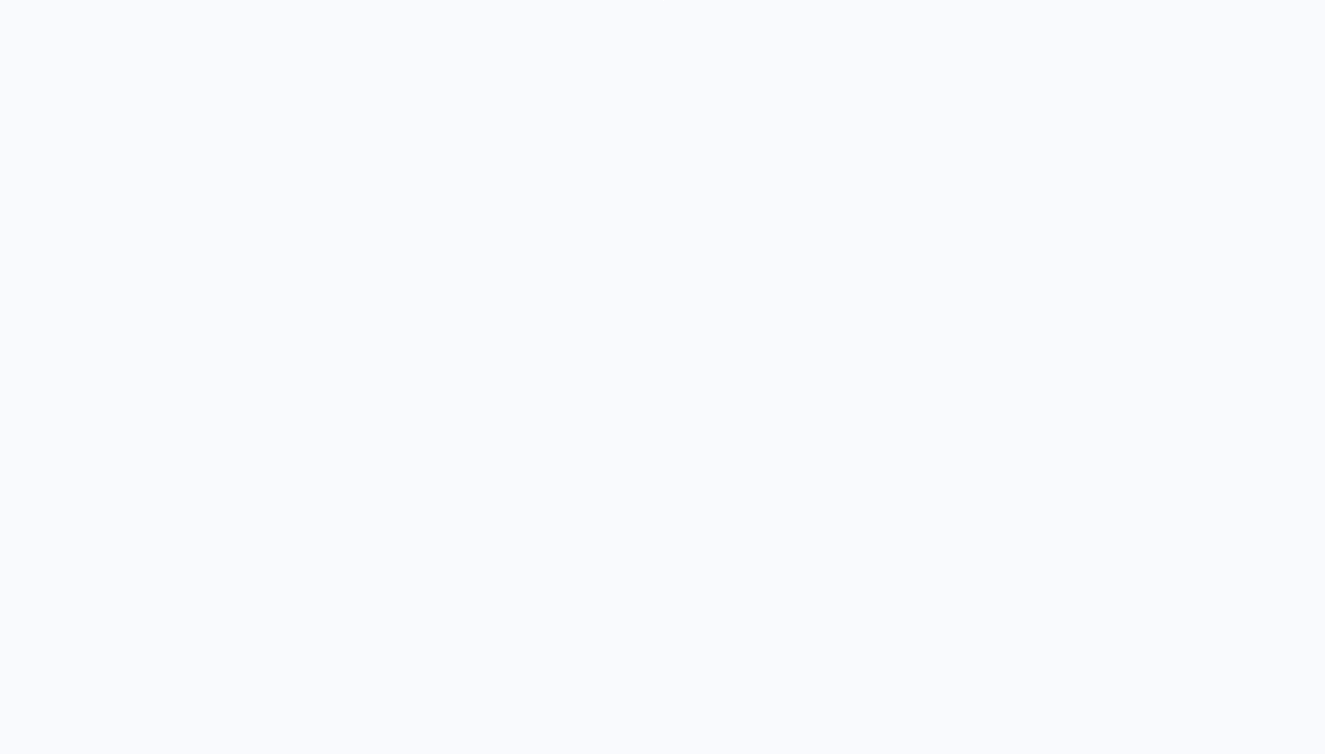 scroll, scrollTop: 0, scrollLeft: 0, axis: both 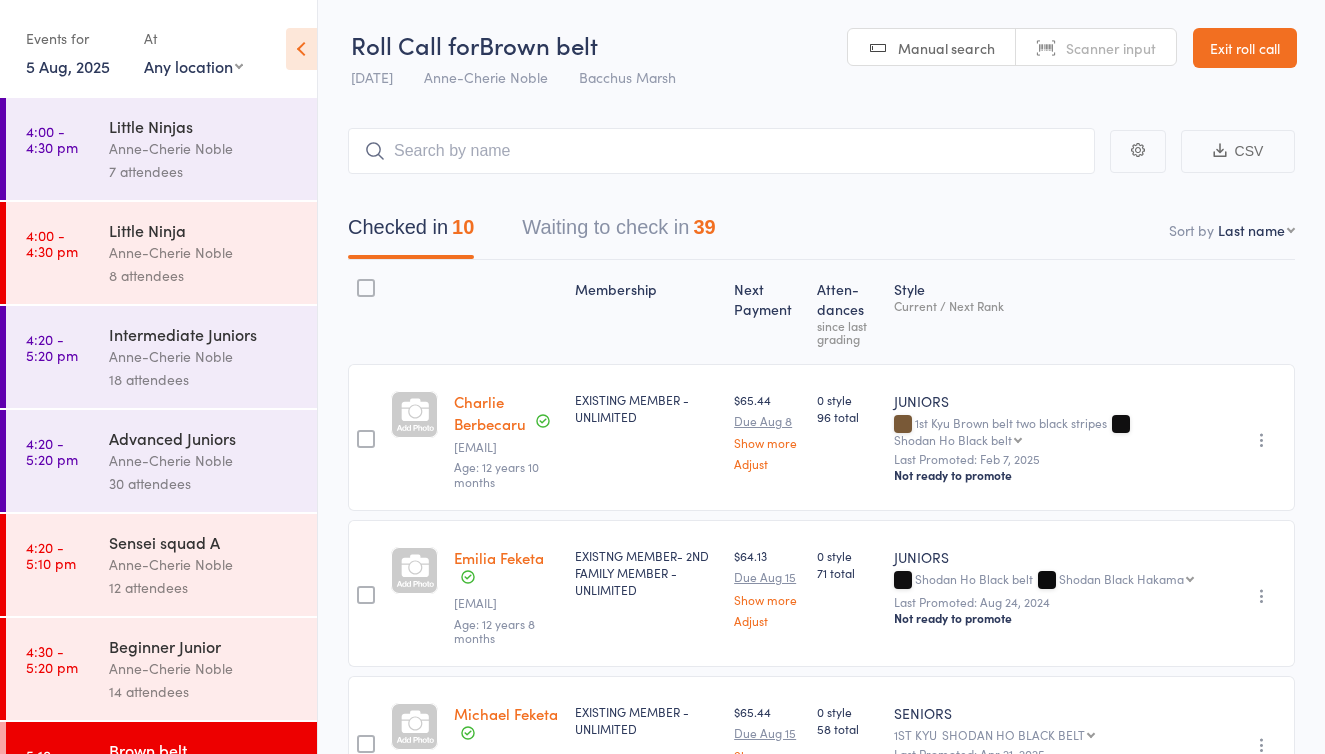 click on "Exit roll call" at bounding box center (1245, 48) 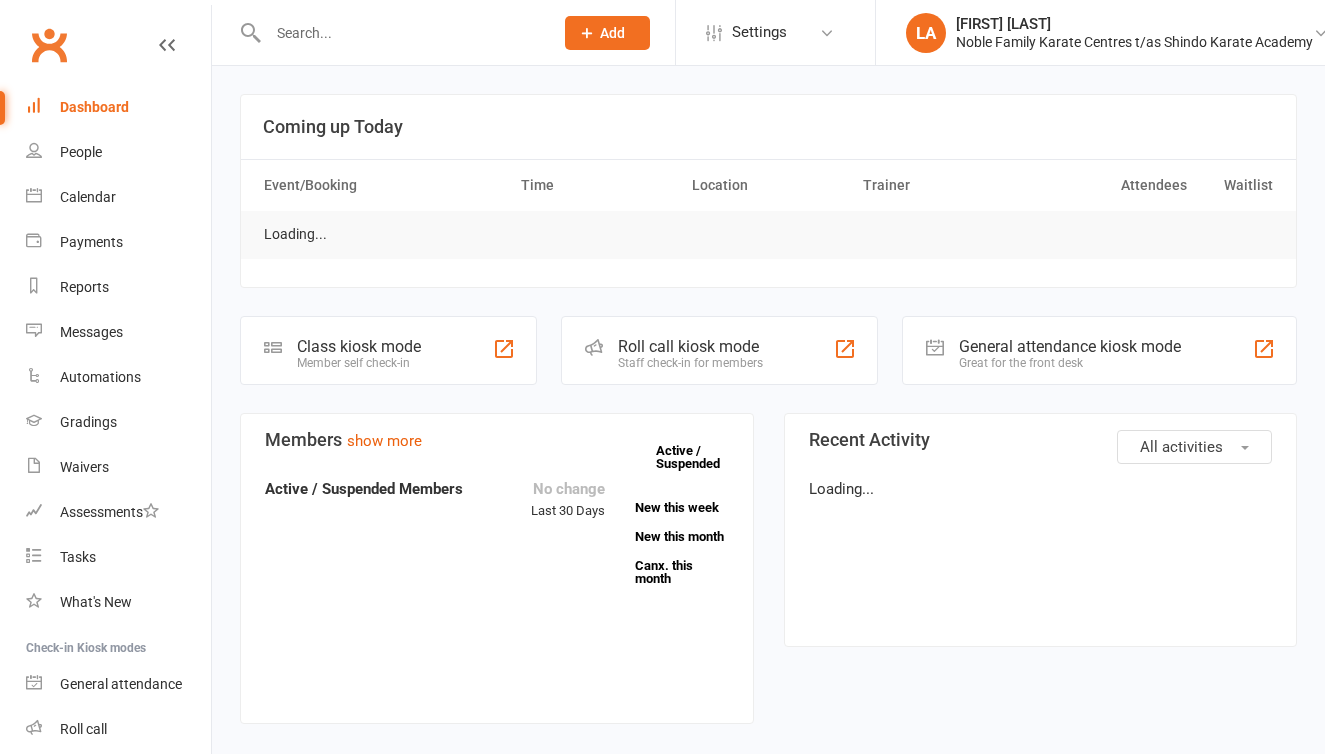 scroll, scrollTop: 0, scrollLeft: 0, axis: both 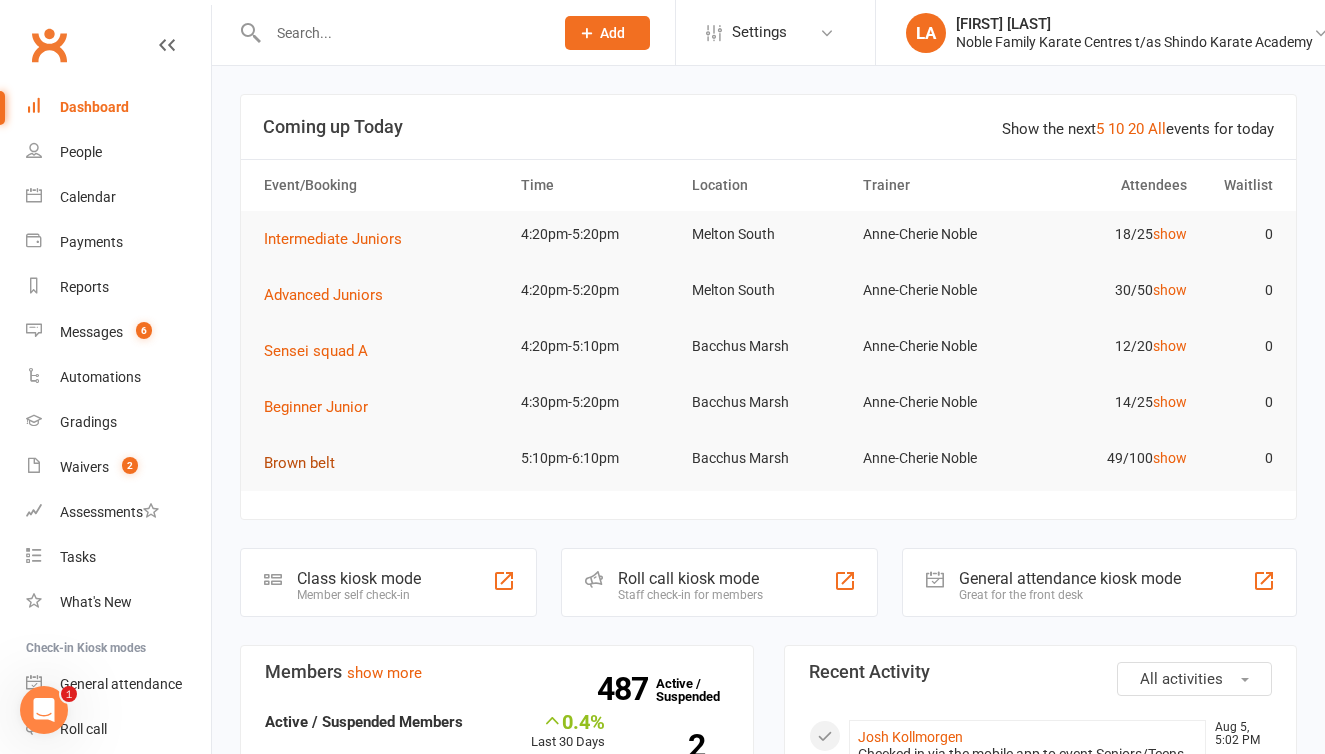 click on "Brown belt" at bounding box center [299, 463] 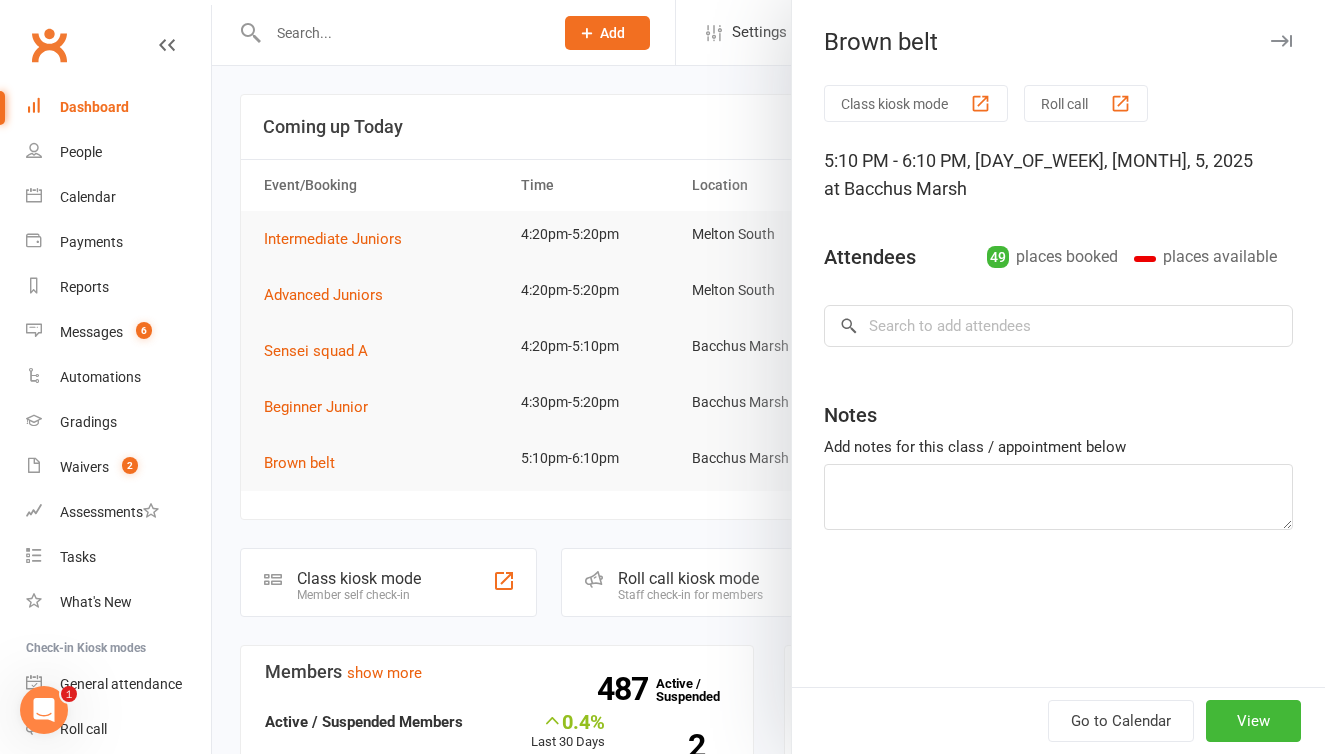click on "Roll call" at bounding box center [1086, 103] 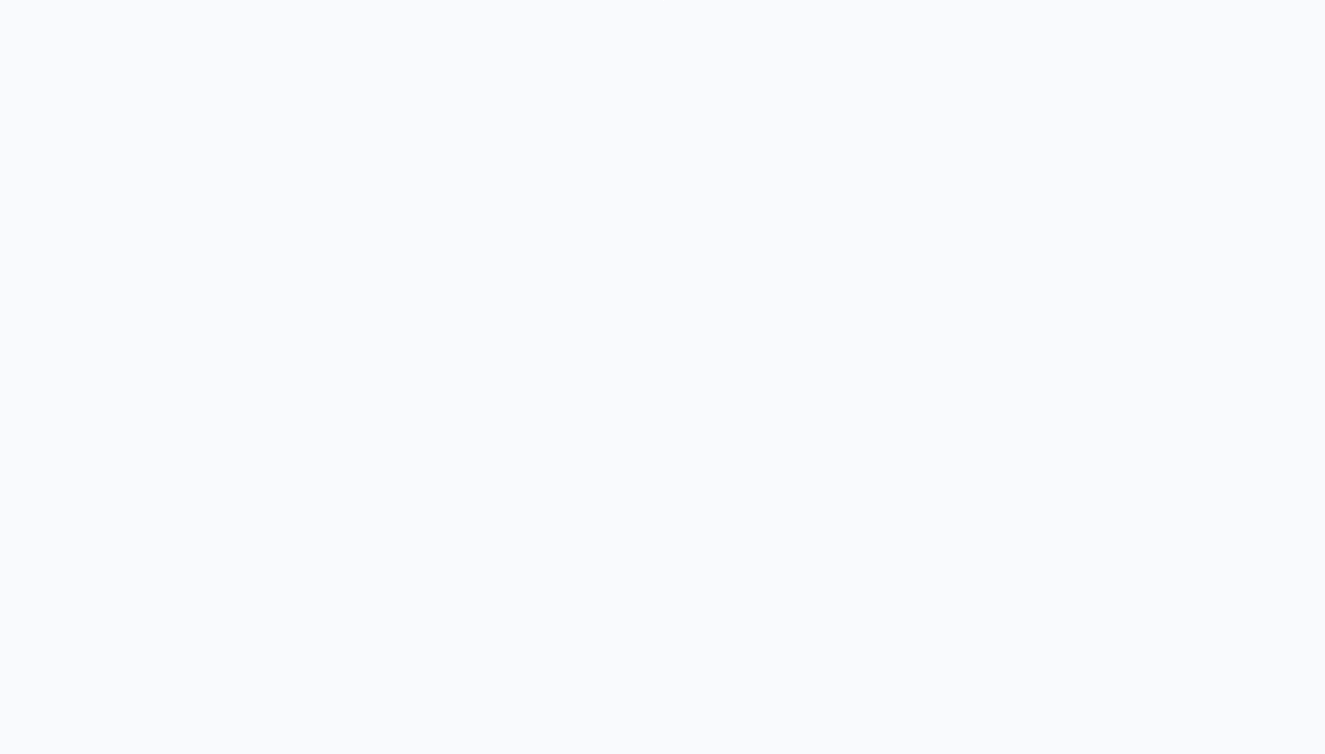 scroll, scrollTop: 0, scrollLeft: 0, axis: both 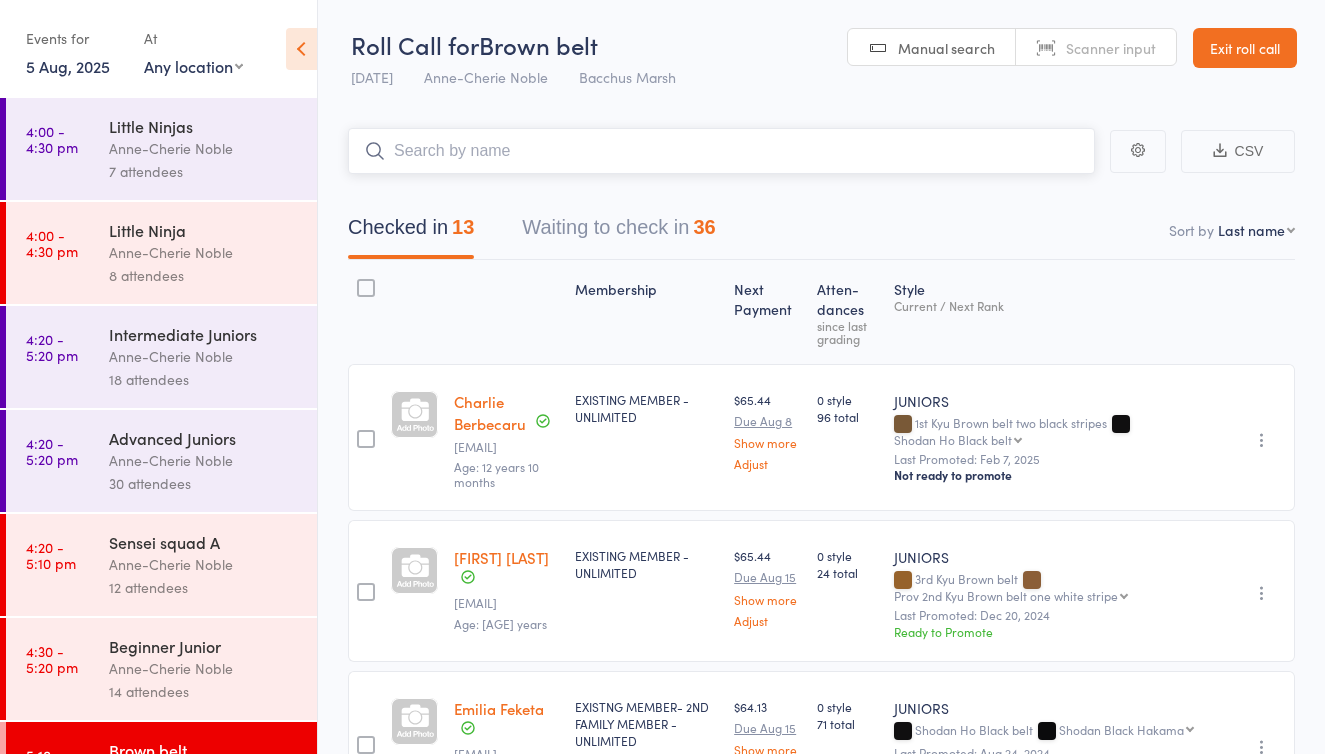 click on "Waiting to check in  36" at bounding box center [618, 232] 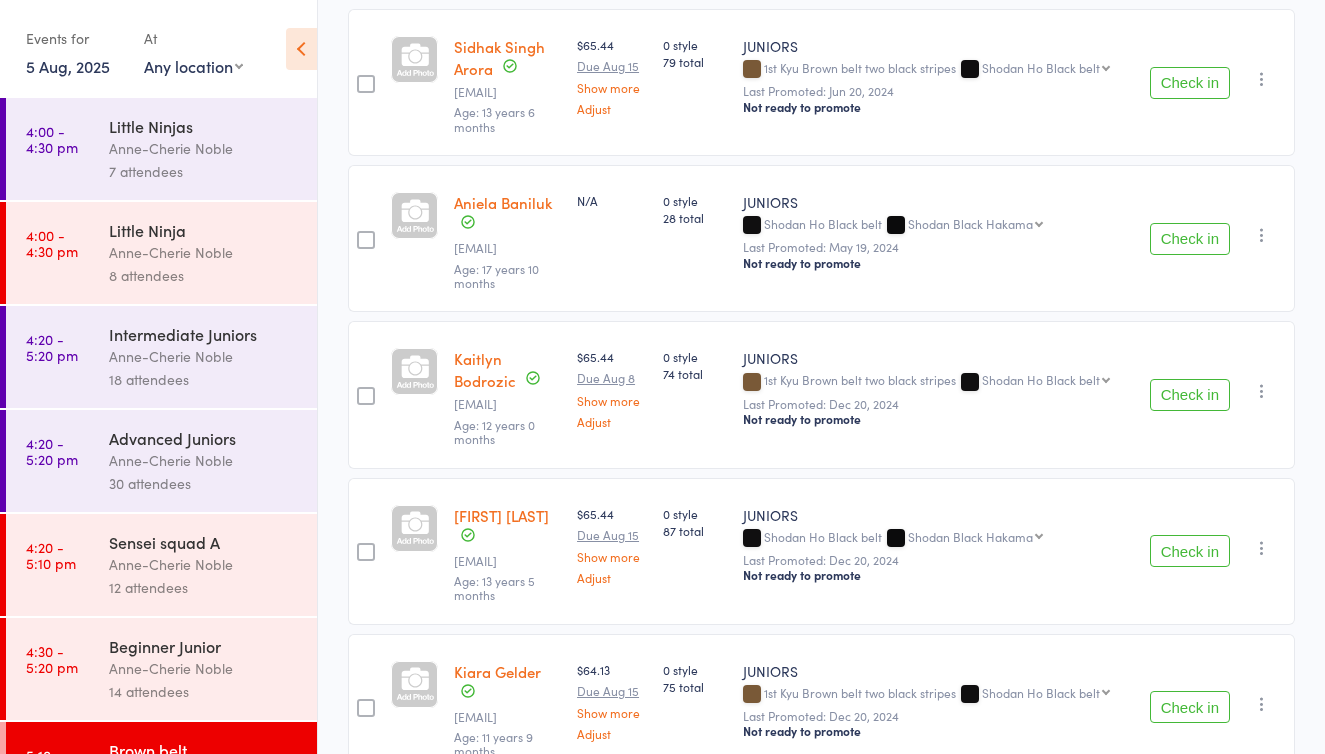 scroll, scrollTop: 356, scrollLeft: 0, axis: vertical 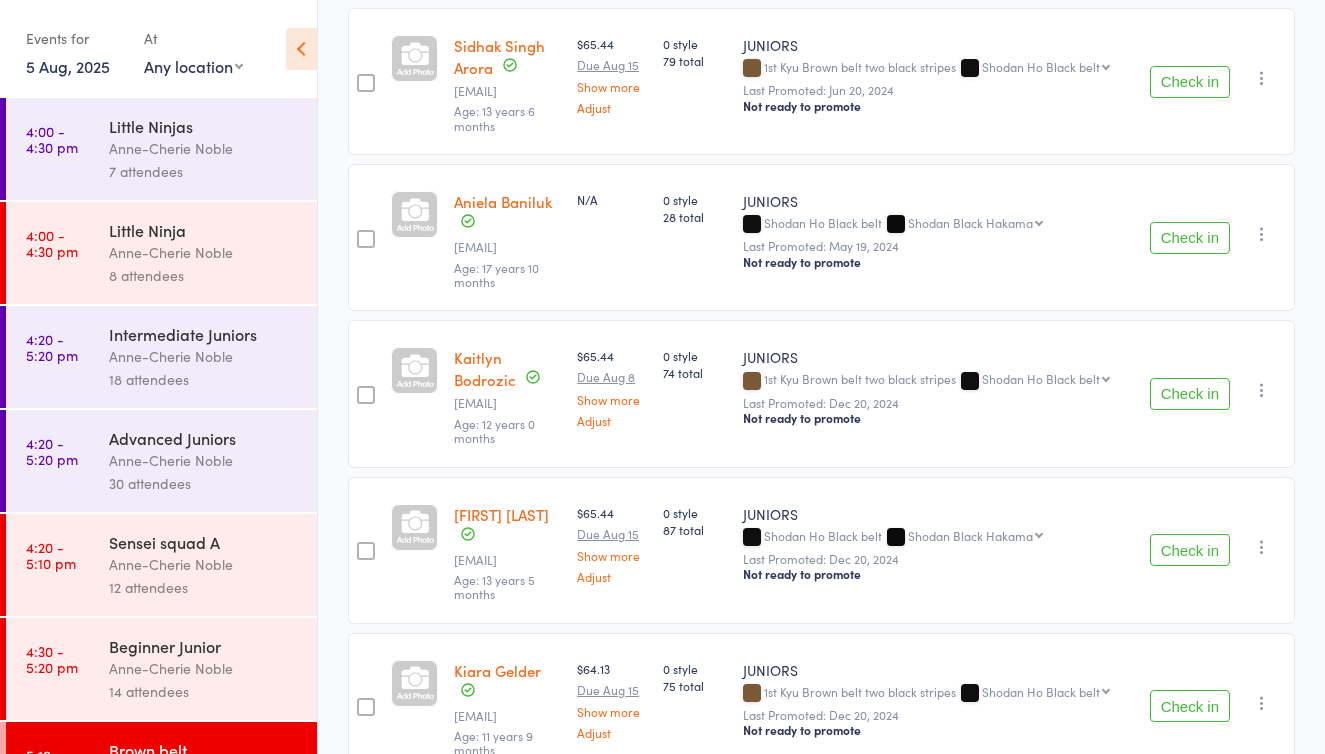 click on "Check in" at bounding box center [1190, 394] 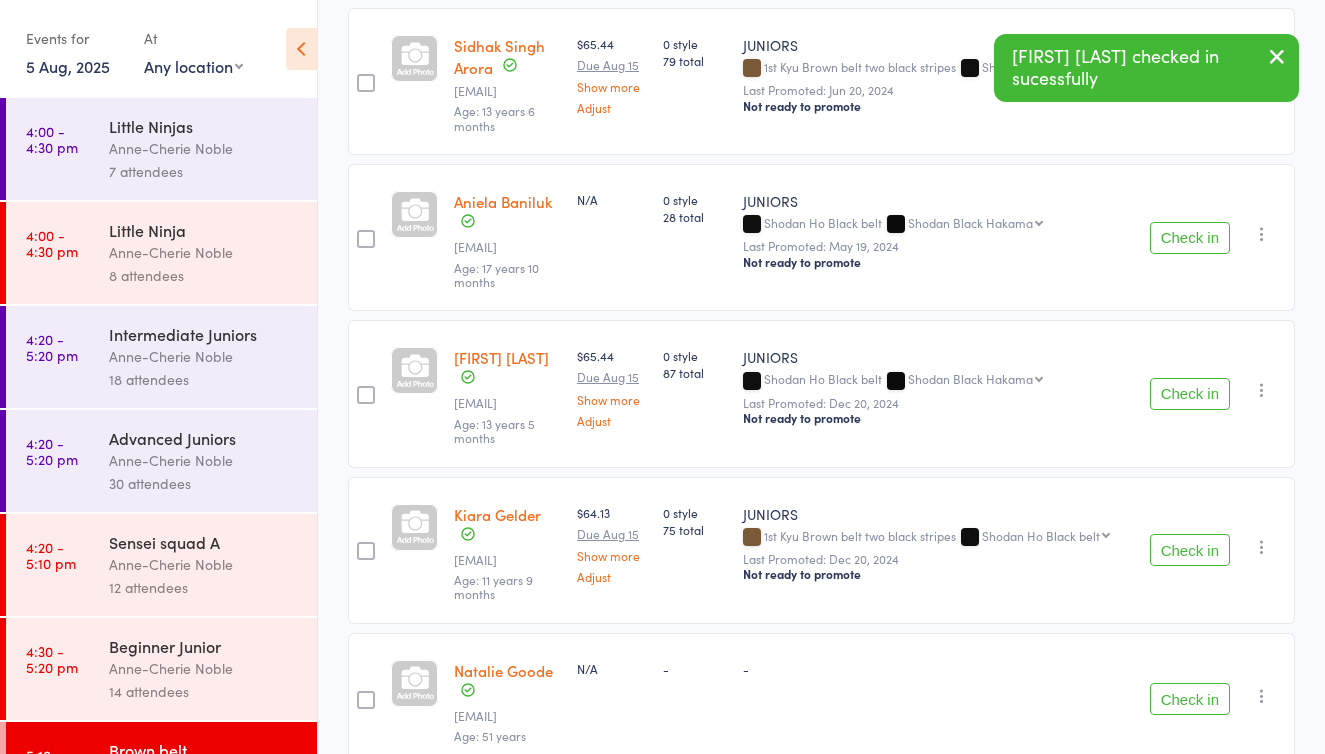 click on "Check in" at bounding box center (1190, 394) 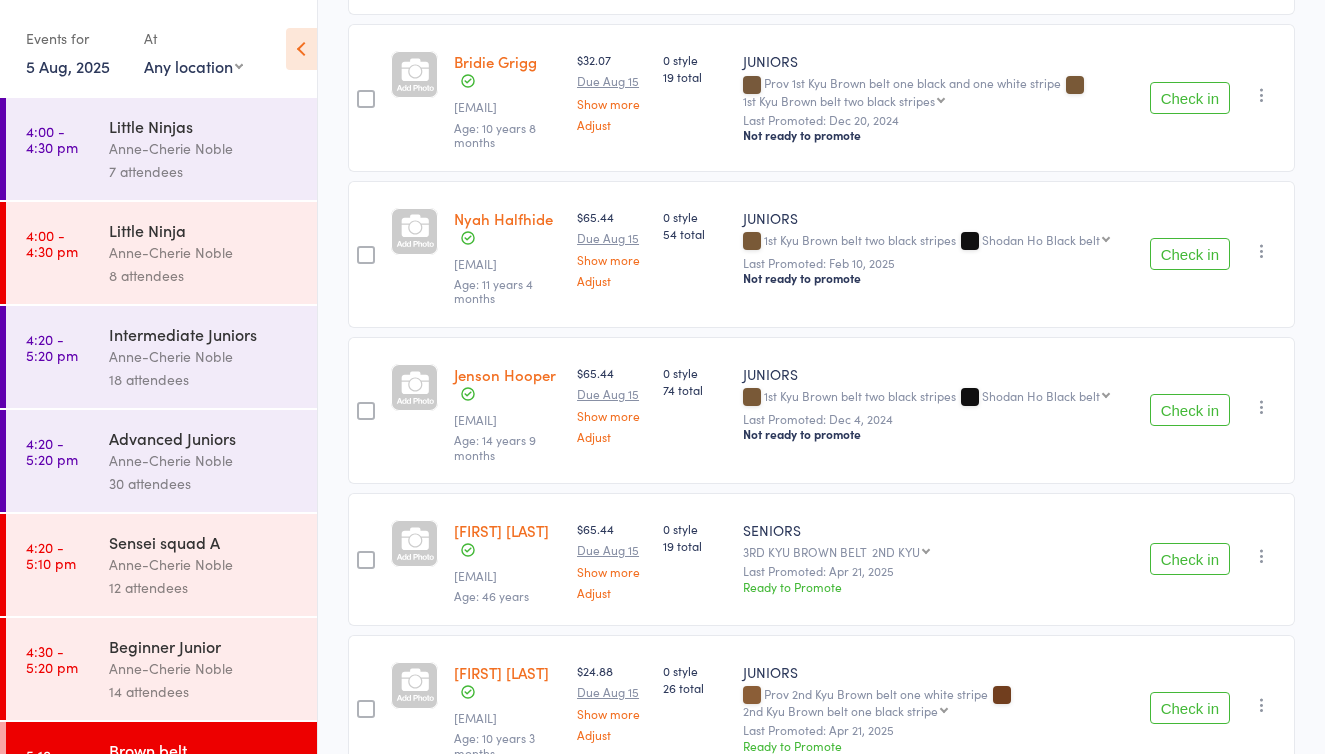 scroll, scrollTop: 1197, scrollLeft: 0, axis: vertical 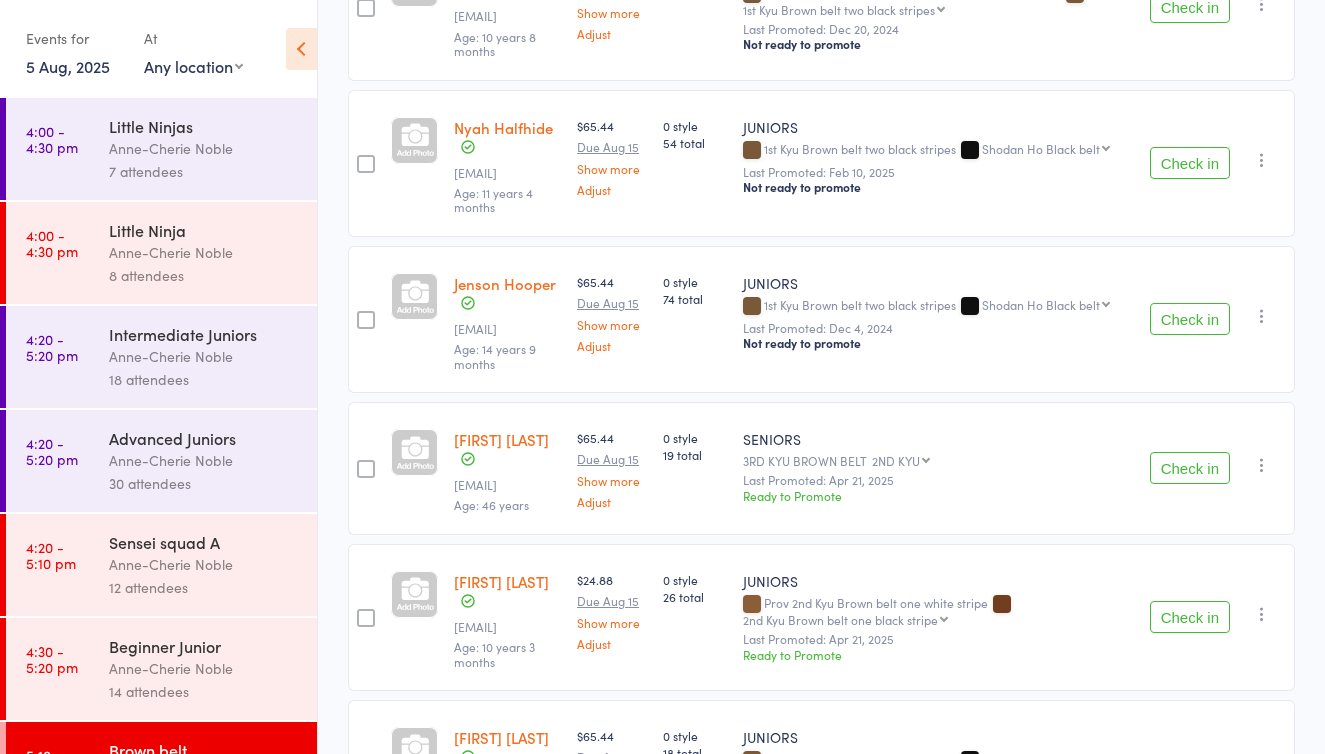 click on "Check in" at bounding box center (1190, 319) 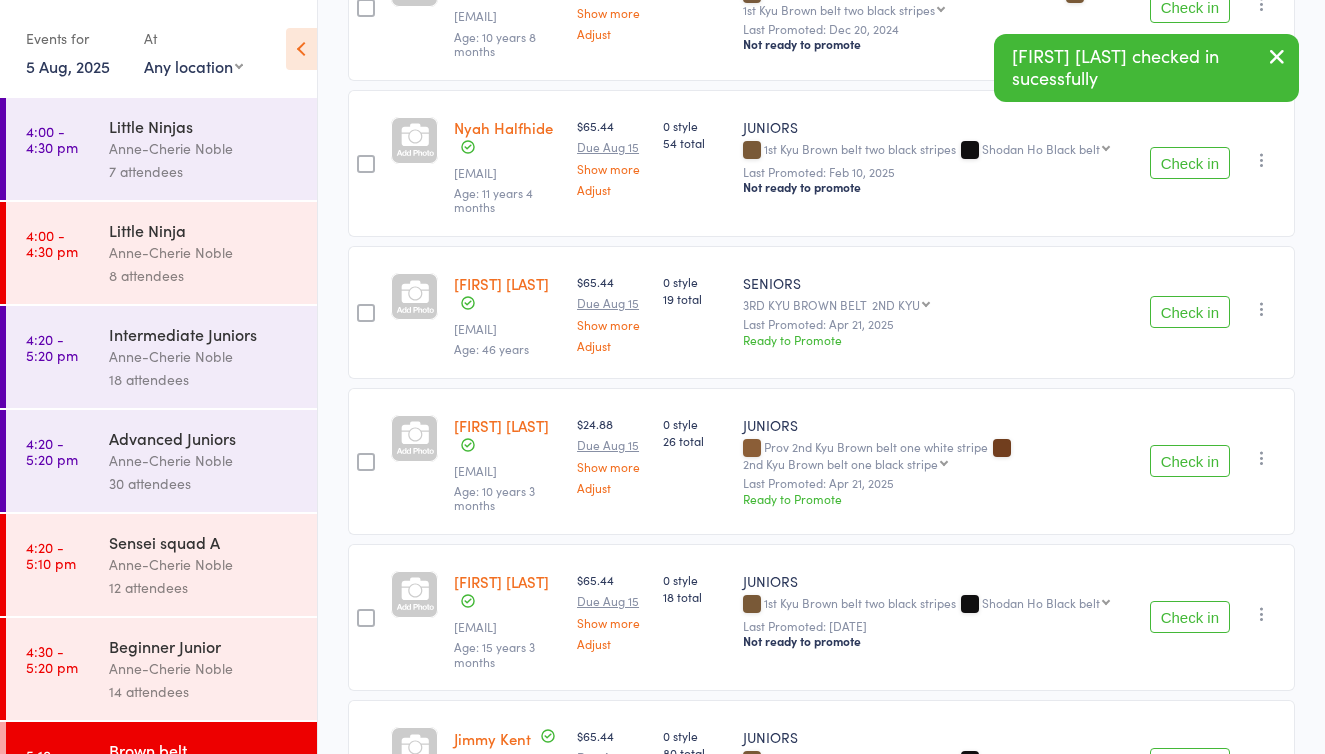click on "Check in" at bounding box center (1190, 461) 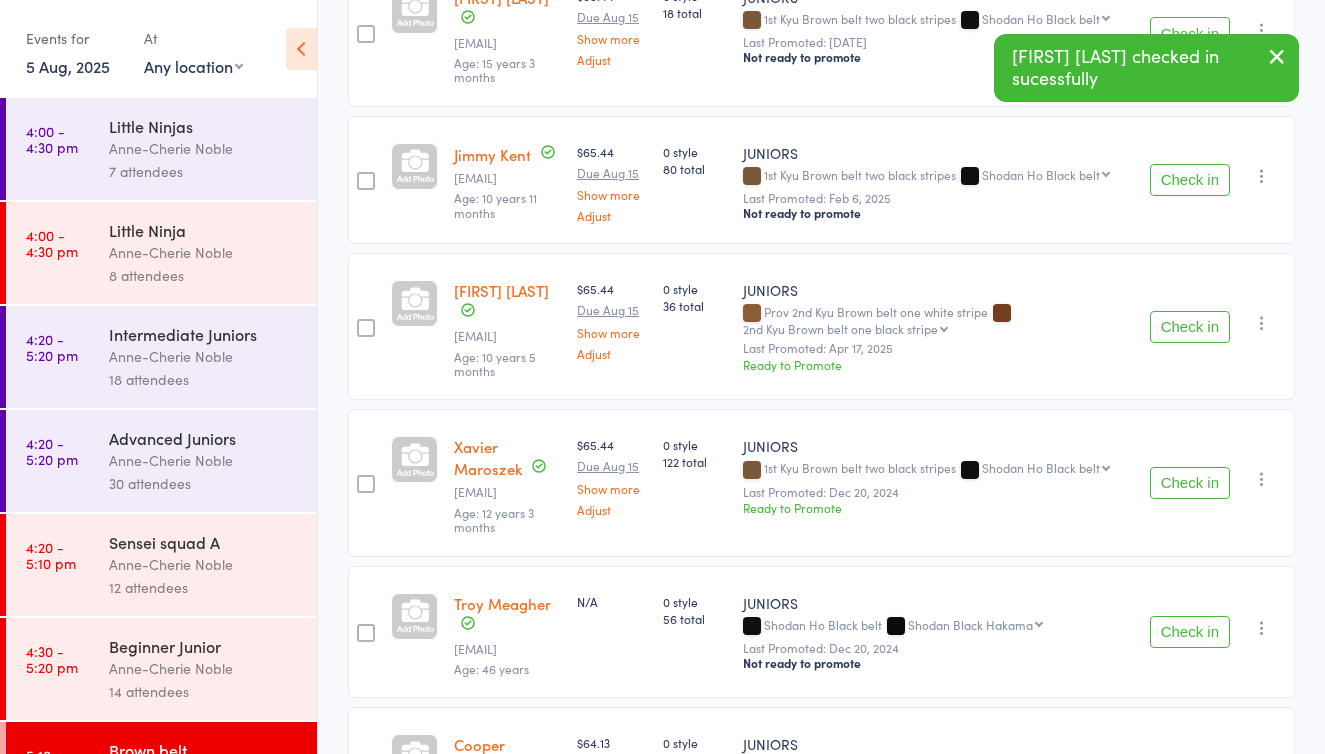scroll, scrollTop: 1626, scrollLeft: 0, axis: vertical 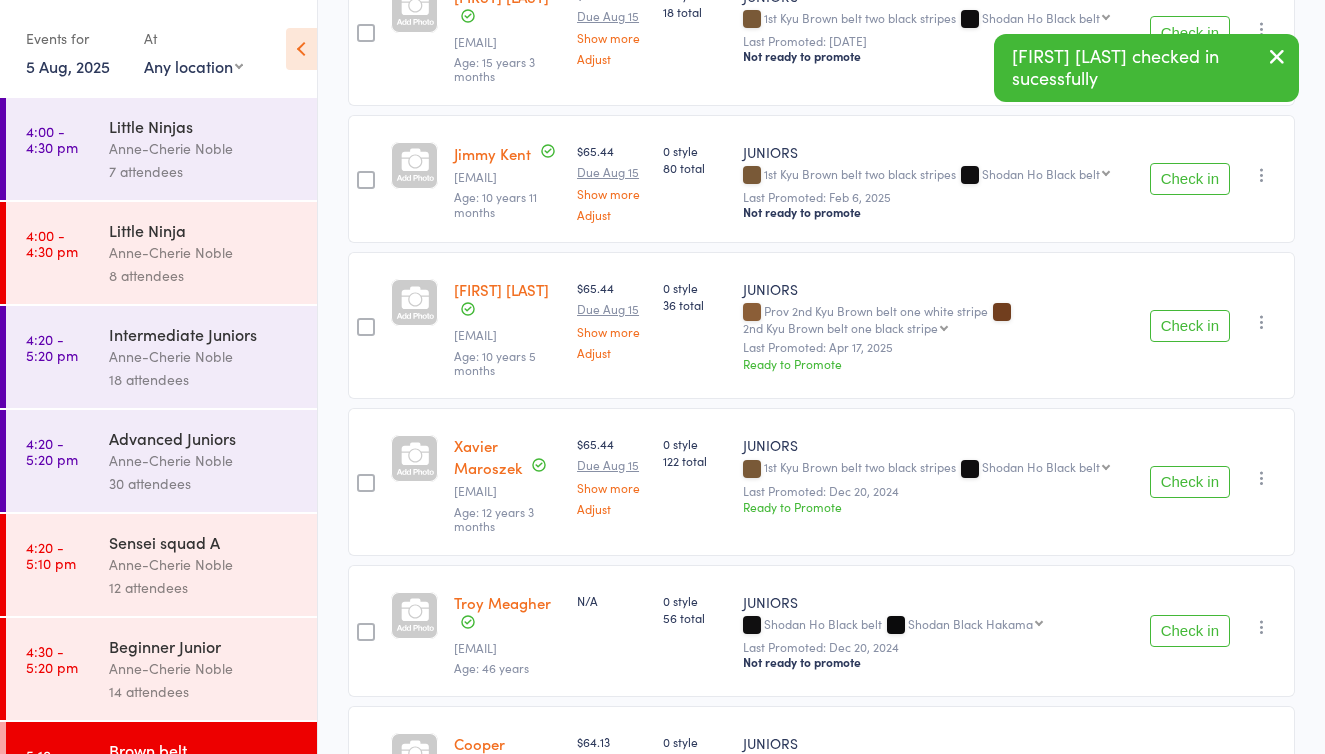 click on "Check in" at bounding box center (1190, 326) 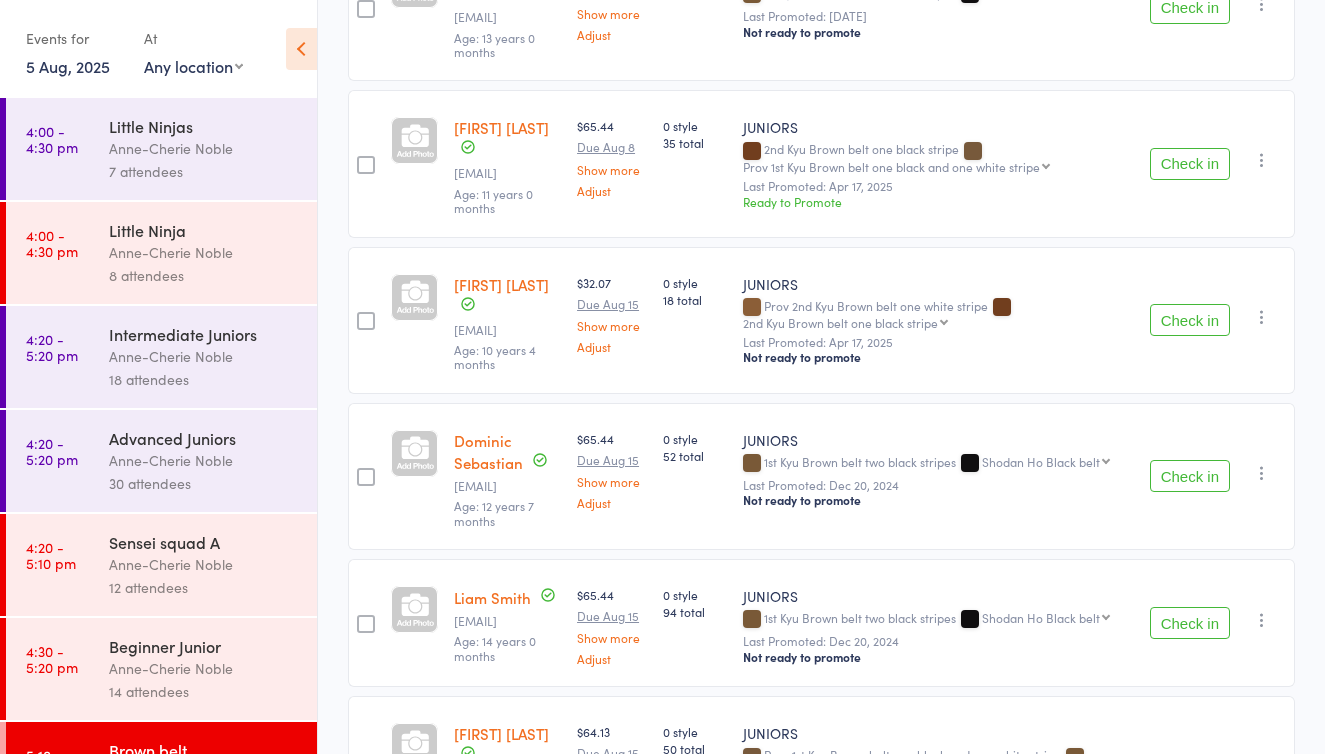 scroll, scrollTop: 2702, scrollLeft: 0, axis: vertical 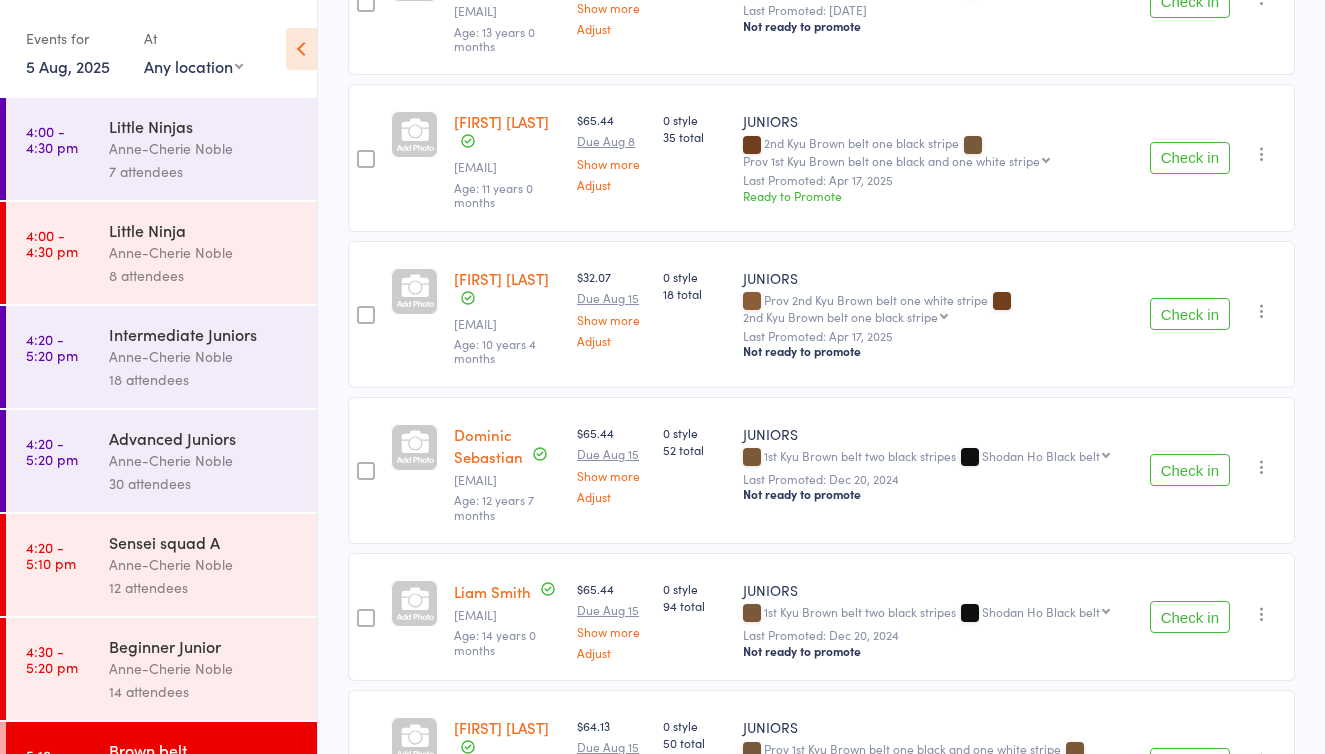 click on "Check in" at bounding box center (1190, 2) 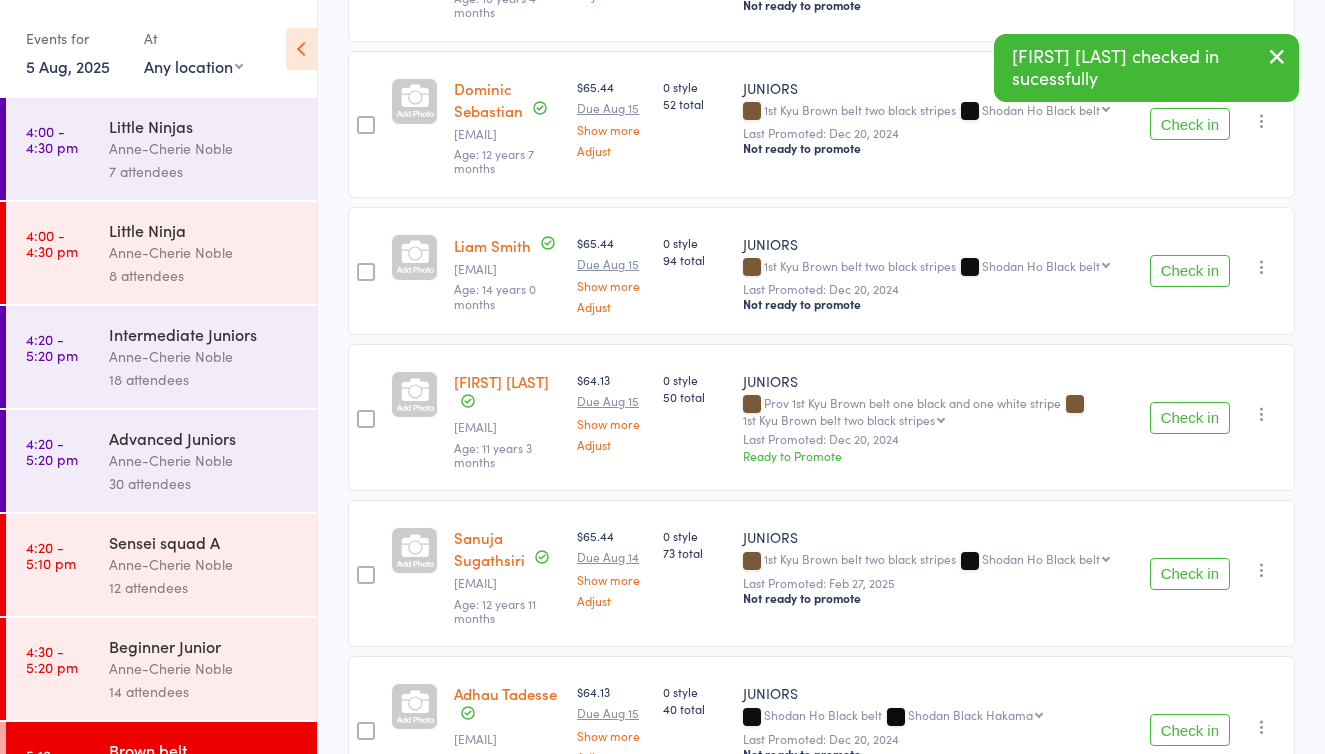 scroll, scrollTop: 2915, scrollLeft: 0, axis: vertical 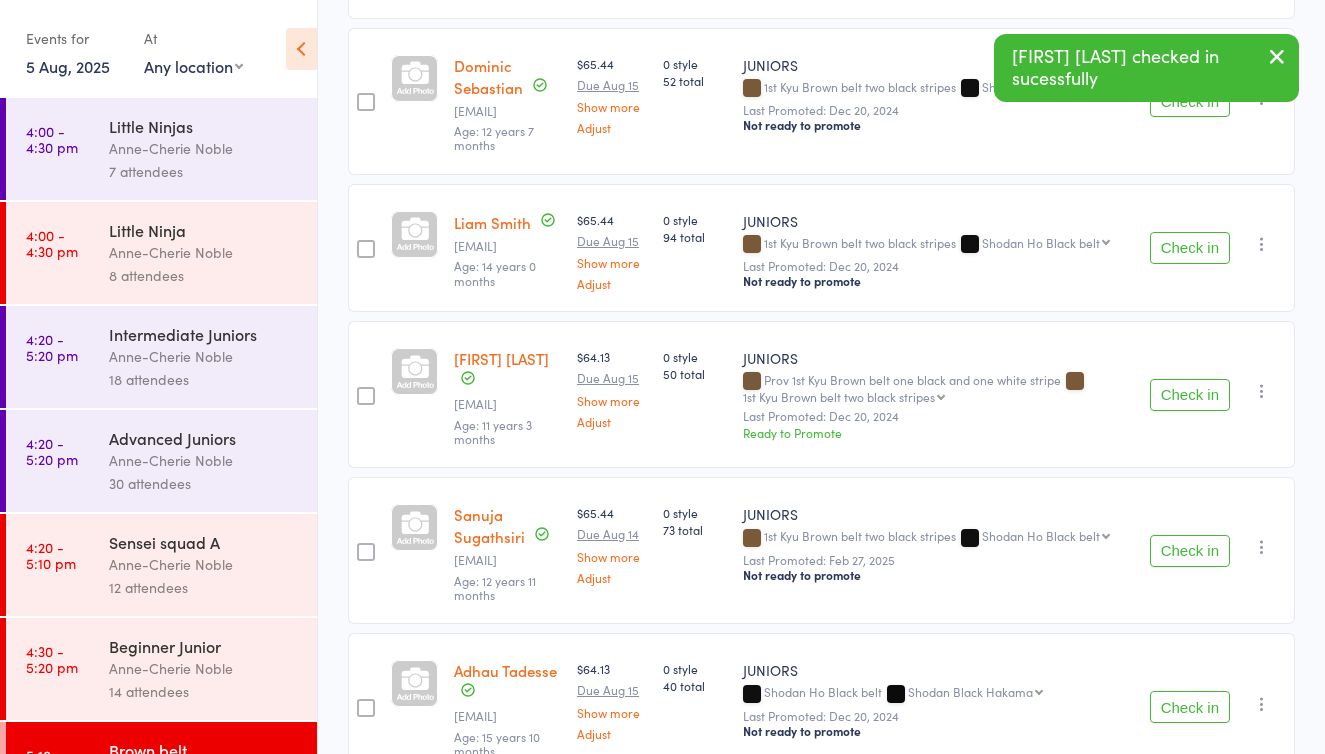 click on "Check in" at bounding box center [1190, 248] 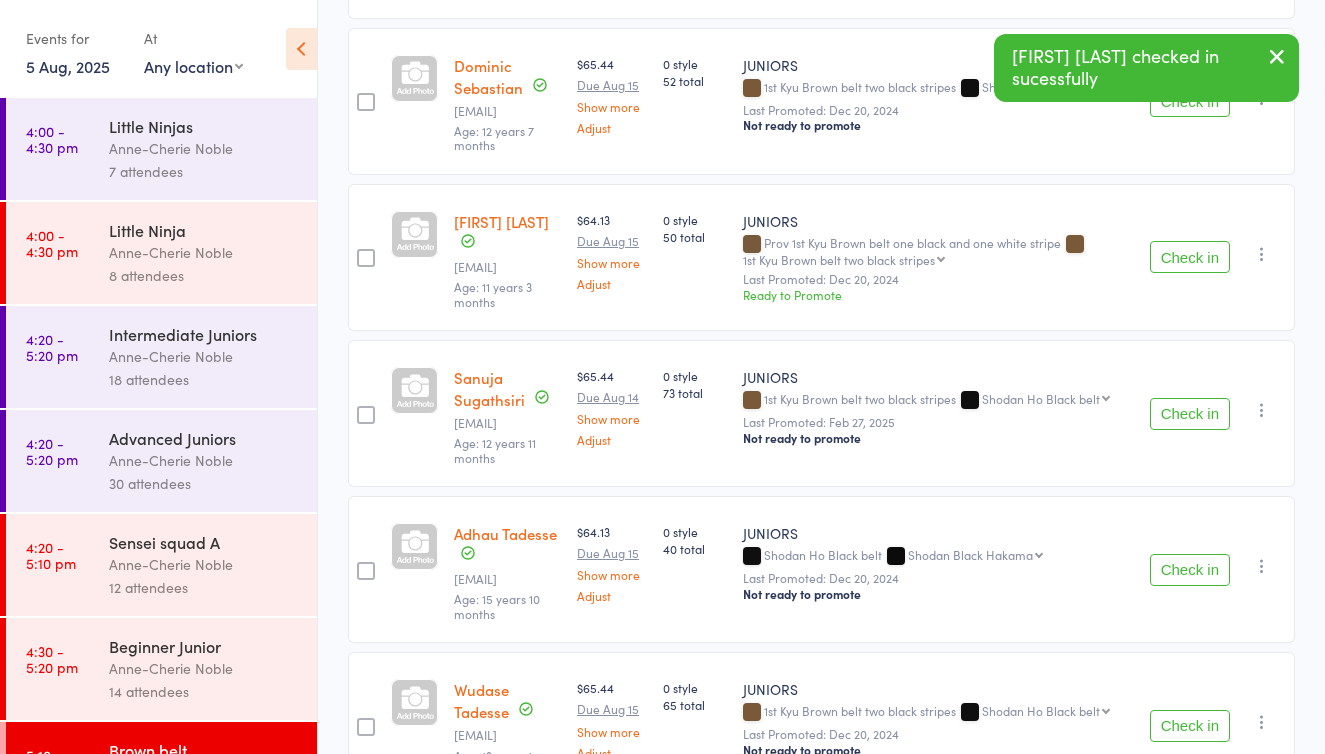 click on "Check in" at bounding box center [1190, 414] 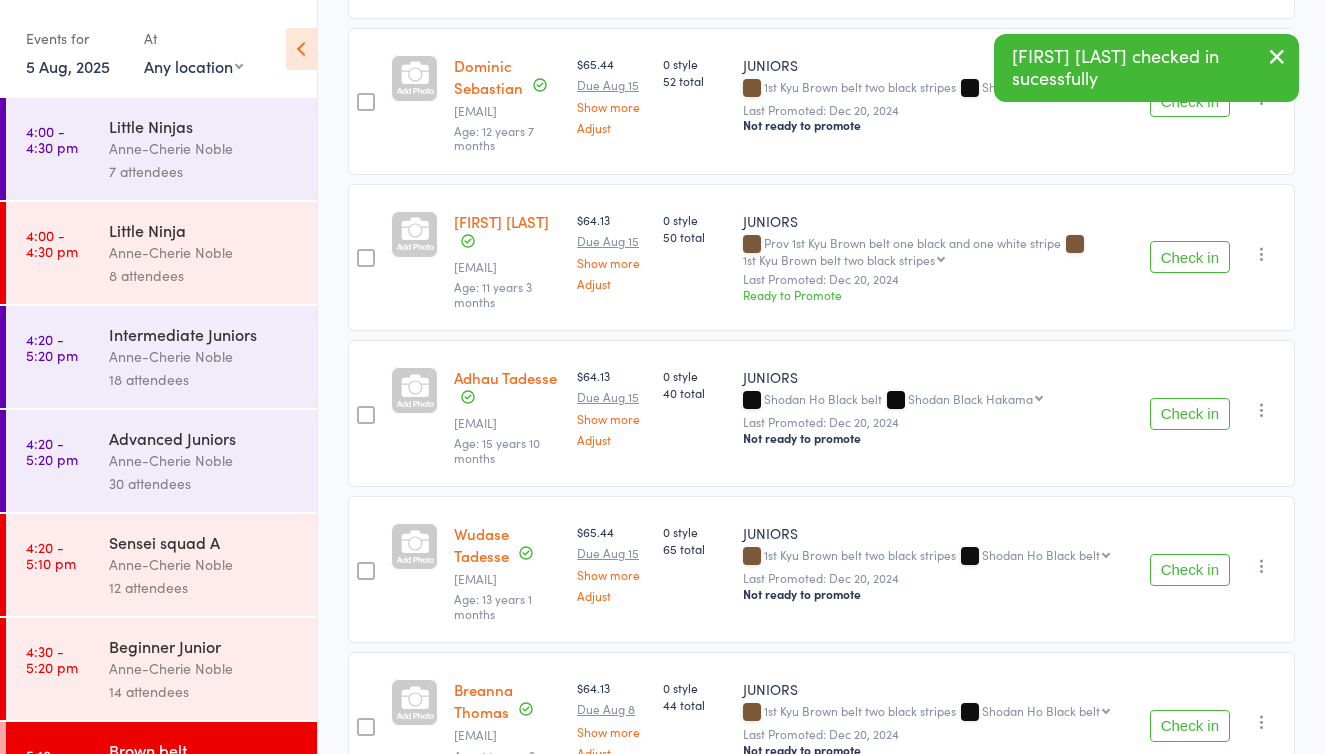 click on "Check in" at bounding box center [1190, 414] 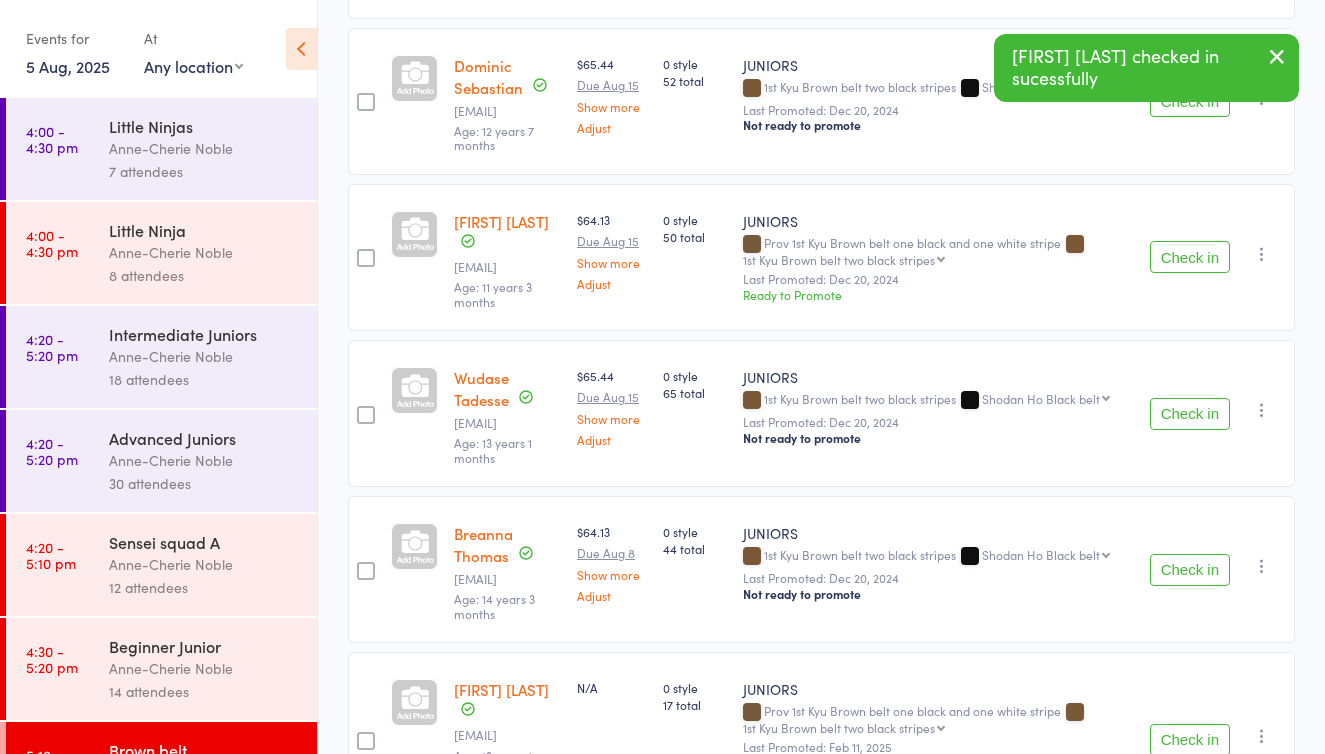 click on "Check in" at bounding box center (1190, 414) 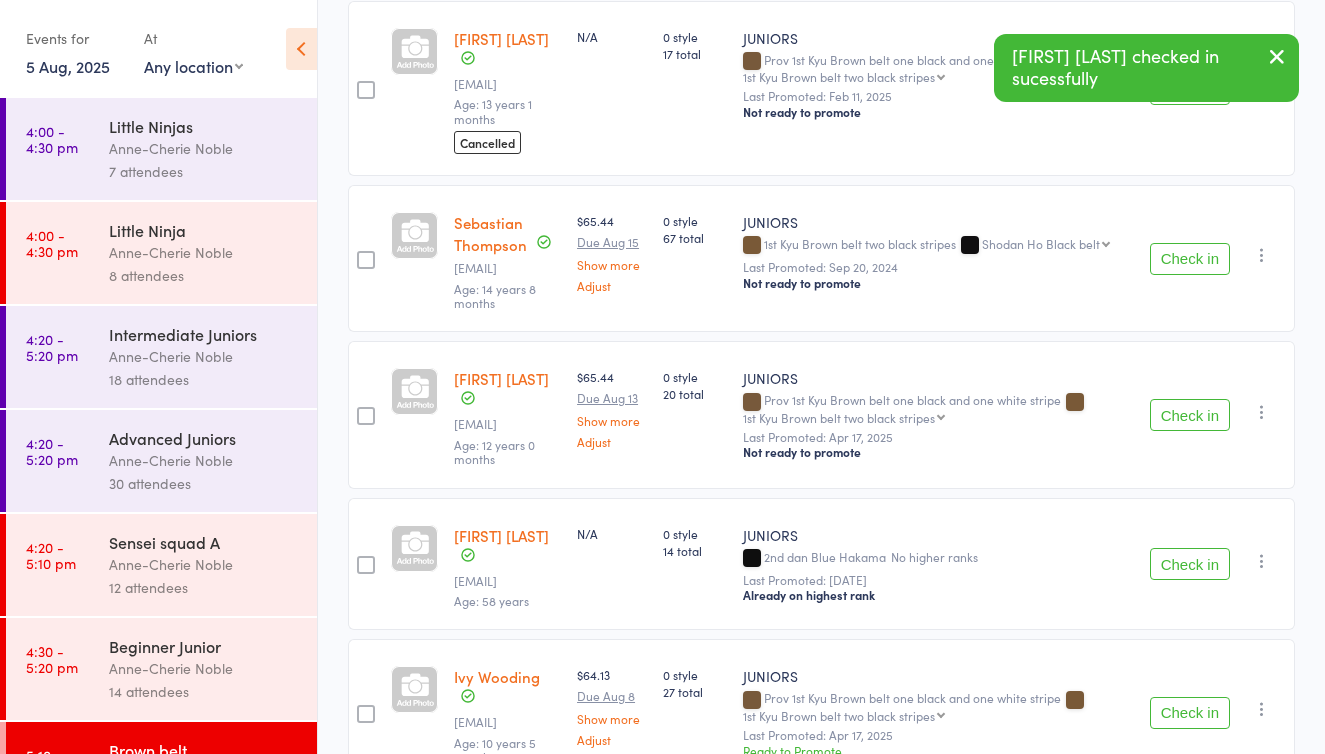scroll, scrollTop: 3414, scrollLeft: 0, axis: vertical 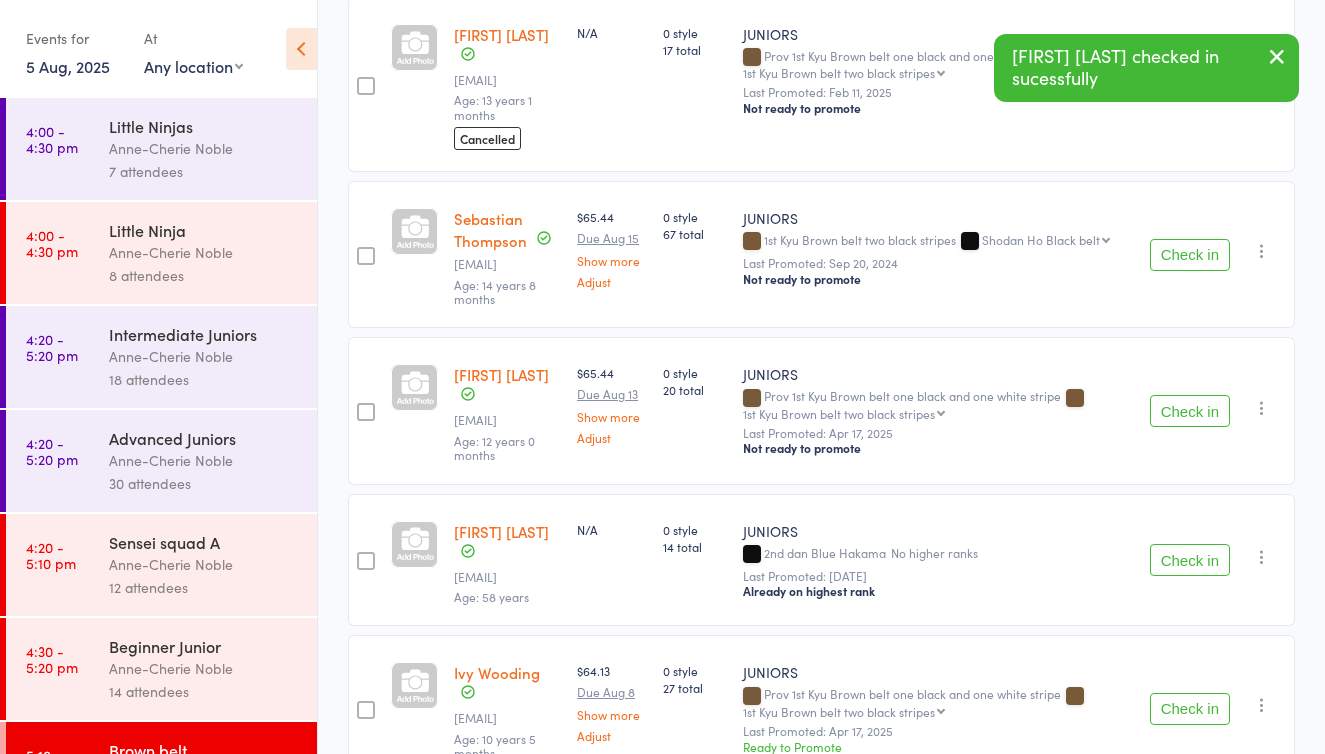 click on "Check in" at bounding box center [1190, 255] 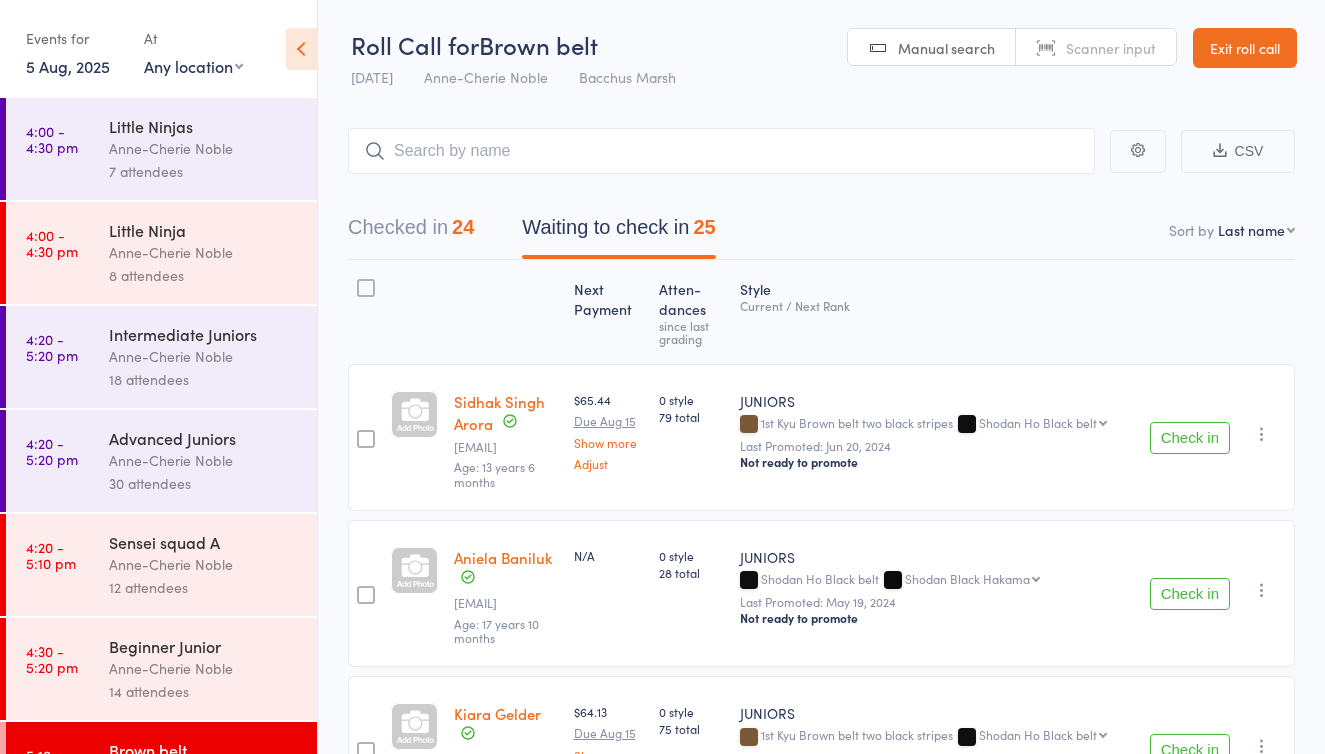 scroll, scrollTop: 0, scrollLeft: 0, axis: both 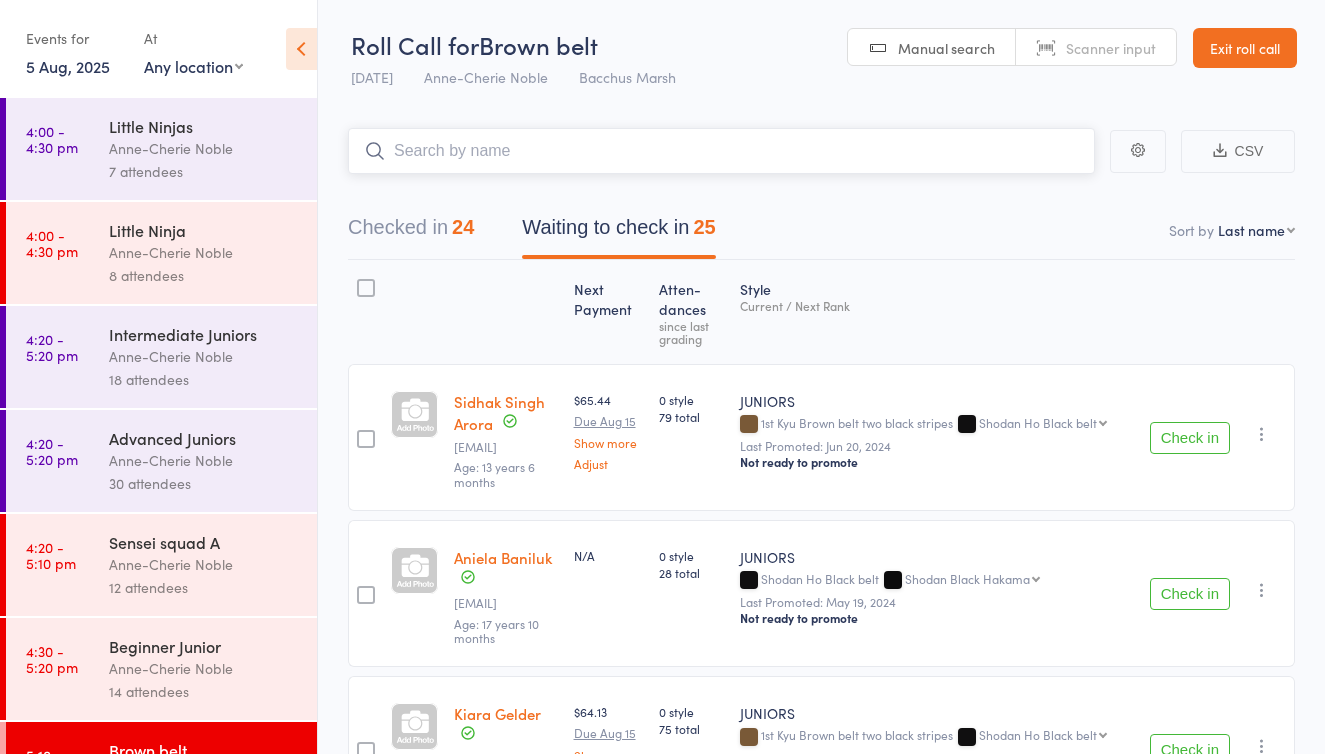 click at bounding box center (721, 151) 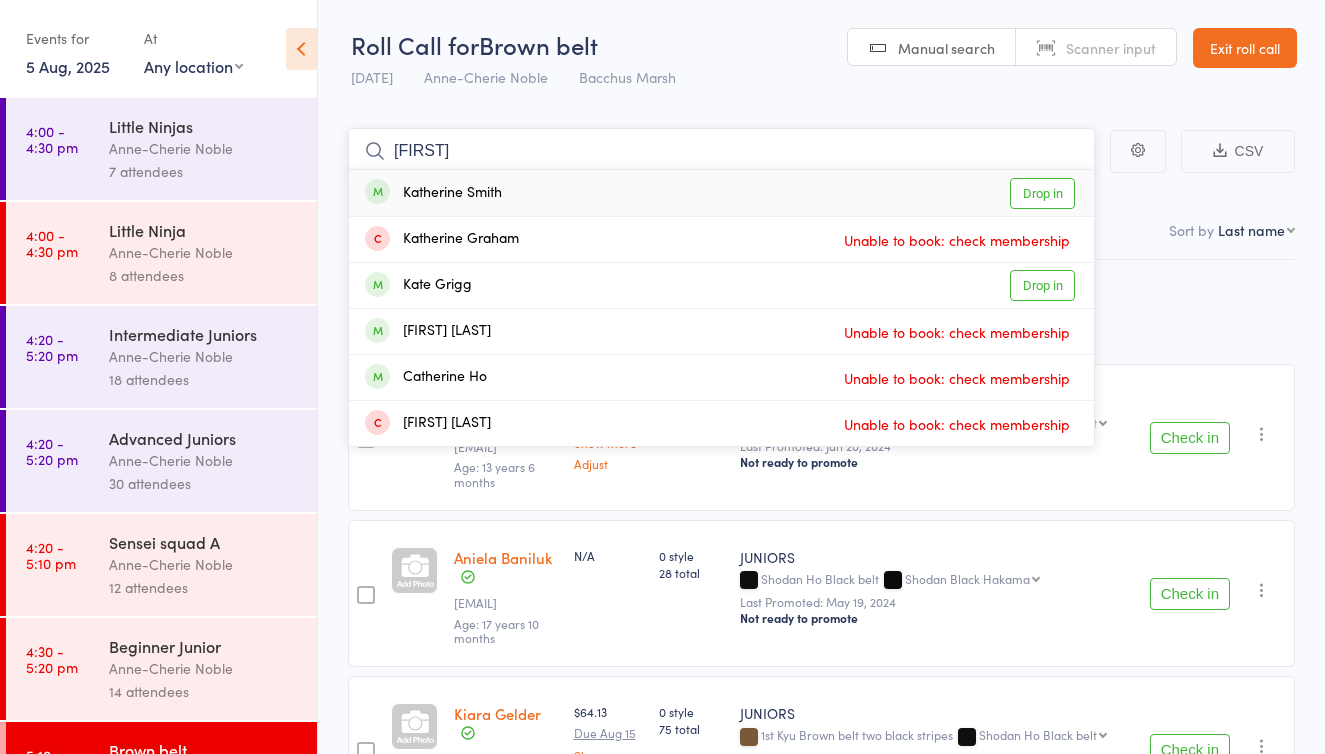 type on "rather" 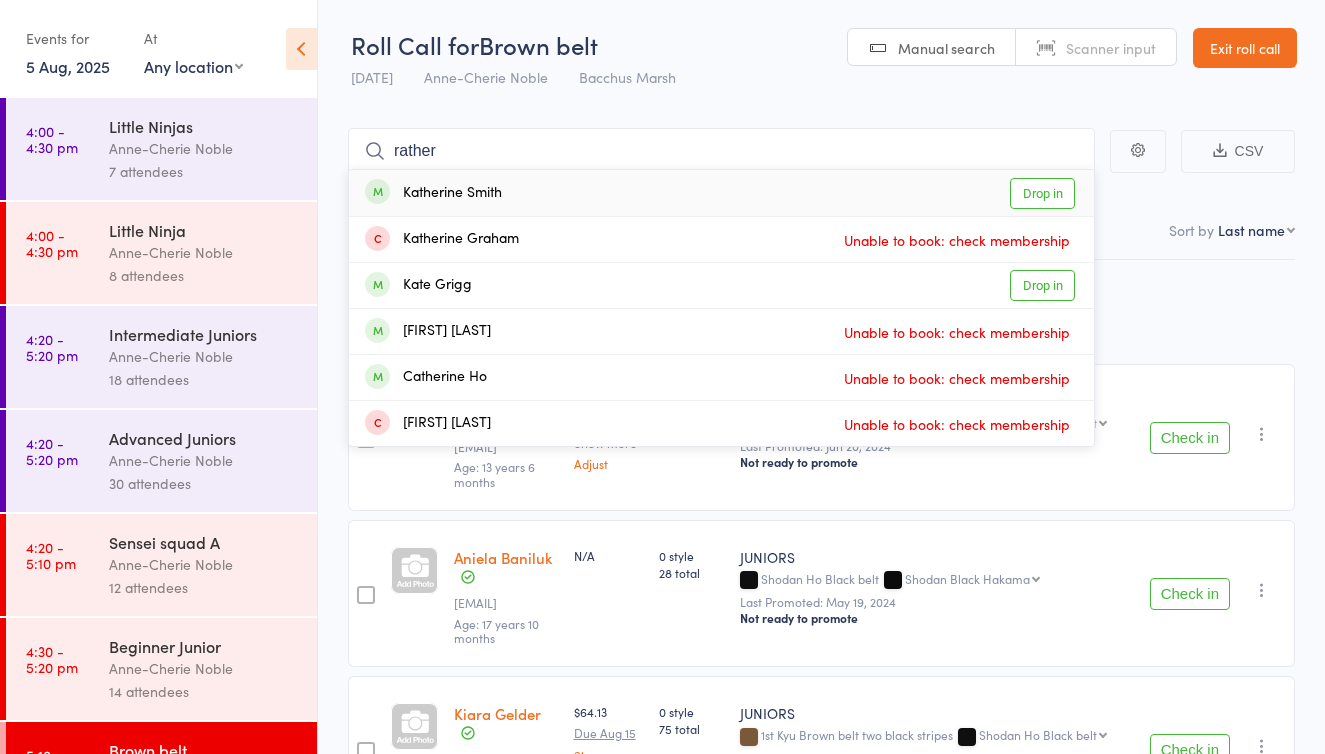 drag, startPoint x: 472, startPoint y: 143, endPoint x: 1046, endPoint y: 192, distance: 576.08765 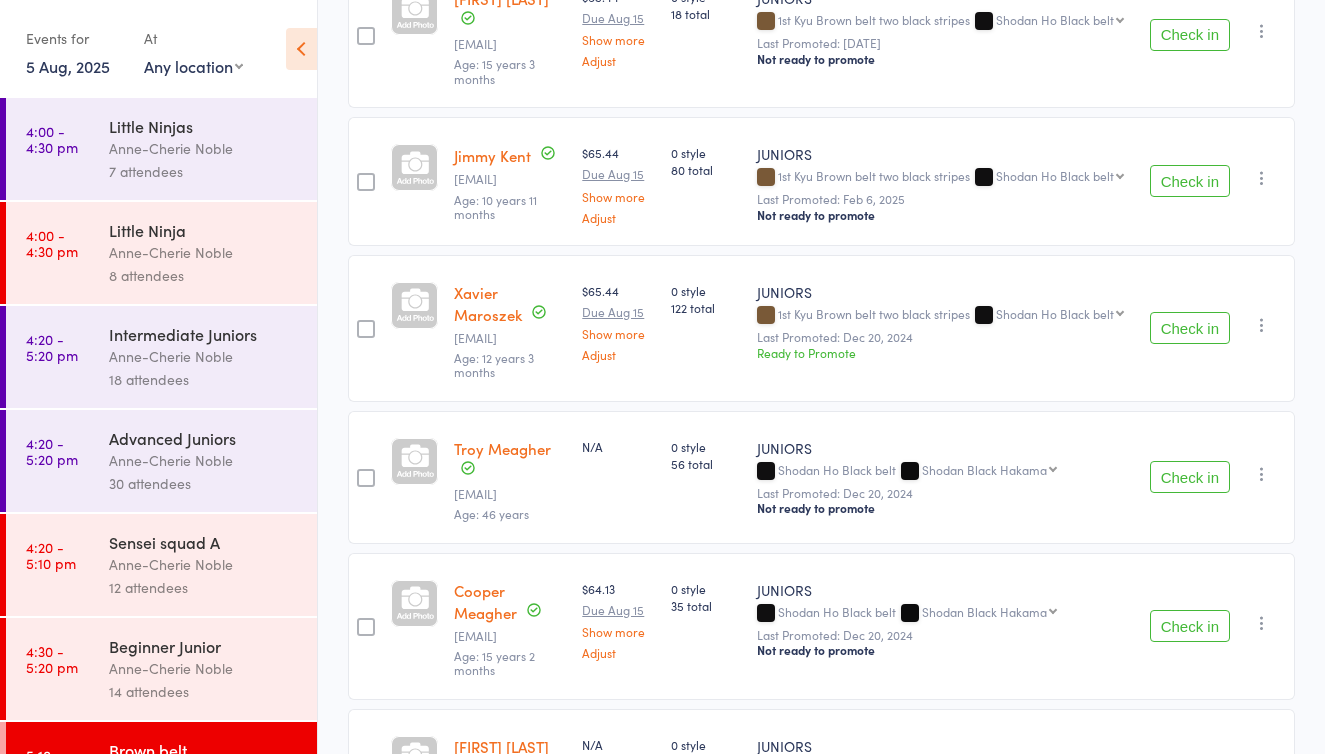 scroll, scrollTop: 1613, scrollLeft: 0, axis: vertical 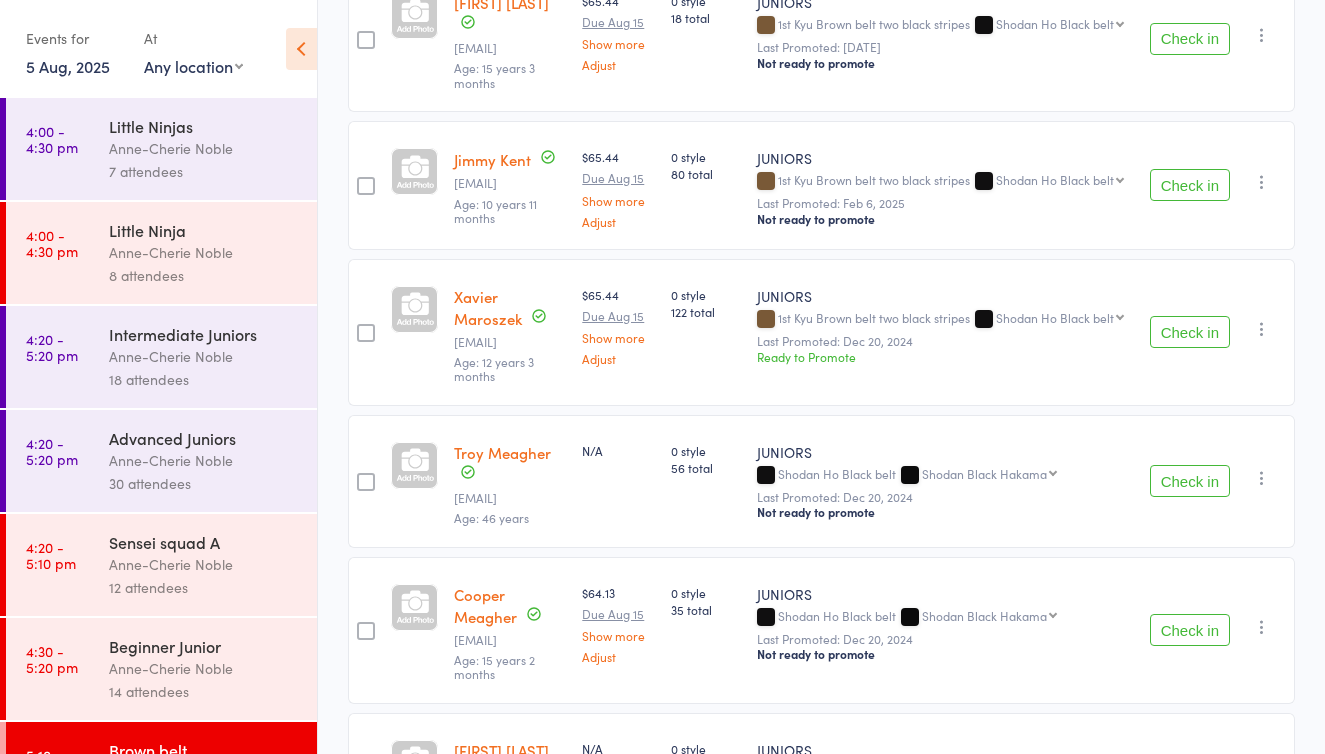 click on "Check in" at bounding box center [1190, 185] 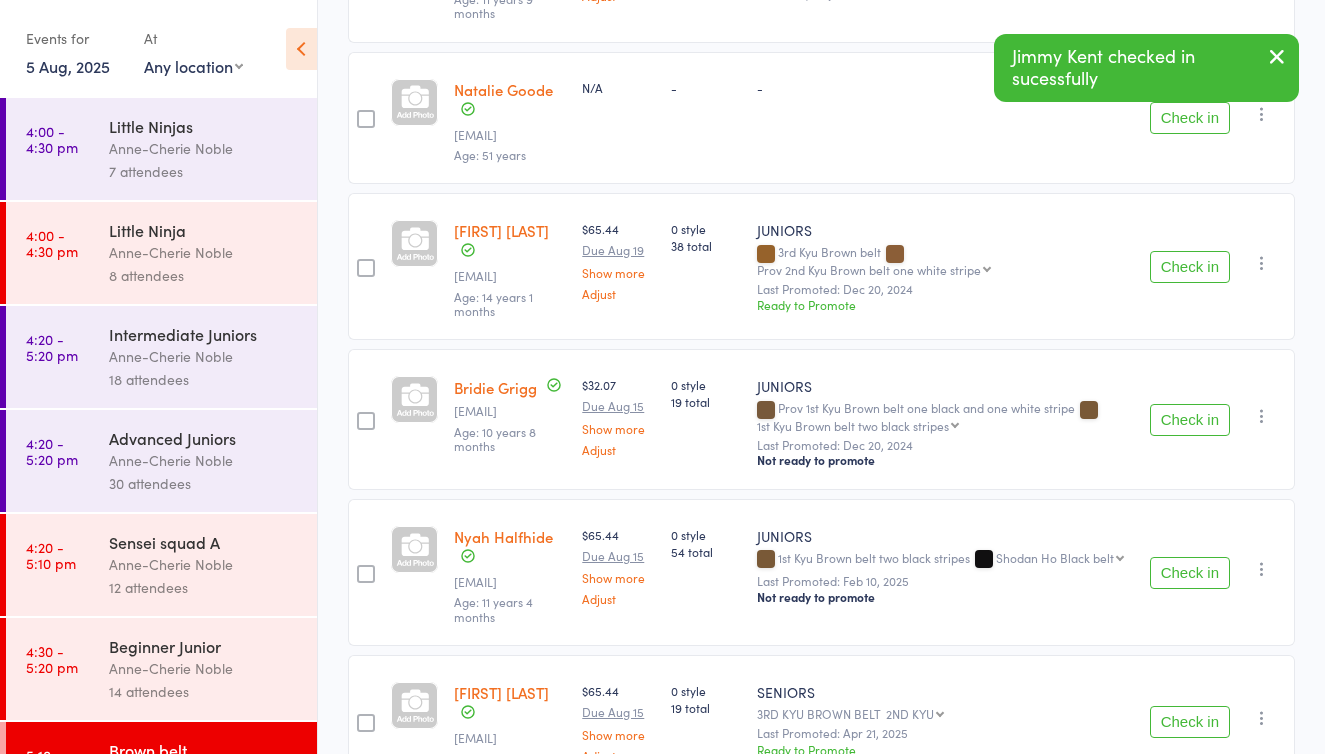 scroll, scrollTop: 774, scrollLeft: 0, axis: vertical 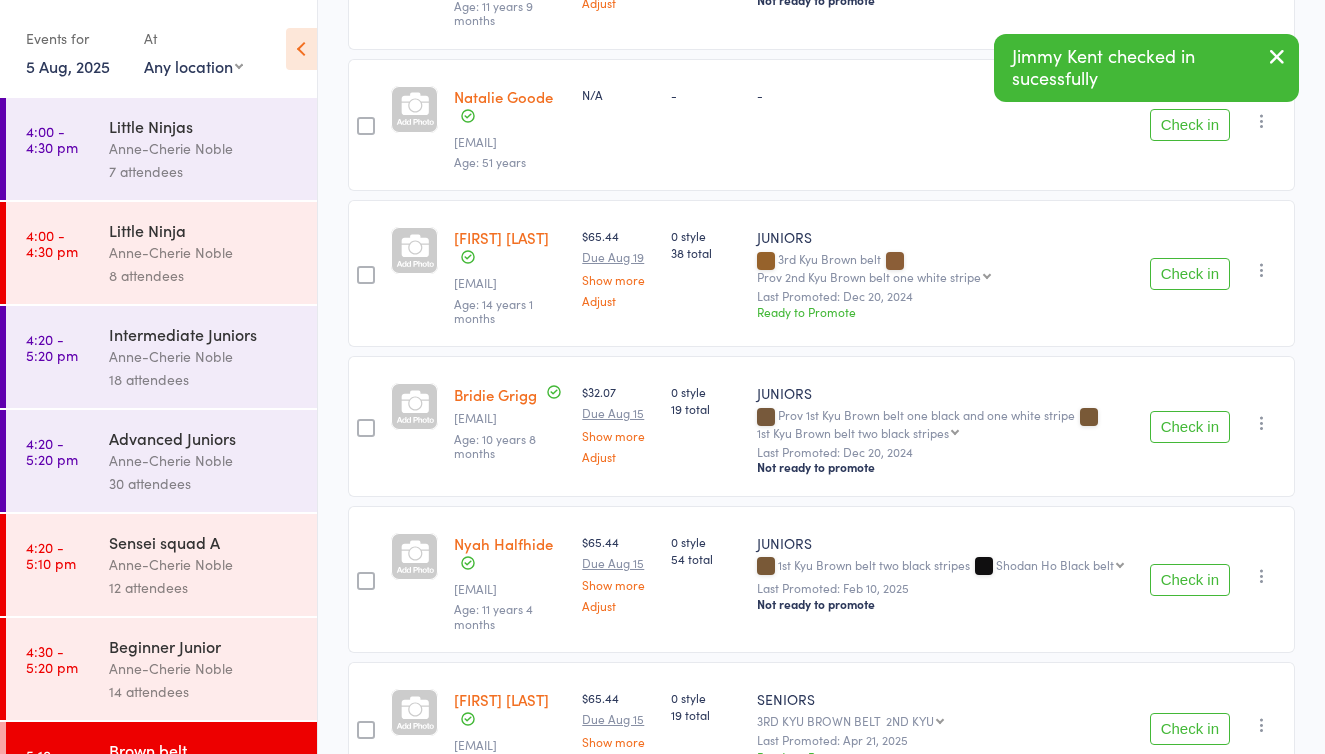 click on "Check in" at bounding box center [1190, 274] 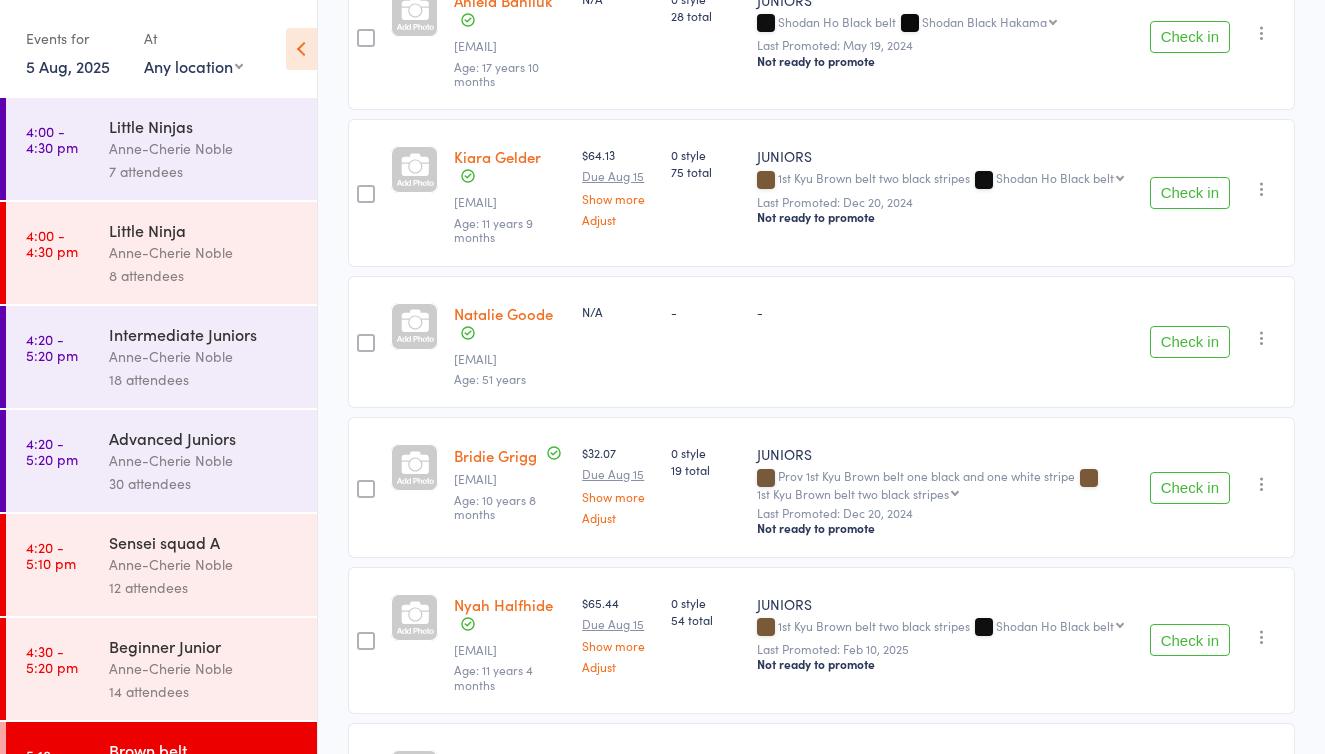 scroll, scrollTop: 555, scrollLeft: 0, axis: vertical 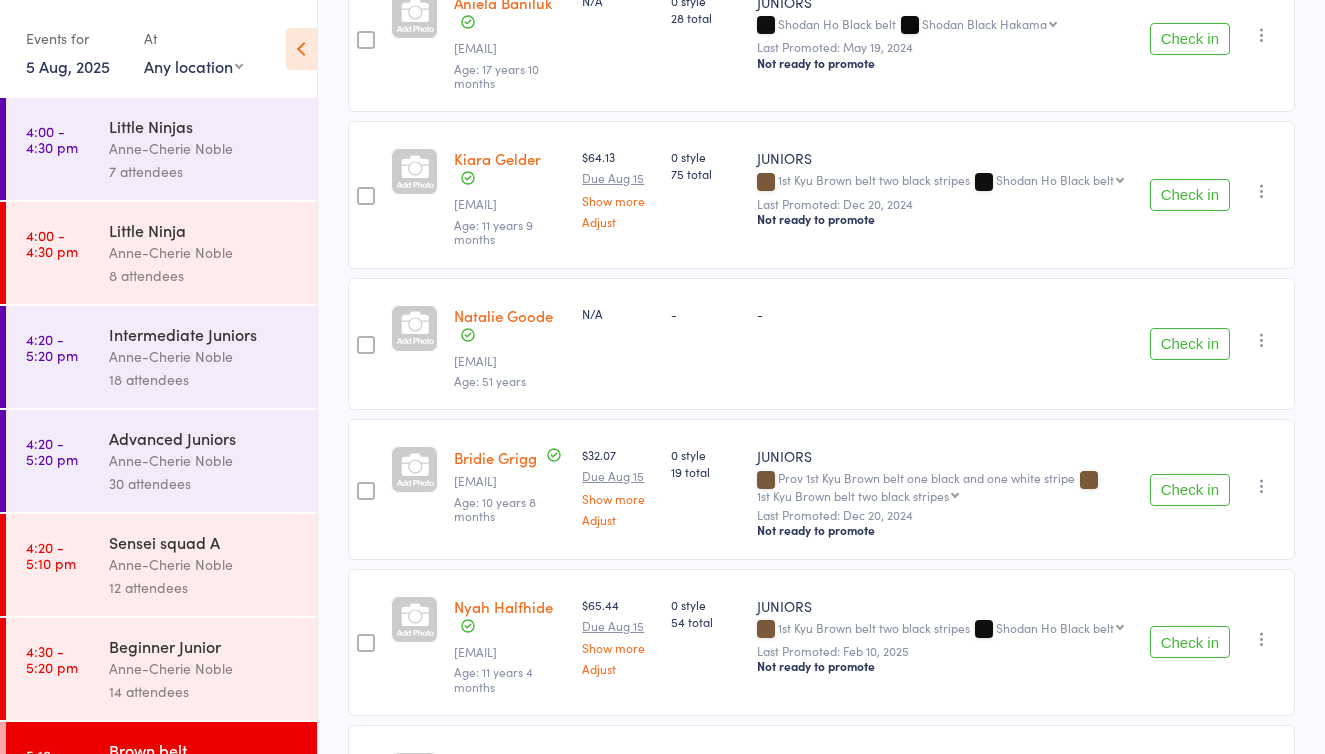 click on "Check in" at bounding box center [1190, 195] 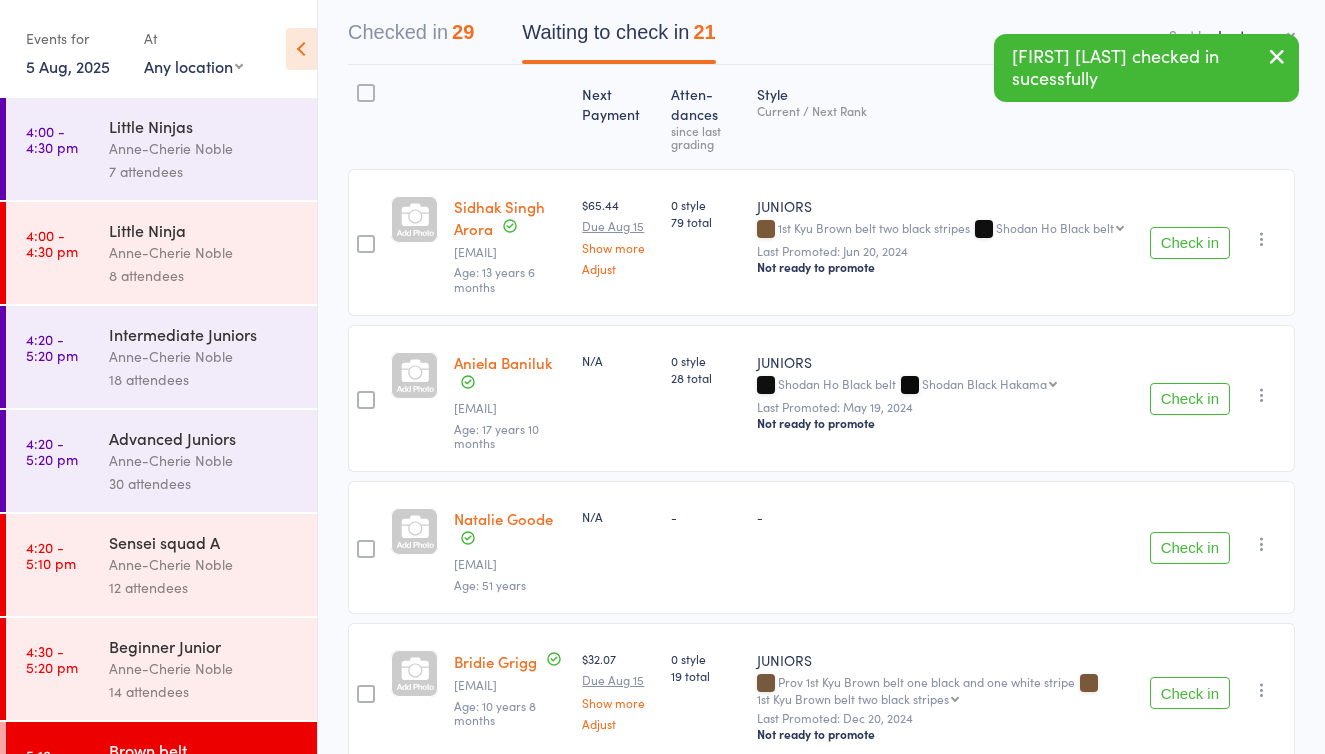 scroll, scrollTop: 136, scrollLeft: 0, axis: vertical 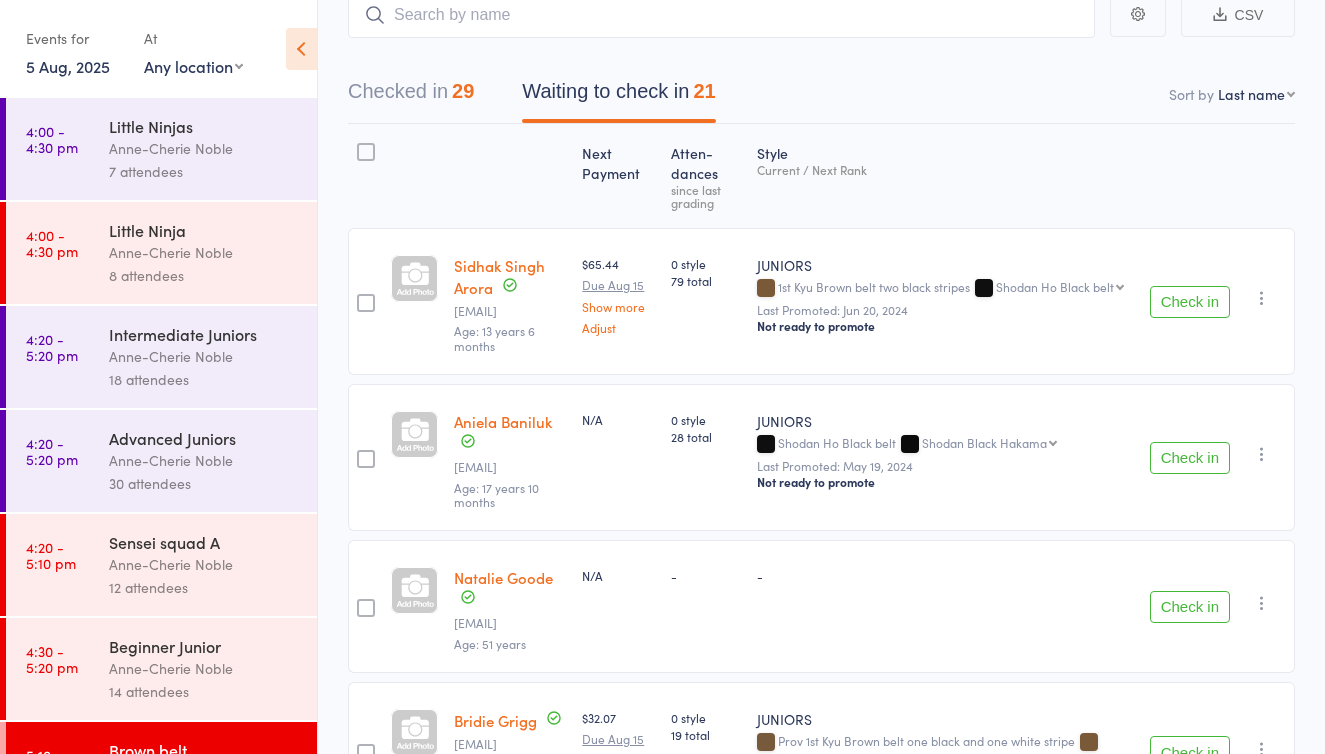 click on "Check in" at bounding box center (1190, 302) 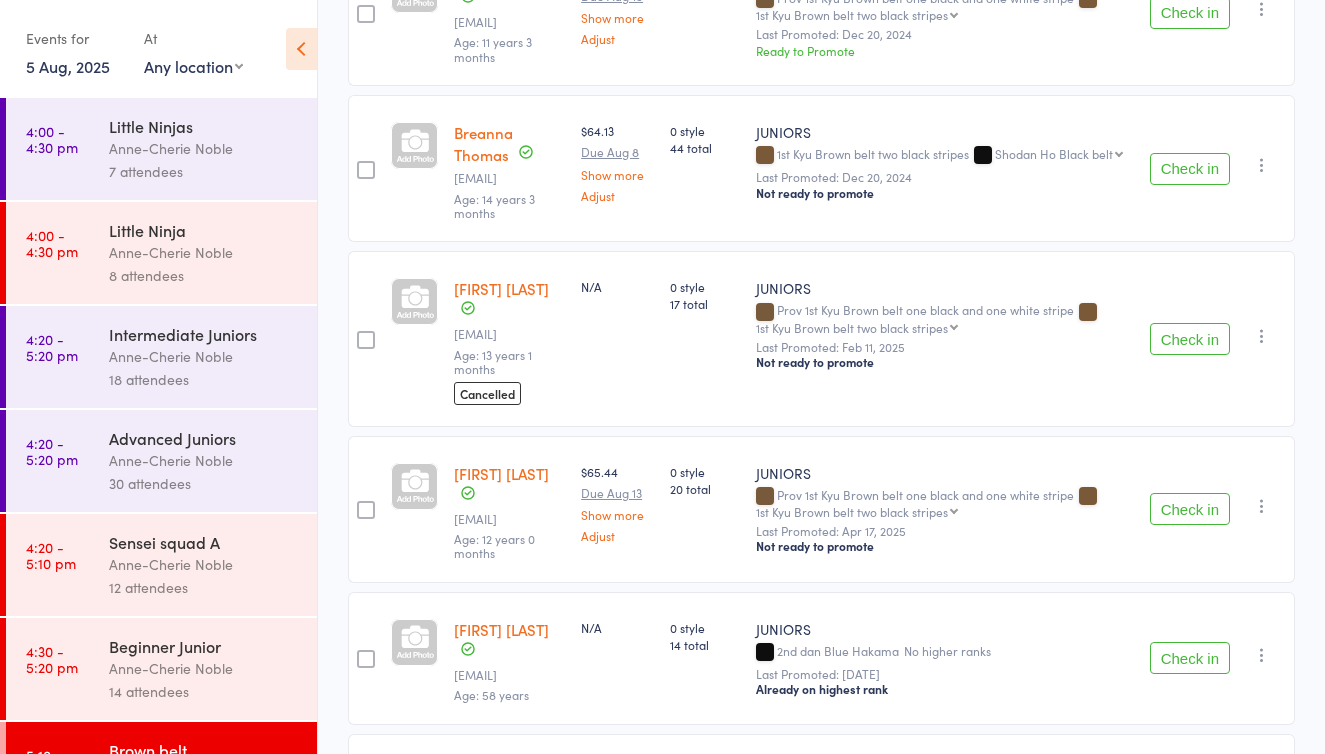 scroll, scrollTop: 2397, scrollLeft: 0, axis: vertical 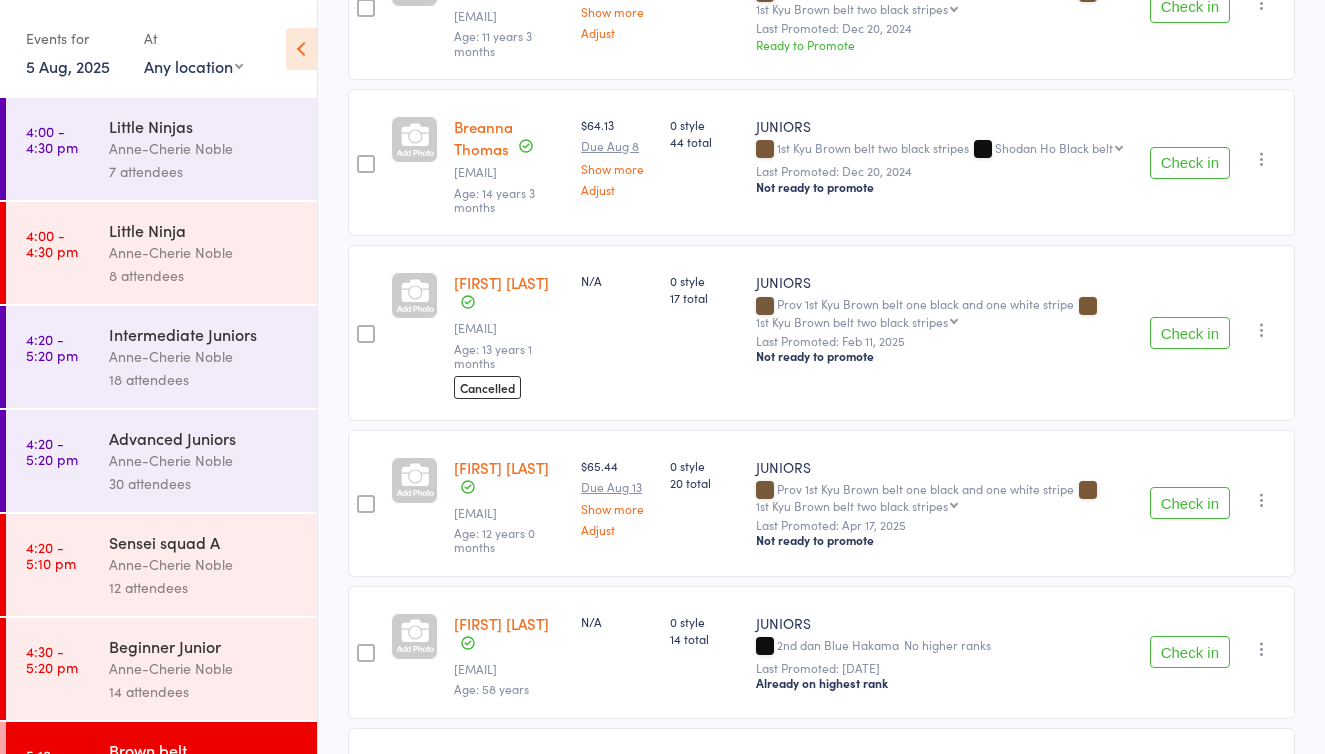 click on "Check in" at bounding box center (1190, 163) 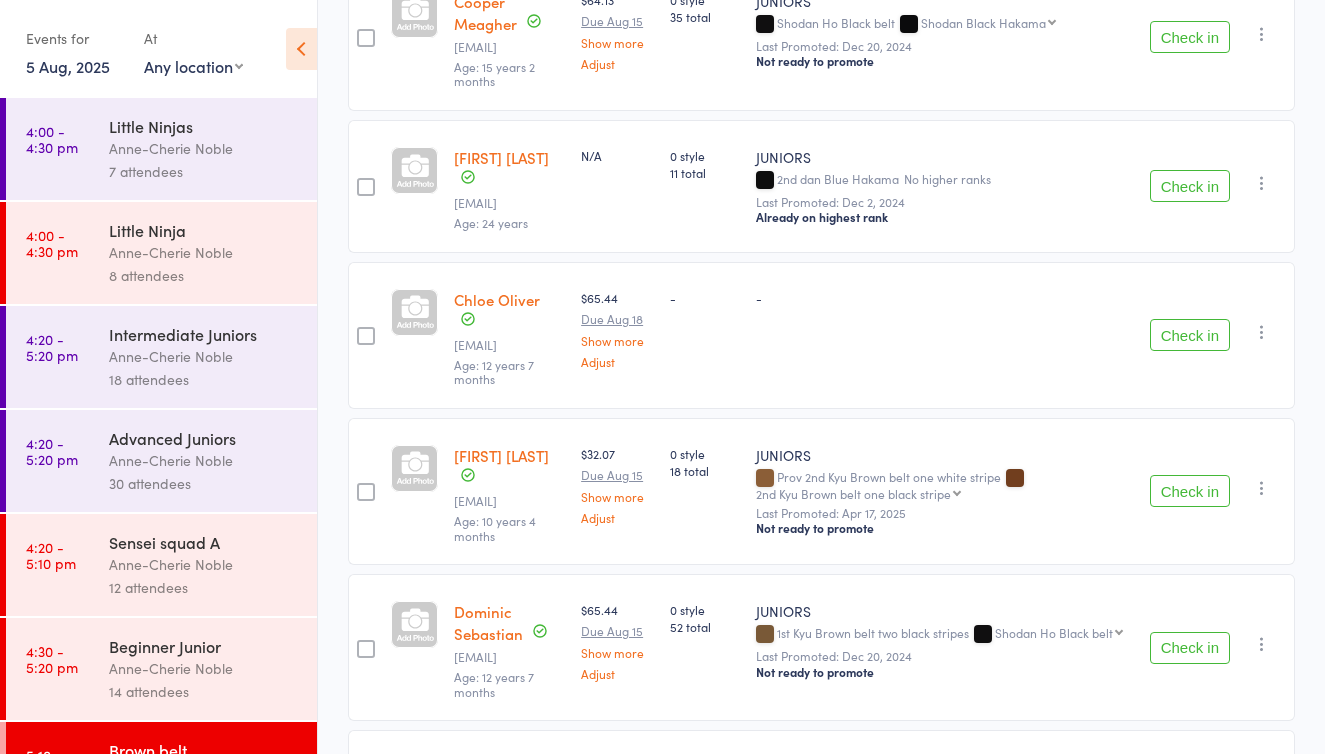 scroll, scrollTop: 1603, scrollLeft: 0, axis: vertical 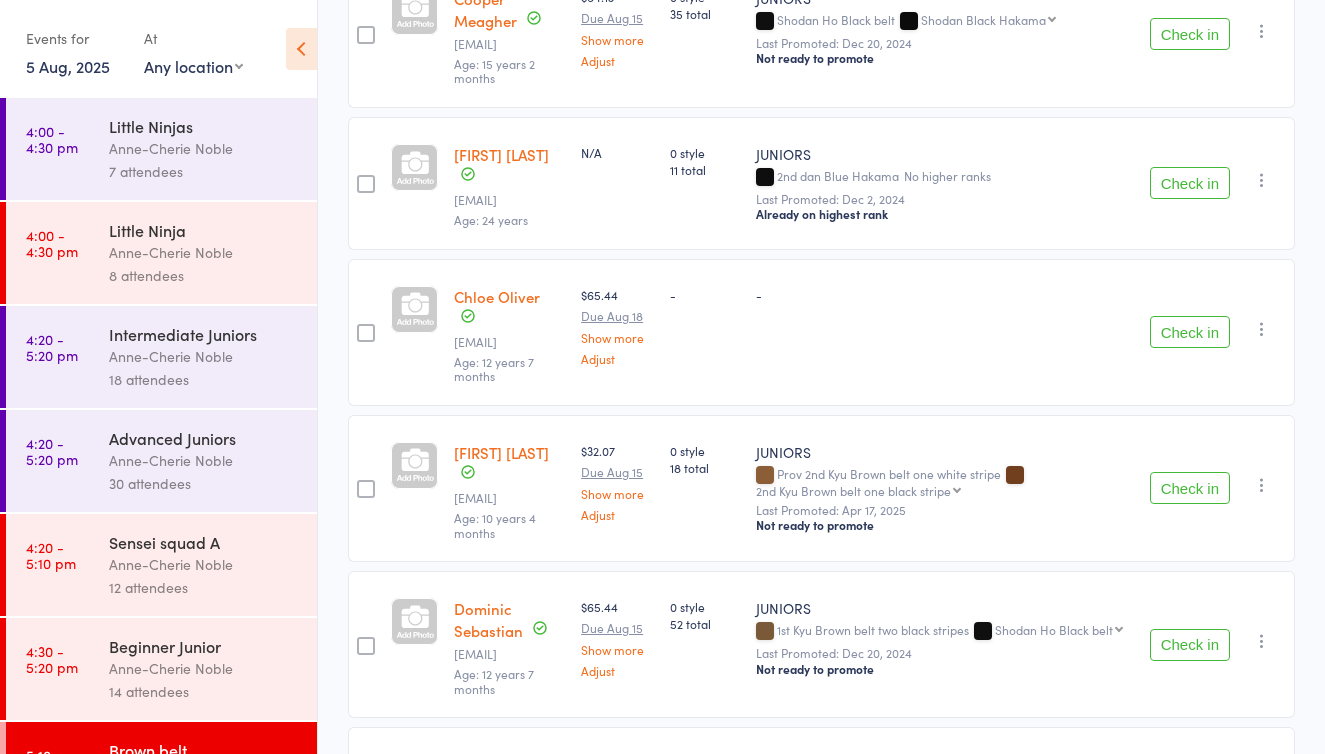 click on "Check in" at bounding box center (1190, 332) 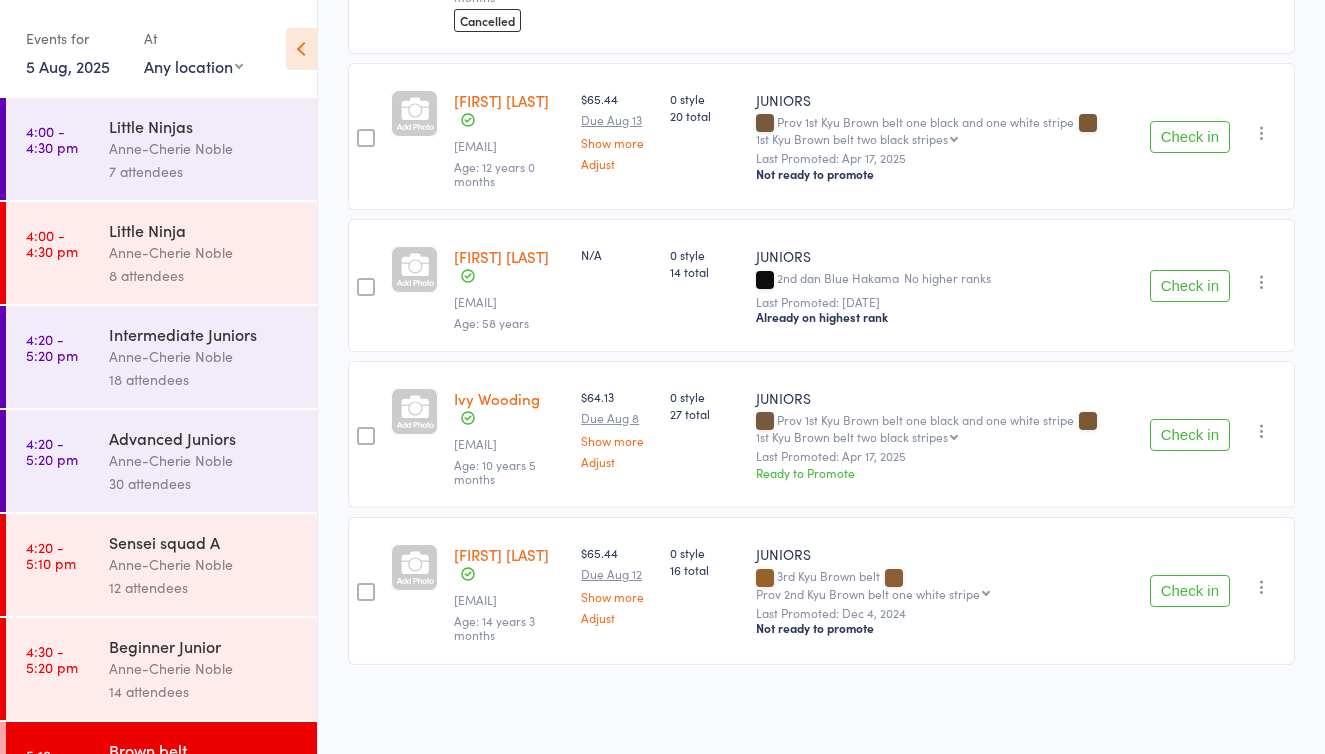 scroll, scrollTop: 2453, scrollLeft: 0, axis: vertical 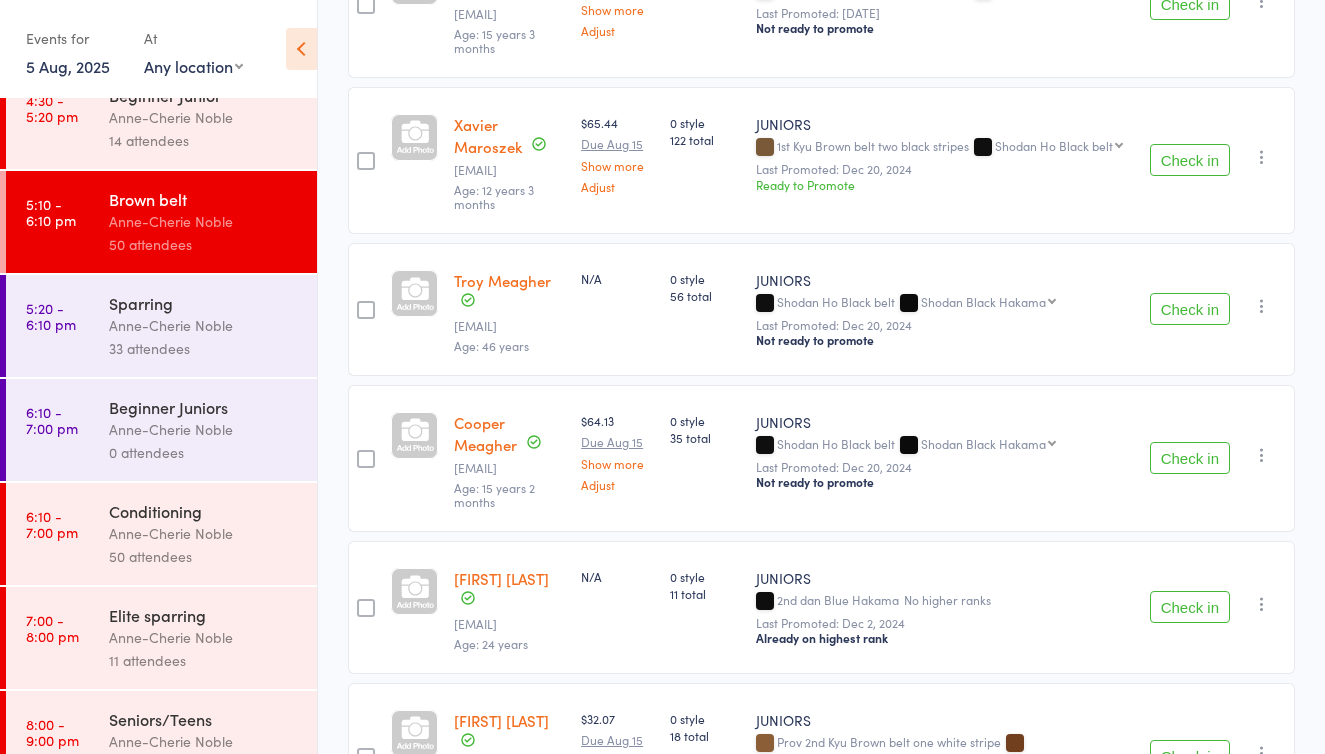 click at bounding box center [1262, 306] 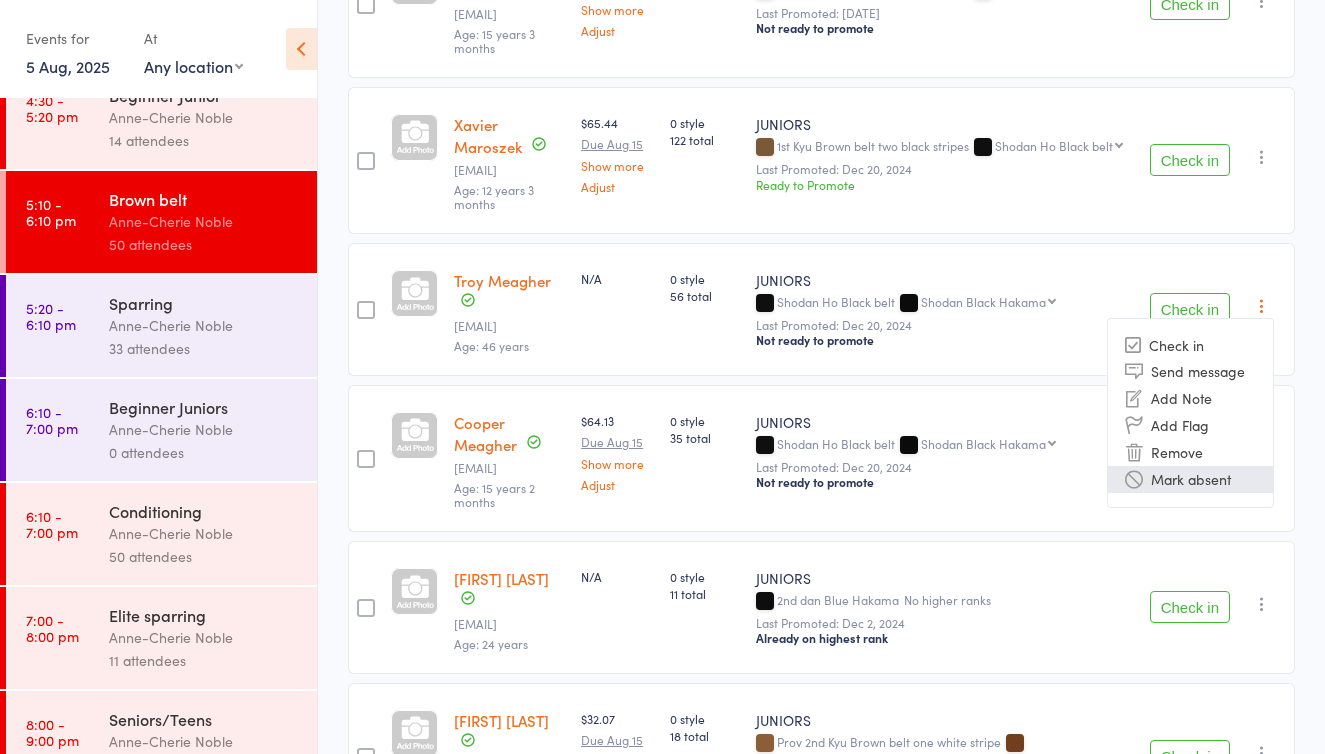 click on "Mark absent" at bounding box center (1190, 479) 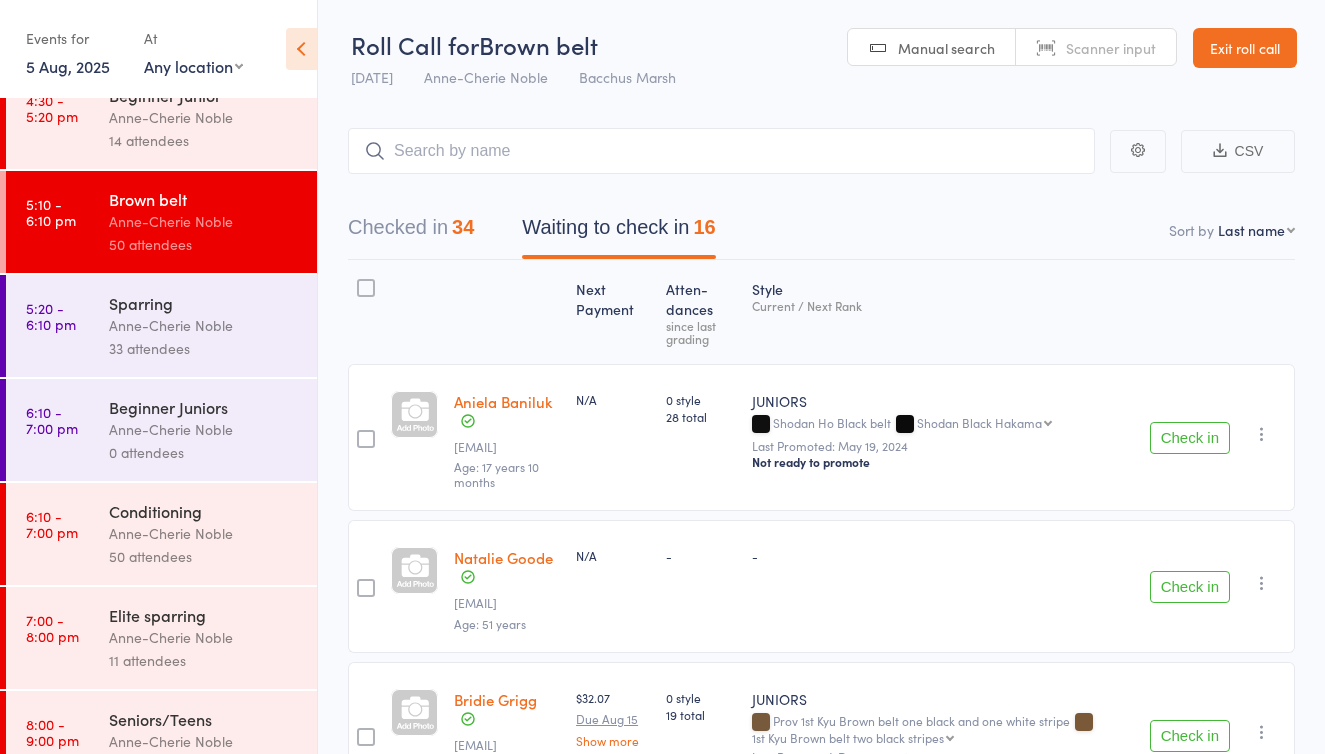 scroll, scrollTop: 0, scrollLeft: 0, axis: both 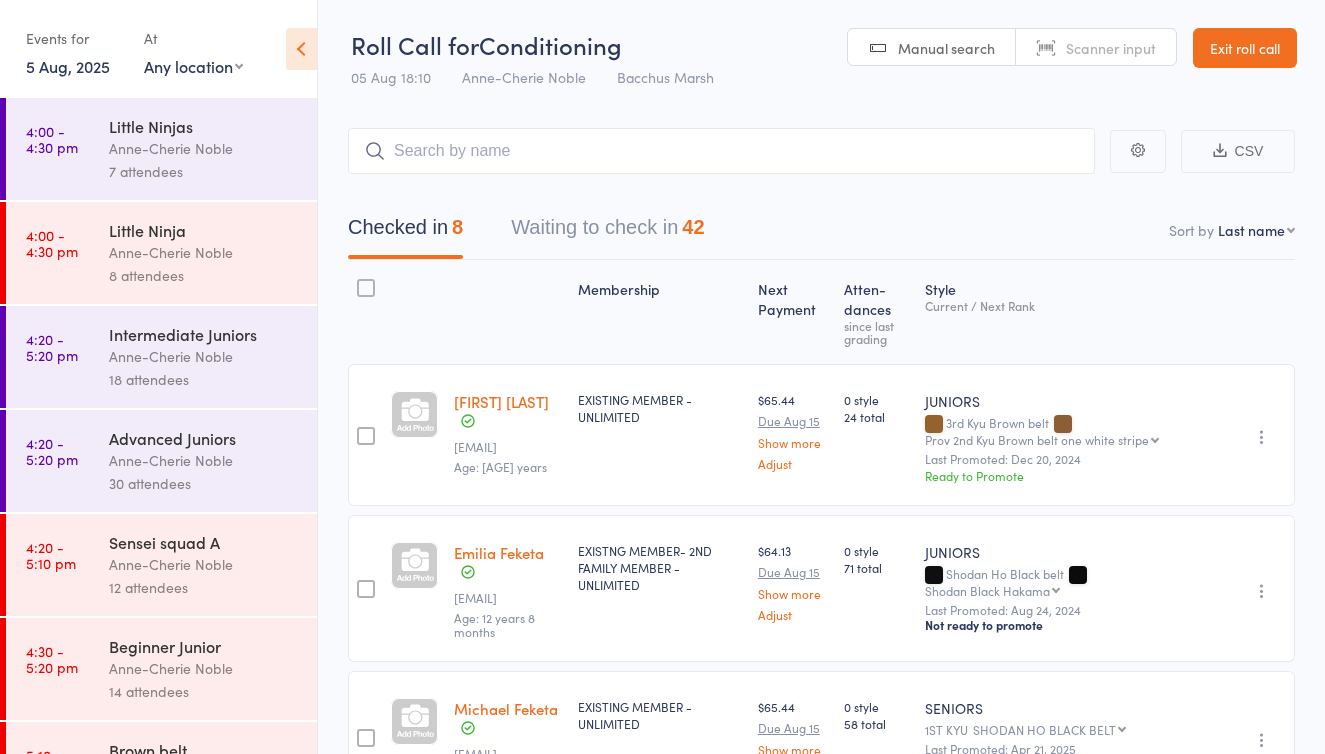click on "Waiting to check in  42" at bounding box center (607, 232) 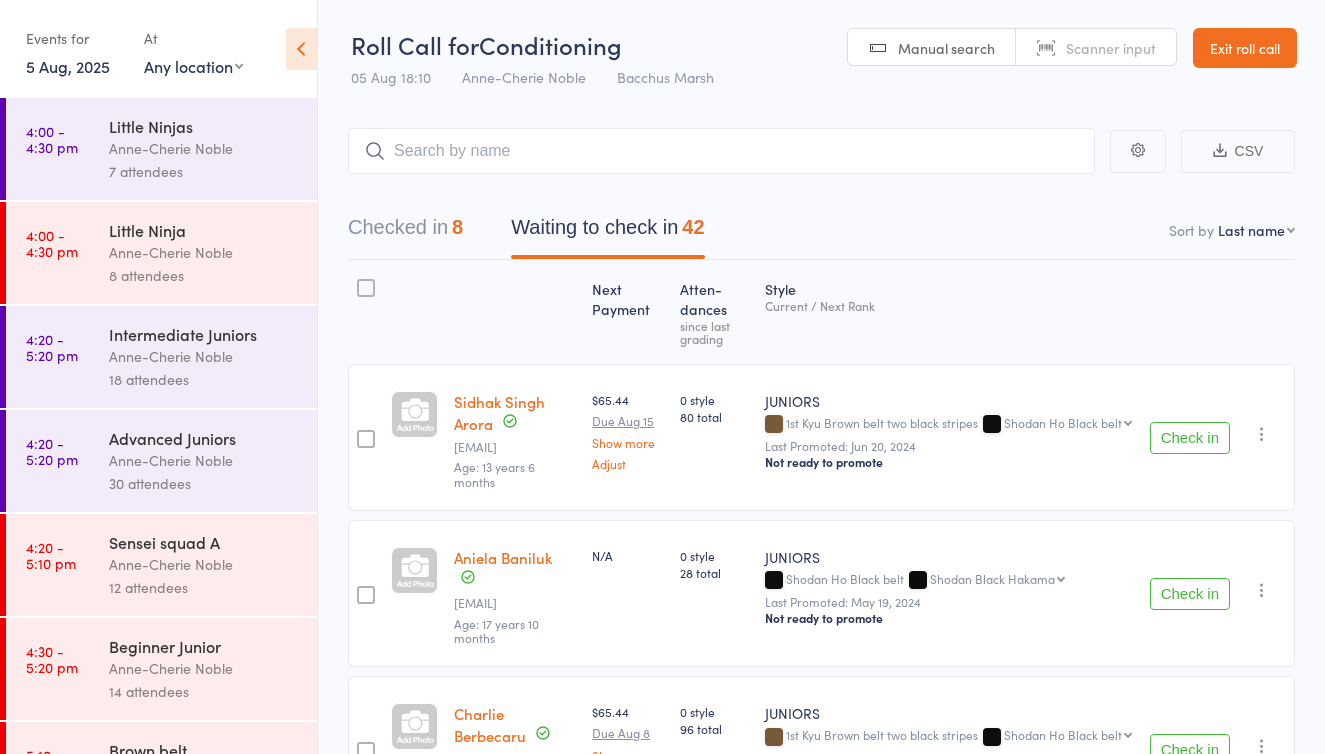 click on "Check in" at bounding box center [1190, 438] 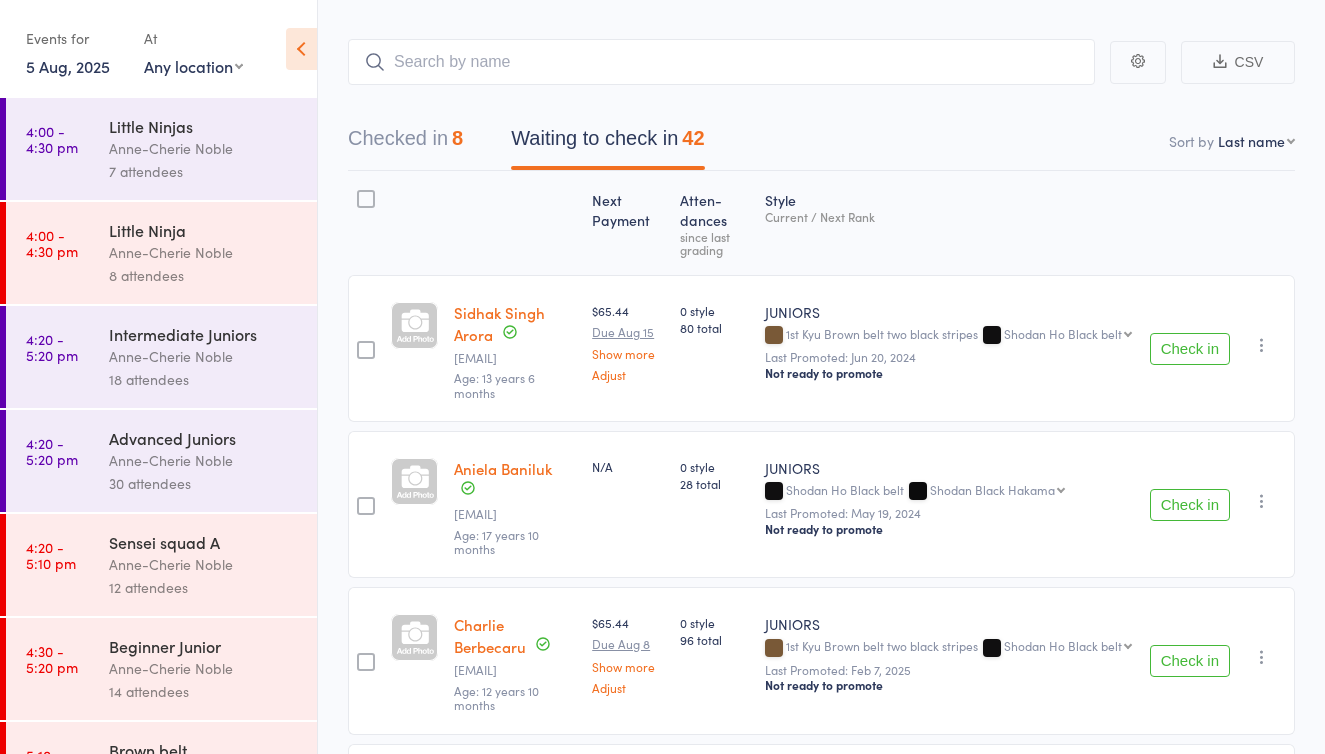 scroll, scrollTop: 93, scrollLeft: 0, axis: vertical 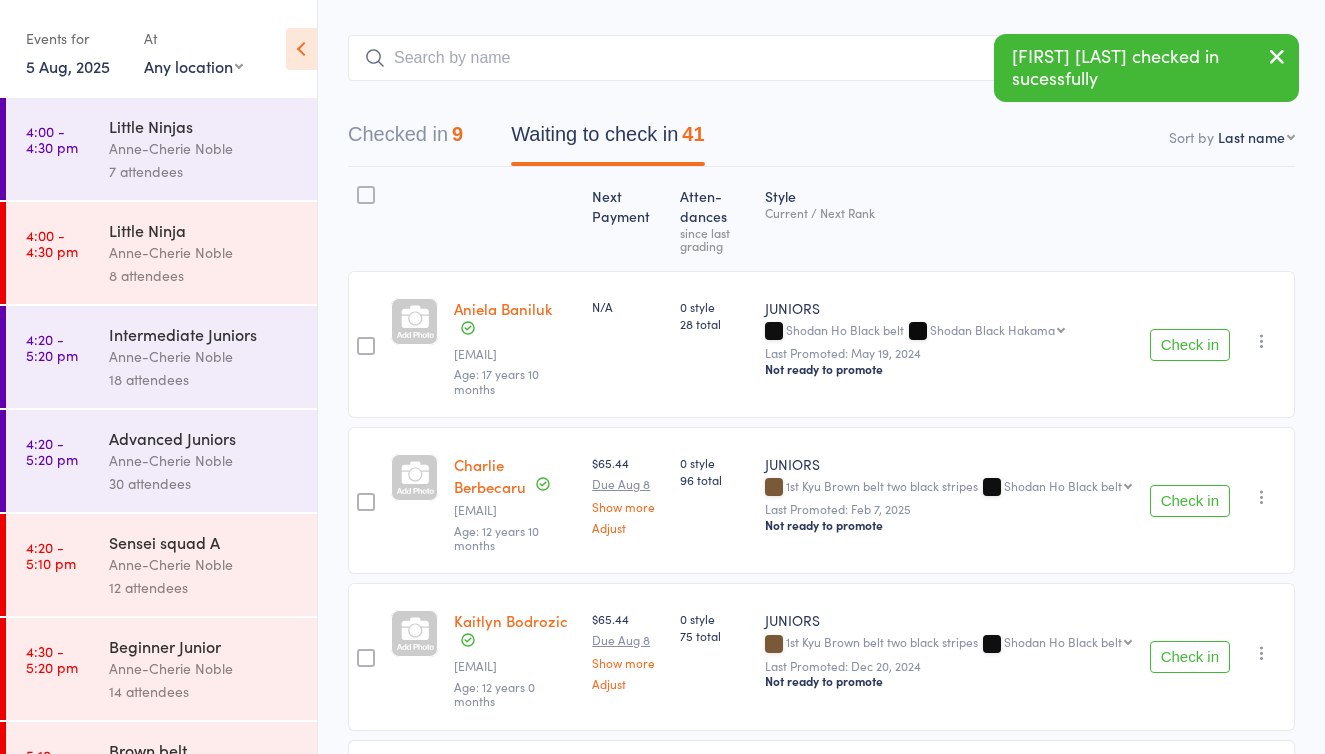 click on "Check in" at bounding box center [1190, 501] 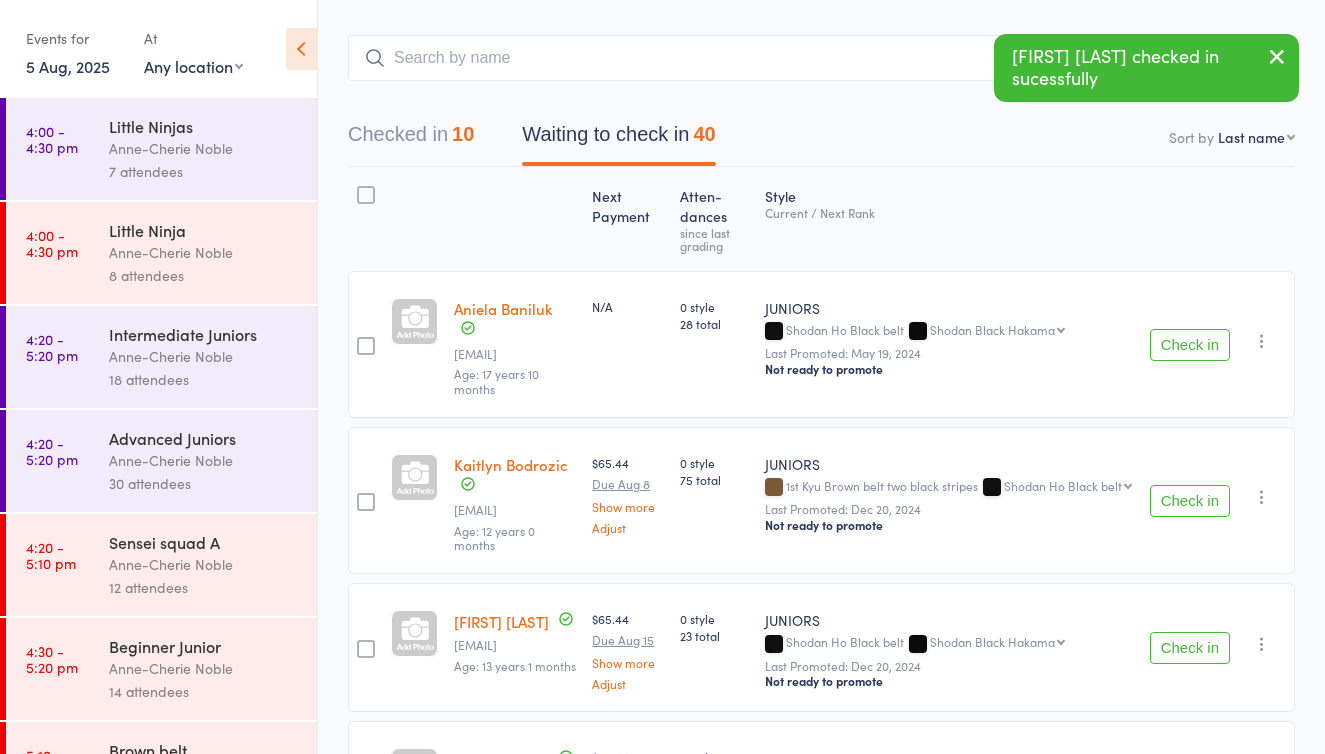 click on "Check in" at bounding box center [1190, 501] 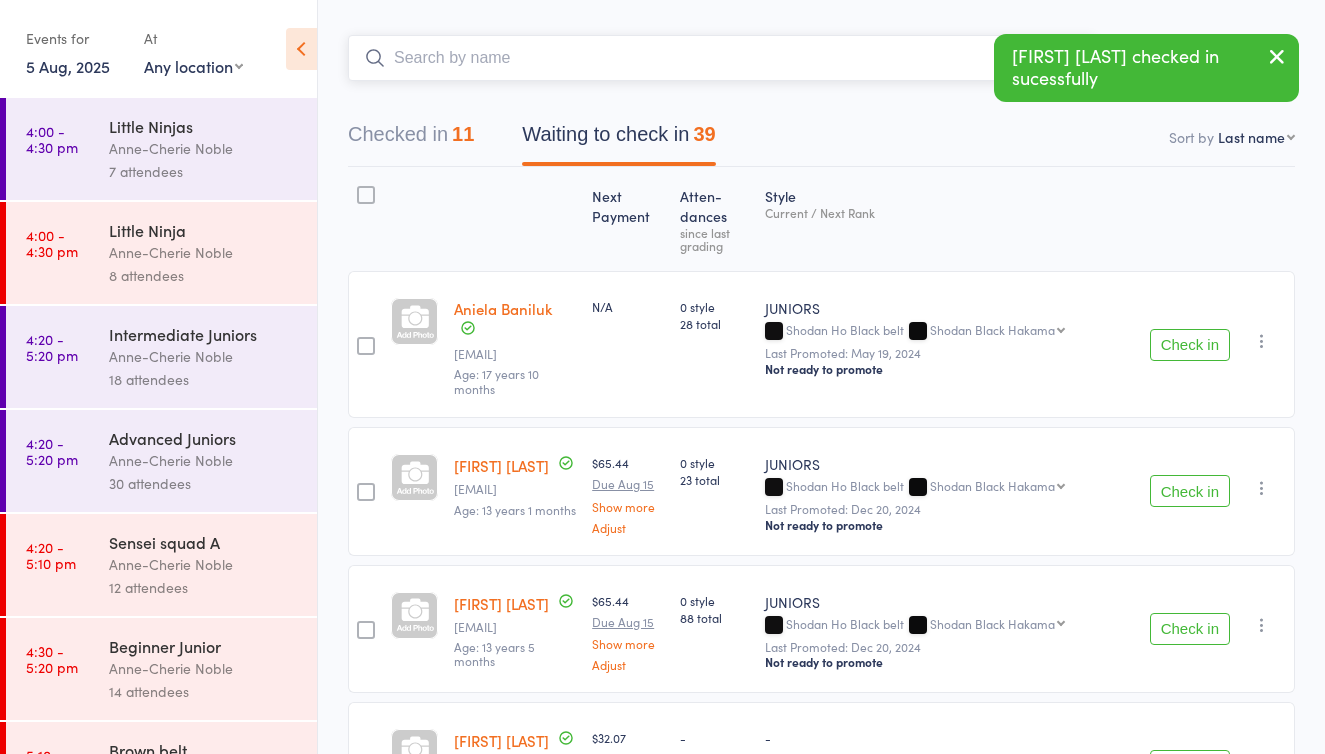 click at bounding box center [721, 58] 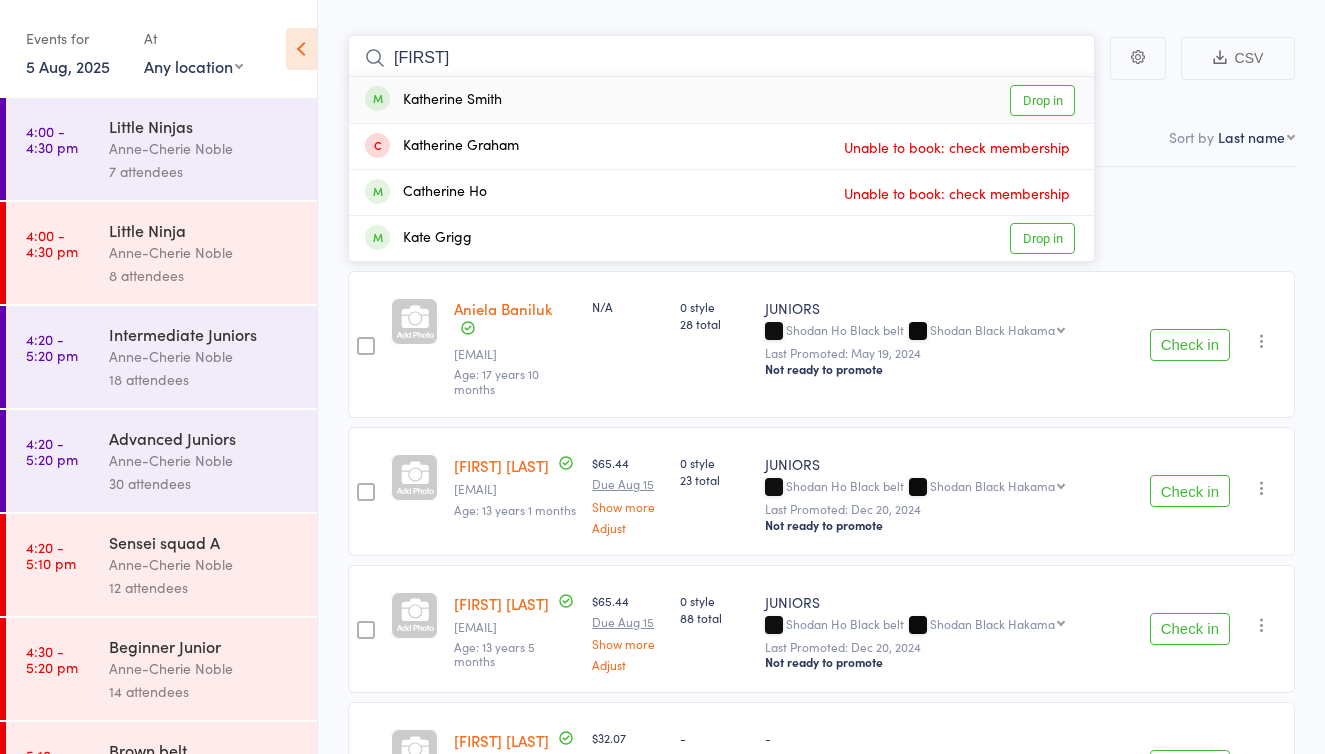 type on "Katherine" 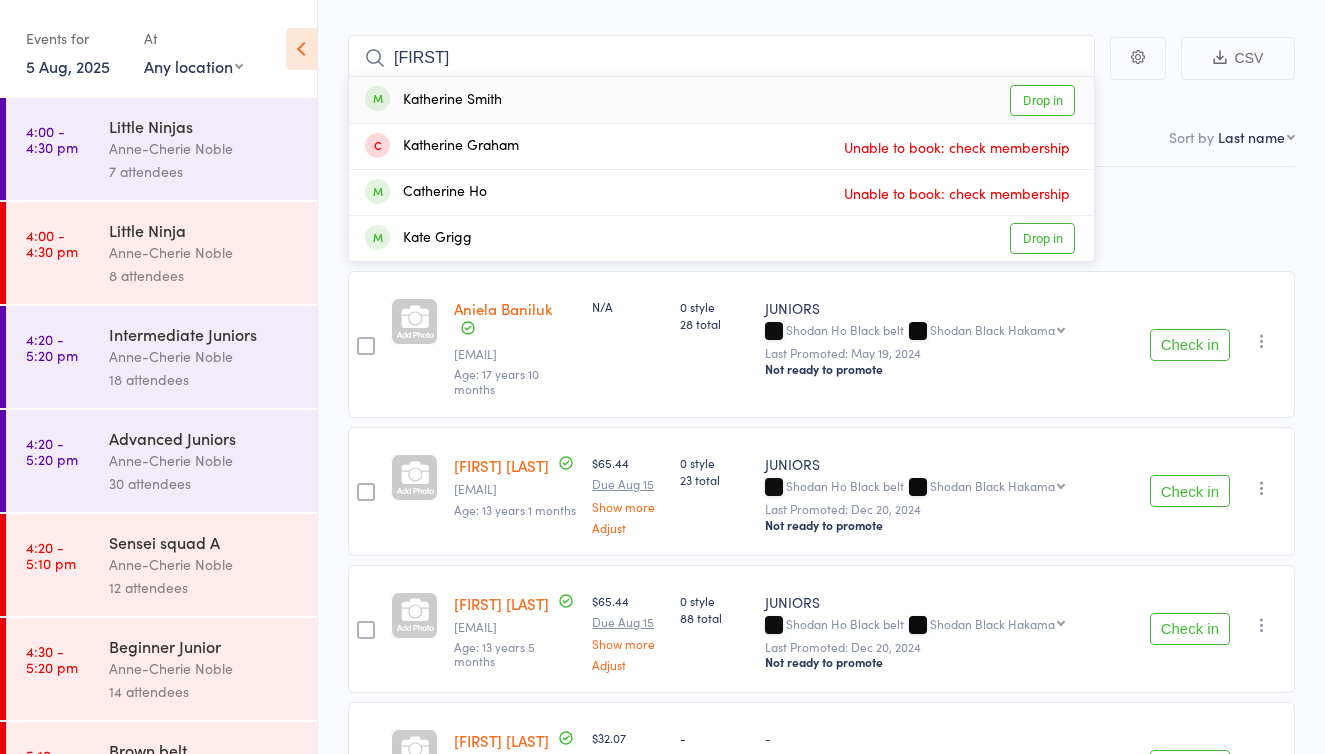 drag, startPoint x: 516, startPoint y: 57, endPoint x: 1041, endPoint y: 106, distance: 527.28174 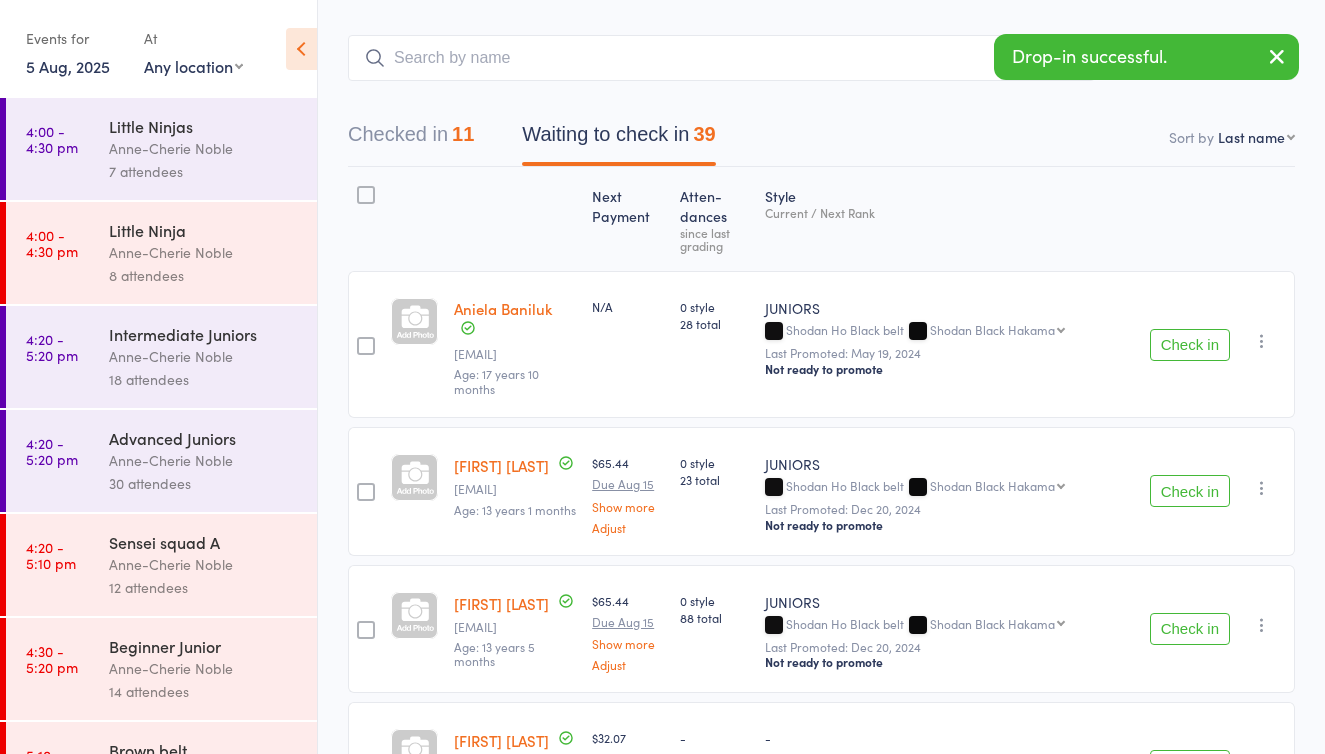 click on "Check in" at bounding box center [1190, 629] 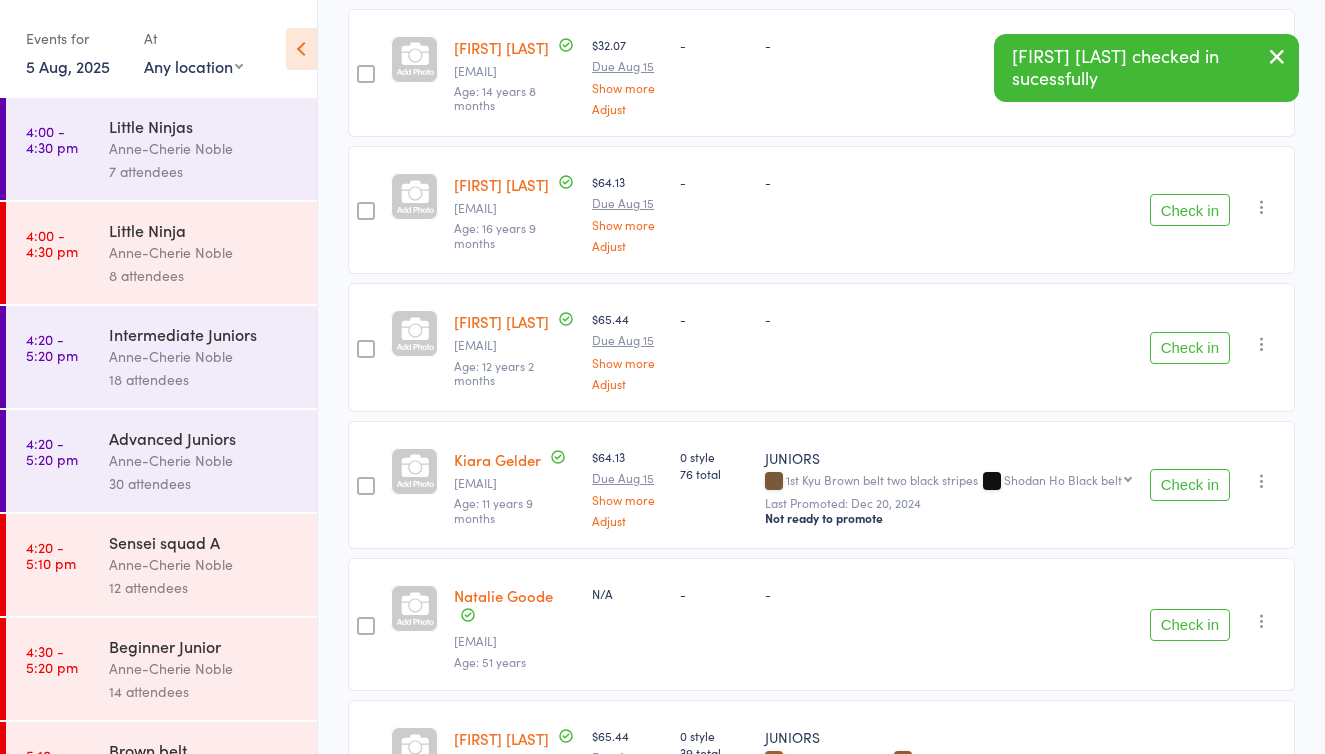 scroll, scrollTop: 651, scrollLeft: 0, axis: vertical 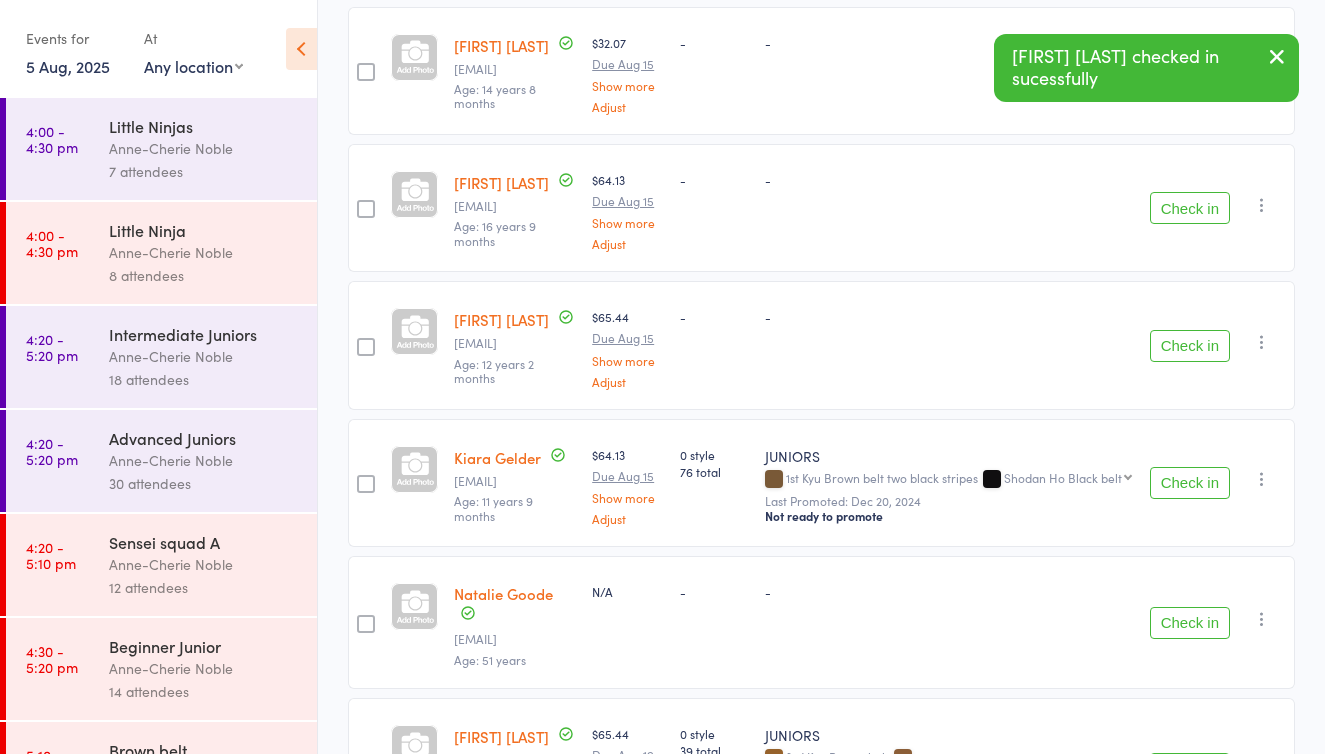 click on "Check in" at bounding box center [1190, 483] 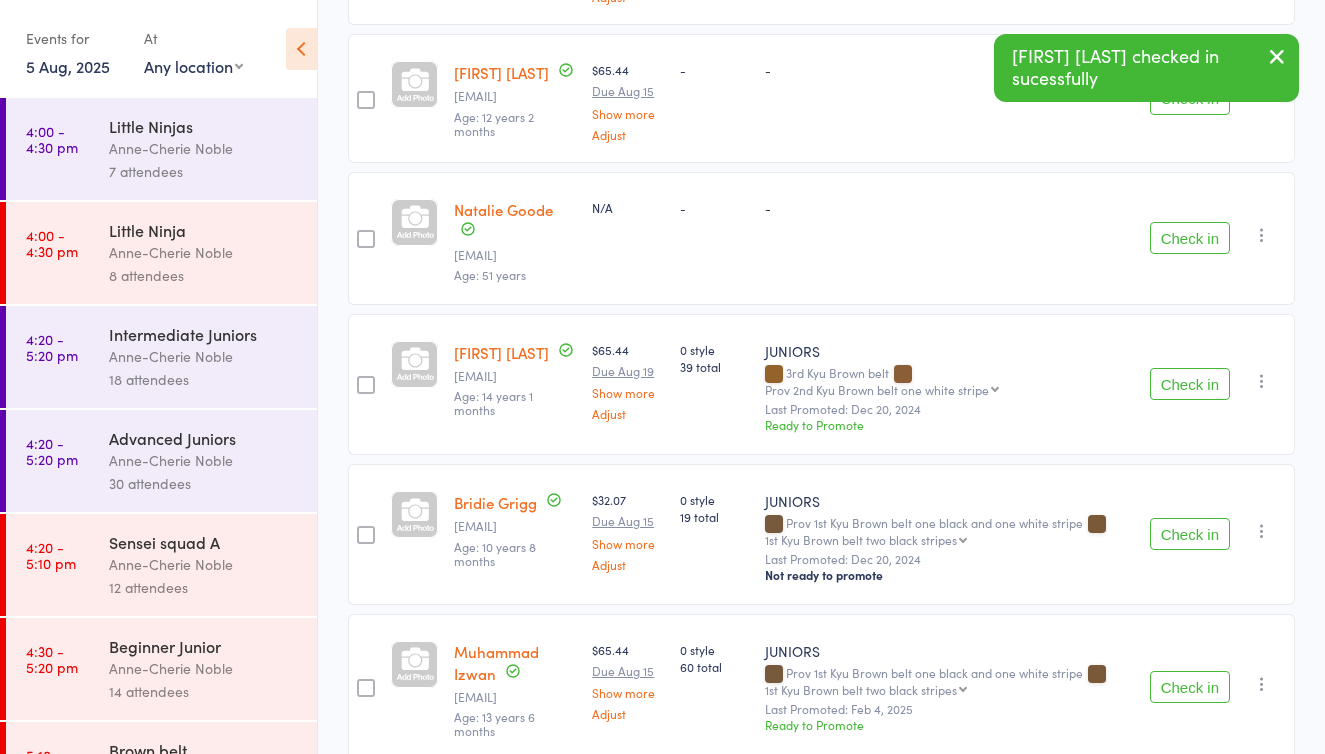 scroll, scrollTop: 902, scrollLeft: 0, axis: vertical 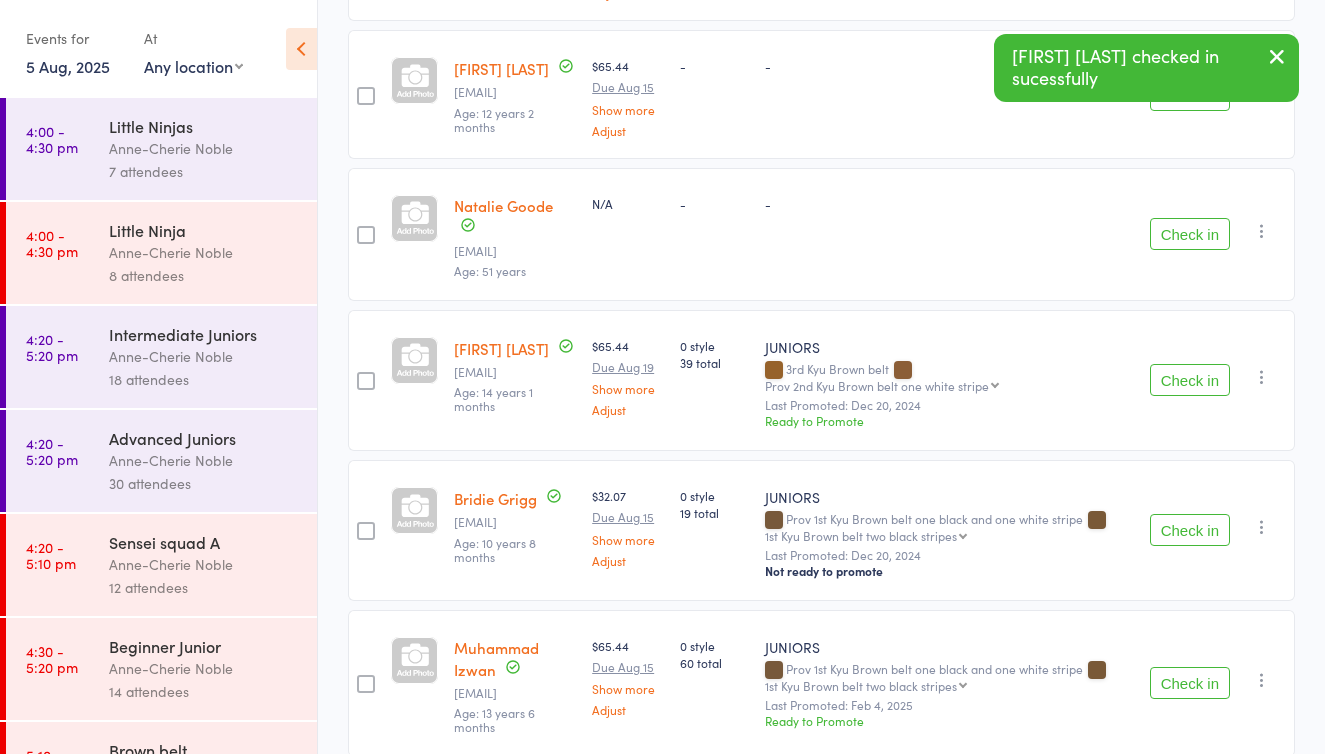 click on "Check in" at bounding box center [1190, 380] 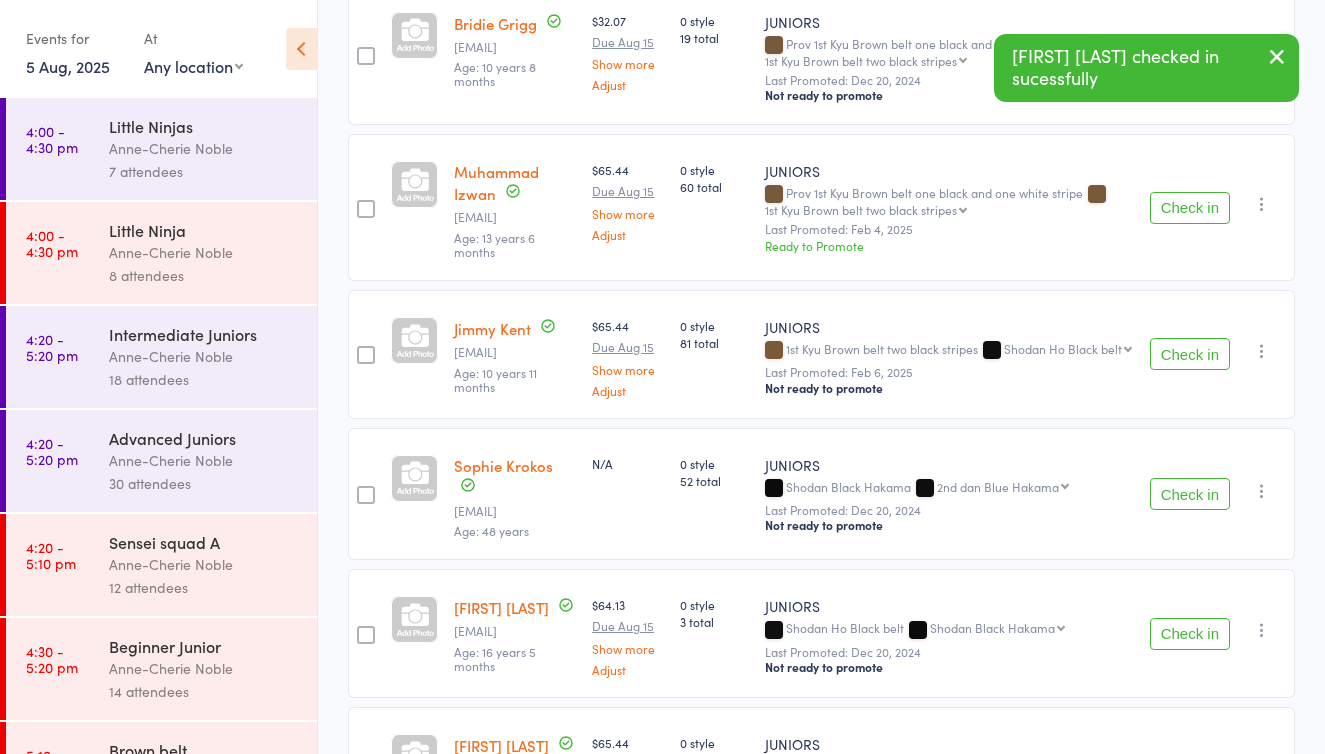 scroll, scrollTop: 1247, scrollLeft: 0, axis: vertical 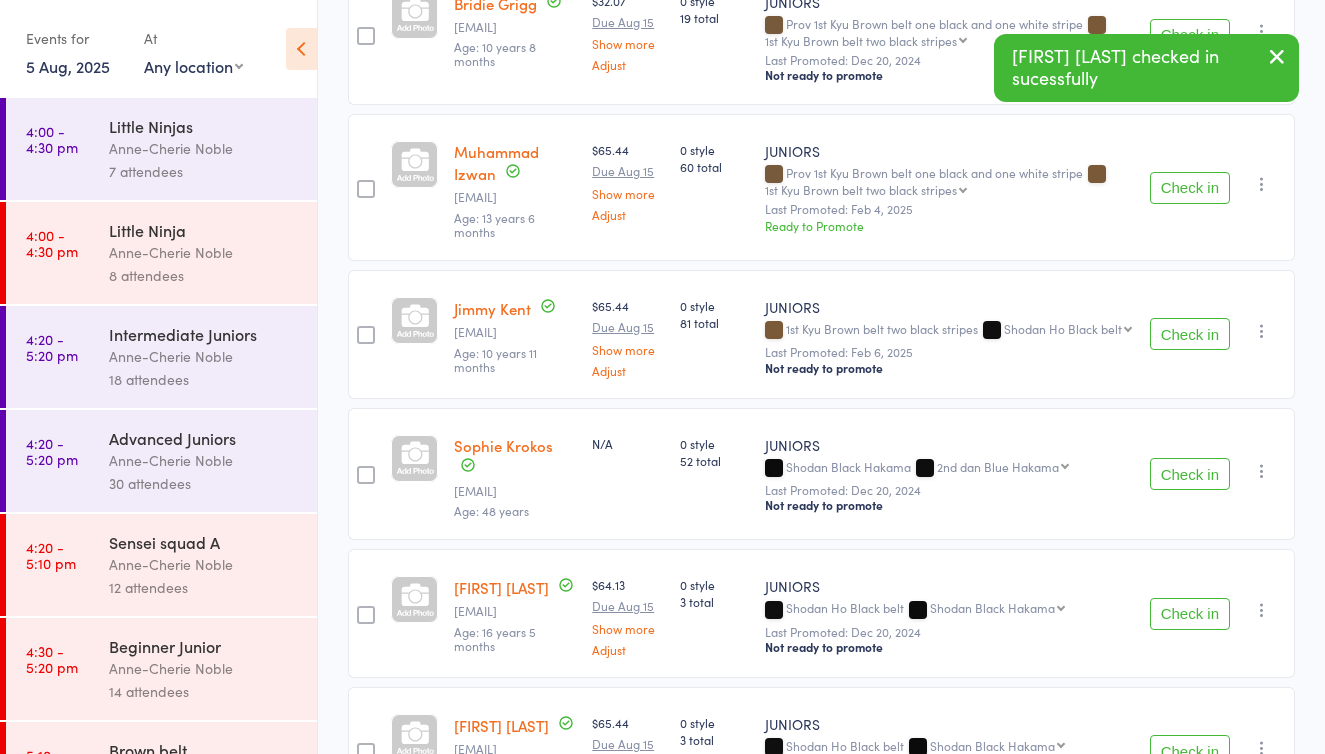 click on "Check in" at bounding box center [1190, 188] 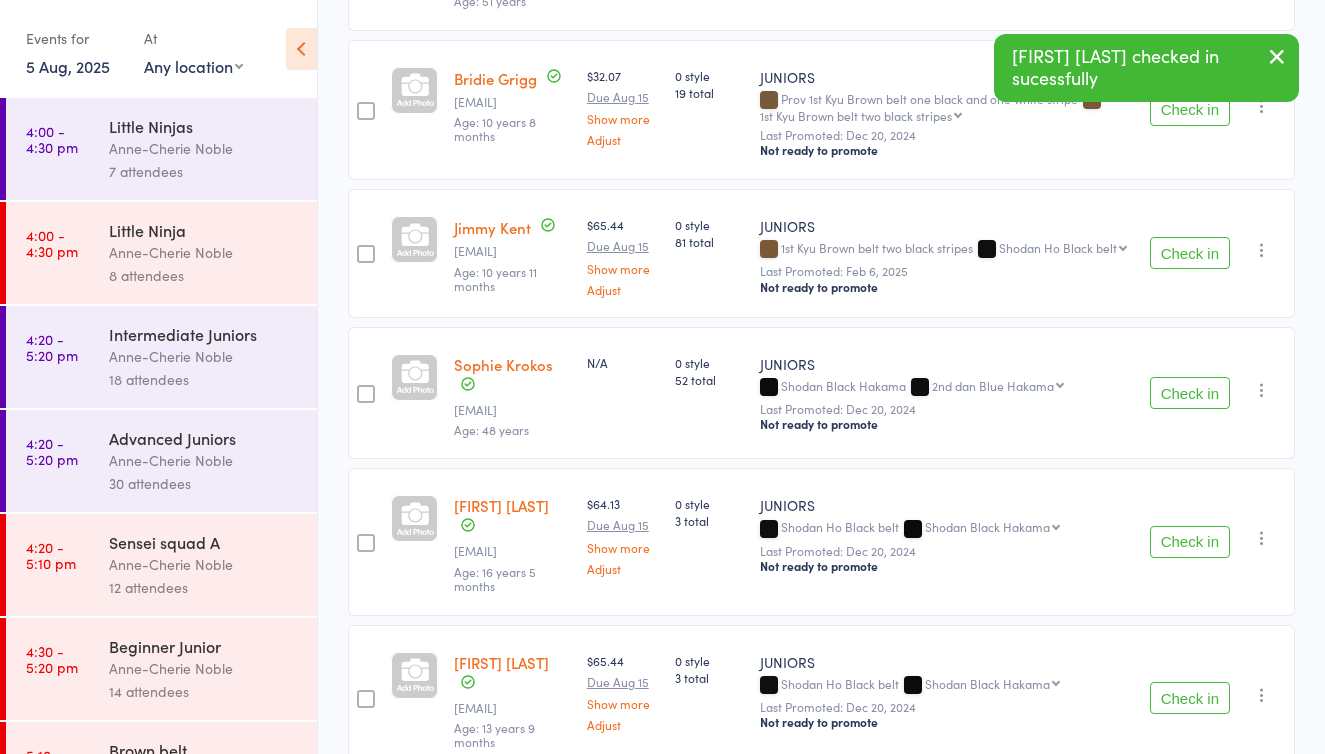 click on "Check in" at bounding box center (1190, 253) 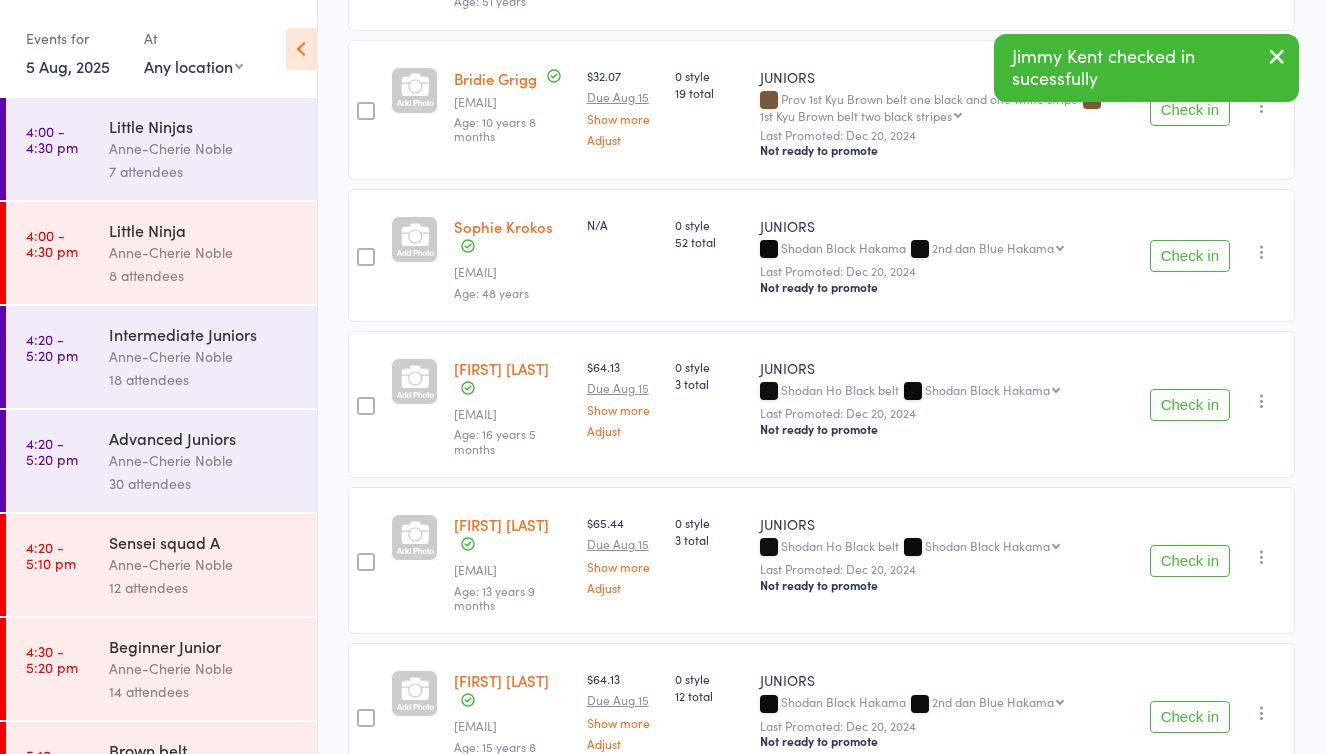 click on "Check in" at bounding box center (1190, 256) 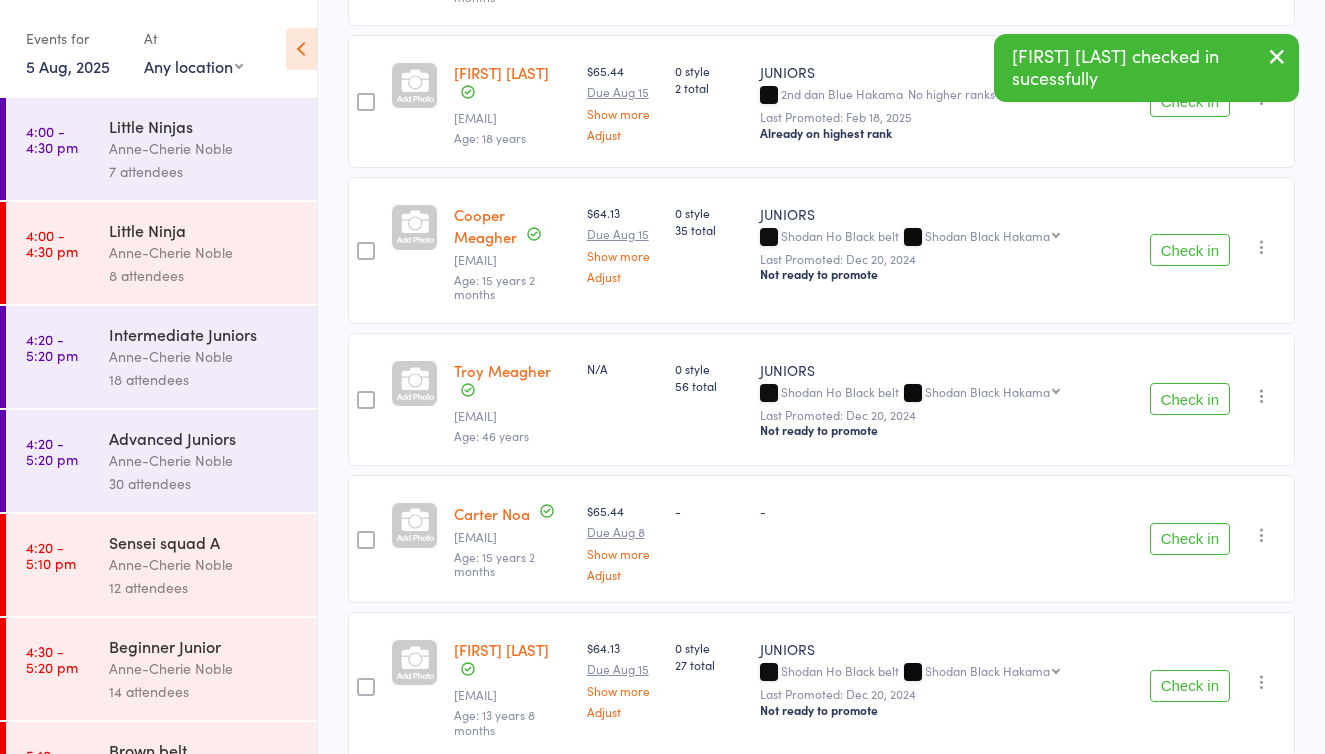 scroll, scrollTop: 2053, scrollLeft: 0, axis: vertical 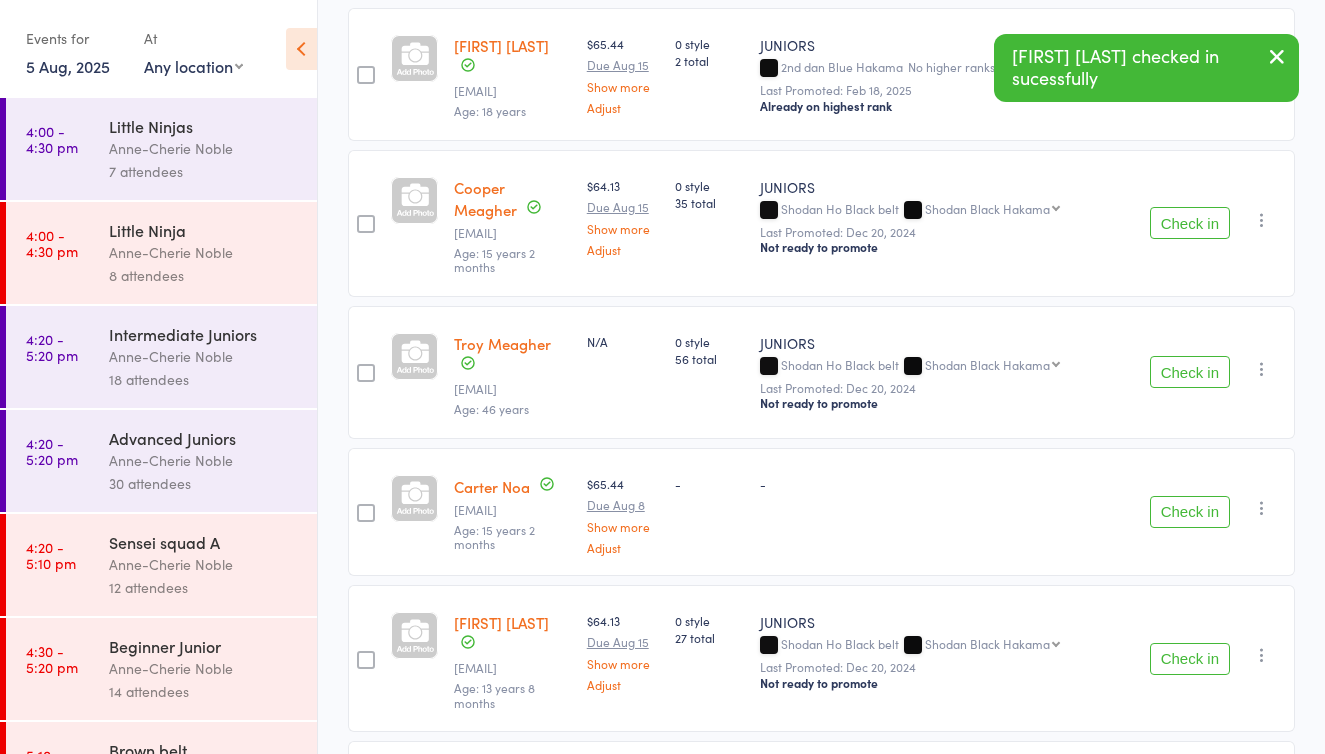 click at bounding box center (1262, 369) 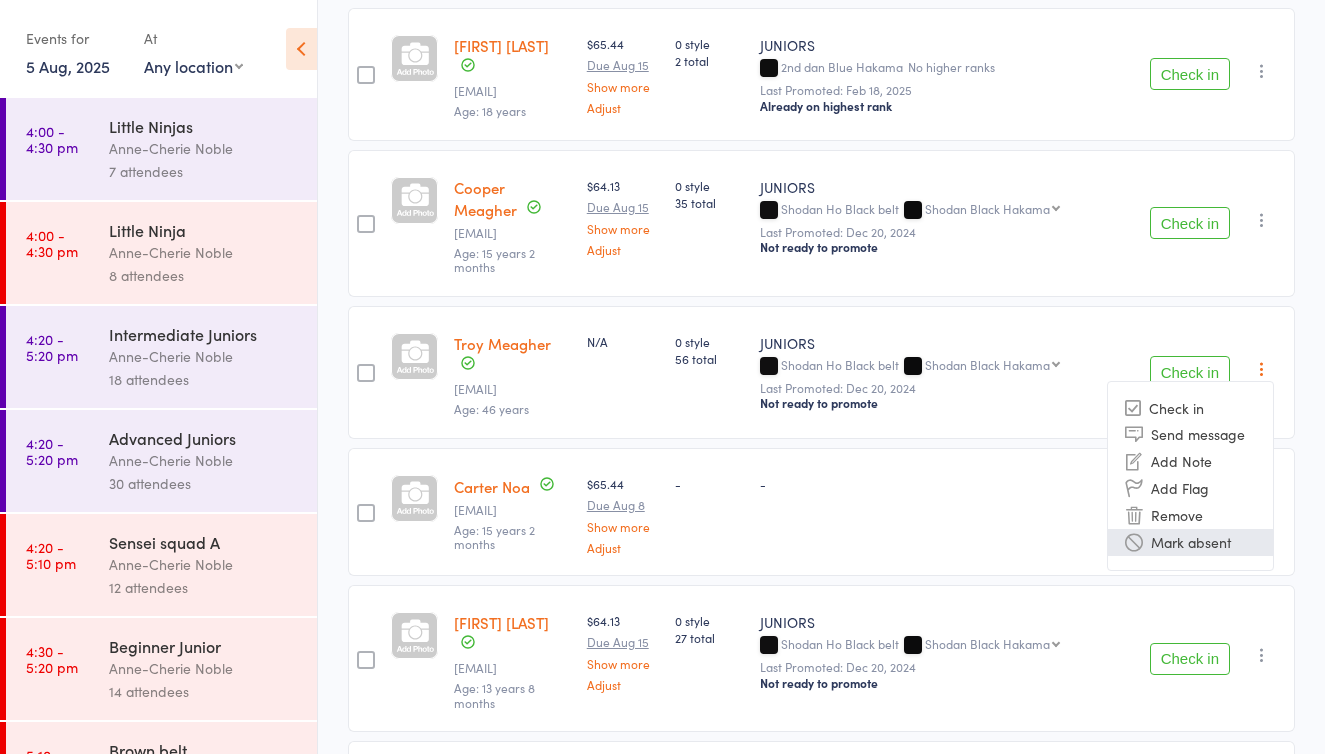 click on "Mark absent" at bounding box center [1190, 542] 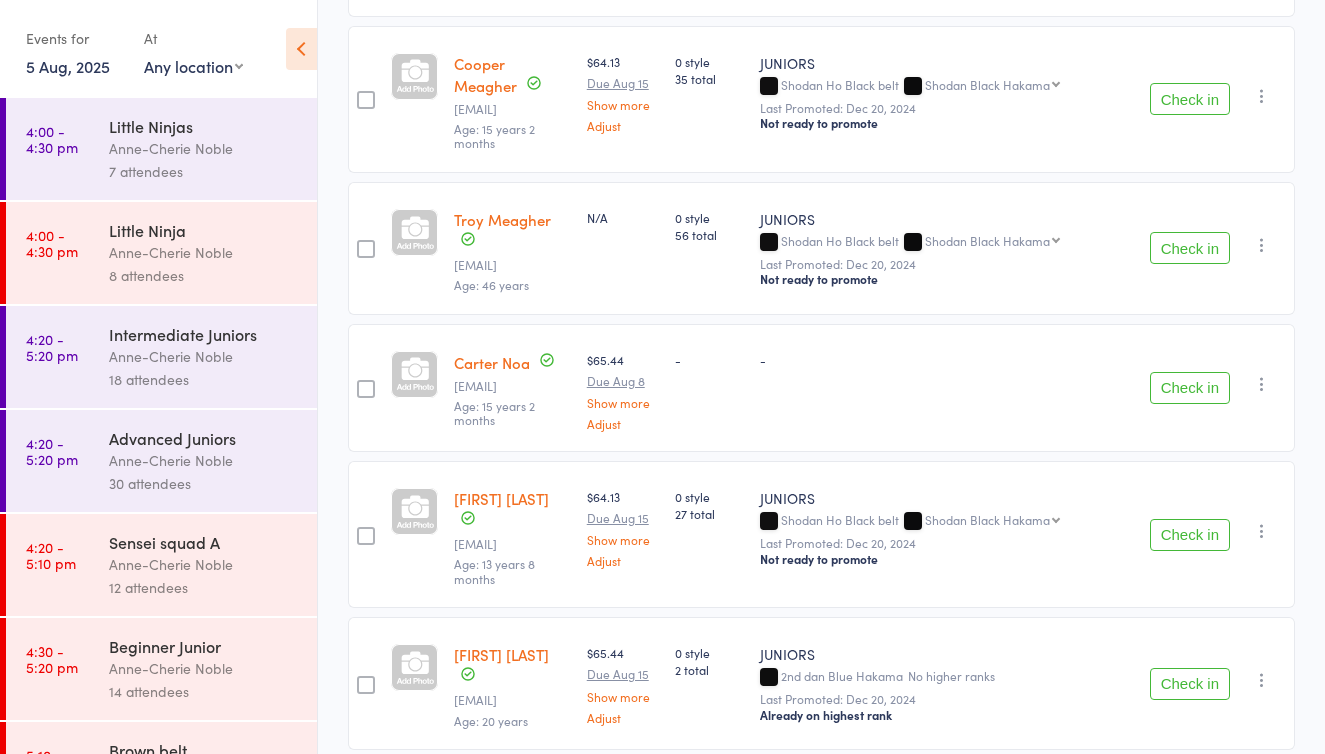 scroll, scrollTop: 2239, scrollLeft: 0, axis: vertical 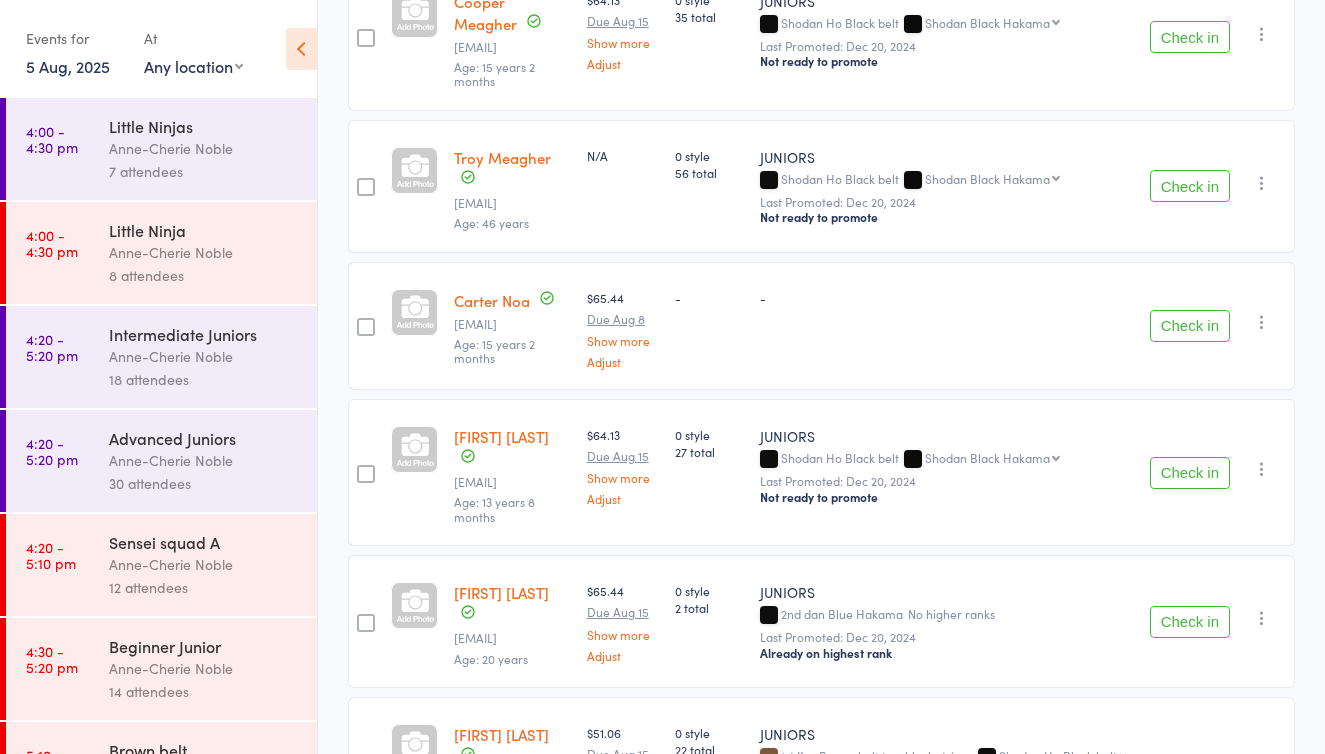 click on "Check in" at bounding box center (1190, 473) 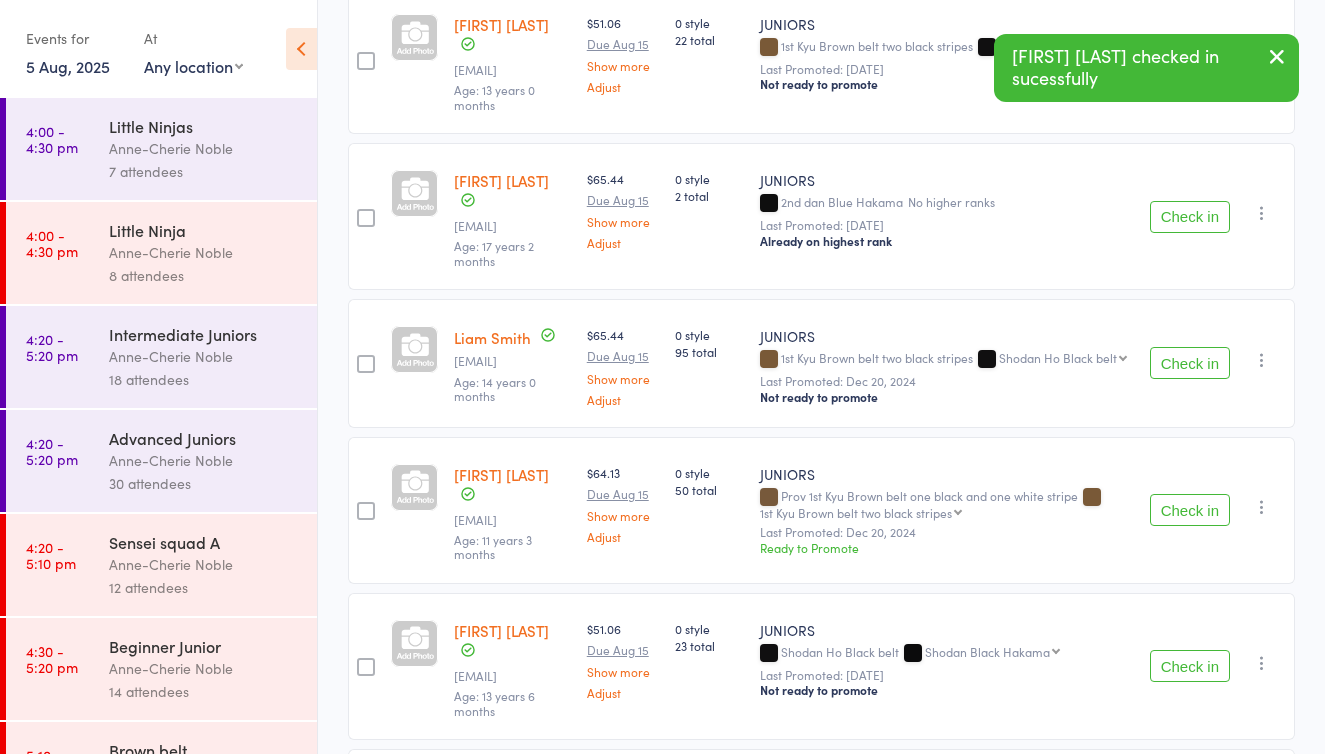 scroll, scrollTop: 2796, scrollLeft: 0, axis: vertical 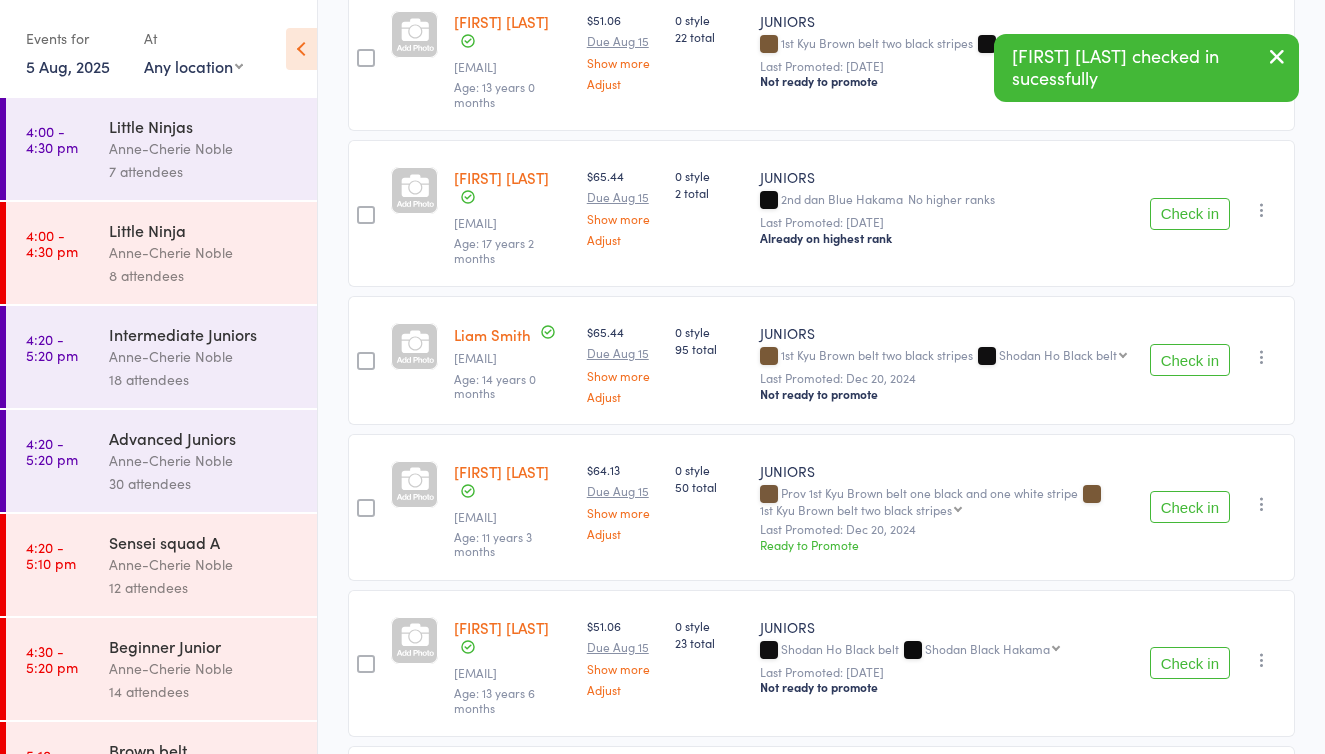 click at bounding box center (1262, 210) 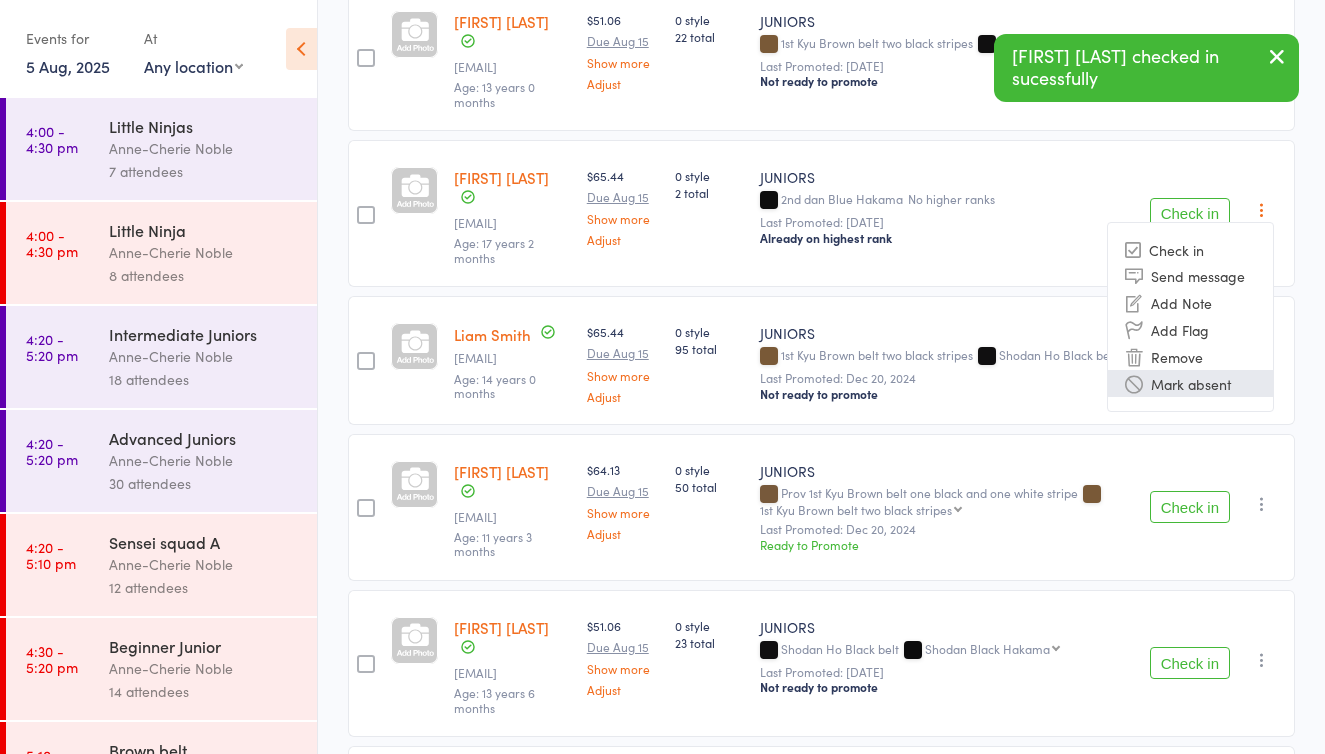 click on "Mark absent" at bounding box center [1190, 383] 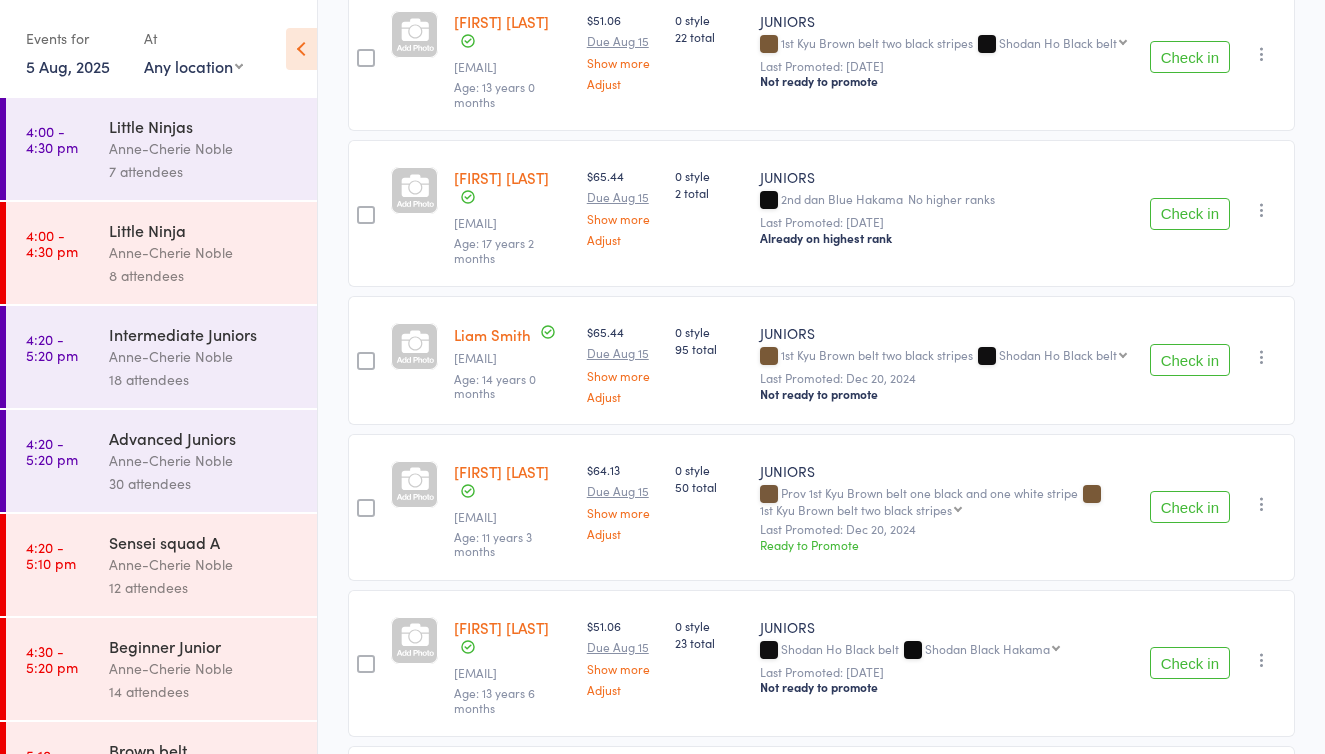 click on "Check in" at bounding box center [1190, 360] 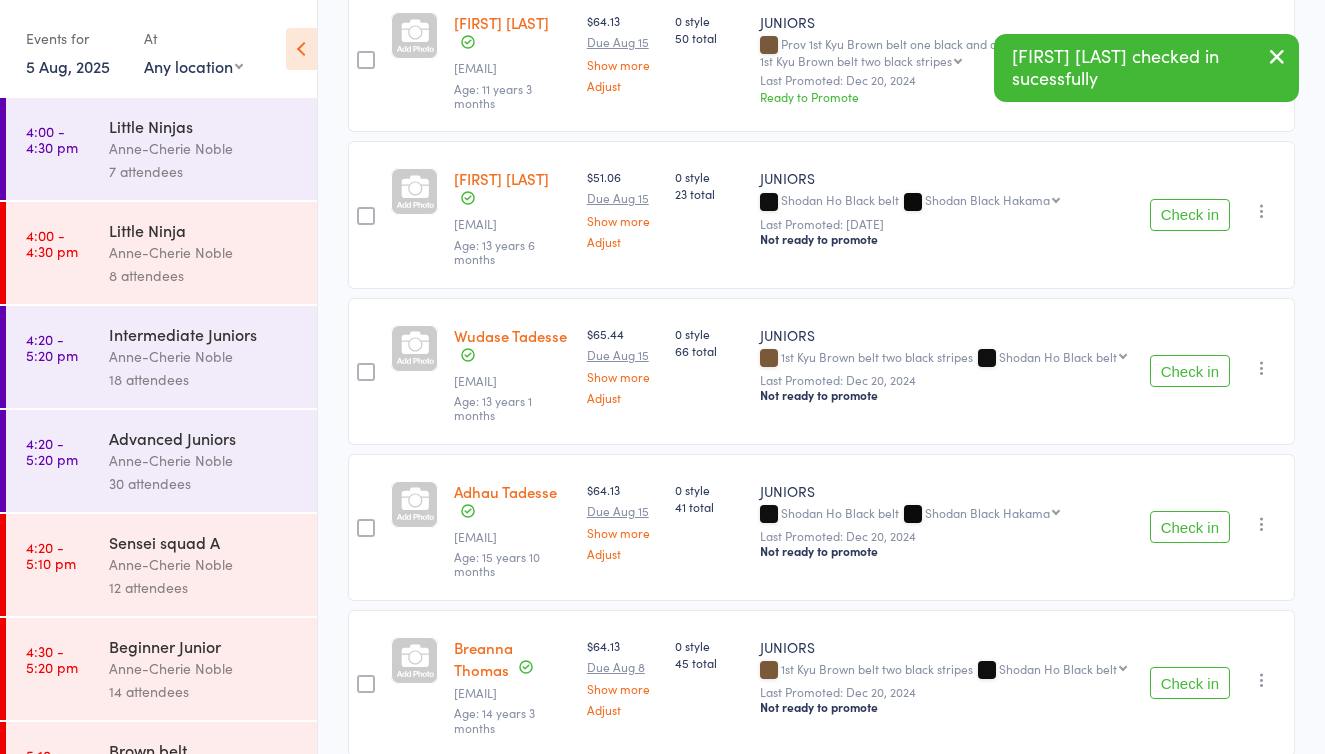 scroll, scrollTop: 3108, scrollLeft: 0, axis: vertical 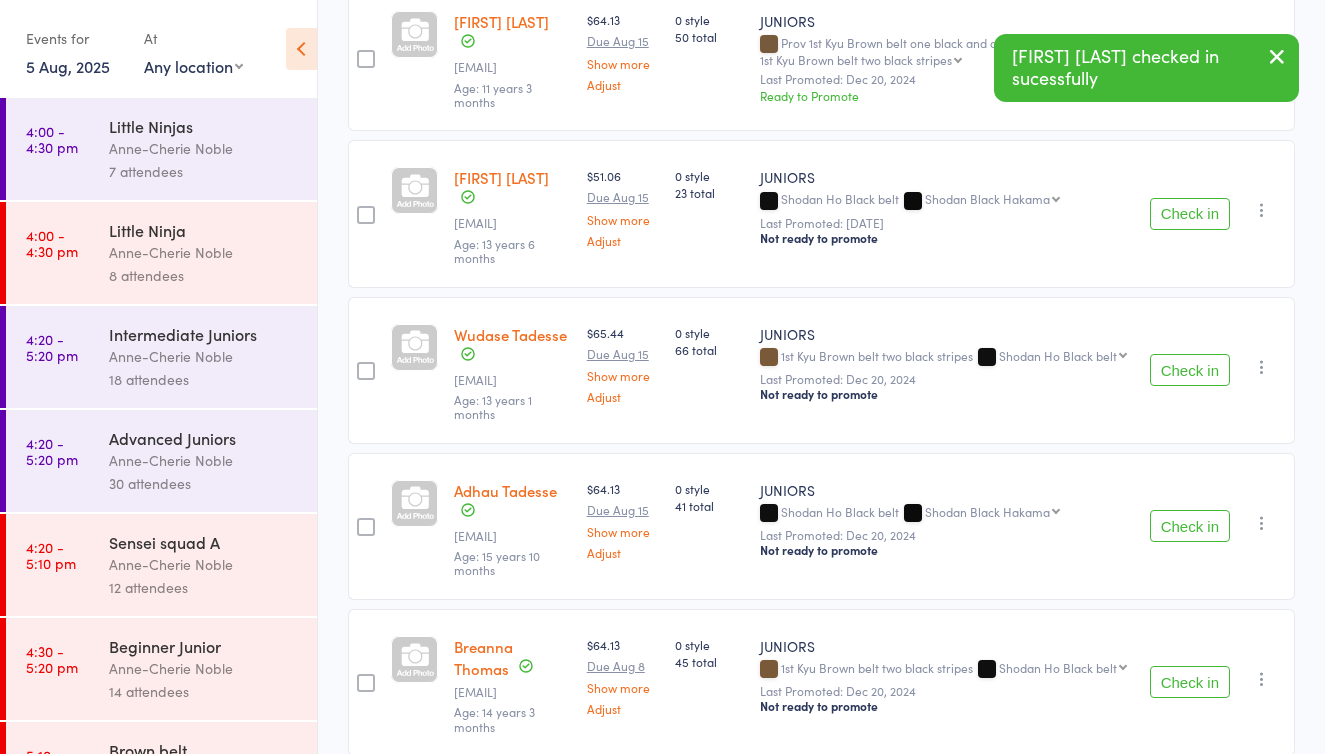 click on "Check in" at bounding box center (1190, 370) 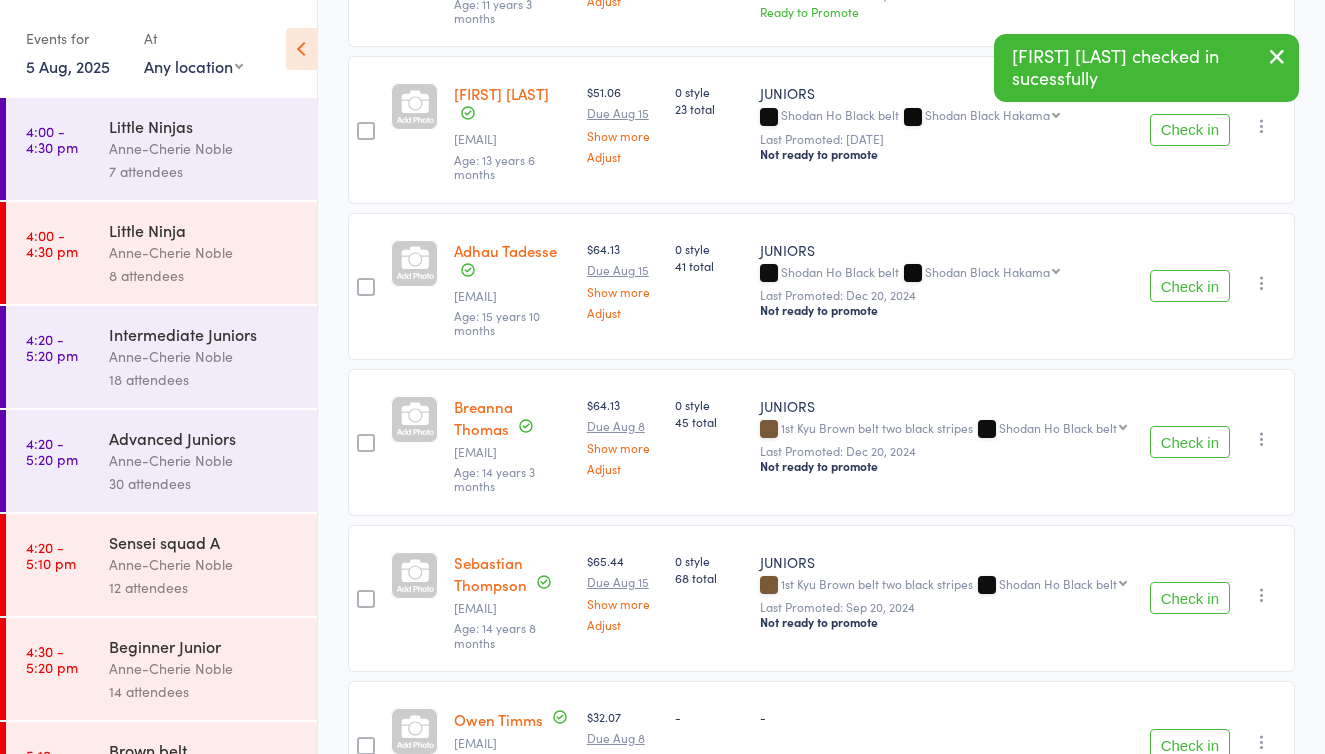 scroll, scrollTop: 3196, scrollLeft: 0, axis: vertical 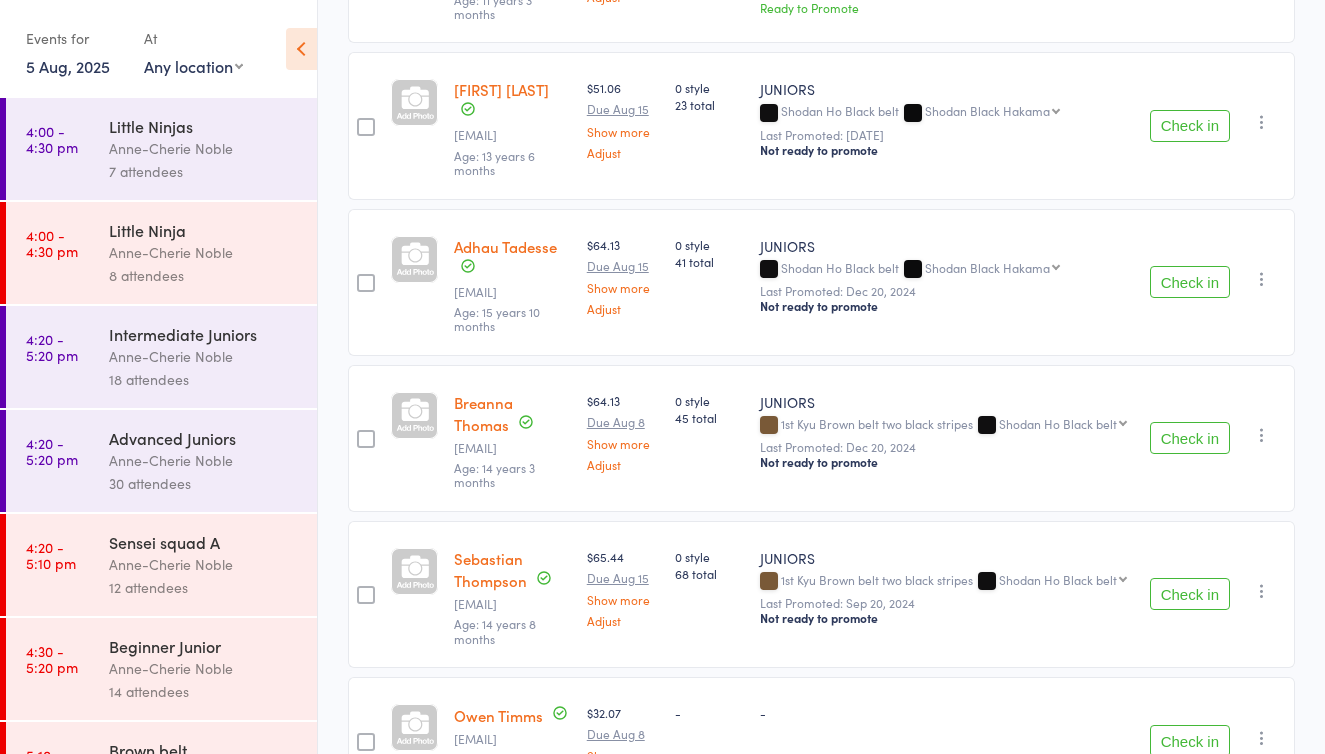 click on "Check in" at bounding box center [1190, 282] 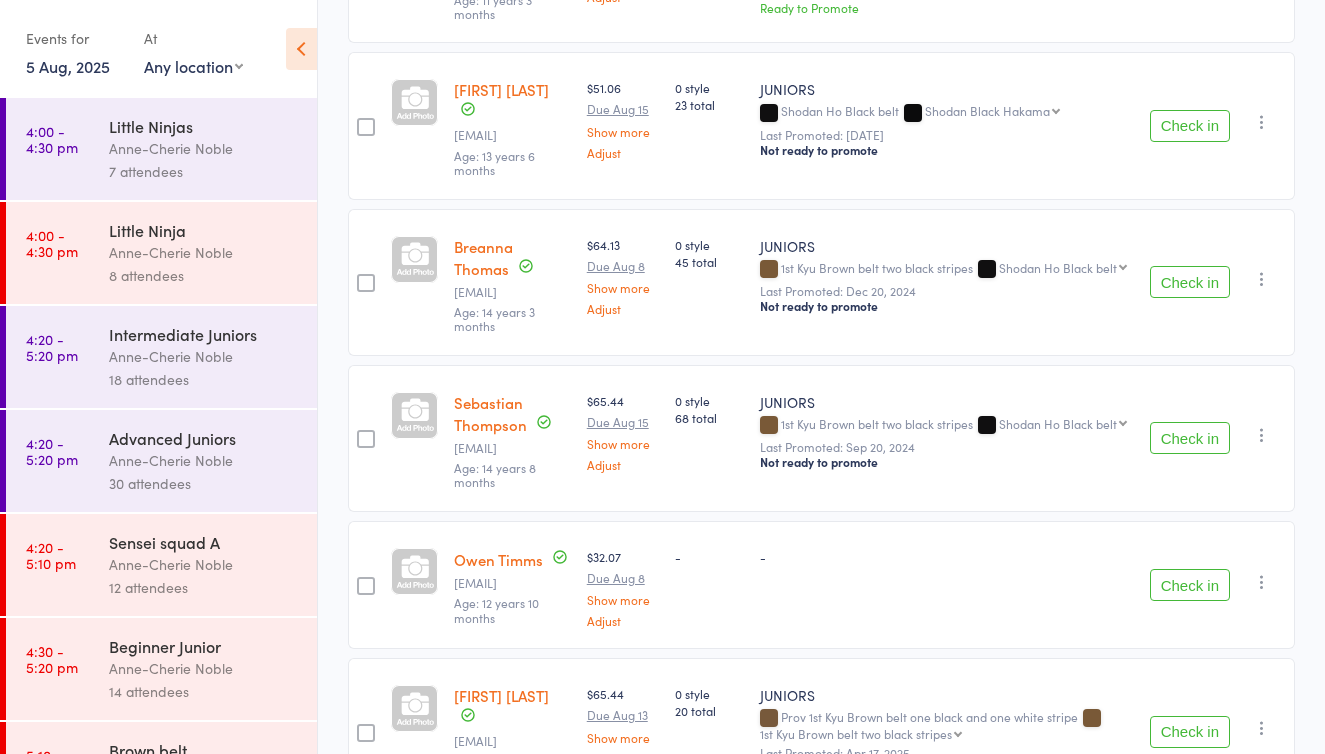 click on "Check in" at bounding box center (1190, 282) 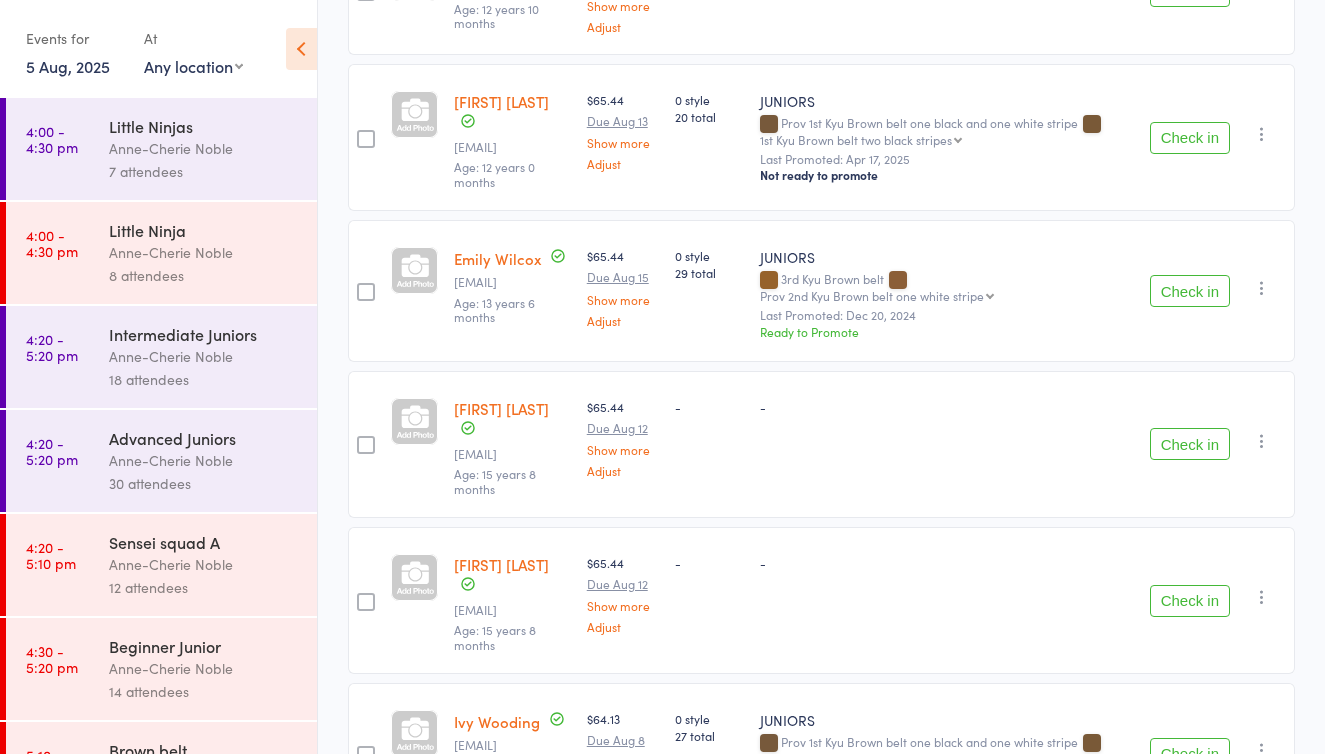 scroll, scrollTop: 3644, scrollLeft: 0, axis: vertical 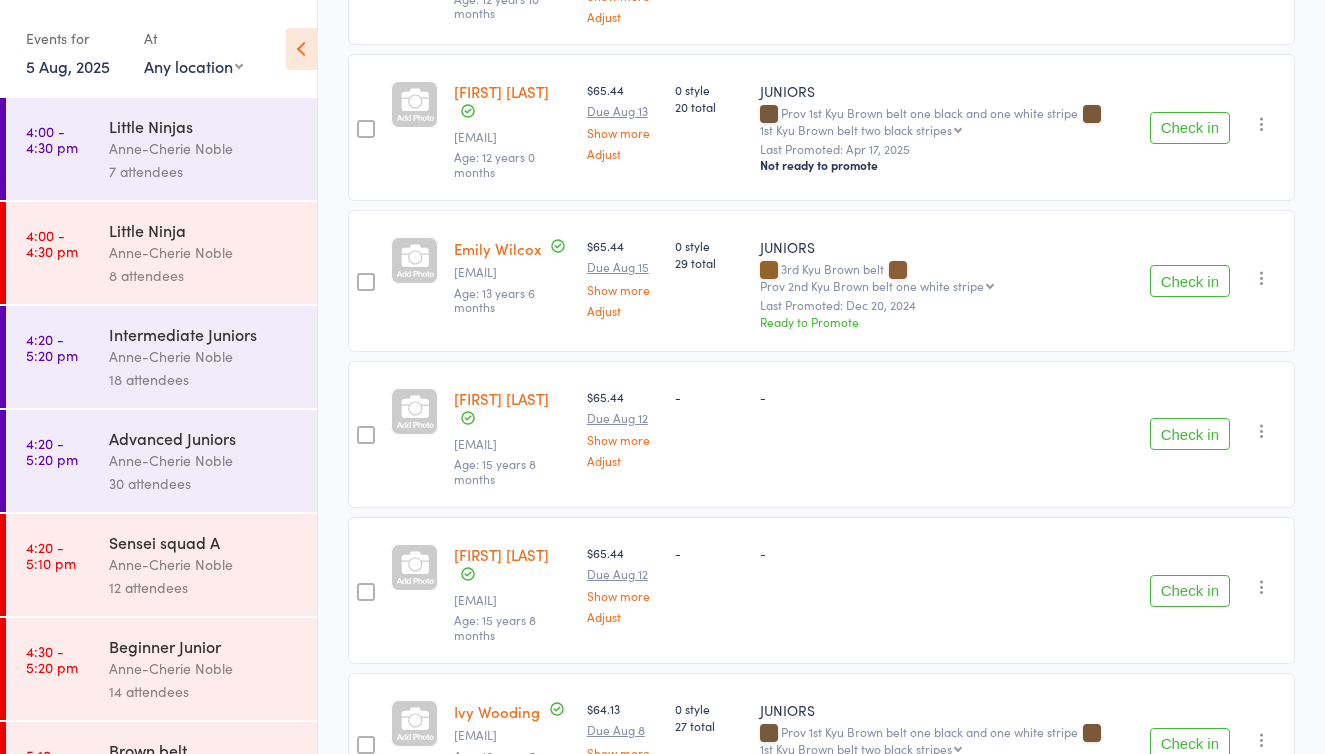 click on "Check in" at bounding box center [1190, 281] 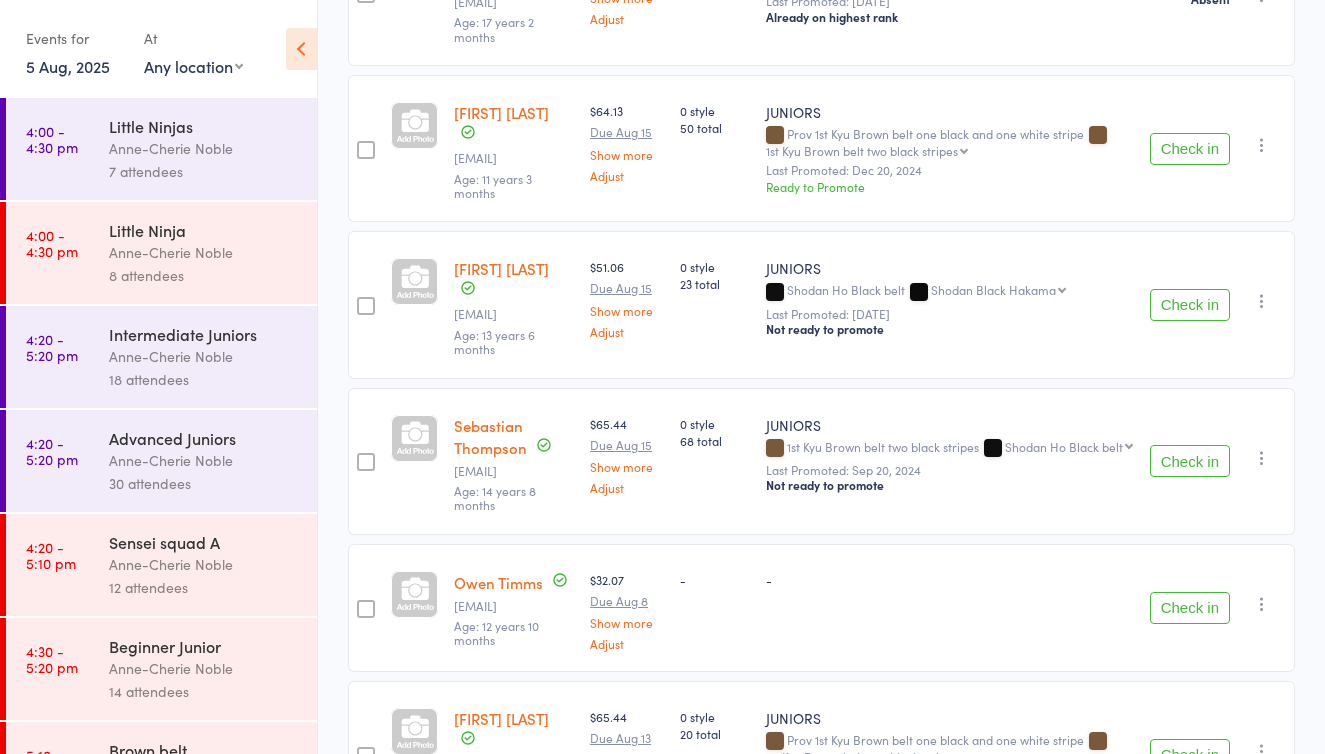 scroll, scrollTop: 3014, scrollLeft: 0, axis: vertical 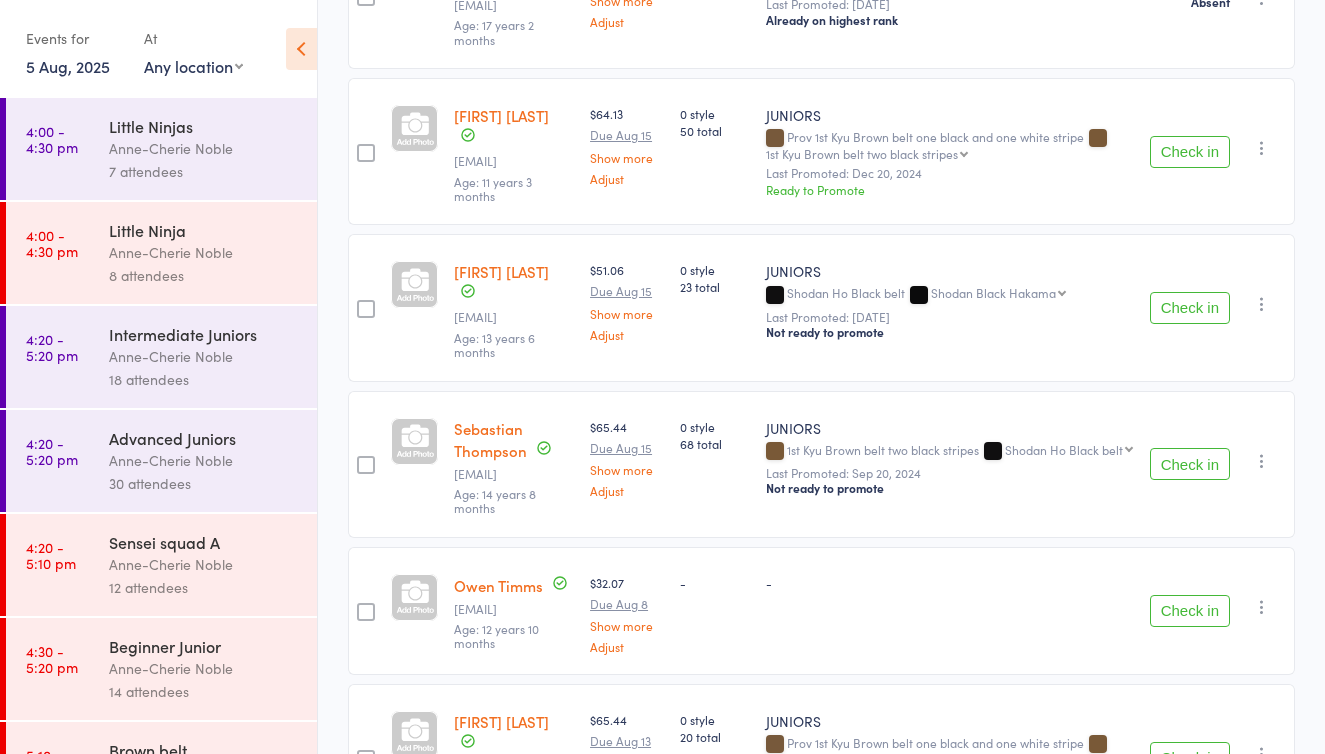 click on "Check in" at bounding box center [1190, 464] 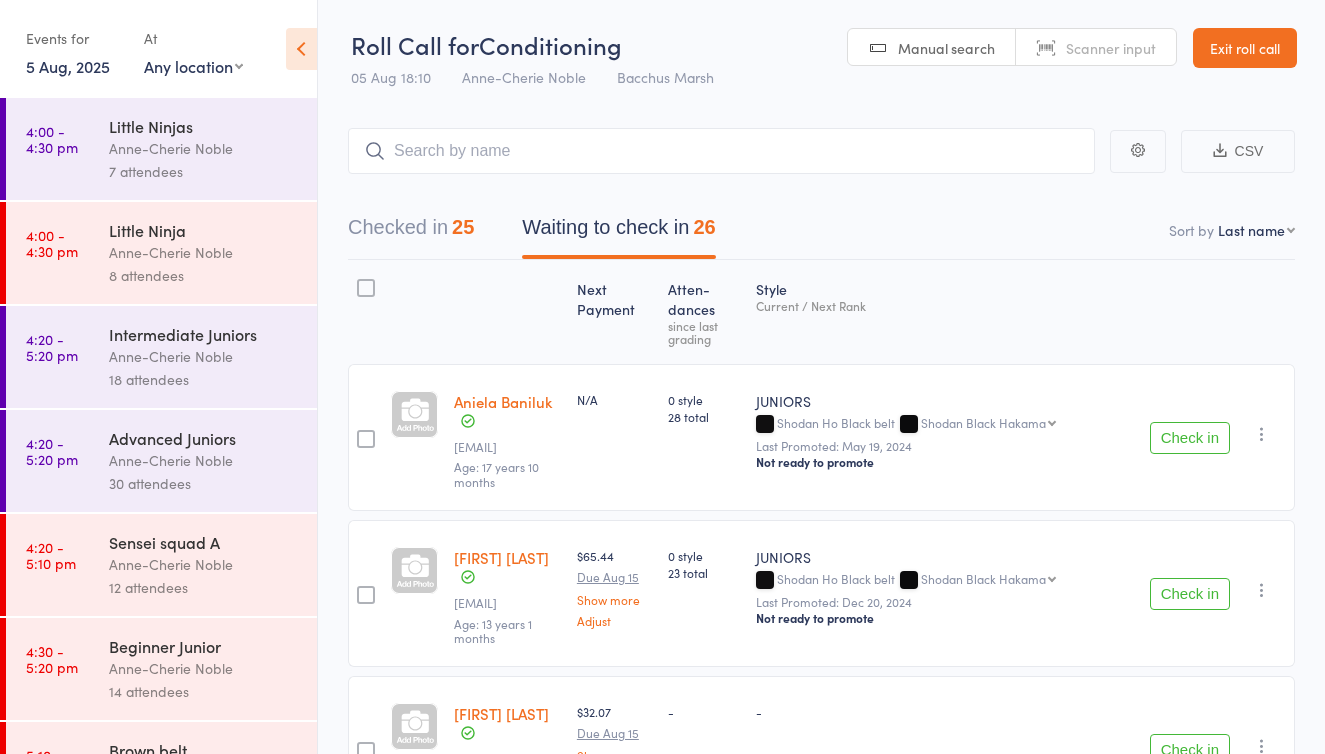 scroll, scrollTop: 0, scrollLeft: 0, axis: both 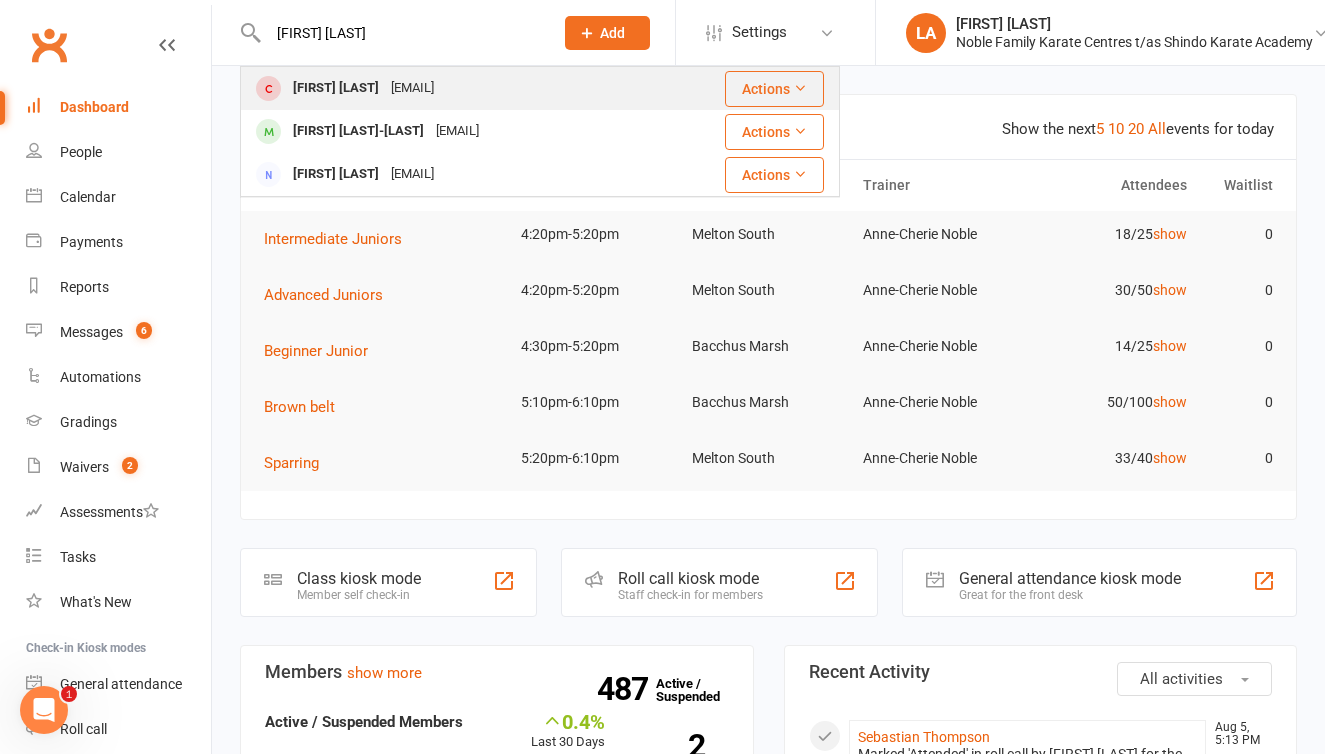 type on "[FIRST] [LAST]" 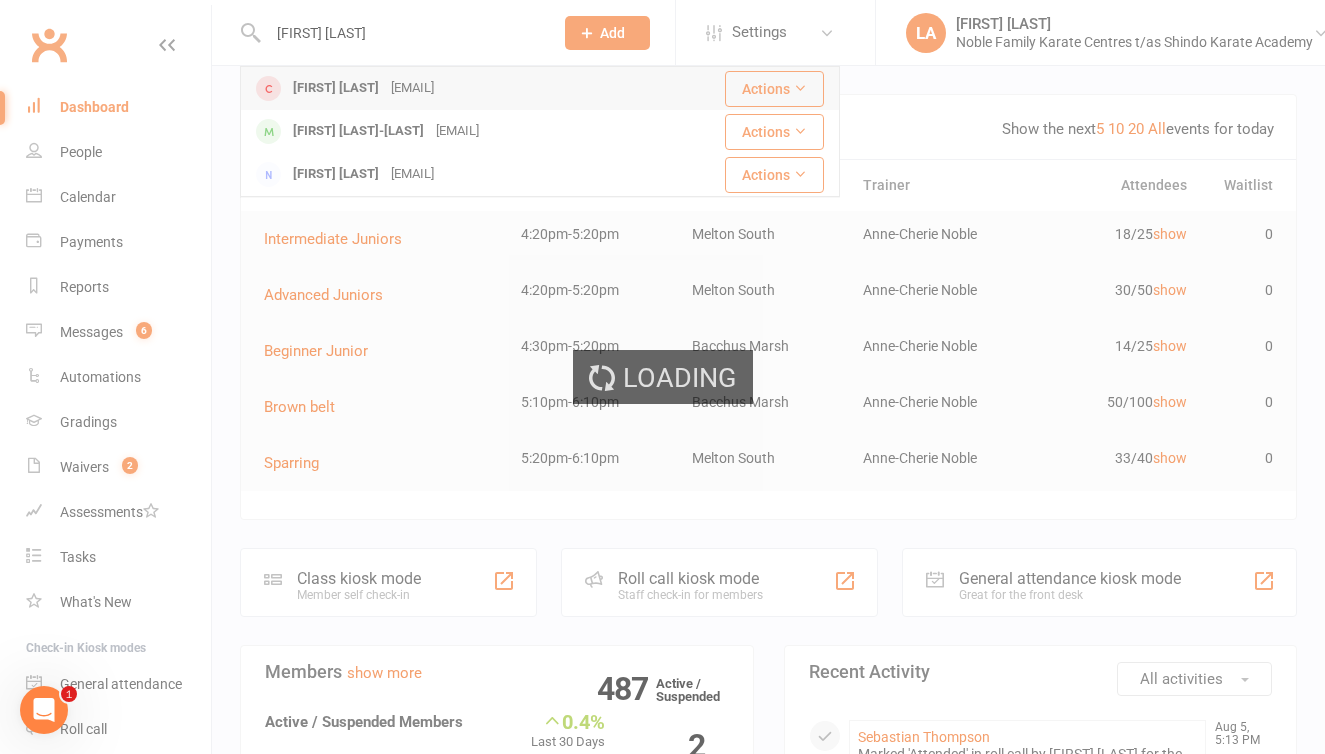 type 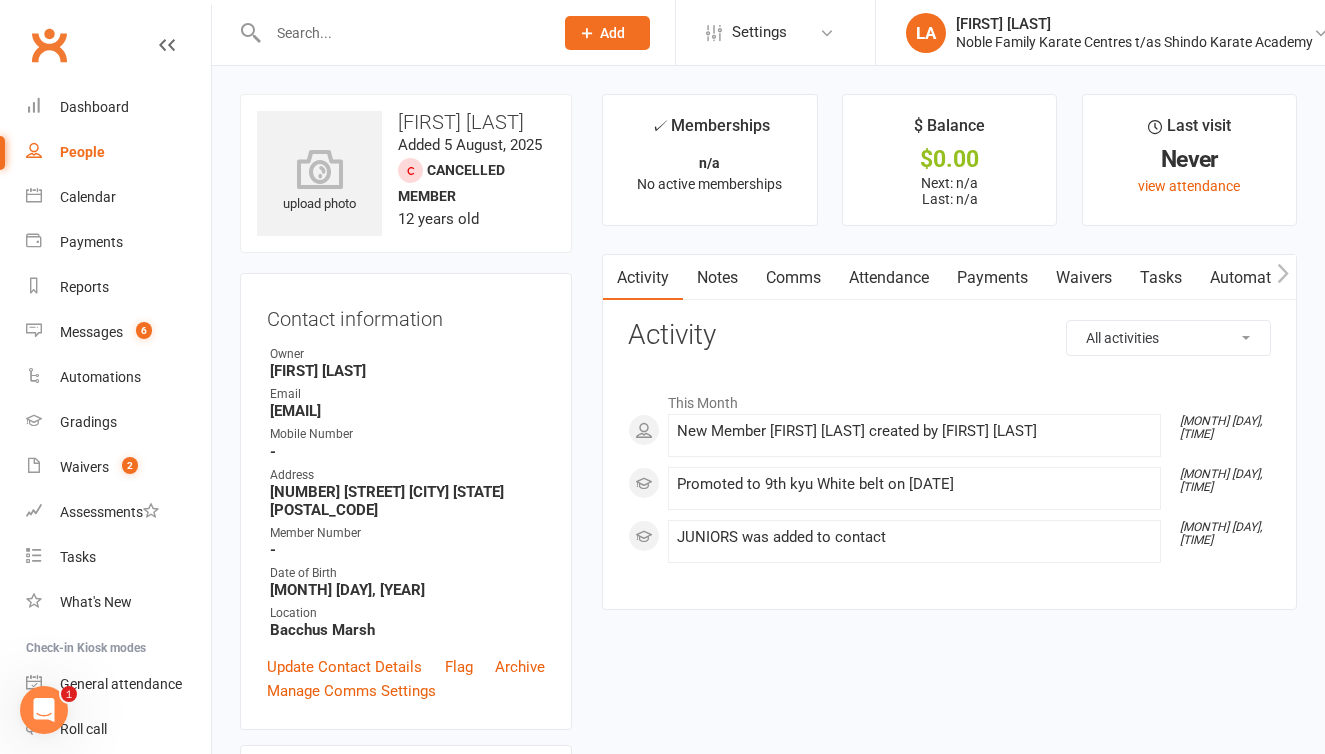 click on "Waivers" at bounding box center (1084, 278) 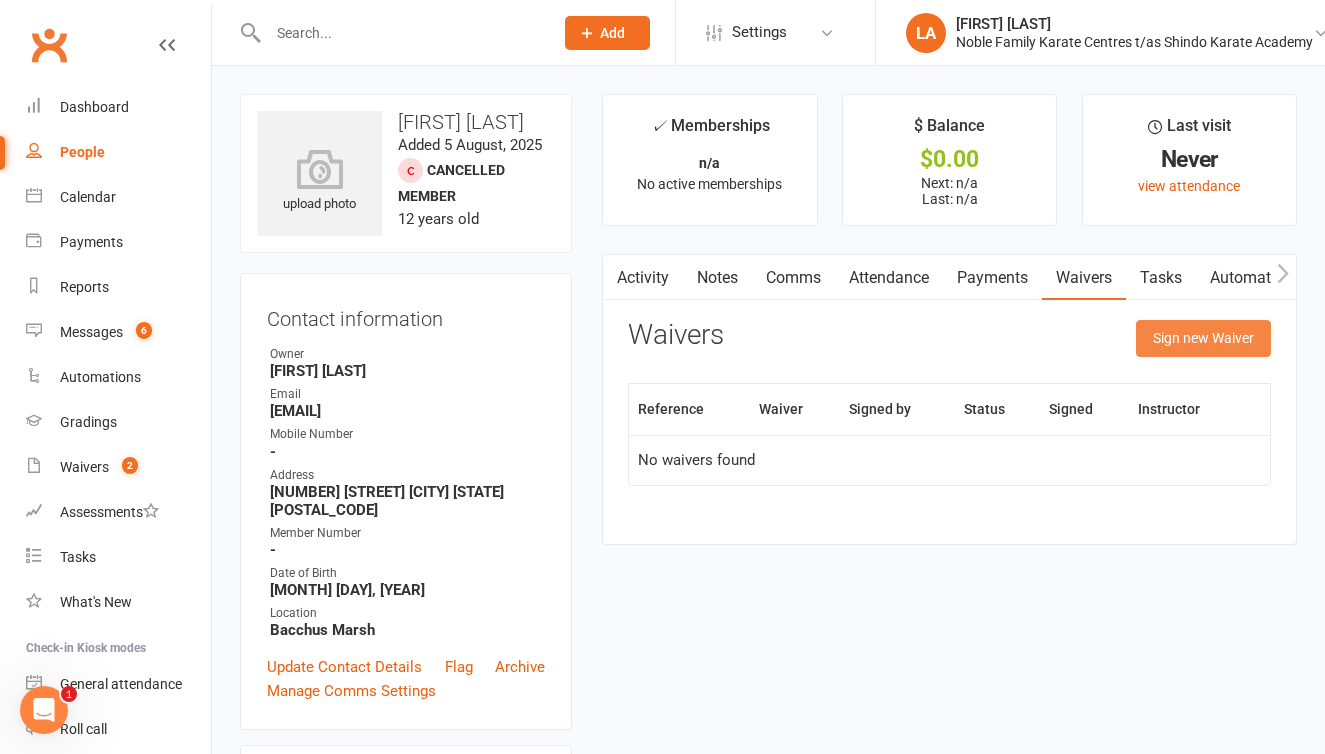 click on "Sign new Waiver" at bounding box center (1203, 338) 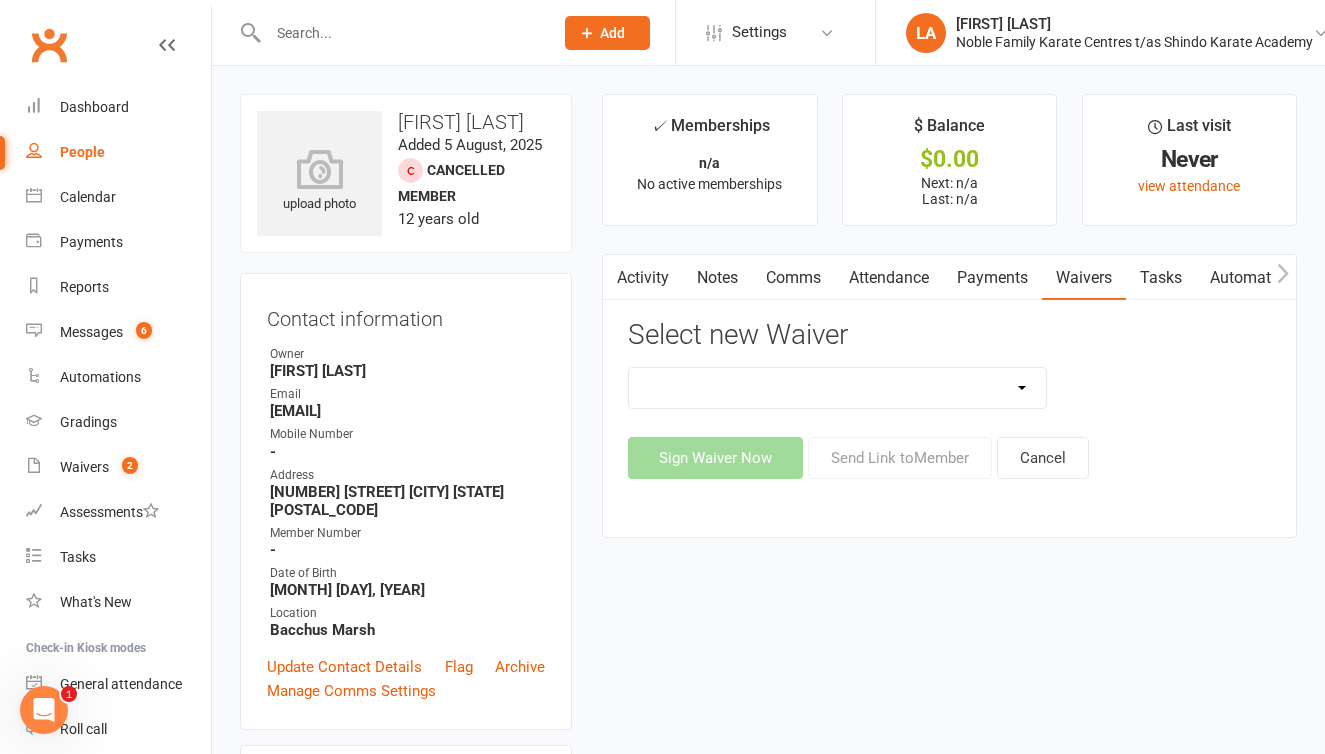 select on "13274" 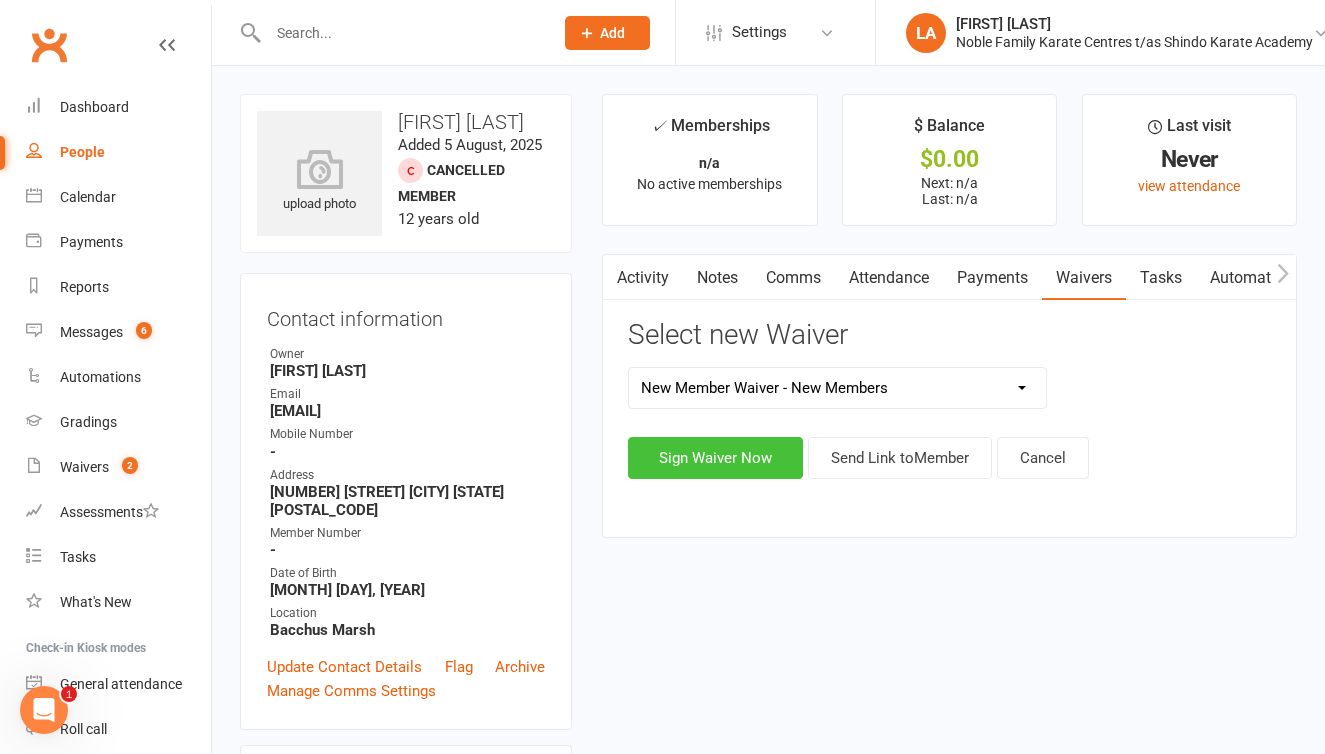 click on "Sign Waiver Now" at bounding box center [715, 458] 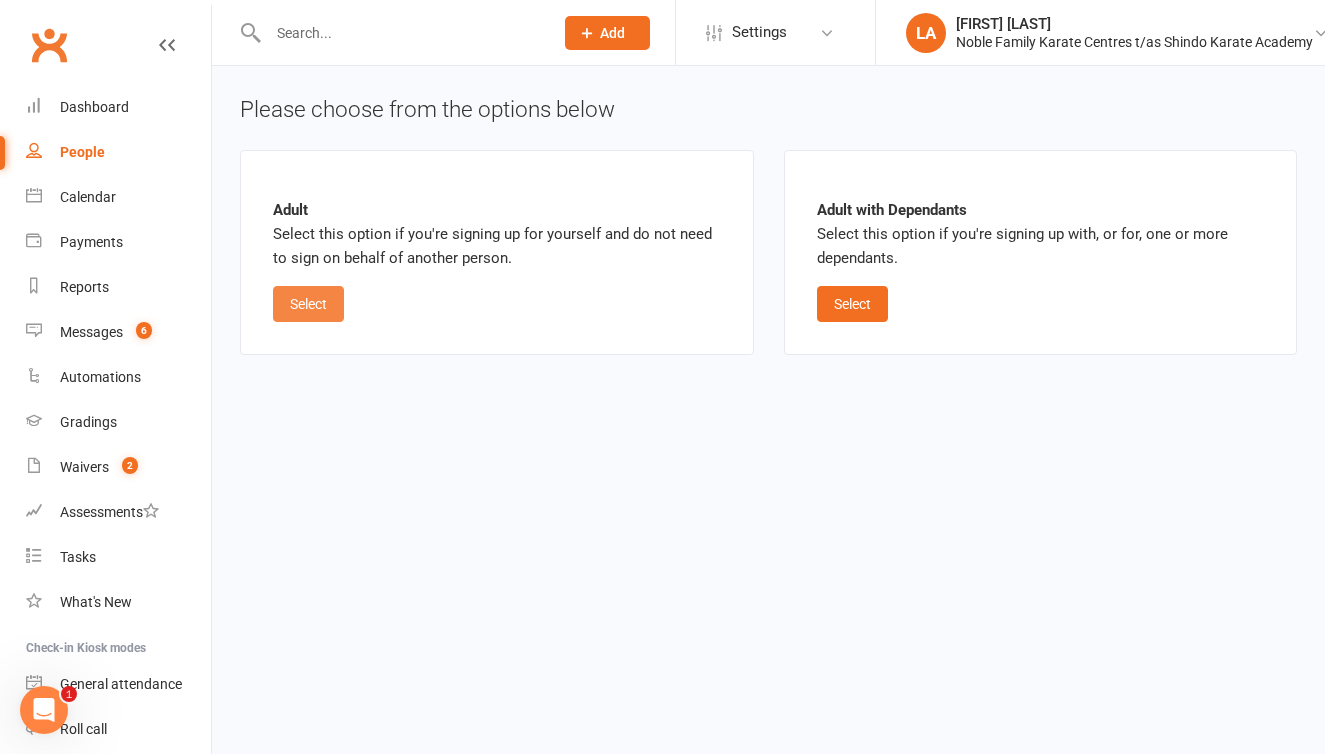click on "Select" at bounding box center [308, 304] 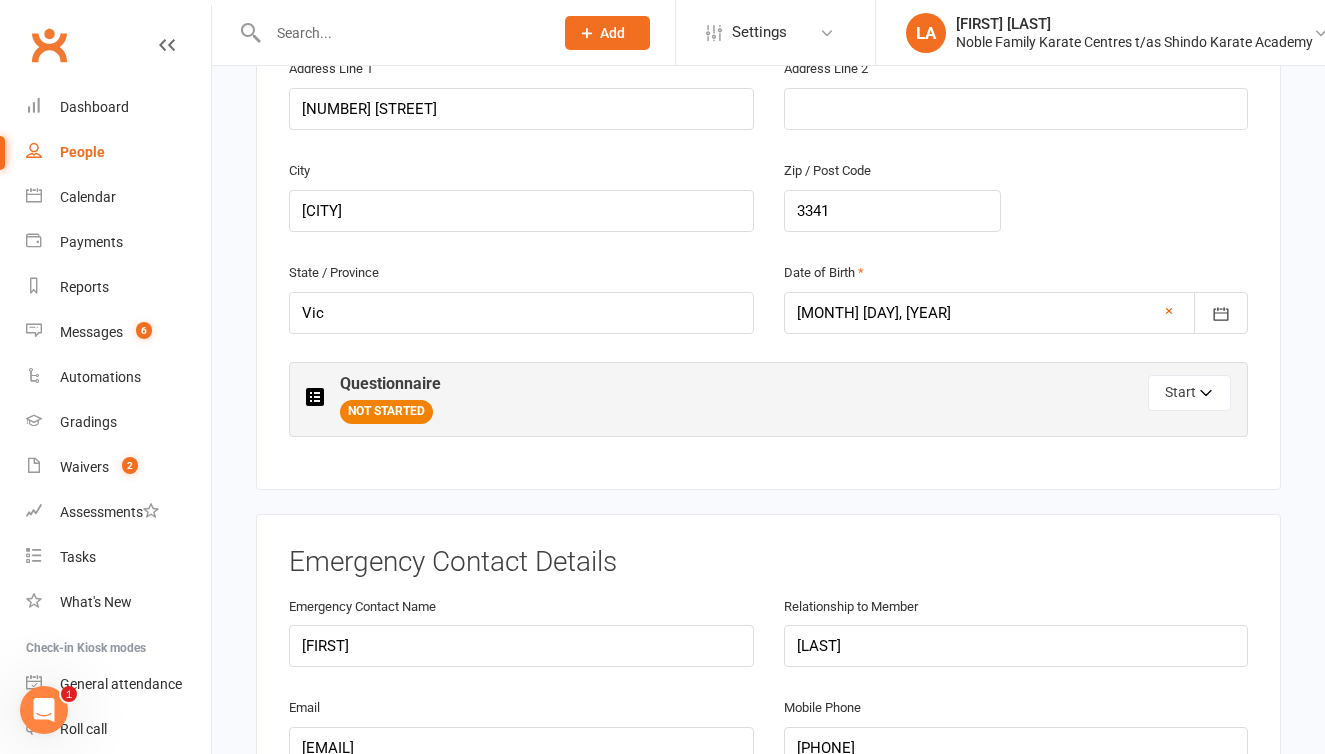 scroll, scrollTop: 672, scrollLeft: 0, axis: vertical 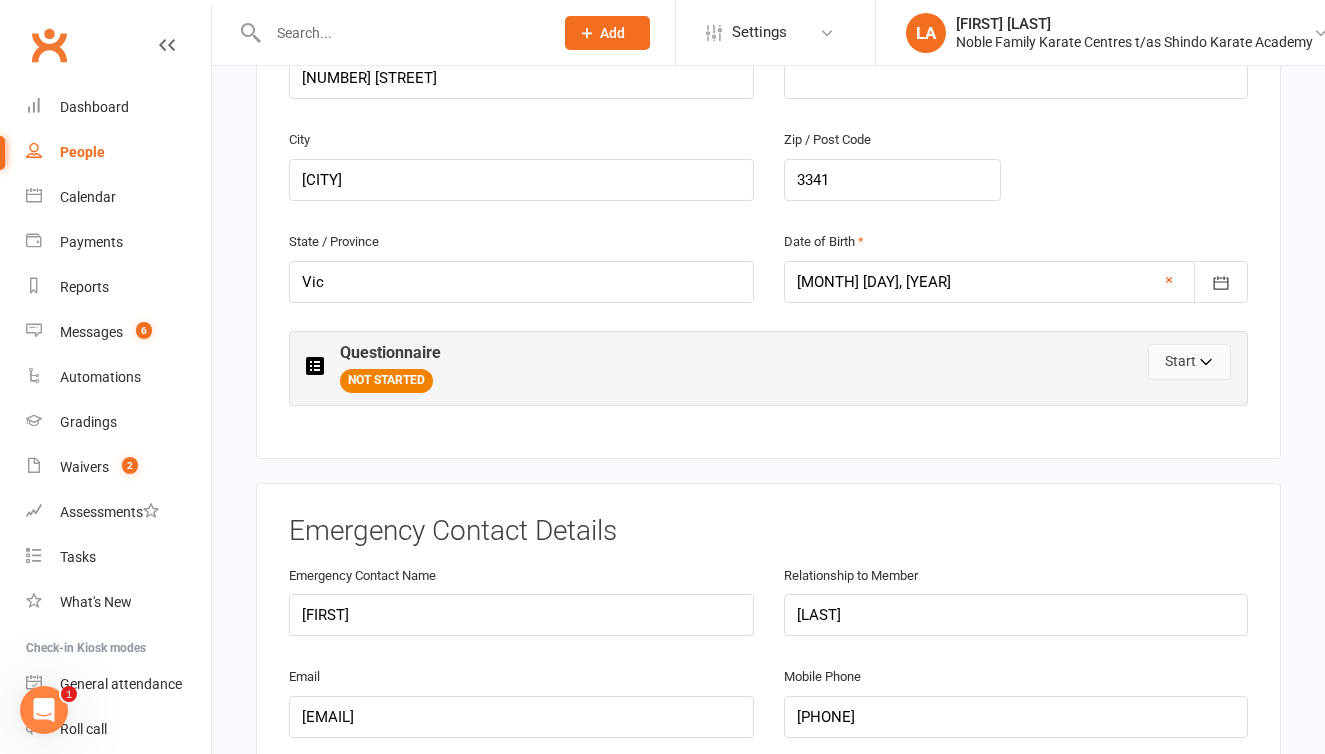click on "Start" at bounding box center [1189, 362] 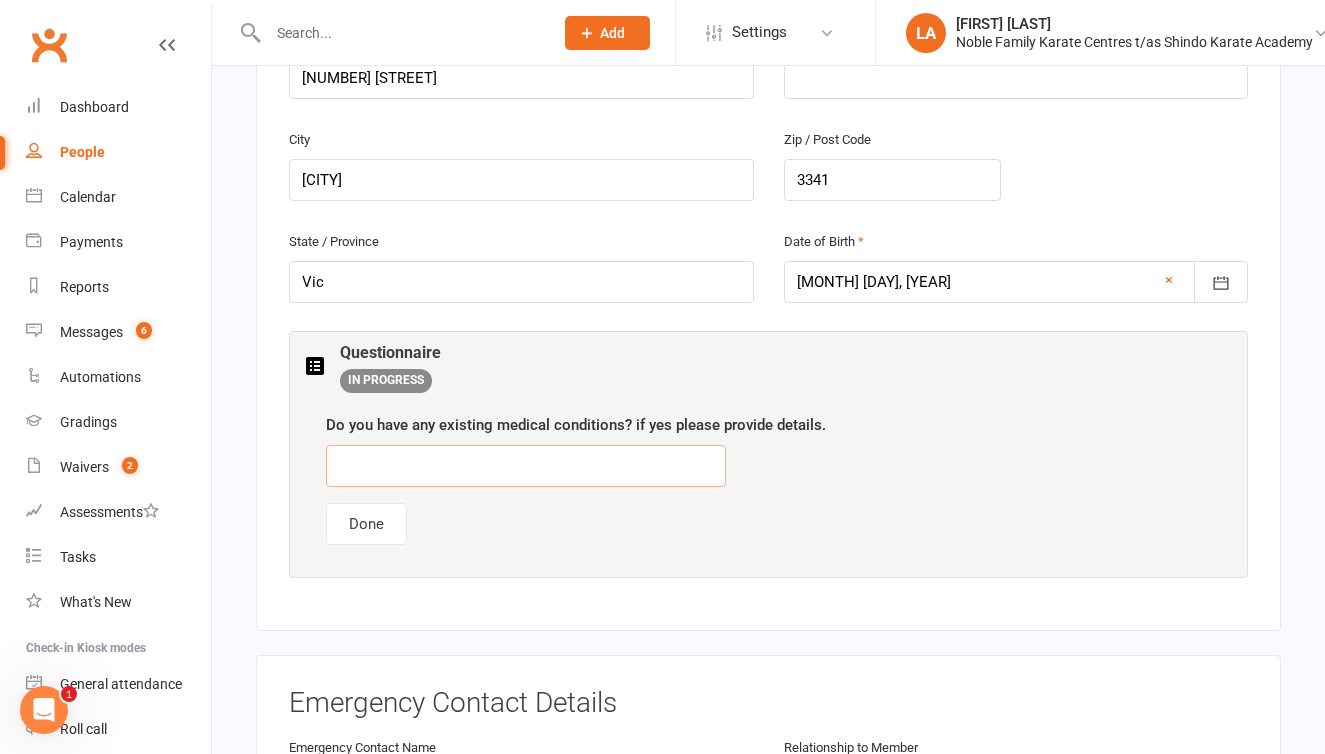 click at bounding box center [526, 466] 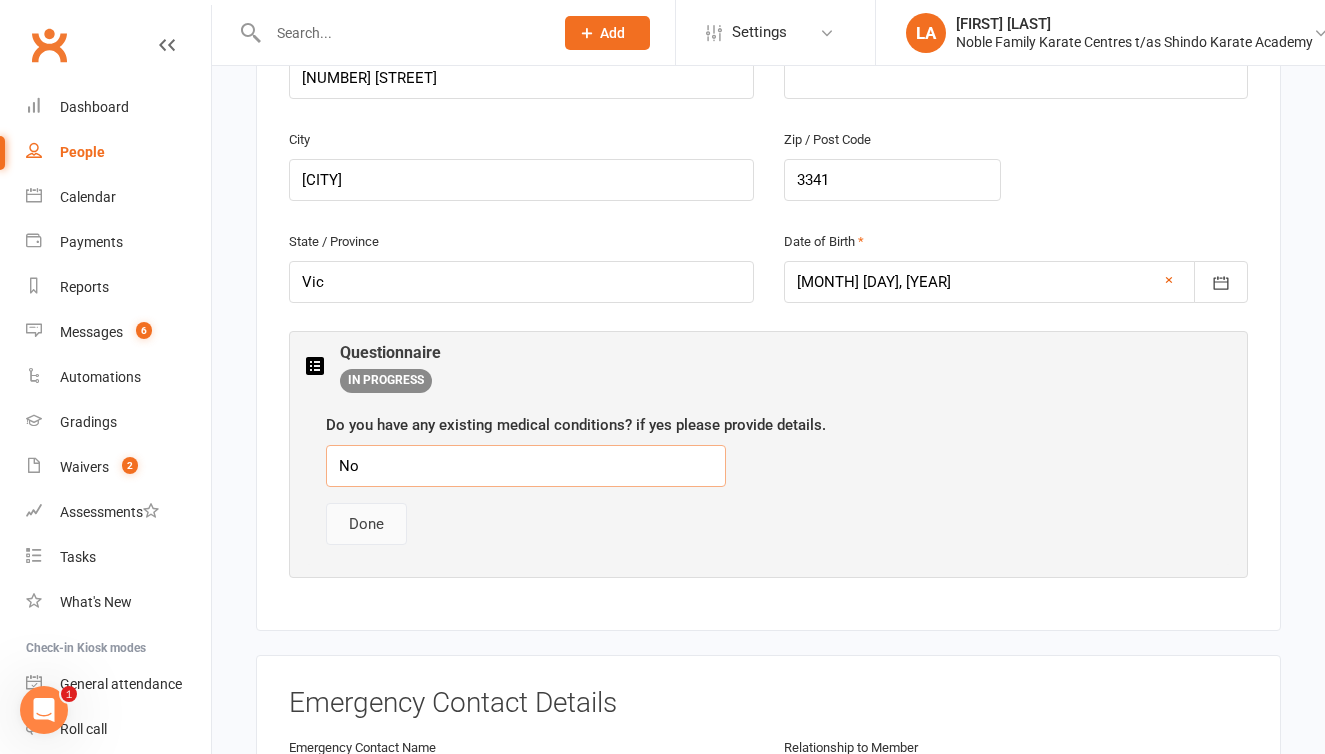 type on "No" 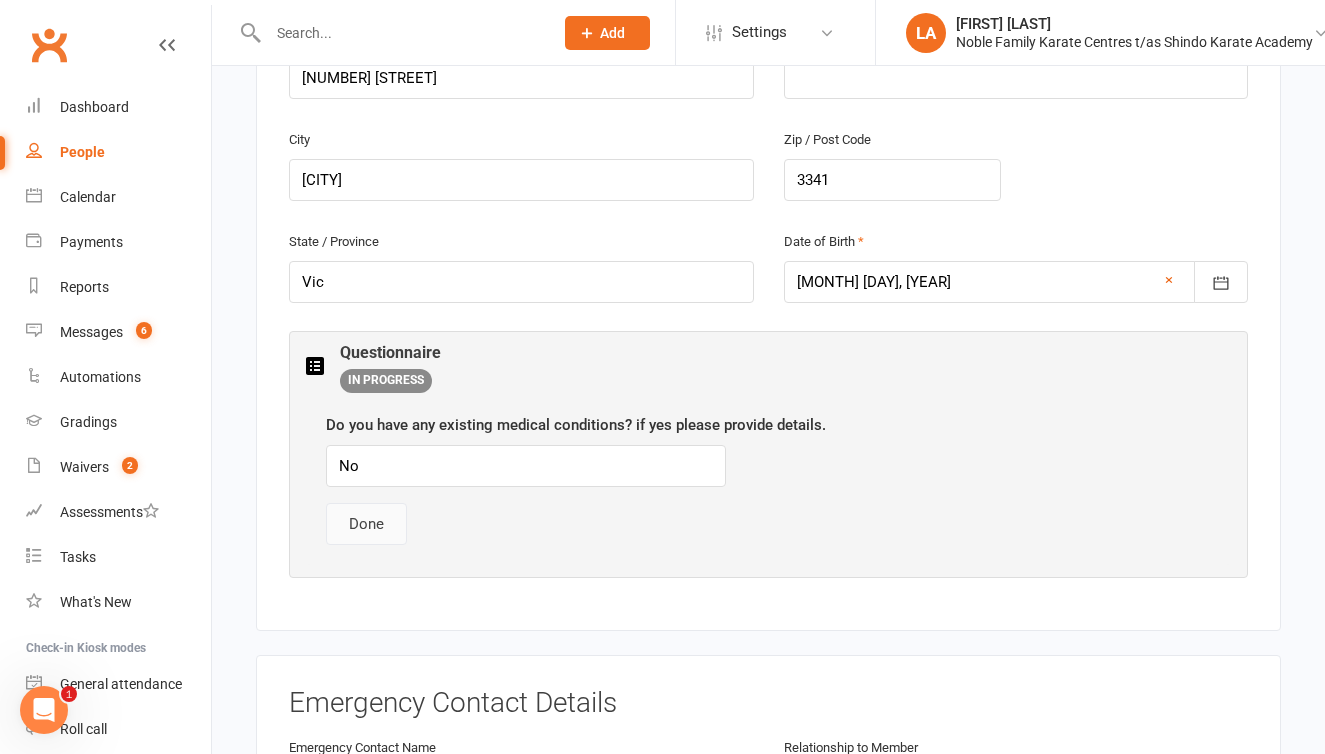 click on "Done" at bounding box center (366, 524) 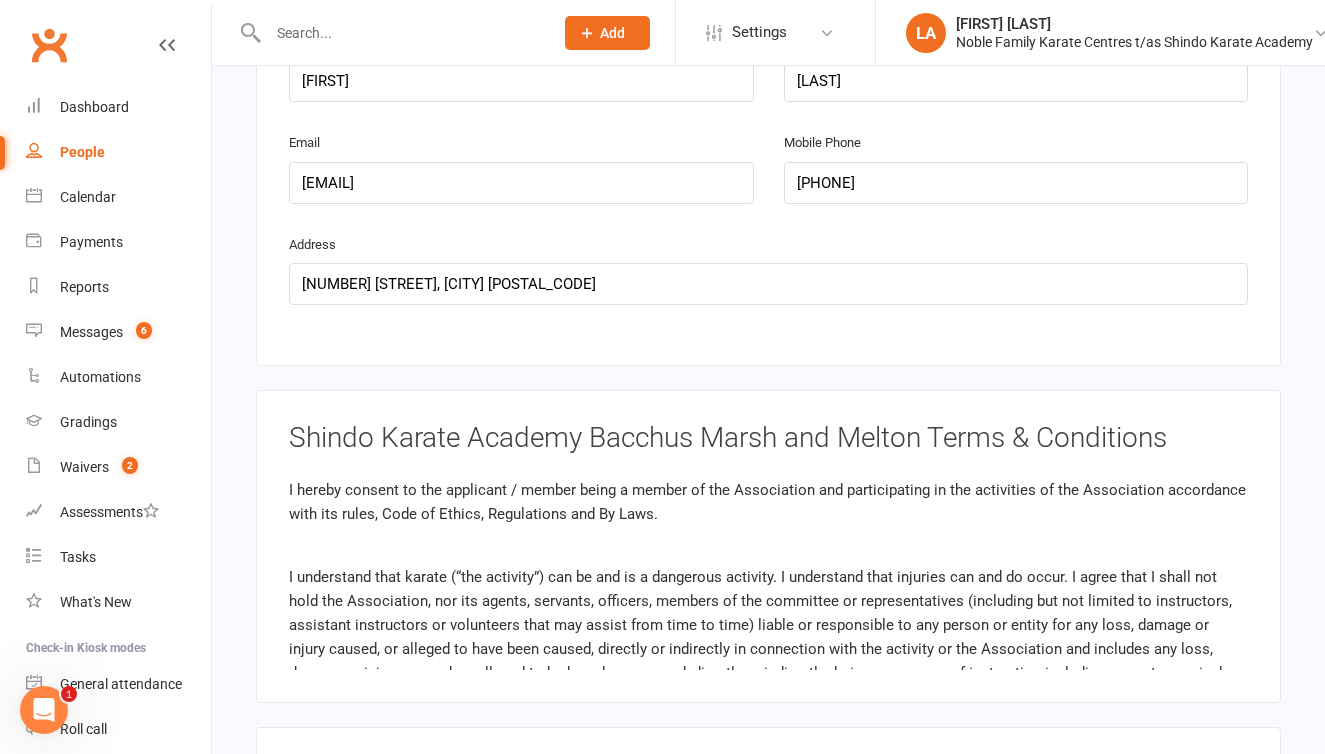 scroll, scrollTop: 1234, scrollLeft: 0, axis: vertical 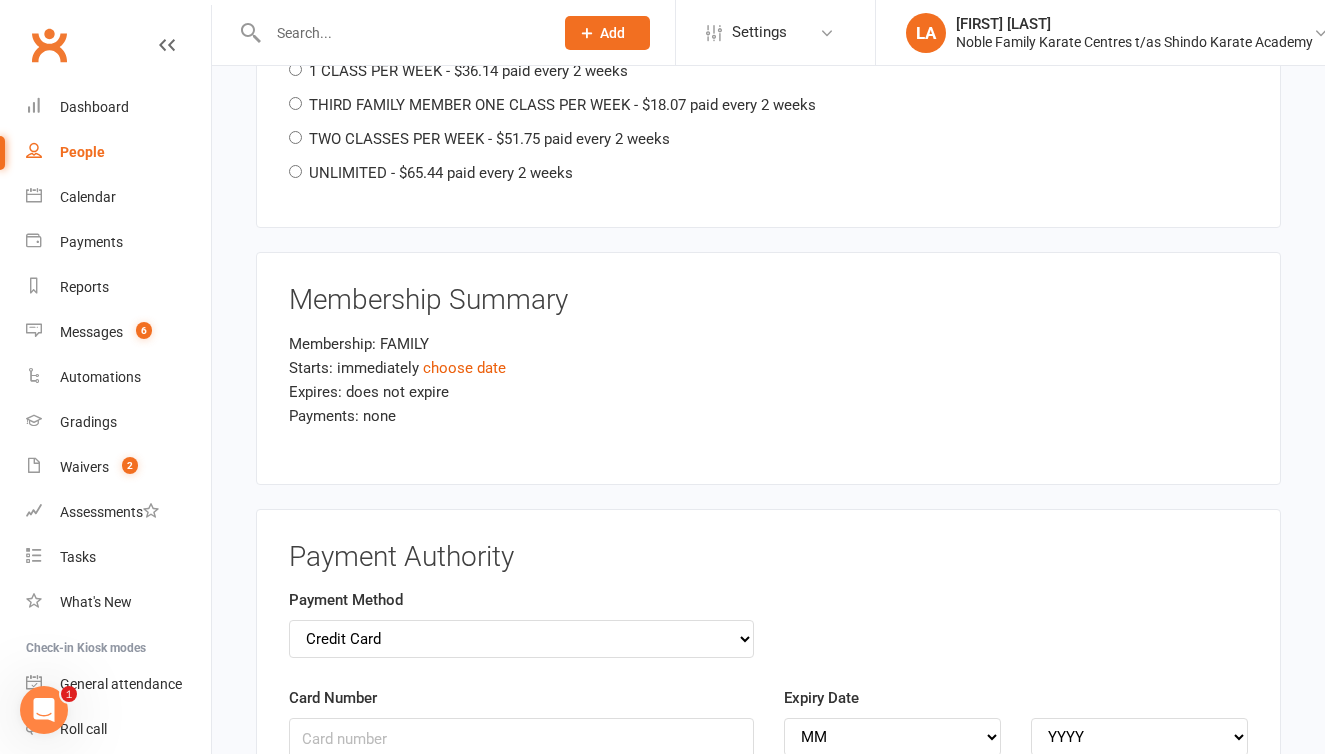 click on "UNLIMITED - $65.44 paid every 2 weeks" at bounding box center [295, 171] 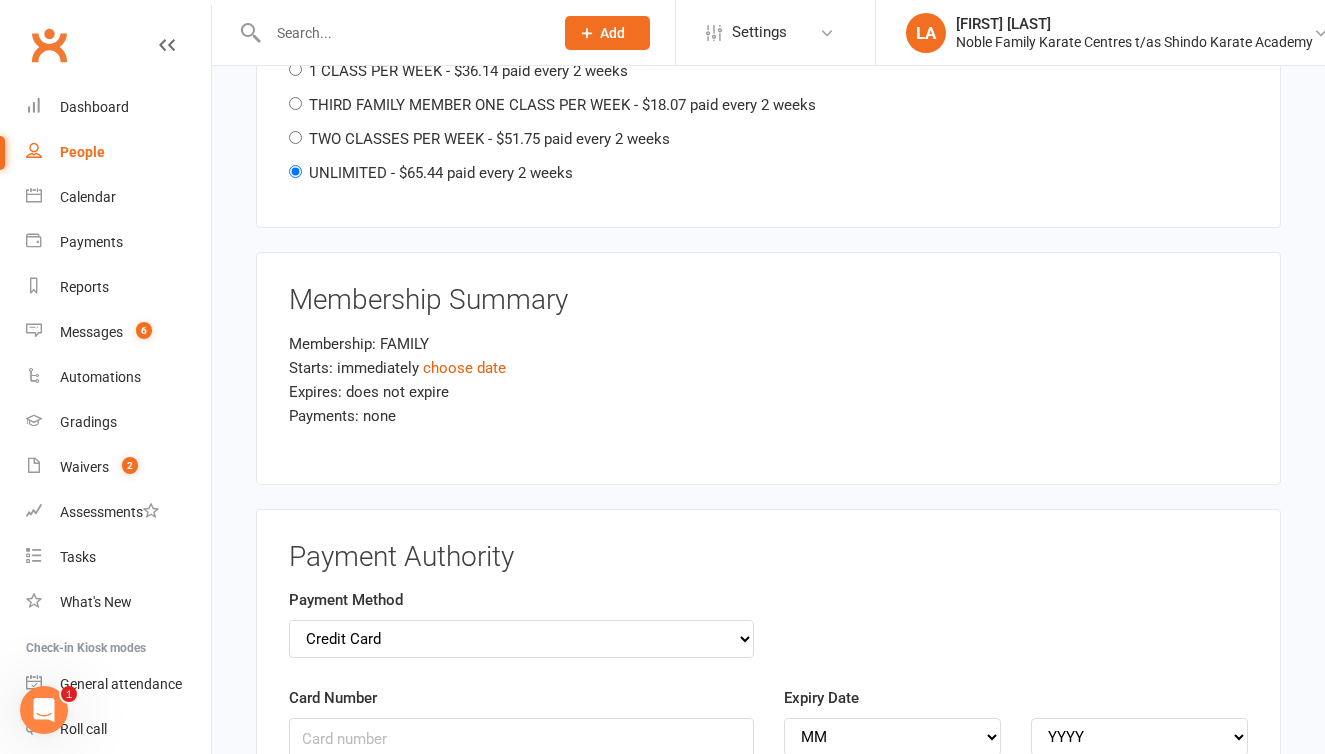 radio on "false" 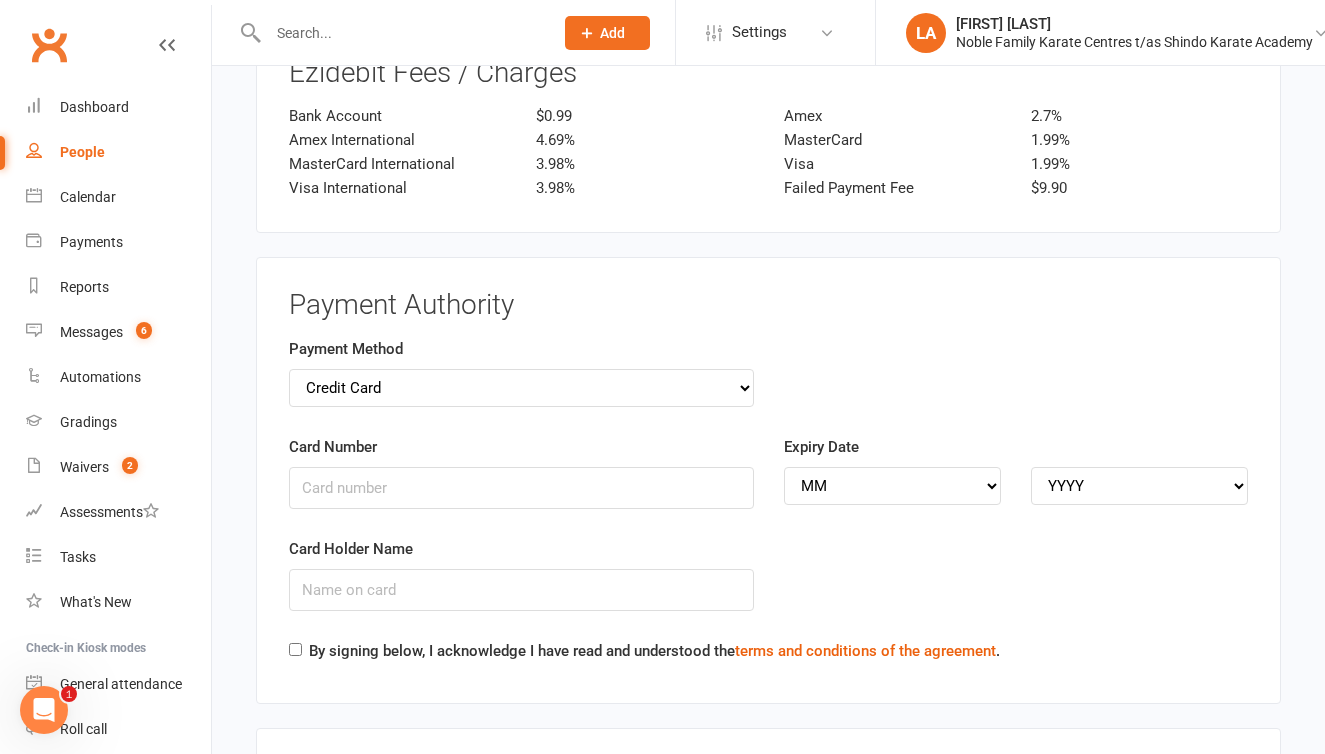 scroll, scrollTop: 2865, scrollLeft: 0, axis: vertical 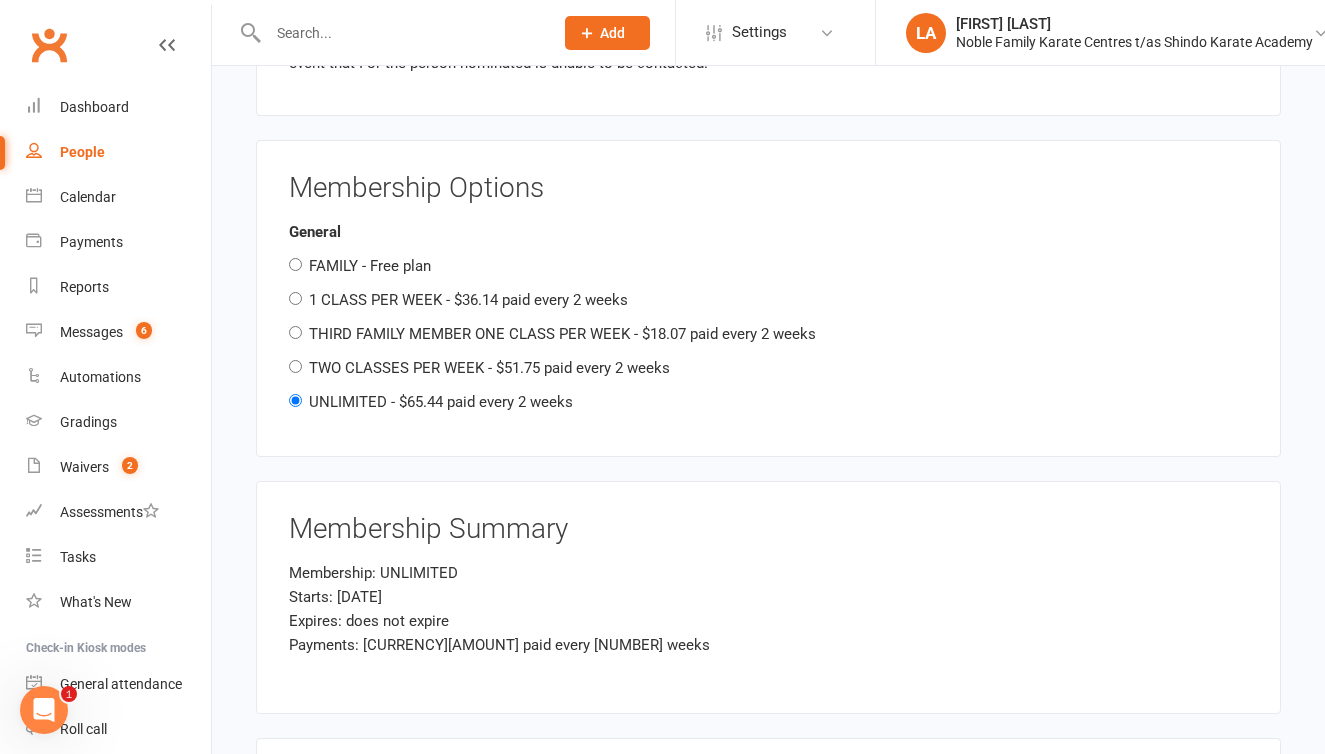 click on "1 CLASS PER WEEK - $36.14 paid every 2 weeks" at bounding box center (295, 298) 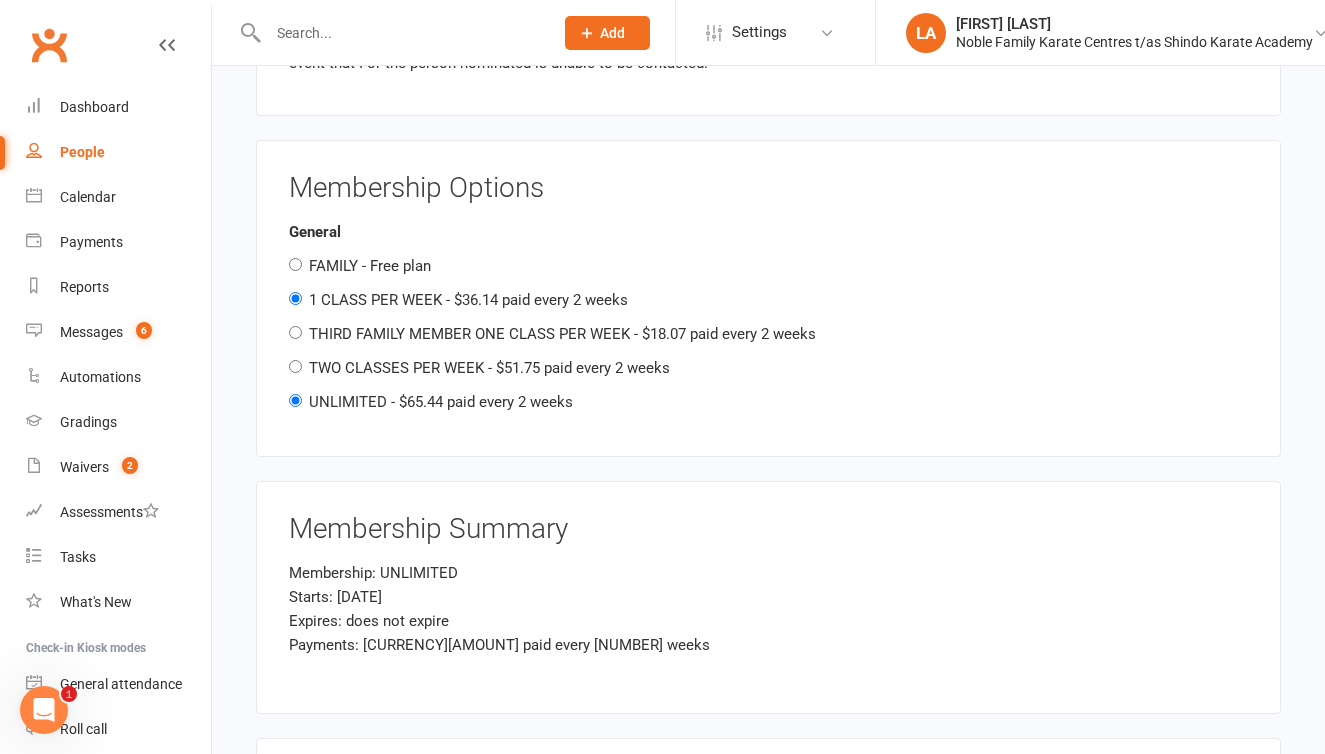 radio on "false" 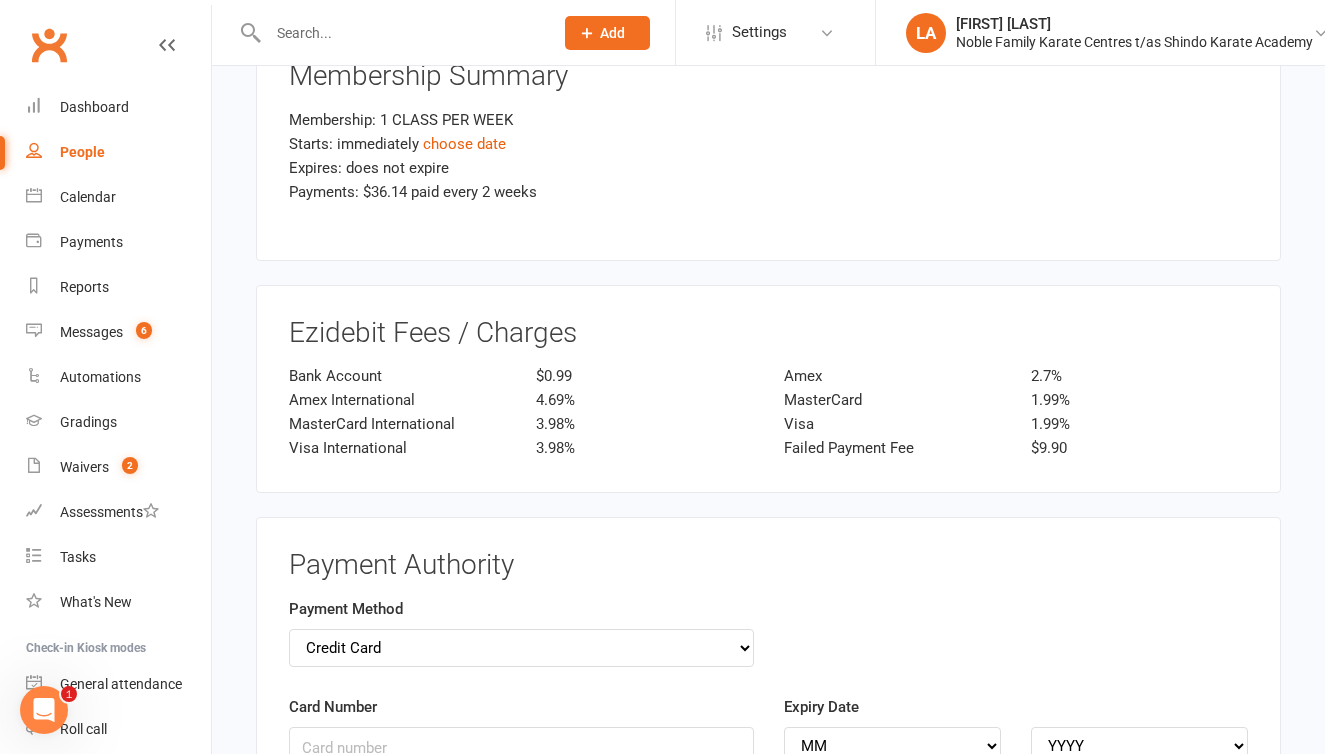 scroll, scrollTop: 2587, scrollLeft: 0, axis: vertical 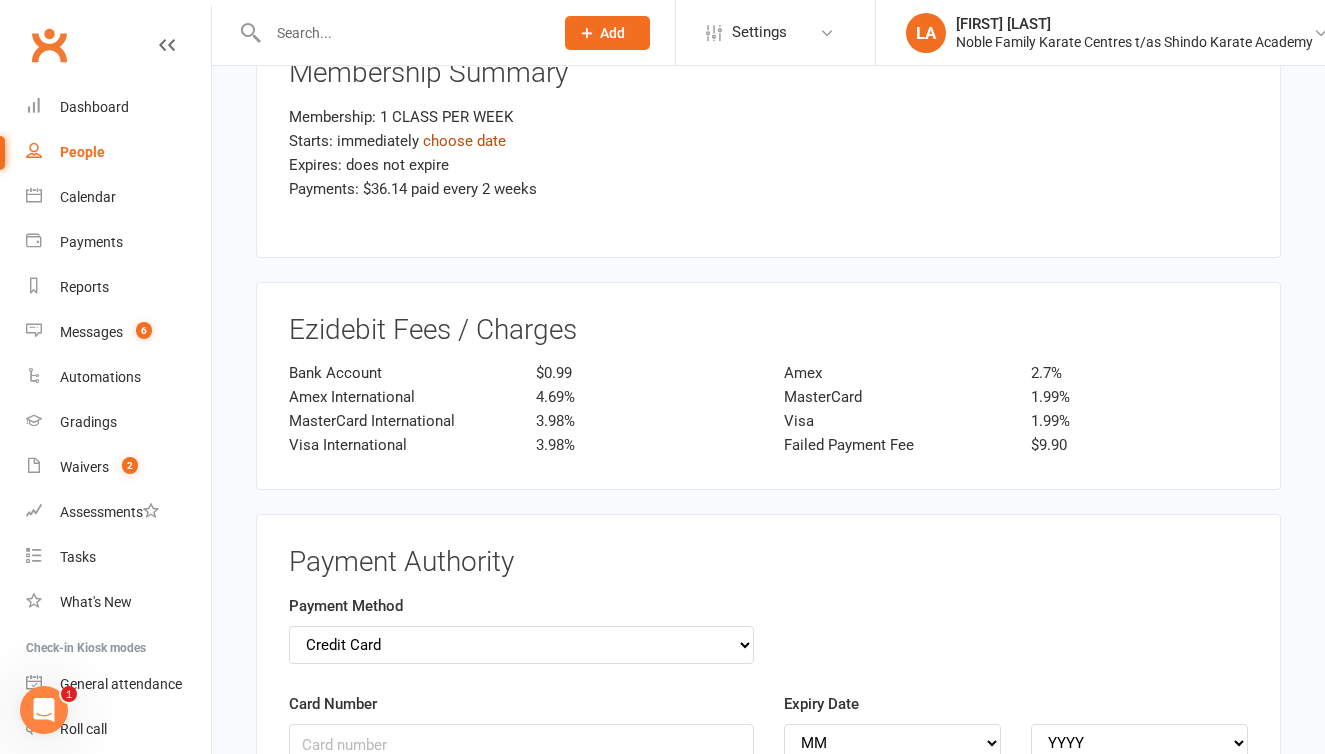 click on "choose date" at bounding box center (464, 141) 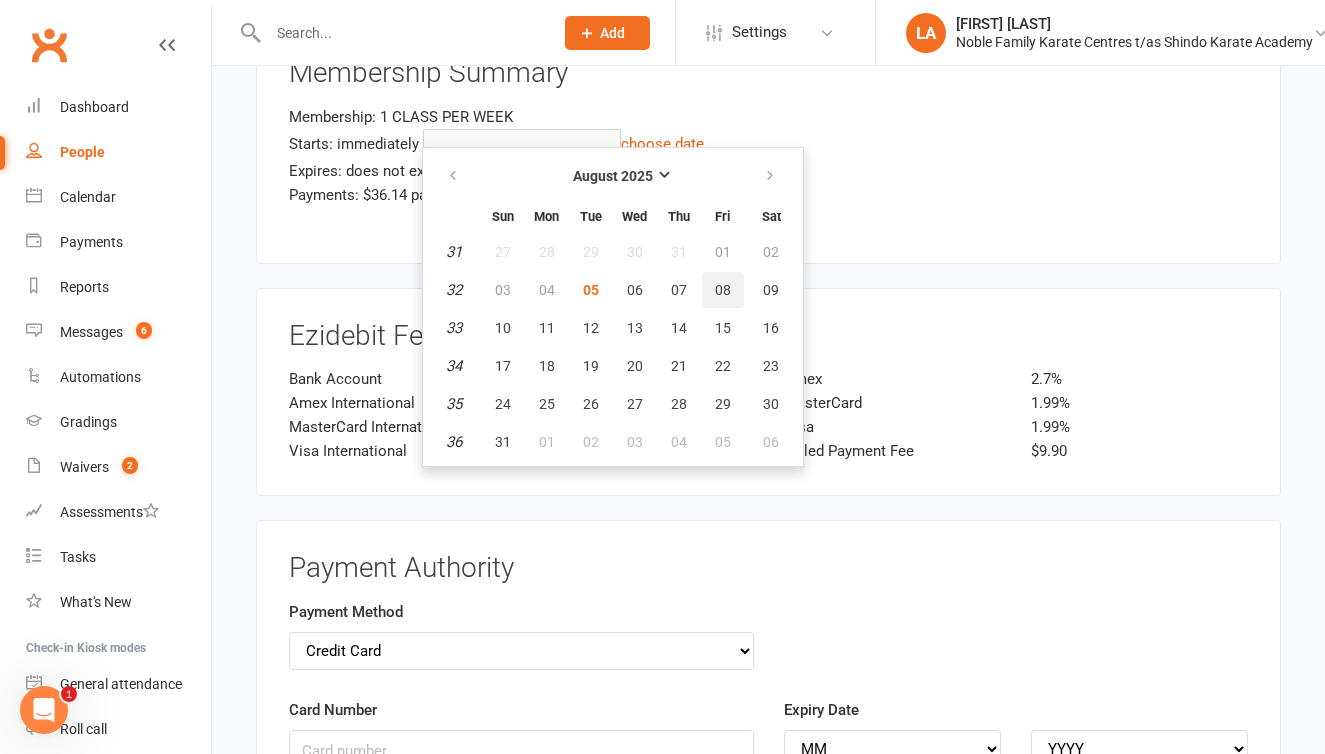 click on "08" at bounding box center (723, 290) 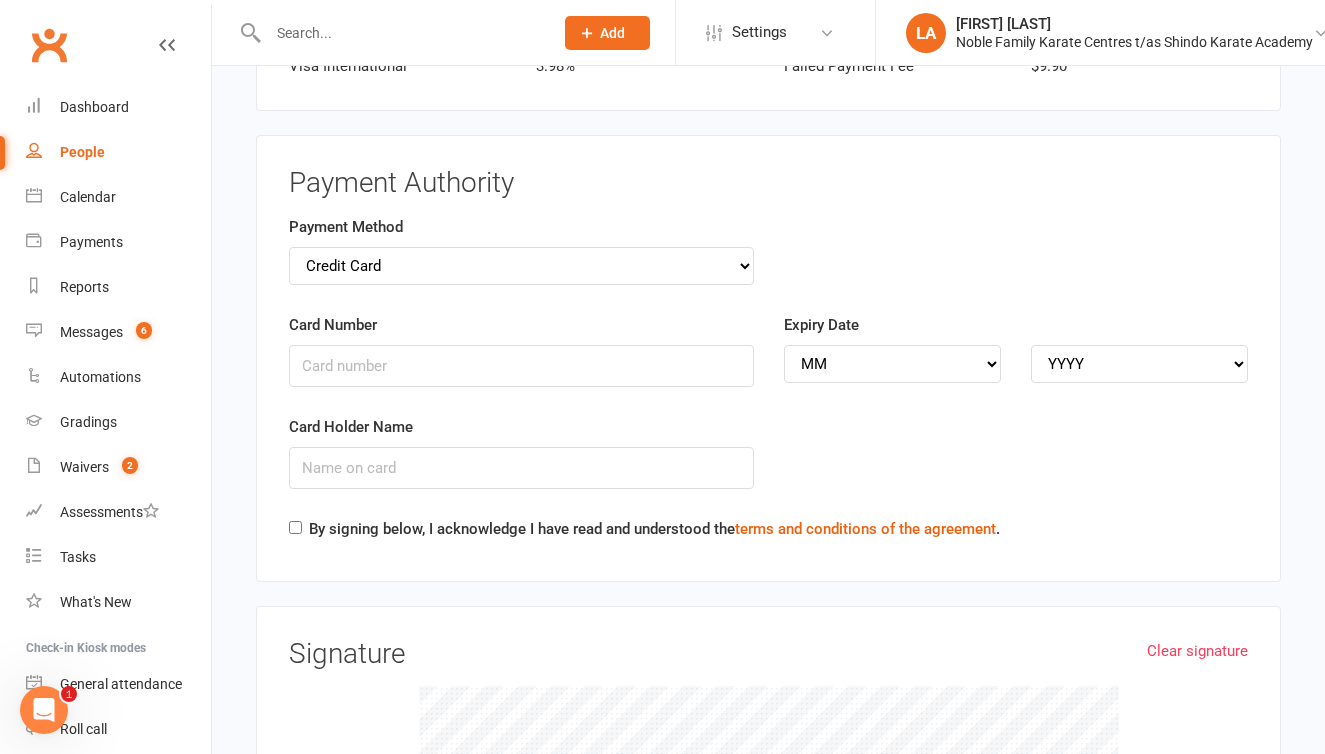 scroll, scrollTop: 2965, scrollLeft: 0, axis: vertical 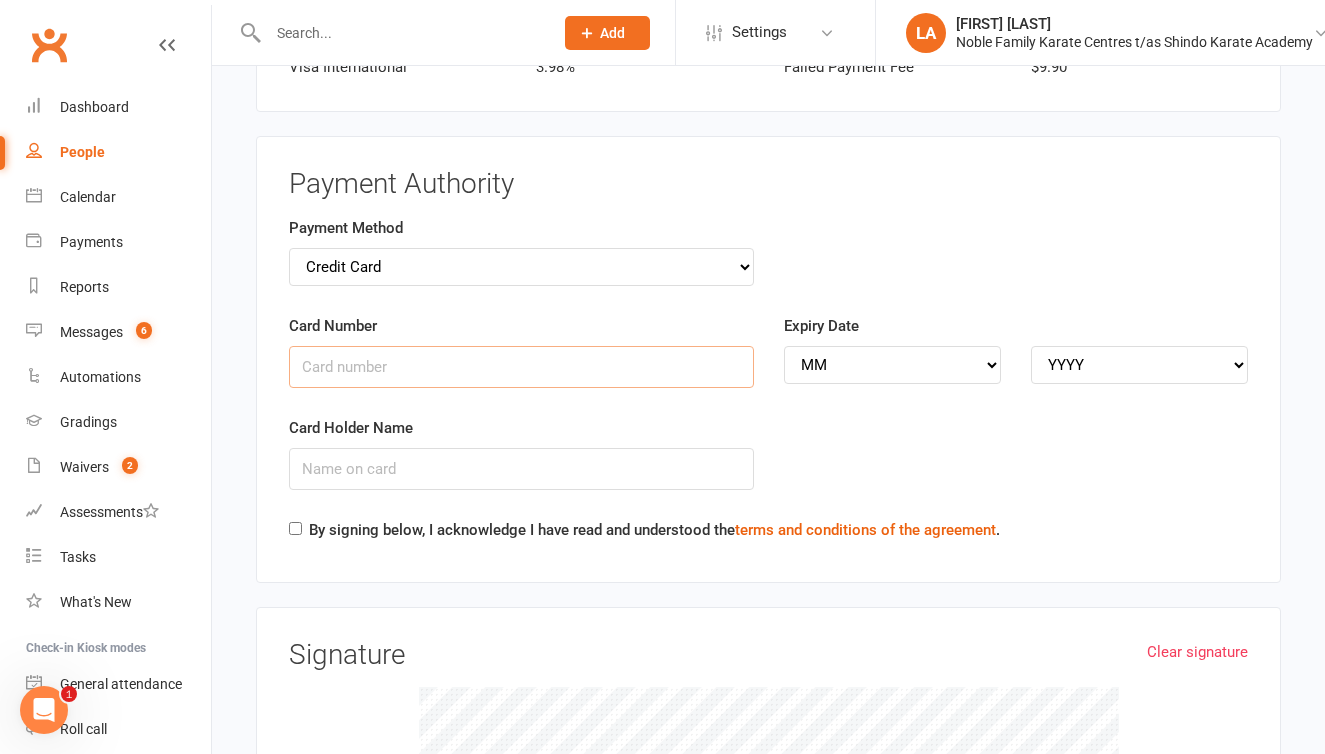 click on "Card Number" at bounding box center (521, 367) 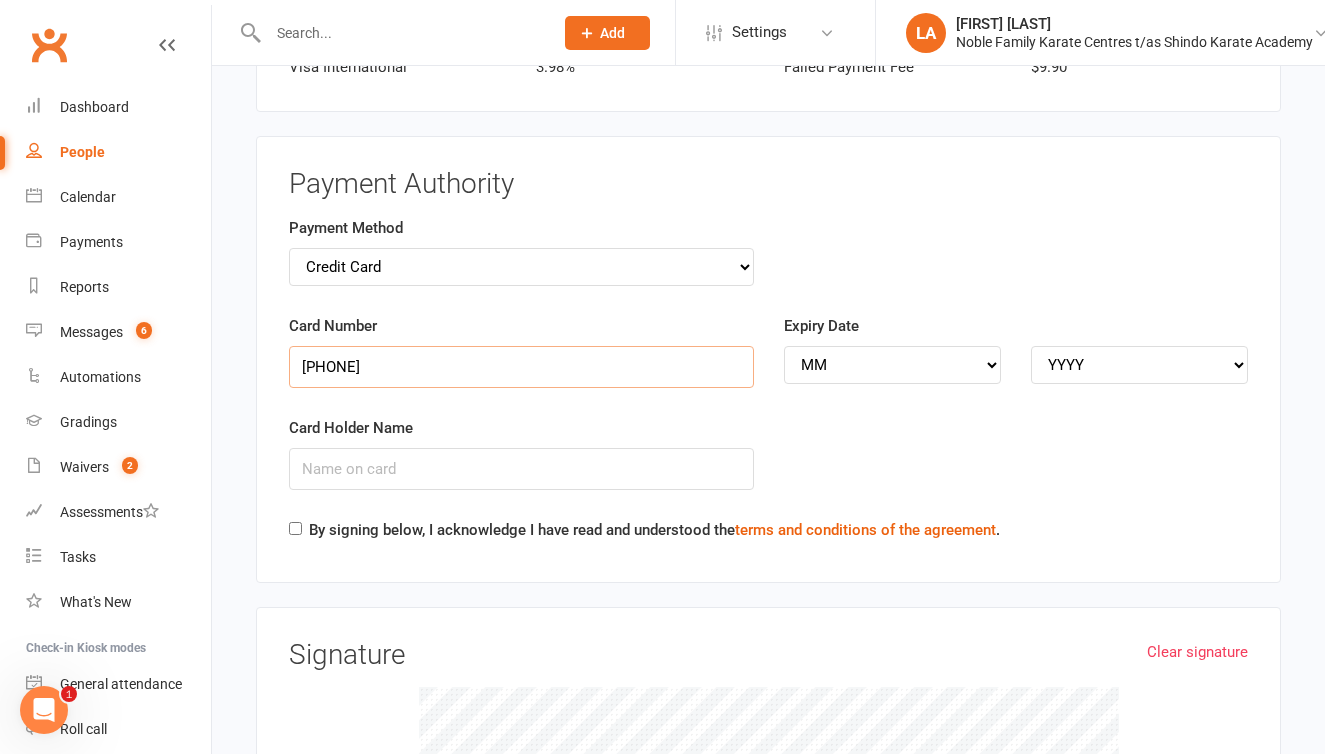 type on "5163103010600314" 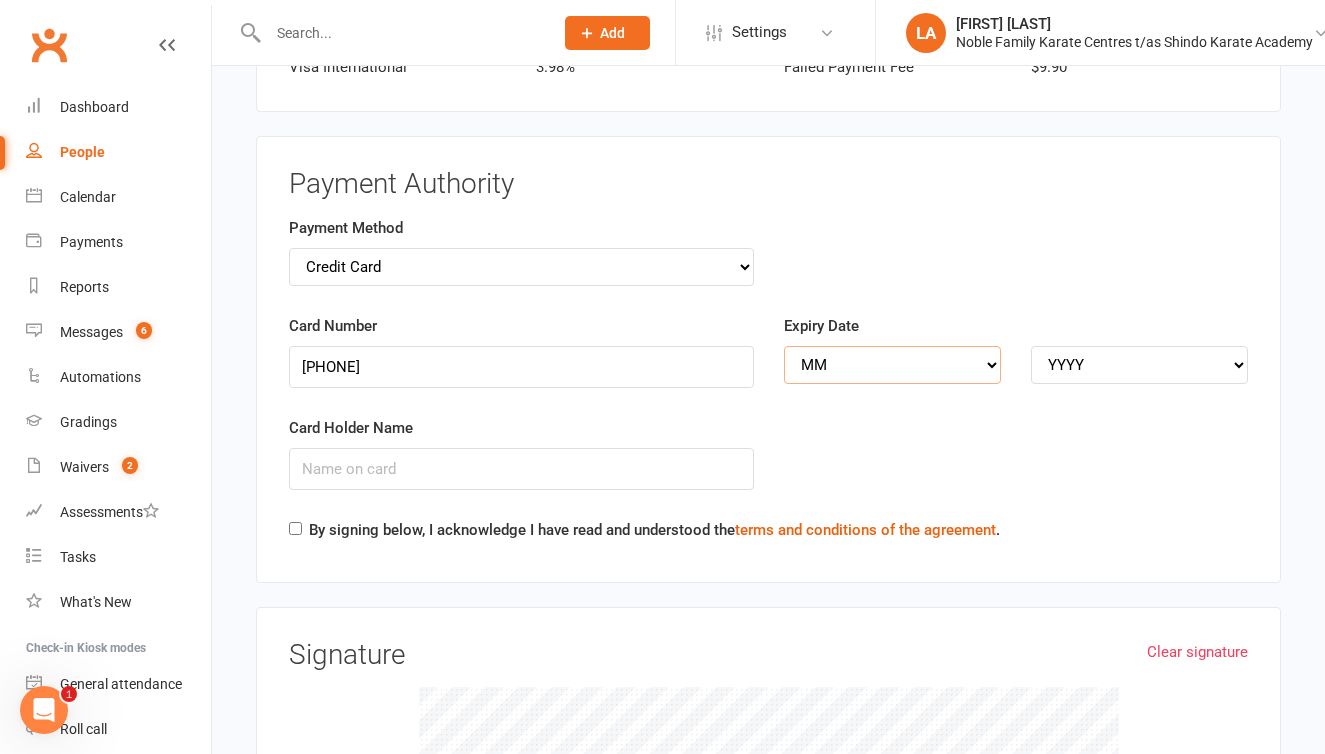 select on "04" 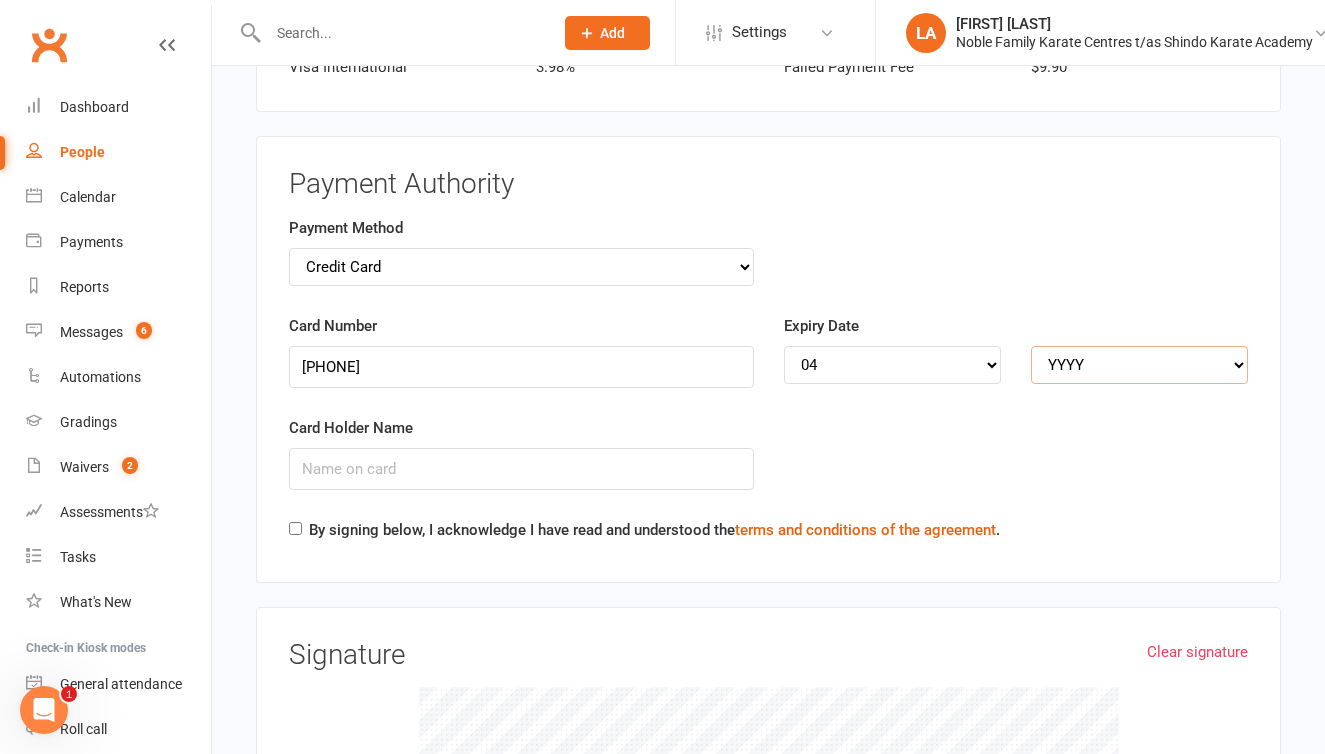 select on "2029" 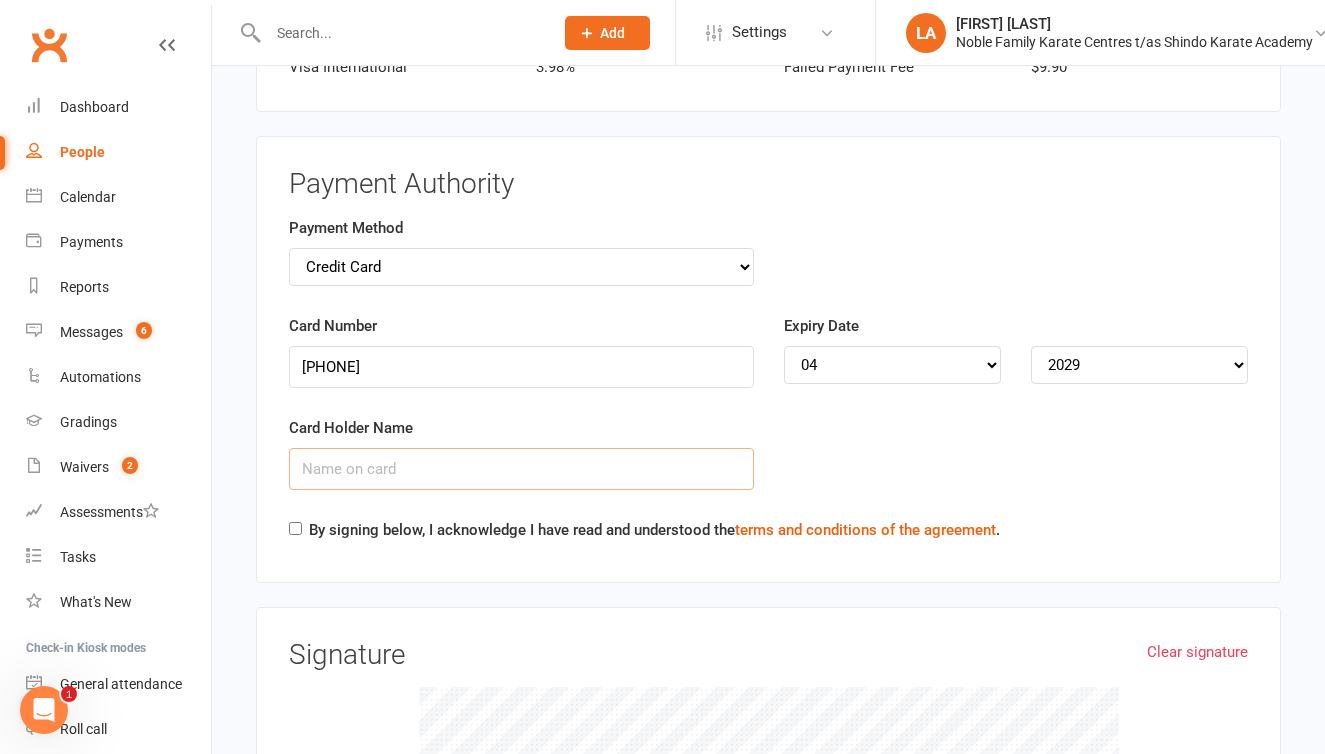 click on "Card Holder Name" at bounding box center [521, 469] 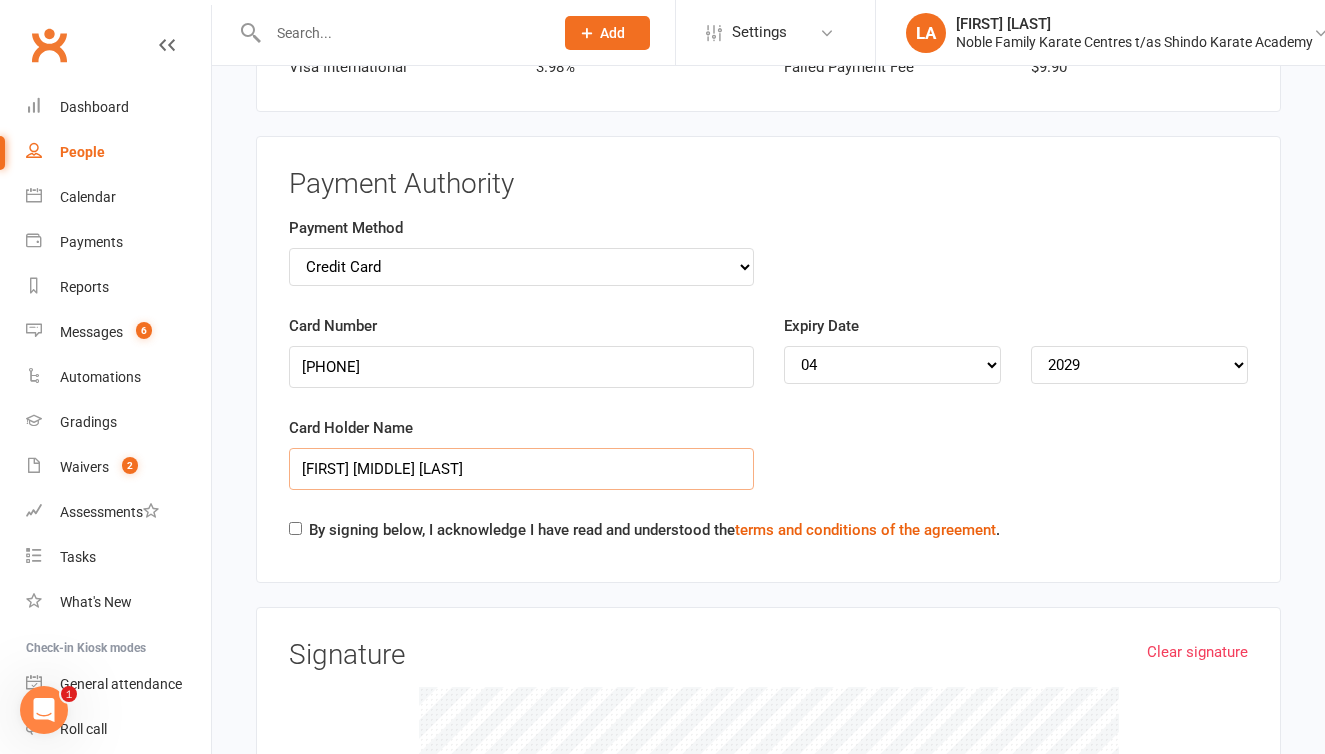 type on "Aaron M Russell" 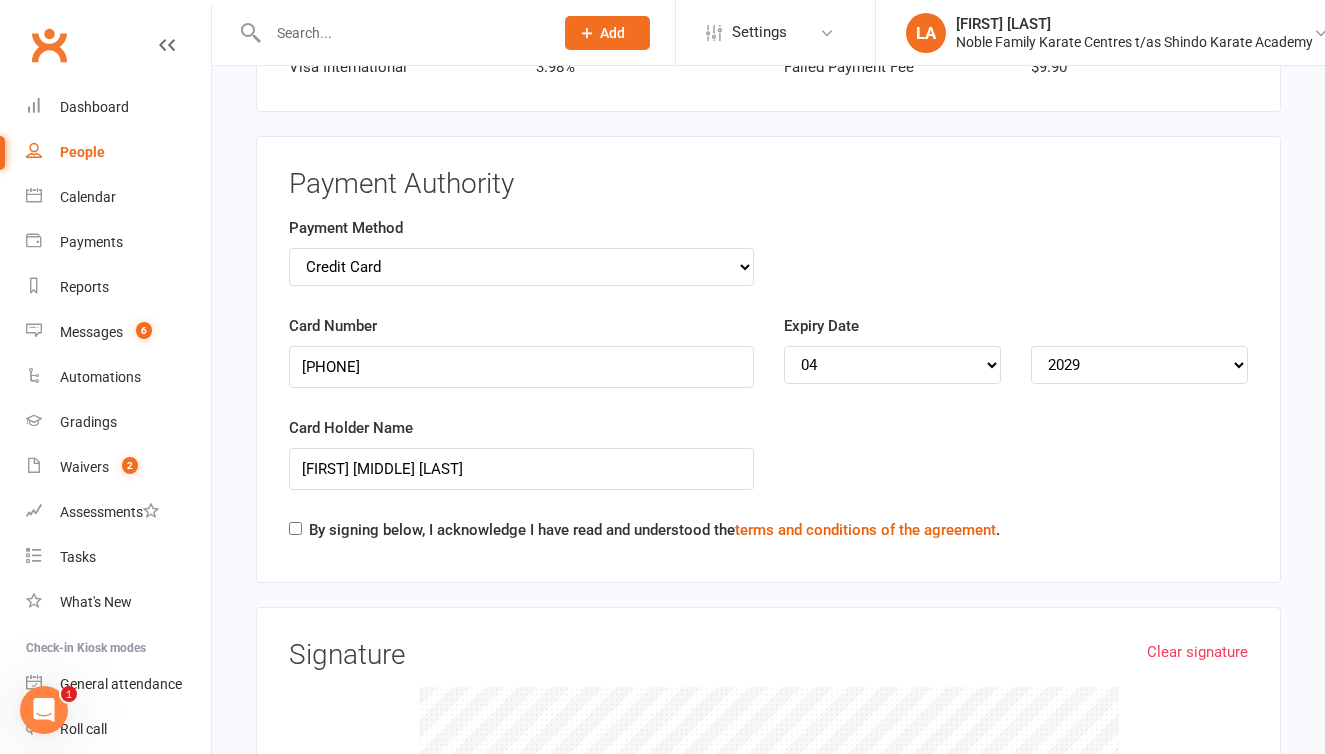 click on "By signing below, I acknowledge I have read and understood the  terms and conditions of the agreement ." at bounding box center (295, 528) 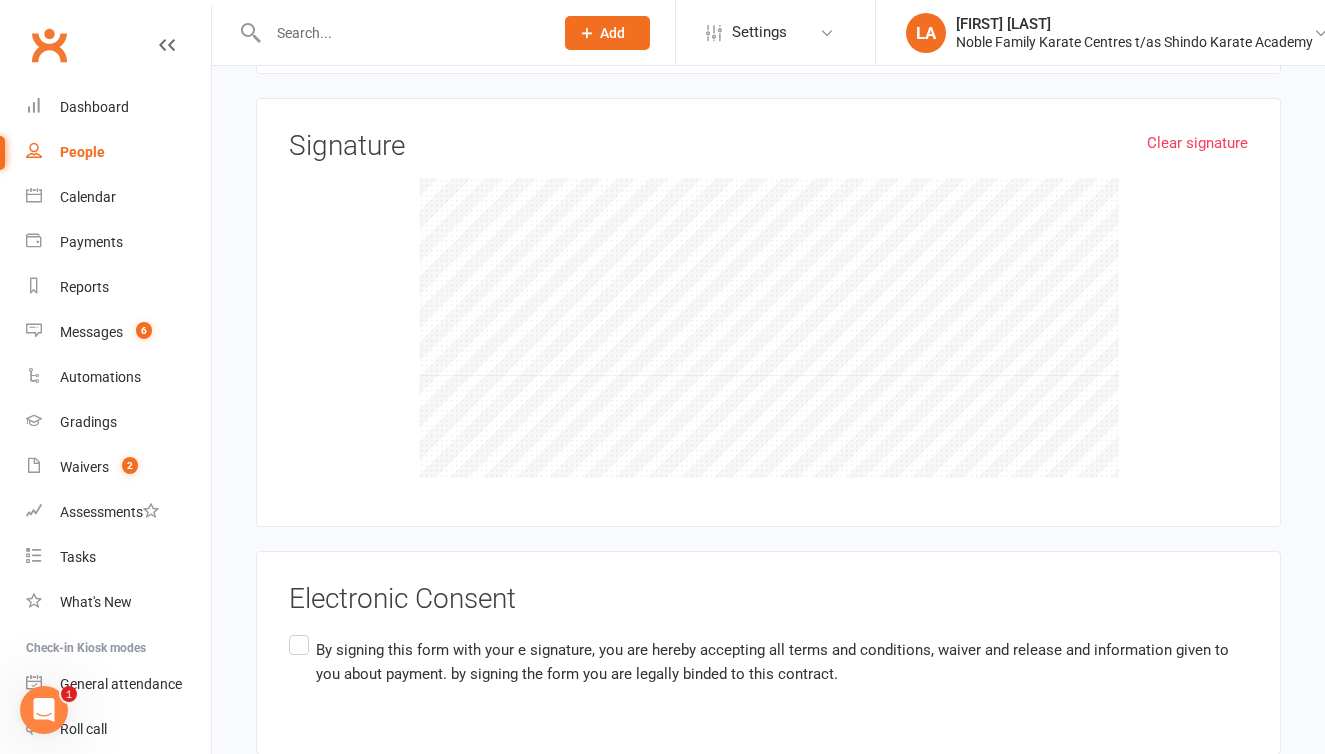 scroll, scrollTop: 3475, scrollLeft: 0, axis: vertical 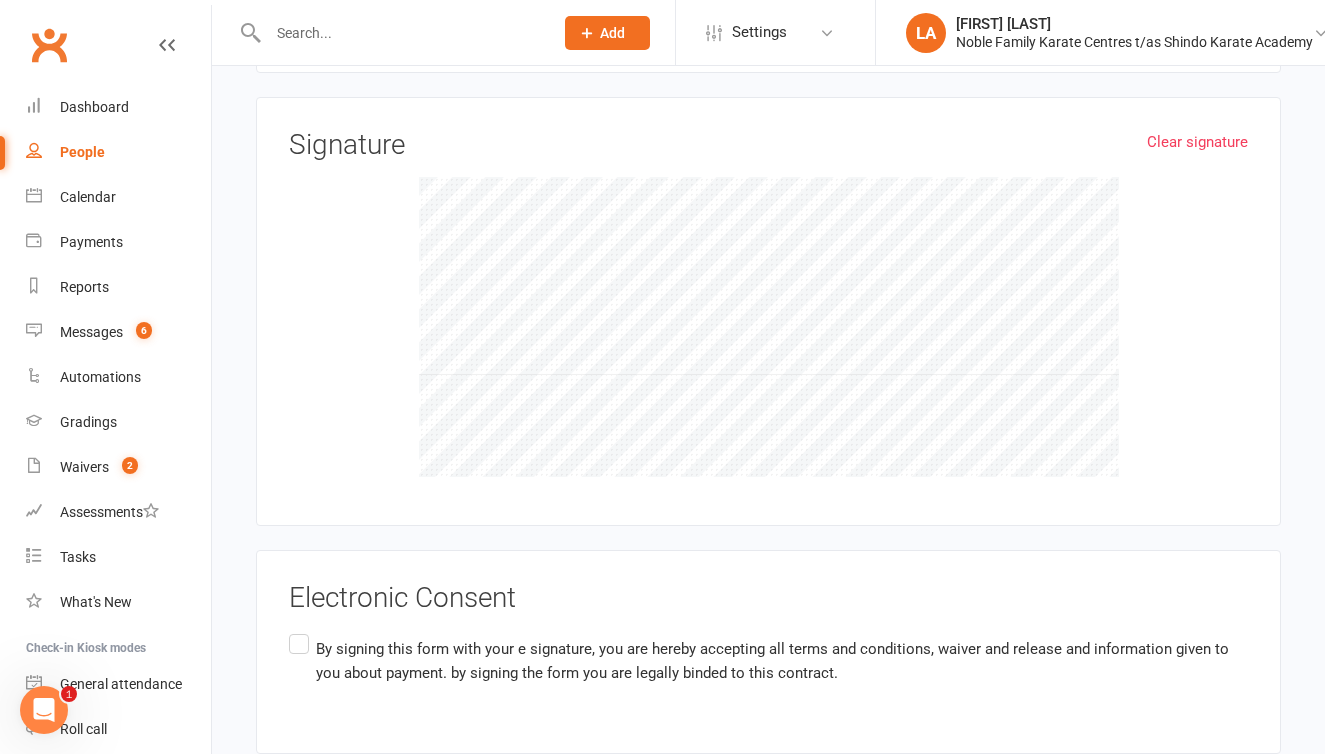 click on "Clear signature Signature" at bounding box center [768, 311] 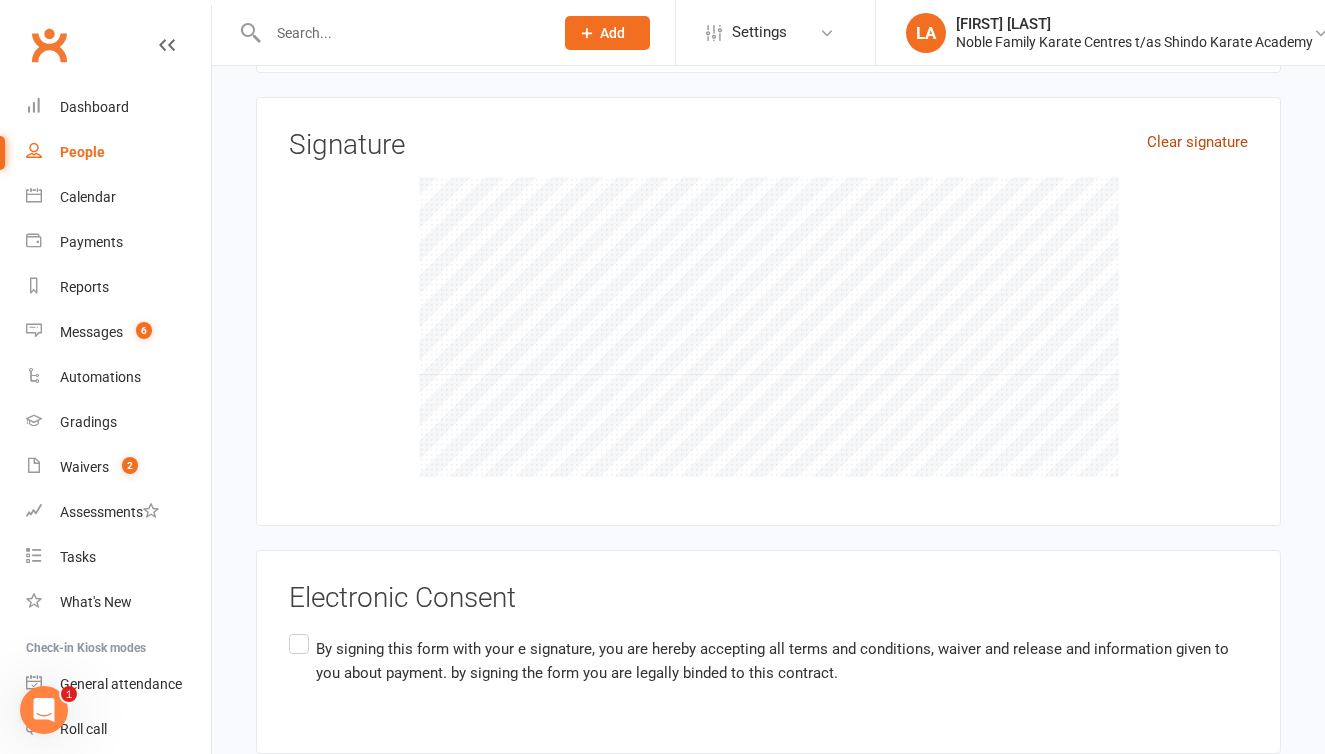 click on "Clear signature" at bounding box center [1197, 142] 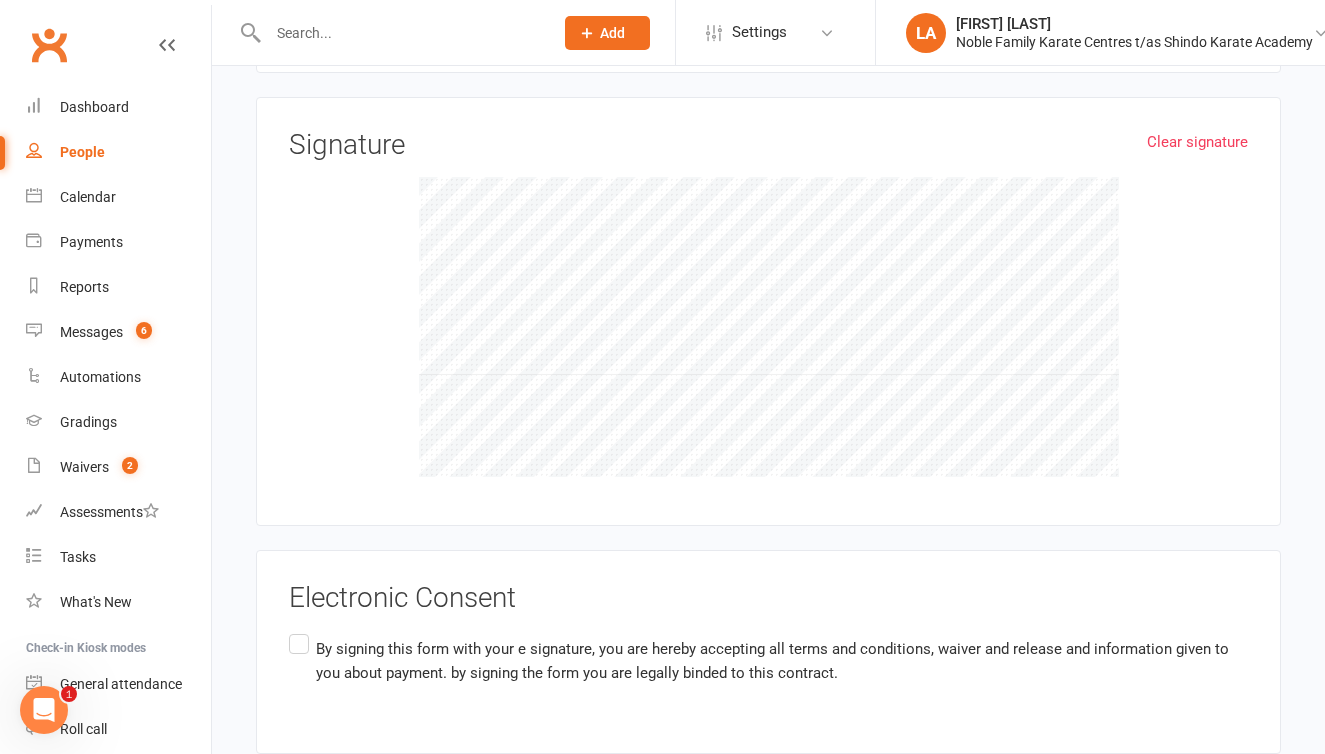 click on "By signing this form with your e signature, you are hereby accepting all terms and conditions, waiver and release and information given to you about payment. by signing the form you are legally binded to this contract." at bounding box center [768, 661] 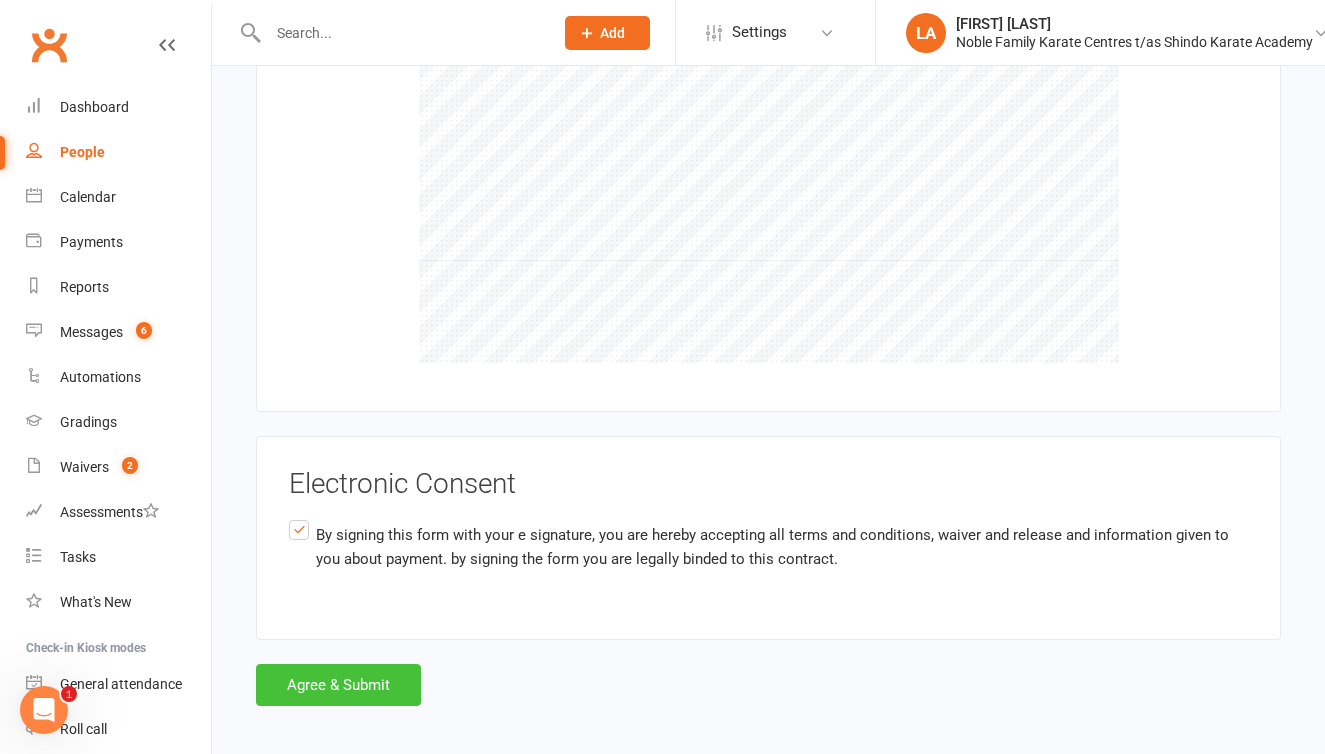 scroll, scrollTop: 3588, scrollLeft: 0, axis: vertical 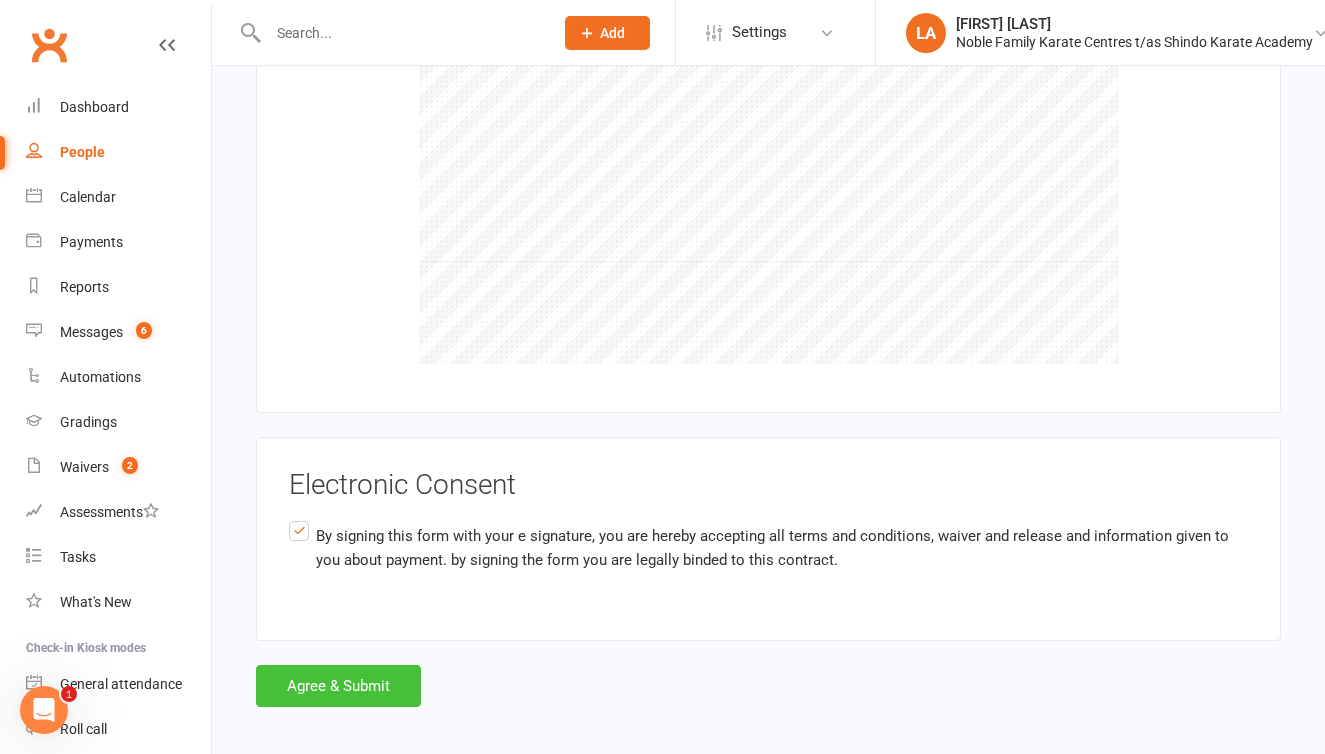 click on "Agree & Submit" at bounding box center (338, 686) 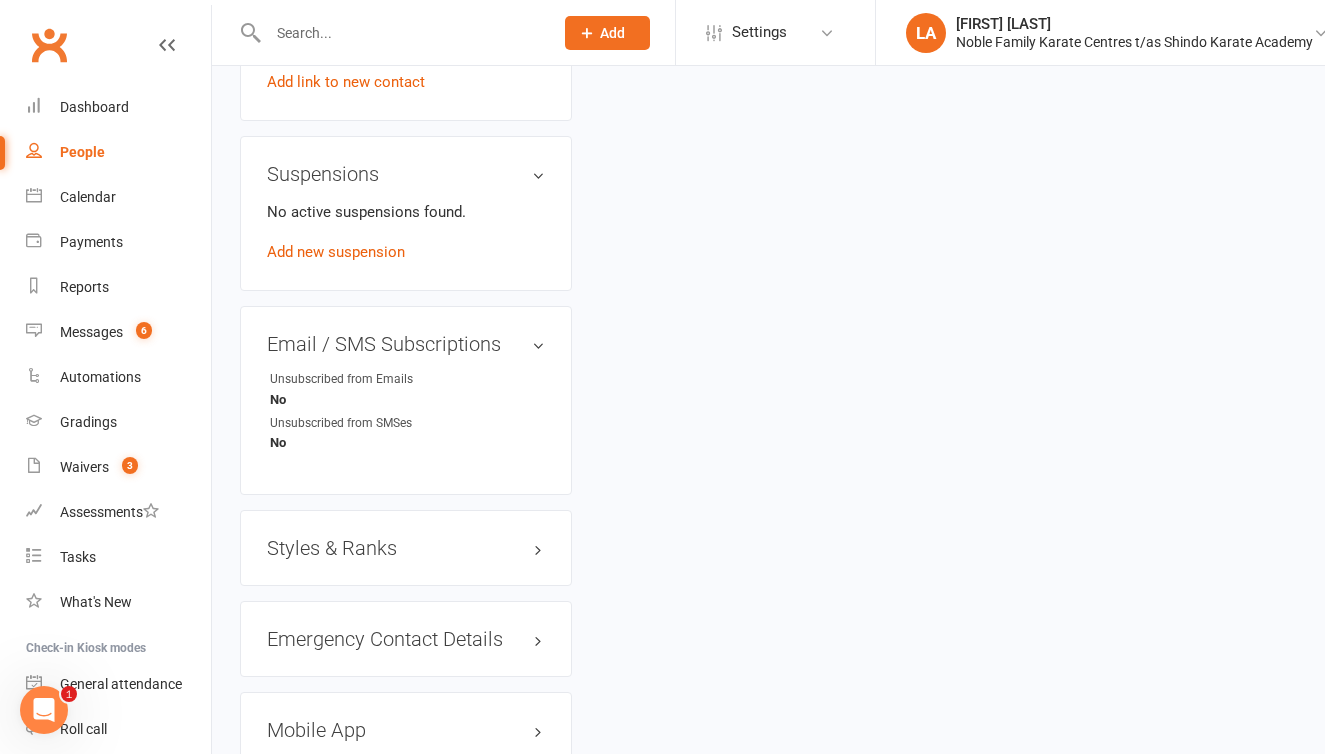 scroll, scrollTop: 1137, scrollLeft: 0, axis: vertical 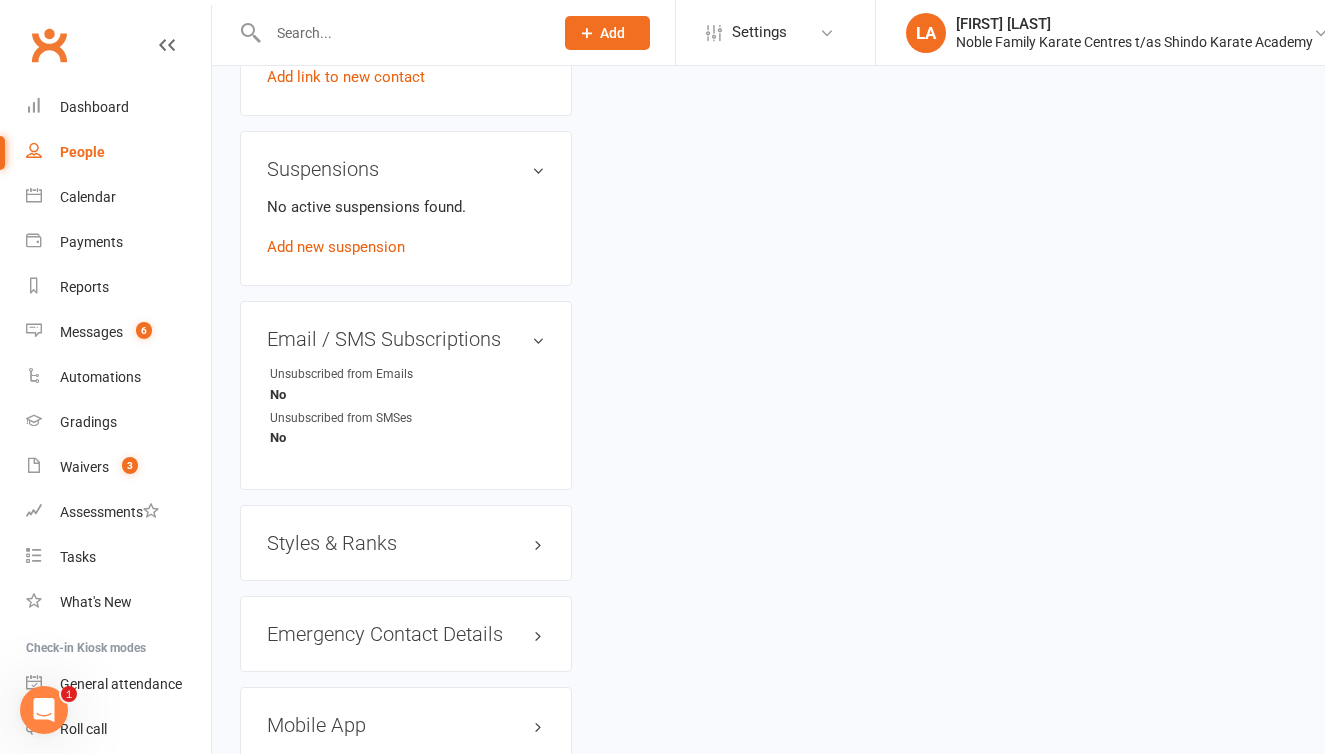 click on "Styles & Ranks" at bounding box center (406, 543) 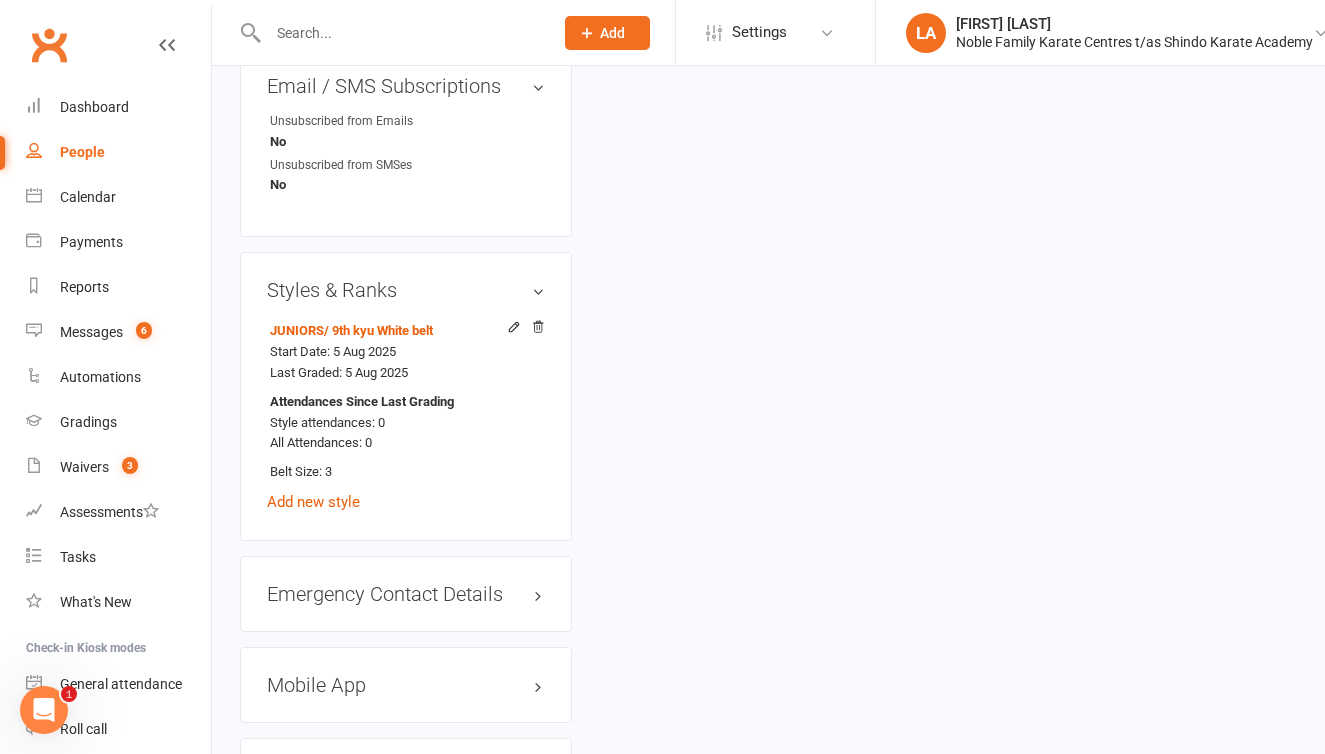 scroll, scrollTop: 1433, scrollLeft: 0, axis: vertical 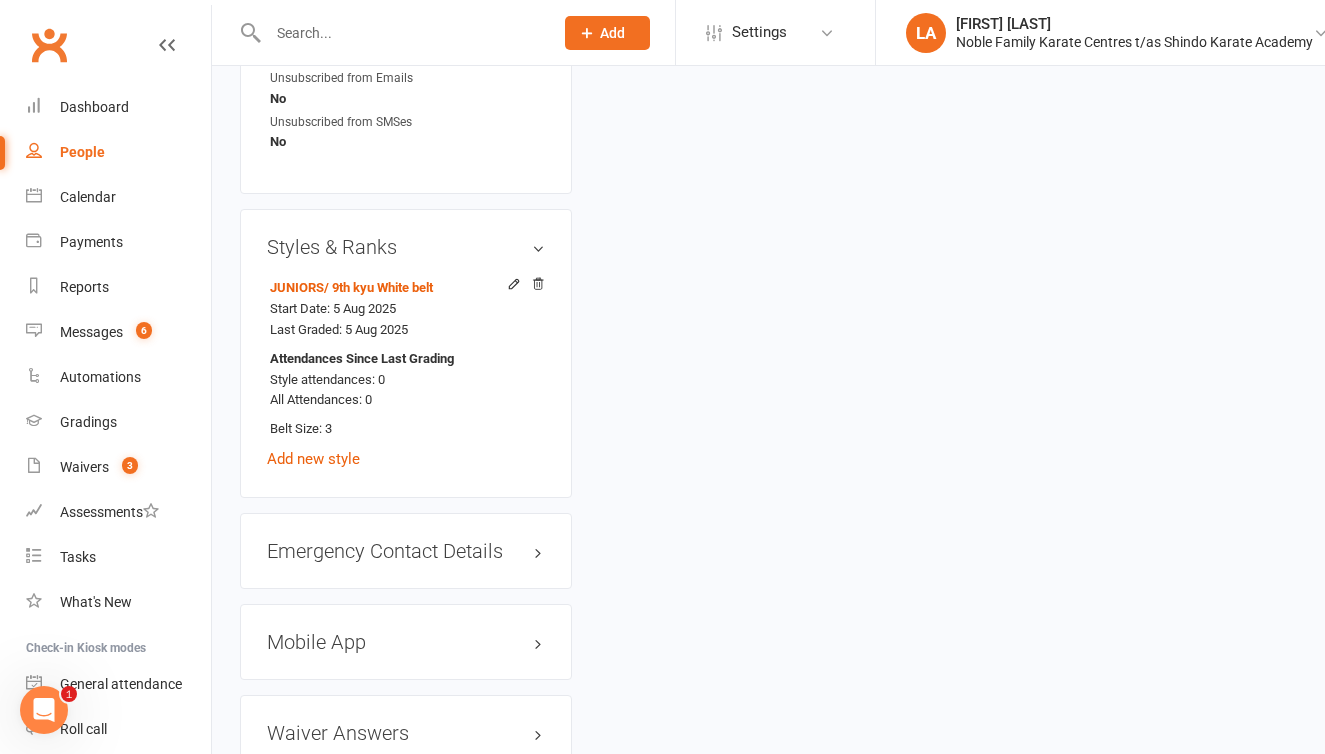 click on "upload photo Nick Russell Added 5 August, 2025   Cancelled member 12 years old  Contact information Owner   Leesa Attard Email  monification@gmail.com
Mobile Number  -
Address  838 Ballan-Greendale Road Greendale Vic 3341
Member Number  -
Date of Birth  May 20, 2013
Location  Bacchus Marsh
Update Contact Details Flag Archive Manage Comms Settings
Wallet No payment methods added
Add / Edit Payment Method
Membership  No active memberships found Add new membership
Family Members  No relationships found. Add link to existing contact  Add link to new contact
Suspensions  No active suspensions found. Add new suspension
Email / SMS Subscriptions  edit Unsubscribed from Emails No
Unsubscribed from SMSes No
Styles & Ranks  JUNIORS  / 9th kyu White belt Start Date: 5 Aug 2025 Last Graded: 5 Aug 2025 Attendances Since Last Grading Style attendances: 0 All Attendances: 0 Belt Size: 3
Add new style
Emergency Contact Details  edit Mobile App  Waiver Answers  edit Convert to NAC ✓ n/a" at bounding box center (768, -253) 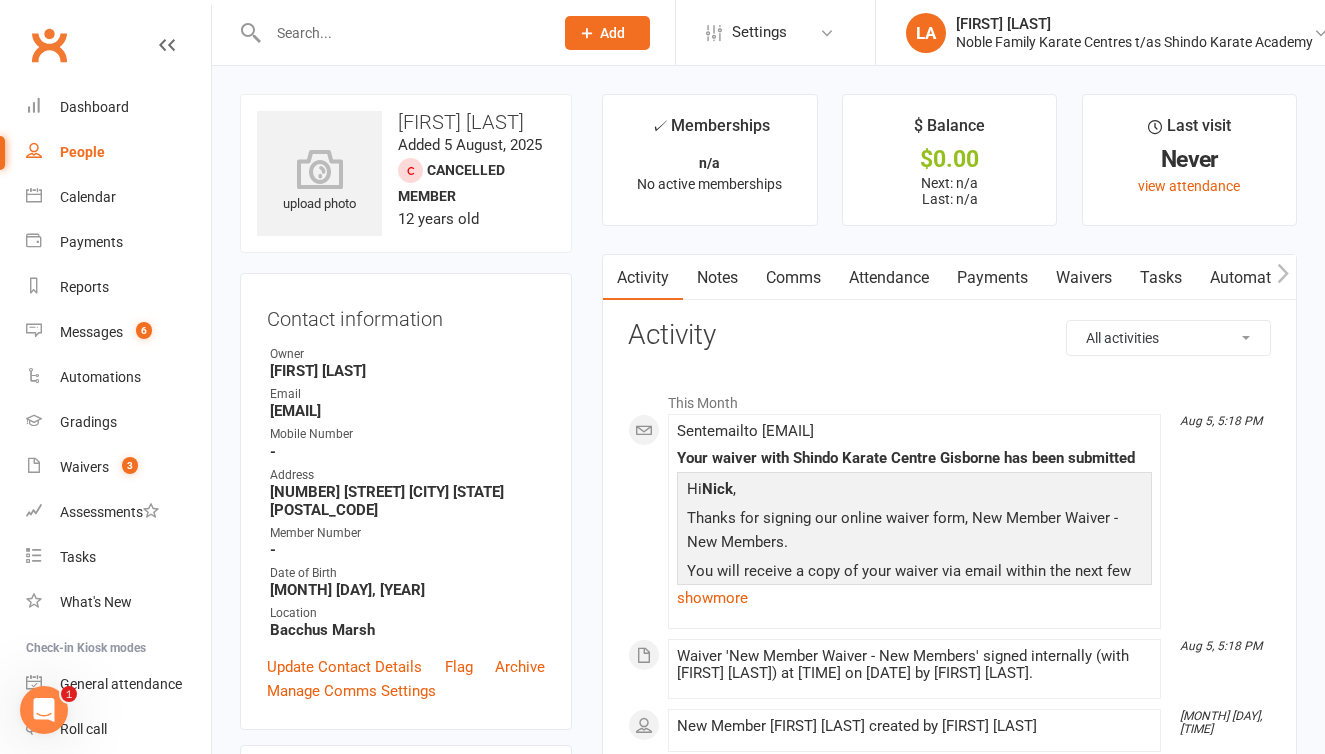 scroll, scrollTop: 0, scrollLeft: 0, axis: both 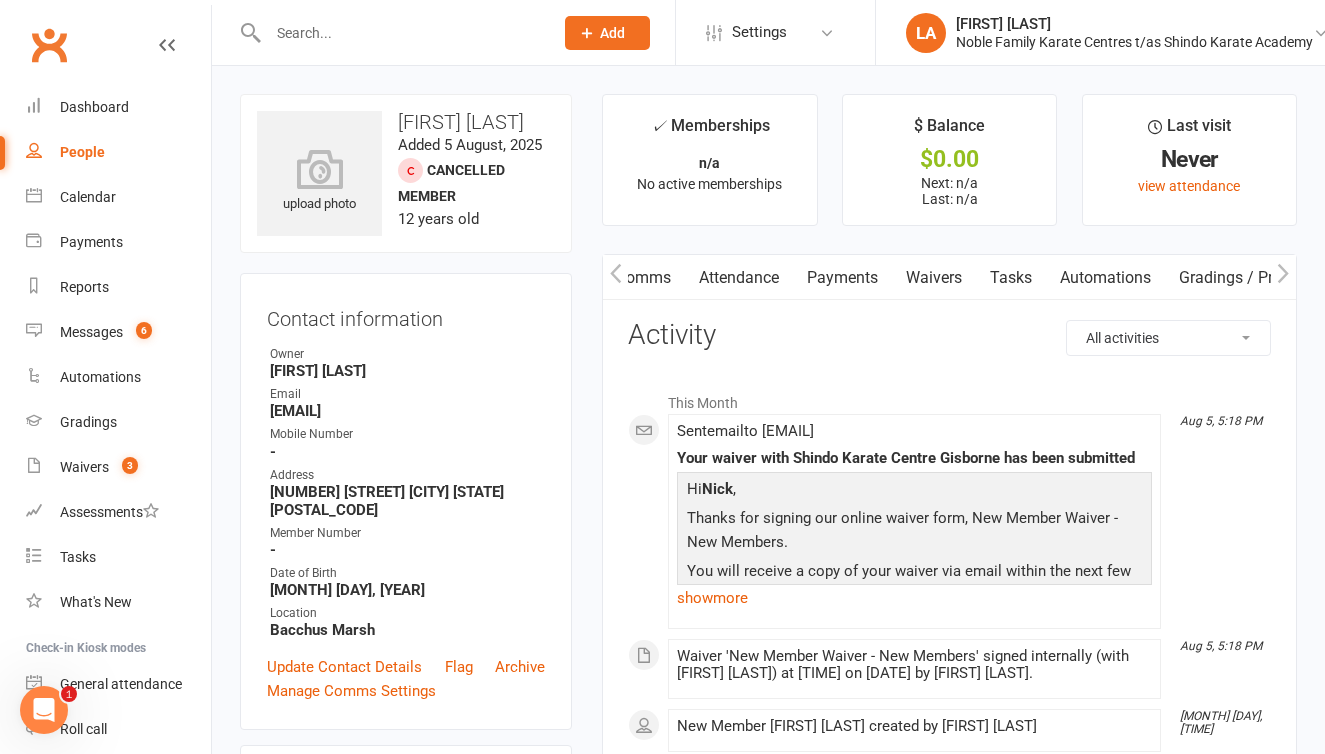 click 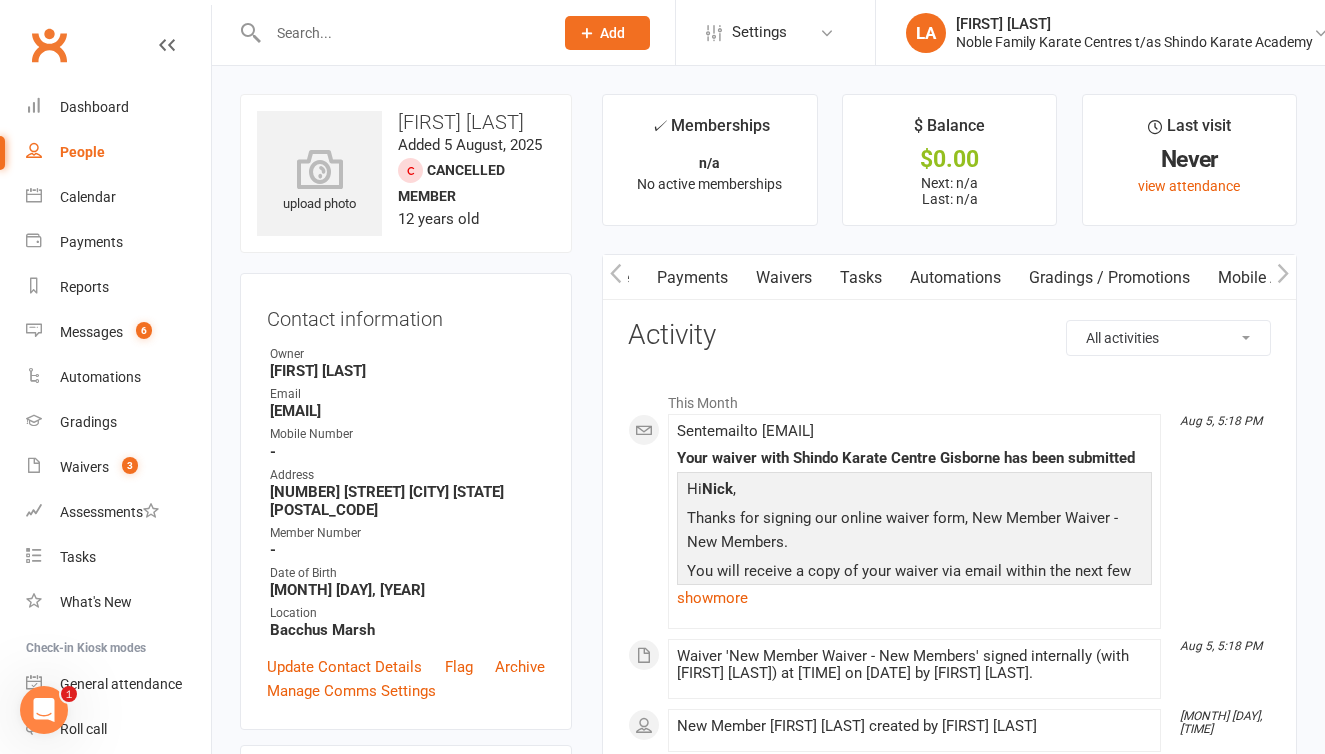 click on "Mobile App" at bounding box center [1258, 278] 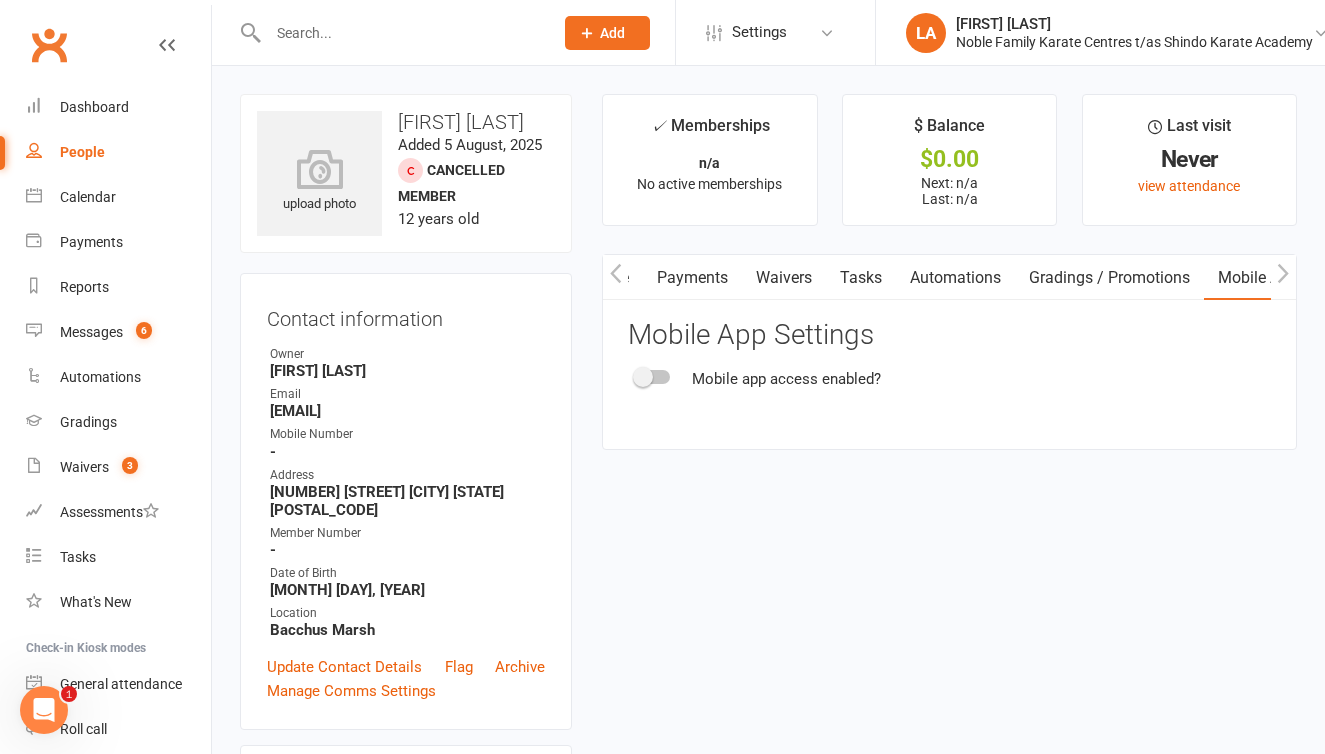 click at bounding box center (643, 377) 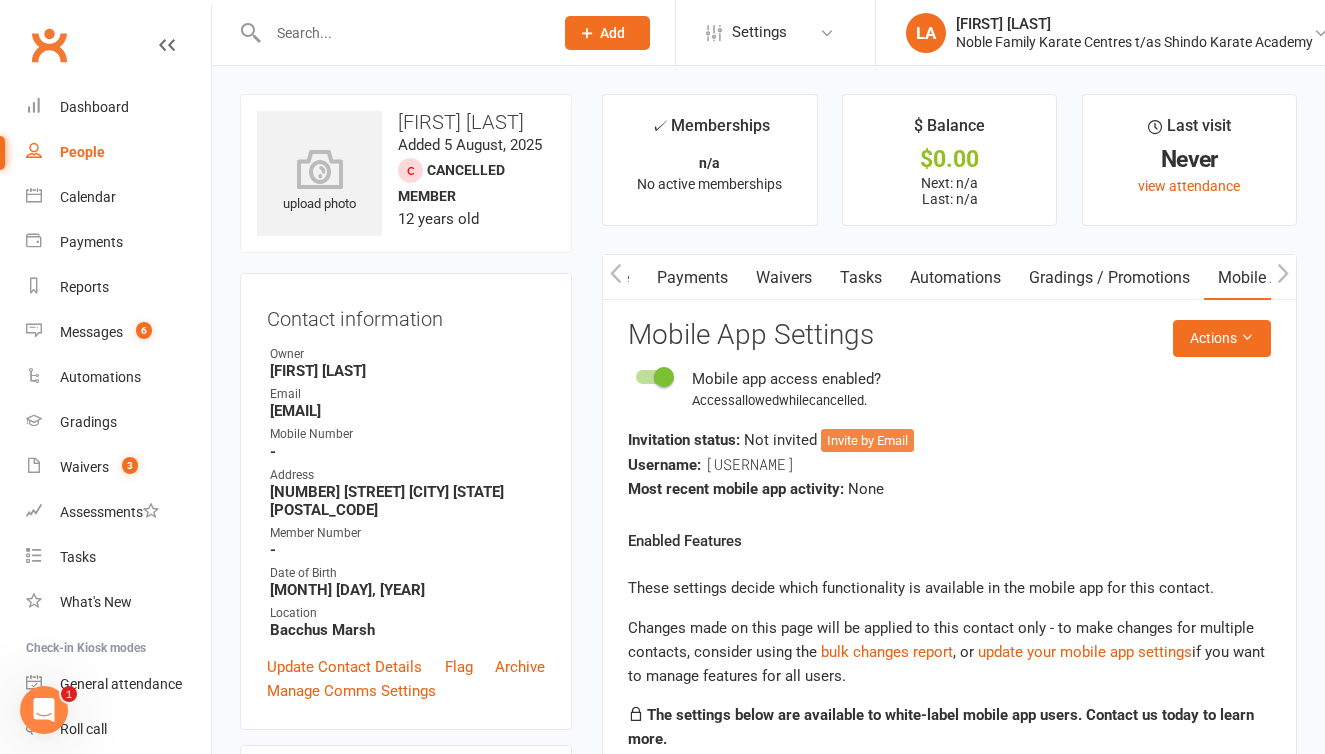 click on "Invite by Email" at bounding box center [867, 441] 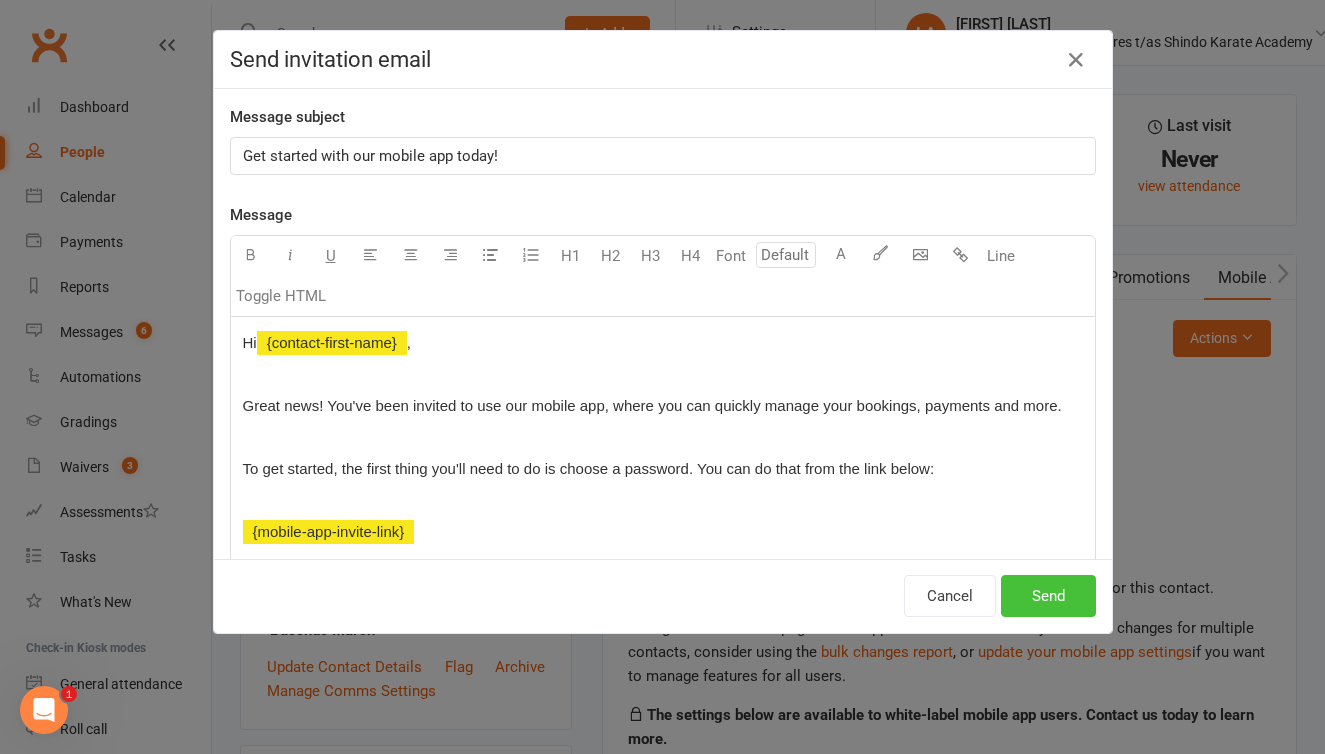 click on "Send" at bounding box center [1048, 596] 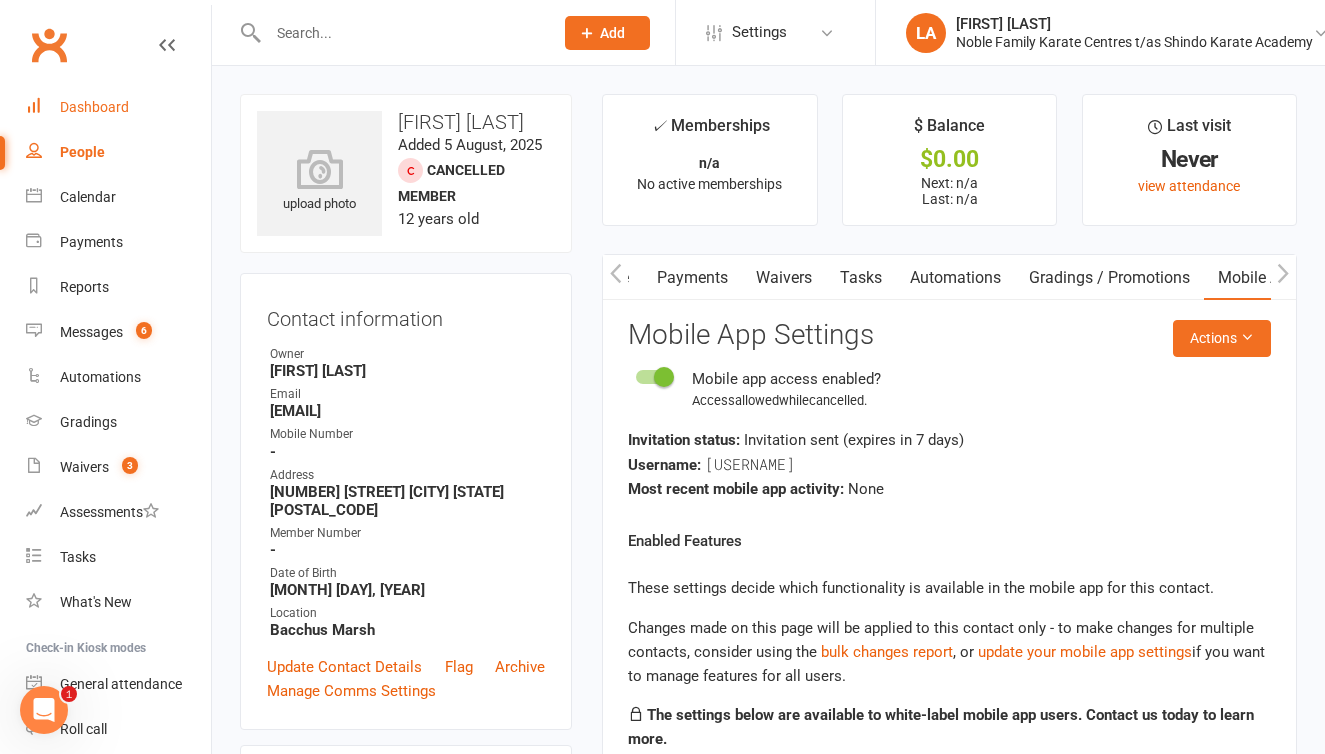 click on "Dashboard" at bounding box center (94, 107) 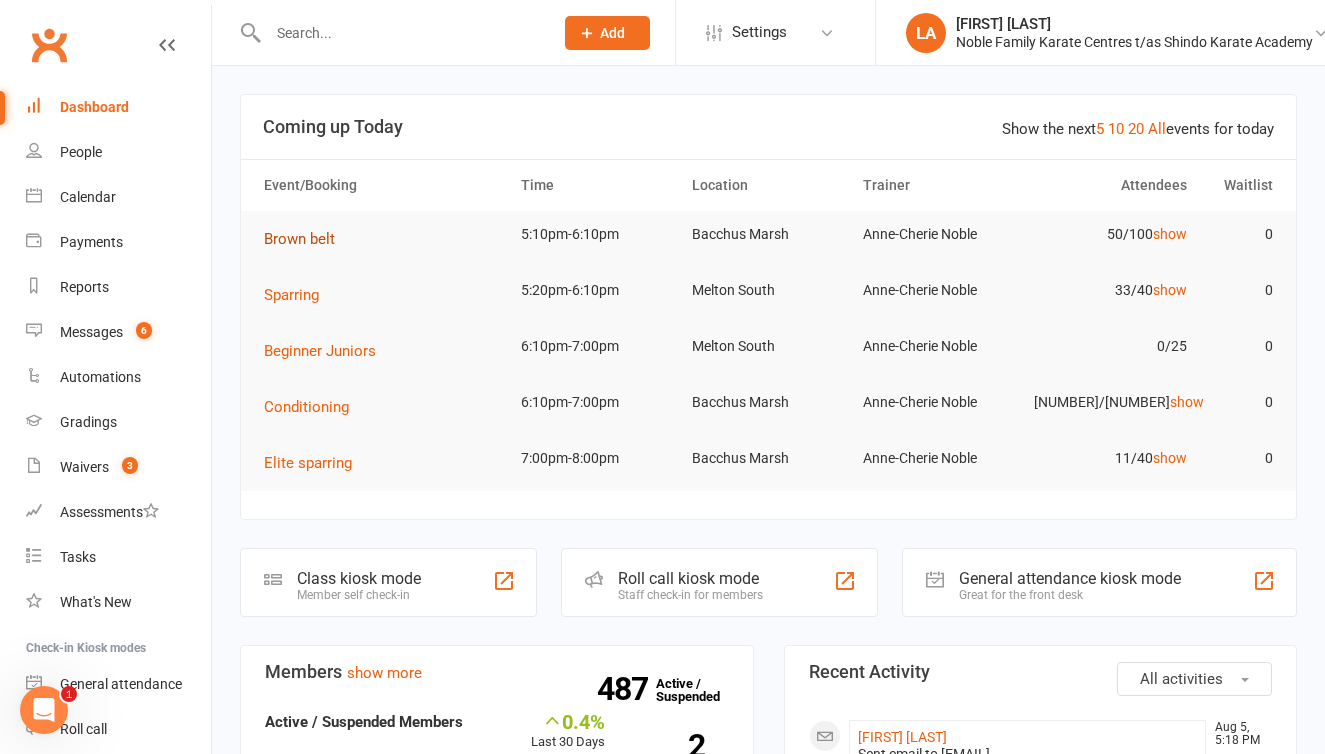 click on "Brown belt" at bounding box center (299, 239) 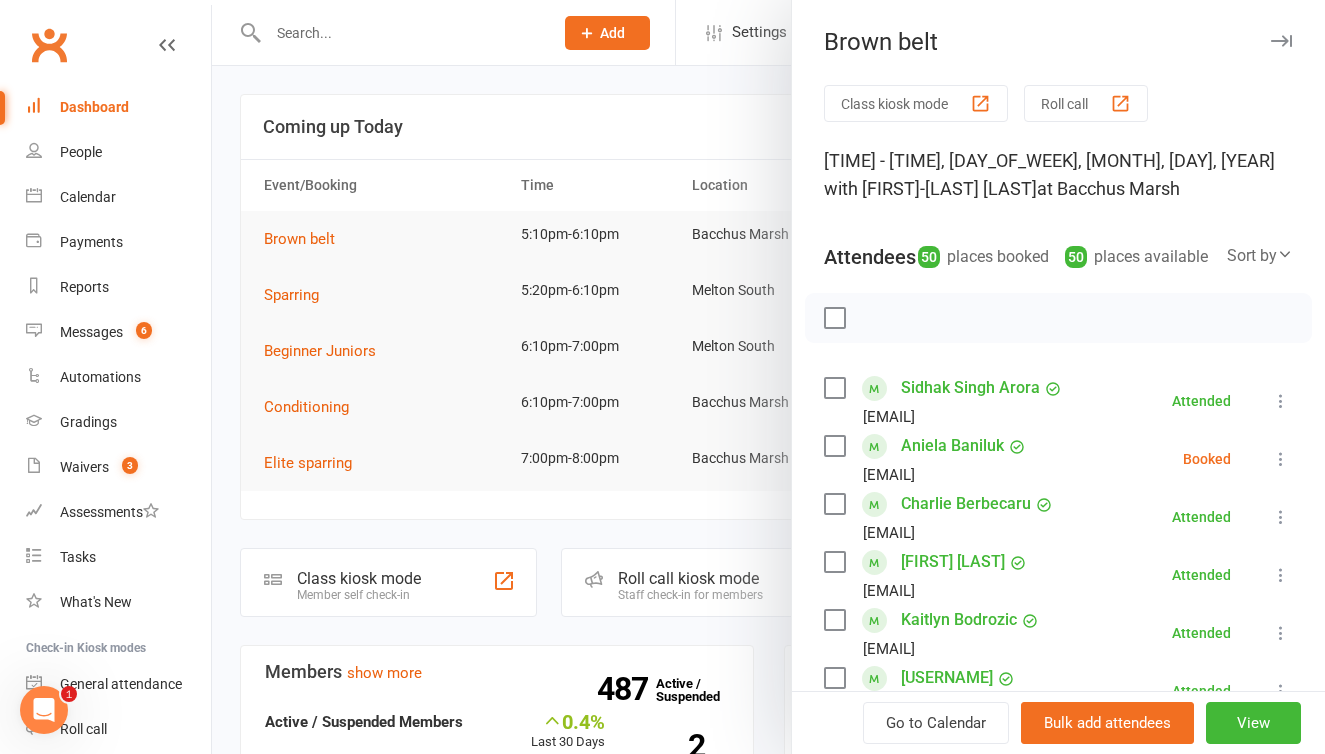 click on "Roll call" at bounding box center (1086, 103) 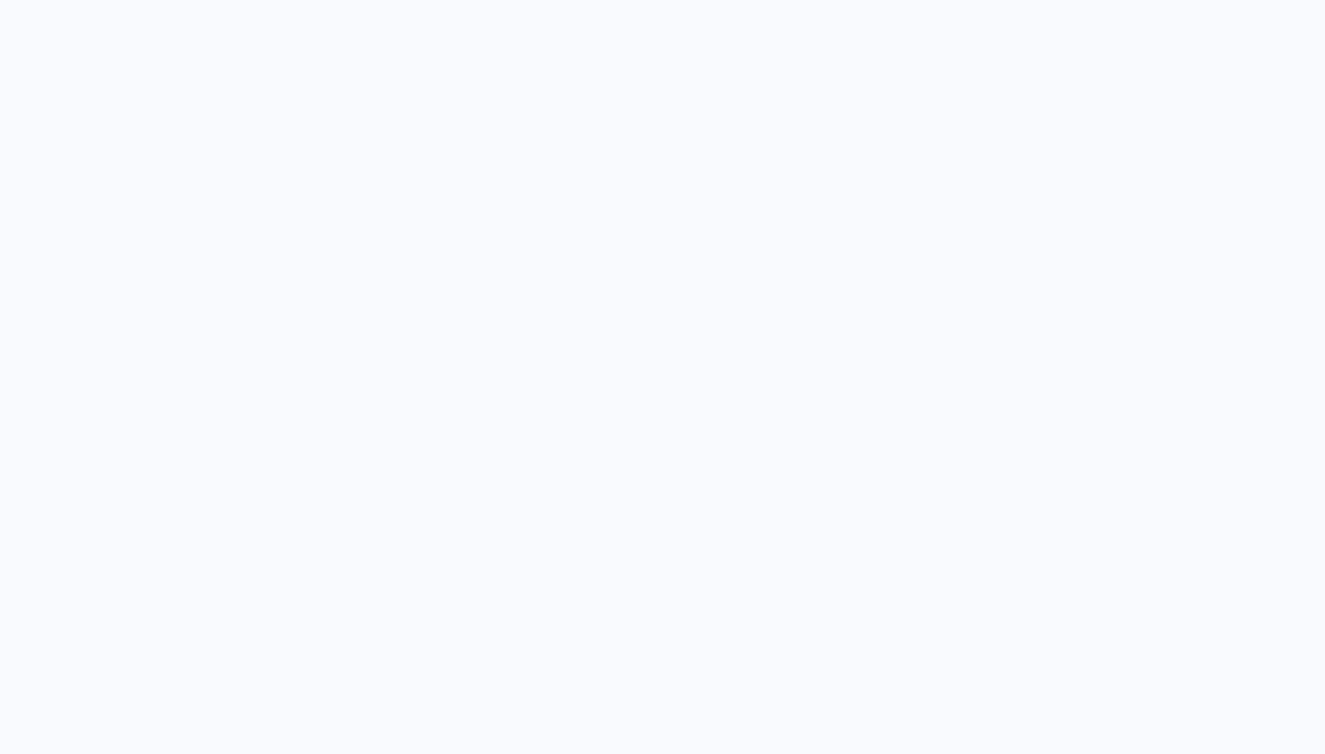 scroll, scrollTop: 0, scrollLeft: 0, axis: both 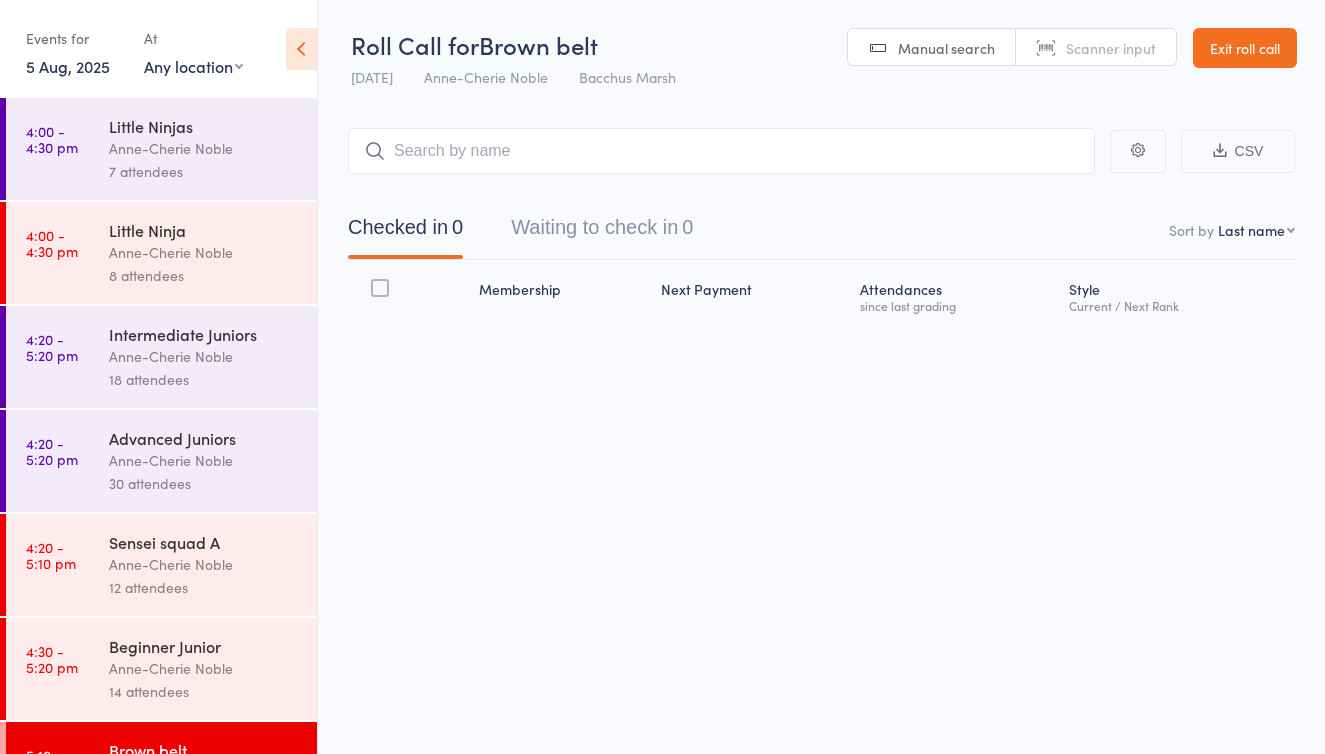click on "Waiting to check in  0" at bounding box center (602, 232) 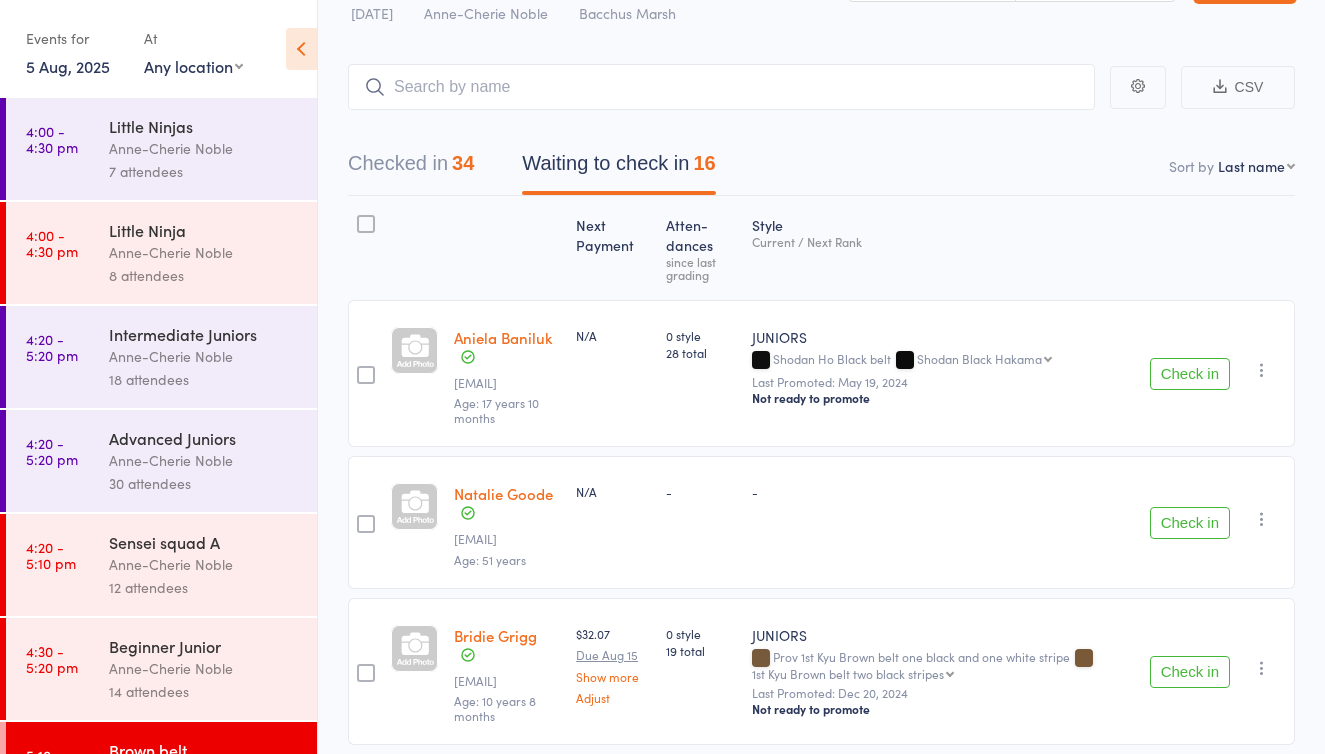 scroll, scrollTop: 95, scrollLeft: 0, axis: vertical 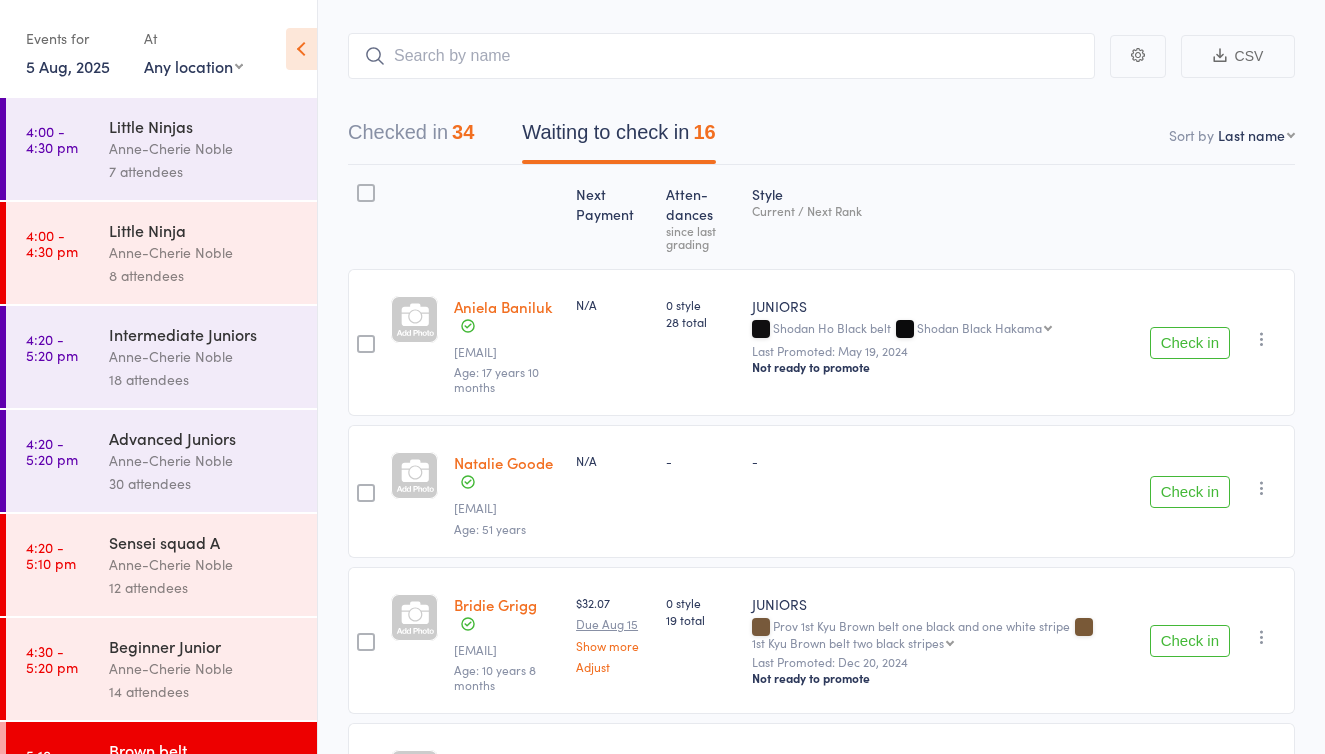 click on "Check in" at bounding box center [1190, 641] 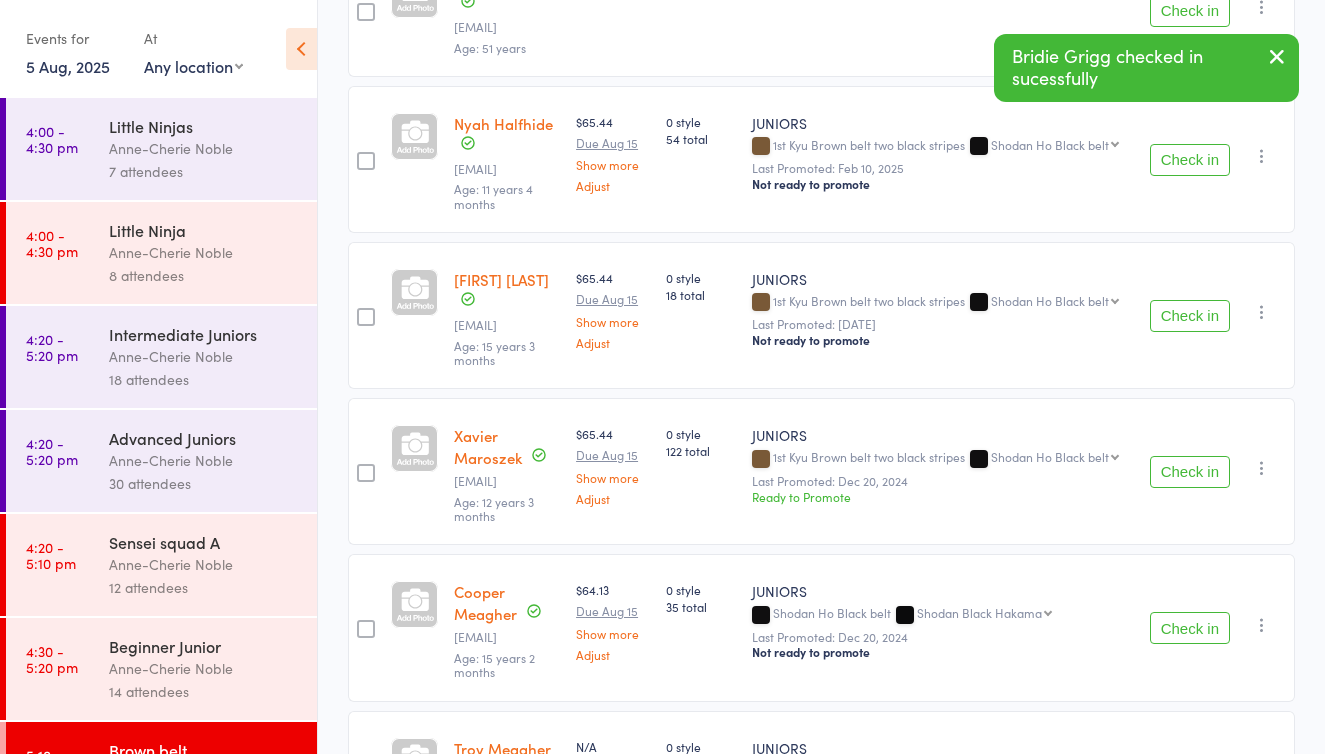scroll, scrollTop: 578, scrollLeft: 0, axis: vertical 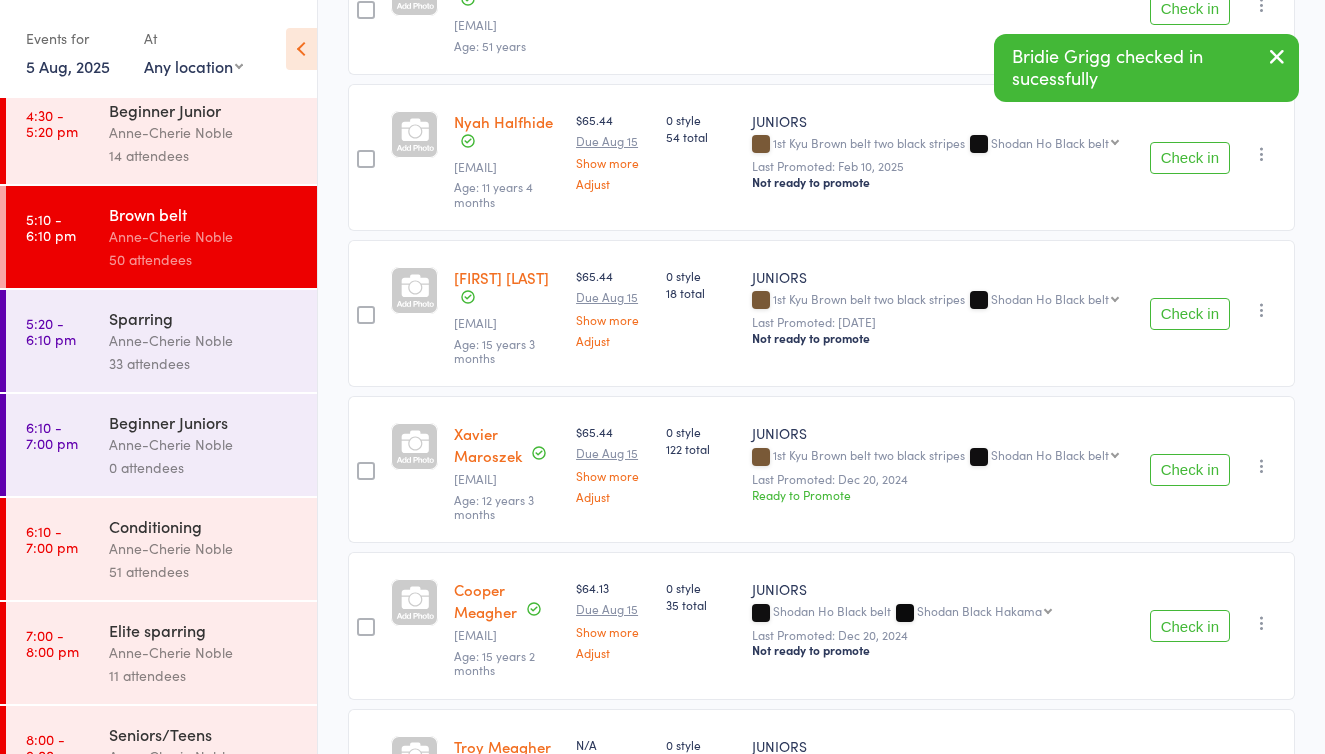 click on "Anne-Cherie Noble" at bounding box center (204, 548) 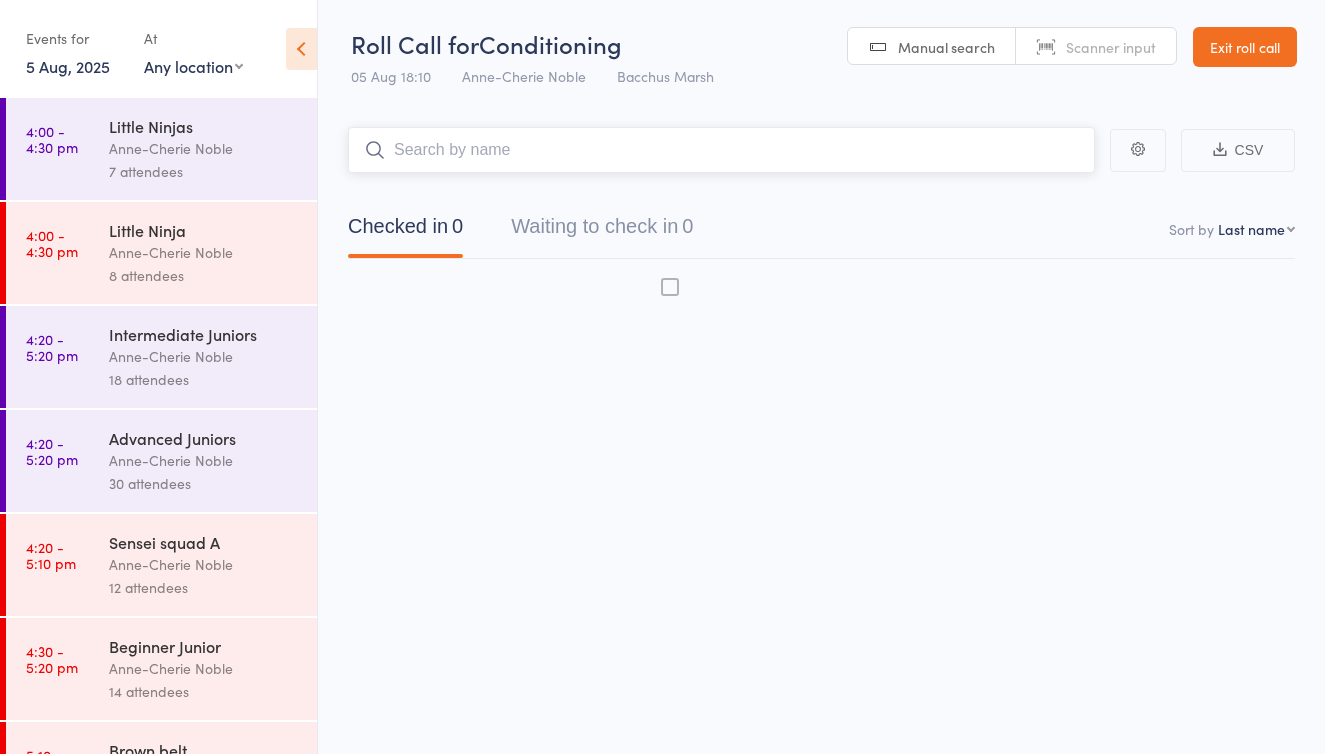 scroll, scrollTop: 13, scrollLeft: 0, axis: vertical 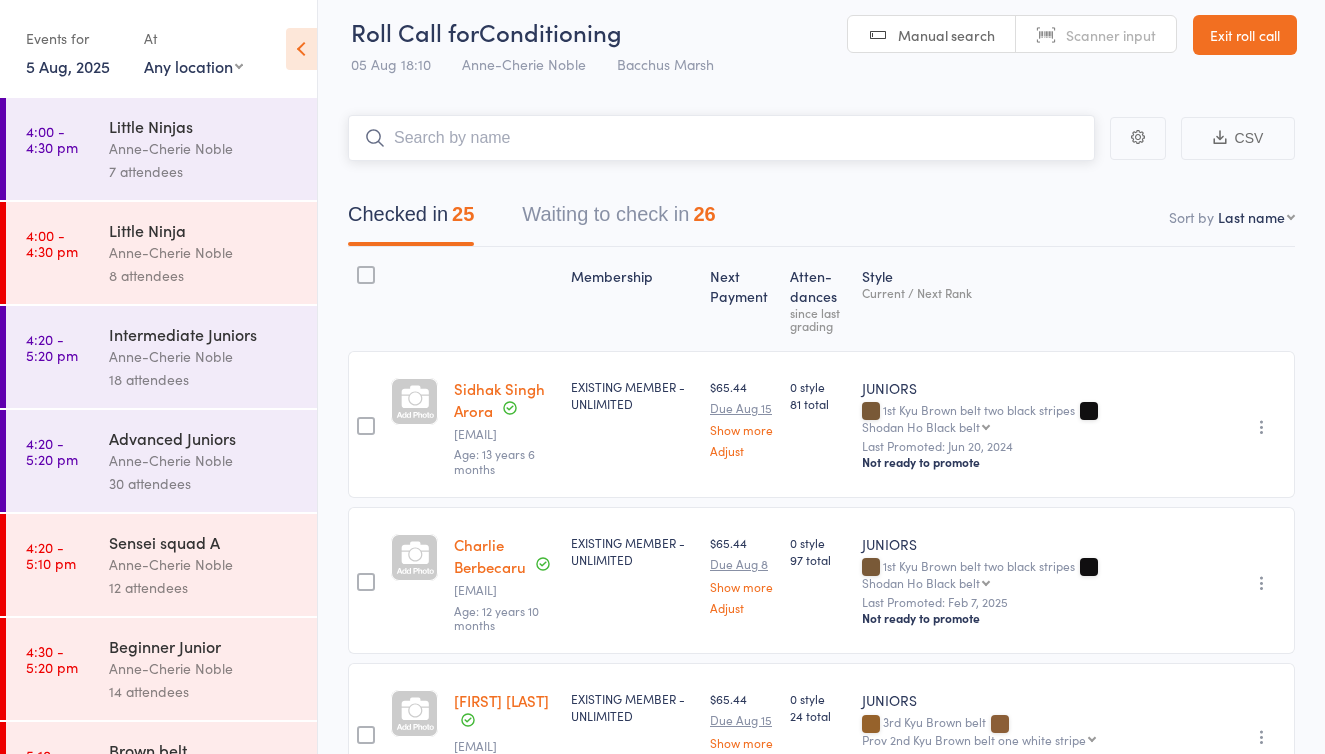 click on "Waiting to check in  26" at bounding box center [618, 219] 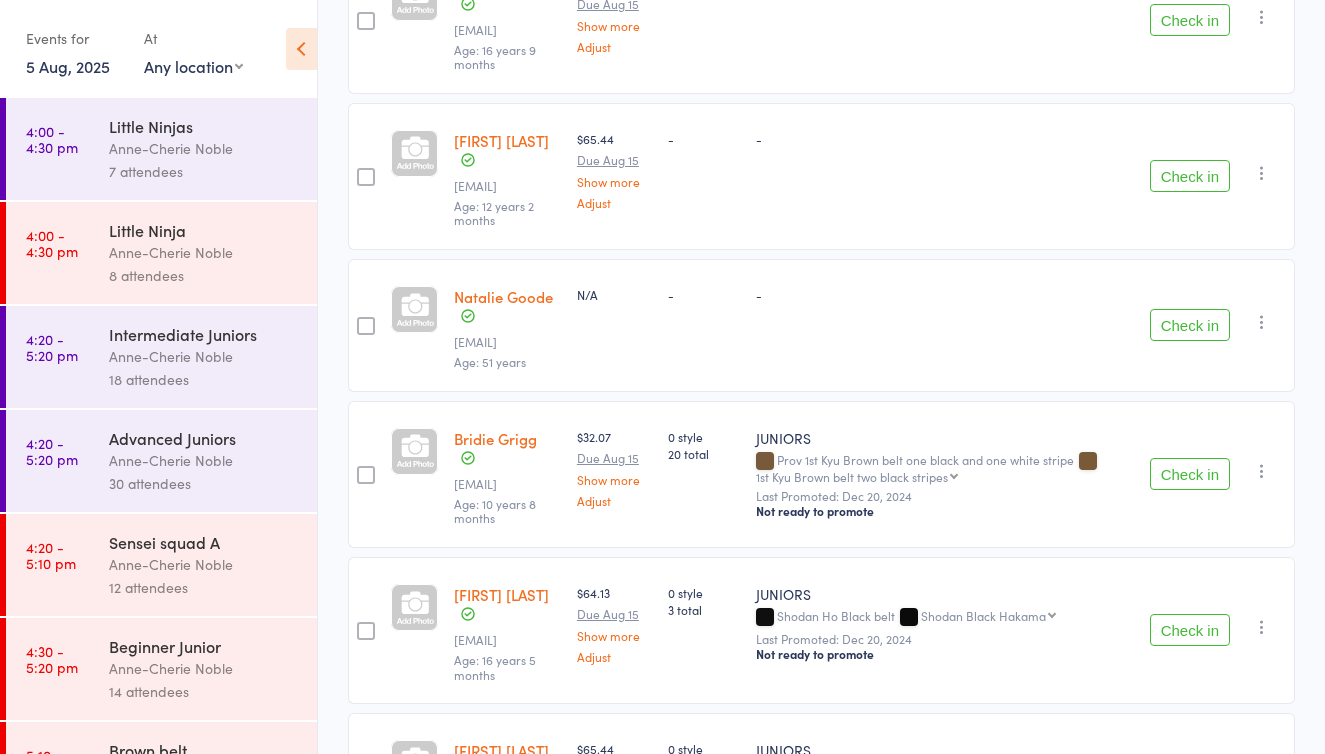 scroll, scrollTop: 894, scrollLeft: 0, axis: vertical 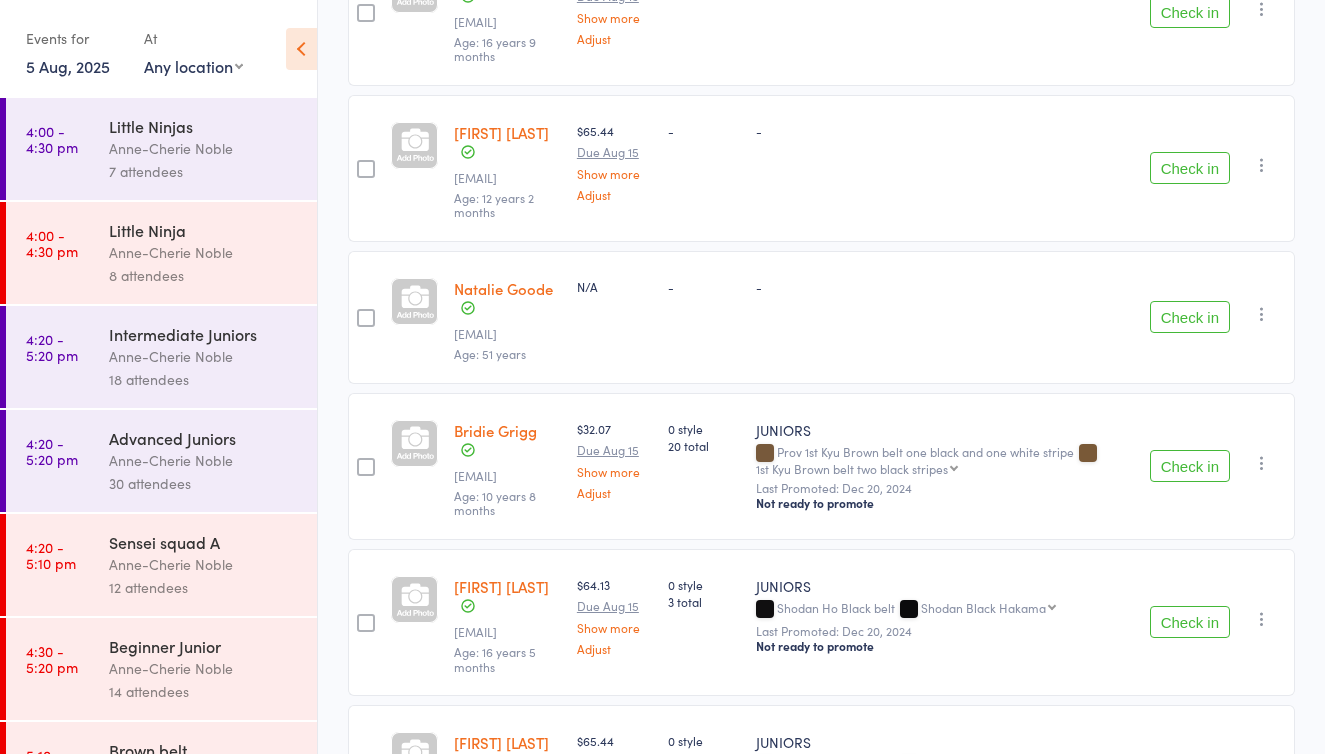 click on "Check in" at bounding box center [1190, 466] 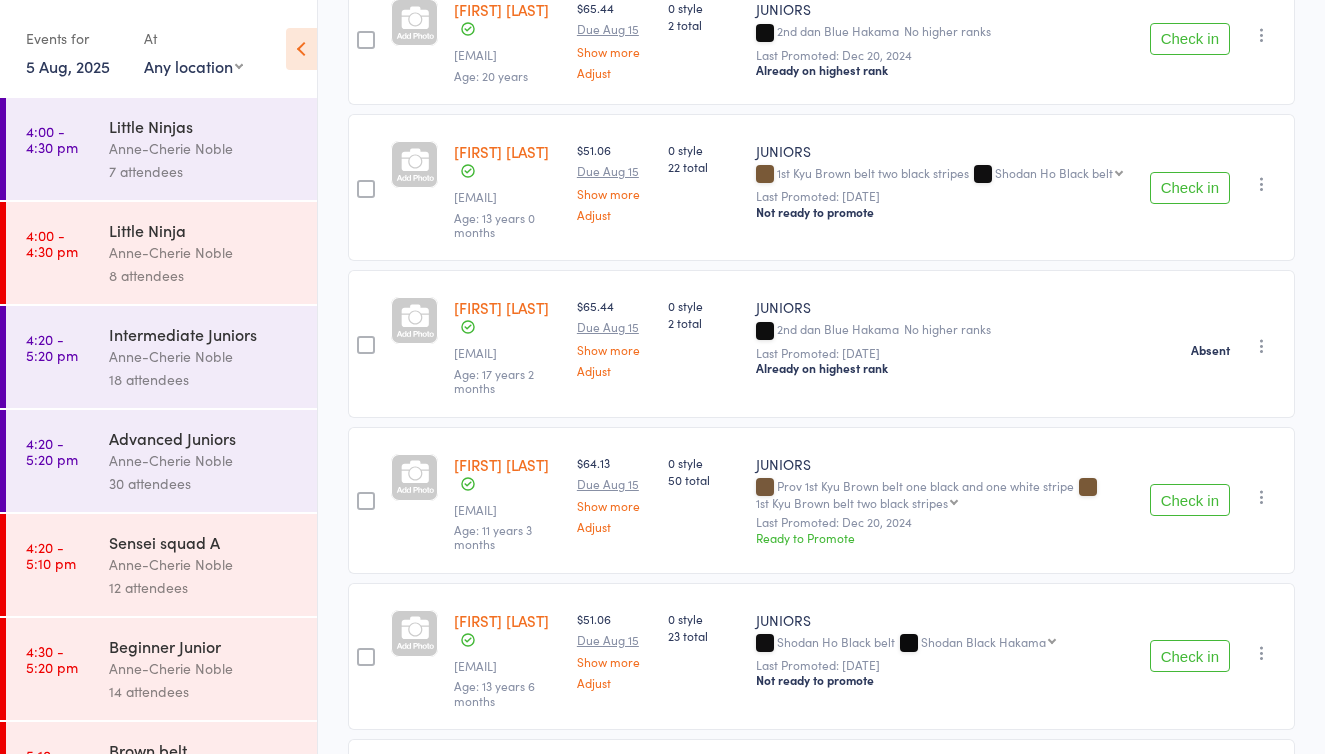 scroll, scrollTop: 2446, scrollLeft: 0, axis: vertical 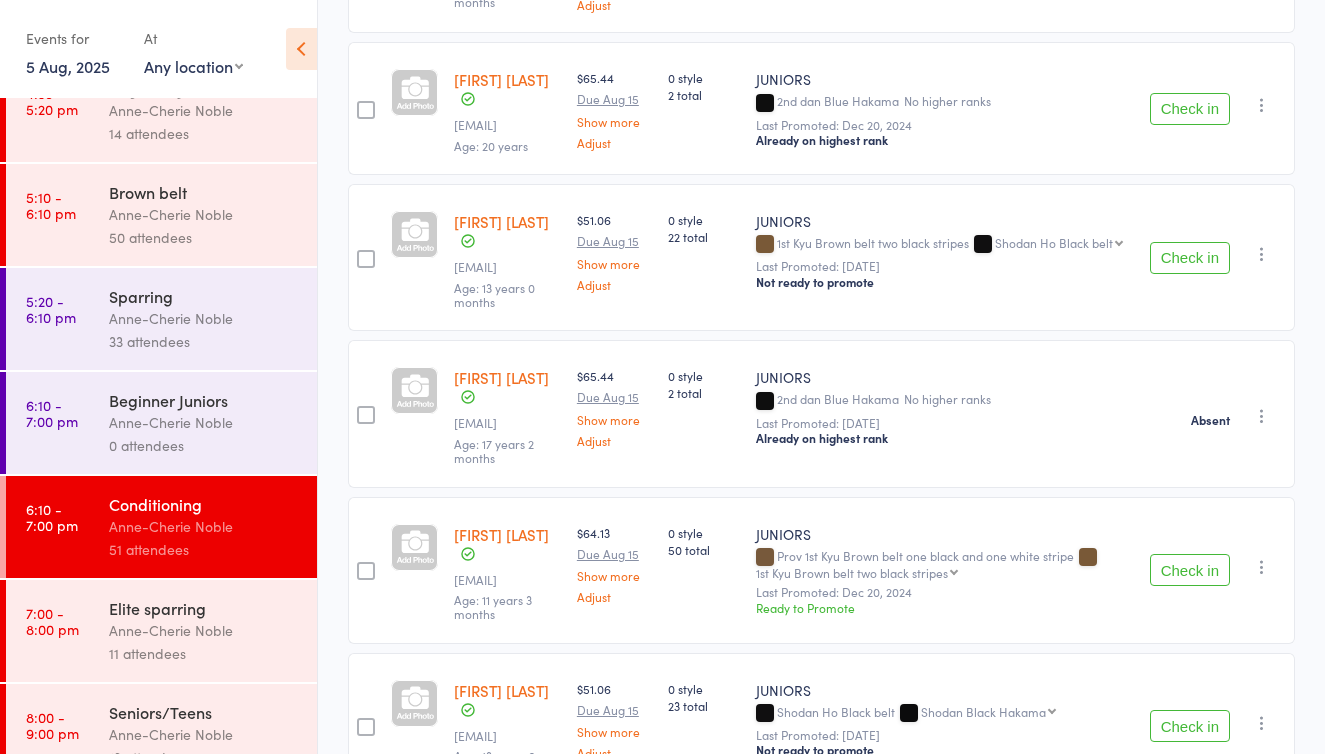 click on "50 attendees" at bounding box center (204, 237) 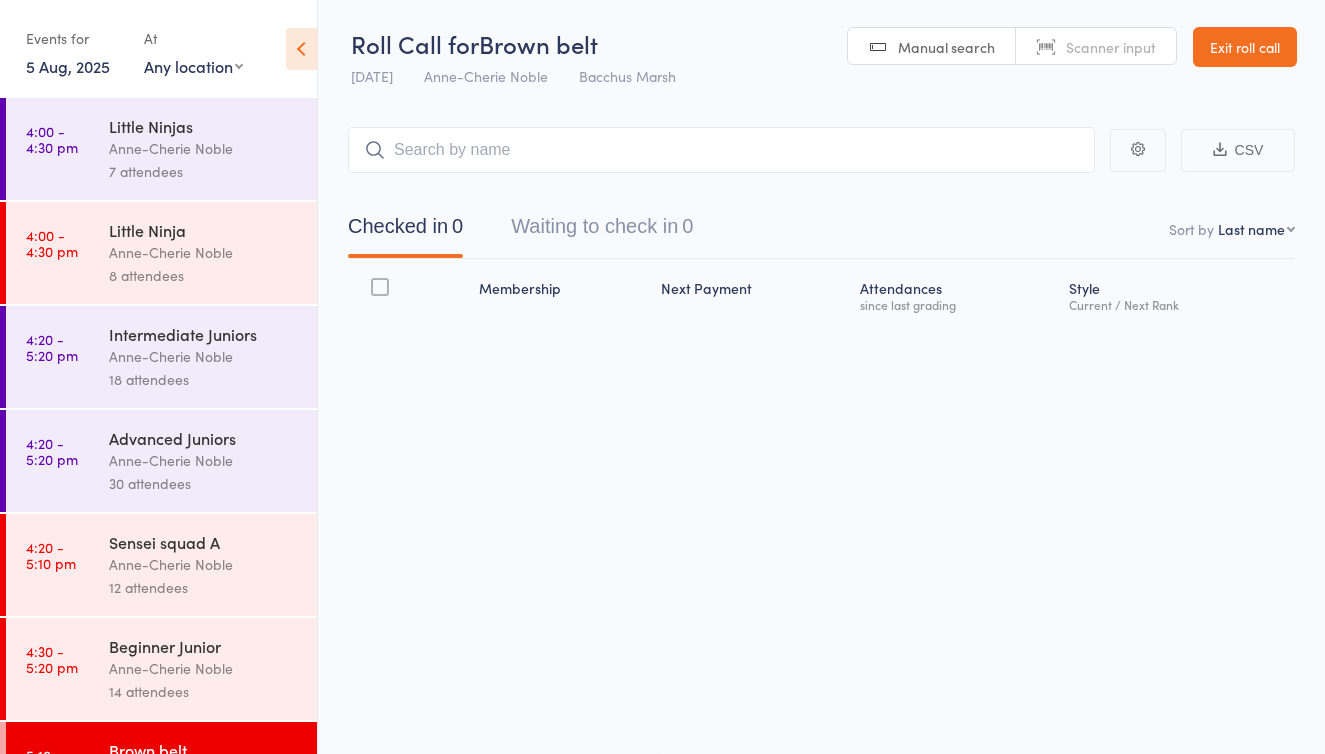 click on "Exit roll call" at bounding box center [1245, 47] 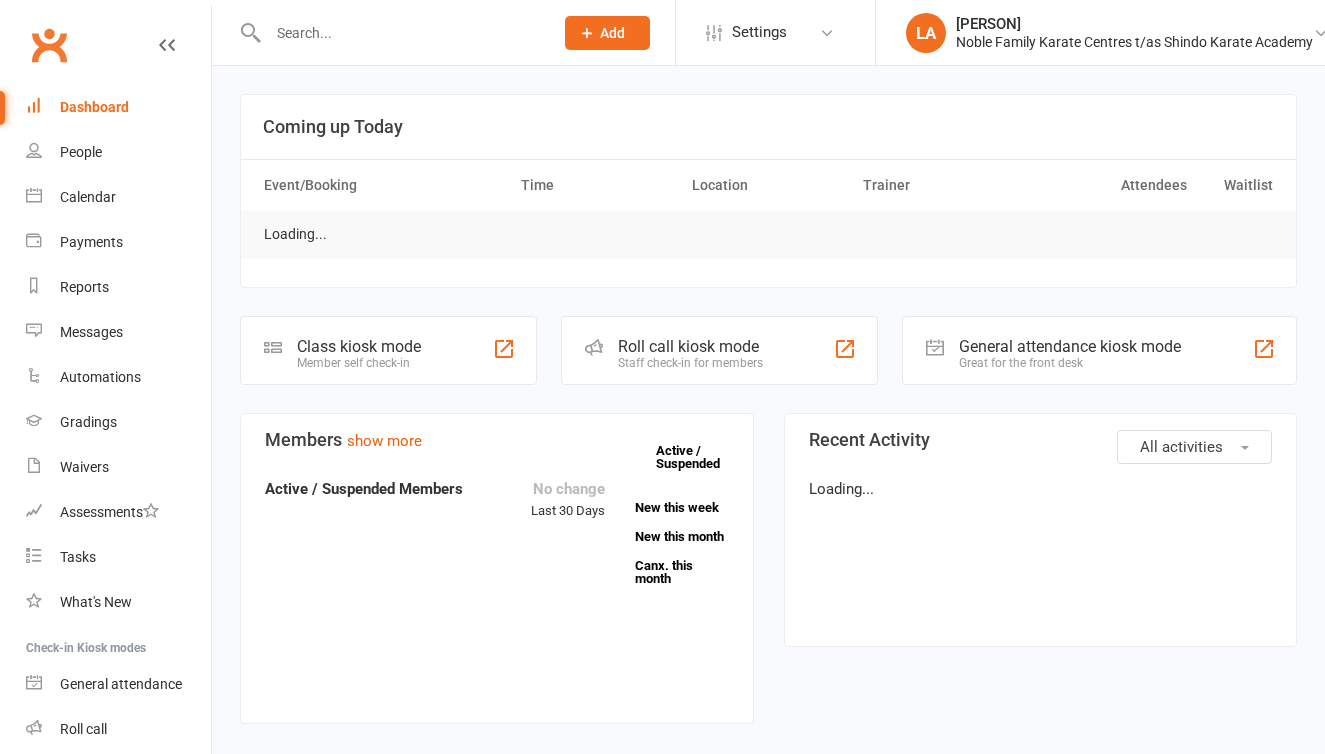 scroll, scrollTop: 0, scrollLeft: 0, axis: both 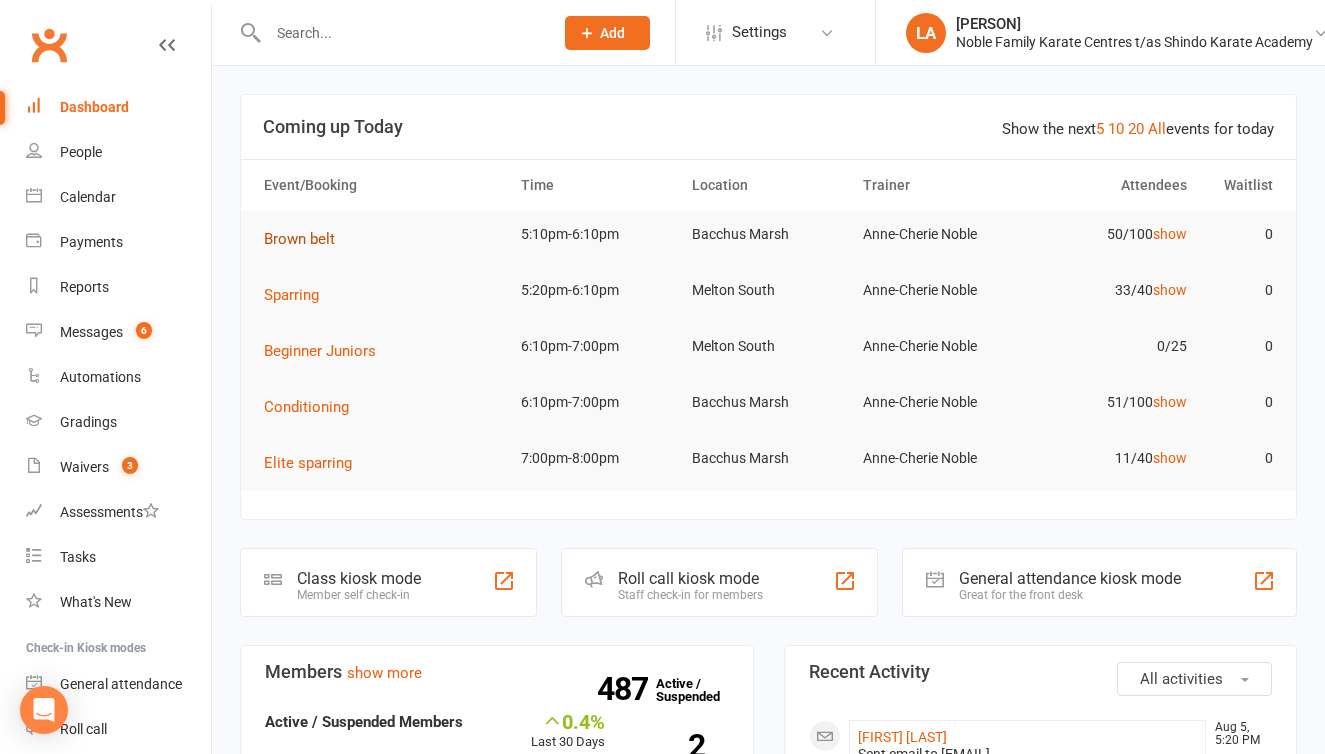click on "Brown belt" at bounding box center (299, 239) 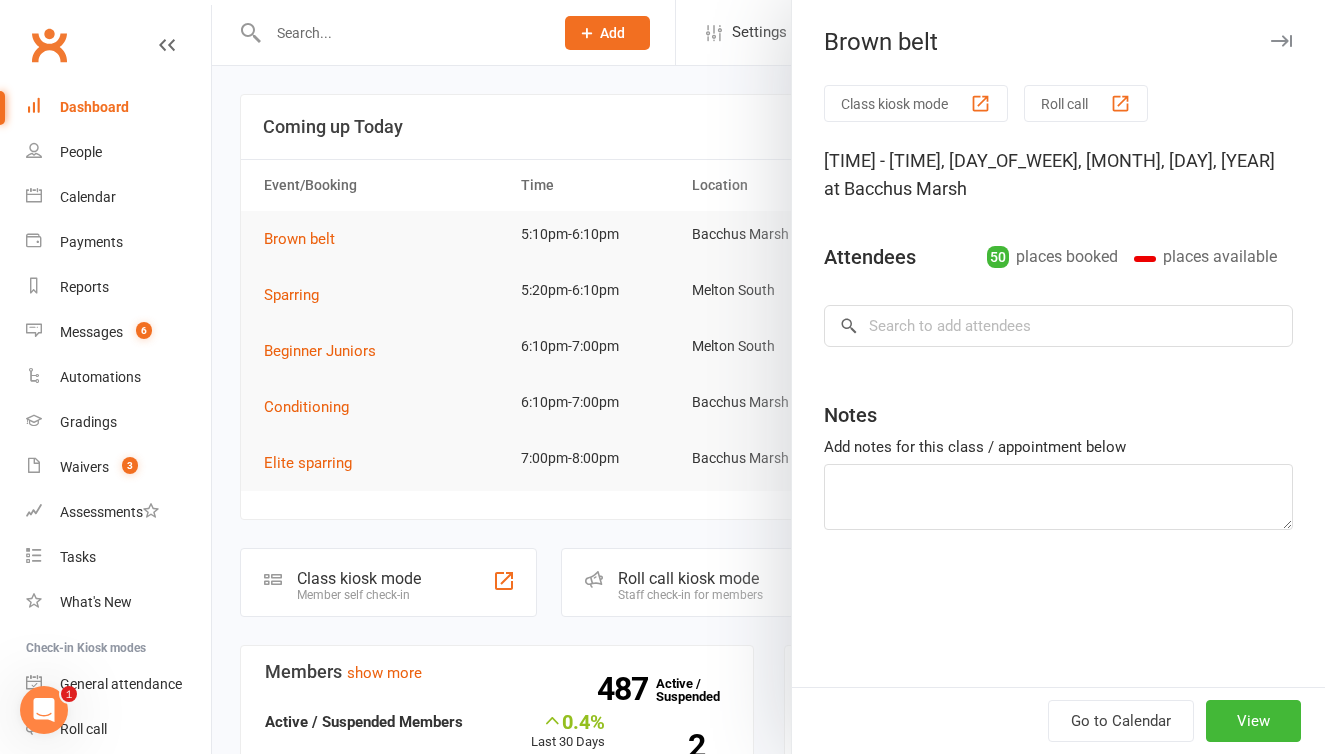 scroll, scrollTop: 0, scrollLeft: 0, axis: both 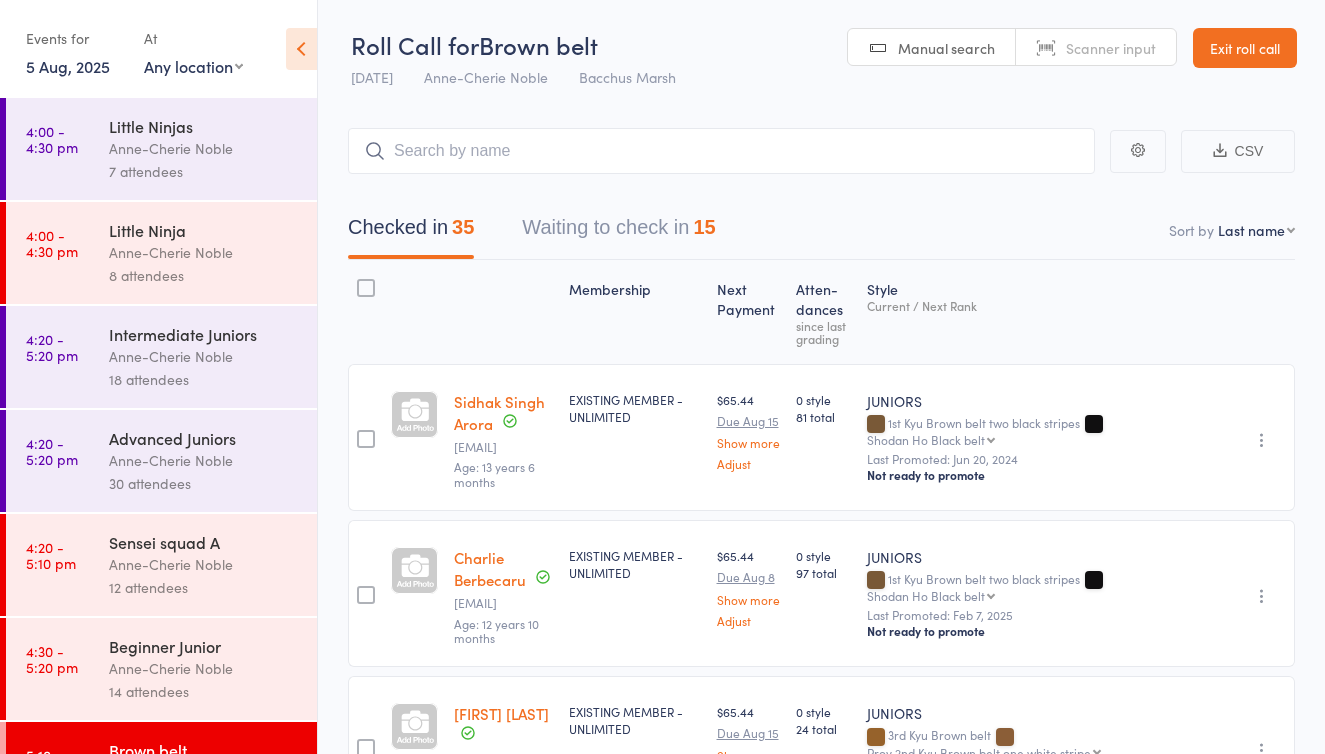 click on "Exit roll call" at bounding box center [1245, 48] 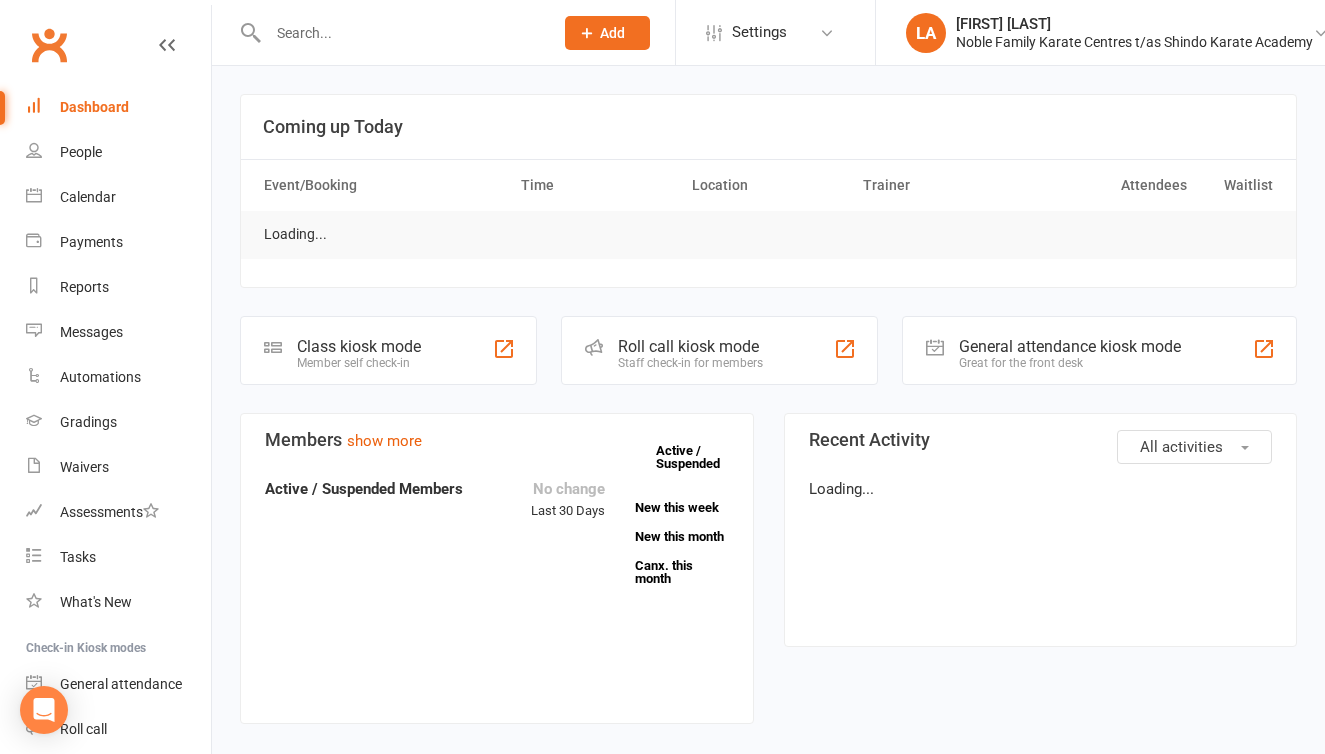 scroll, scrollTop: 0, scrollLeft: 0, axis: both 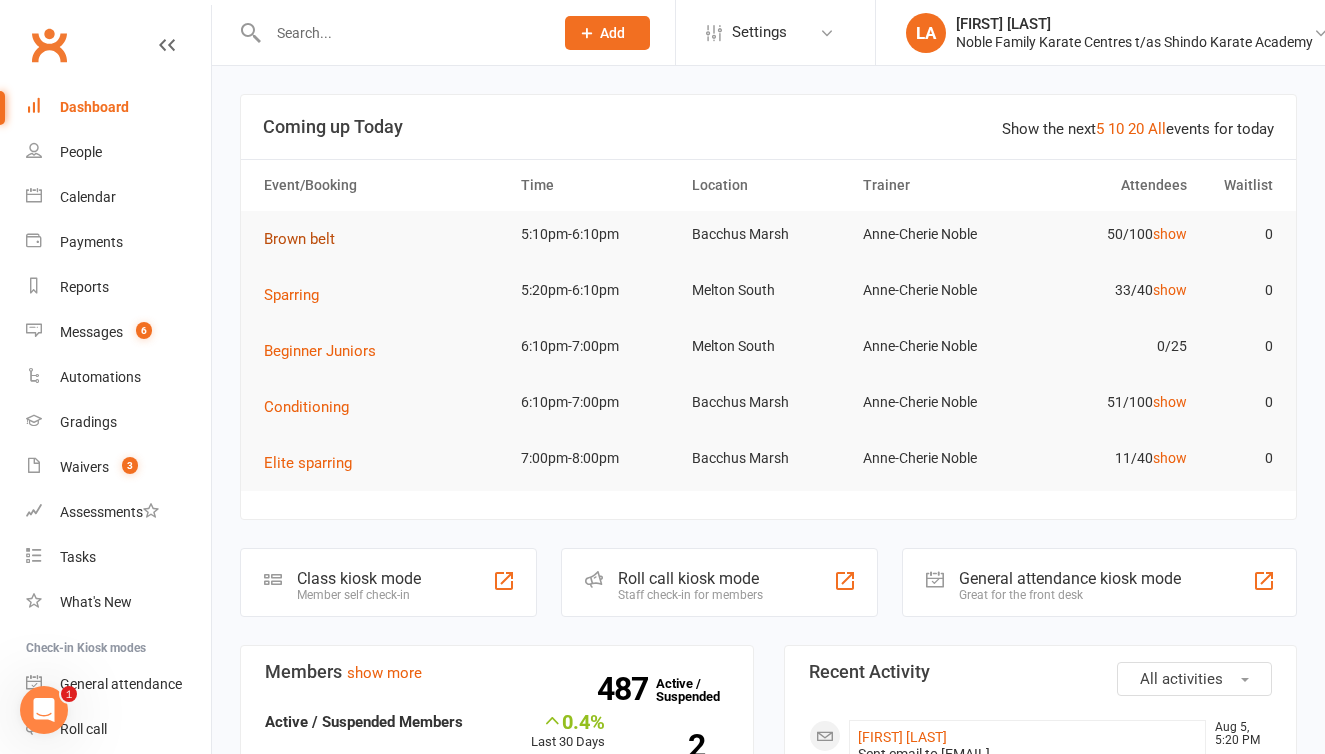 click on "Brown belt" at bounding box center [299, 239] 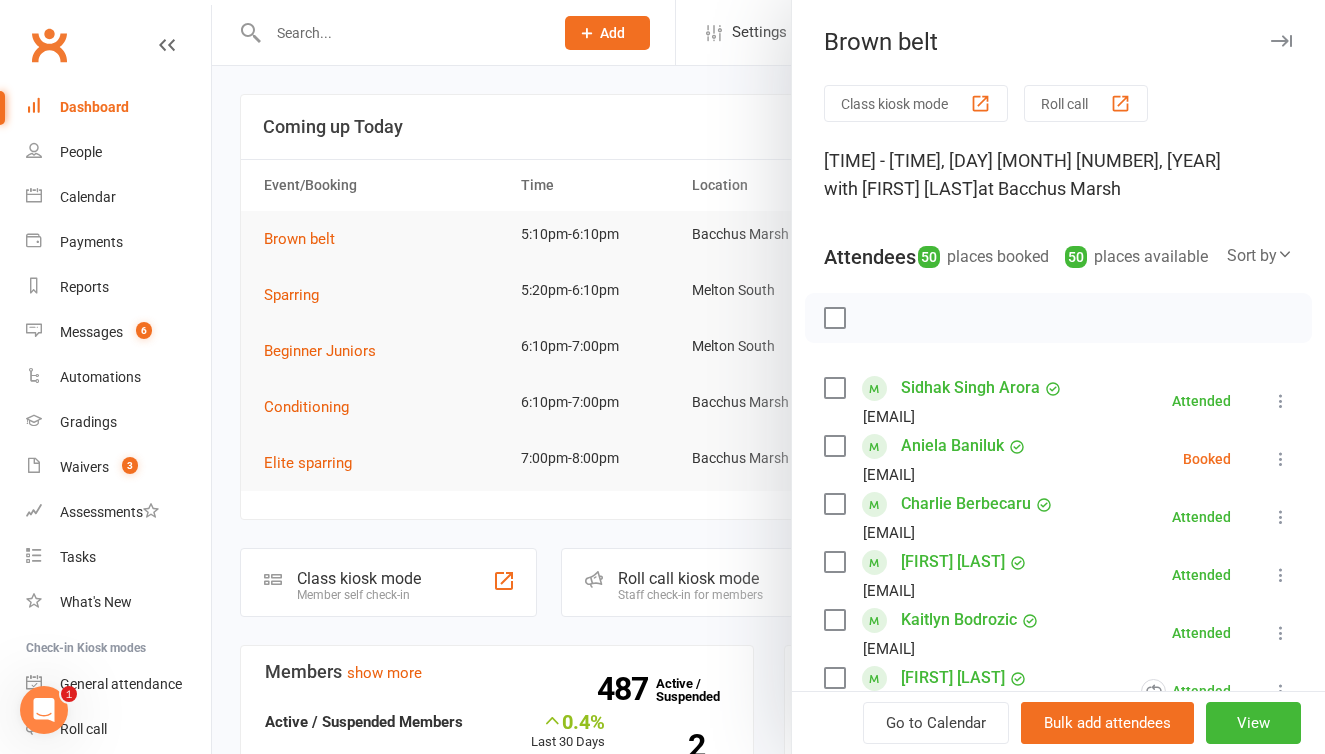 click on "Roll call" at bounding box center [1086, 103] 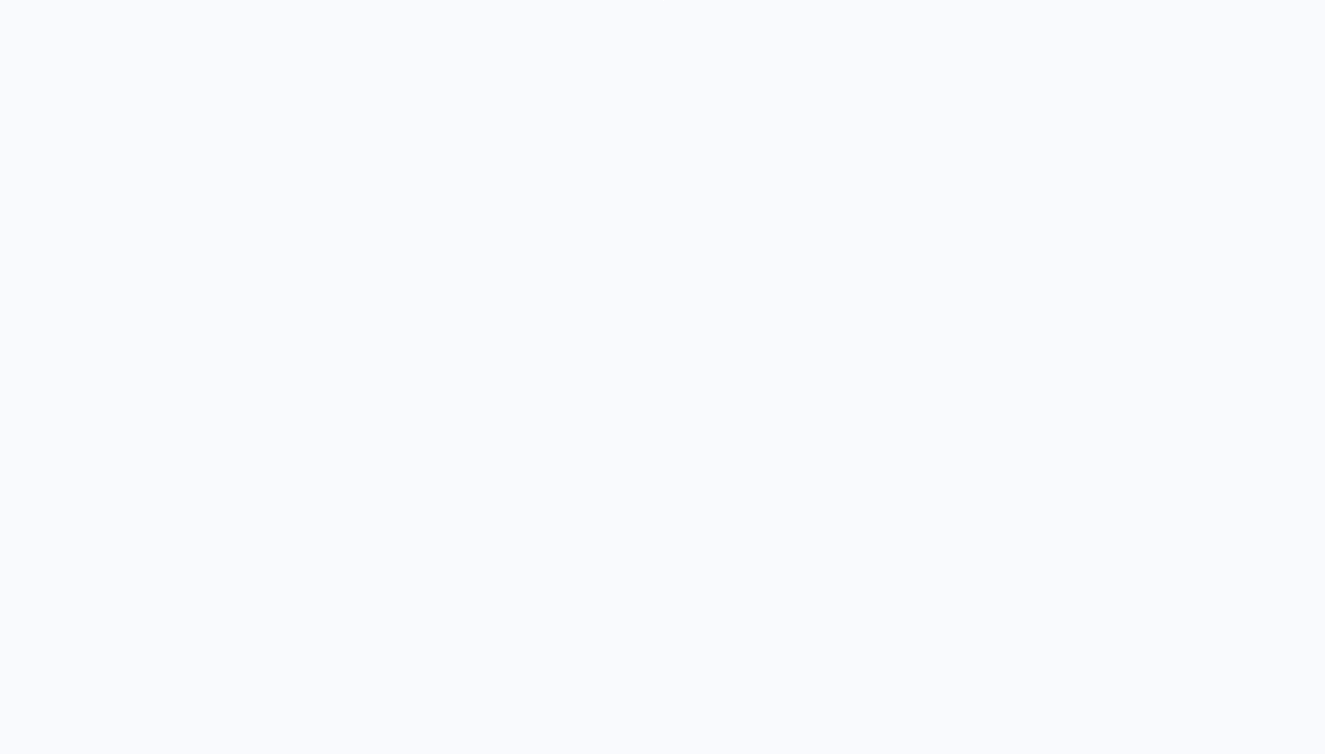 scroll, scrollTop: 0, scrollLeft: 0, axis: both 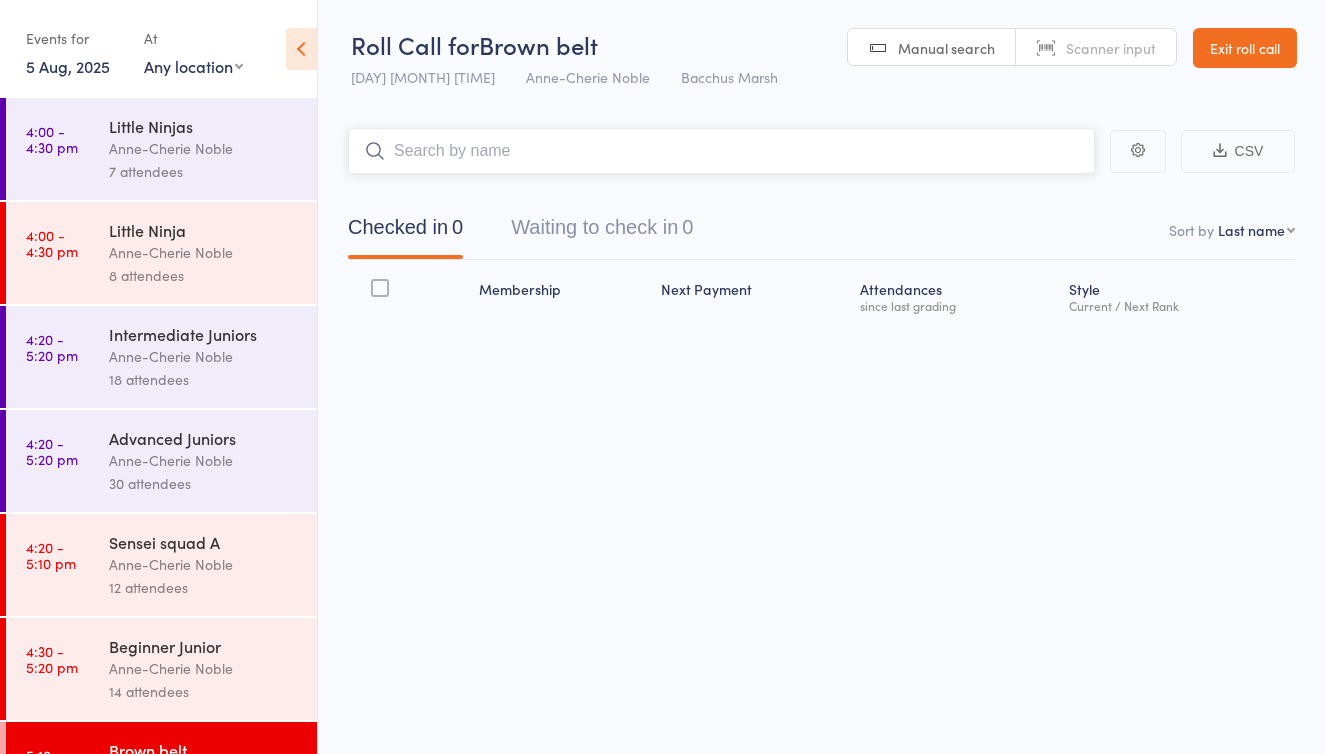 click on "Waiting to check in  0" at bounding box center (602, 232) 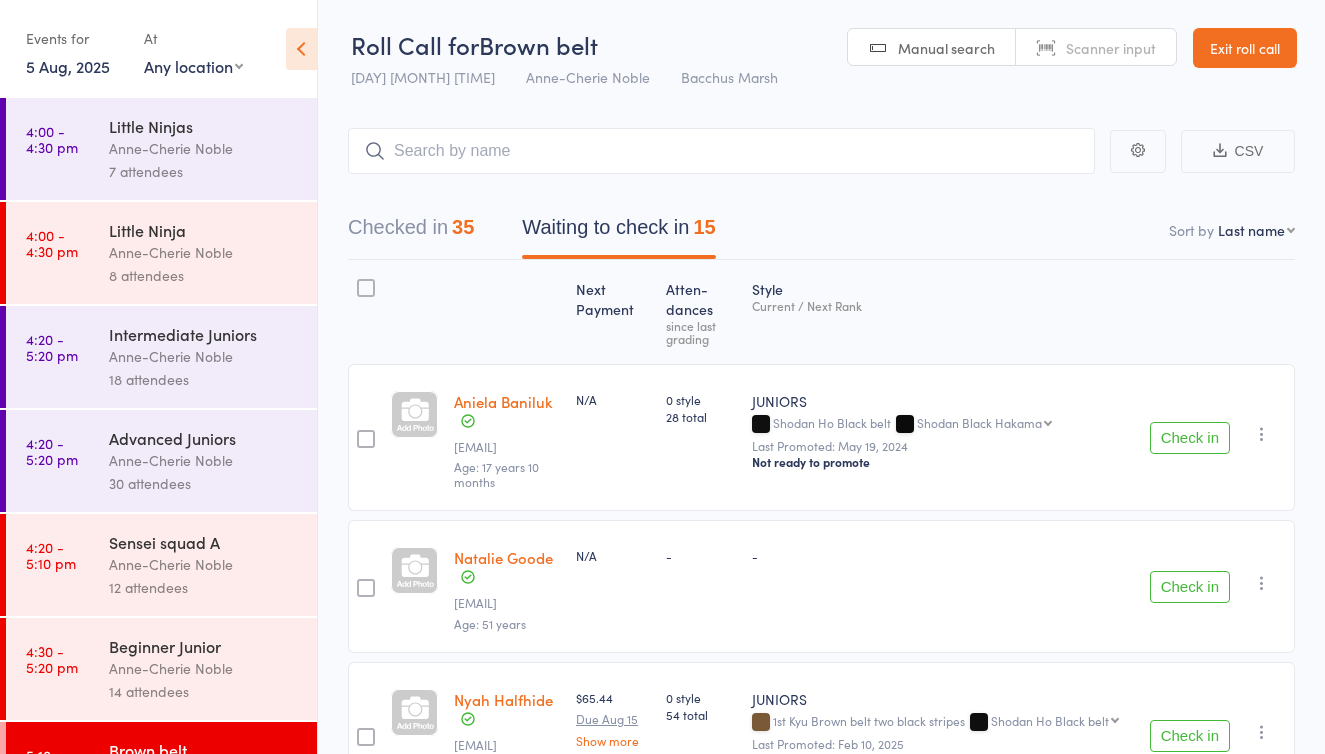 click on "Check in" at bounding box center [1190, 438] 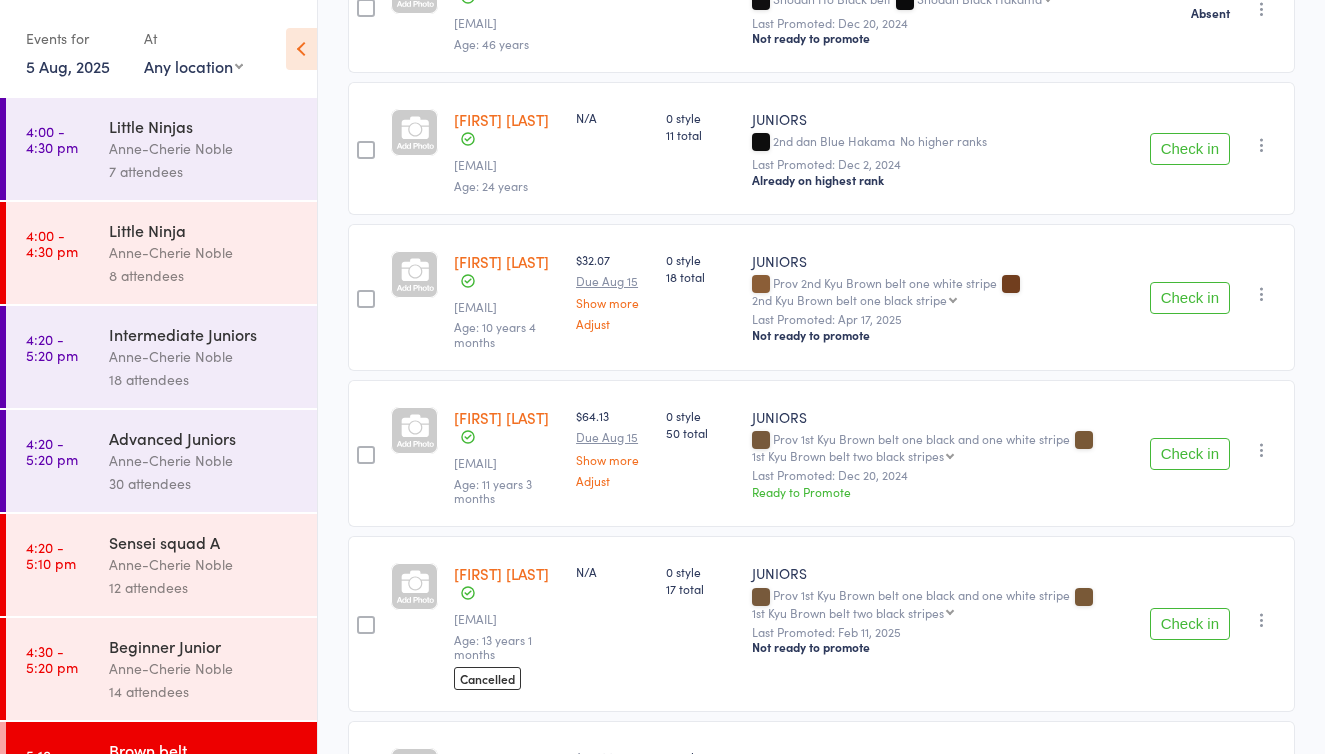 scroll, scrollTop: 1195, scrollLeft: 0, axis: vertical 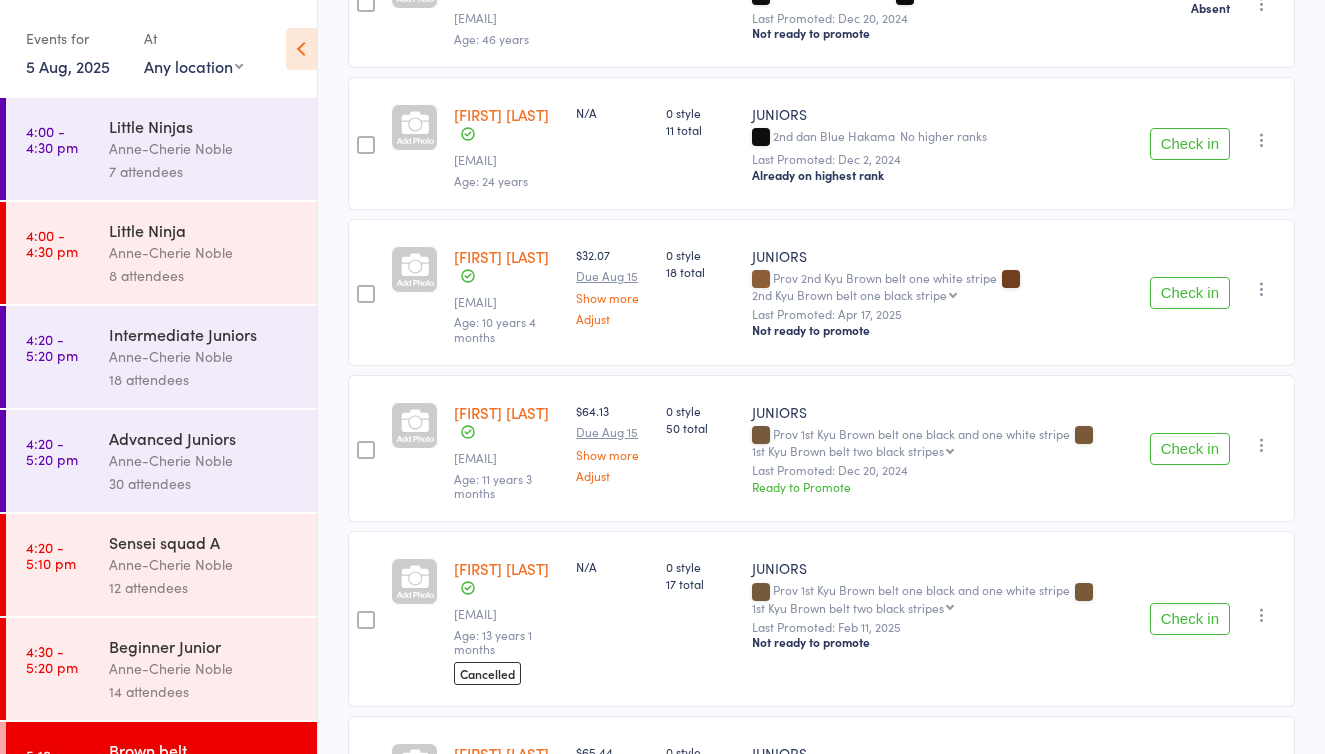 click on "Check in" at bounding box center (1190, 293) 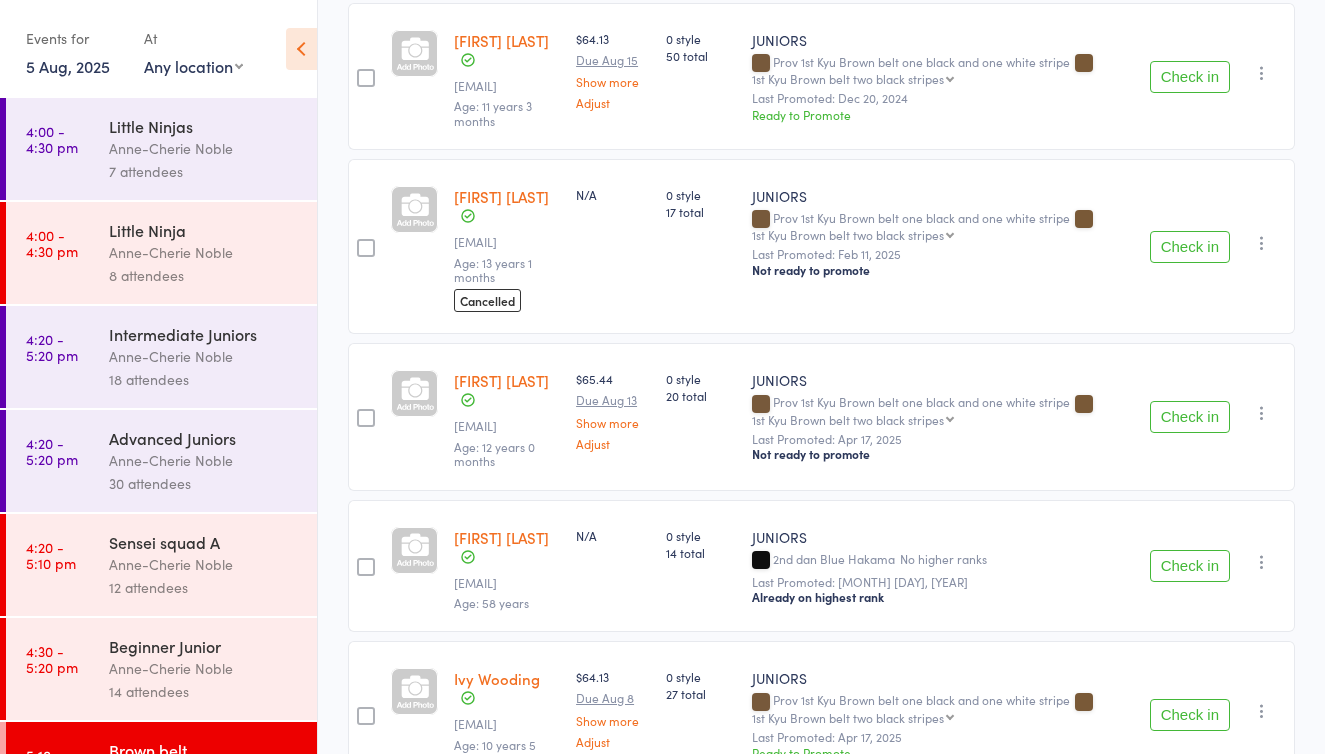 scroll, scrollTop: 1450, scrollLeft: 0, axis: vertical 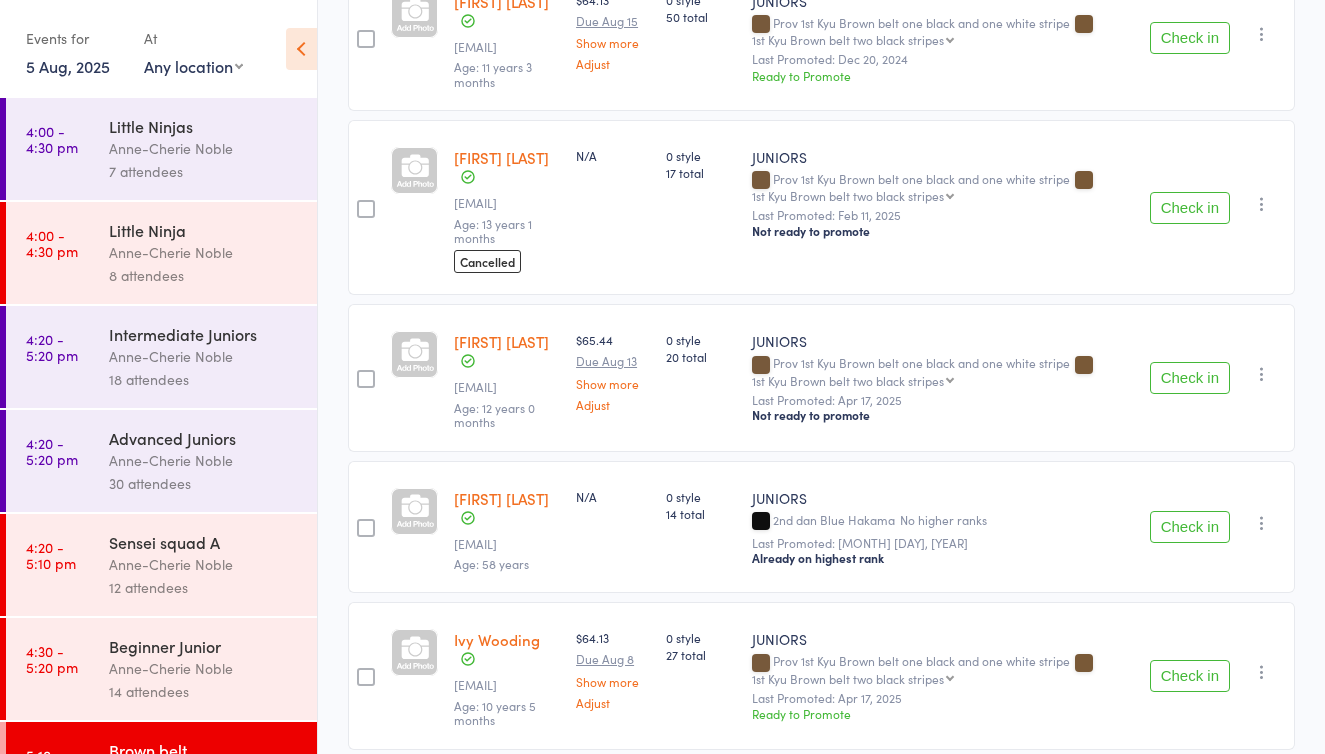 click on "Check in" at bounding box center [1190, 527] 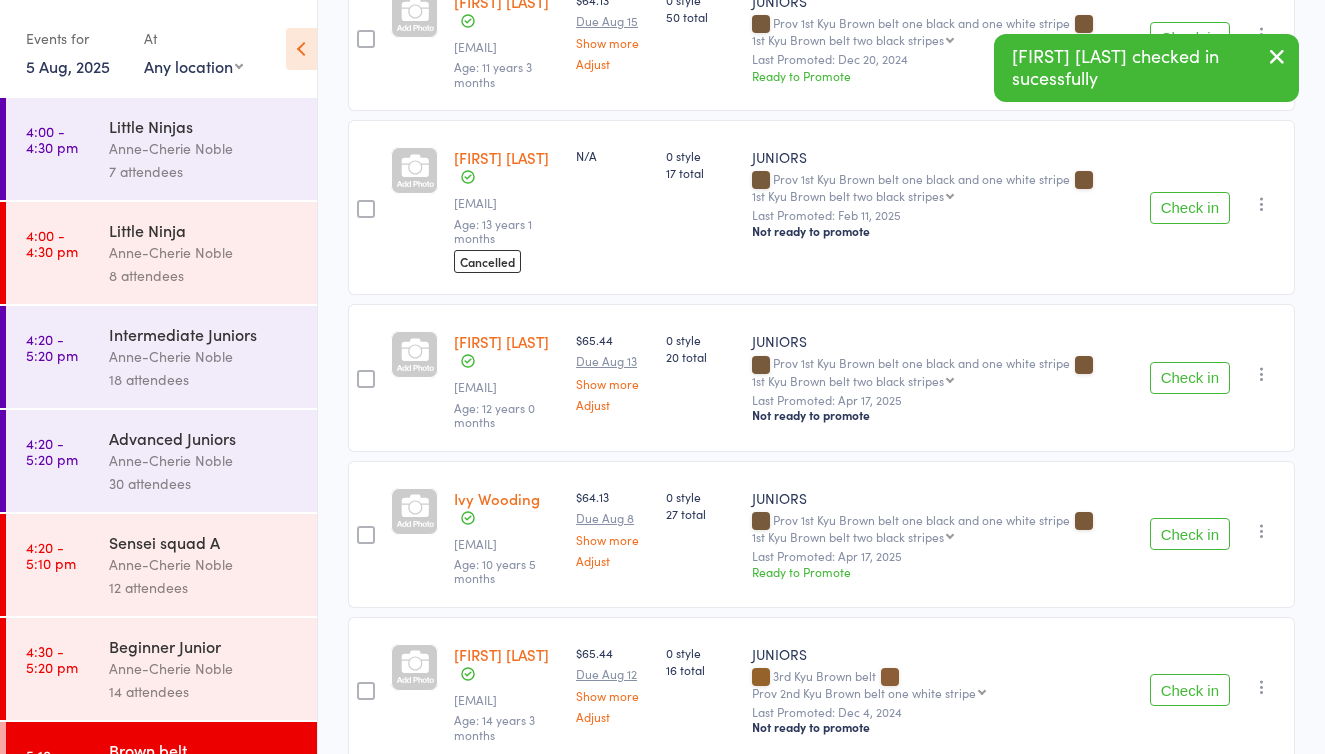 click on "Check in" at bounding box center (1190, 378) 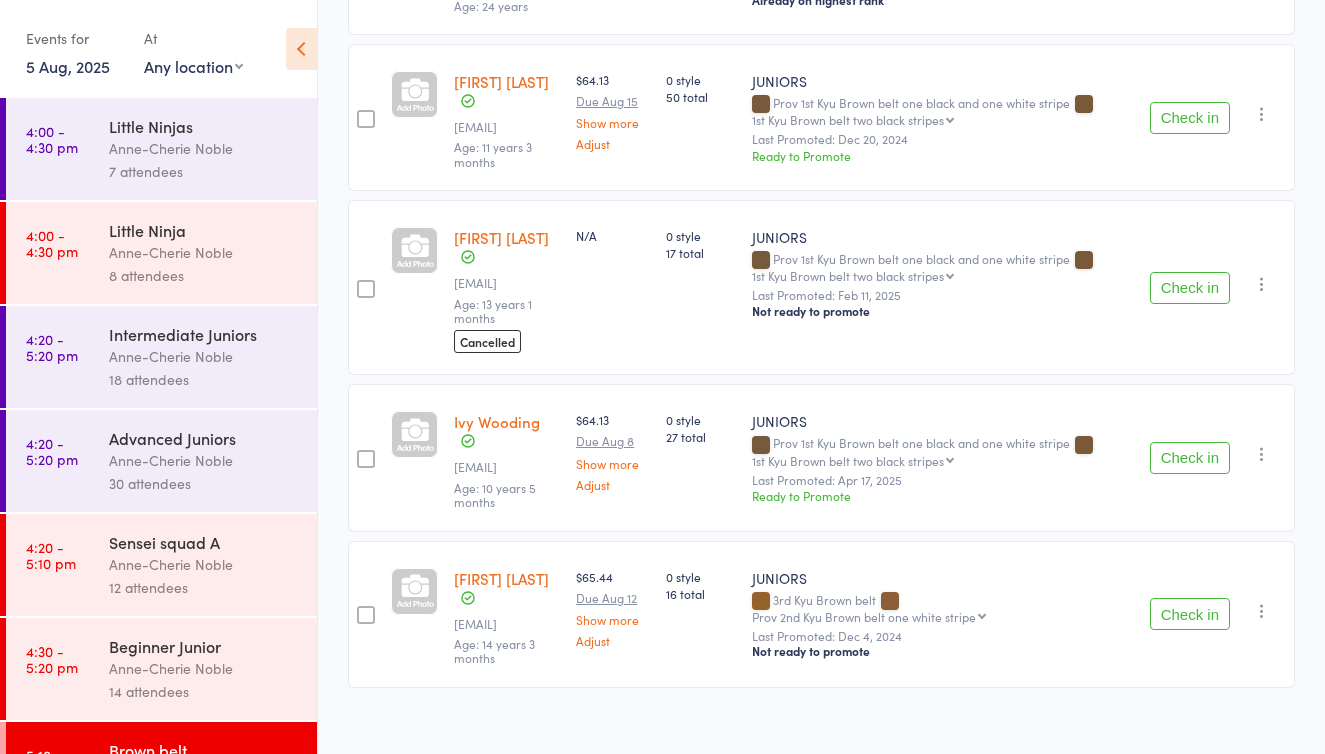 click at bounding box center [1262, 284] 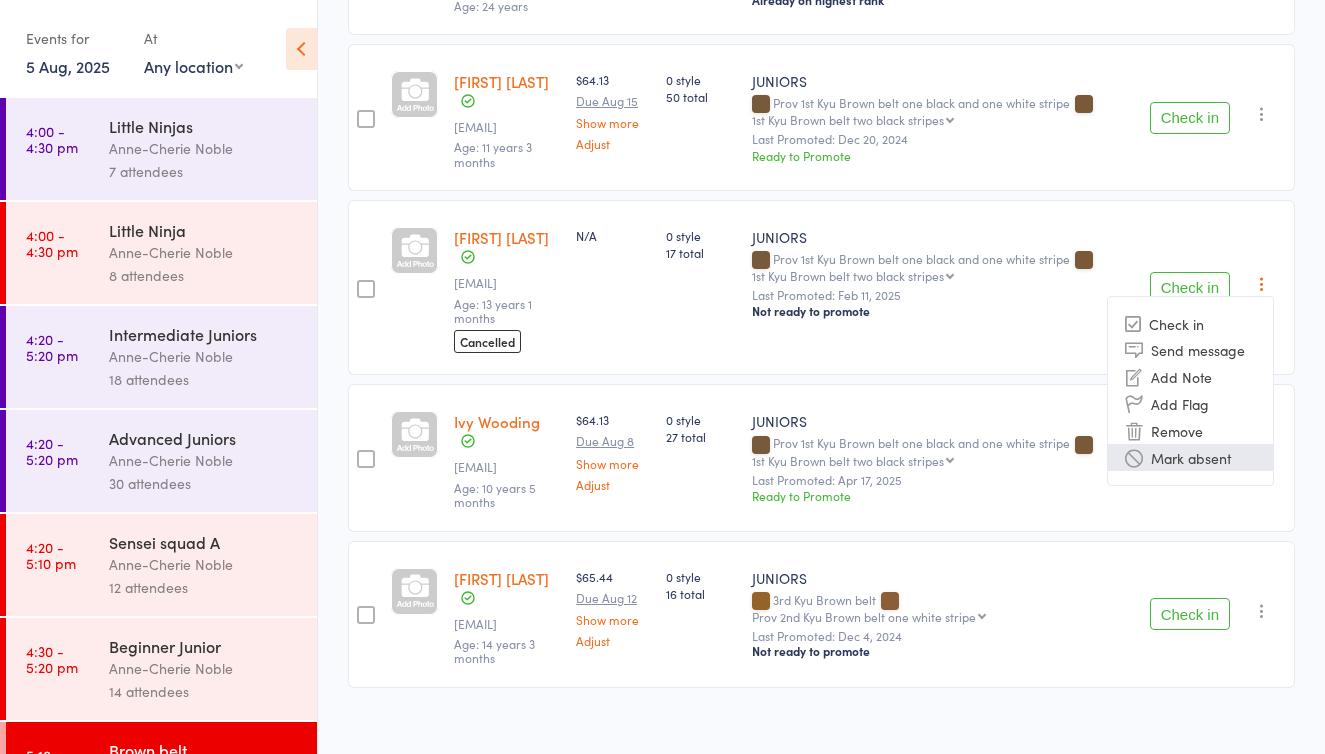 click on "Mark absent" at bounding box center [1190, 457] 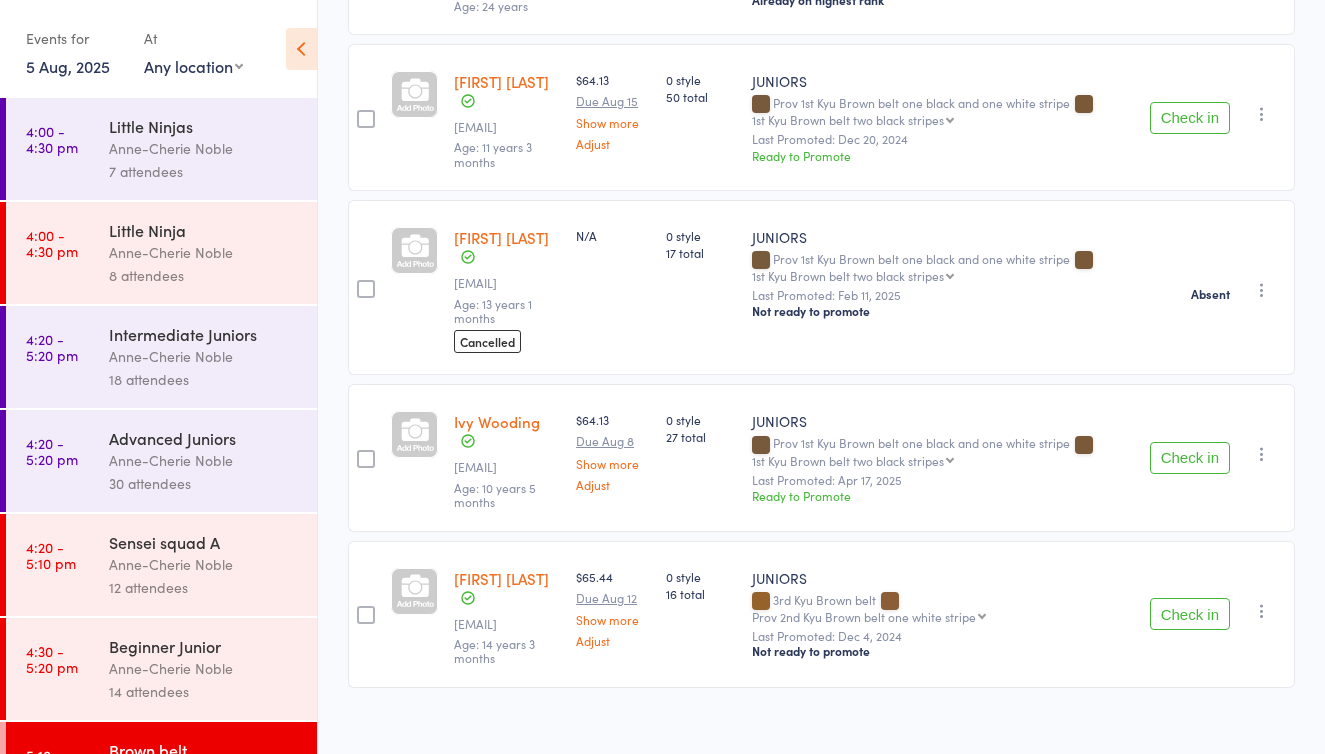 click on "Check in" at bounding box center [1190, 458] 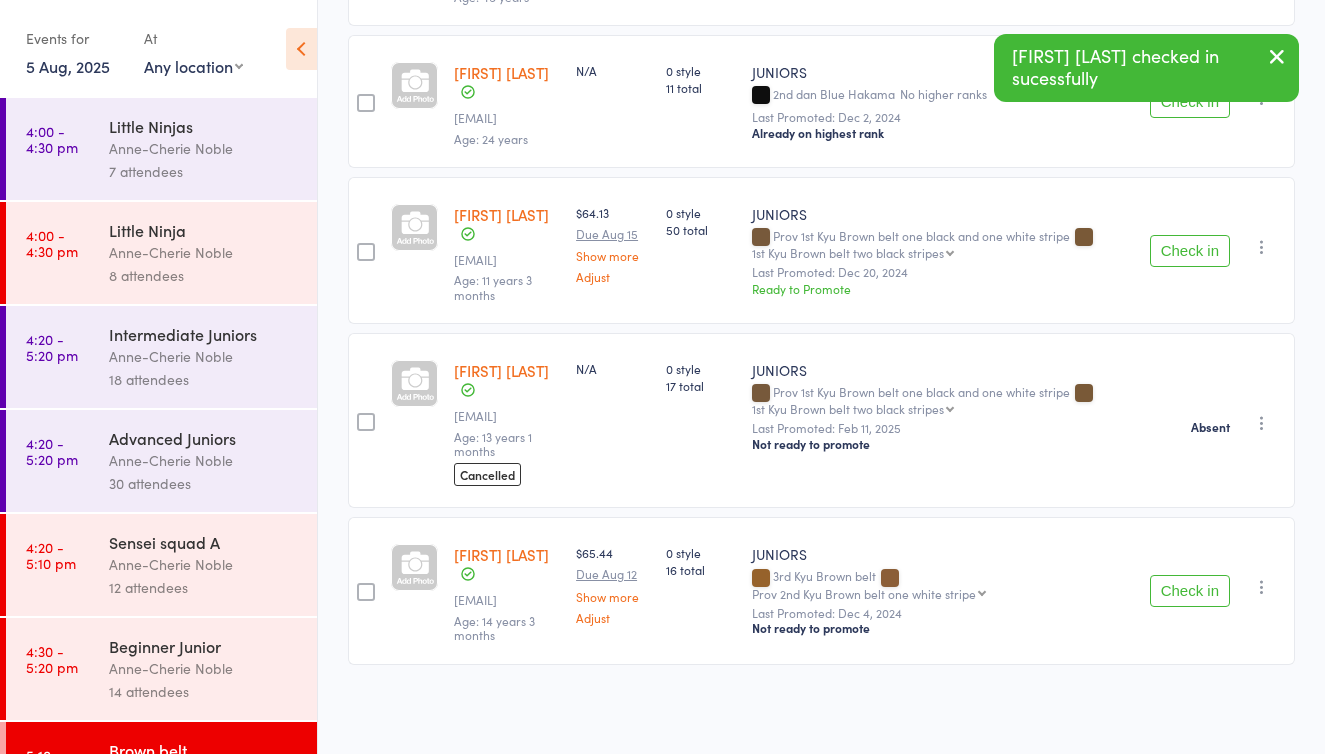 scroll, scrollTop: 1204, scrollLeft: 0, axis: vertical 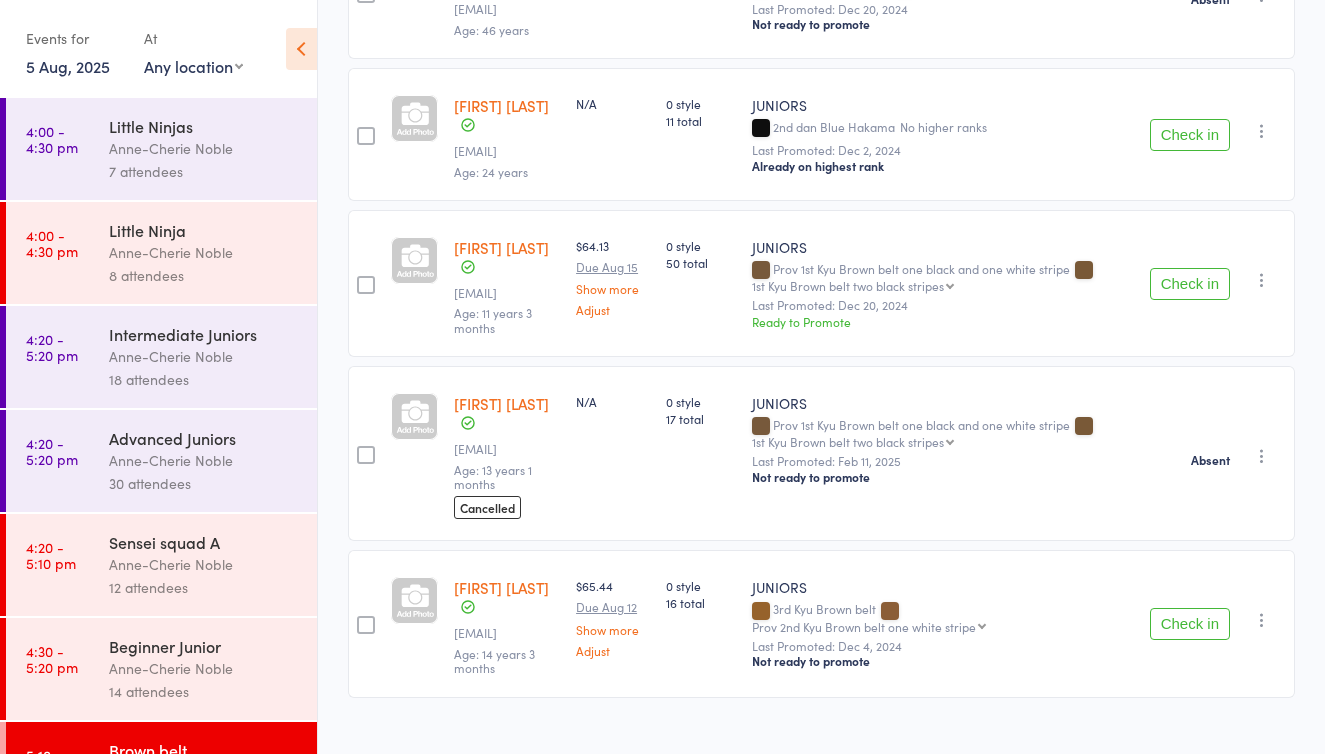 click at bounding box center [1262, 280] 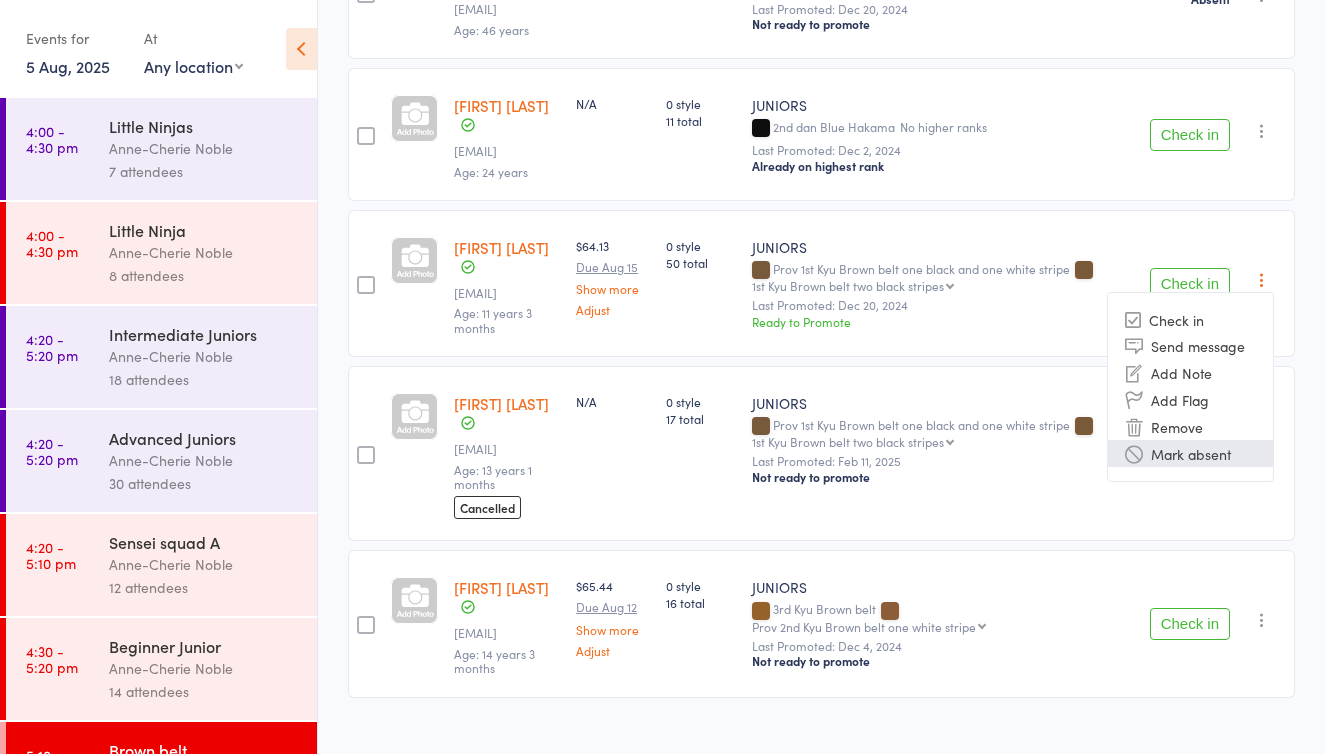 click on "Mark absent" at bounding box center [1190, 453] 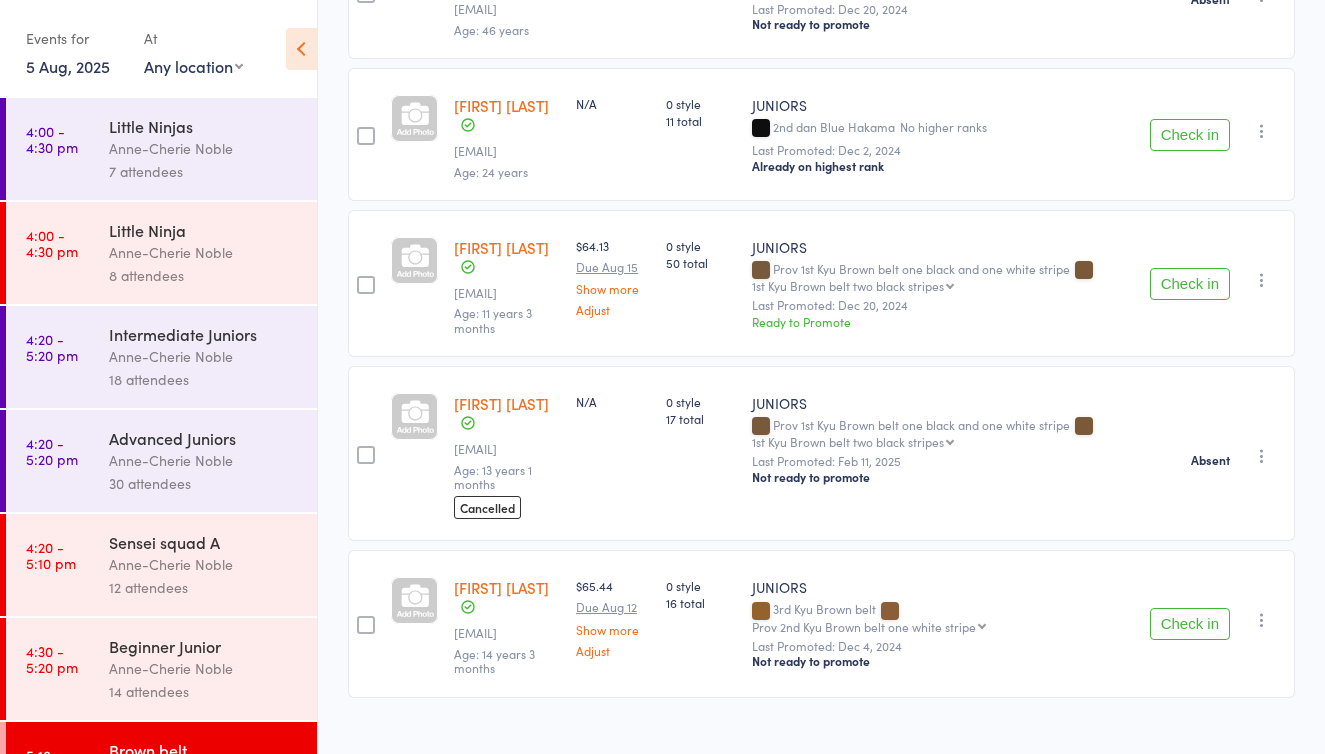 click at bounding box center (1262, 131) 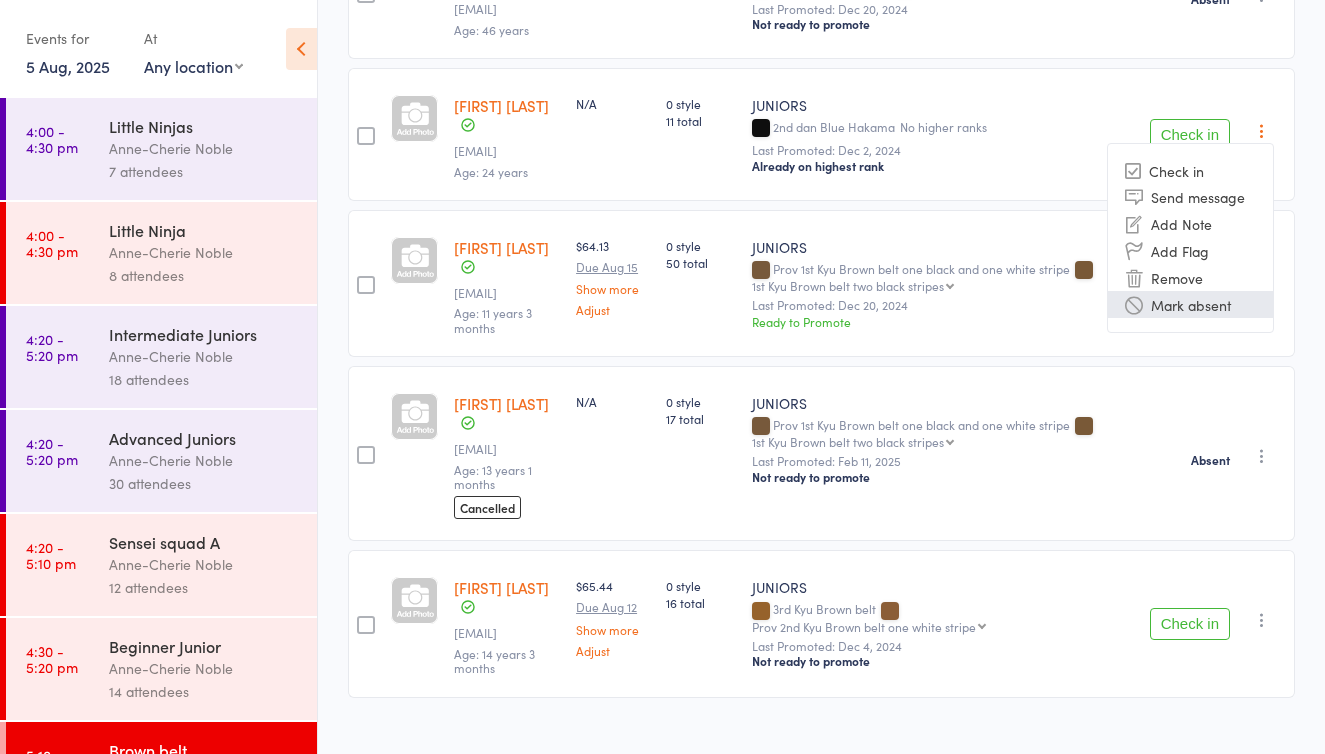 click on "Mark absent" at bounding box center (1190, 304) 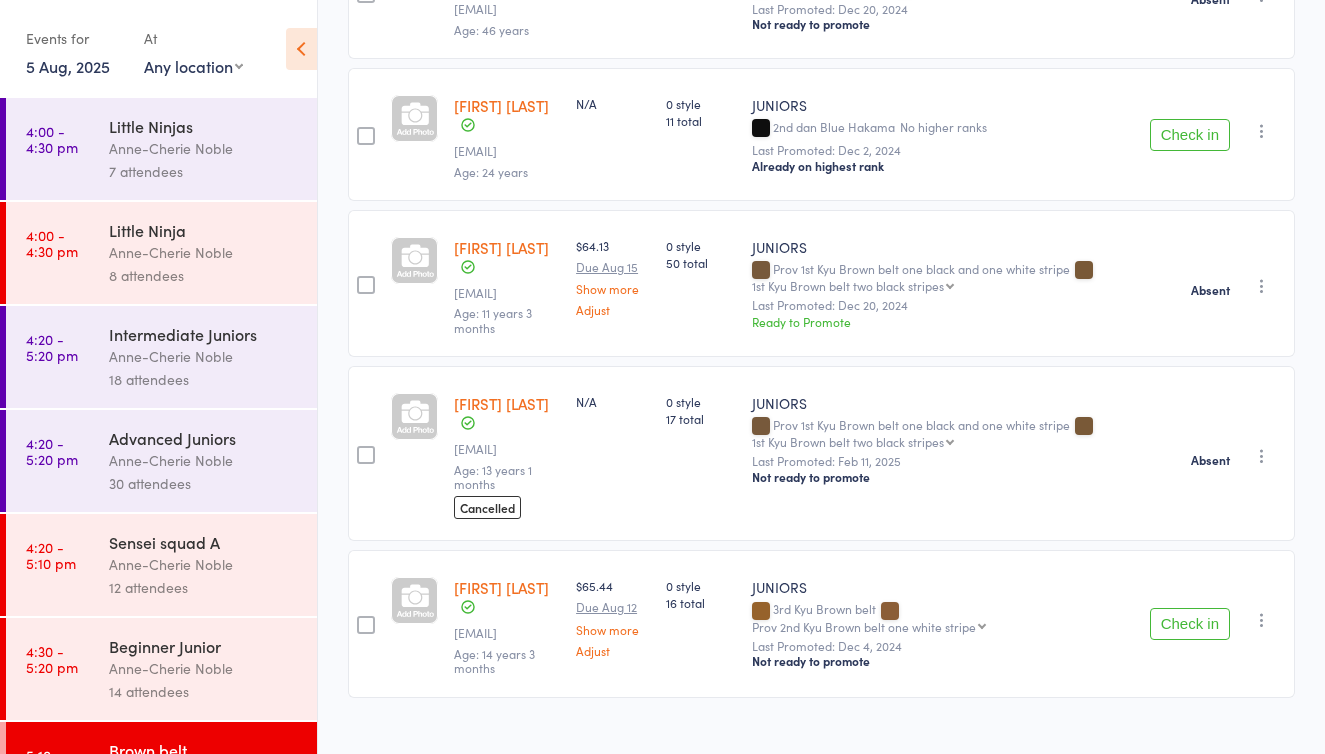 click at bounding box center [1262, 620] 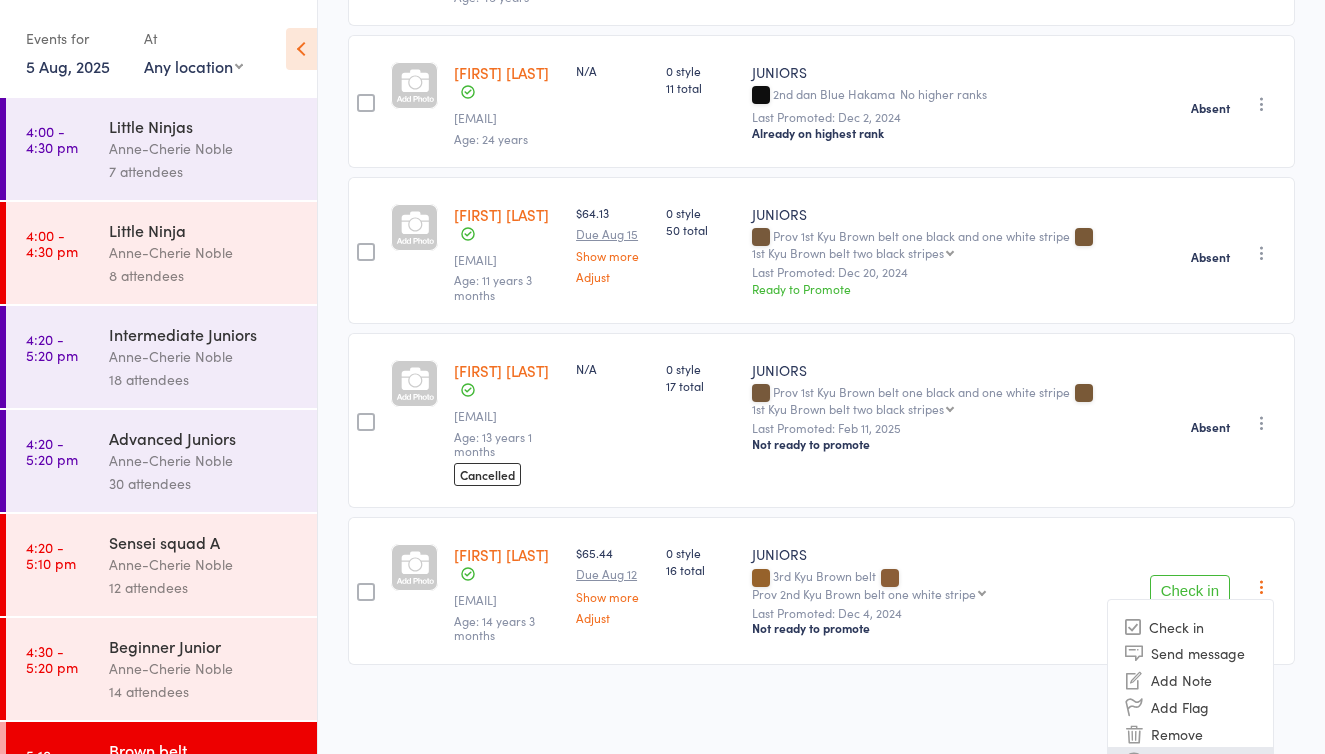 click on "Mark absent" at bounding box center (1190, 760) 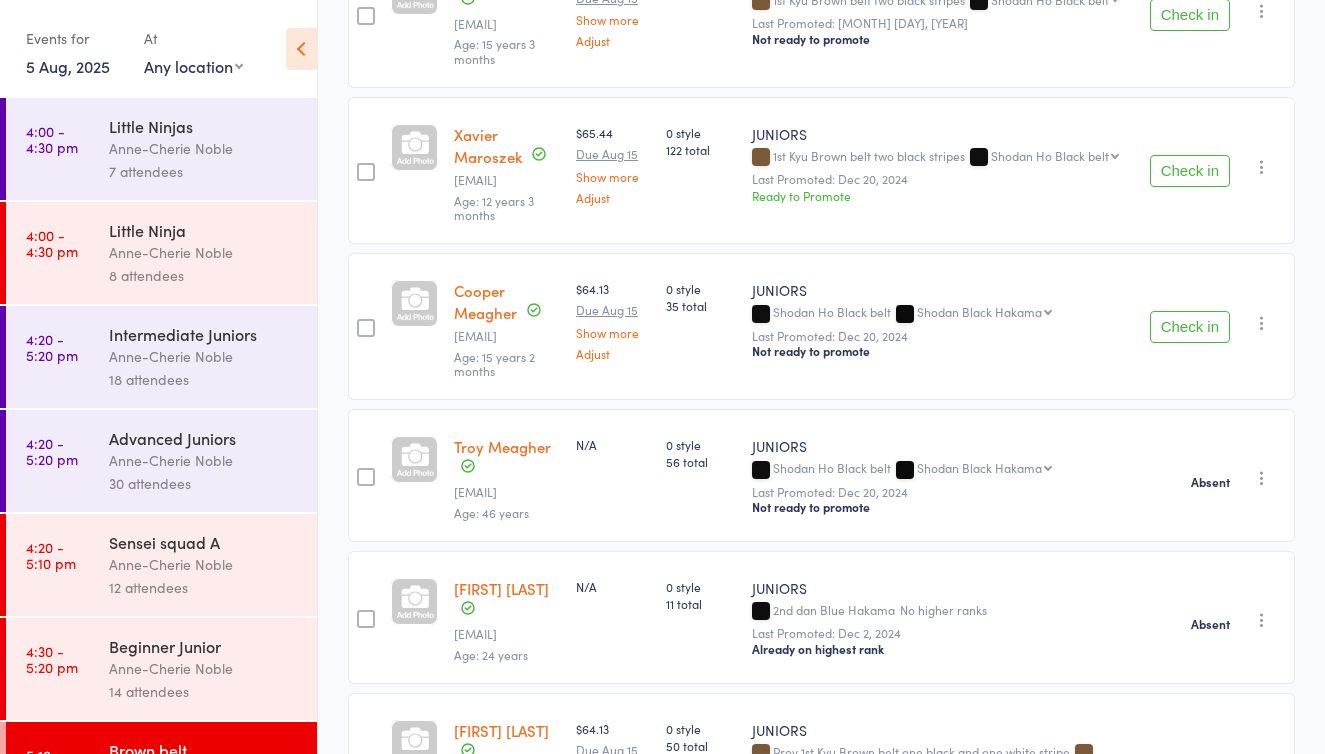scroll, scrollTop: 711, scrollLeft: 0, axis: vertical 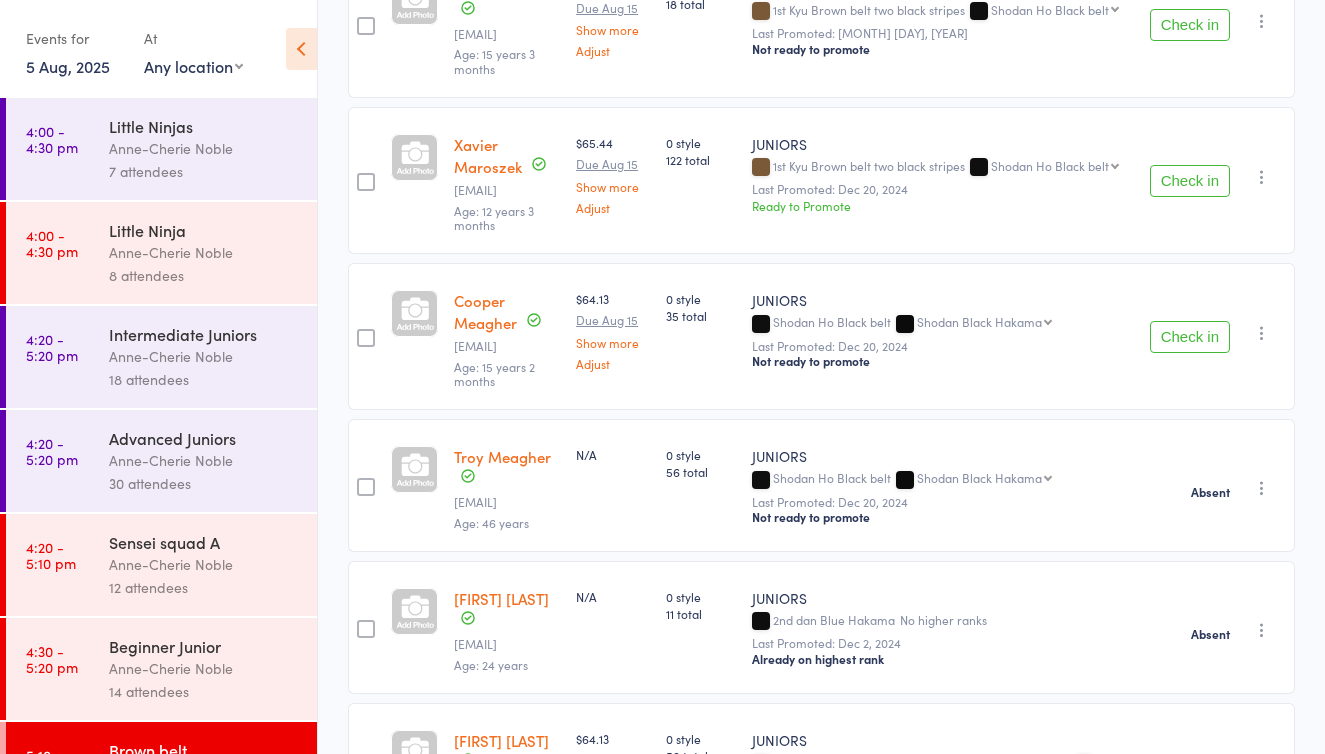 click at bounding box center [1262, 333] 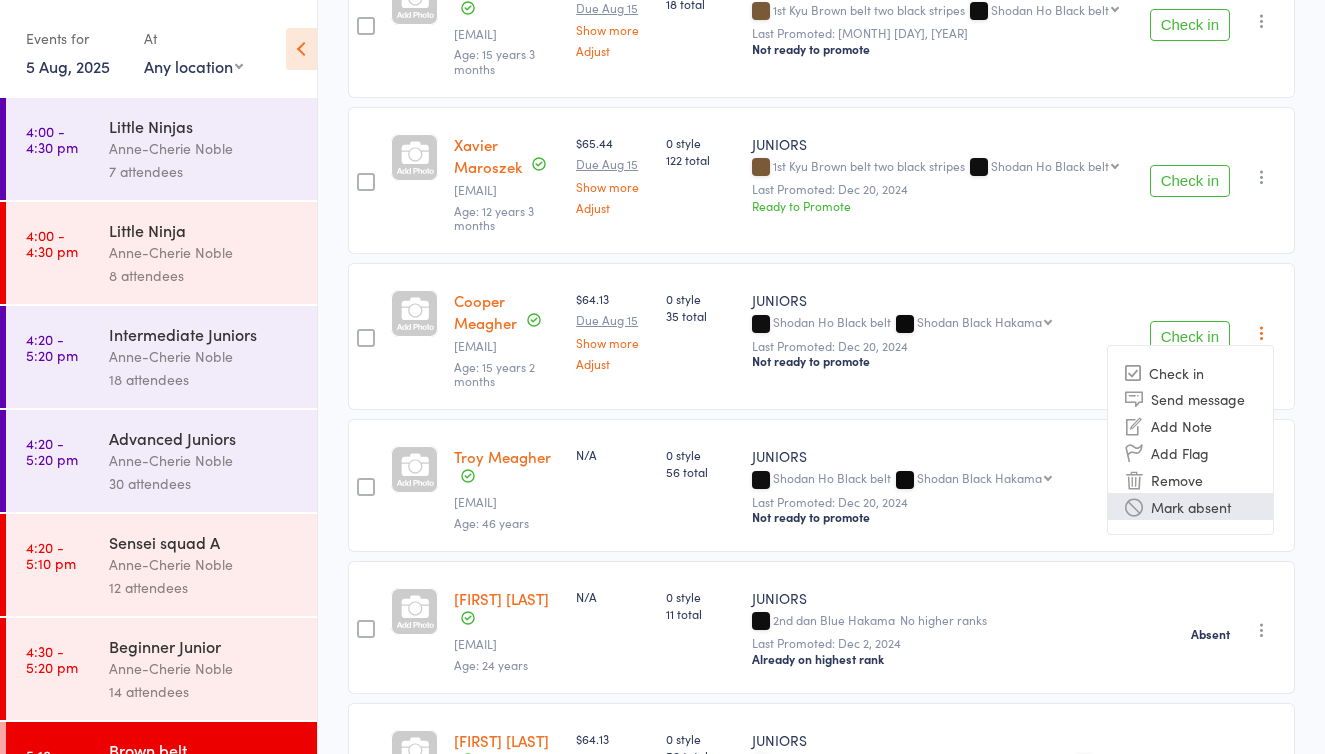 click on "Mark absent" at bounding box center (1190, 506) 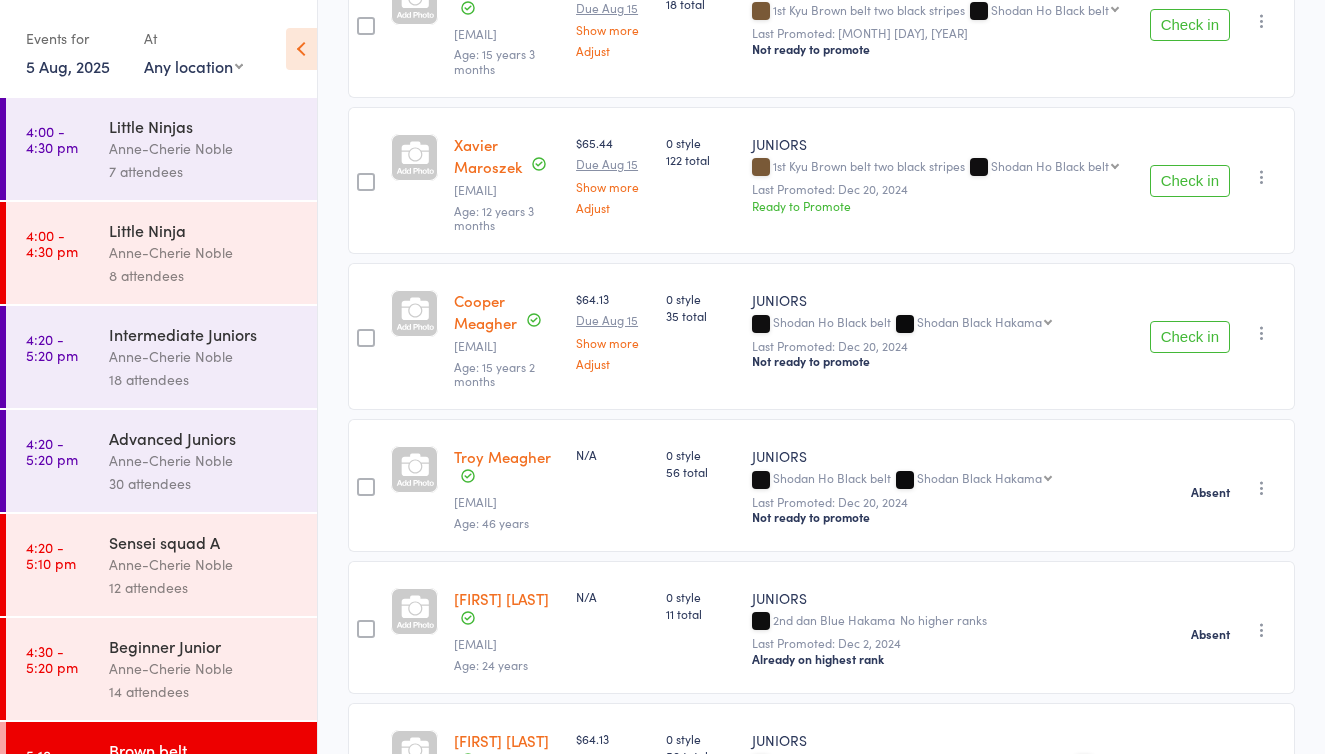 click at bounding box center (1262, 177) 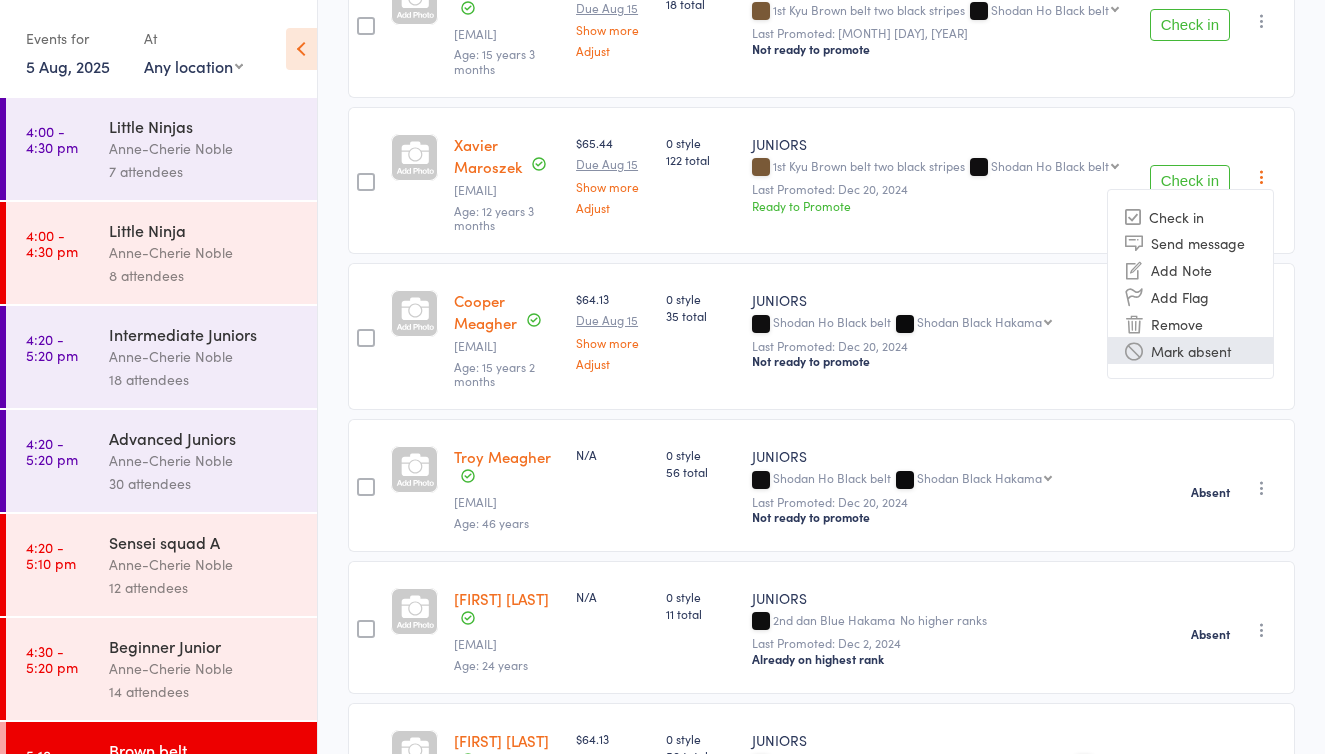 click on "Mark absent" at bounding box center [1190, 350] 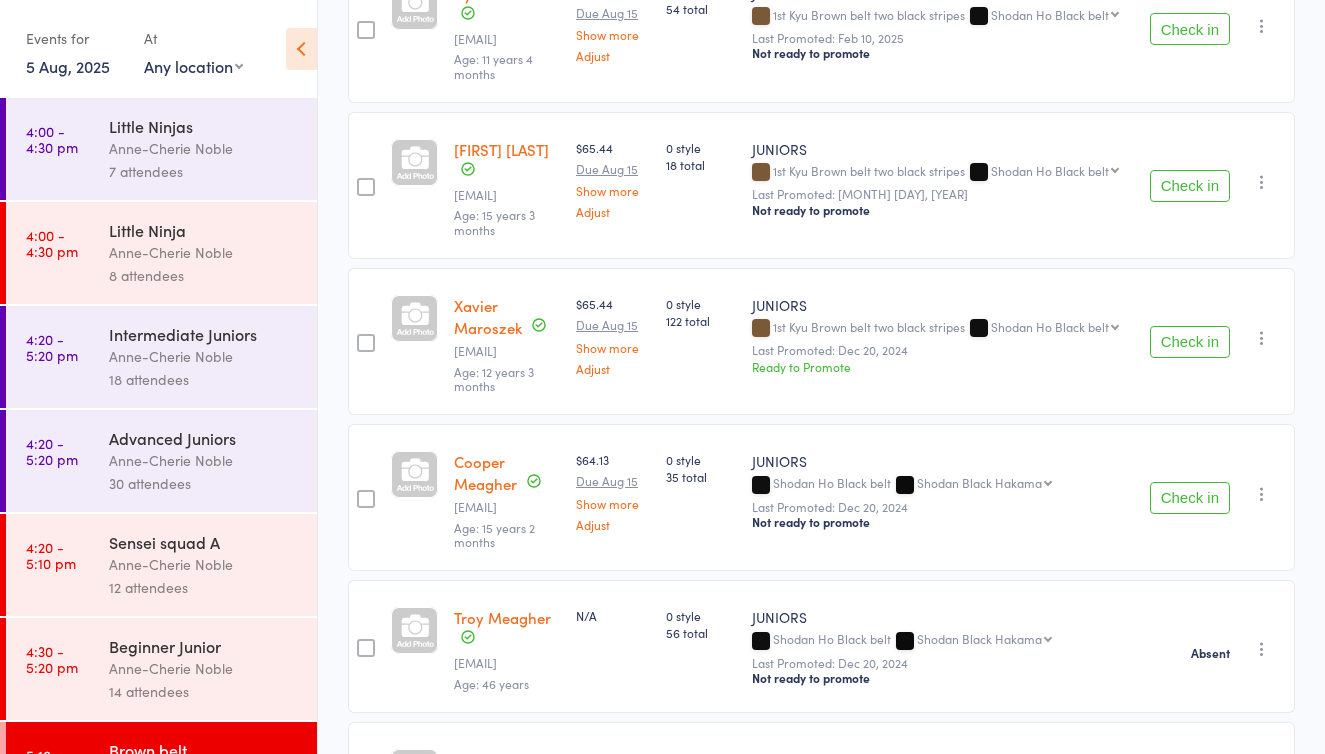 scroll, scrollTop: 546, scrollLeft: 0, axis: vertical 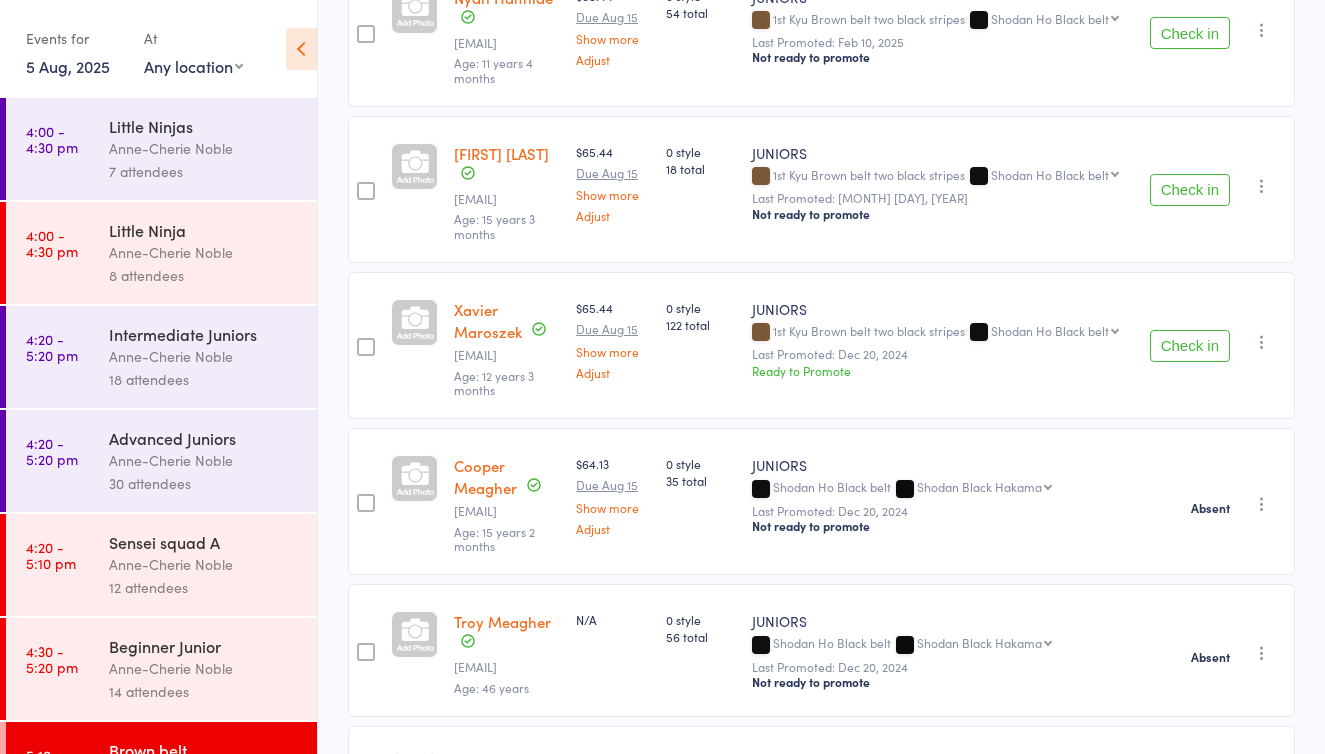 click at bounding box center (1262, 186) 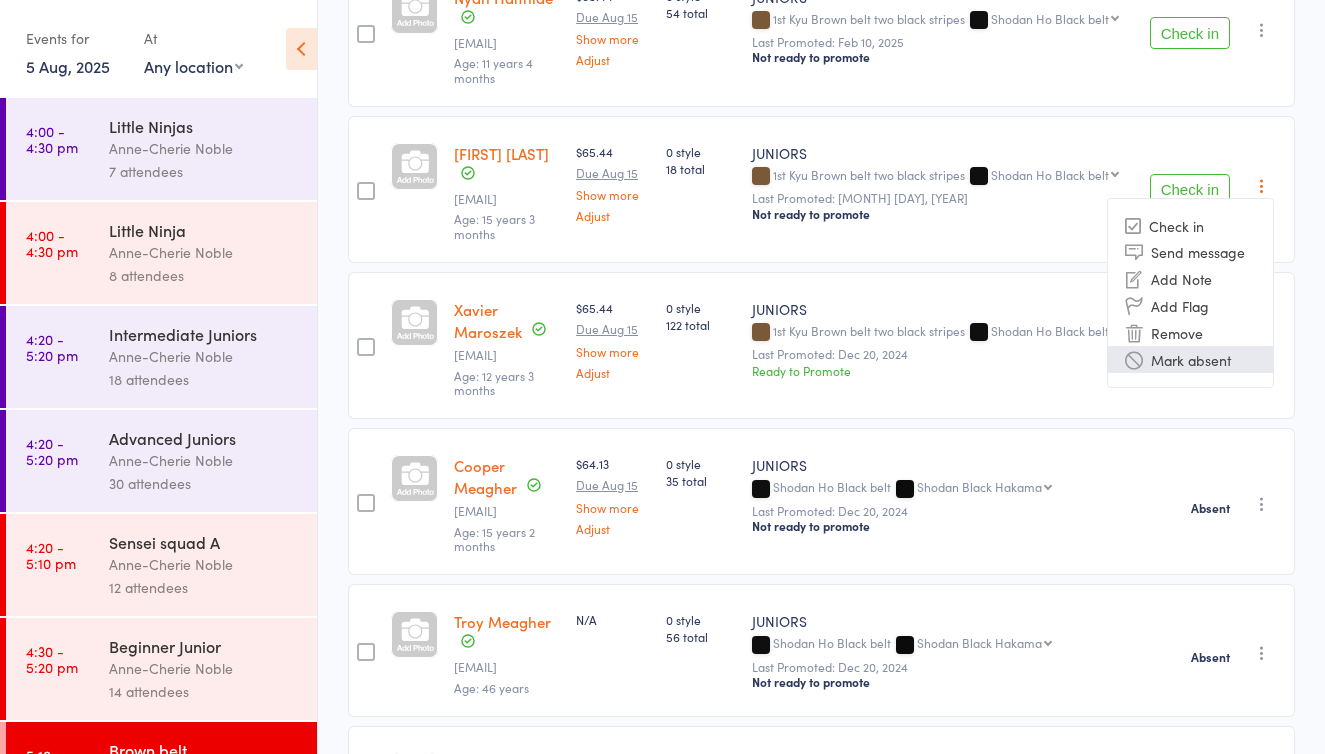 click on "Mark absent" at bounding box center [1190, 359] 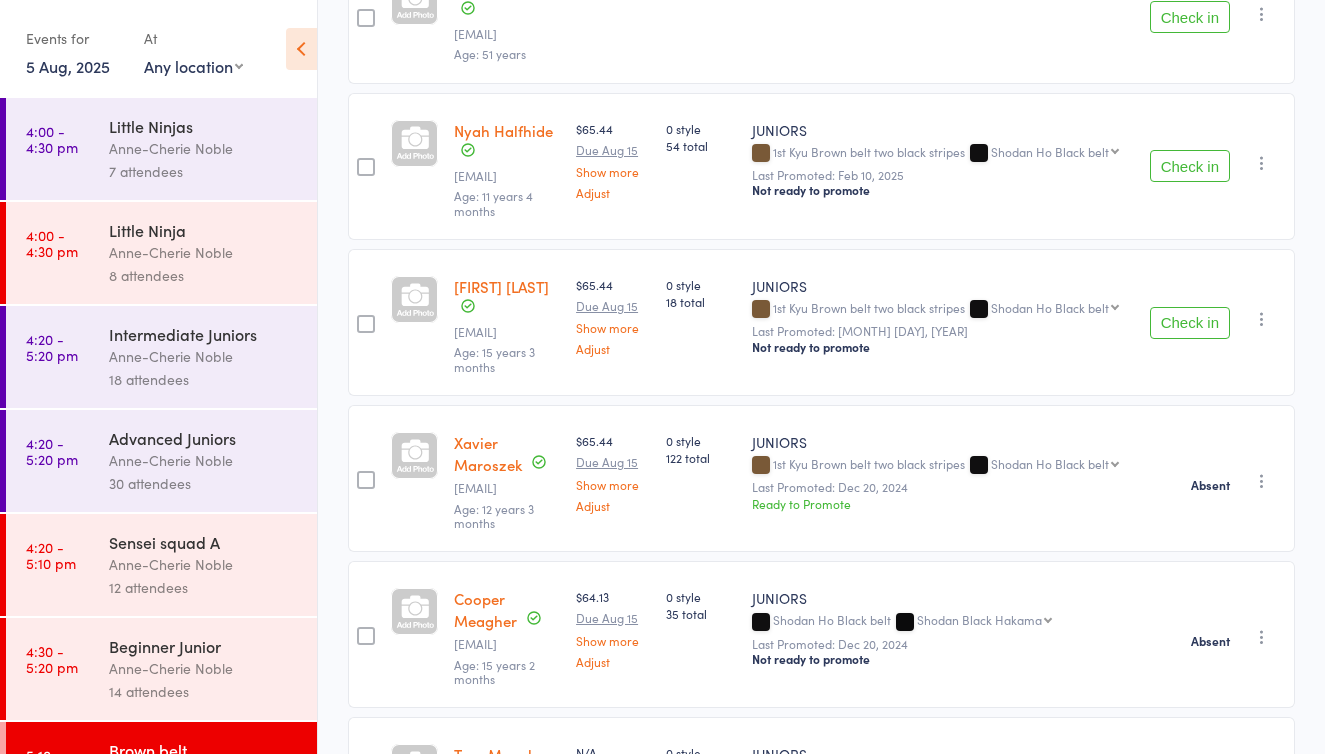 scroll, scrollTop: 408, scrollLeft: 0, axis: vertical 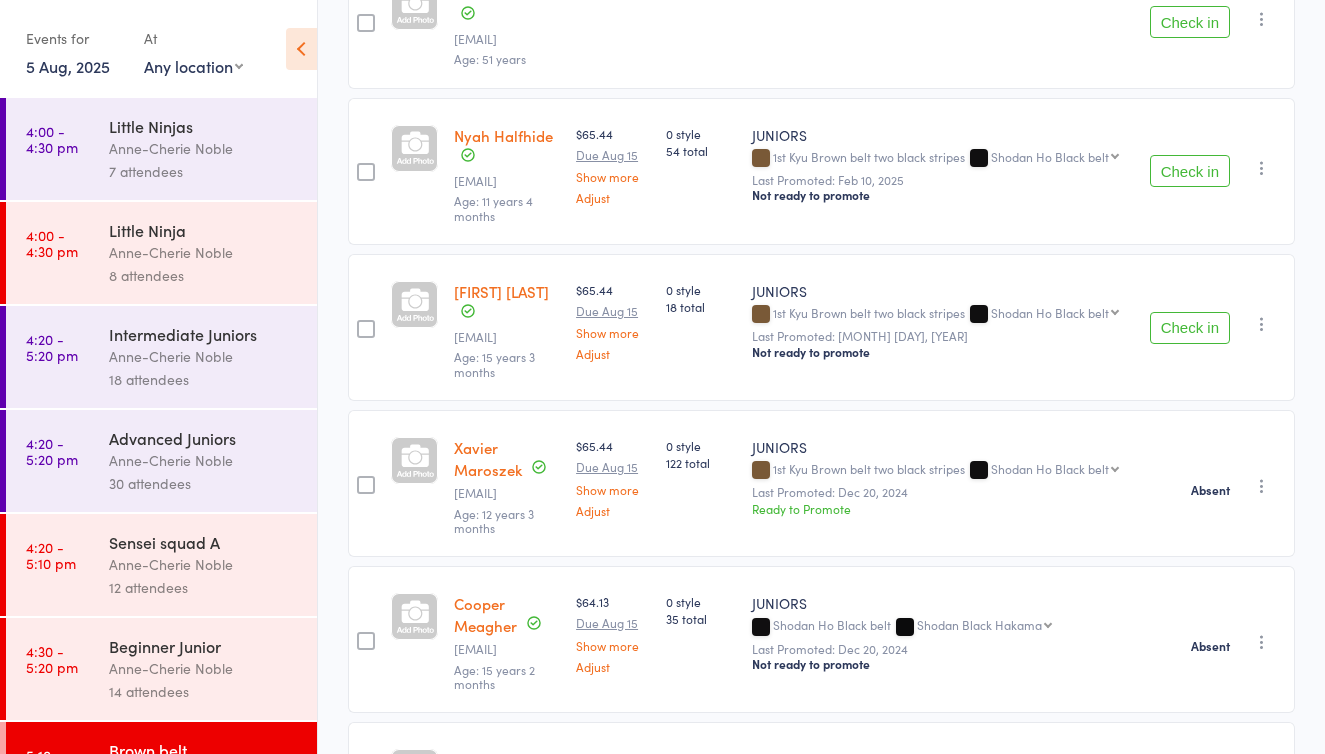 click at bounding box center (1262, 168) 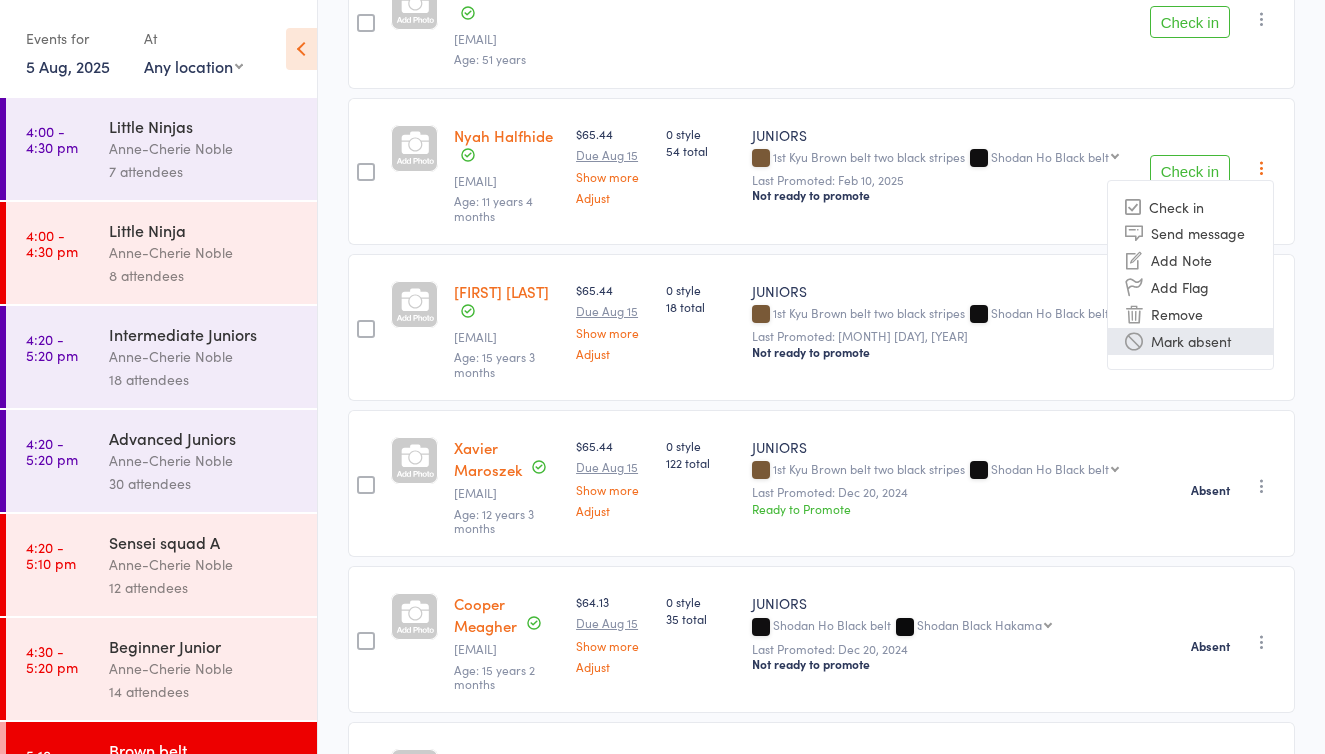 click on "Mark absent" at bounding box center [1190, 341] 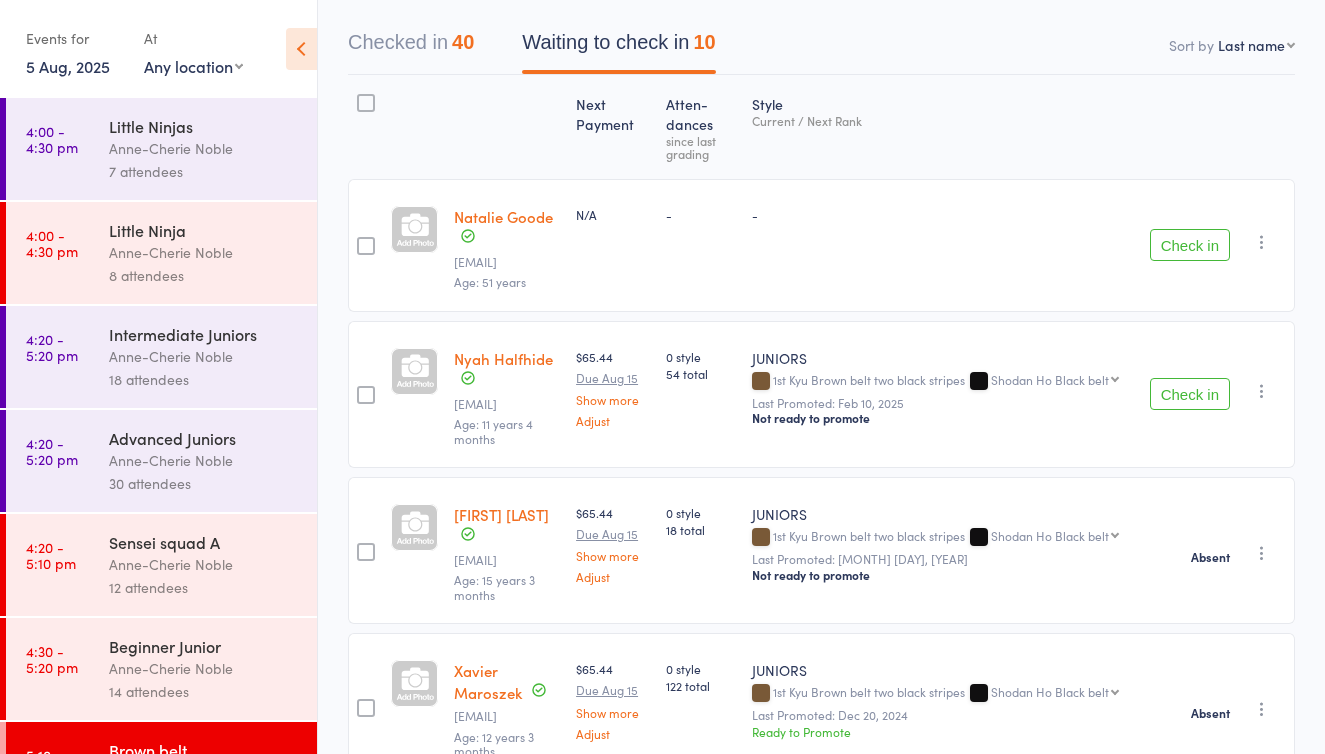 scroll, scrollTop: 183, scrollLeft: 0, axis: vertical 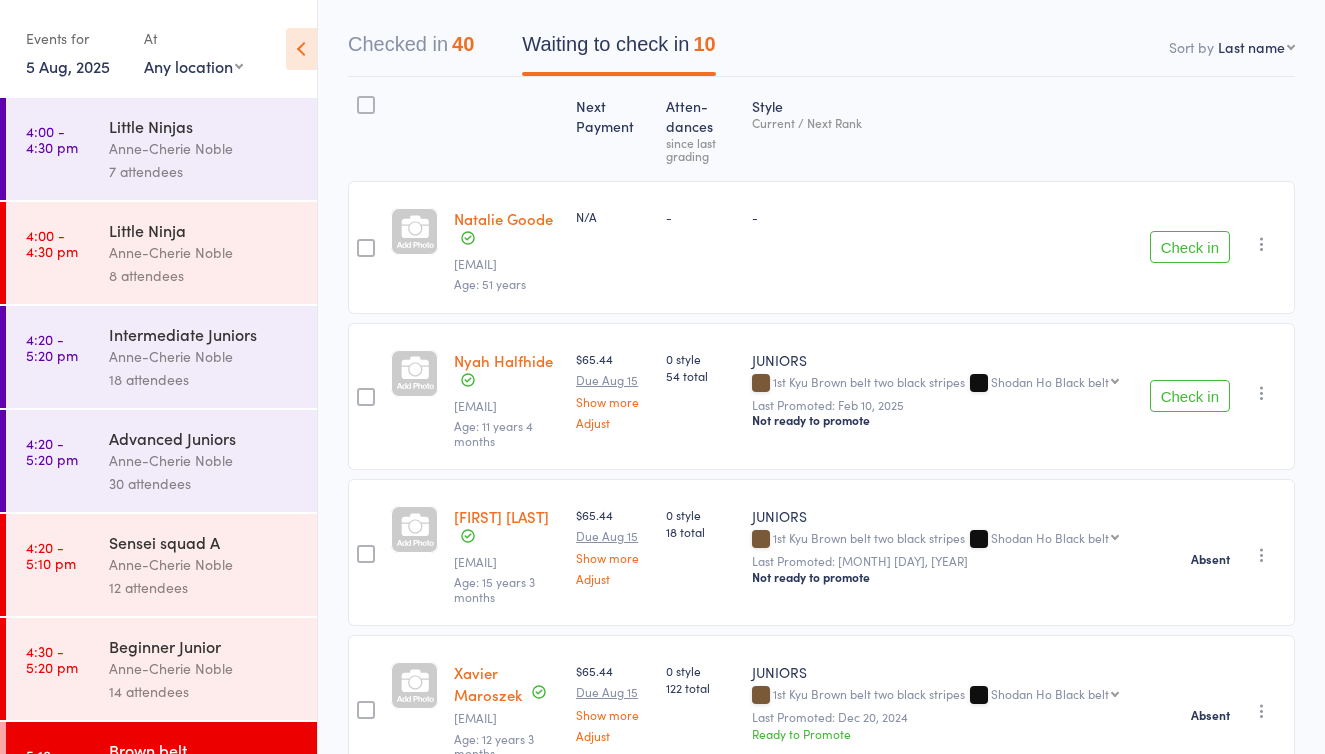 click at bounding box center [1262, 244] 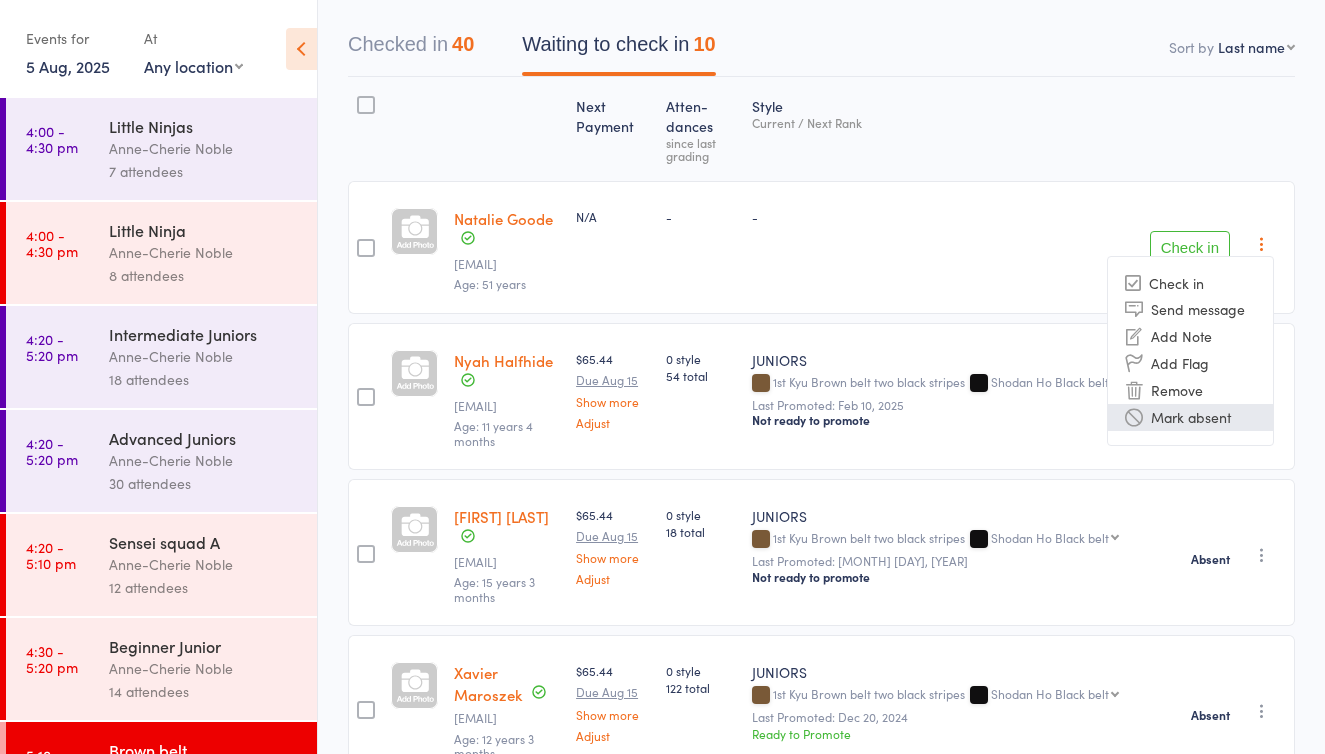 click on "Mark absent" at bounding box center (1190, 417) 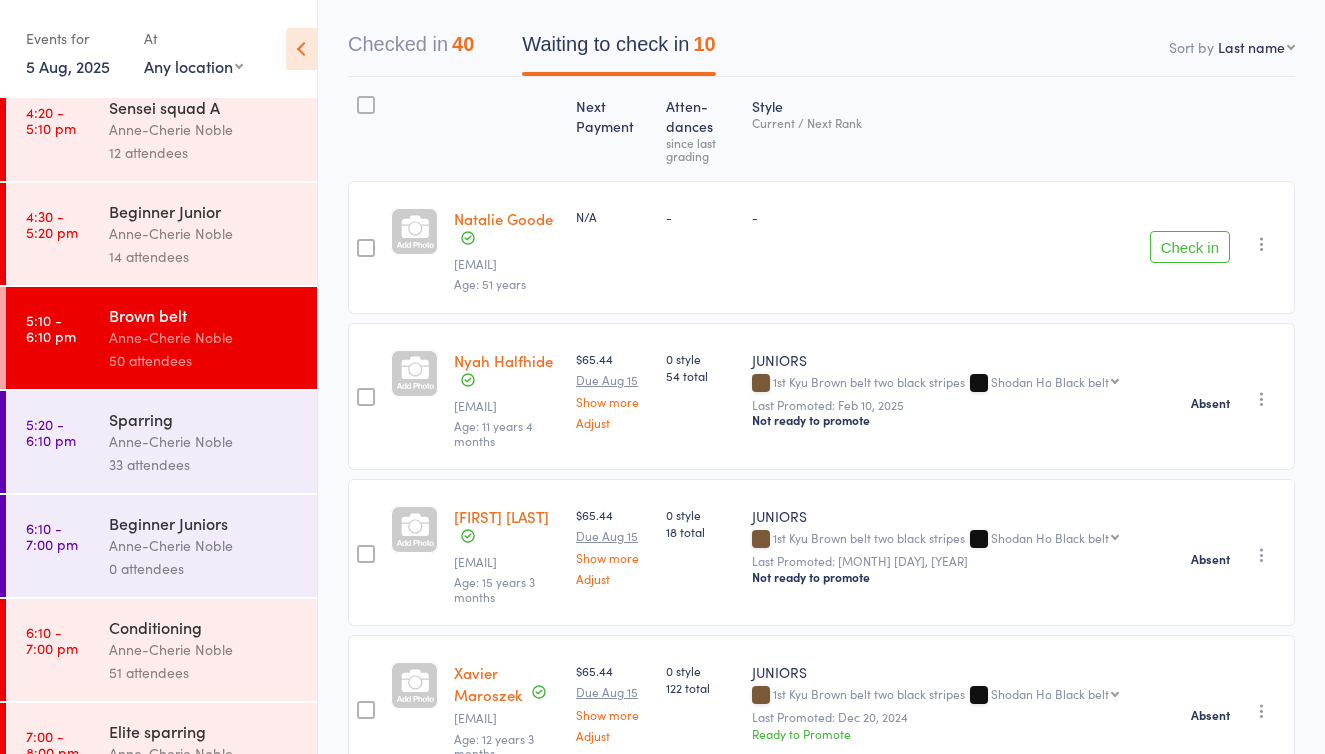 scroll, scrollTop: 441, scrollLeft: 0, axis: vertical 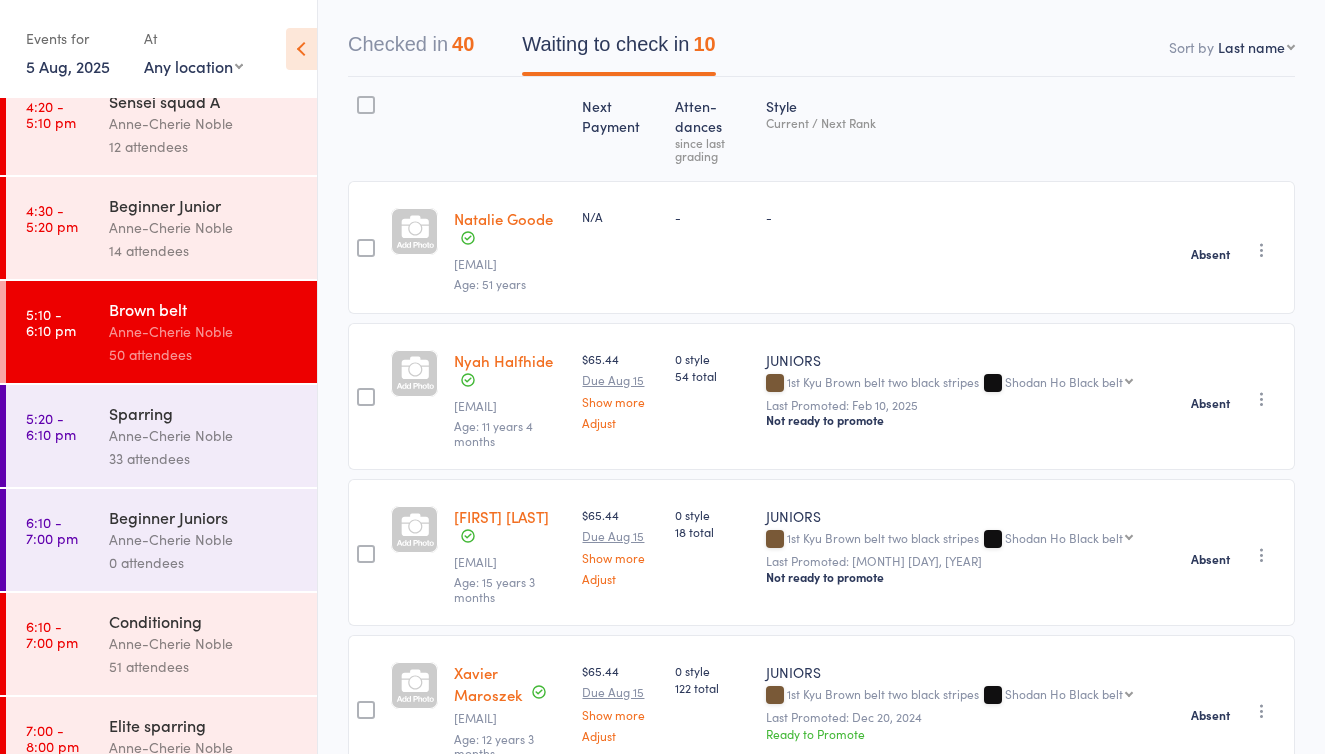 click on "Conditioning" at bounding box center [204, 621] 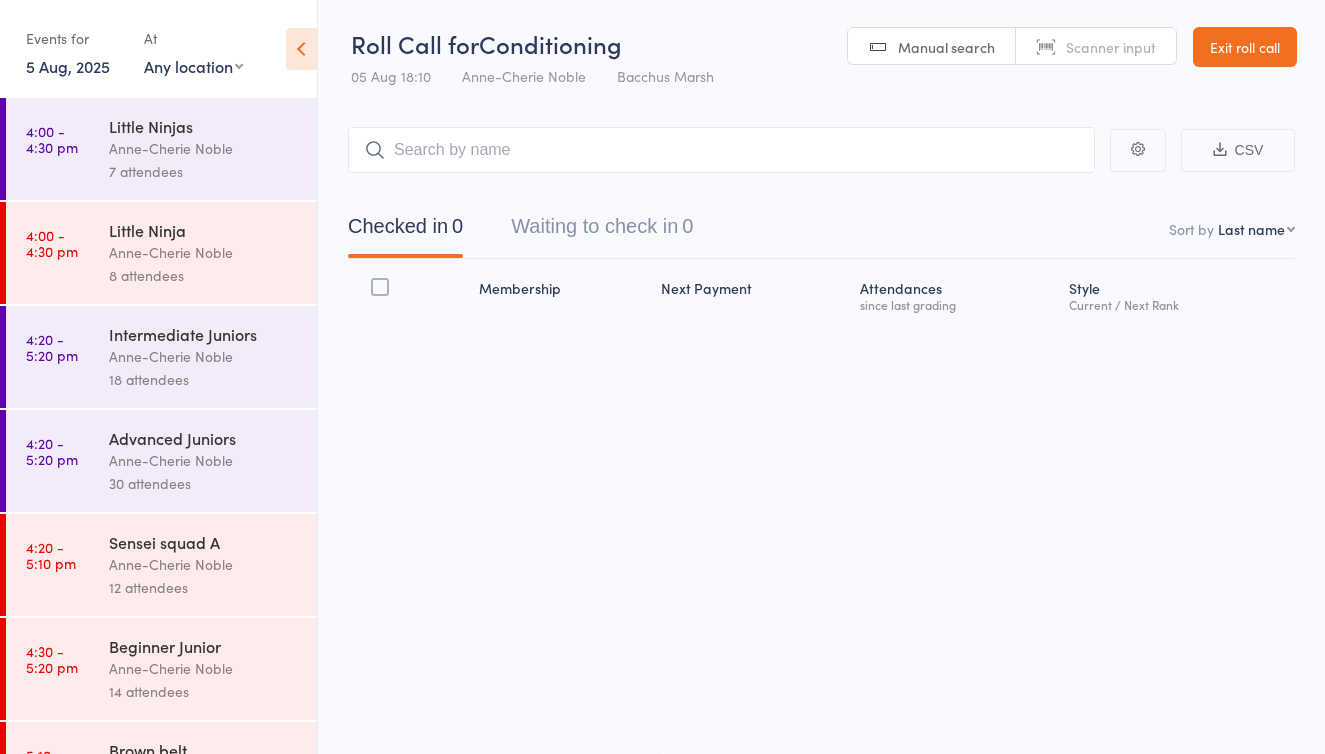 click on "Waiting to check in  0" at bounding box center (602, 231) 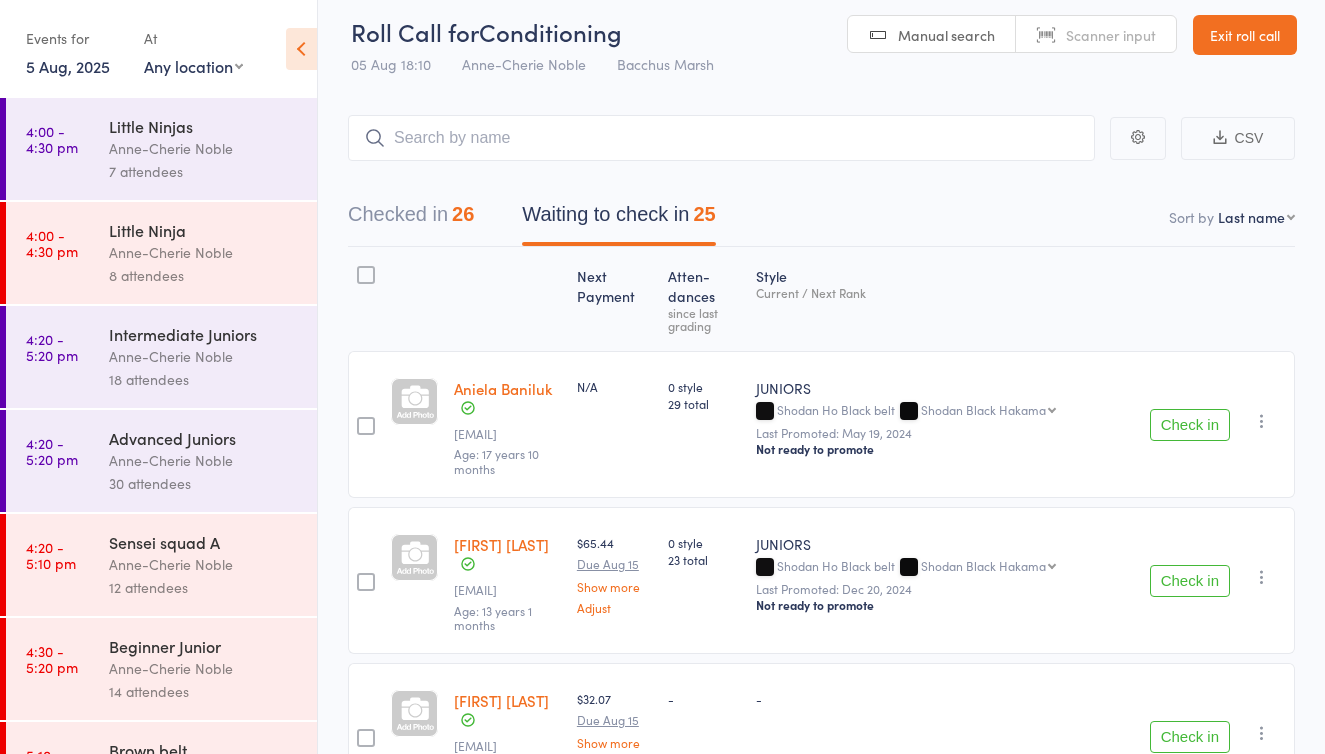 click on "Check in" at bounding box center (1190, 425) 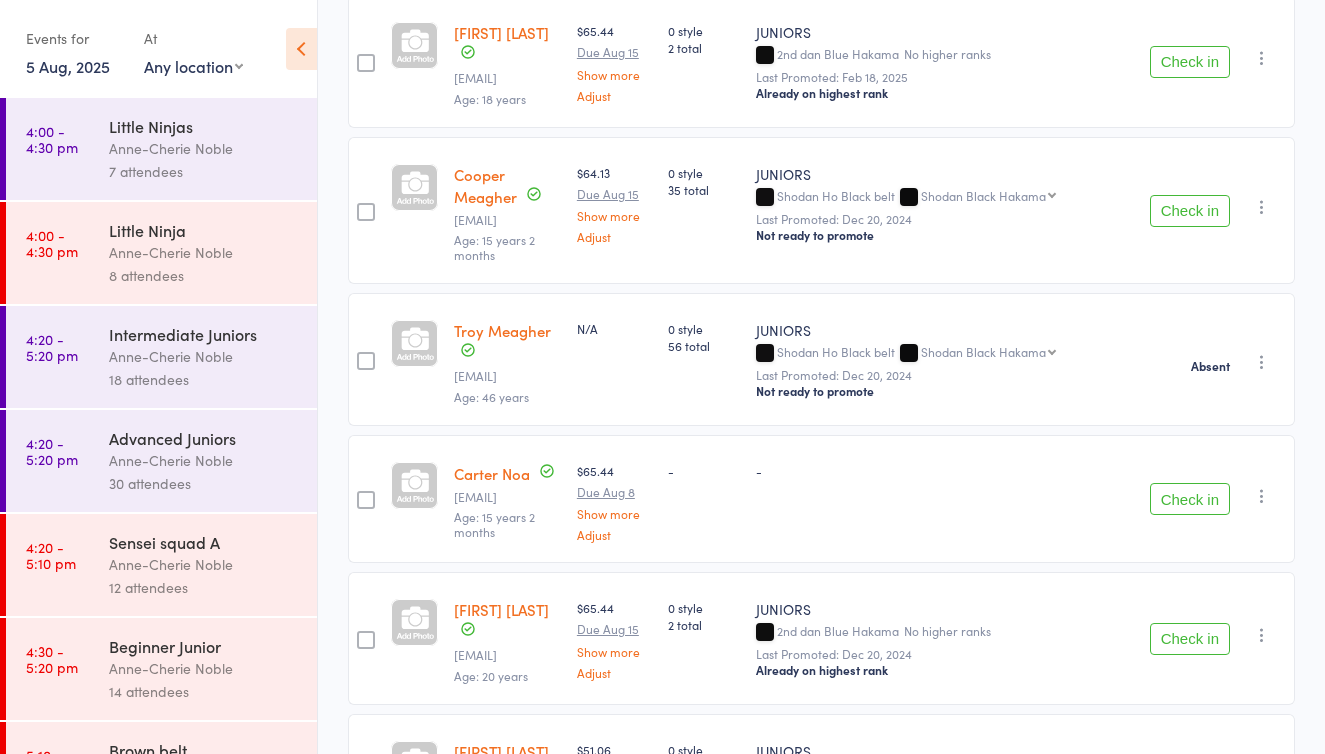 scroll, scrollTop: 1763, scrollLeft: 0, axis: vertical 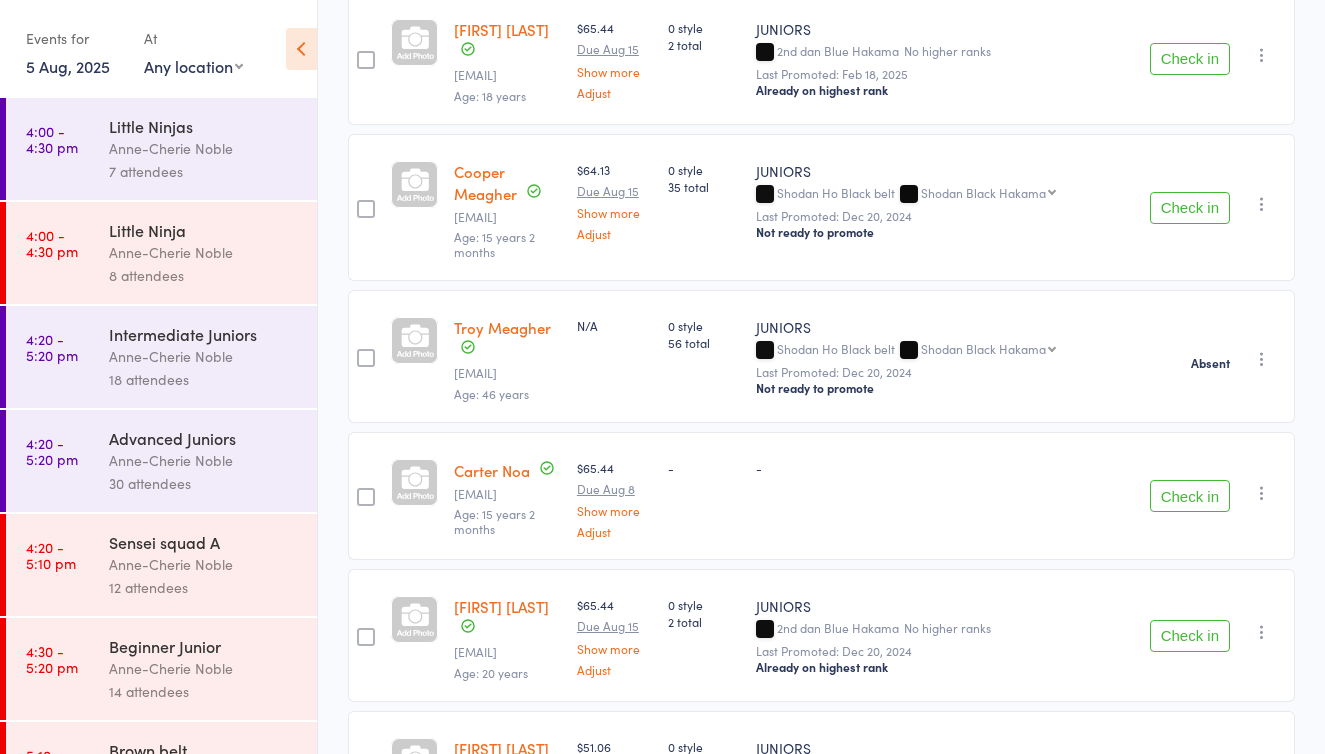click at bounding box center [1262, 204] 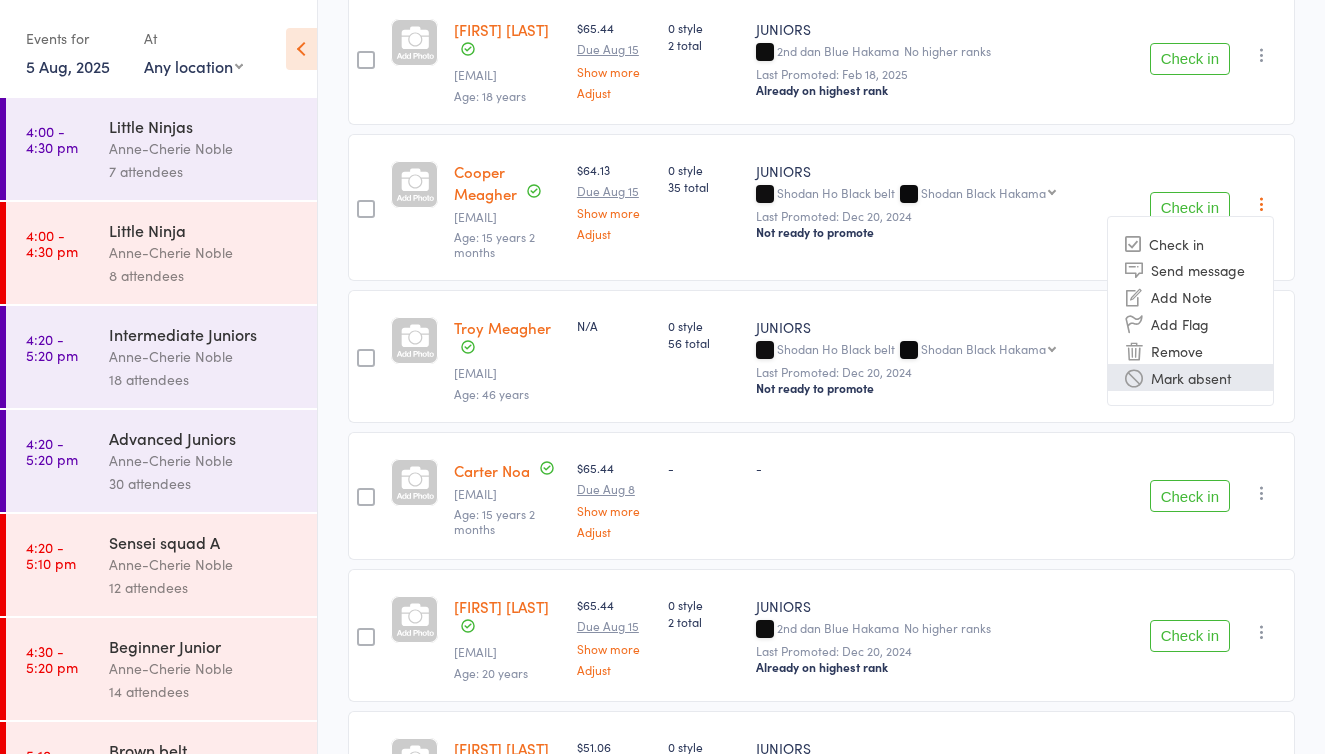 click on "Mark absent" at bounding box center [1190, 377] 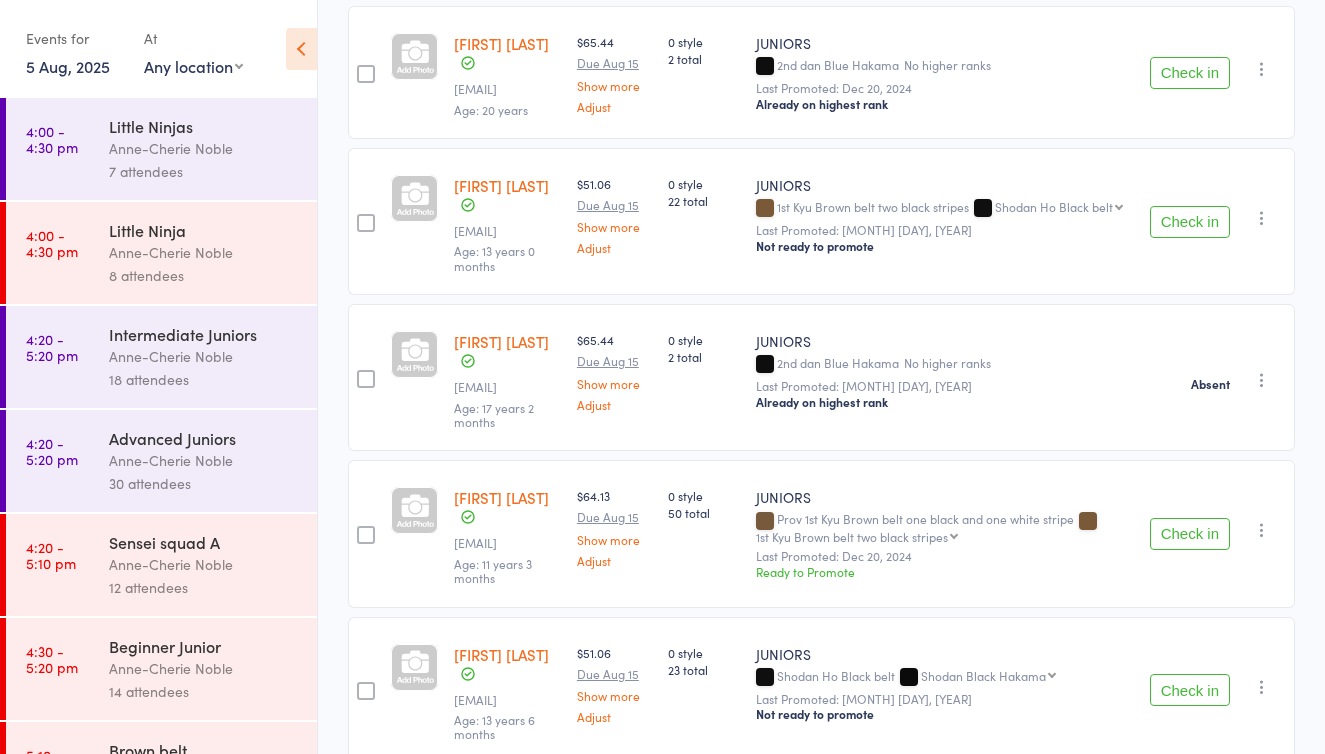 scroll, scrollTop: 2343, scrollLeft: 0, axis: vertical 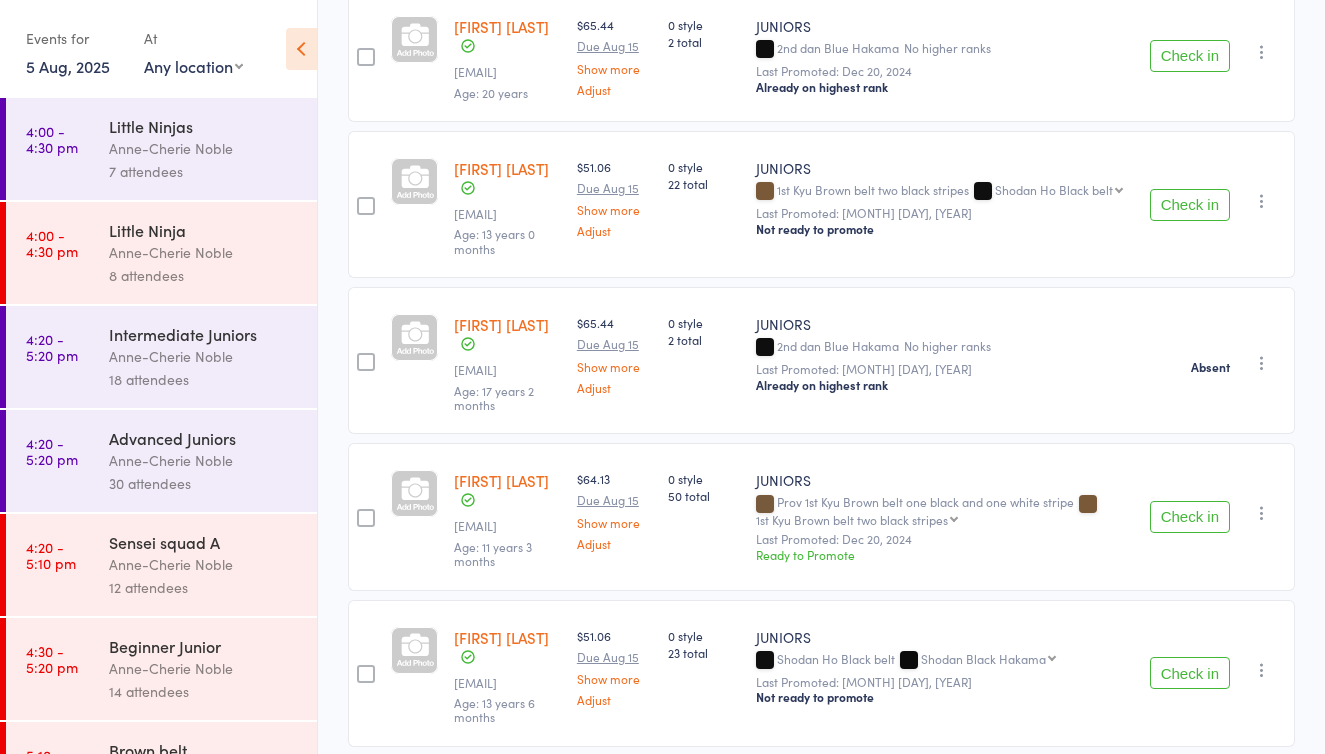 click on "Check in" at bounding box center (1190, 205) 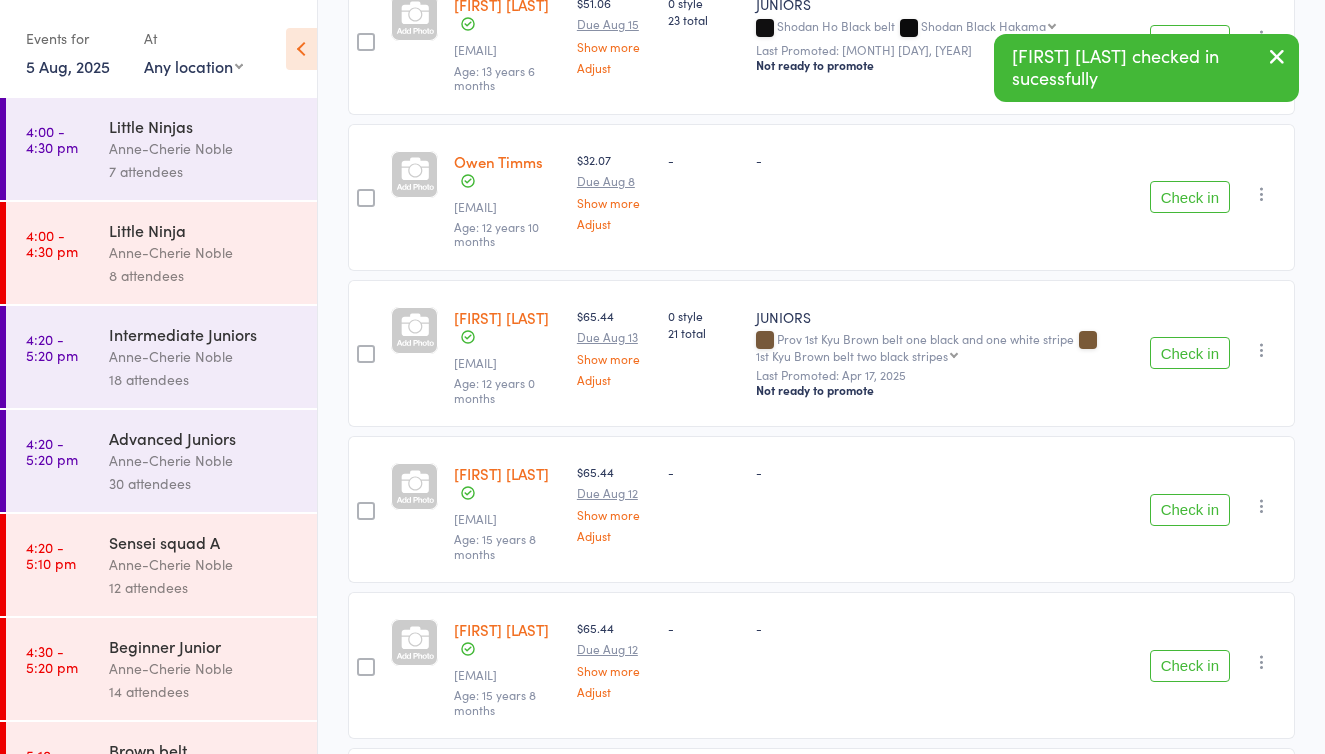 scroll, scrollTop: 2840, scrollLeft: 0, axis: vertical 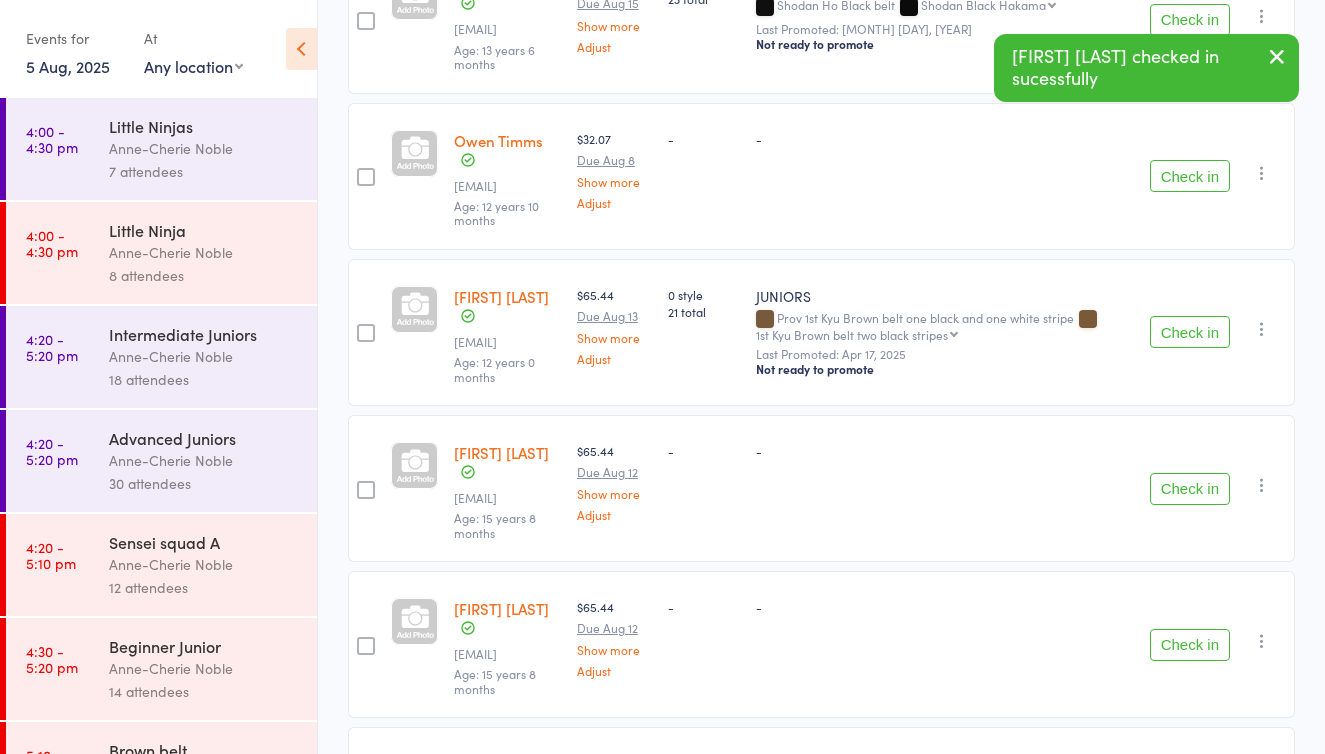 click on "Check in" at bounding box center (1190, 332) 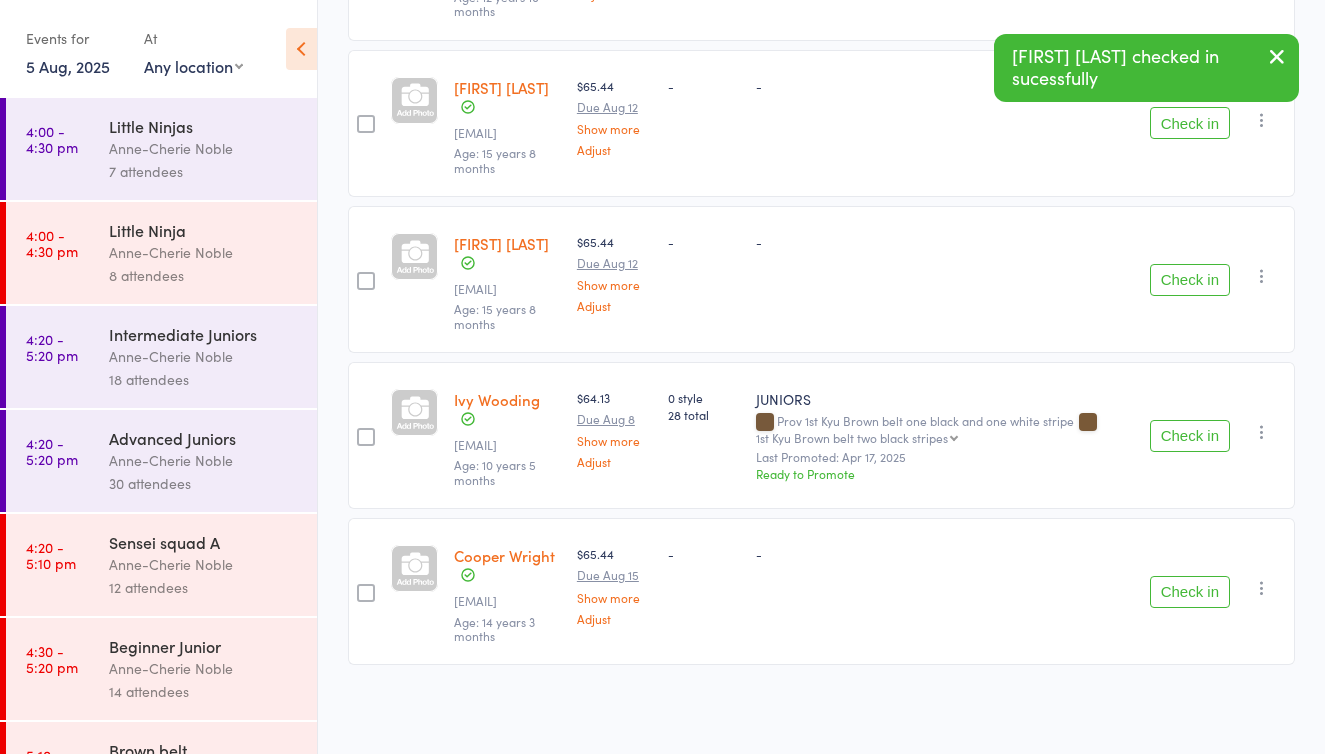 scroll, scrollTop: 3204, scrollLeft: 0, axis: vertical 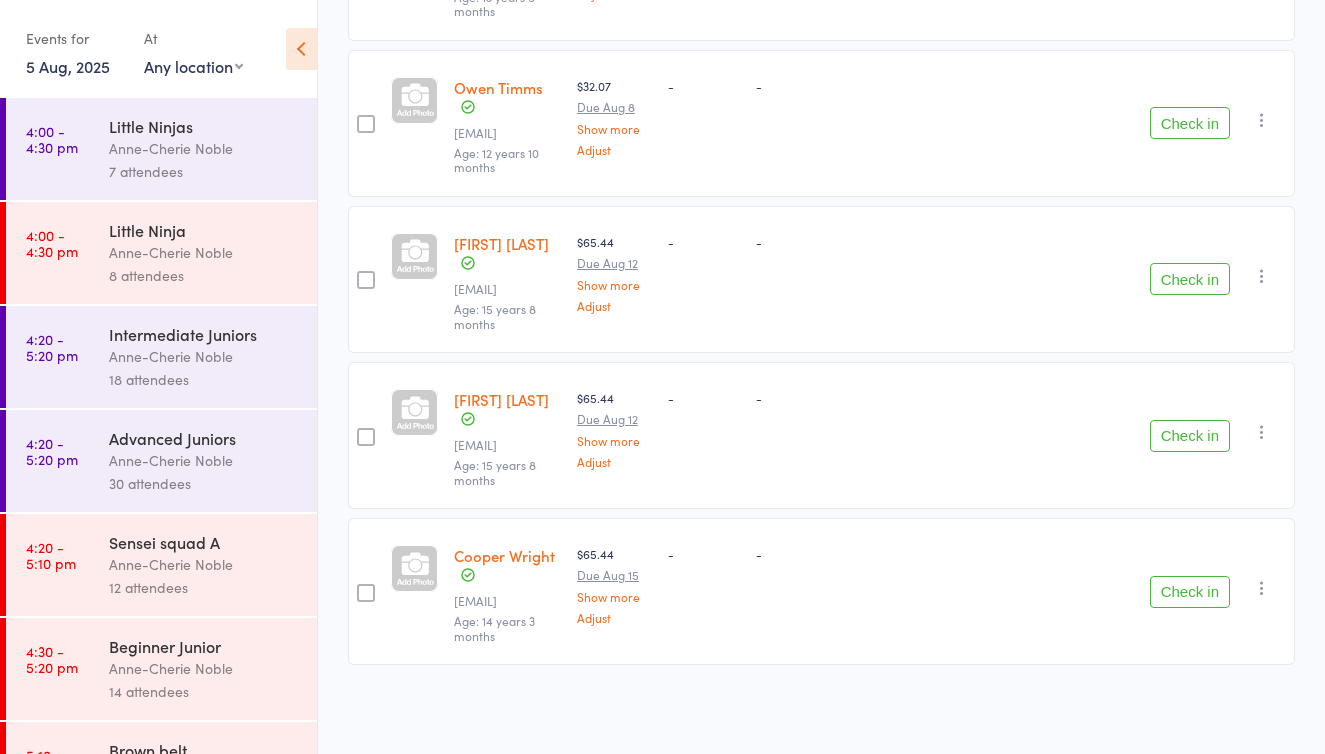 click on "Check in" at bounding box center (1190, 436) 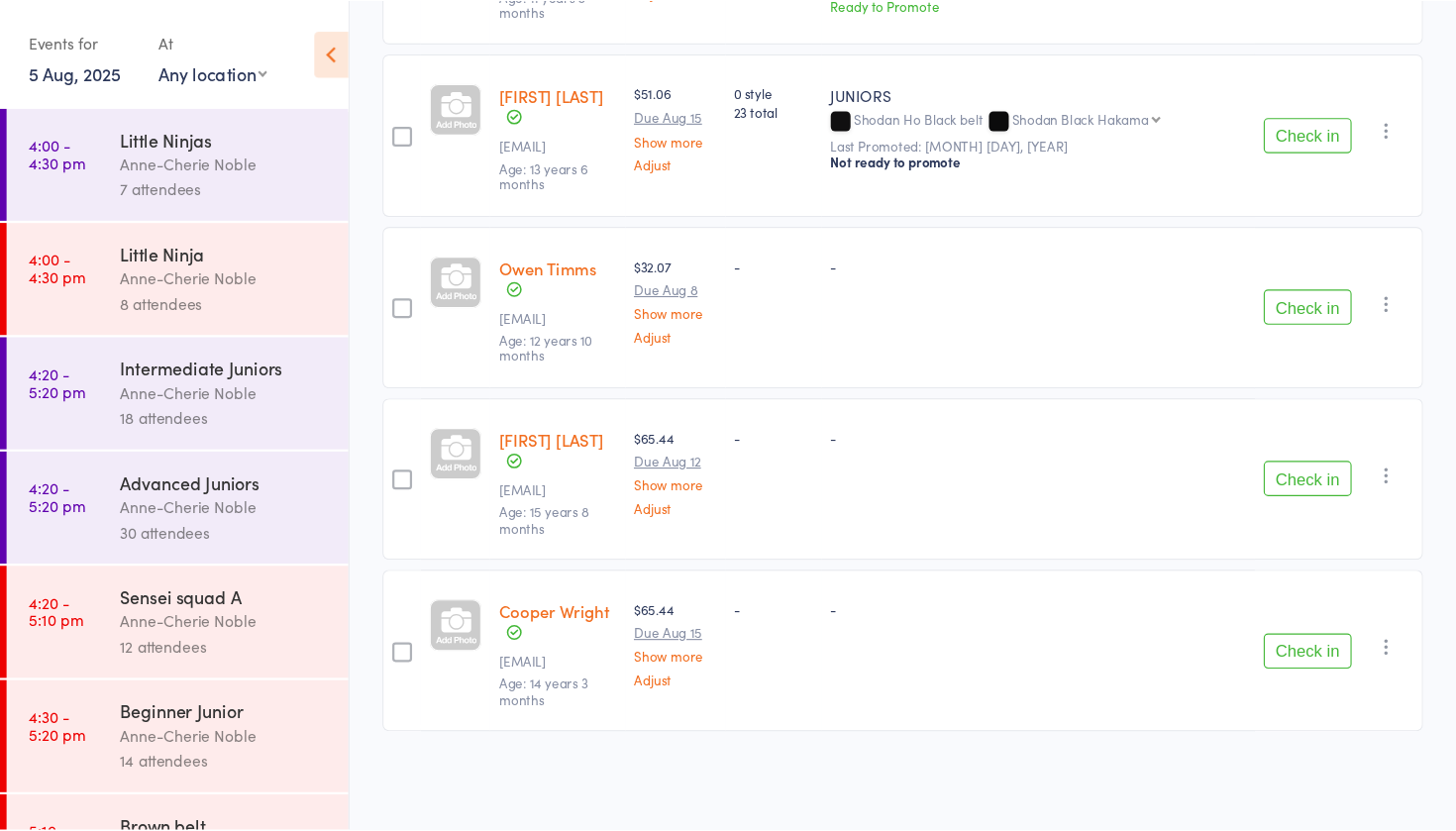 scroll, scrollTop: 2286, scrollLeft: 0, axis: vertical 